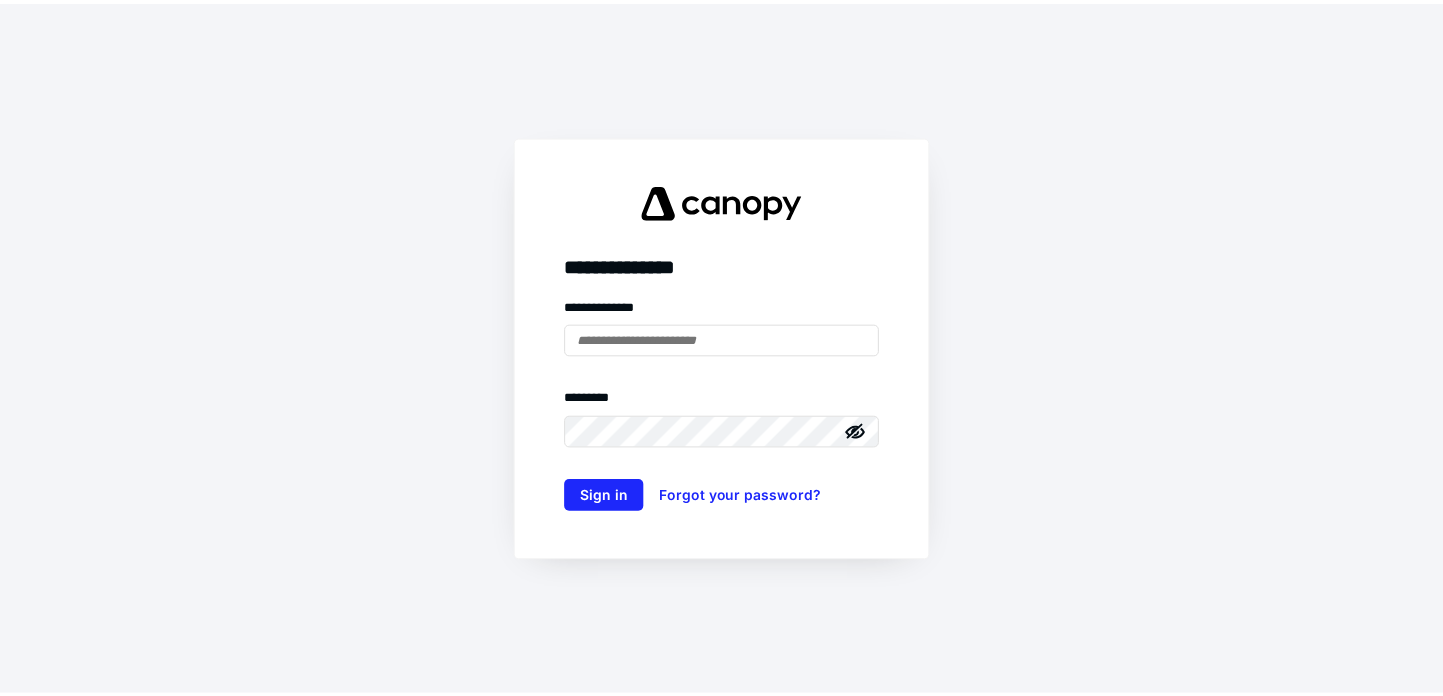 scroll, scrollTop: 0, scrollLeft: 0, axis: both 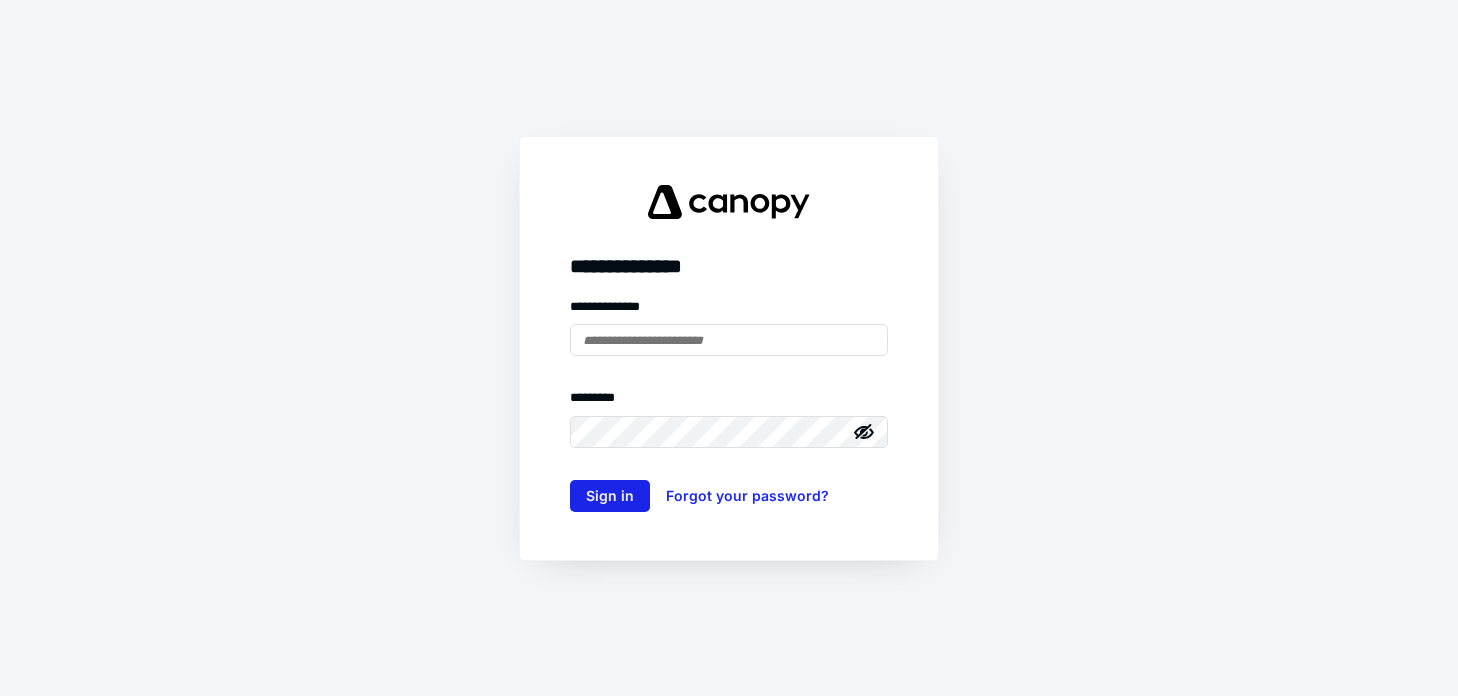 type on "**********" 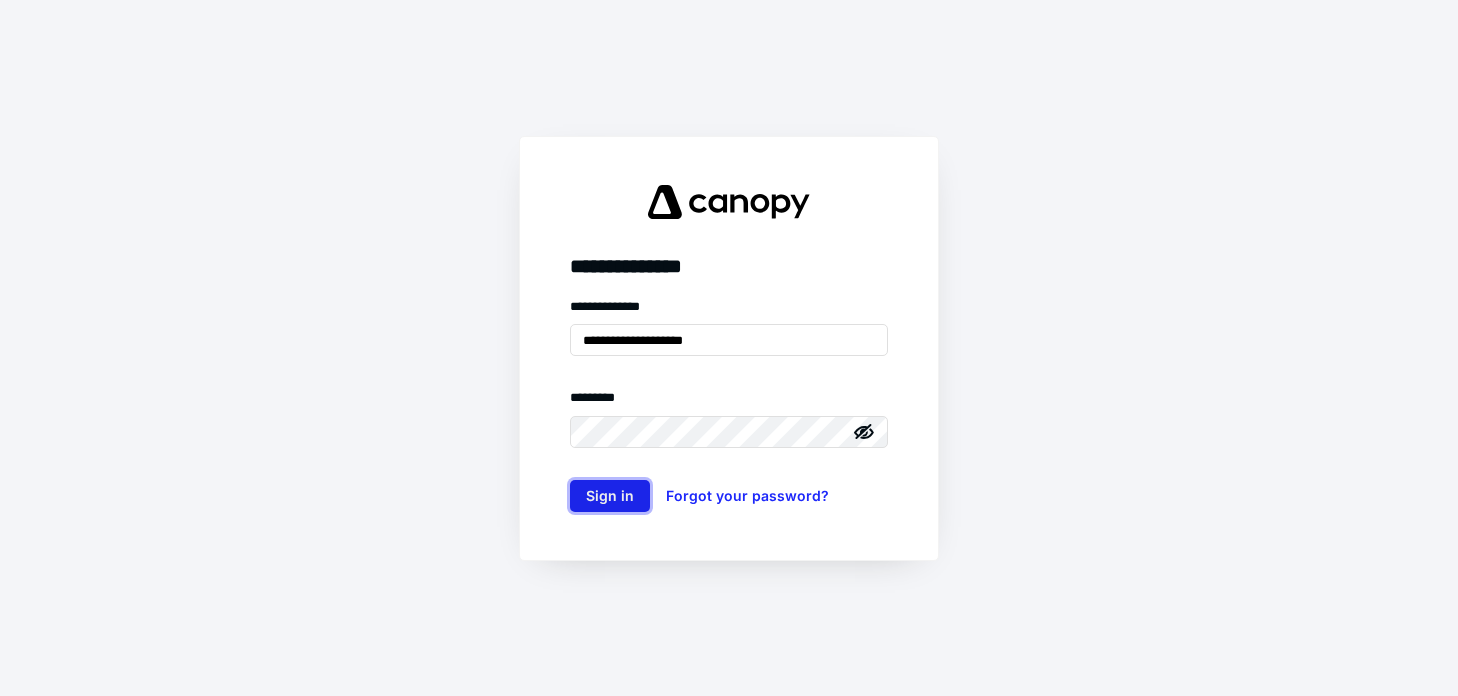 click on "Sign in" at bounding box center (610, 496) 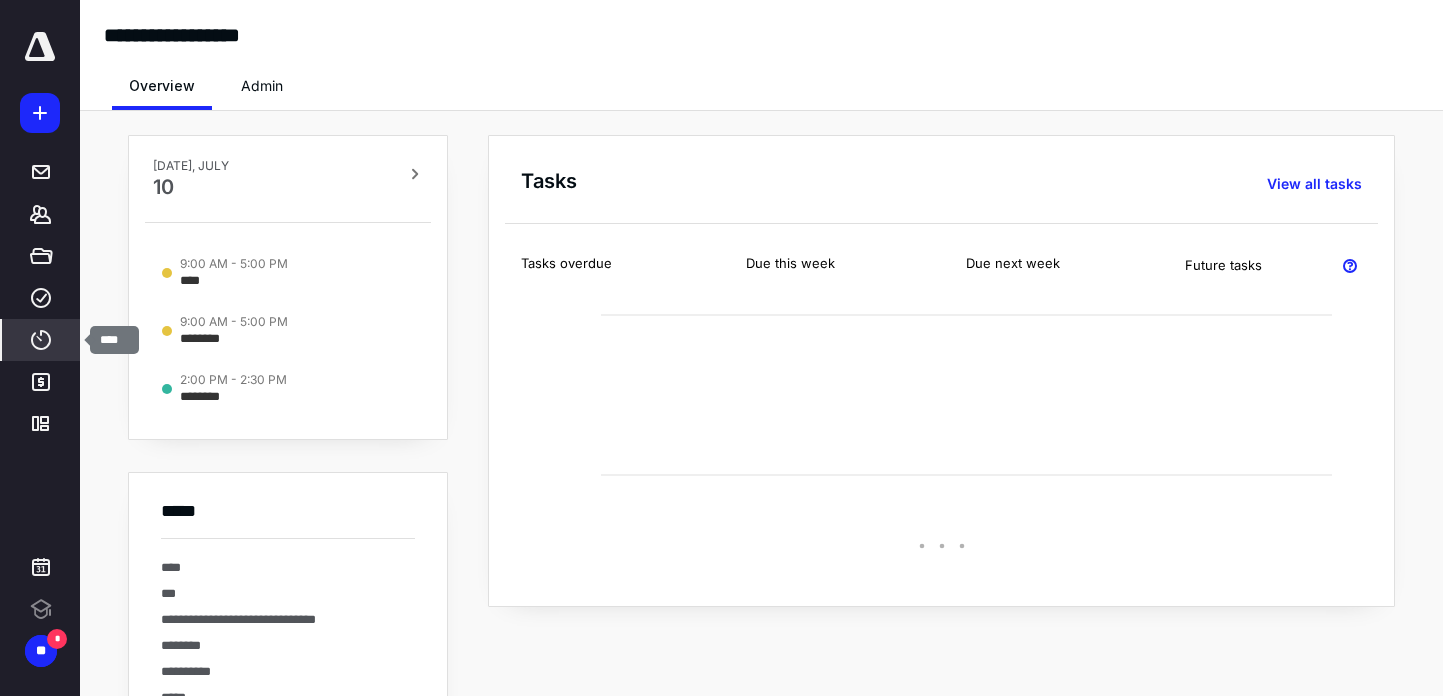 click 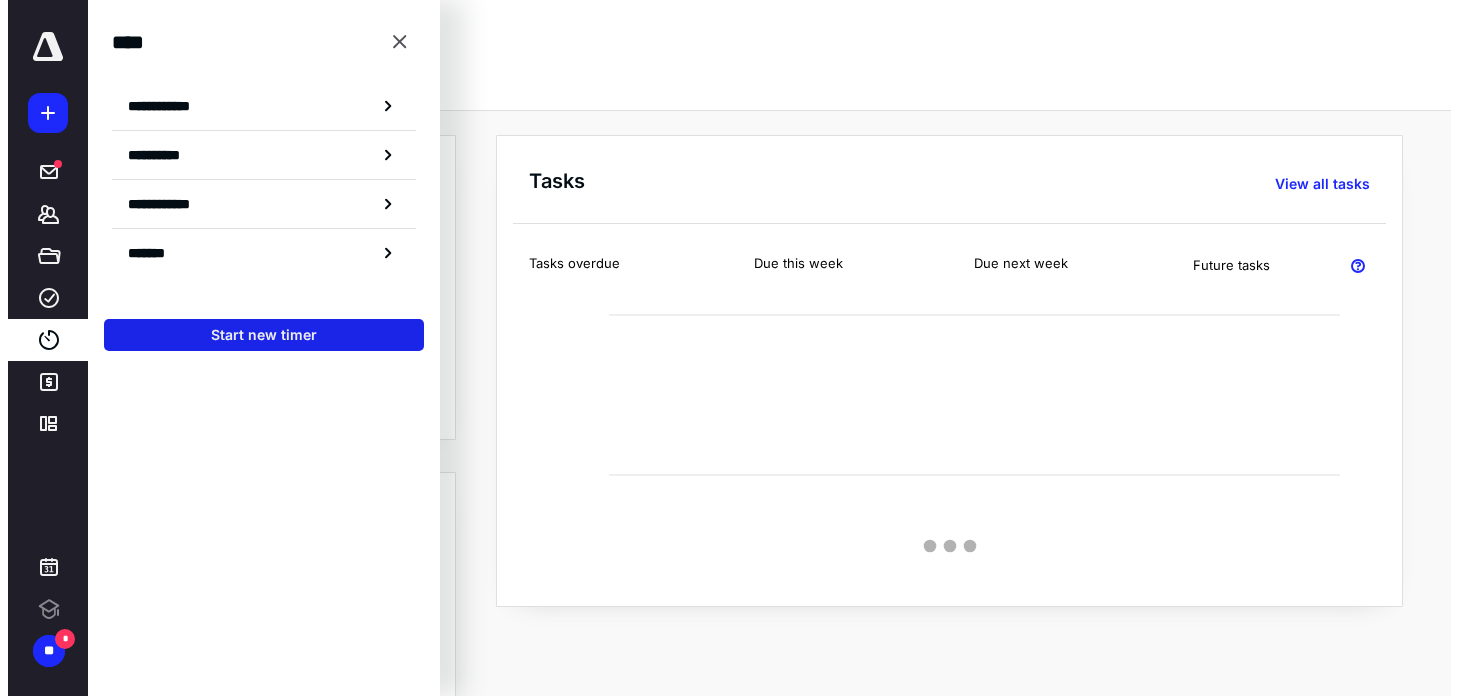 scroll, scrollTop: 0, scrollLeft: 0, axis: both 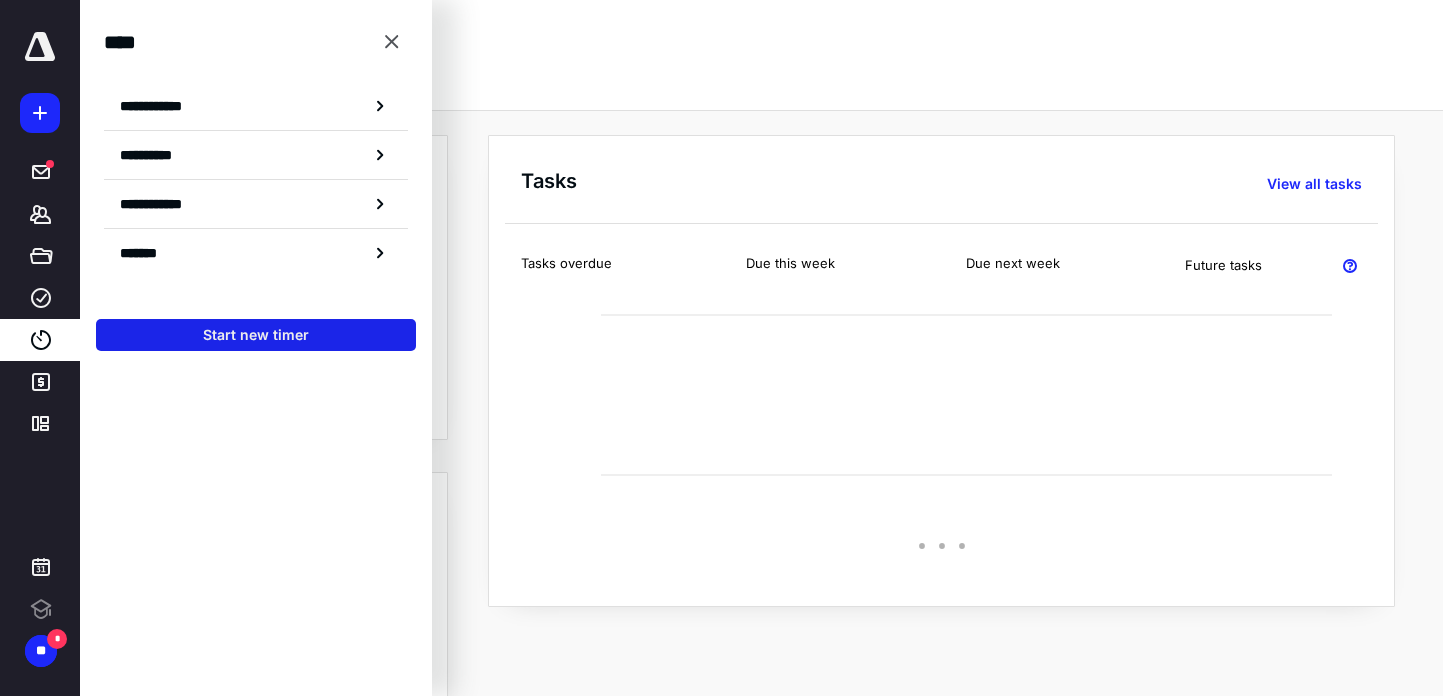 click on "Start new timer" at bounding box center (256, 335) 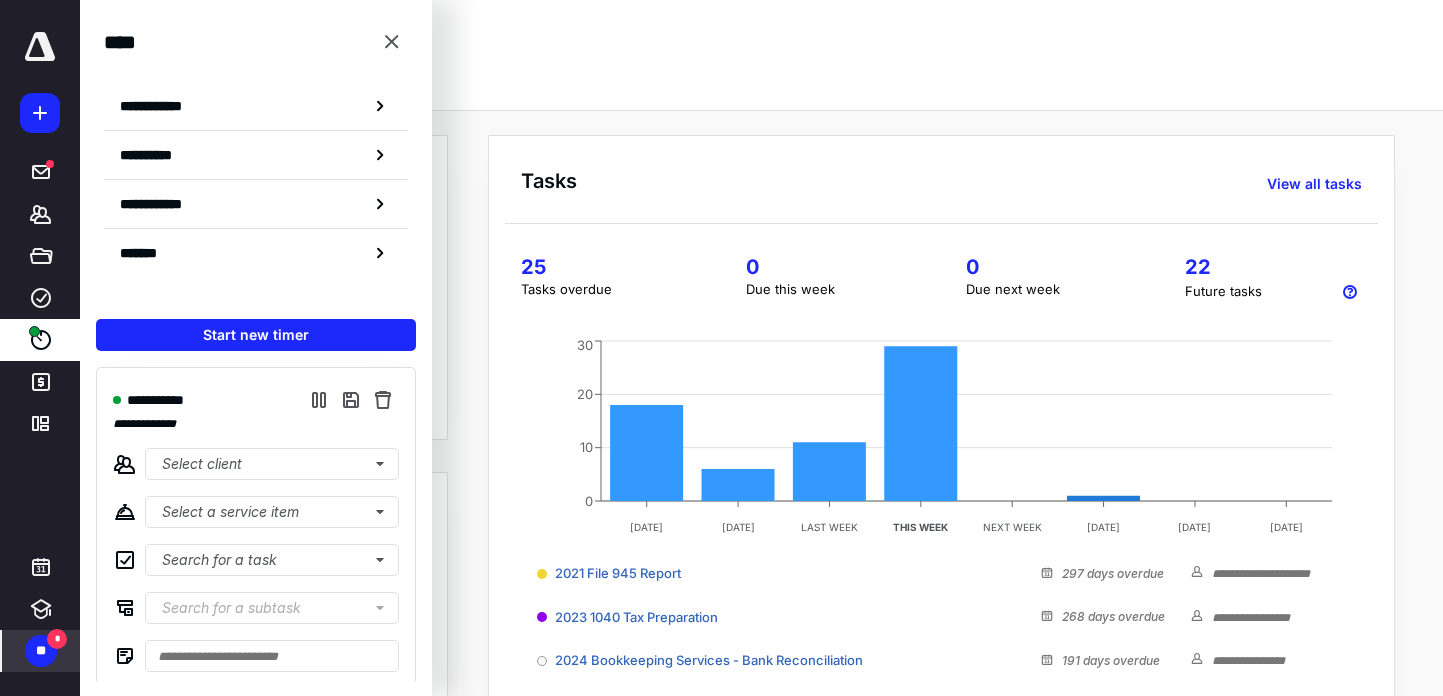 click on "**" at bounding box center (41, 651) 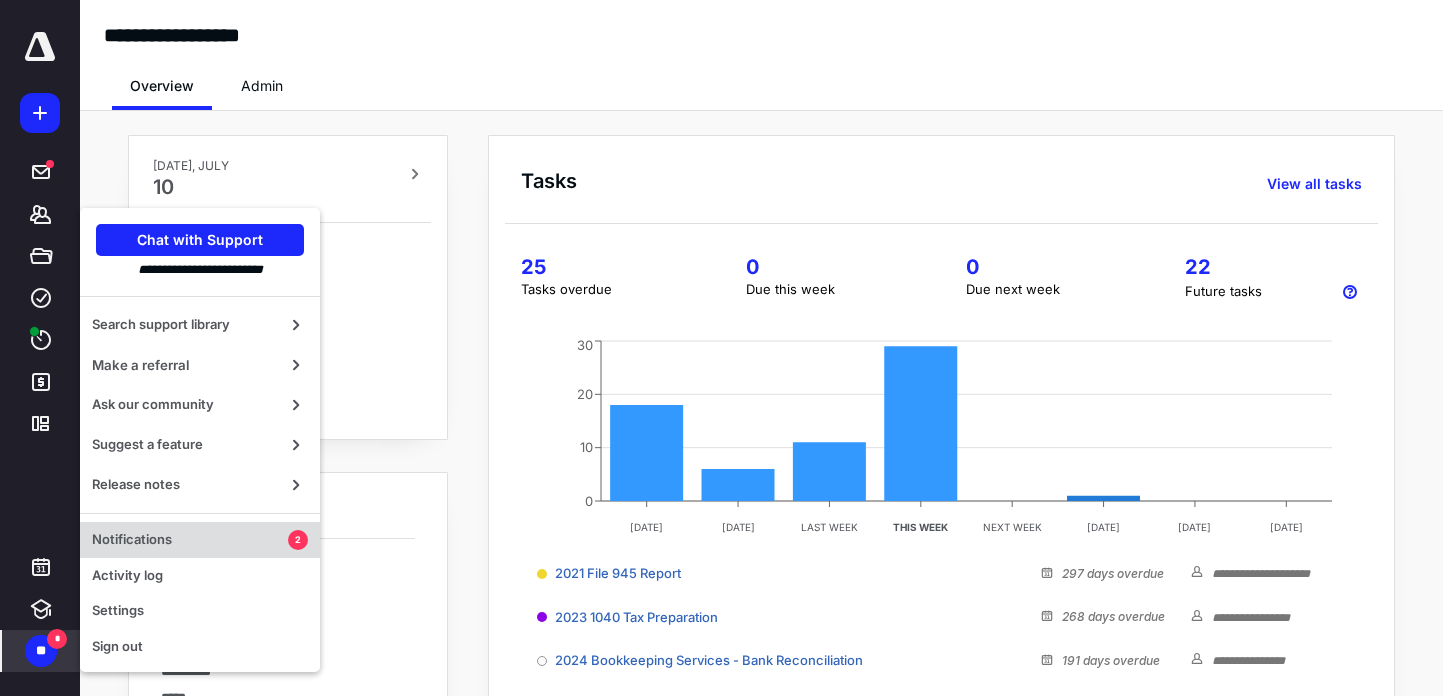 click on "Notifications" at bounding box center [190, 540] 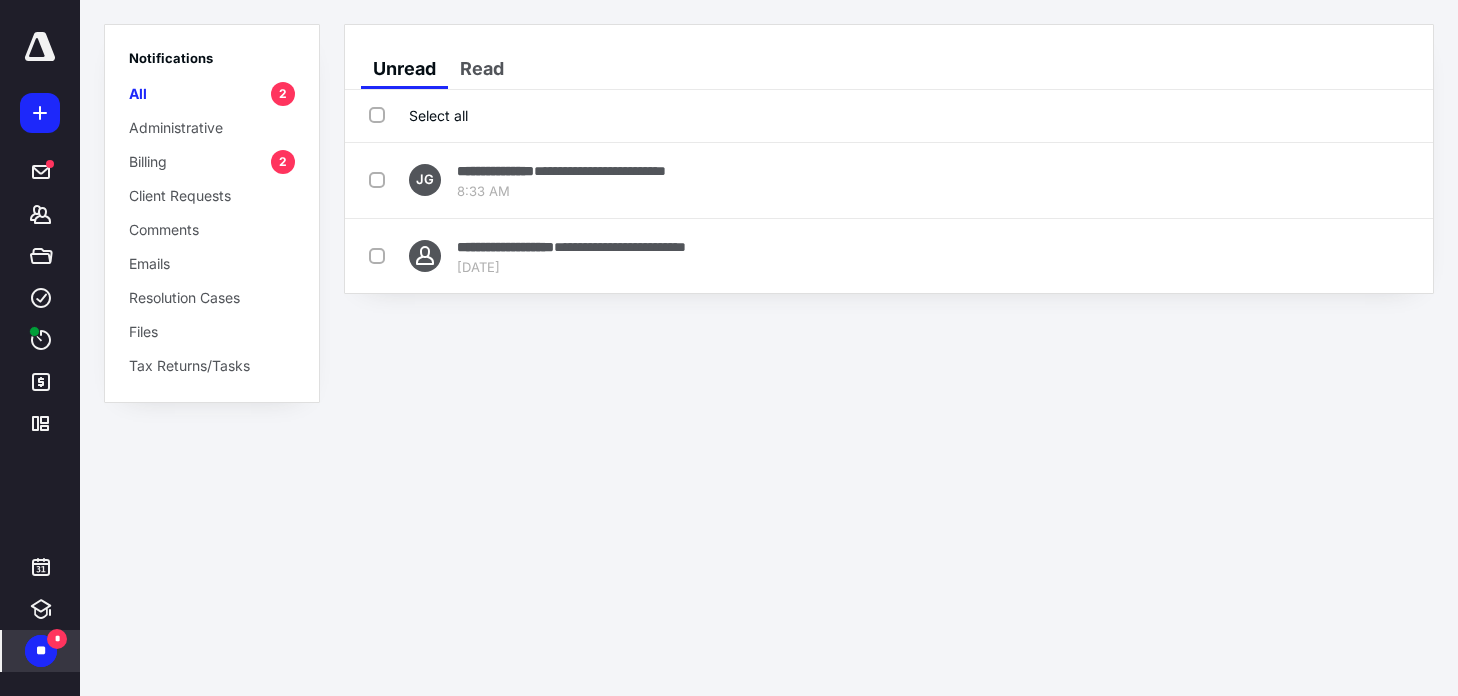 click on "Select all" at bounding box center [418, 115] 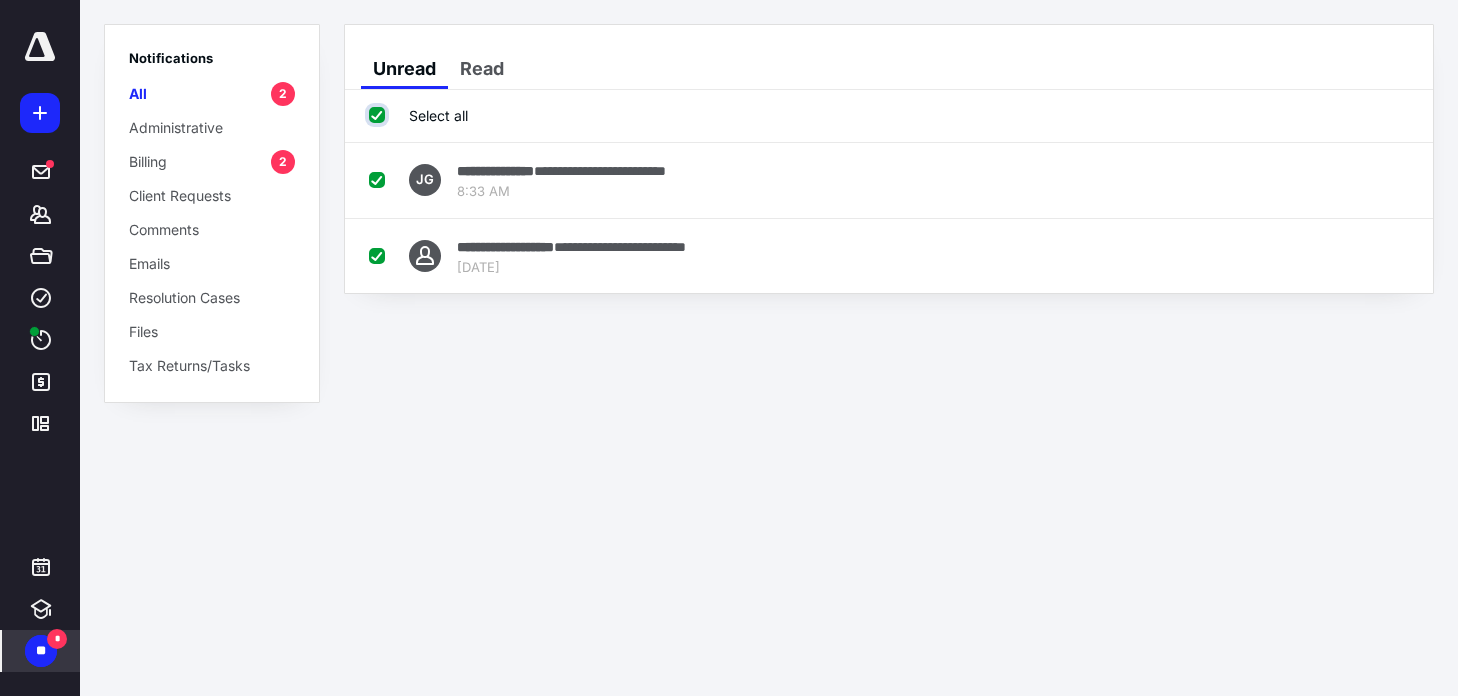 checkbox on "true" 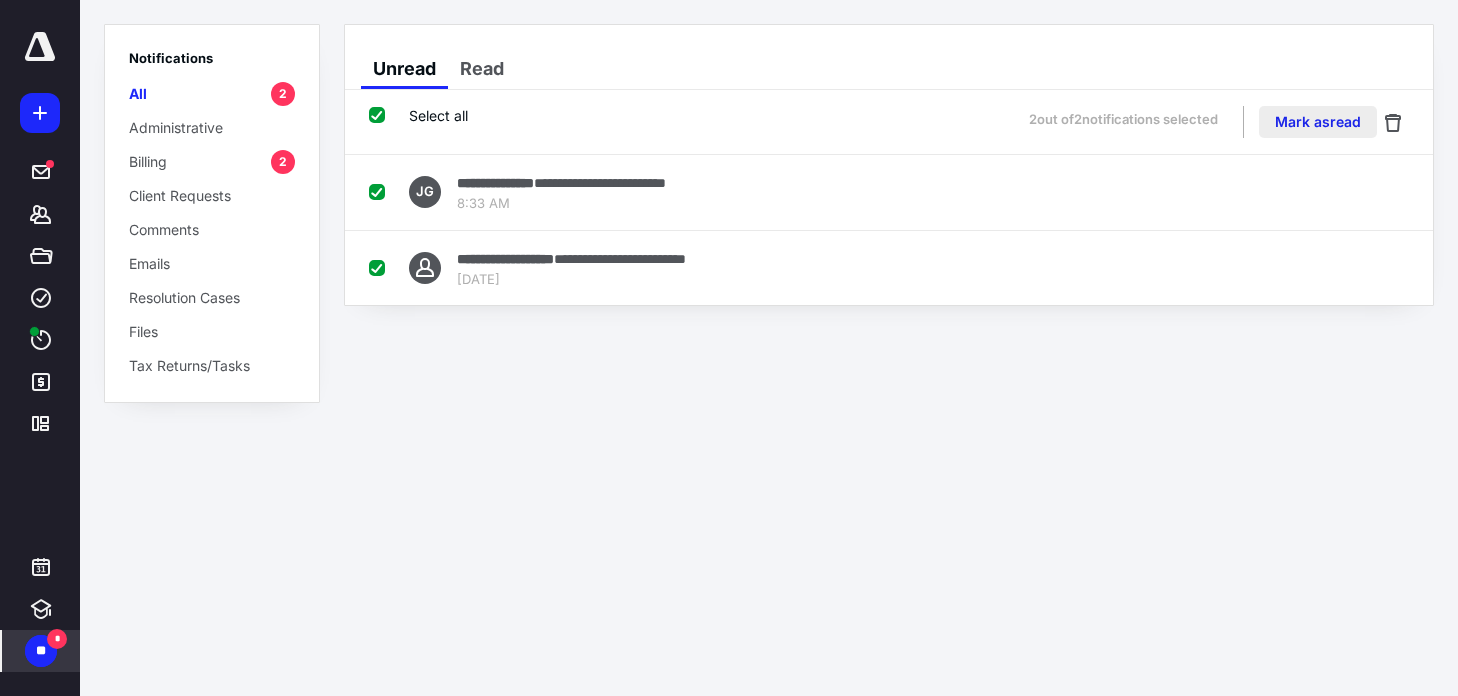 click on "Mark as  read" at bounding box center (1318, 122) 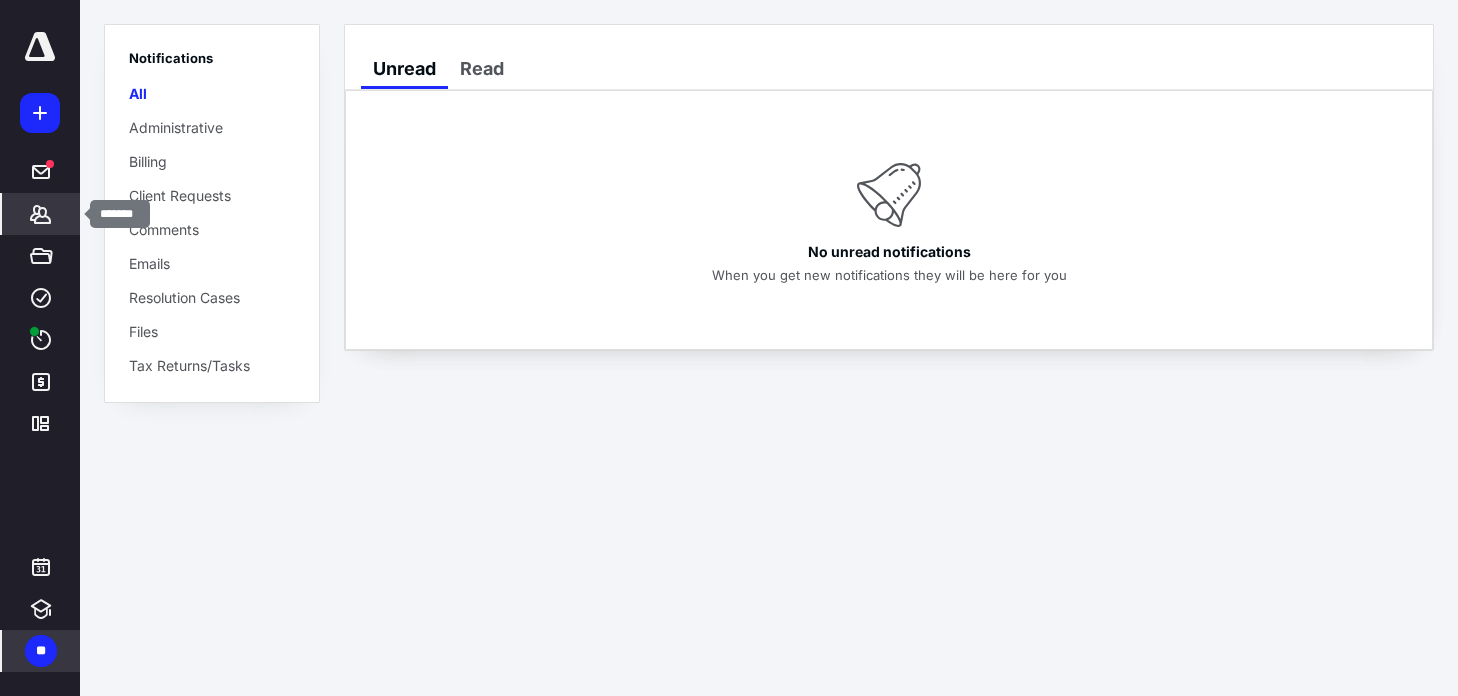 click 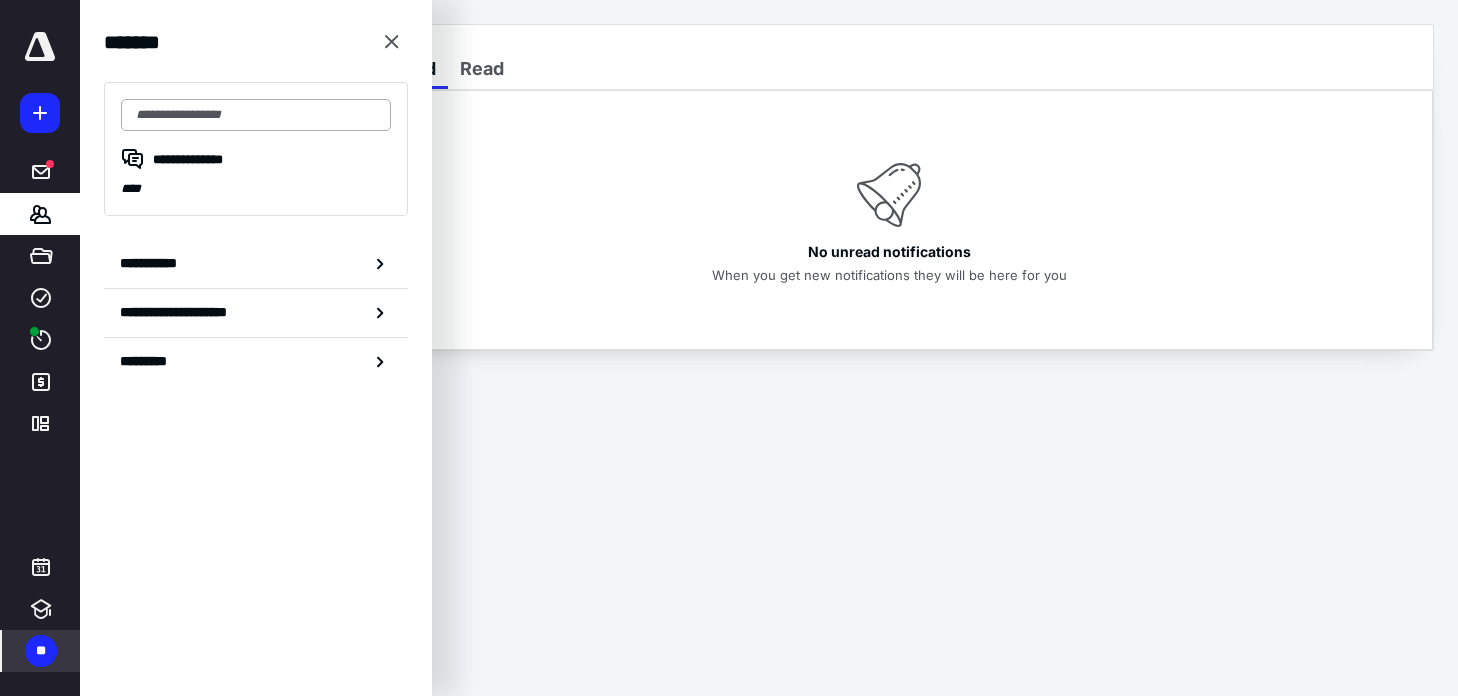 click at bounding box center (256, 115) 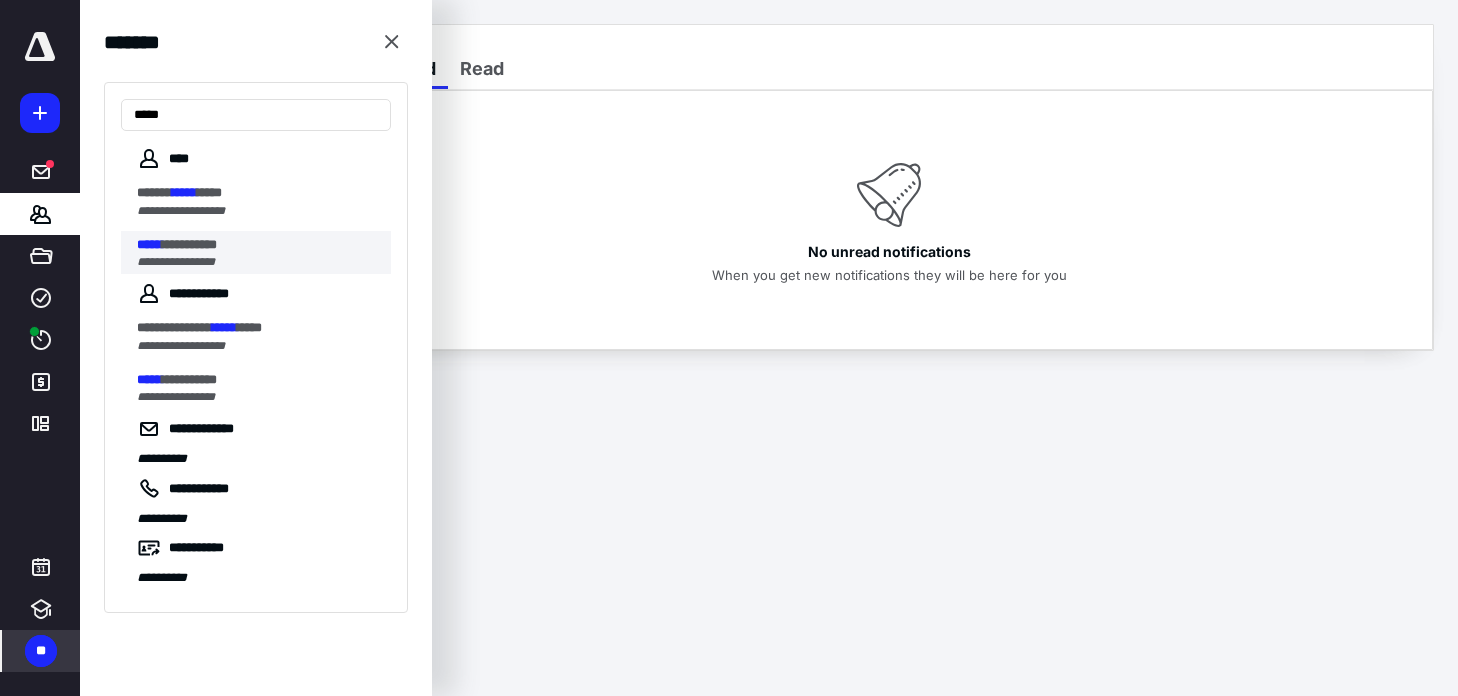 type on "*****" 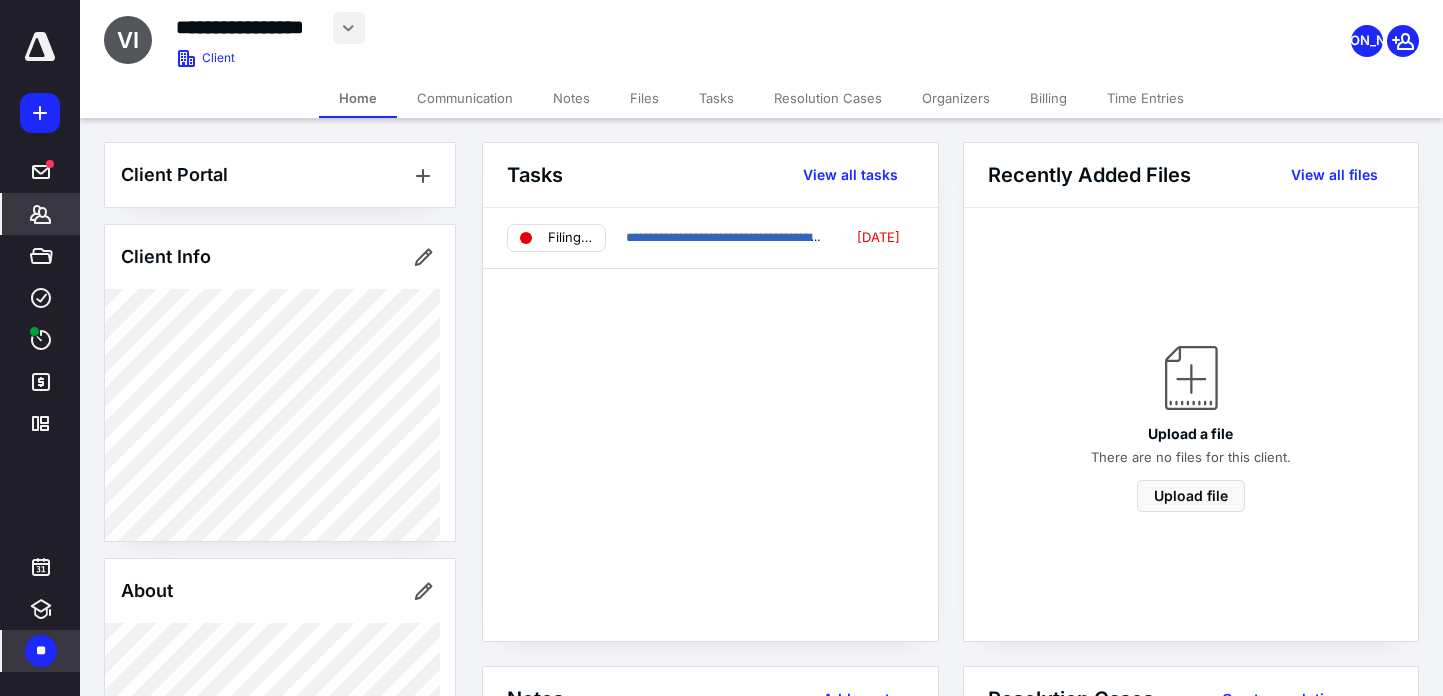 click at bounding box center (349, 28) 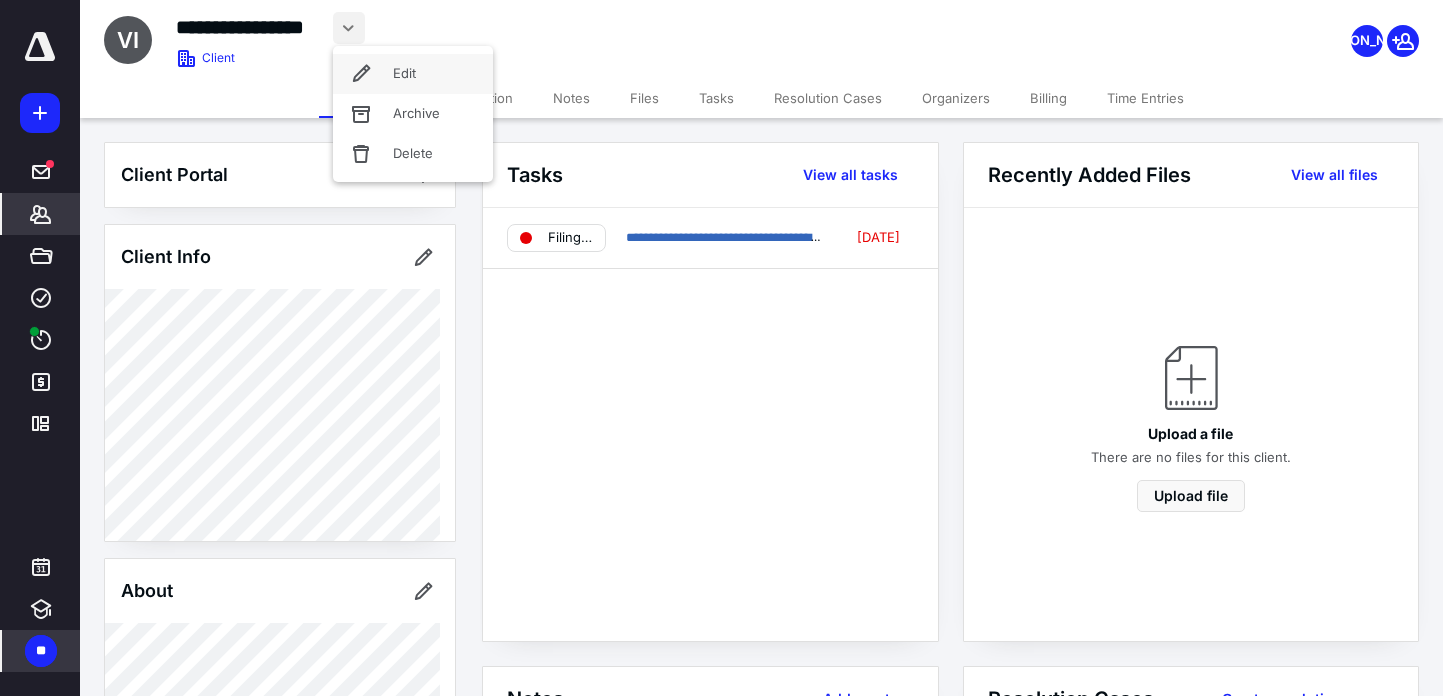 click on "Edit" at bounding box center (413, 74) 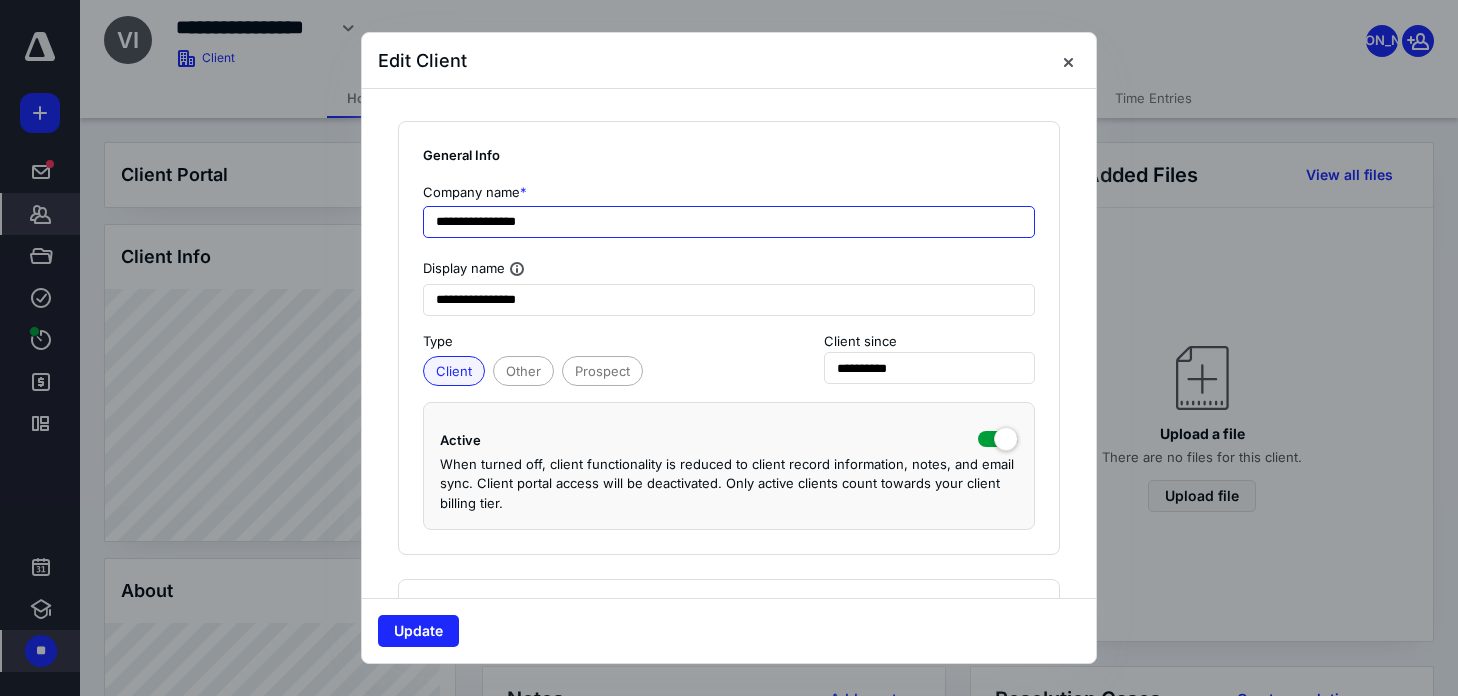 click on "**********" at bounding box center (729, 222) 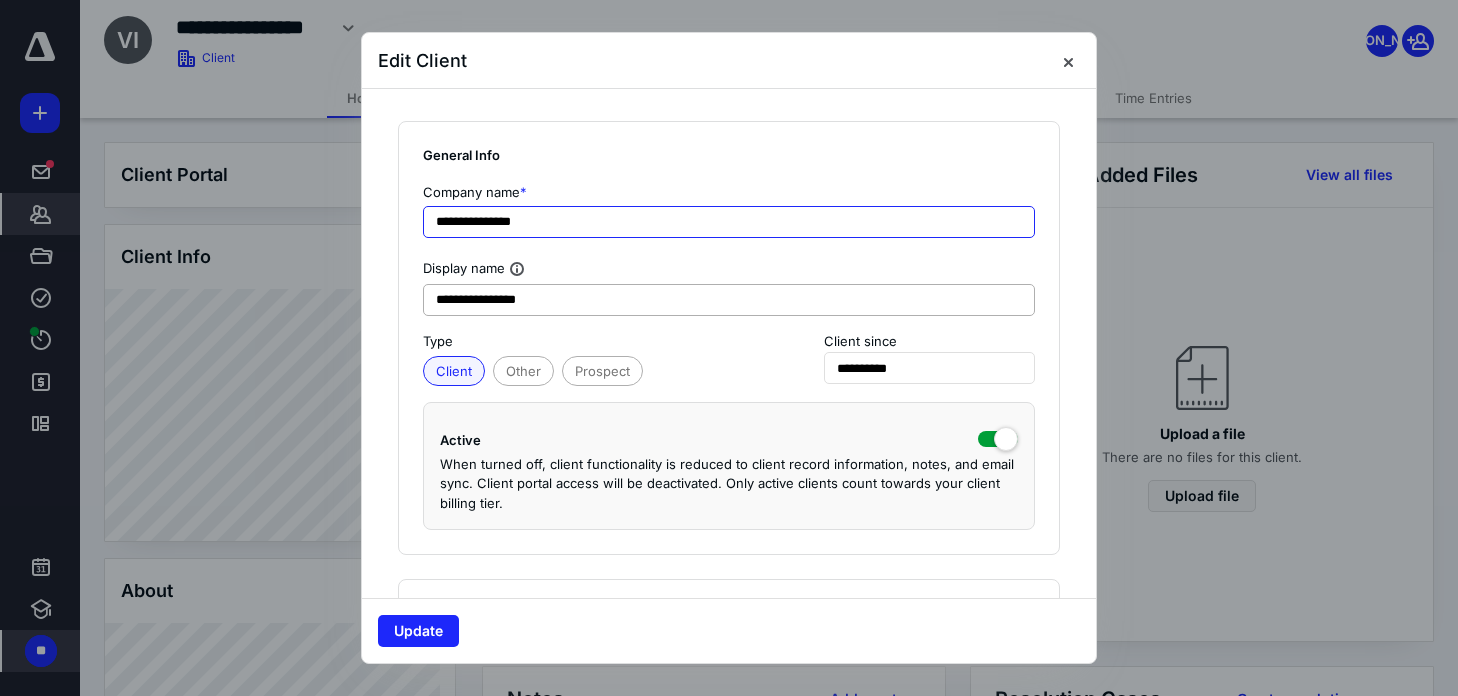 type on "**********" 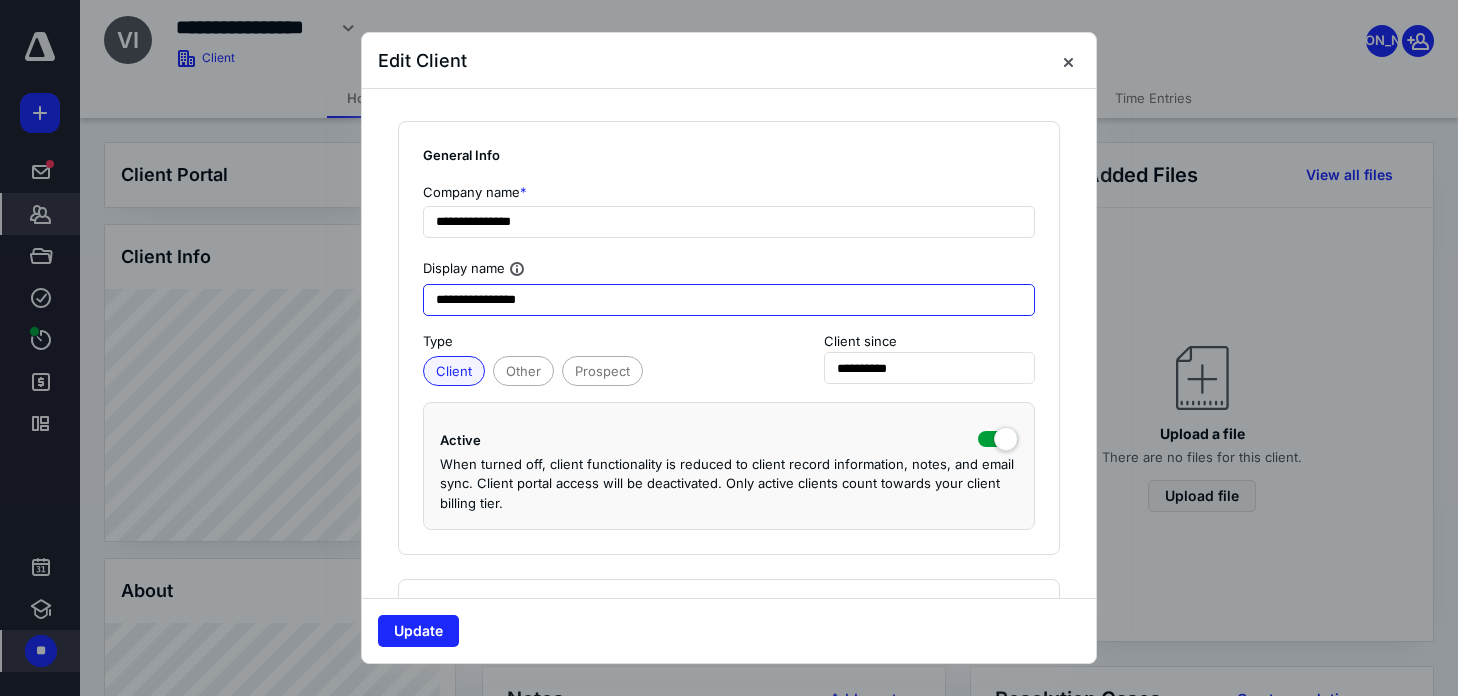 click on "**********" at bounding box center [729, 300] 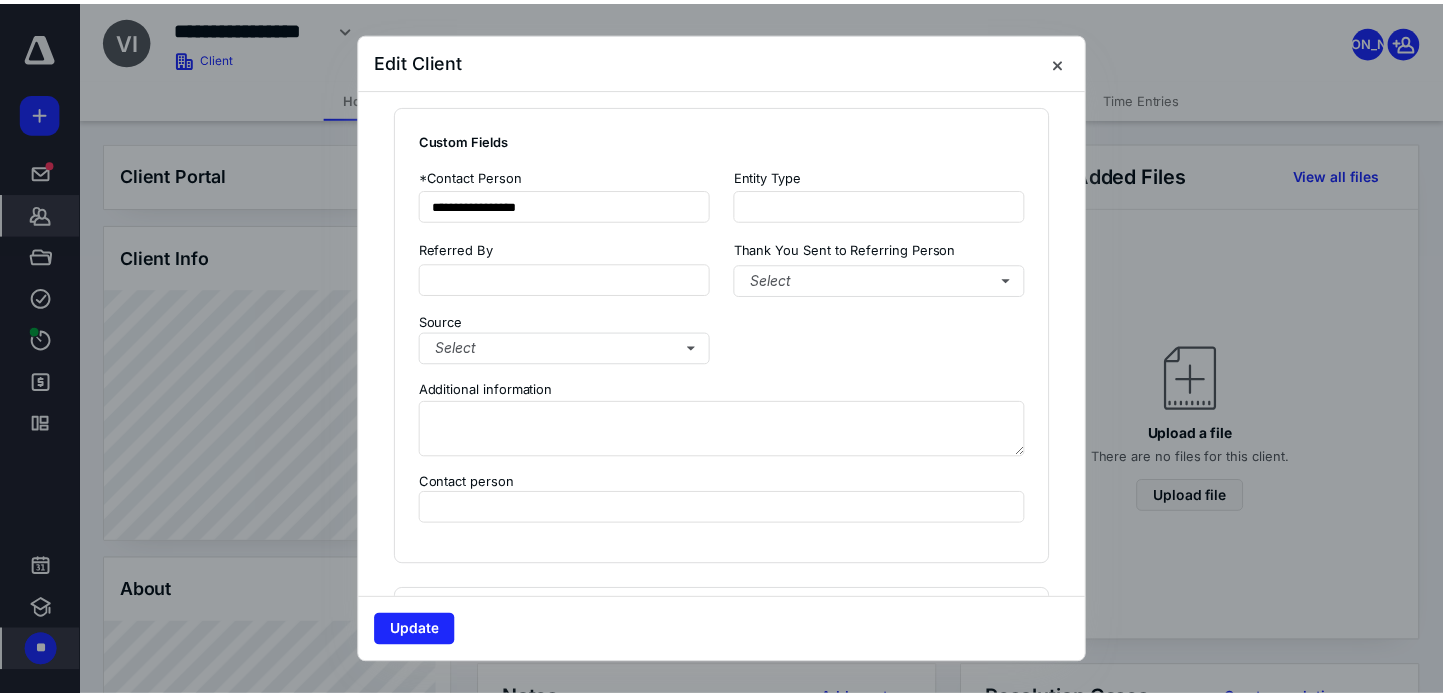 scroll, scrollTop: 1400, scrollLeft: 0, axis: vertical 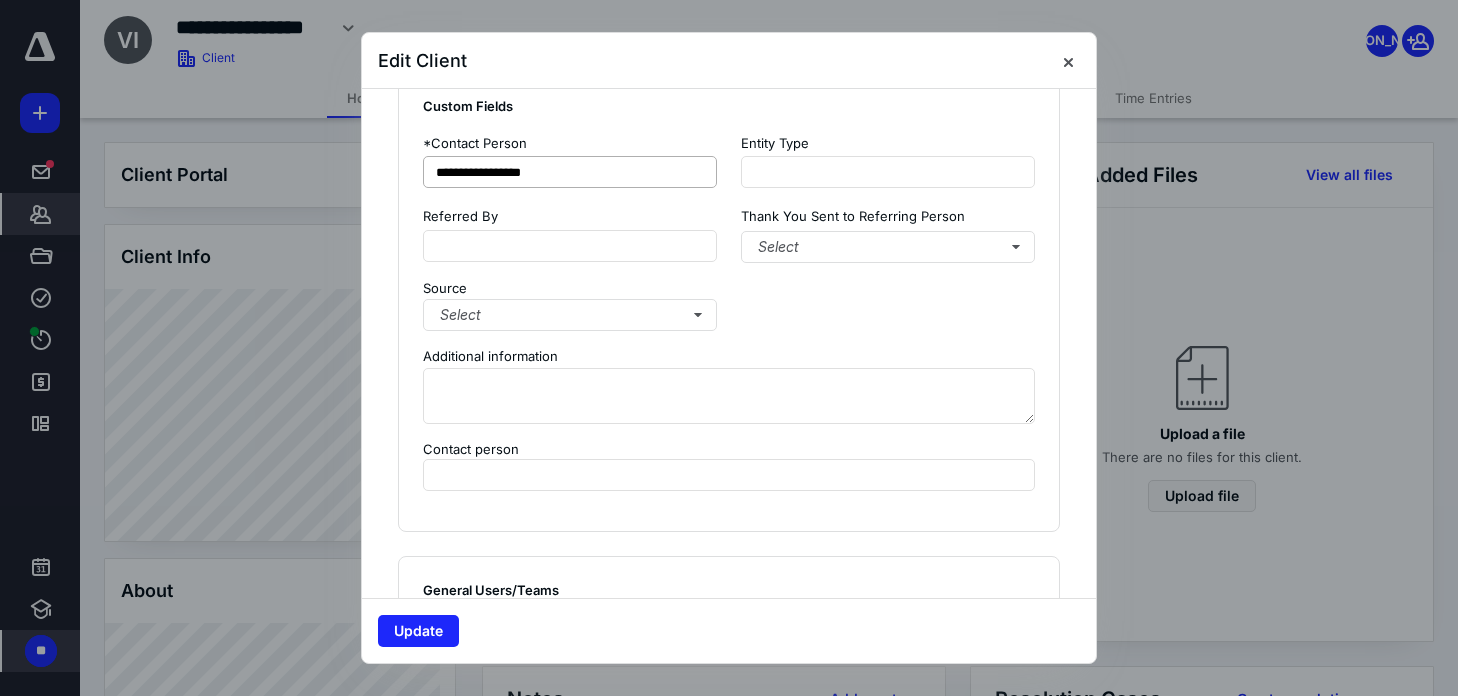 type on "**********" 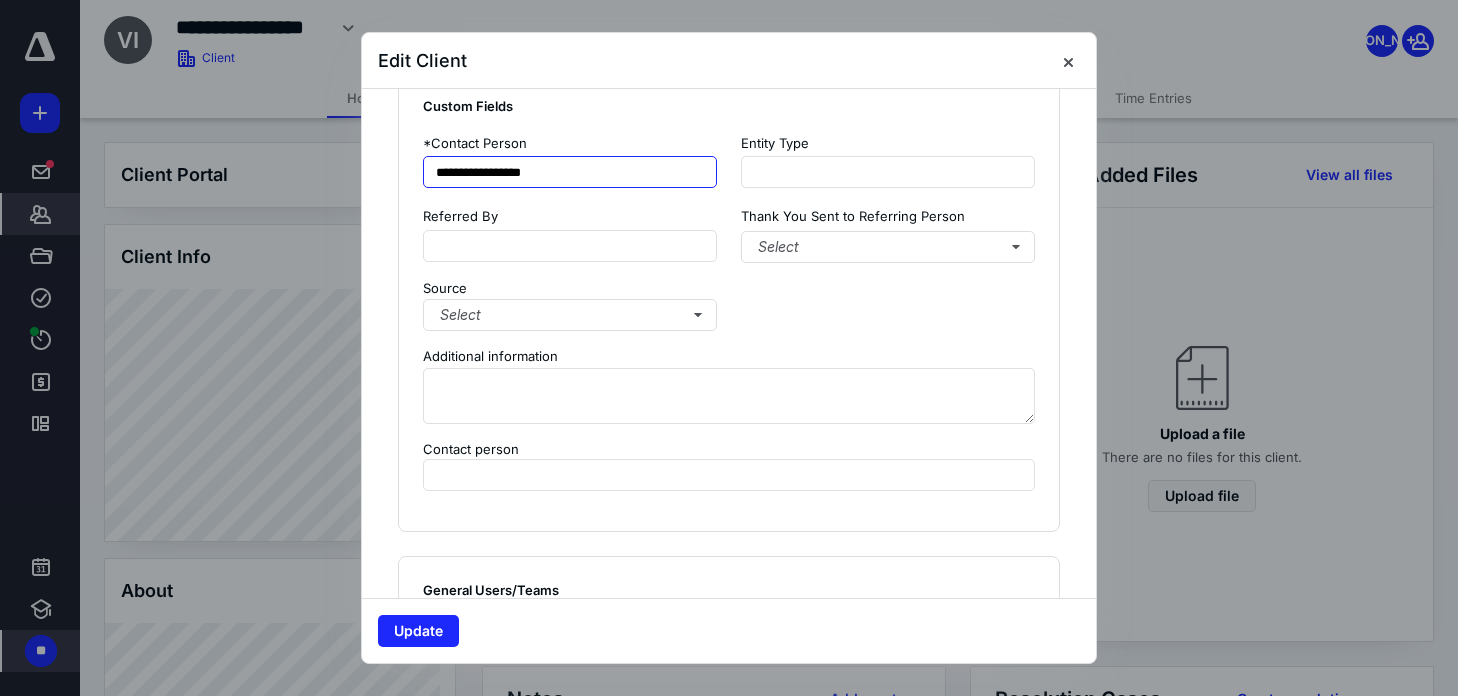 click on "**********" at bounding box center [570, 172] 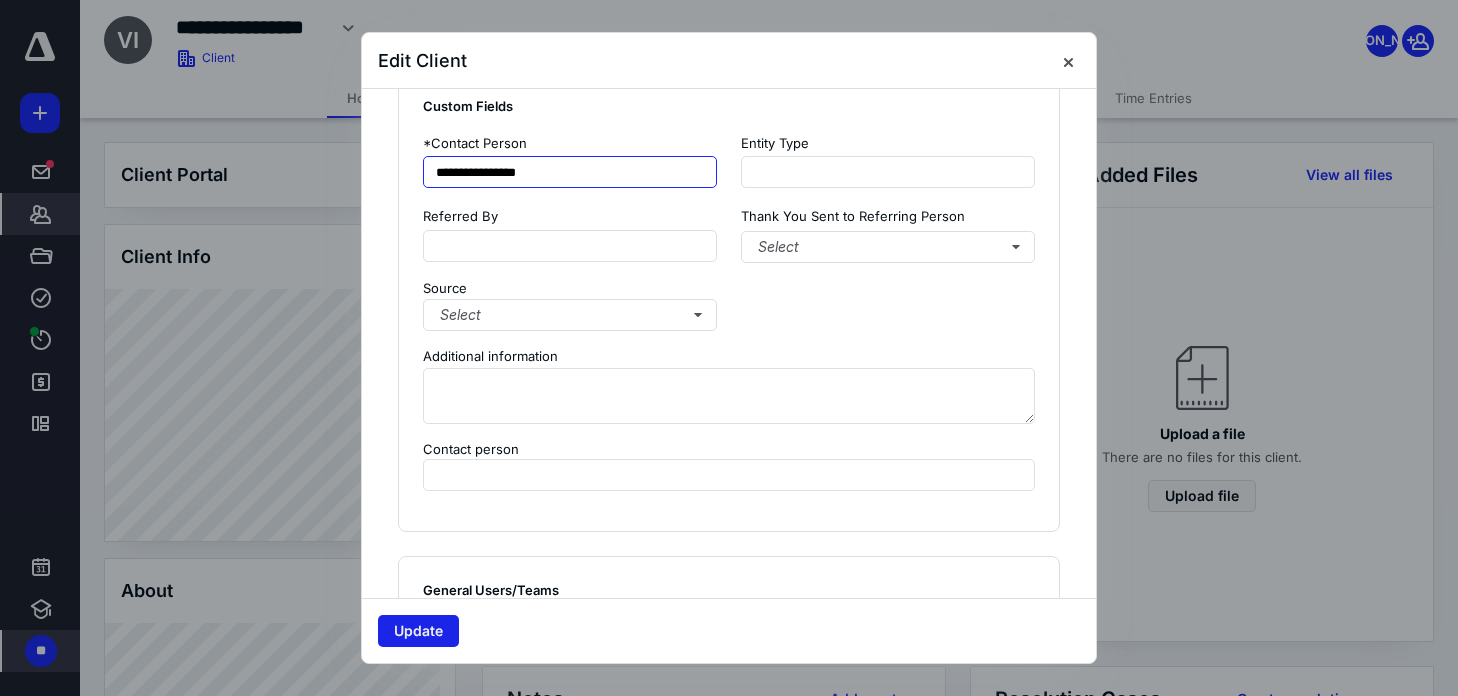 type on "**********" 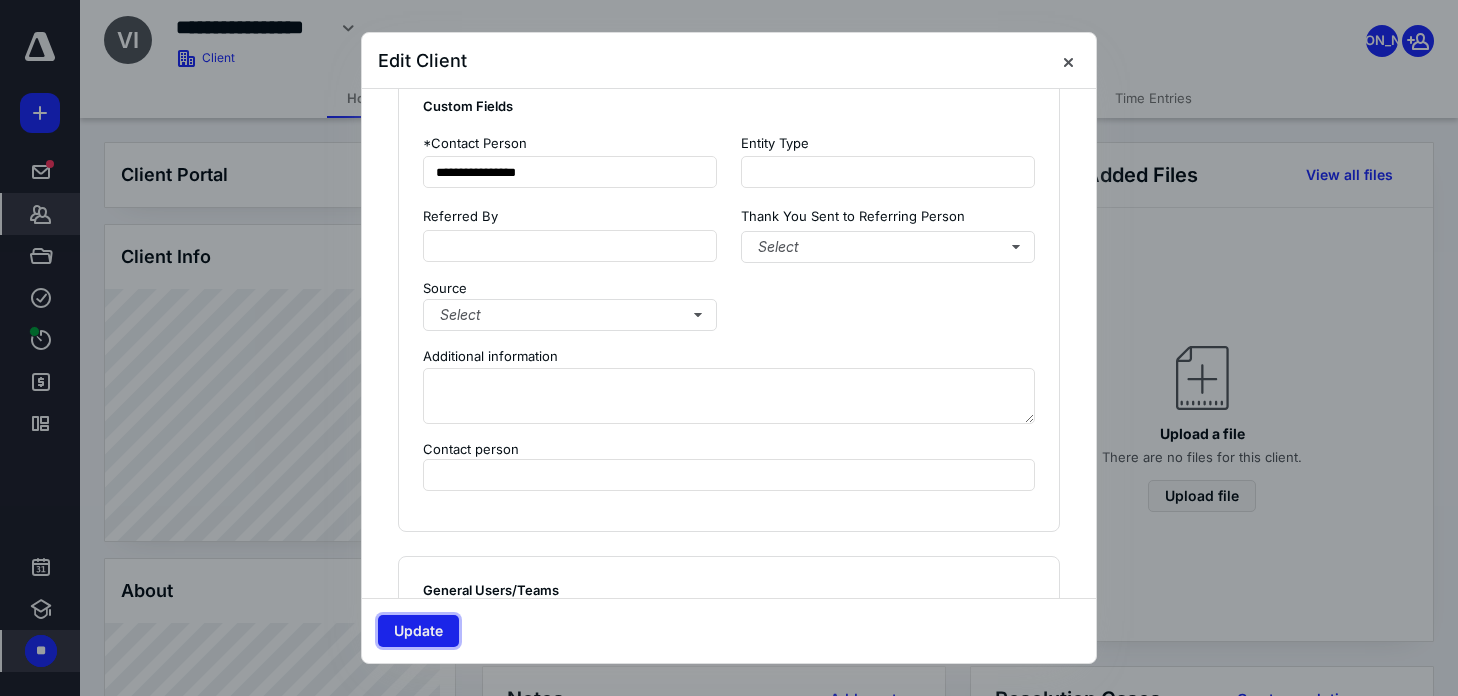 click on "Update" at bounding box center [418, 631] 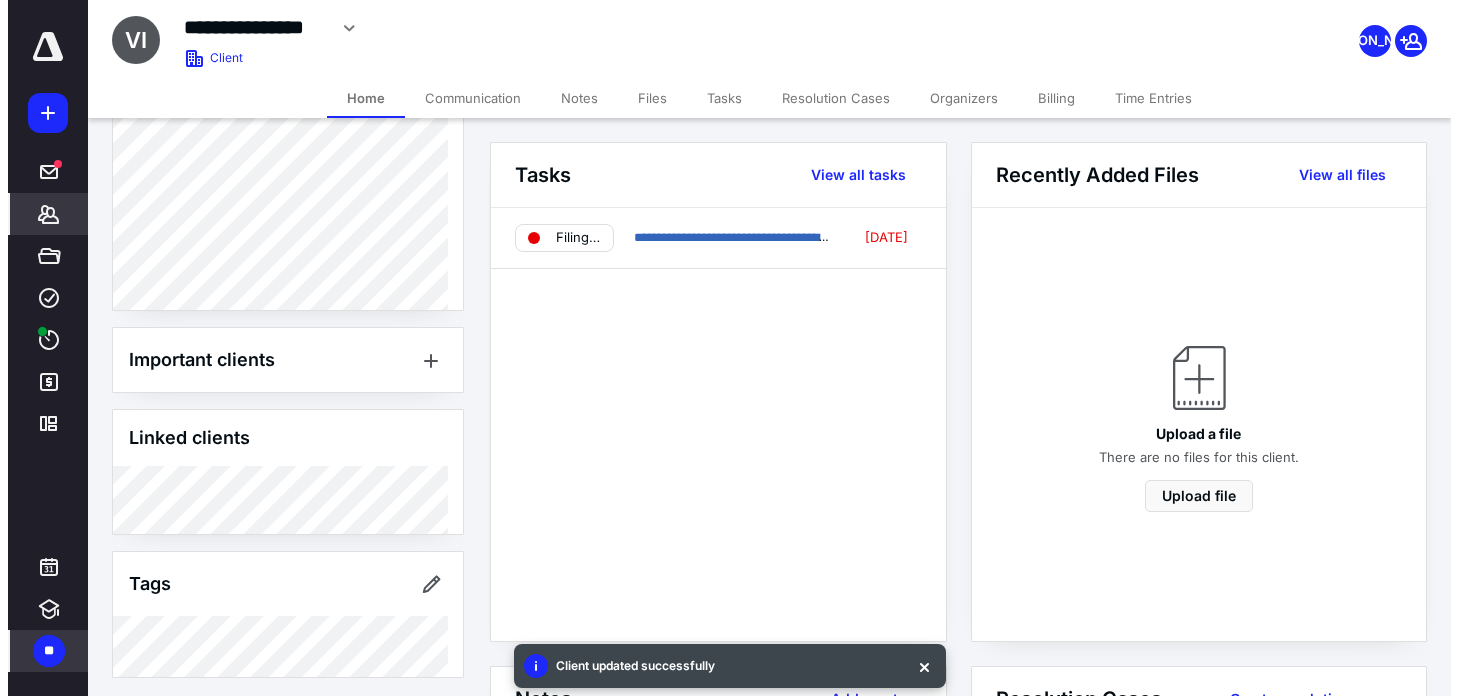 scroll, scrollTop: 717, scrollLeft: 0, axis: vertical 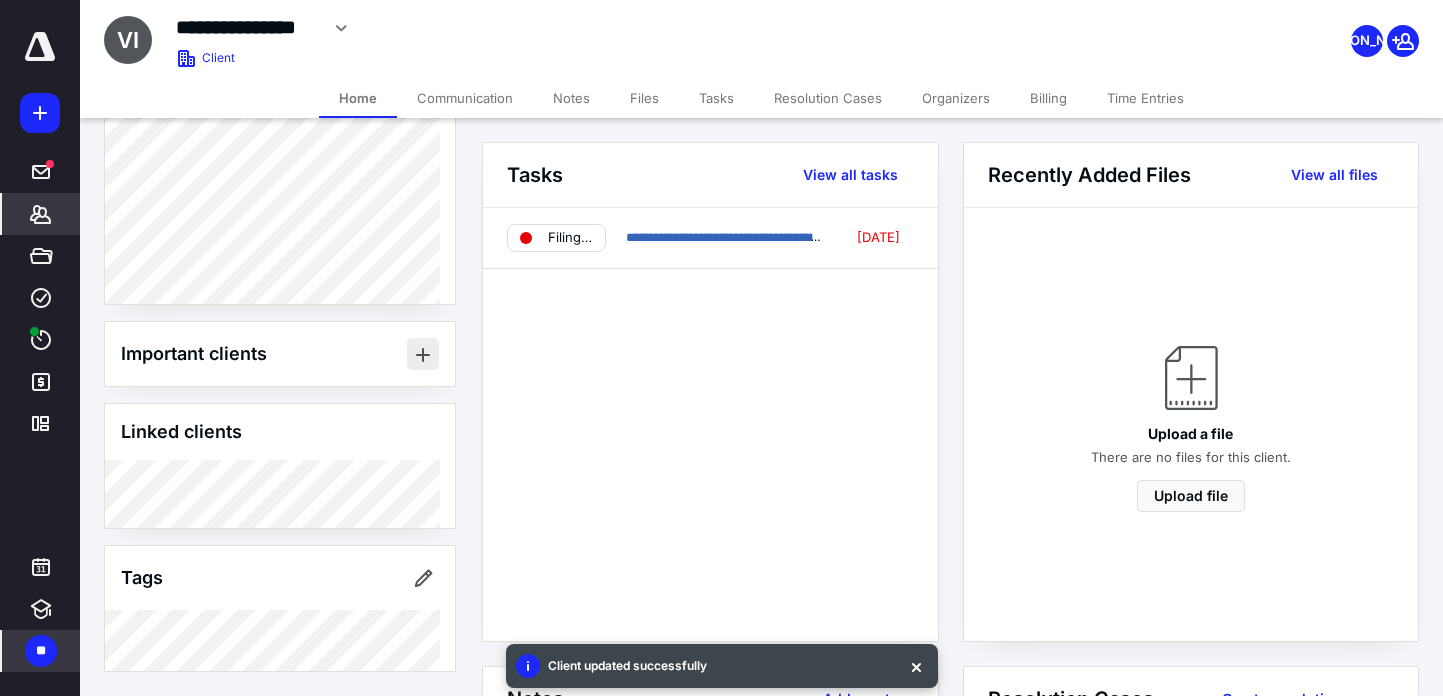 click at bounding box center [423, 354] 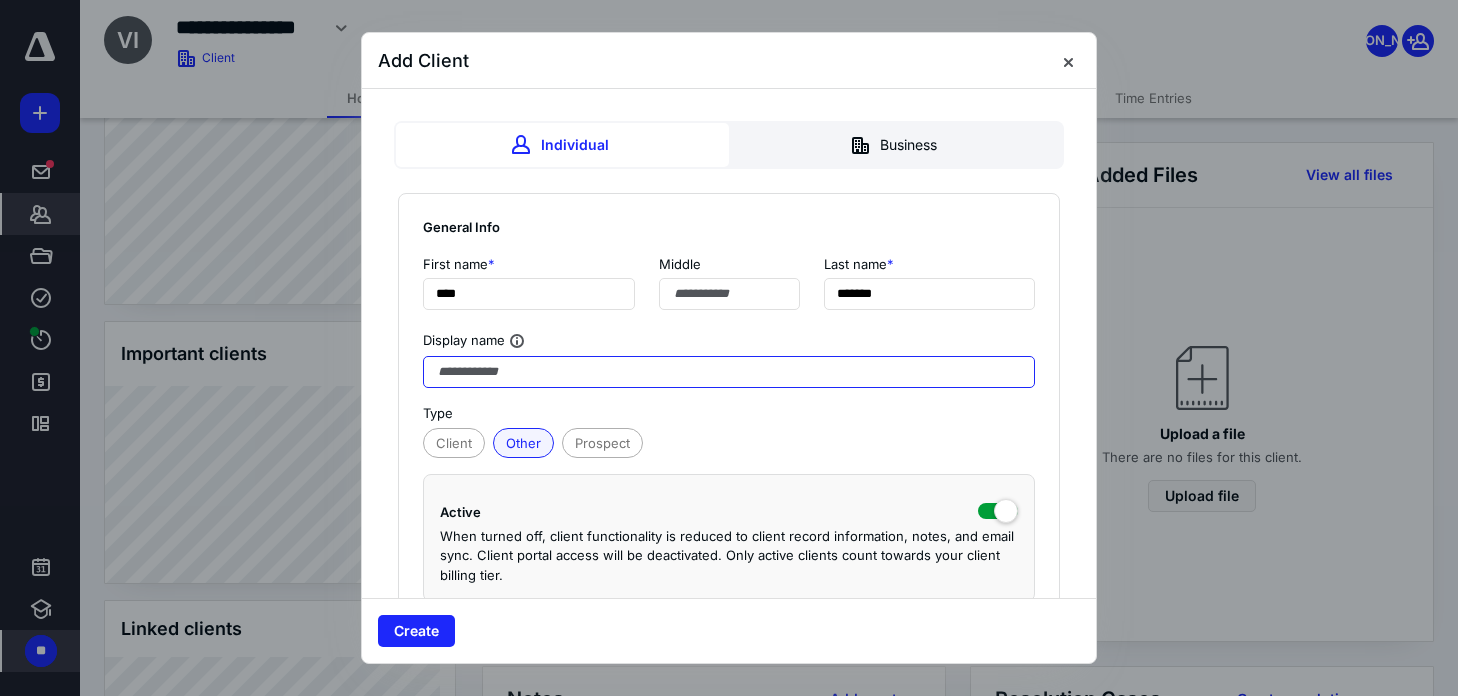 click at bounding box center (729, 372) 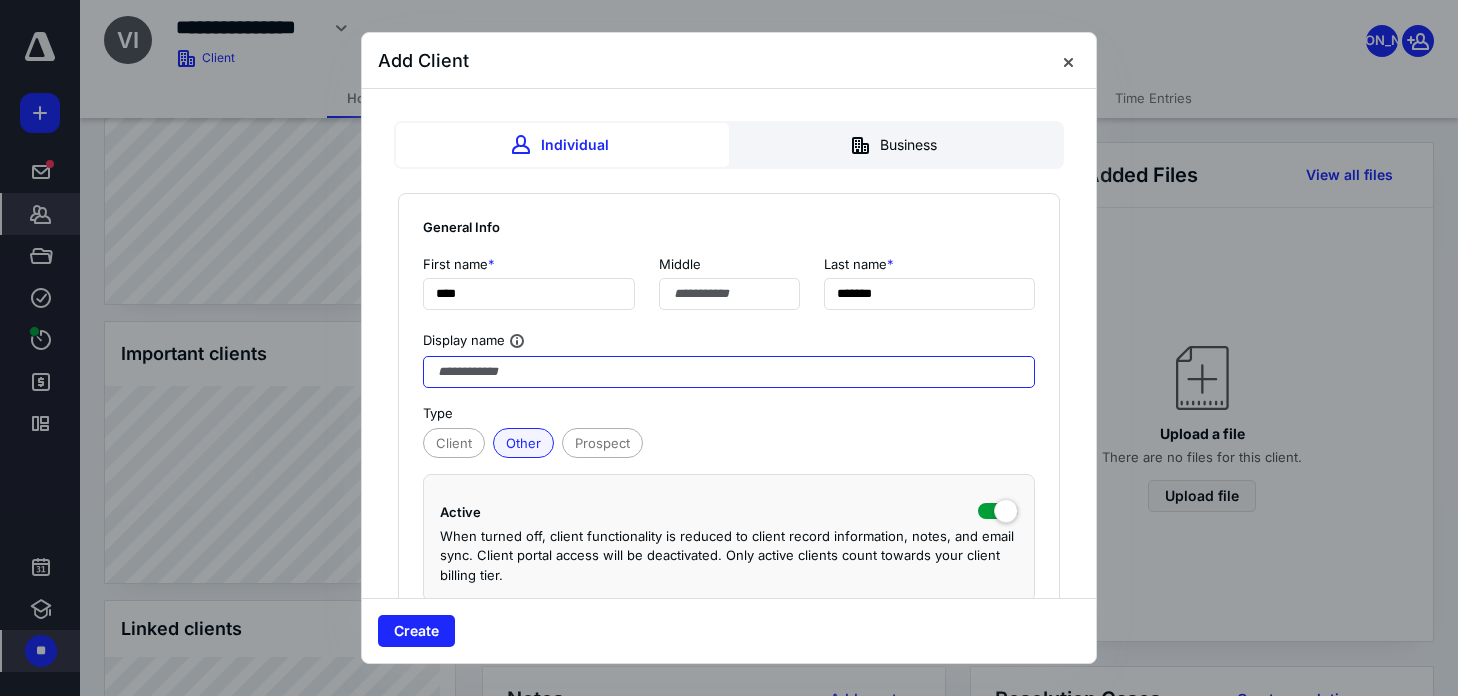 paste on "**********" 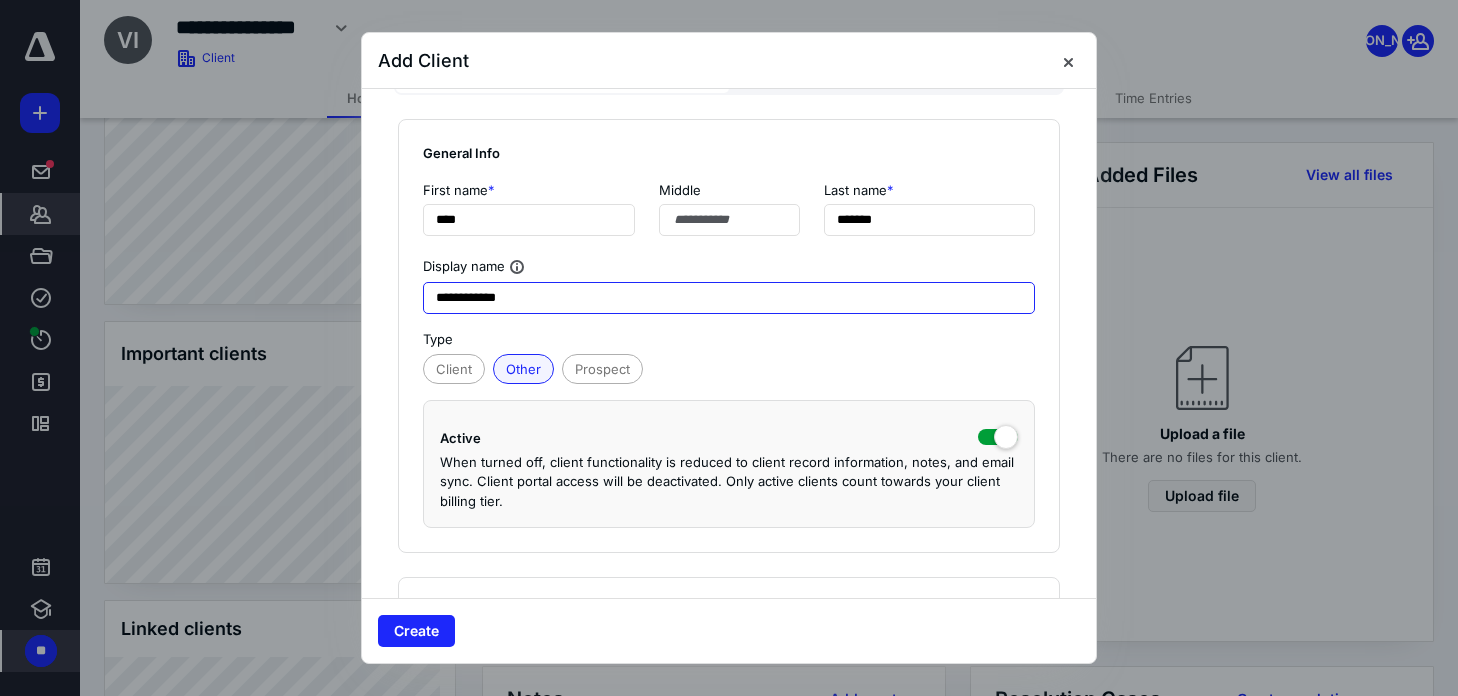 scroll, scrollTop: 200, scrollLeft: 0, axis: vertical 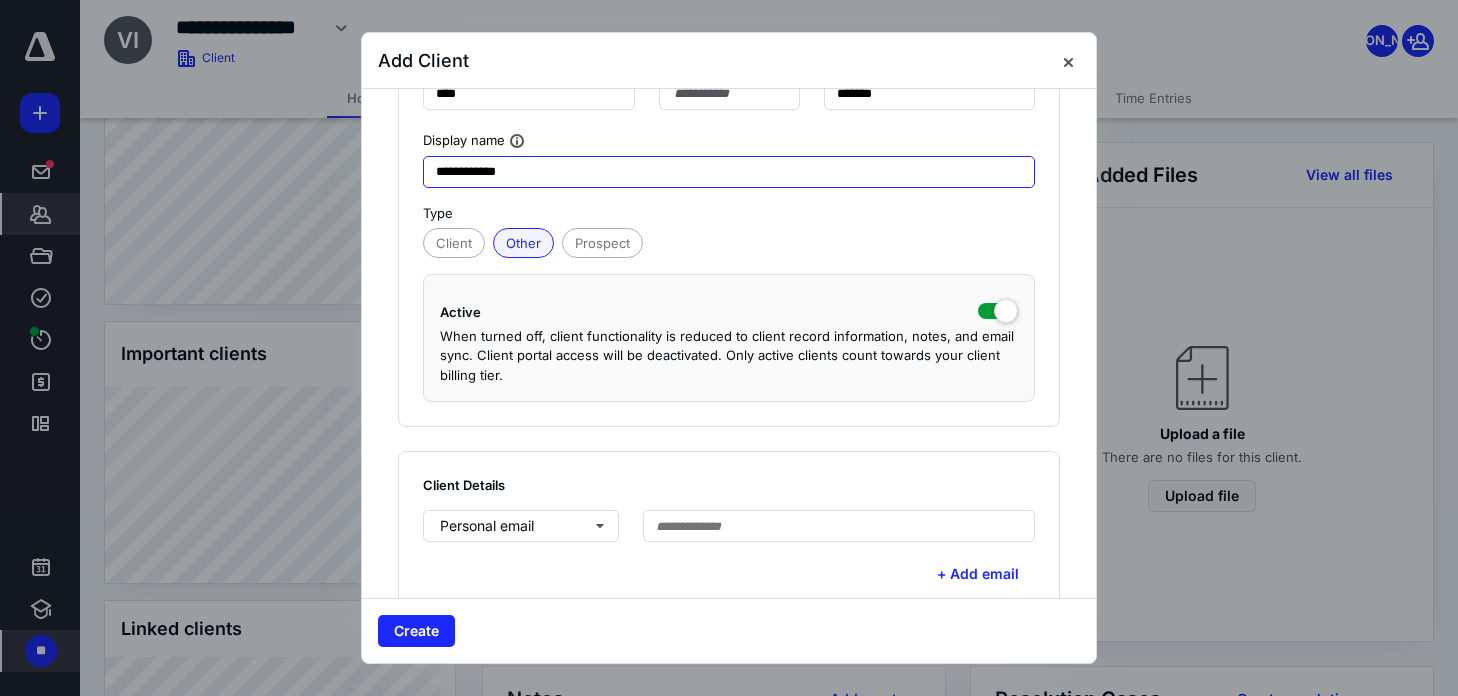 type on "**********" 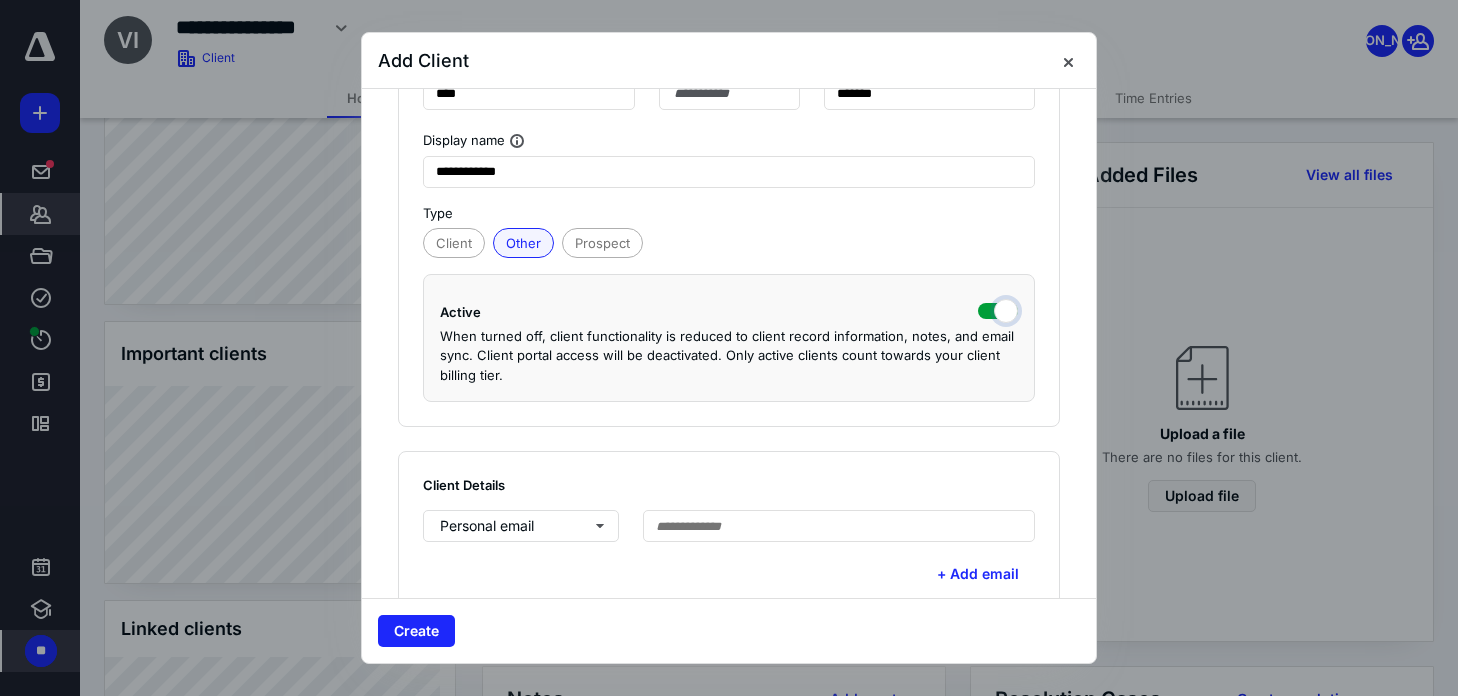 click on "Active When turned off, client functionality is reduced to client record information, notes, and email sync. Client portal access will be deactivated. Only active clients count towards your client billing tier." at bounding box center [729, 338] 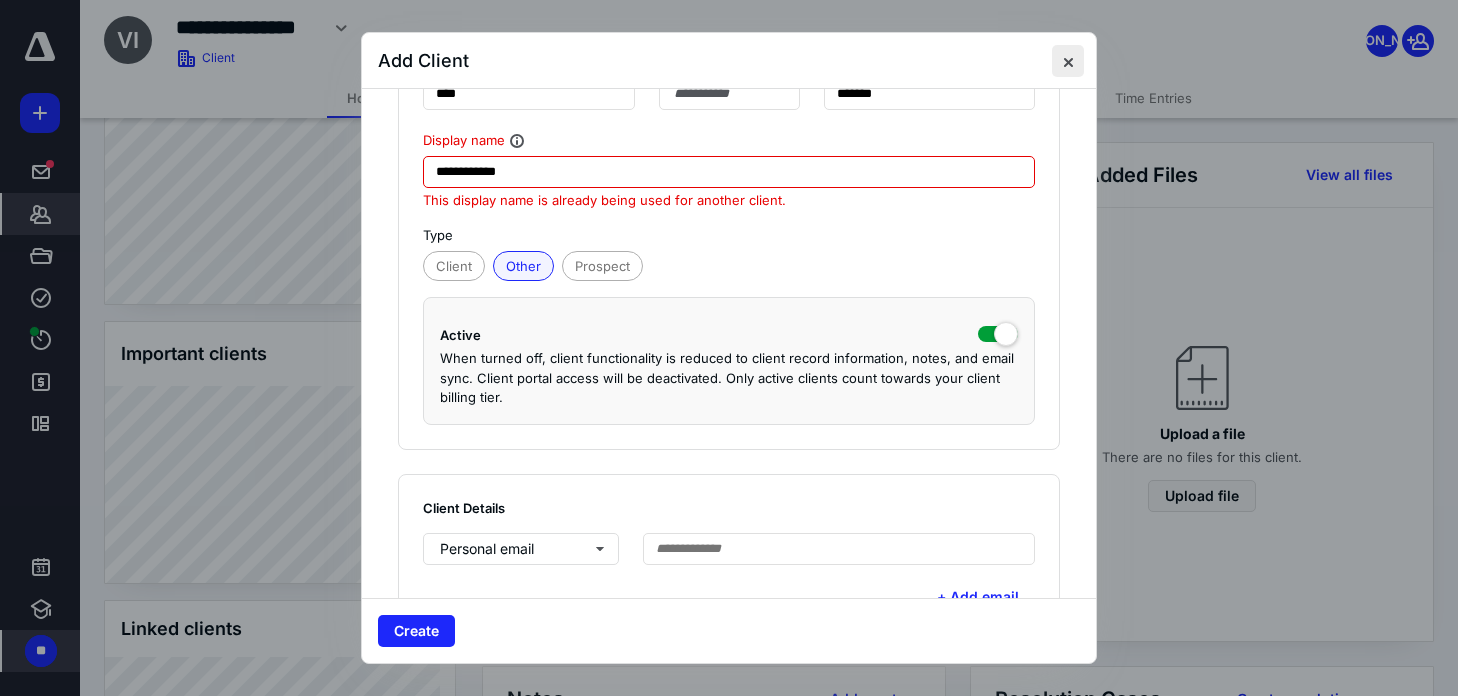click at bounding box center (1068, 61) 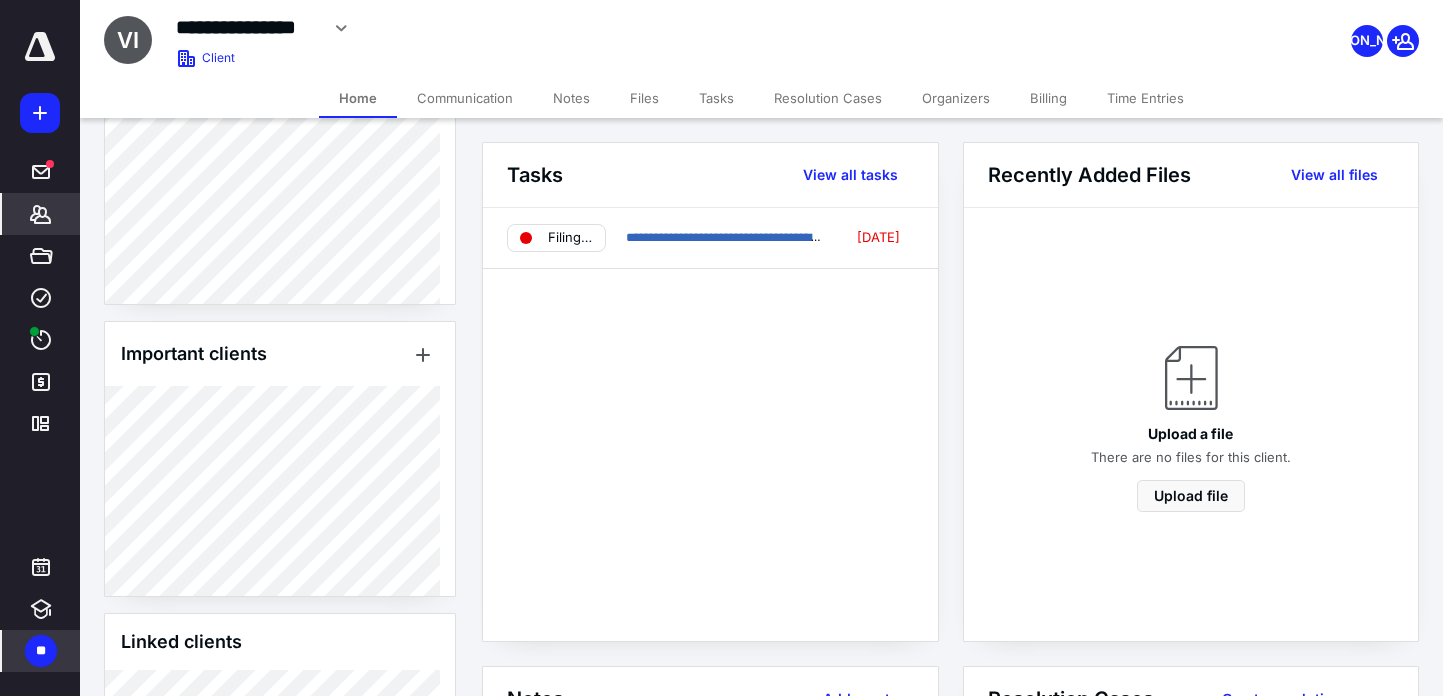click on "Files" at bounding box center (644, 98) 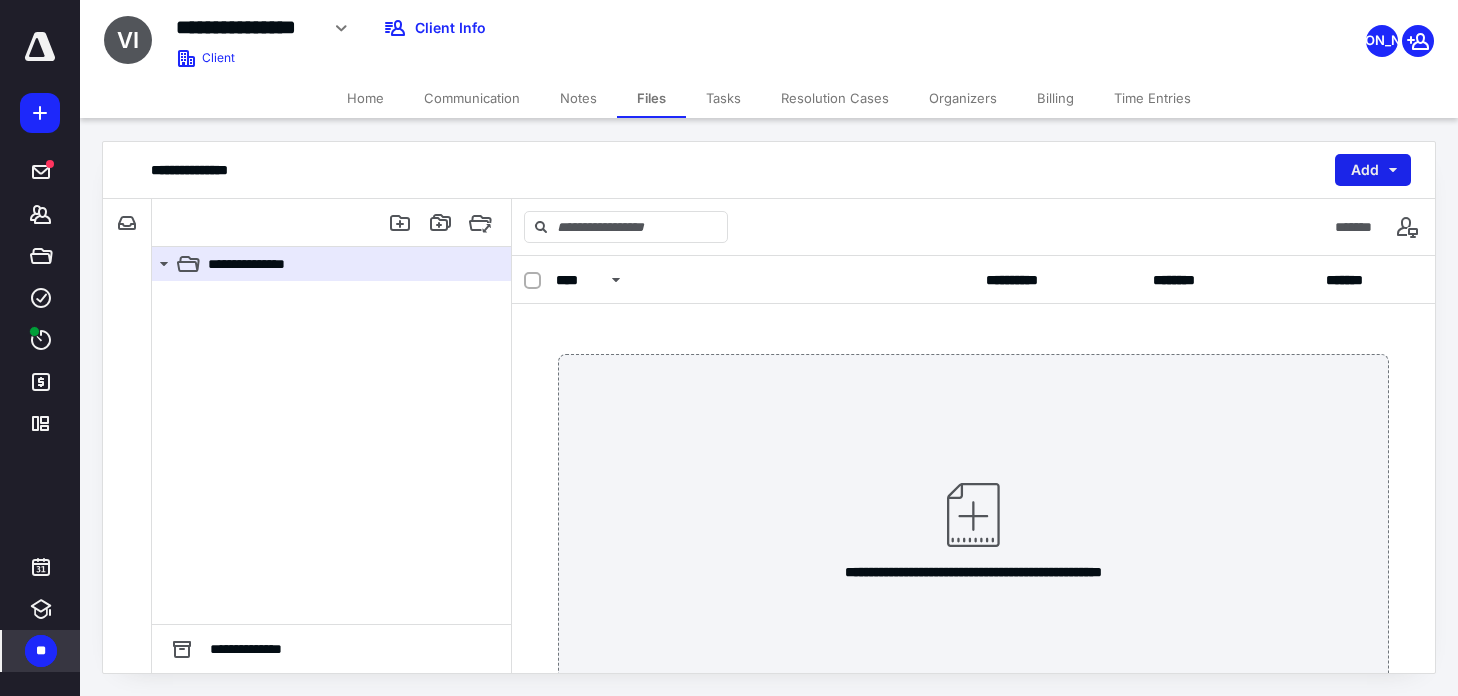 click on "Add" at bounding box center [1373, 170] 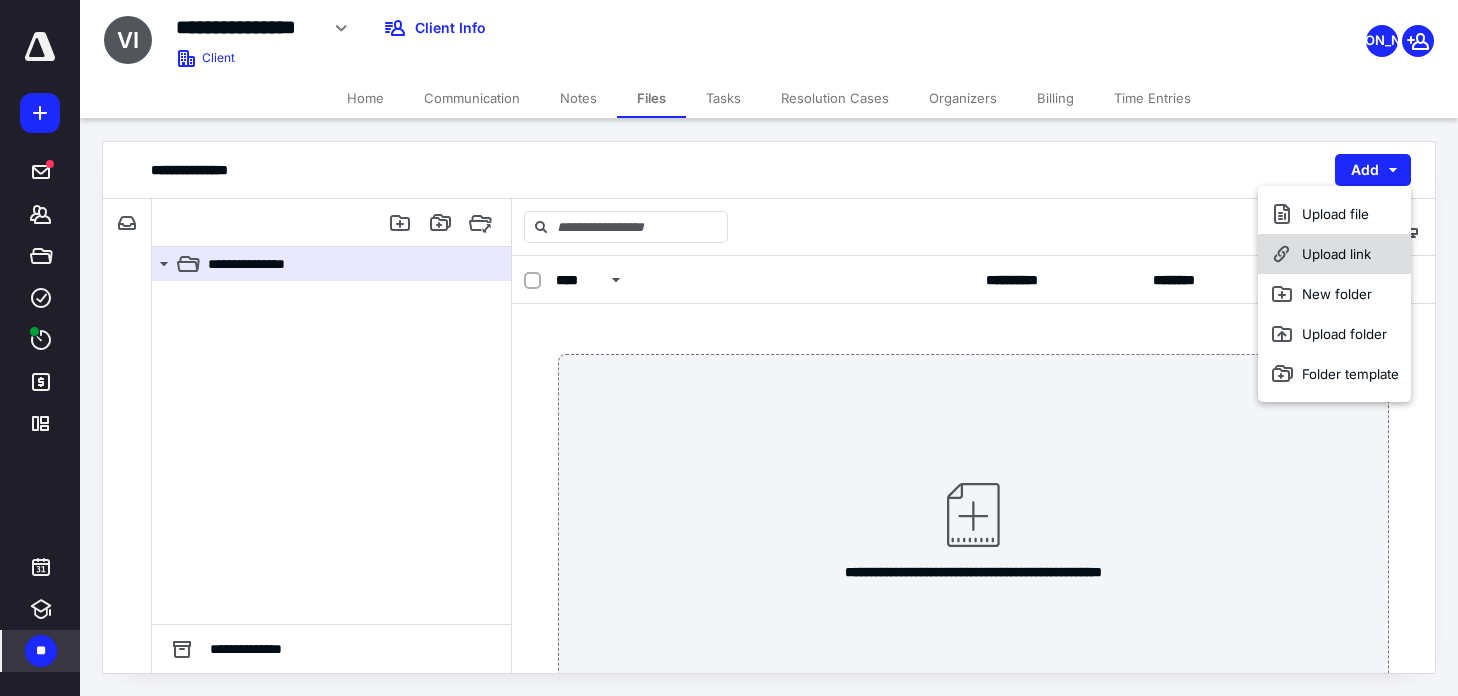 click on "Upload link" at bounding box center [1334, 254] 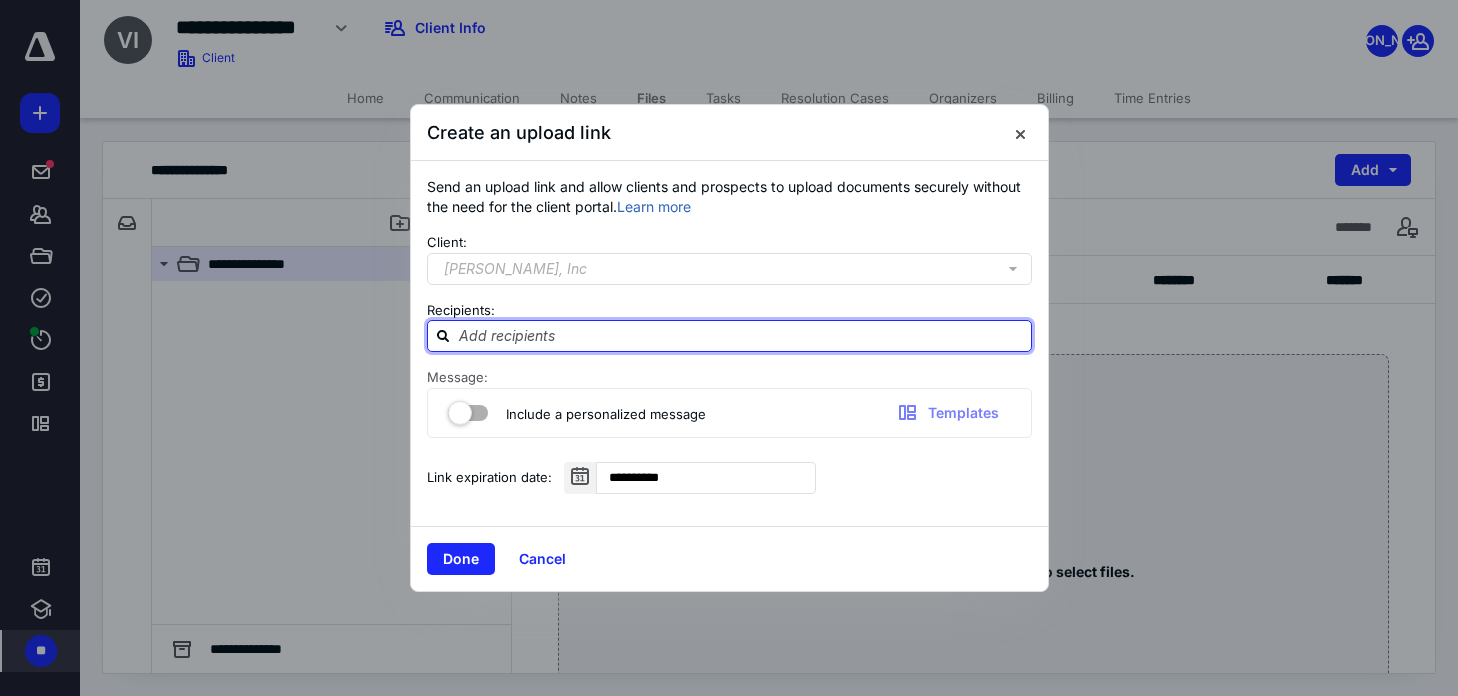 click at bounding box center (741, 335) 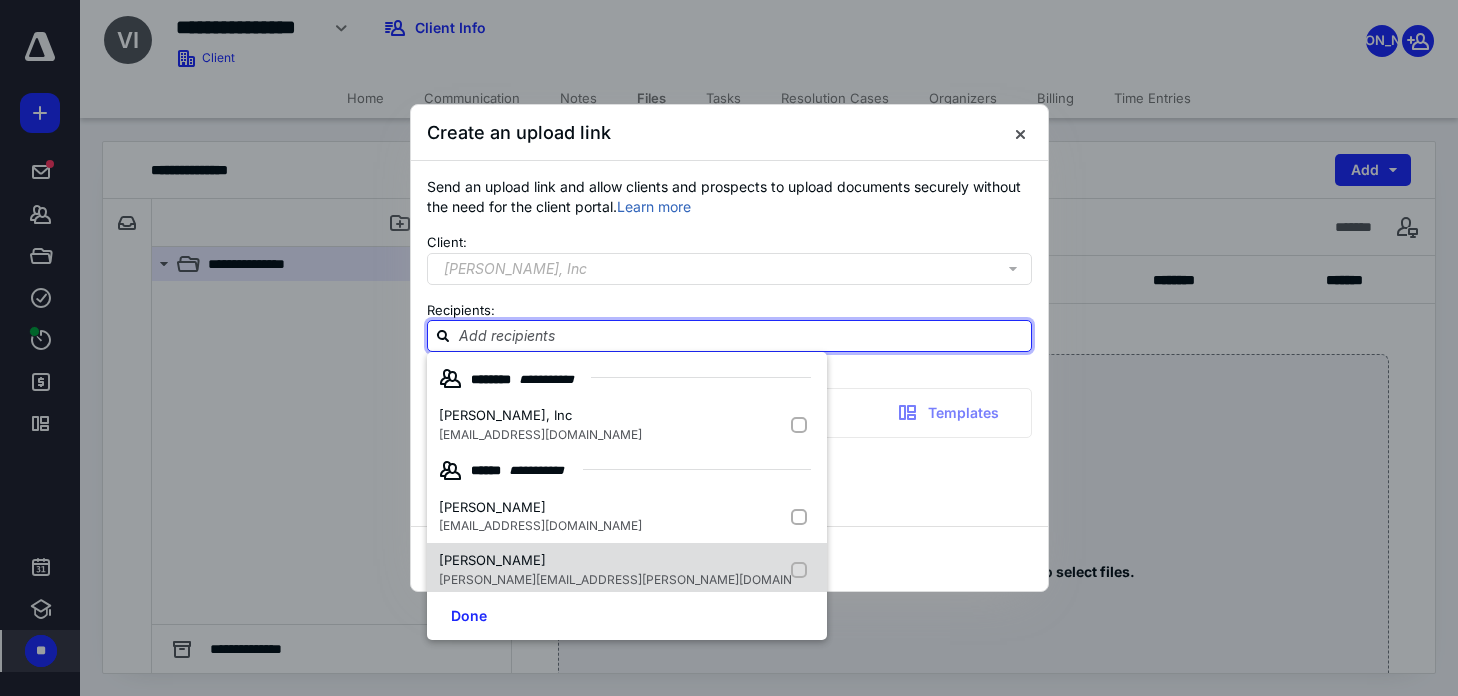 click on "Ryan Herrman" at bounding box center (492, 560) 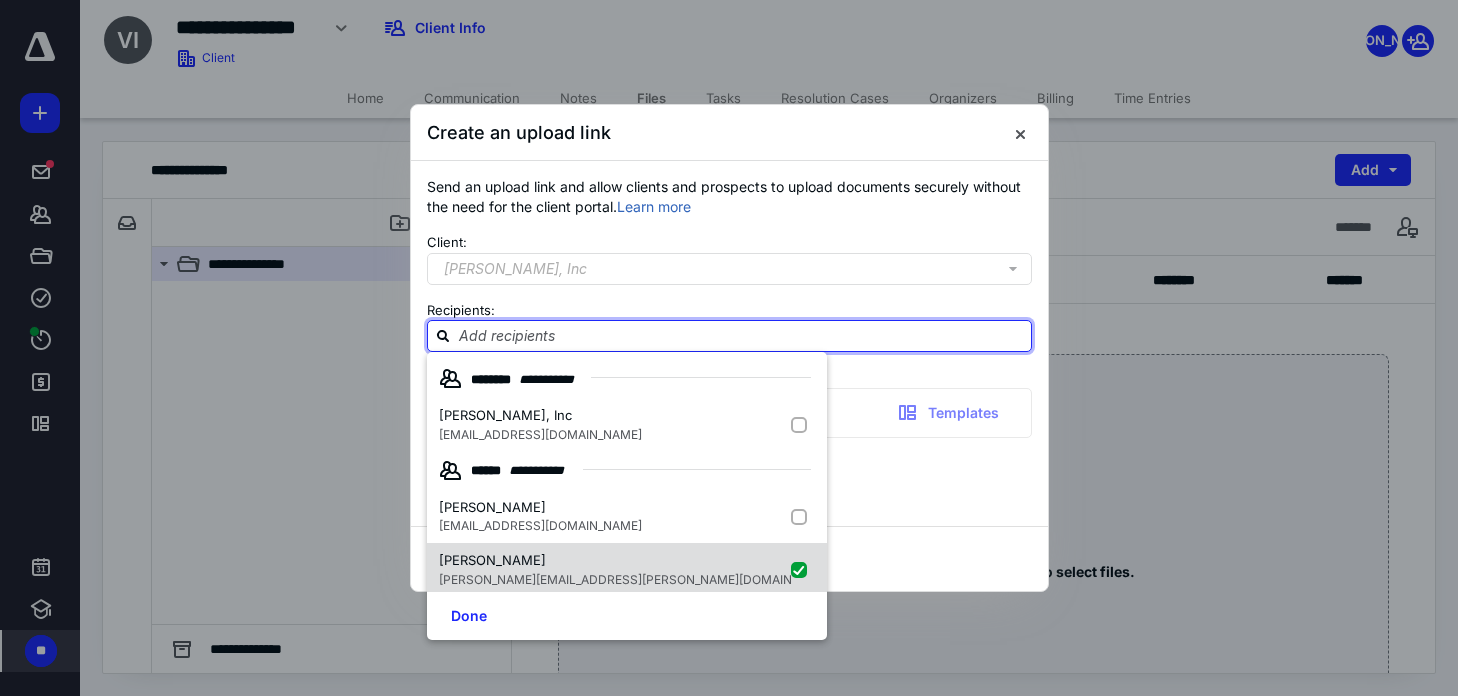 checkbox on "true" 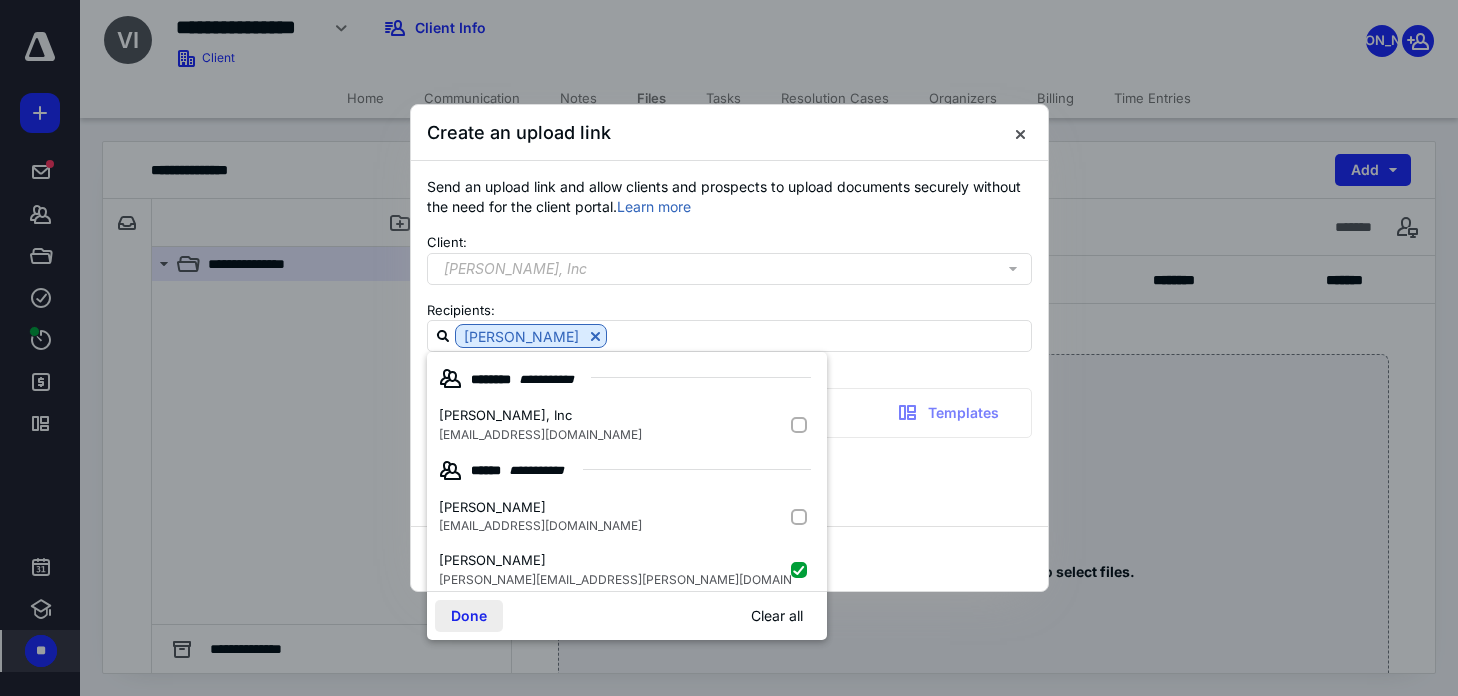 click on "Done" at bounding box center [469, 616] 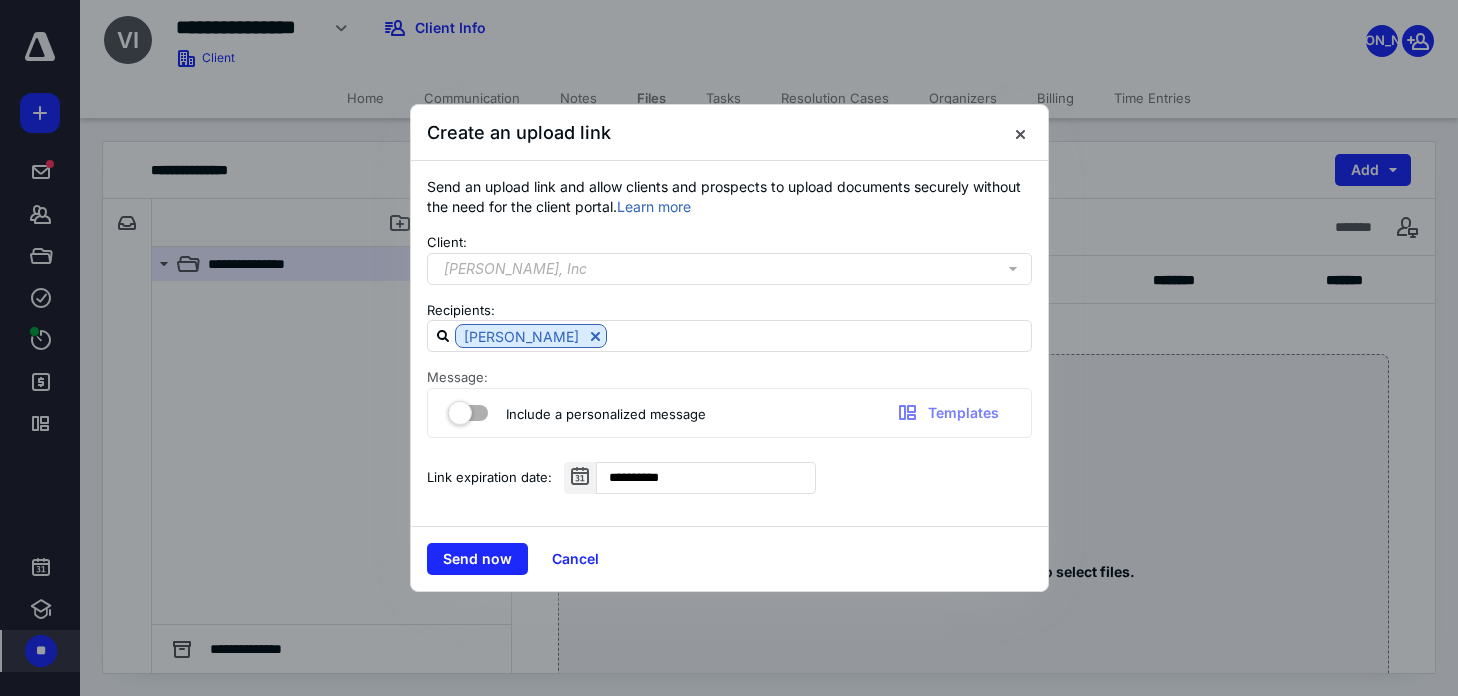 click at bounding box center (468, 409) 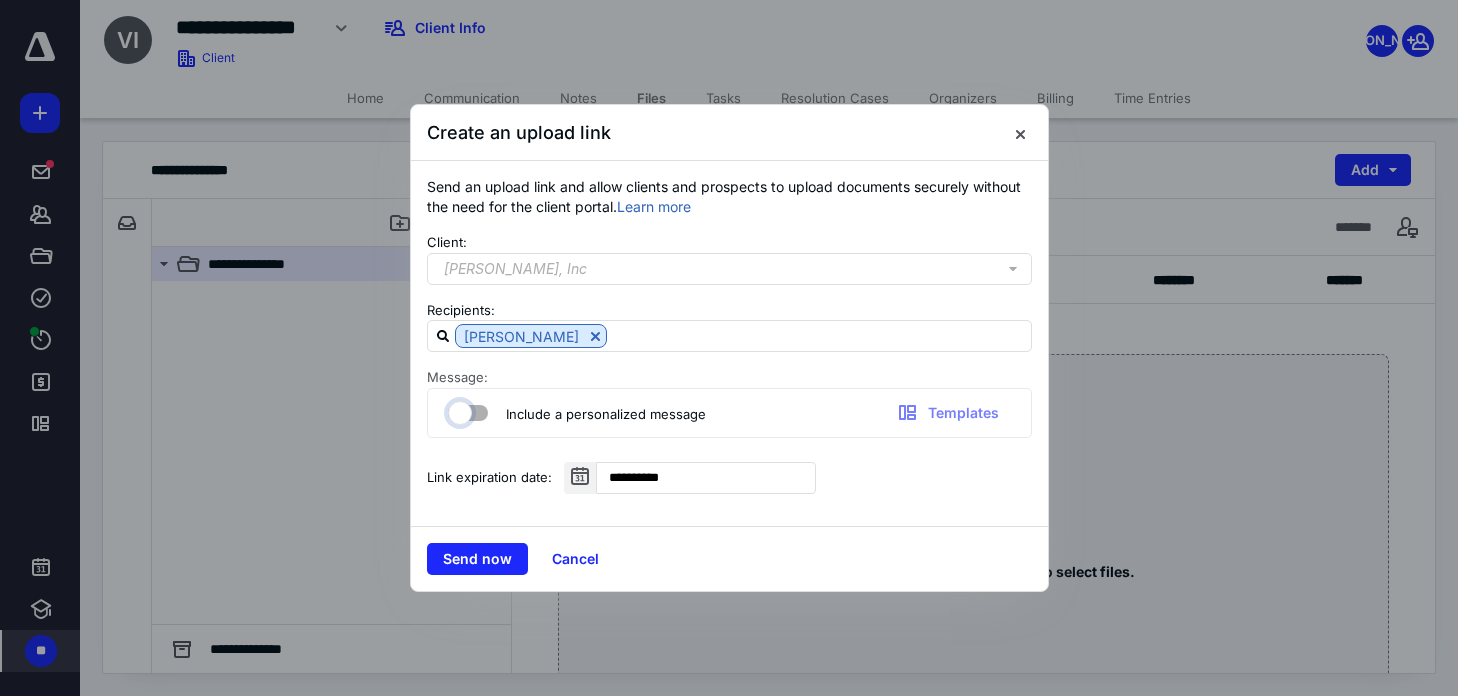 click at bounding box center (458, 410) 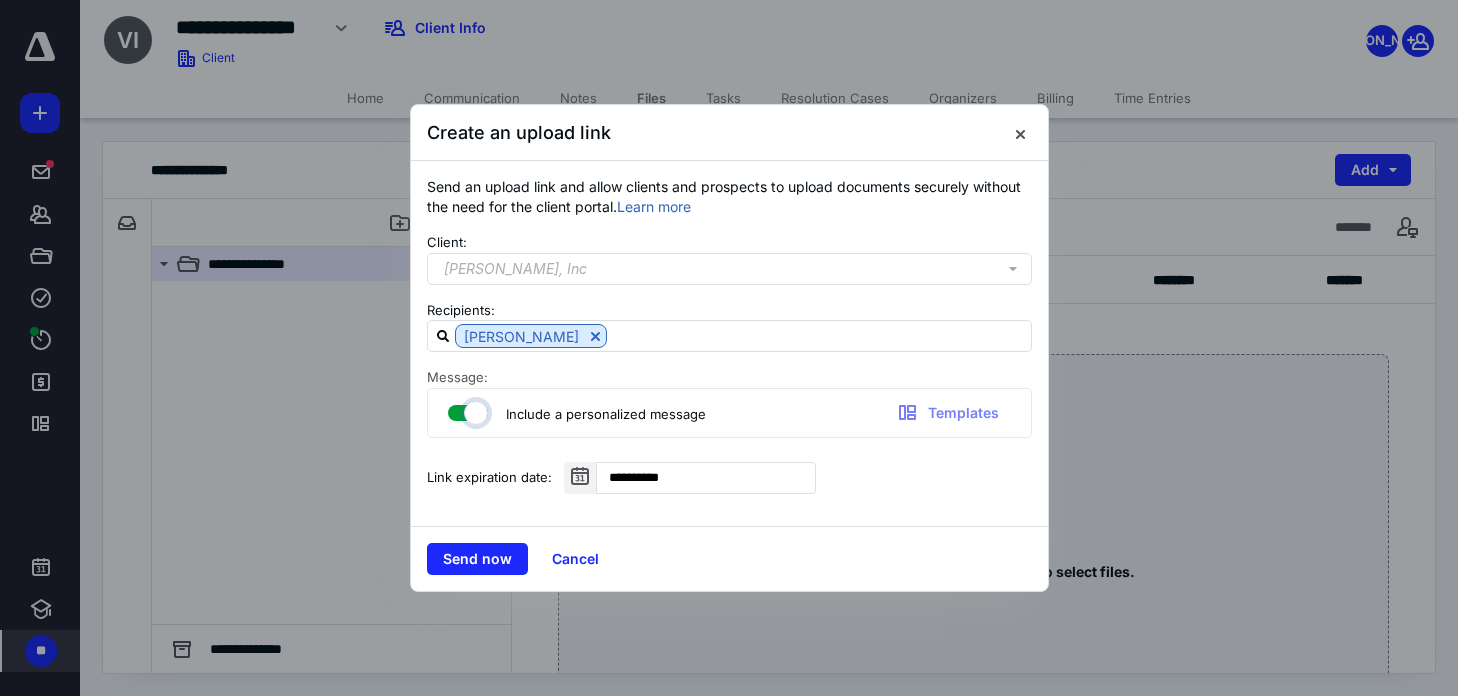 checkbox on "true" 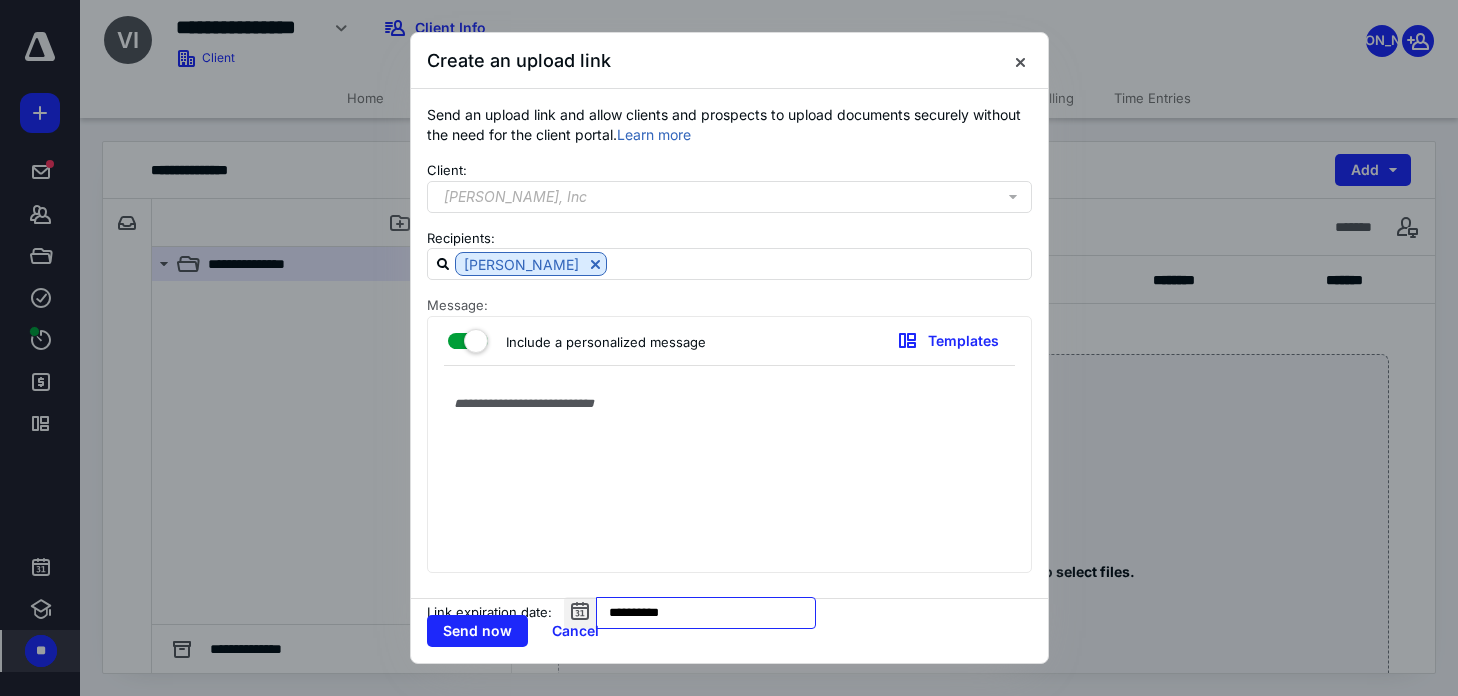 click on "**********" at bounding box center (706, 613) 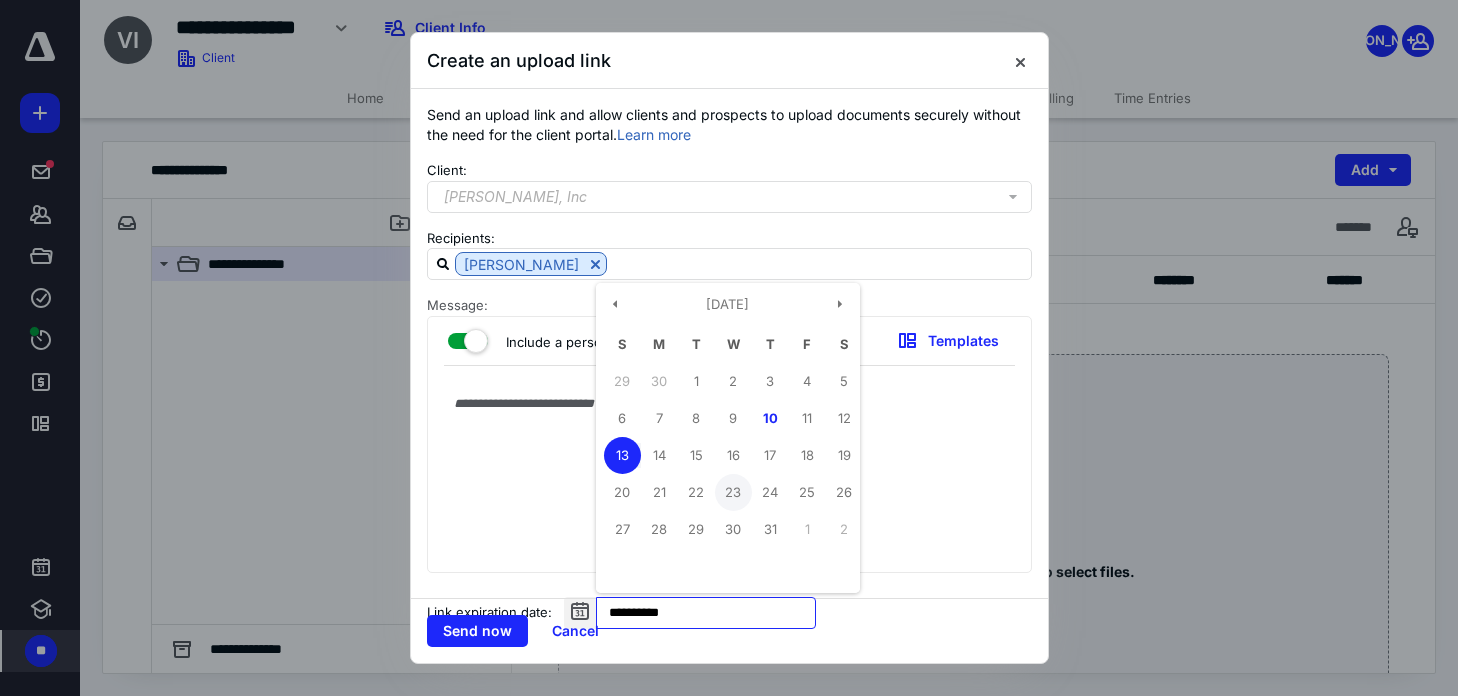 click on "23" at bounding box center (733, 492) 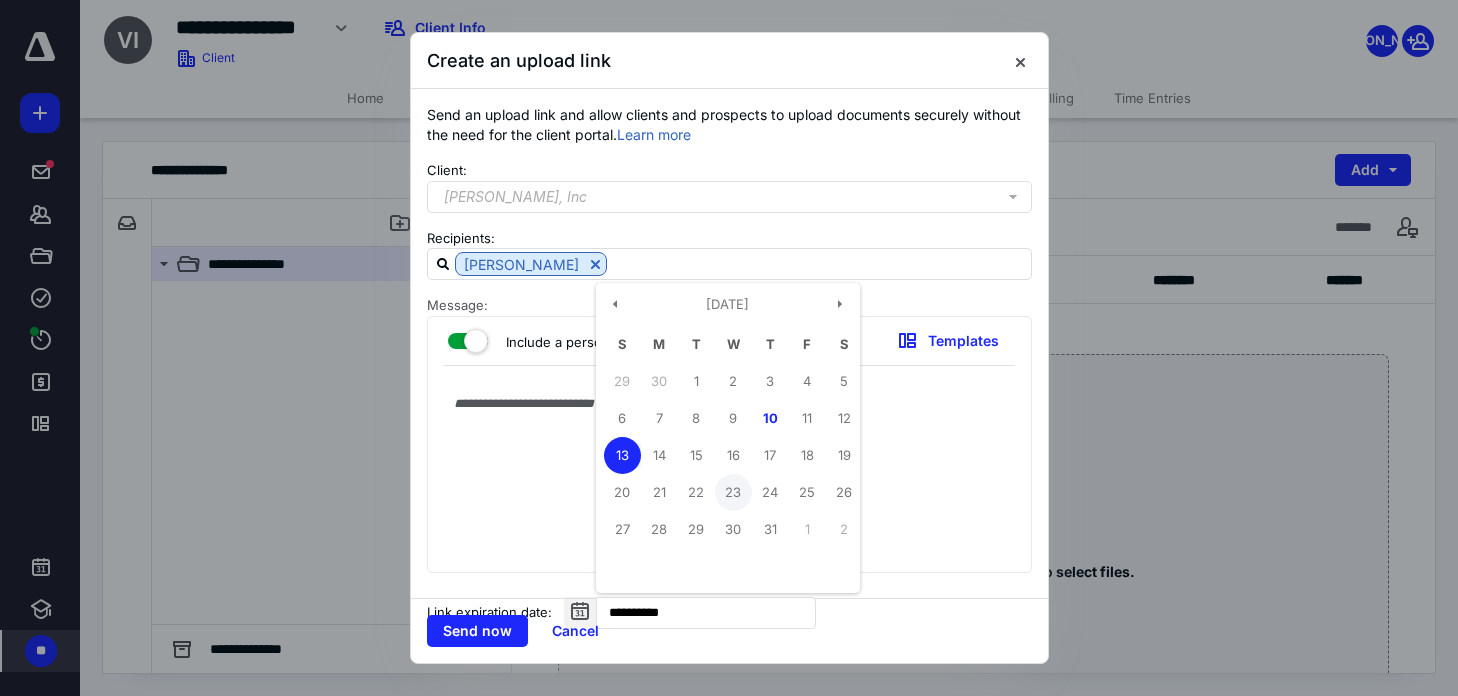 type on "**********" 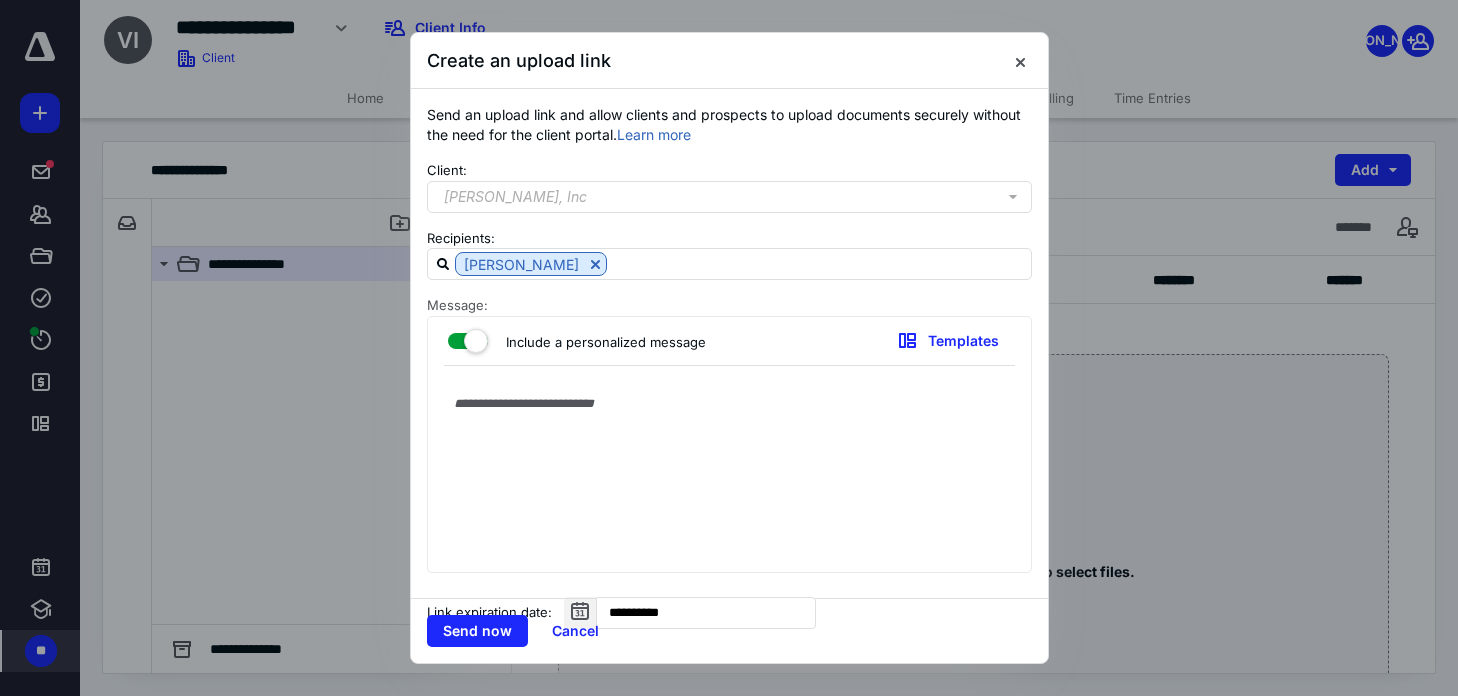 click at bounding box center (729, 474) 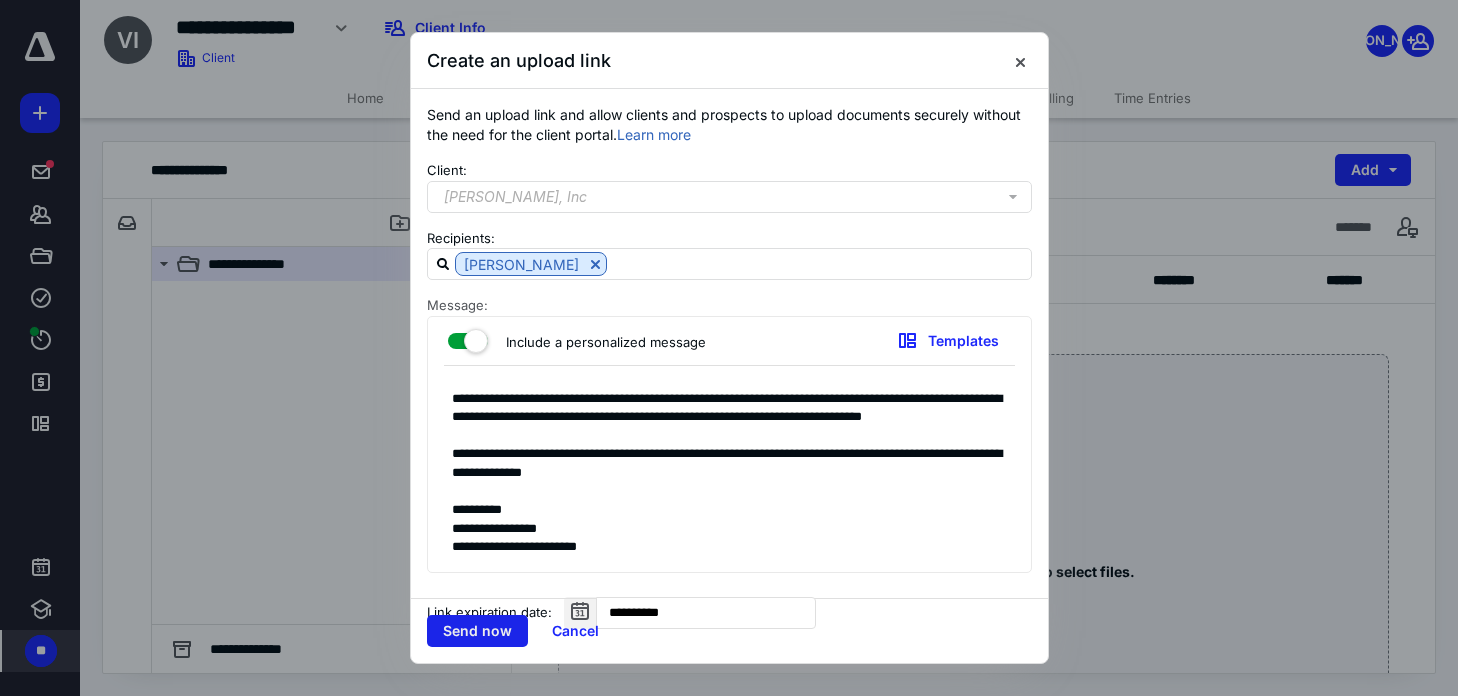 scroll, scrollTop: 78, scrollLeft: 0, axis: vertical 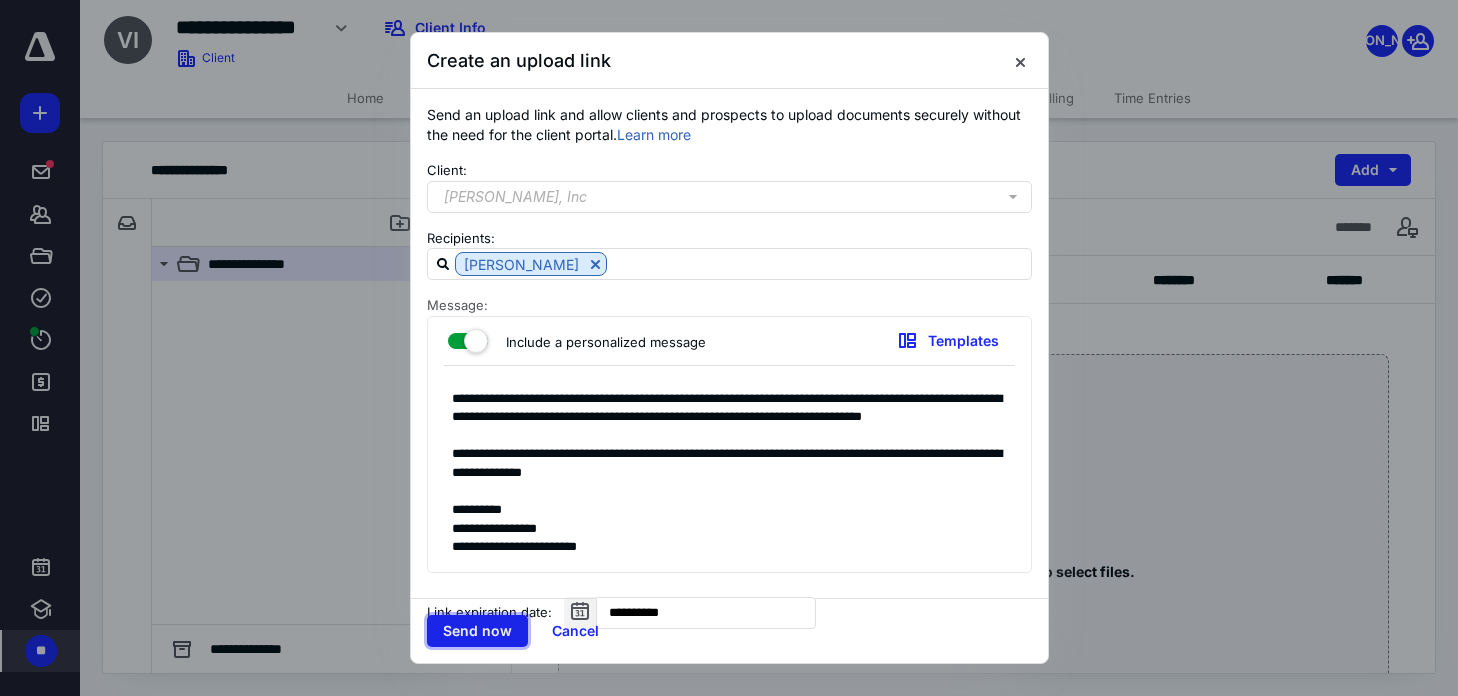 click on "Send now" at bounding box center (477, 631) 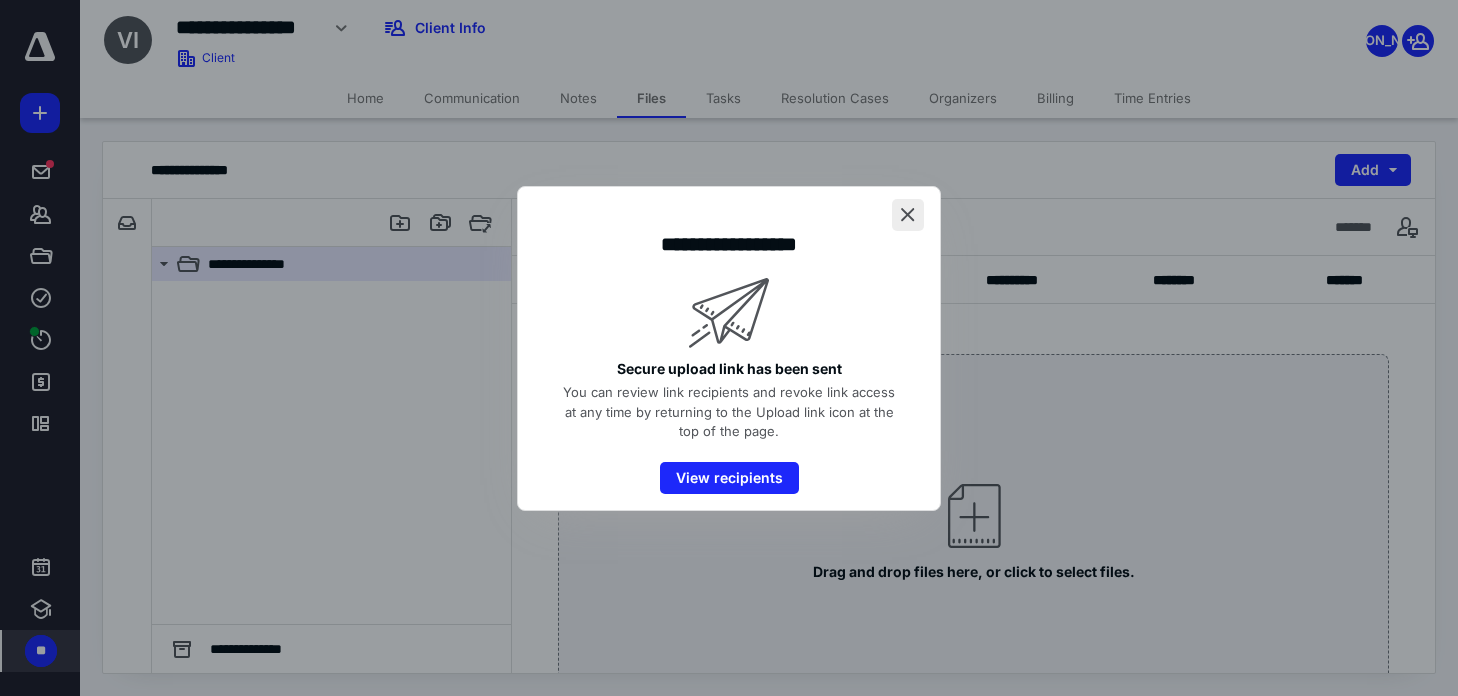 click at bounding box center (908, 215) 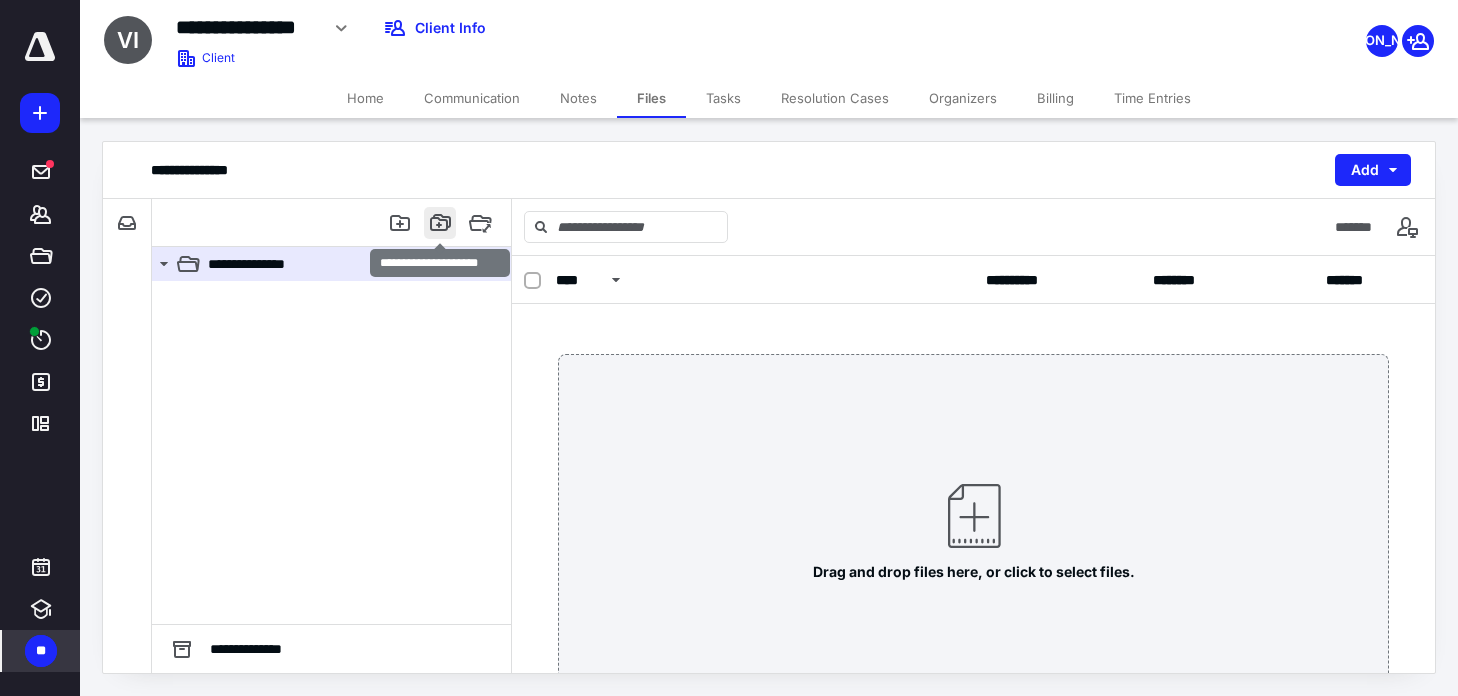 click at bounding box center (440, 223) 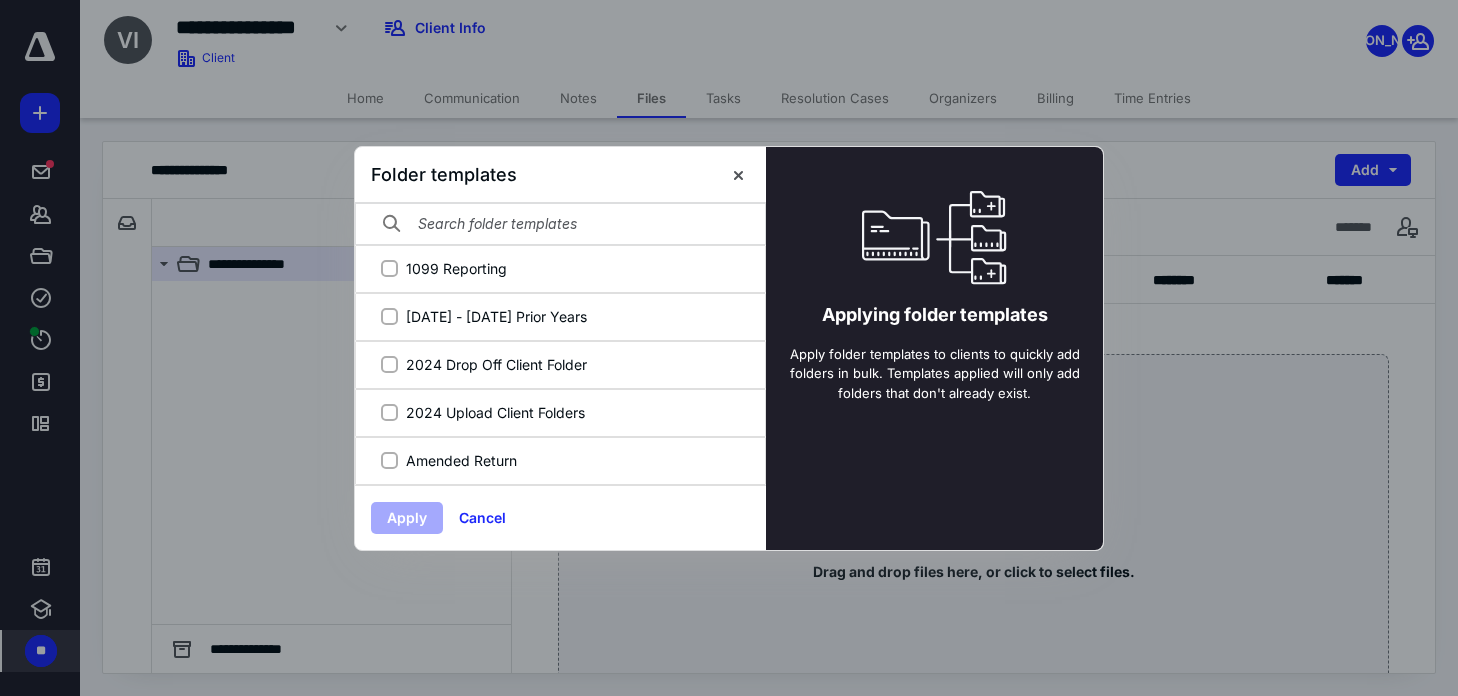 click at bounding box center (560, 224) 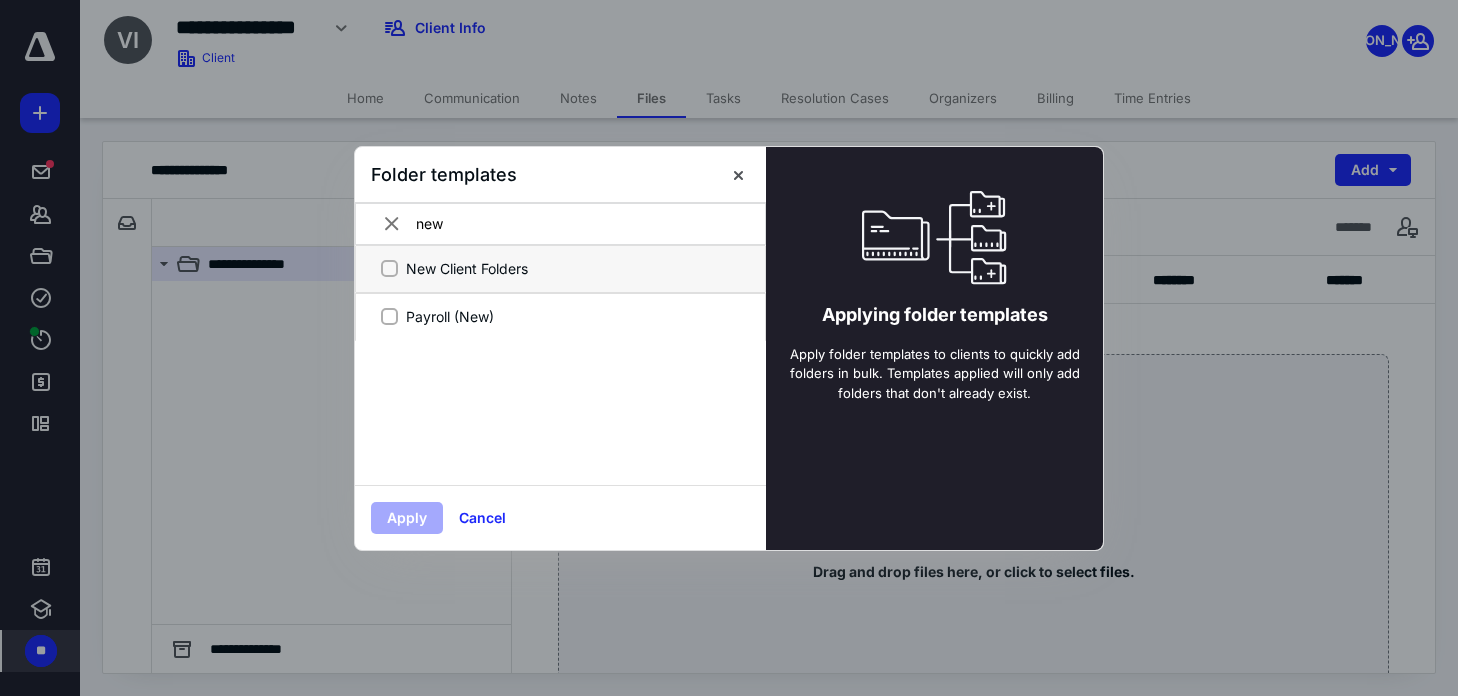 type on "new" 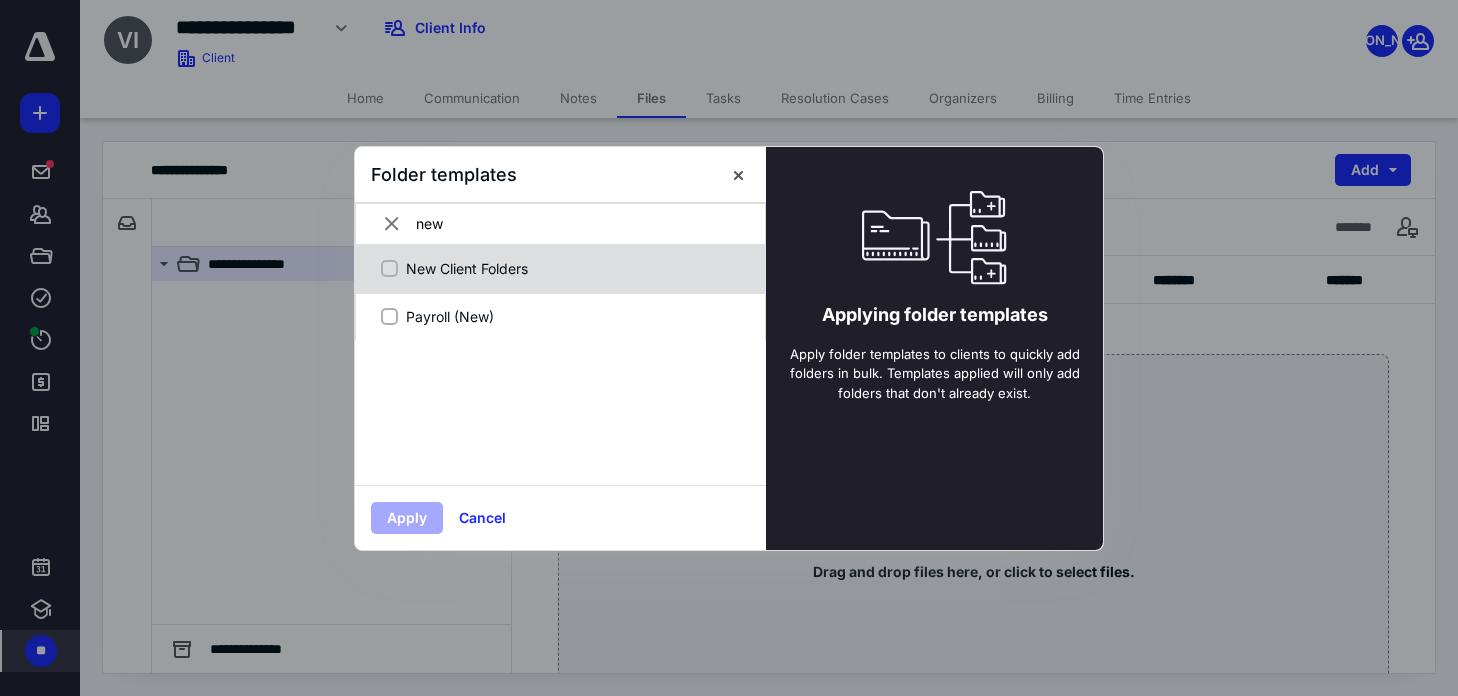 click on "New Client Folders" at bounding box center (571, 268) 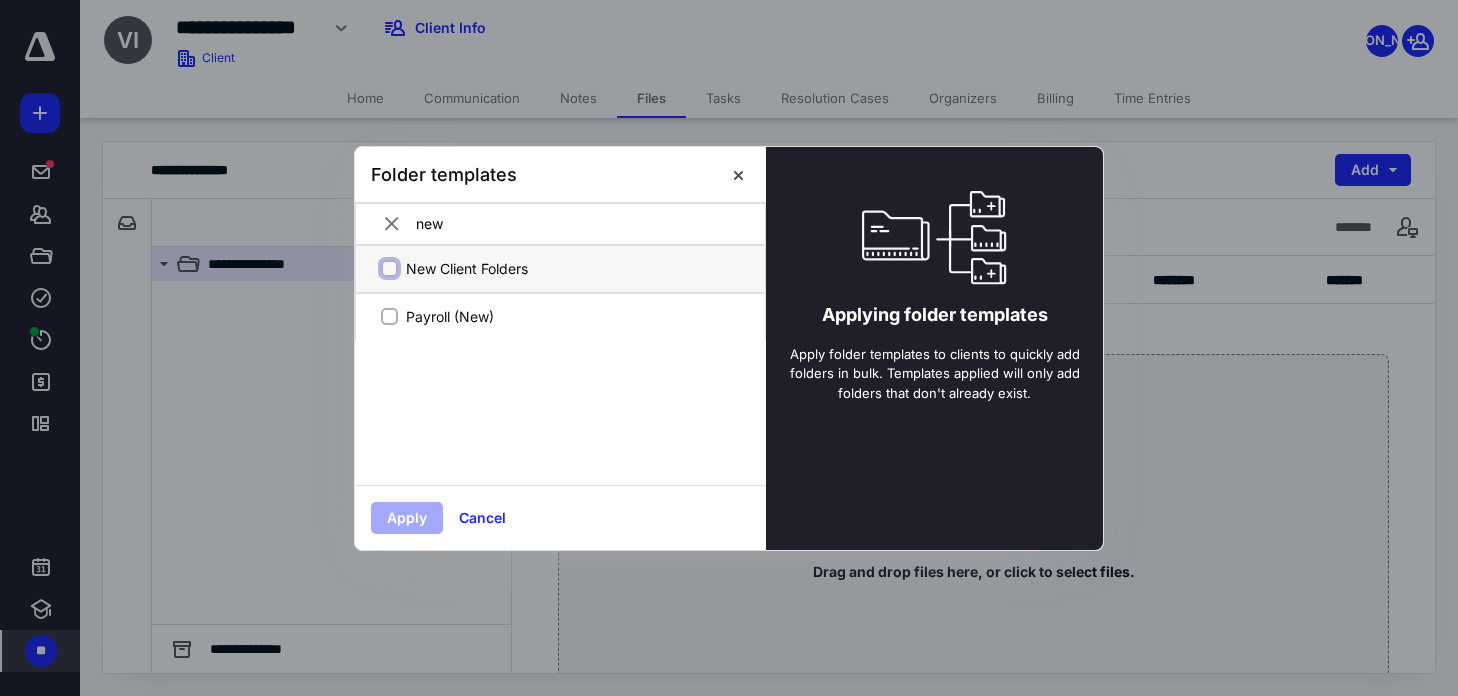 checkbox on "true" 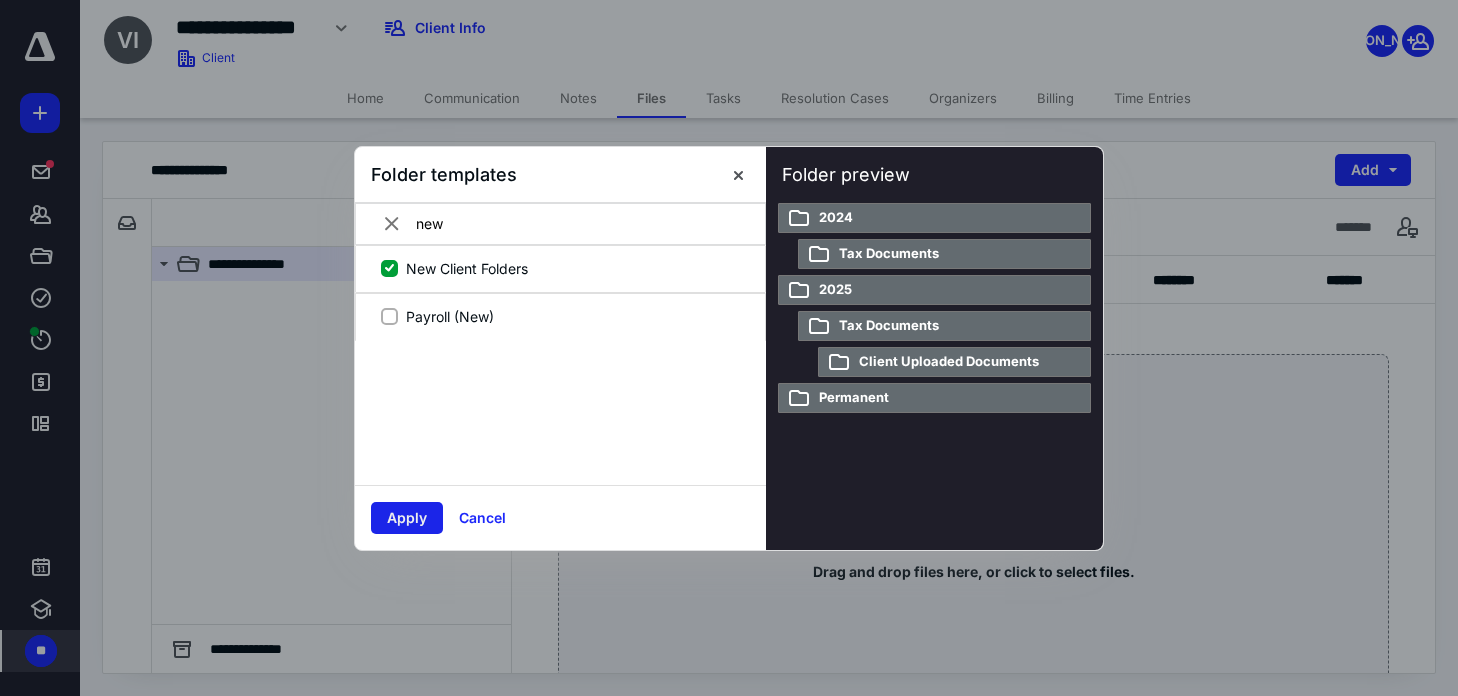 click on "Apply" at bounding box center [407, 518] 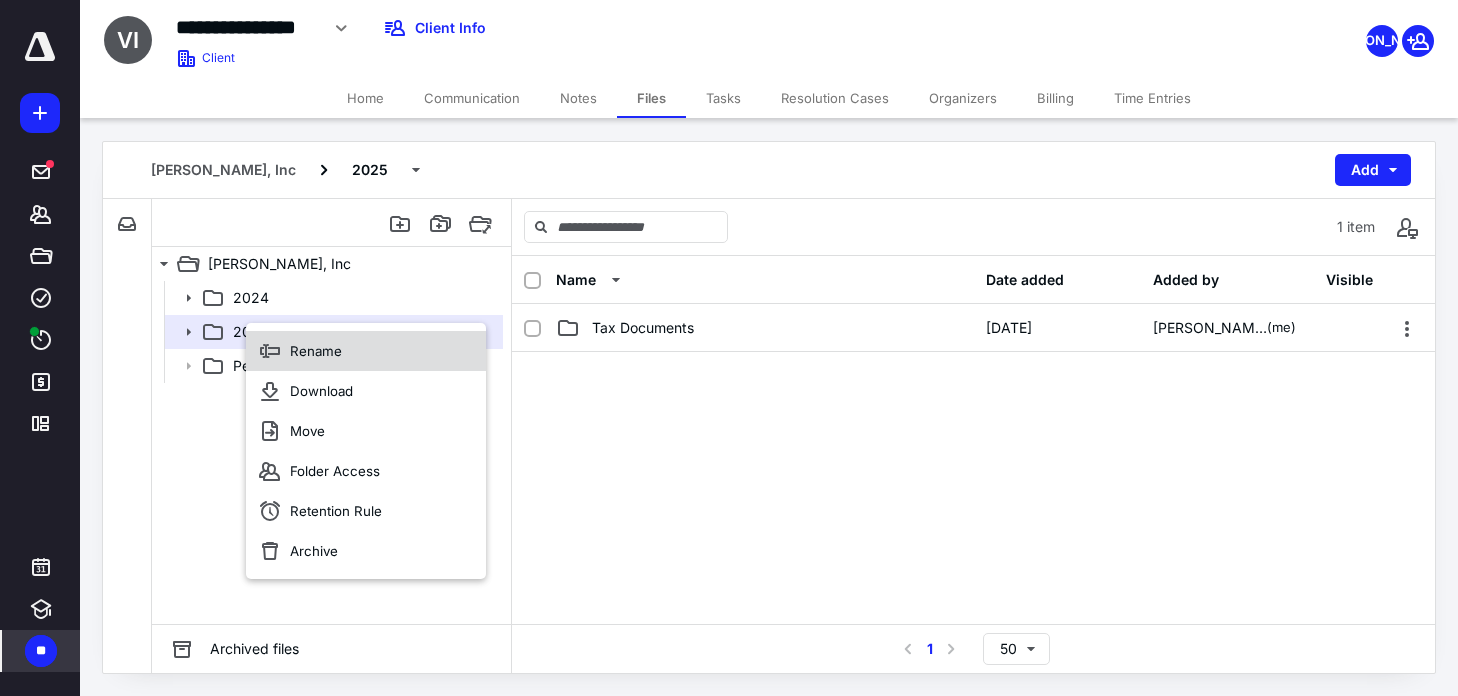 click on "Rename" at bounding box center (366, 351) 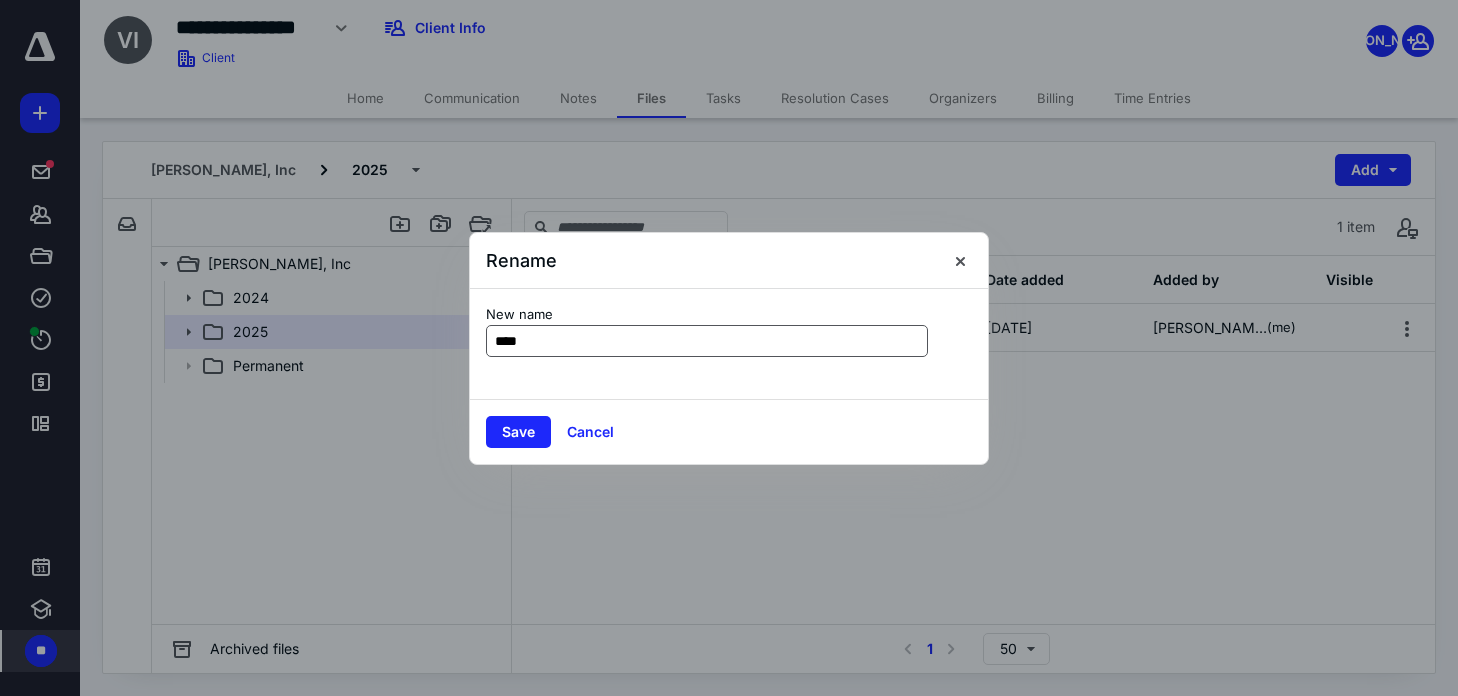 click on "****" at bounding box center [707, 341] 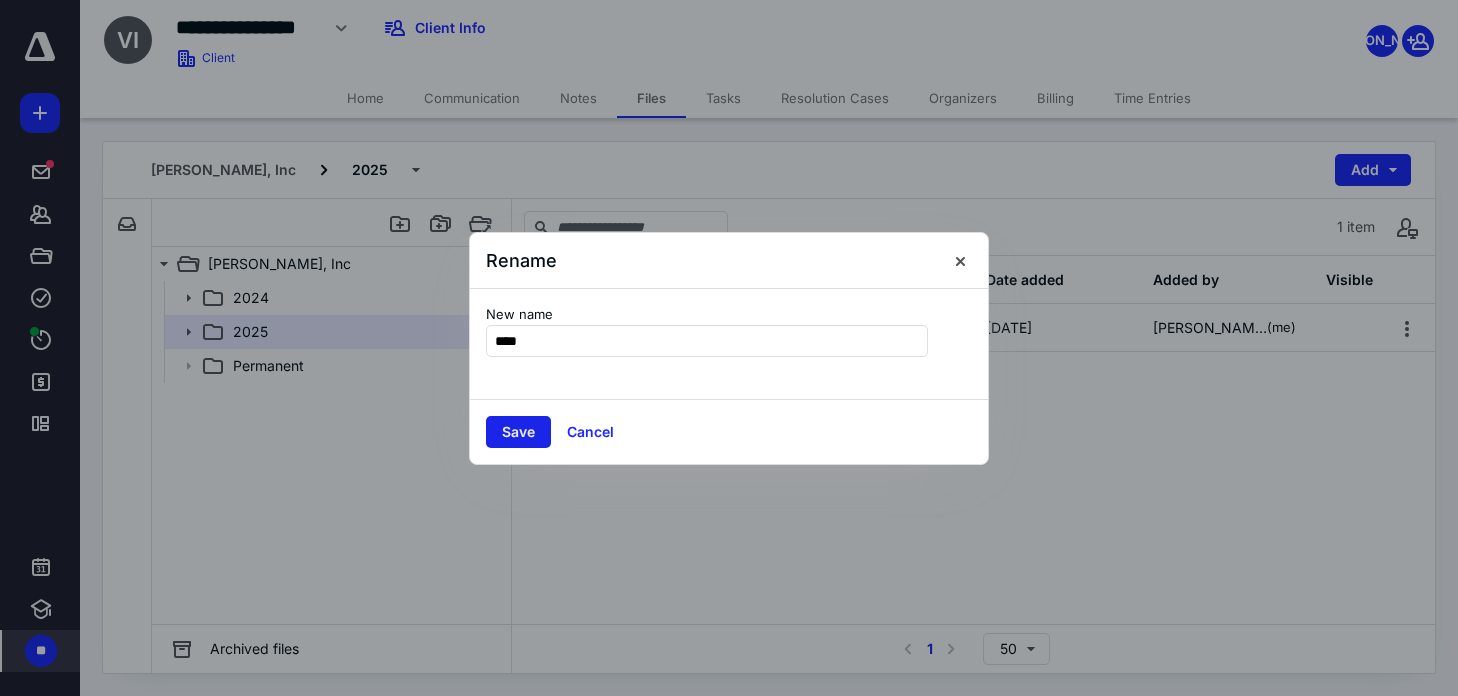 type on "****" 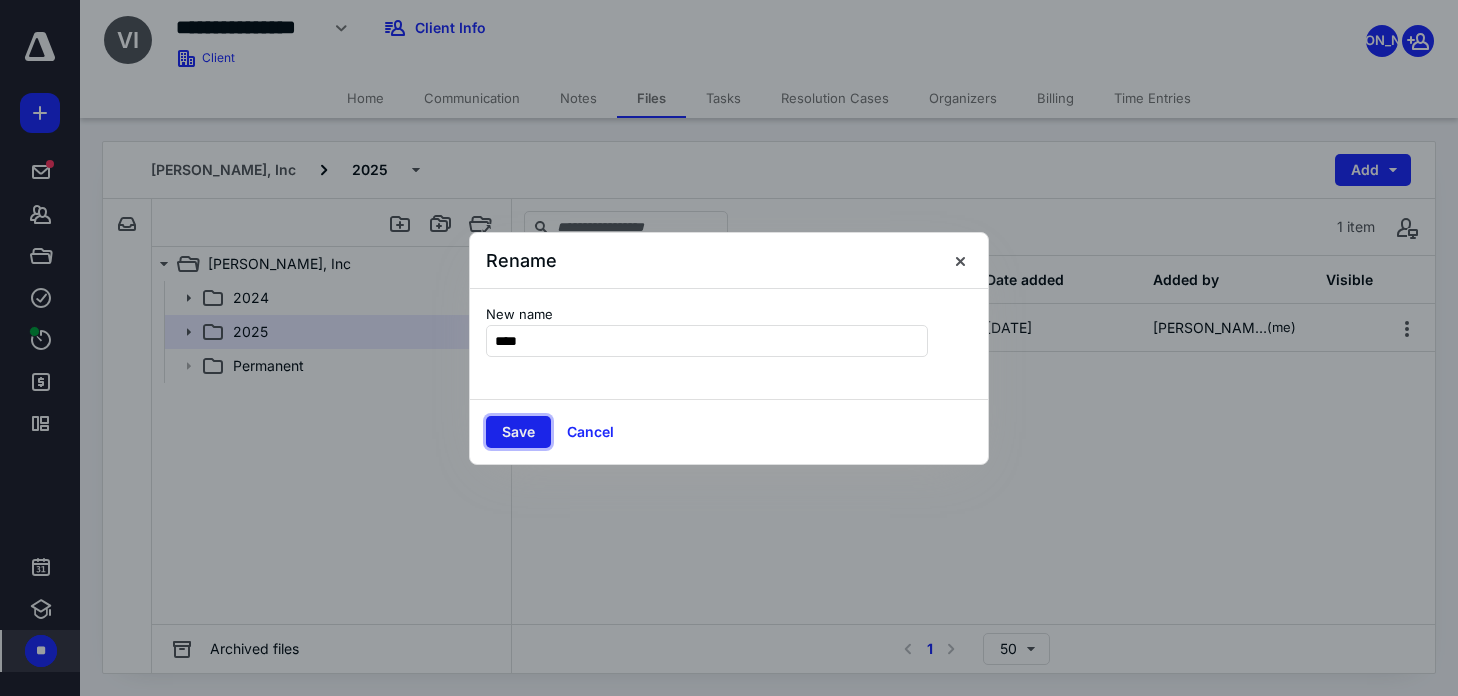click on "Save" at bounding box center (518, 432) 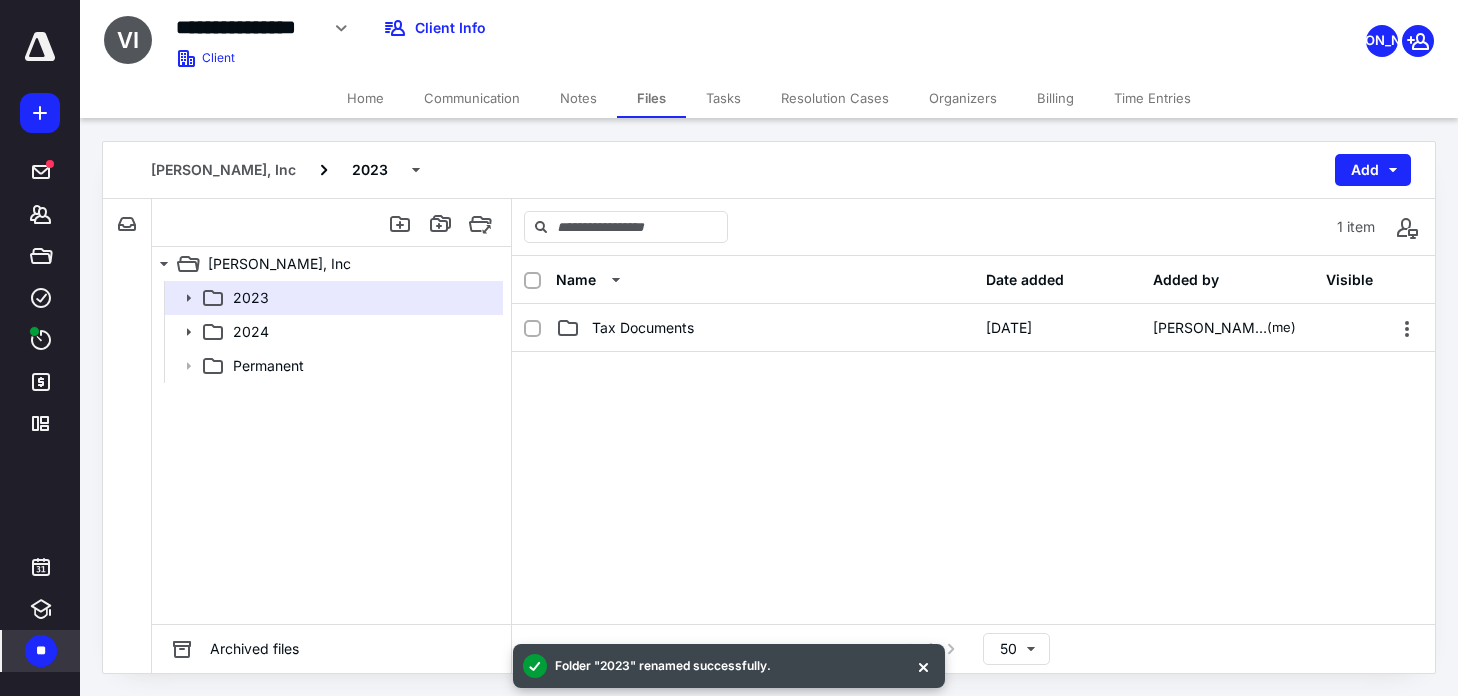click on "Tasks" at bounding box center (723, 98) 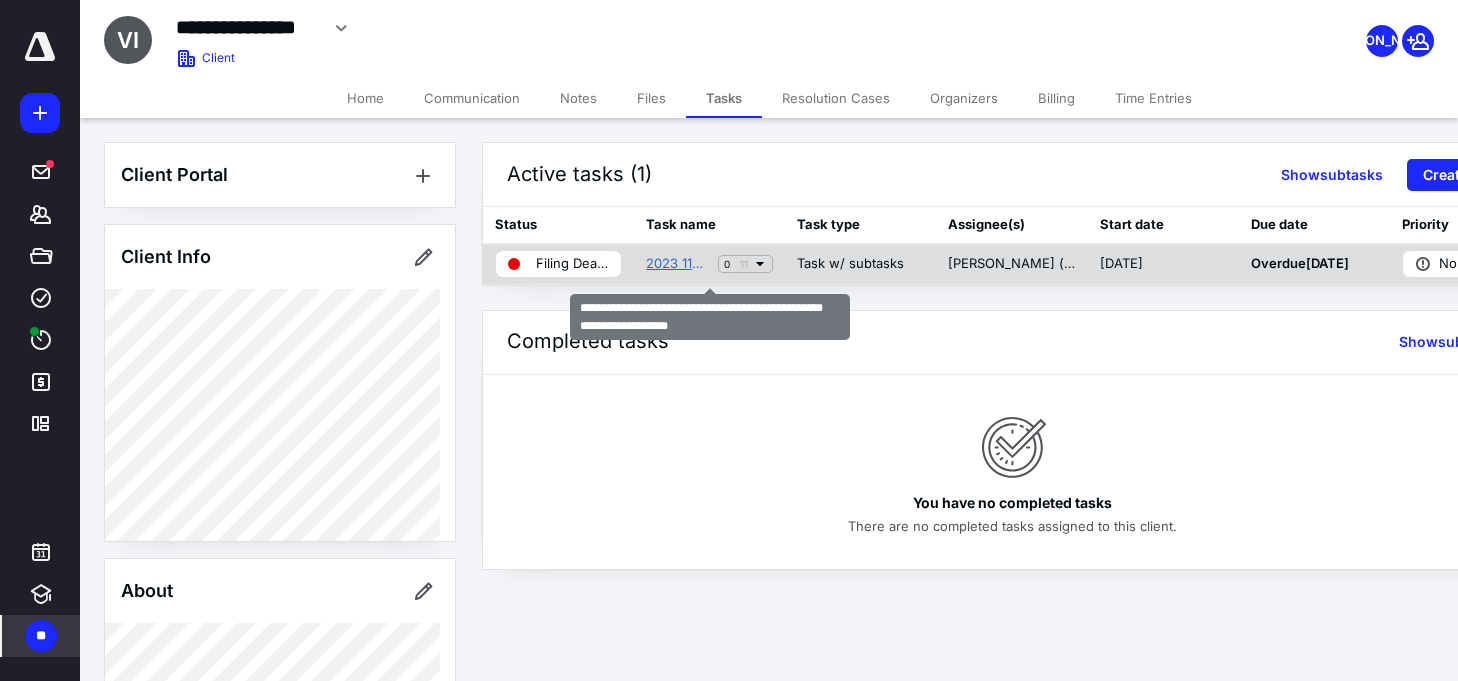 click on "2023 1120S Tax Preparation - Fiscal year Oct 1, 2023 - Sept 30, 2024" at bounding box center (678, 264) 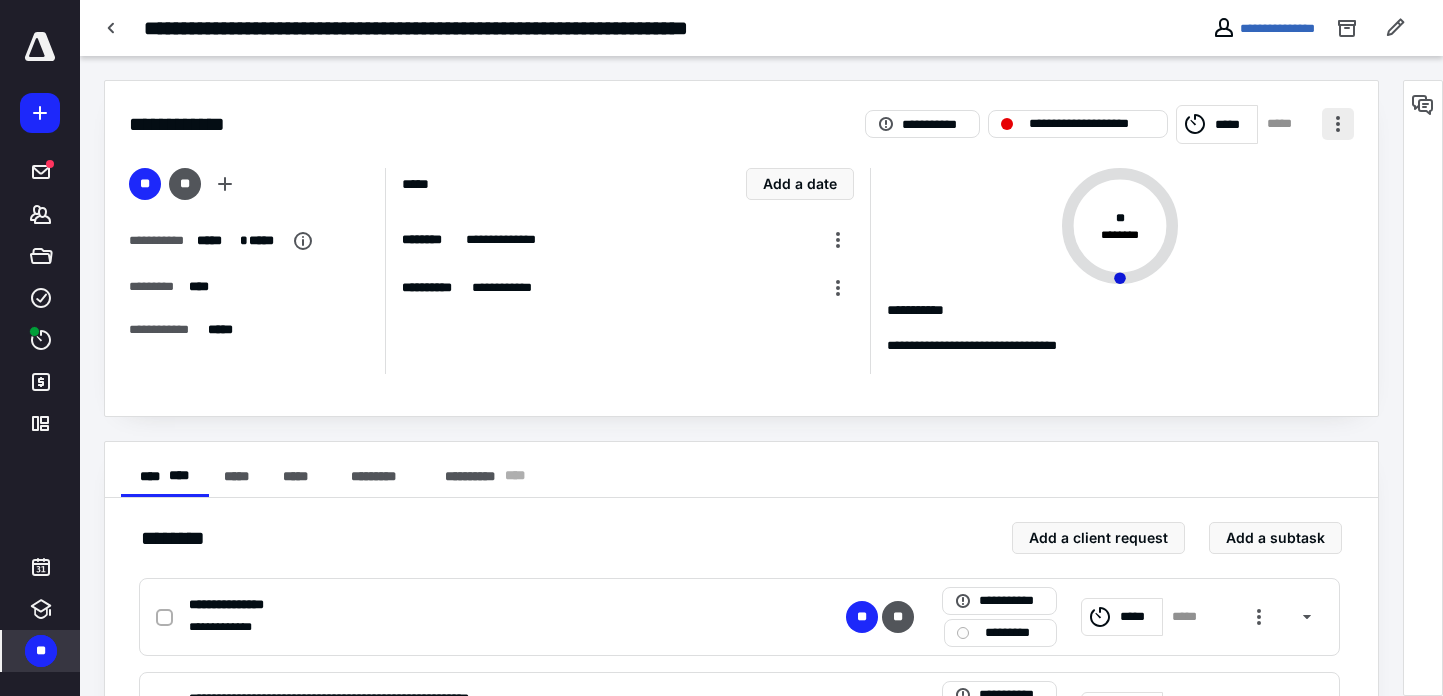 click at bounding box center (1338, 124) 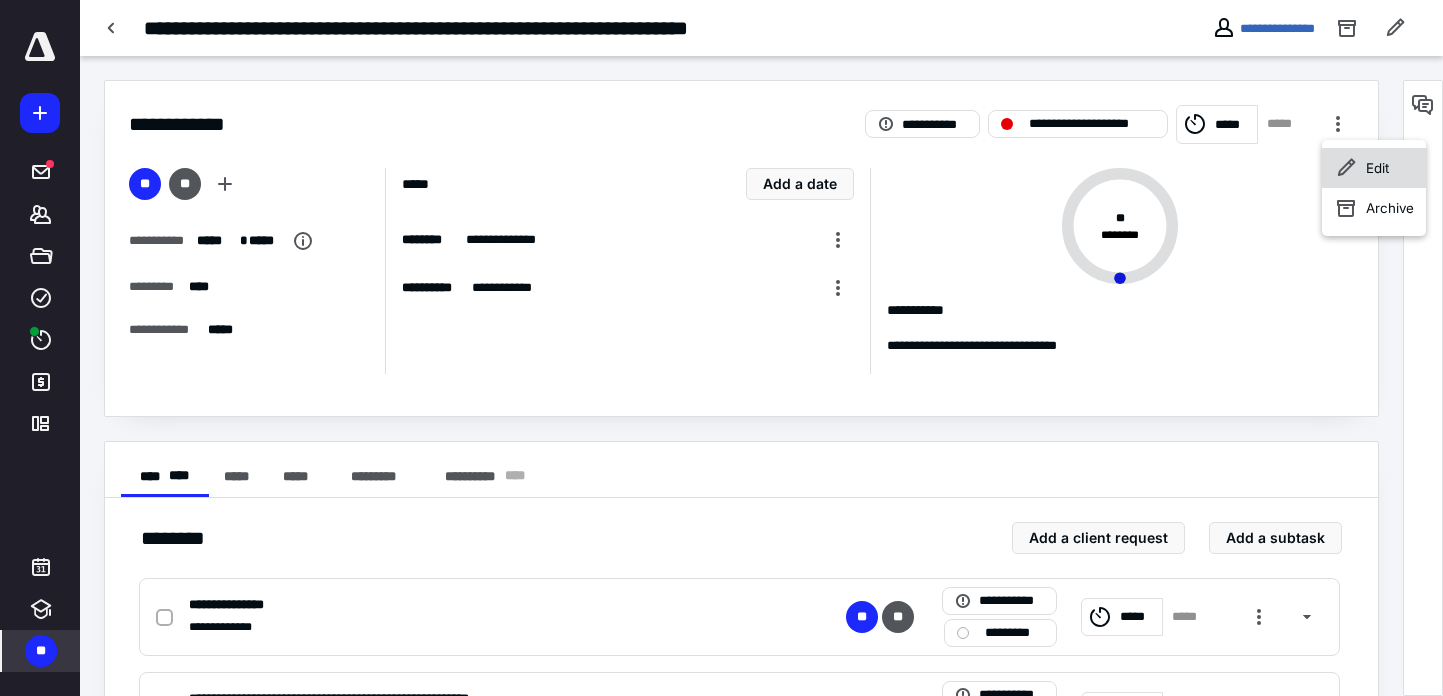 click on "Edit" at bounding box center [1377, 168] 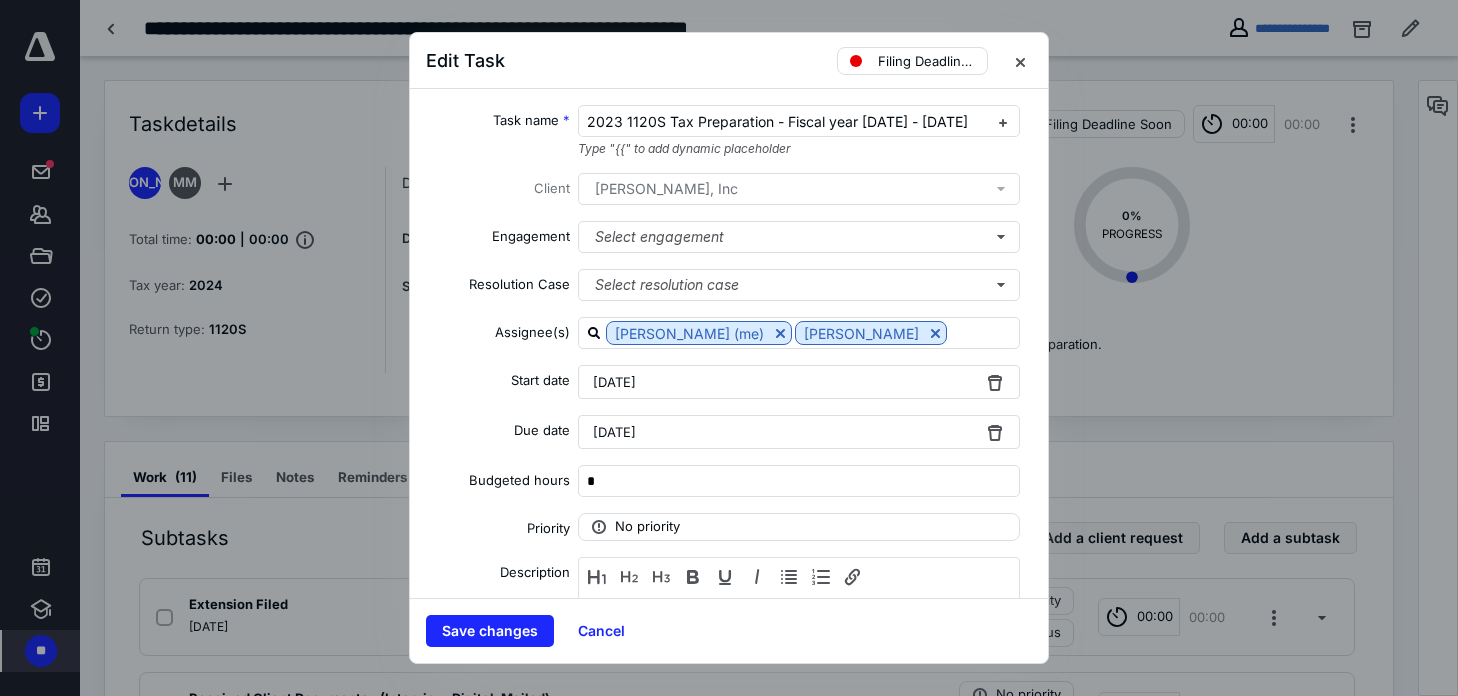 scroll, scrollTop: 0, scrollLeft: 69, axis: horizontal 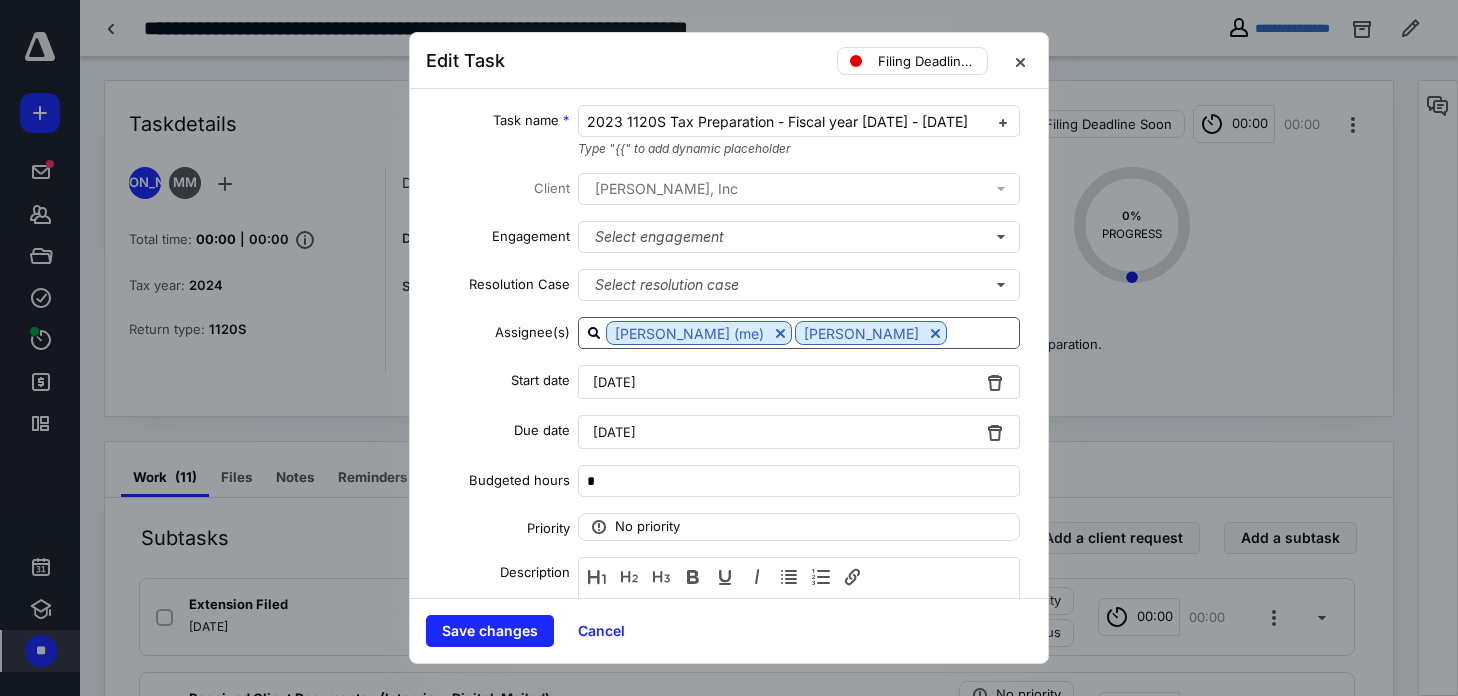 click at bounding box center (983, 332) 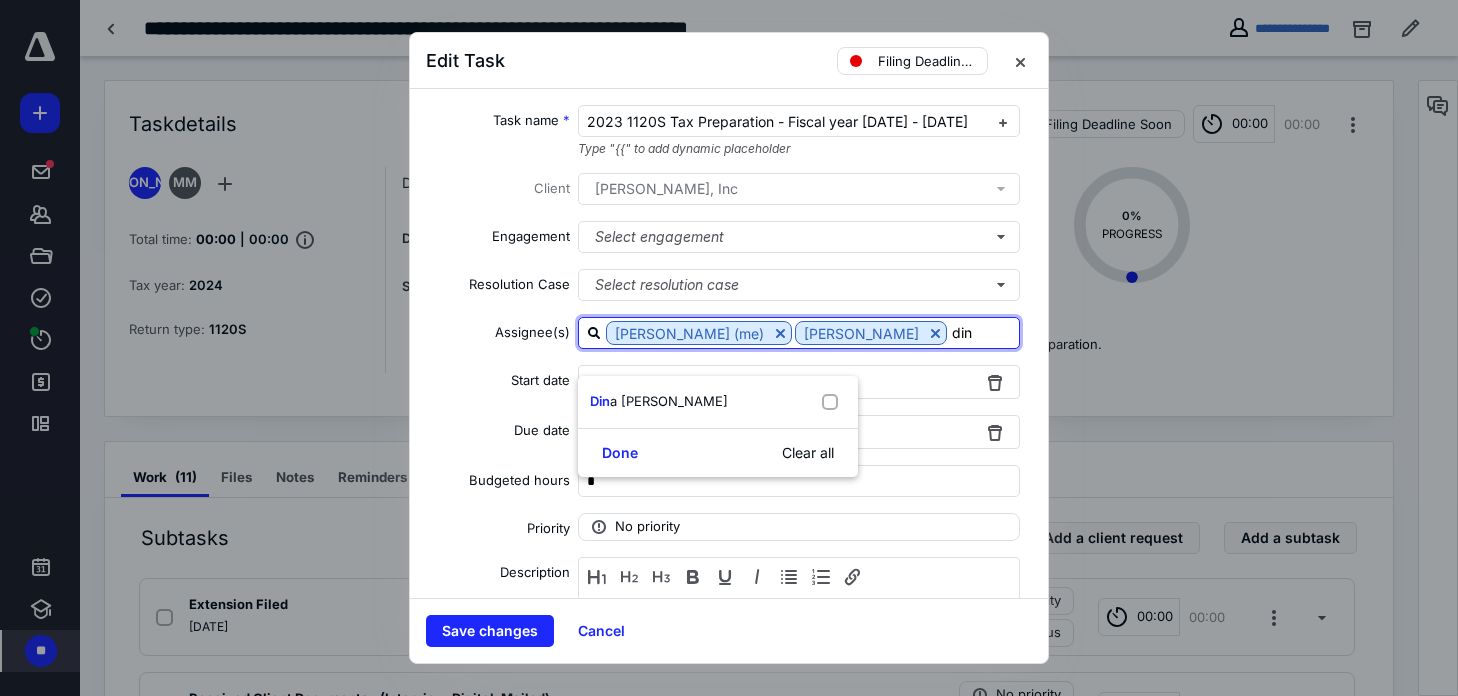 type on "[PERSON_NAME]" 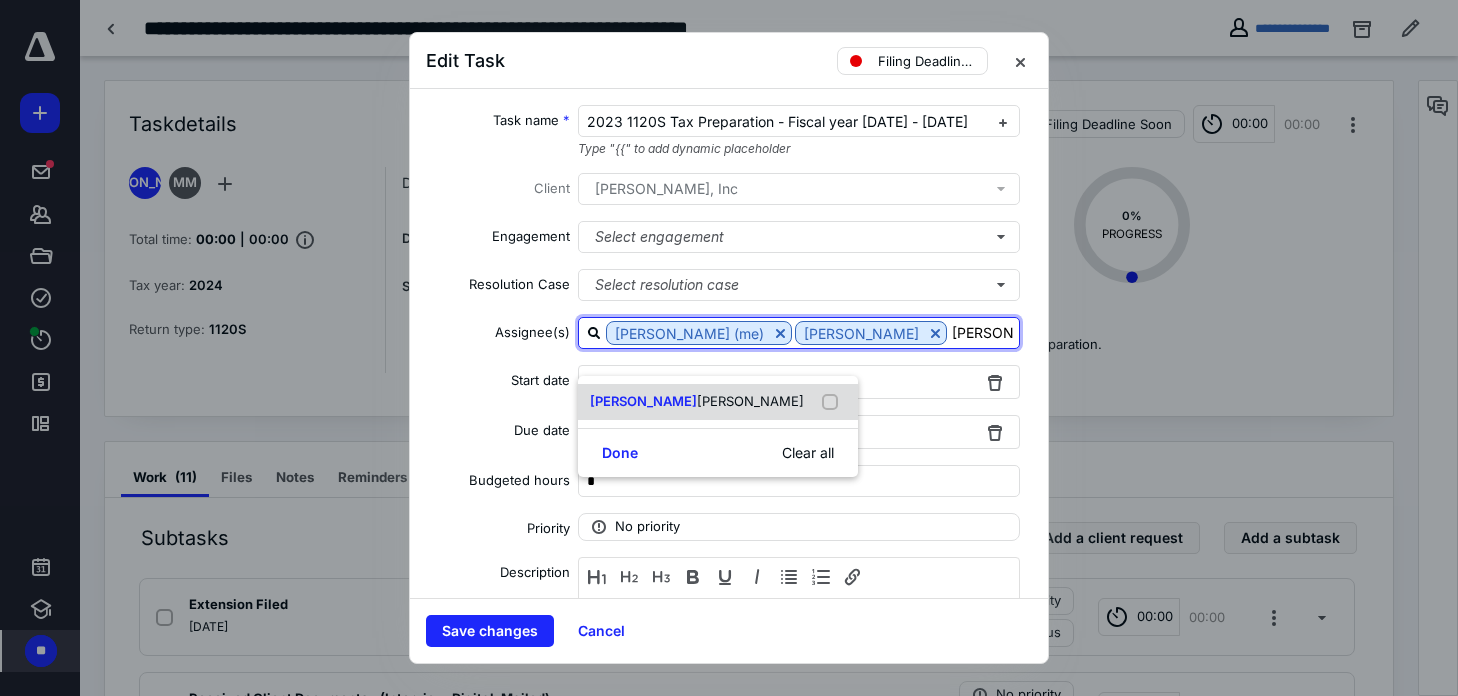 click on "[PERSON_NAME]" at bounding box center (643, 401) 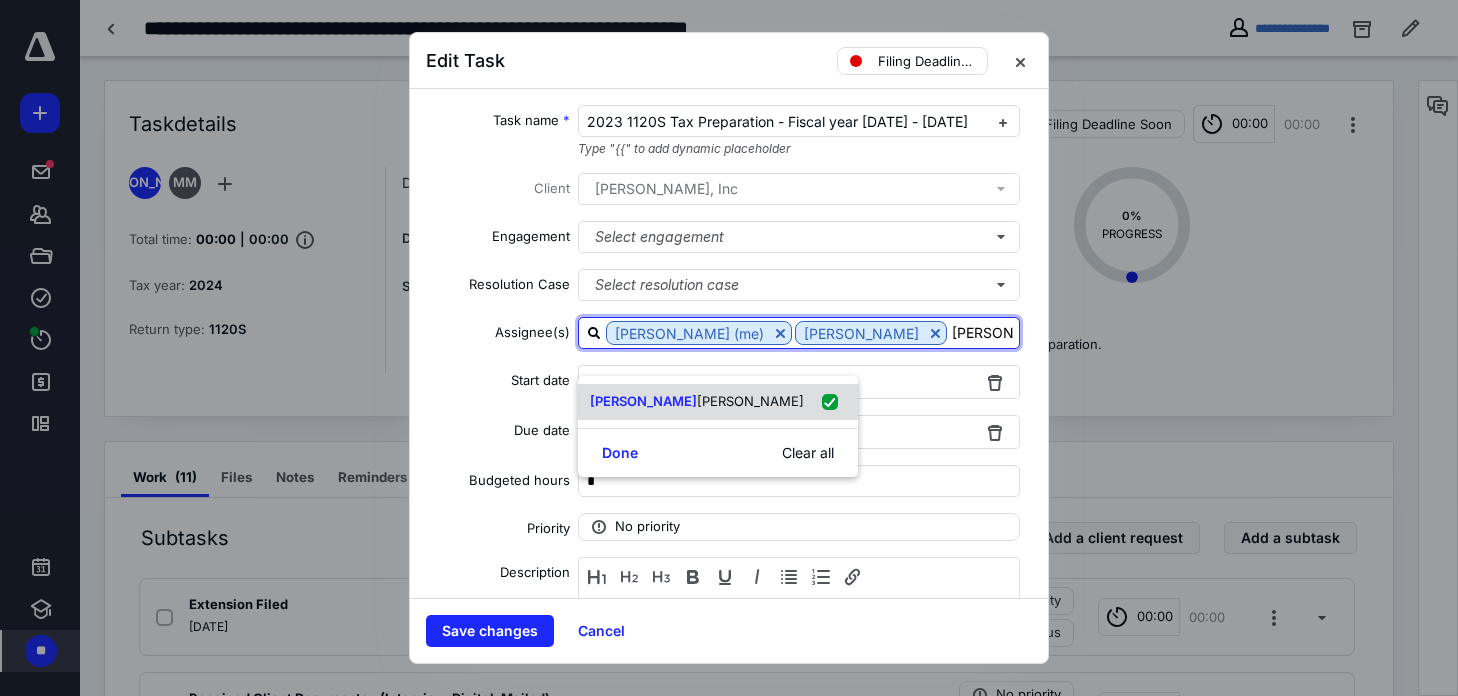 checkbox on "true" 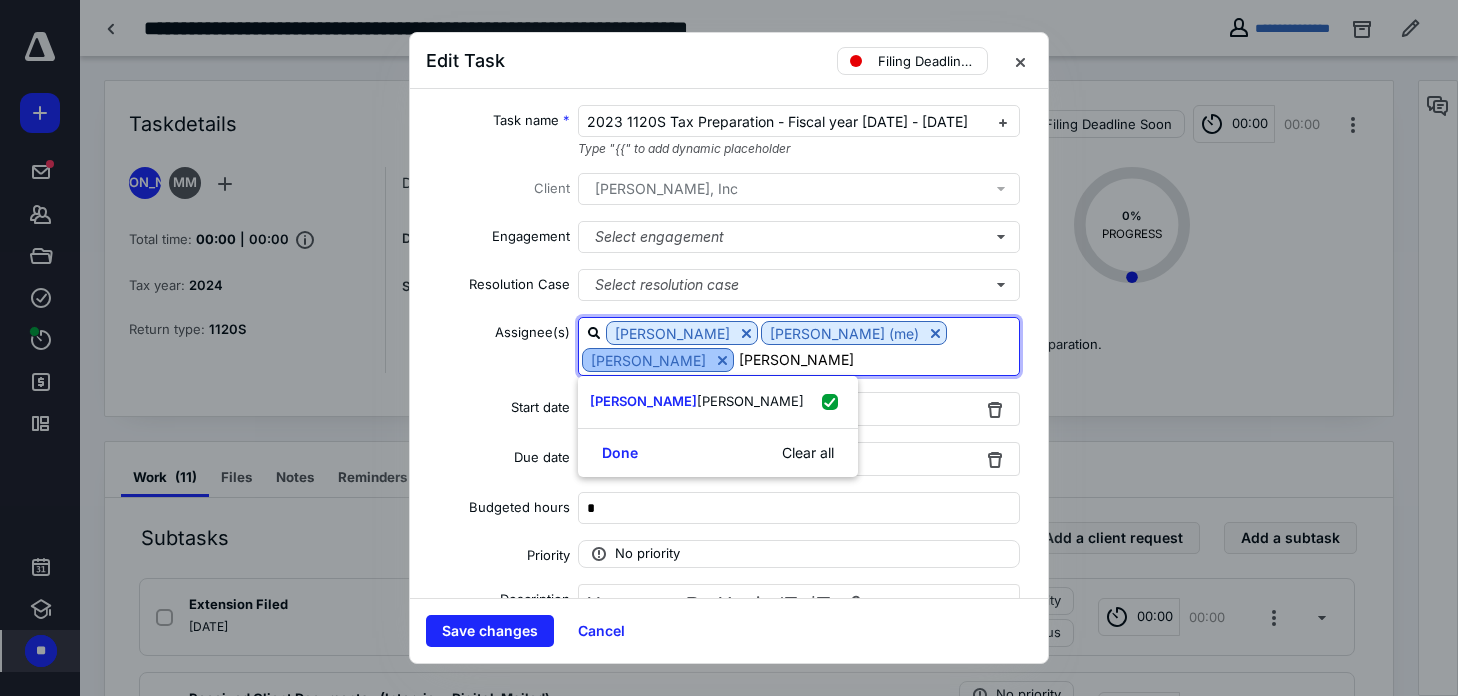 type on "[PERSON_NAME]" 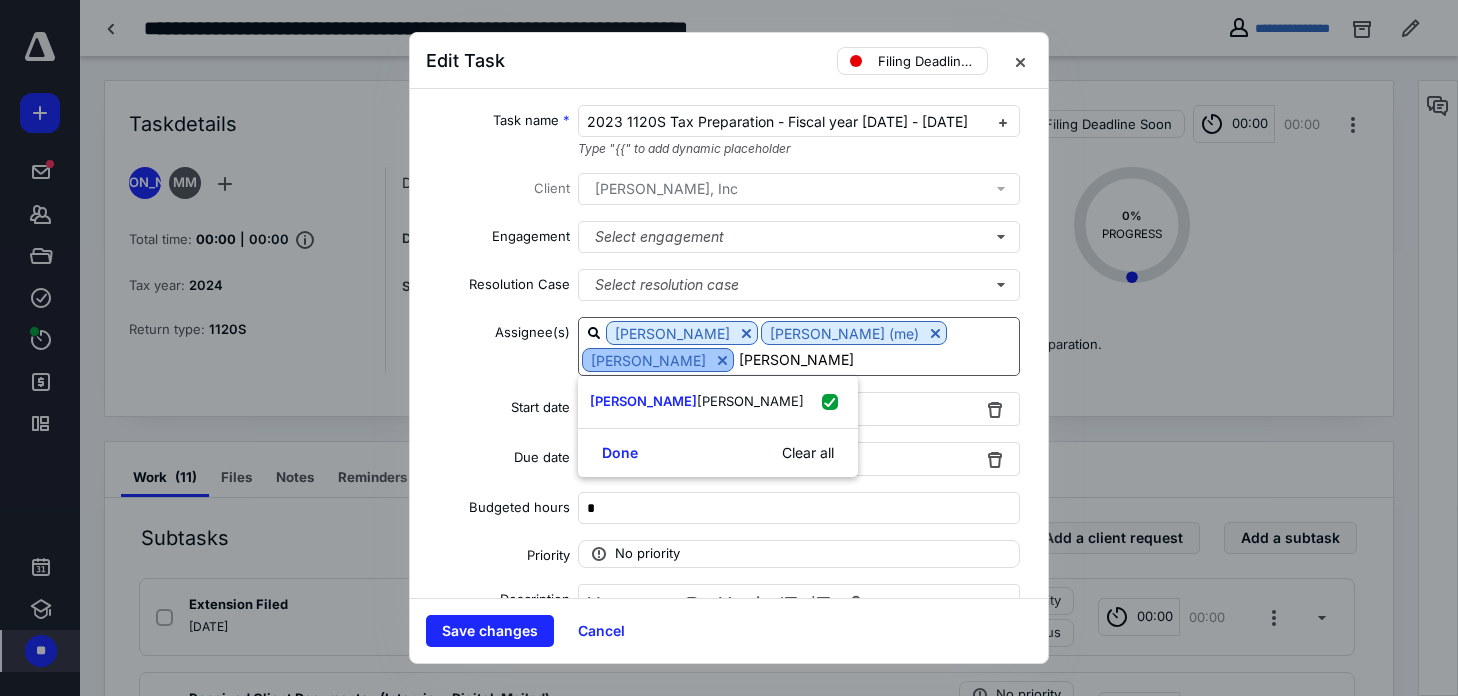 click at bounding box center [722, 360] 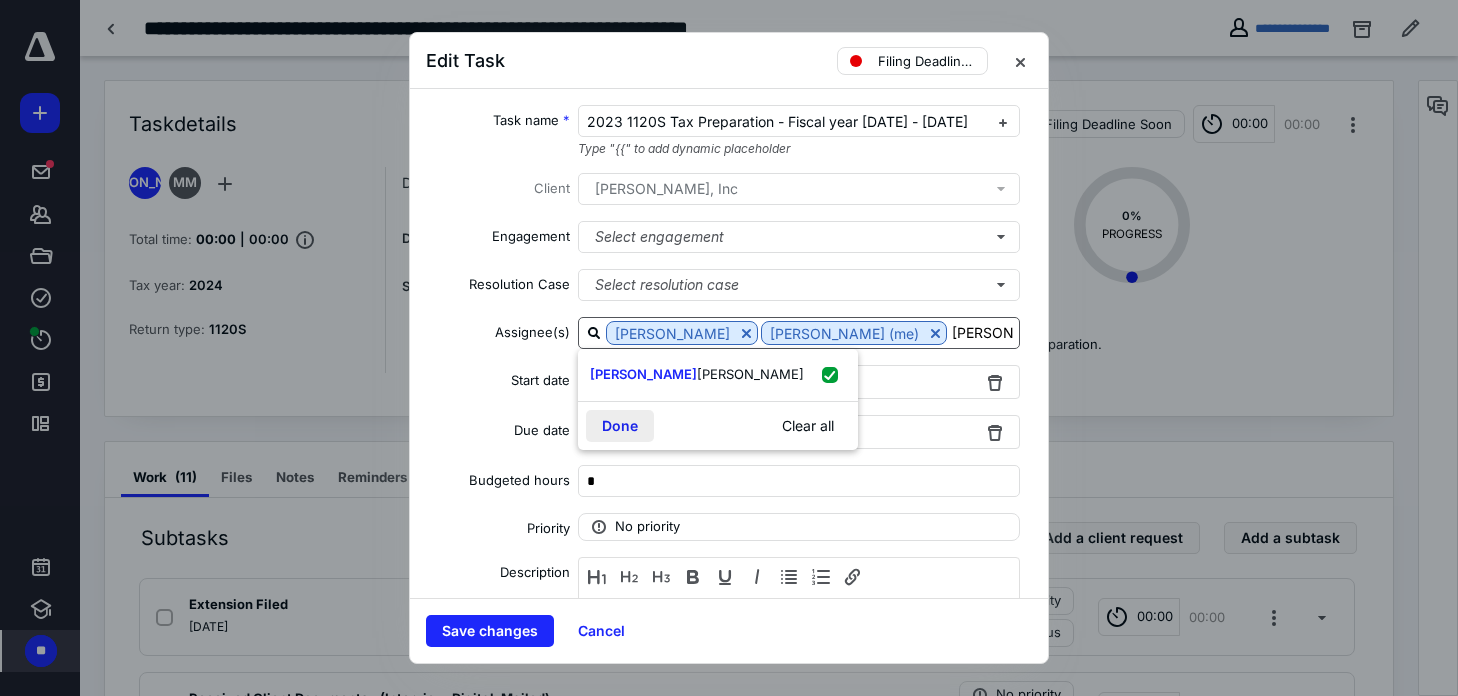 click on "Done" at bounding box center (620, 426) 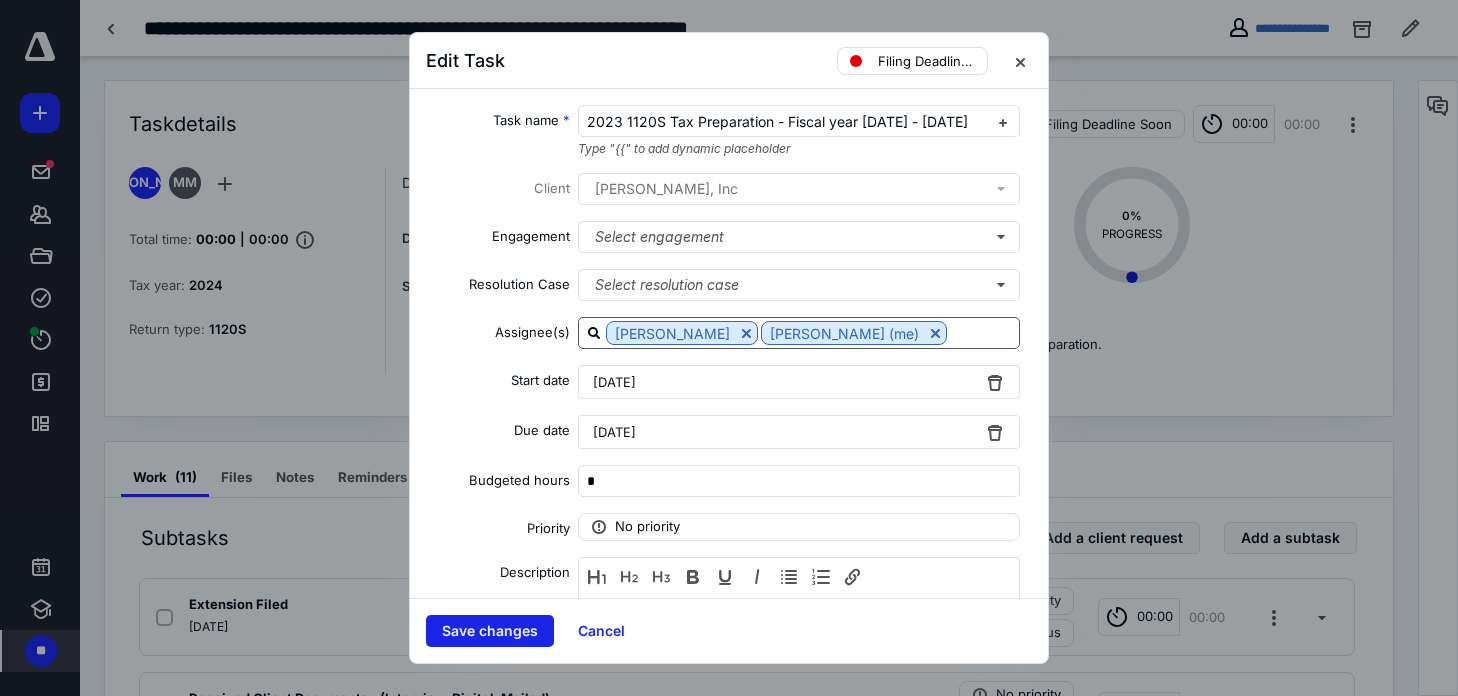click on "Save changes" at bounding box center (490, 631) 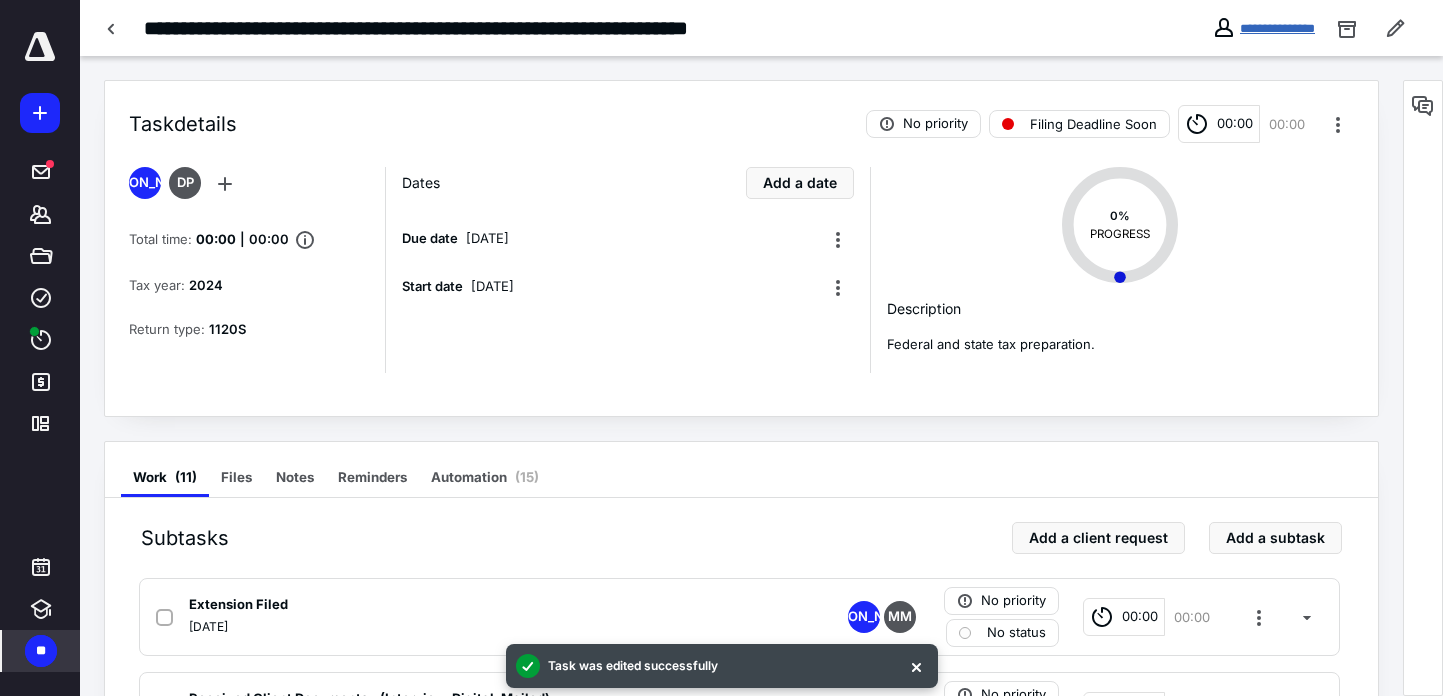 click on "**********" at bounding box center [1277, 28] 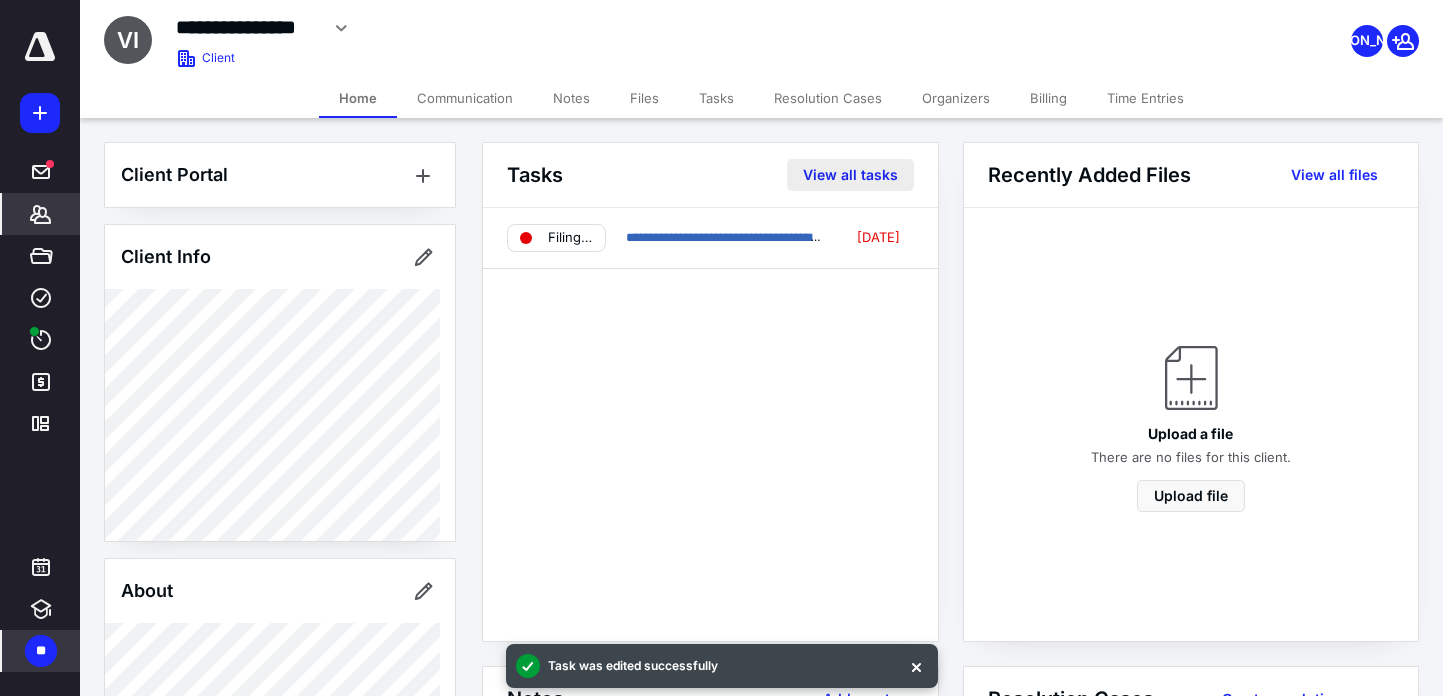 click on "View all tasks" at bounding box center [850, 175] 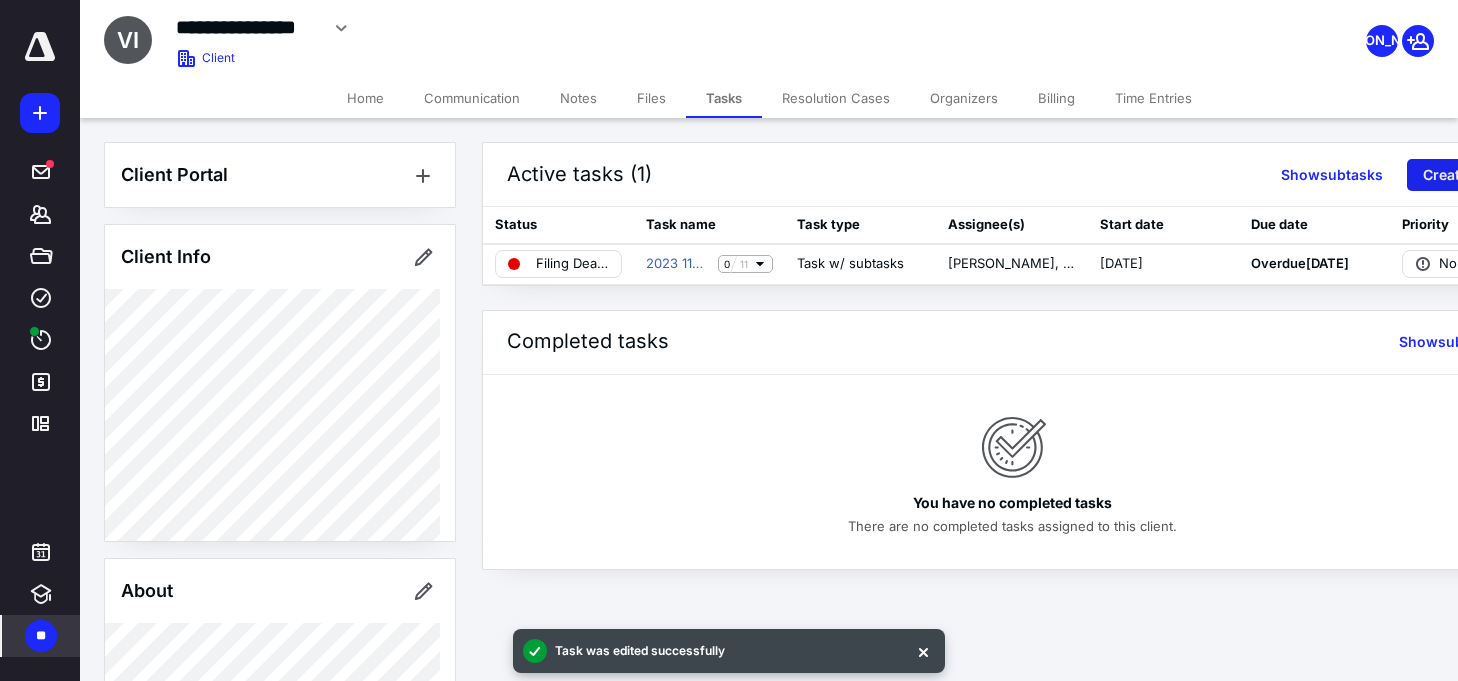 click on "Create task" at bounding box center (1462, 175) 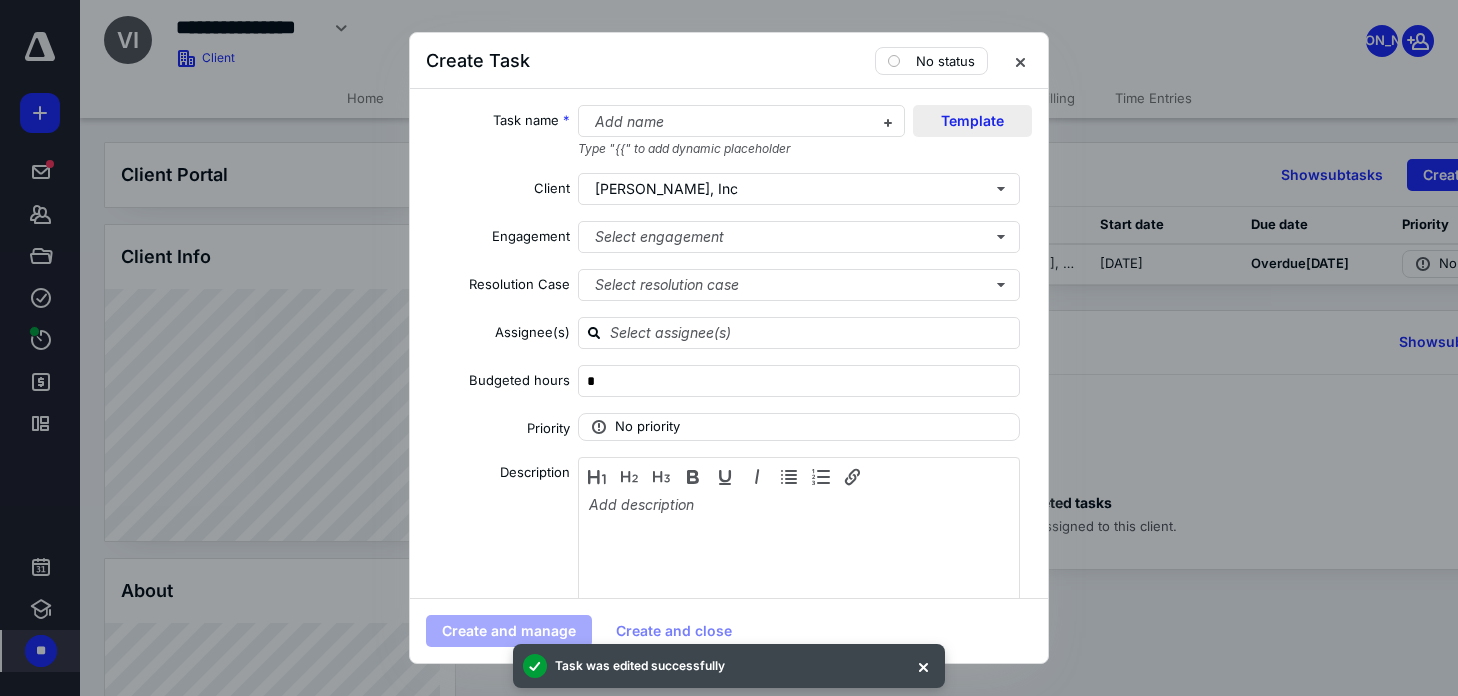 click on "Template" at bounding box center (972, 121) 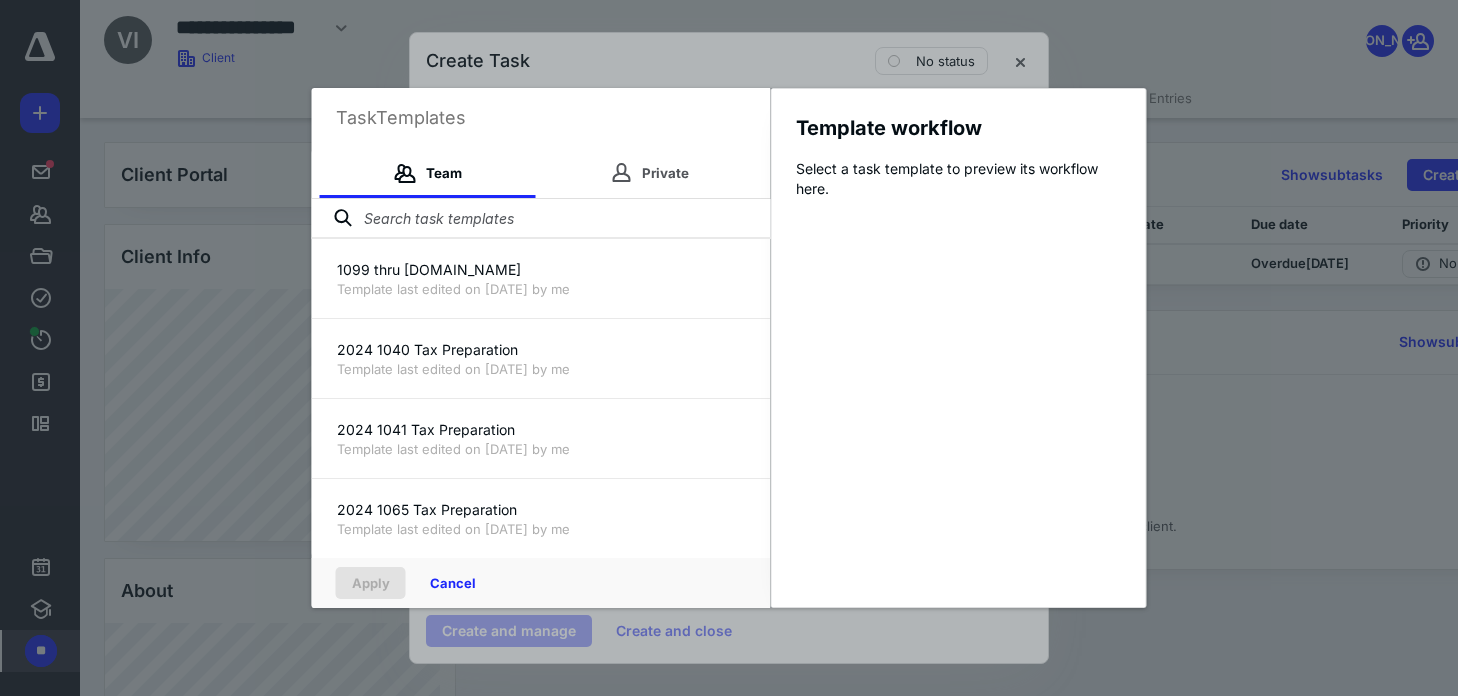 click at bounding box center [541, 219] 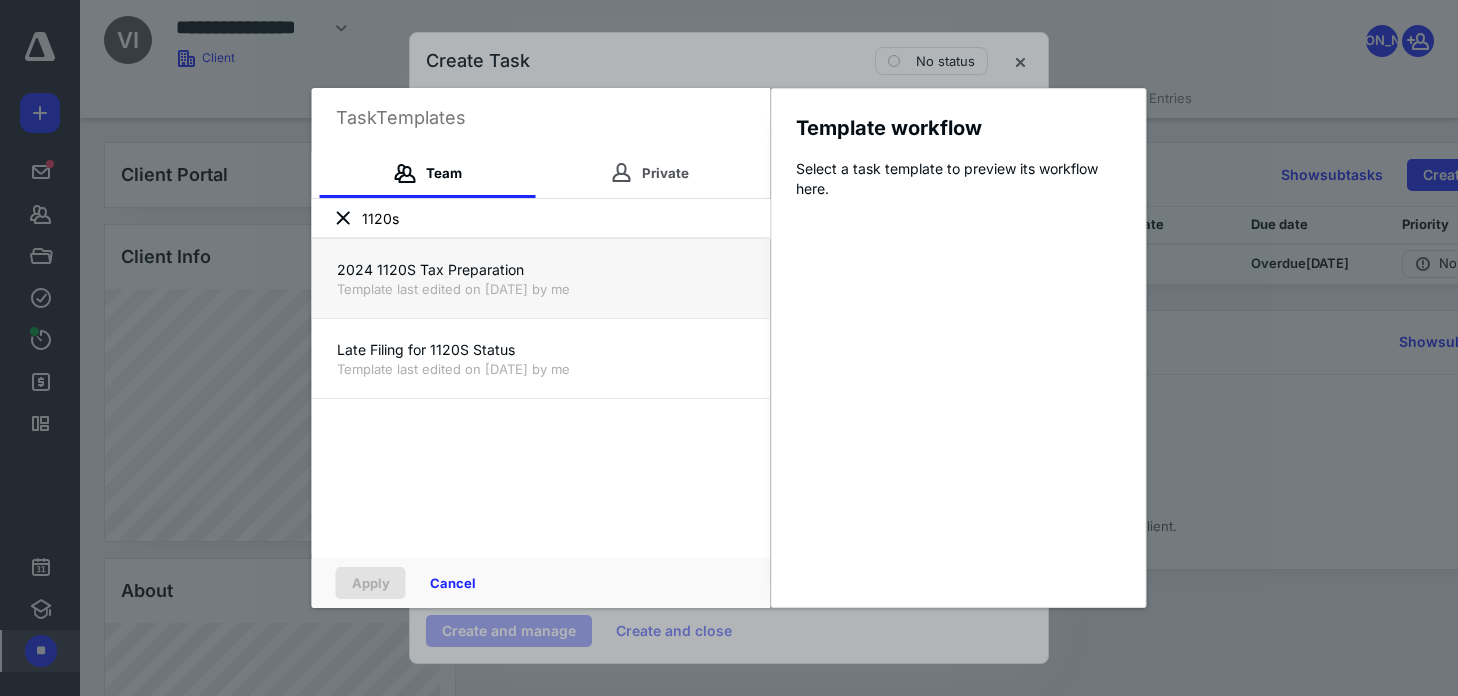 type on "1120s" 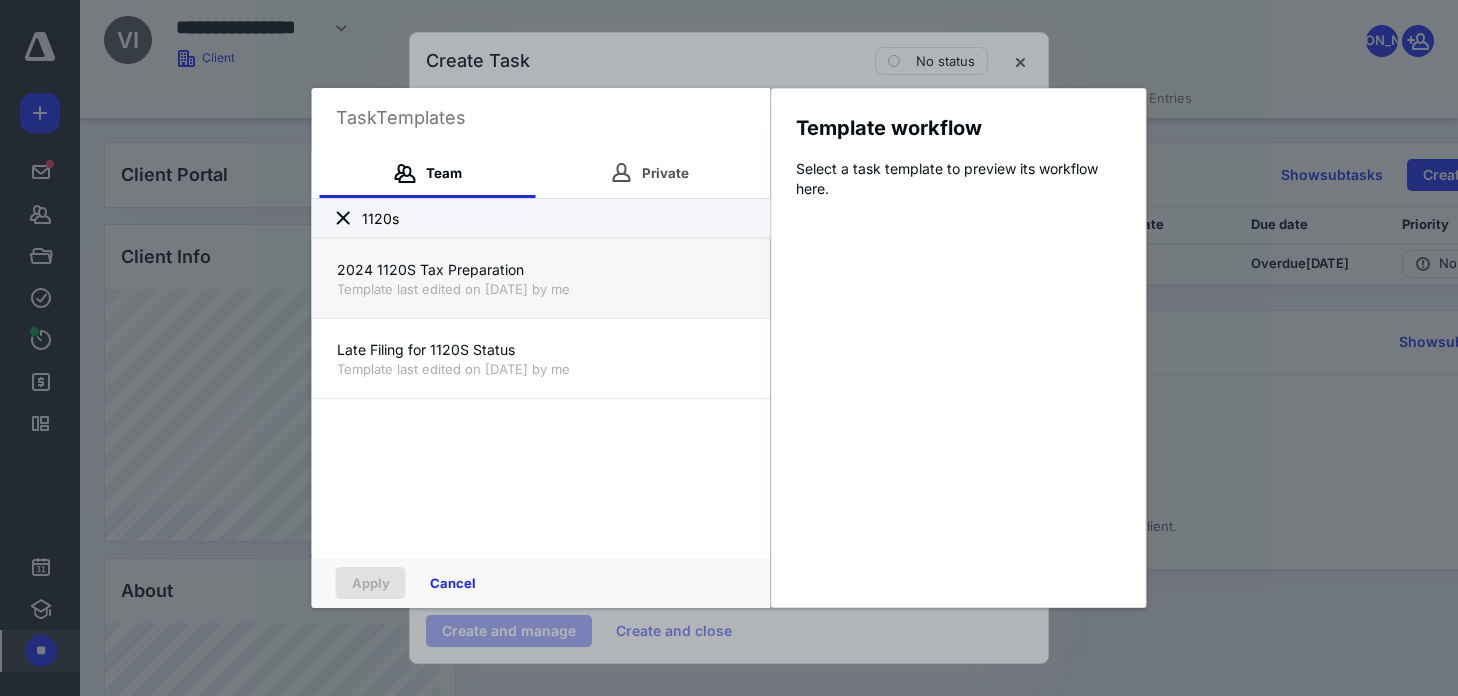 click on "2024 1120S Tax Preparation" at bounding box center [541, 270] 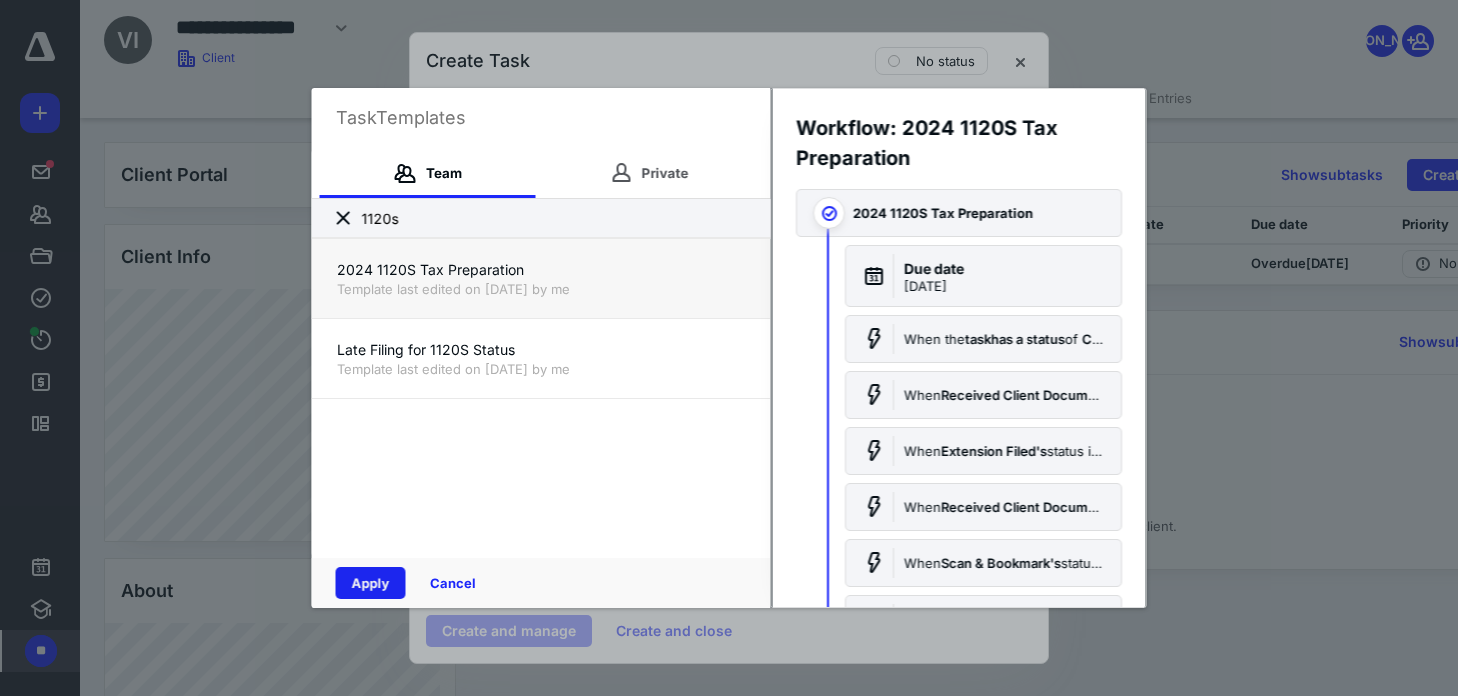 click on "Apply" at bounding box center (371, 583) 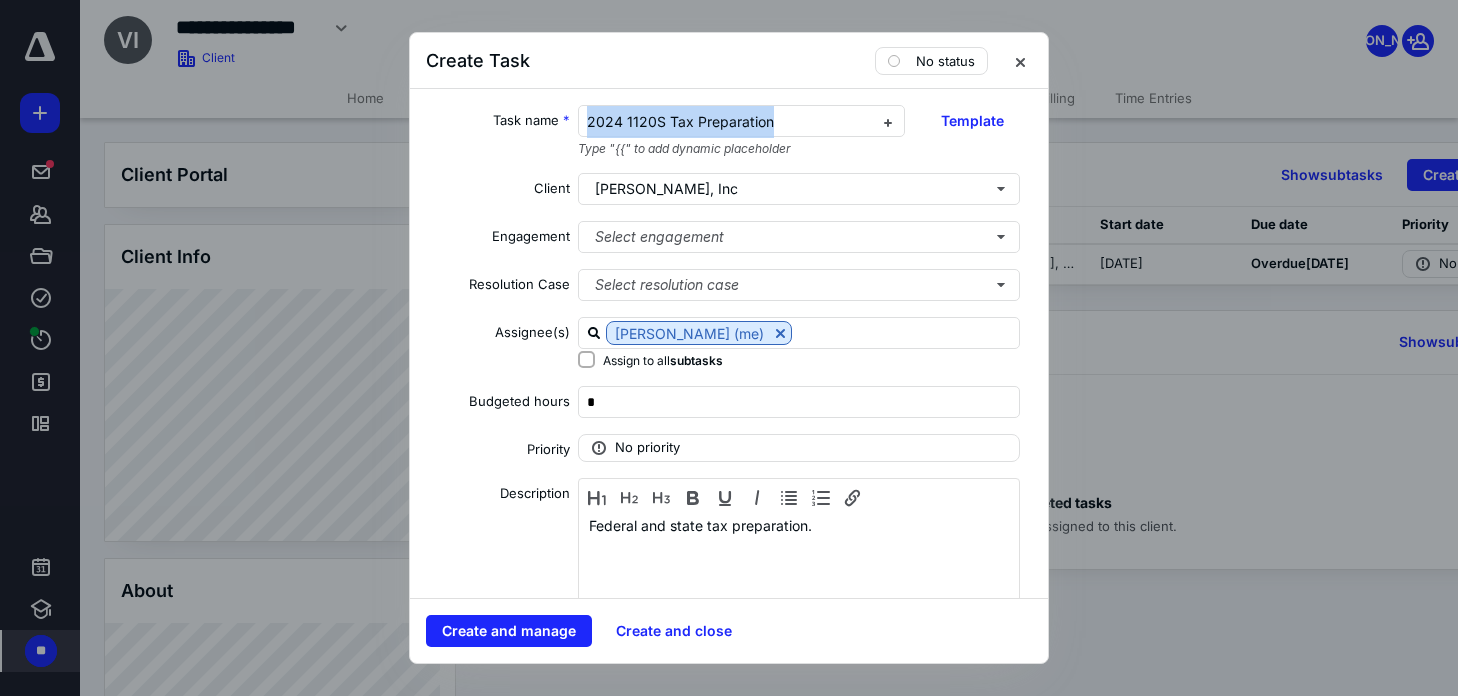 drag, startPoint x: 584, startPoint y: 123, endPoint x: 944, endPoint y: 88, distance: 361.6974 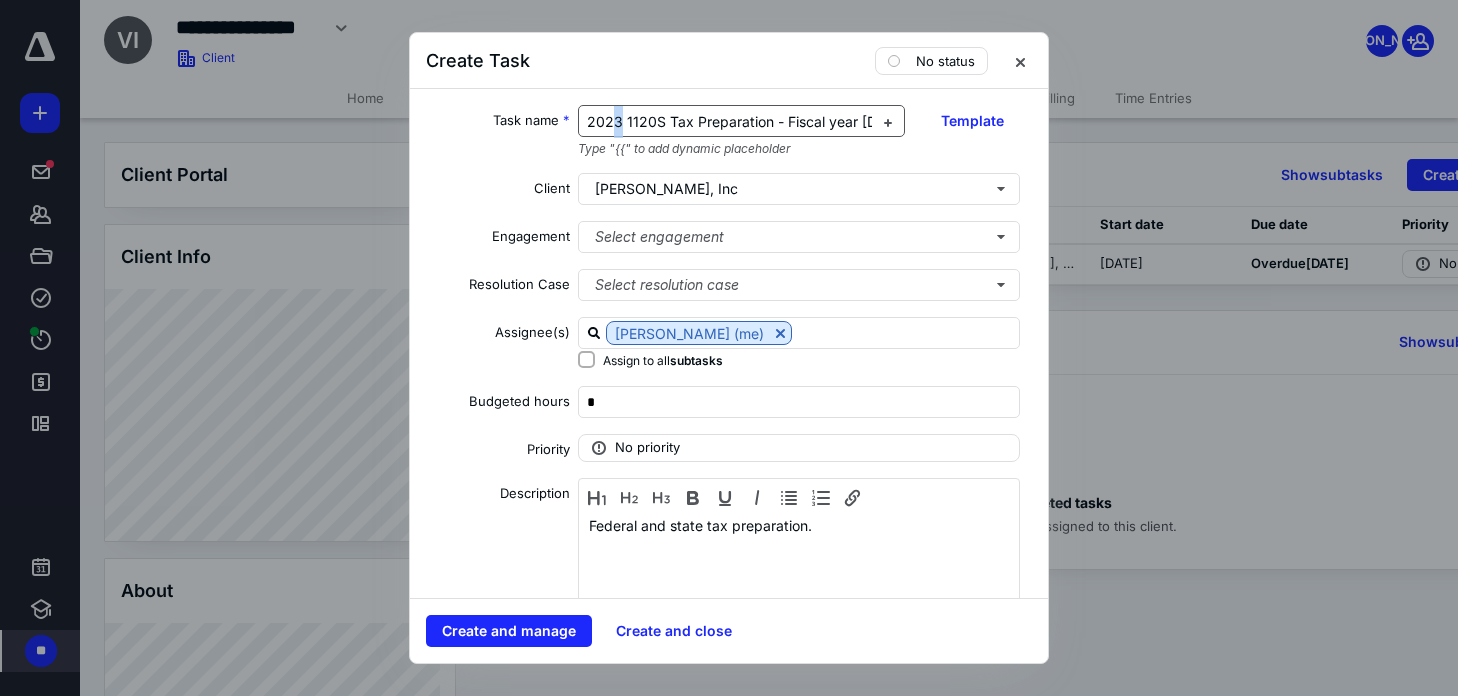 click on "2023 1120S Tax Preparation - Fiscal year Oct 1, 2023 - Sept 30, 2024" at bounding box center [777, 121] 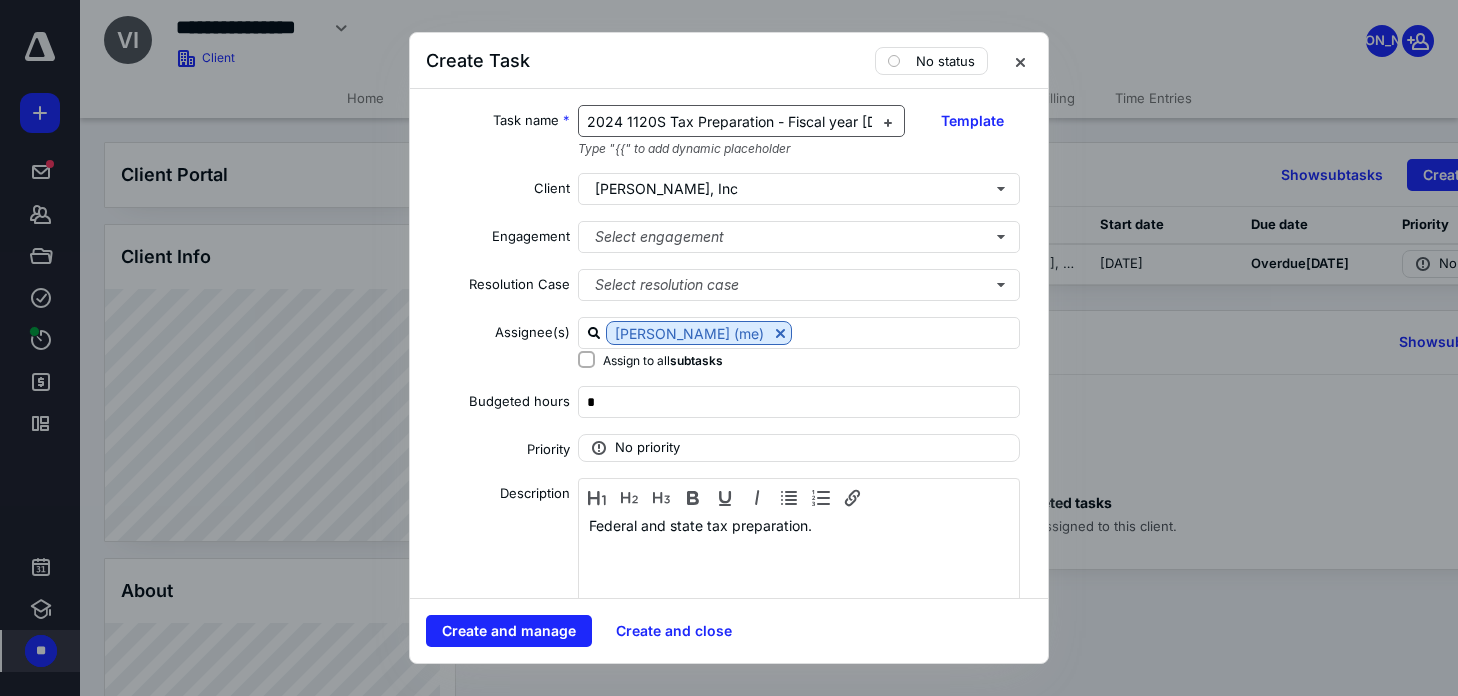 click on "2024 1120S Tax Preparation - Fiscal year Oct 1, 2023 - Sept 30, 2024" at bounding box center (777, 121) 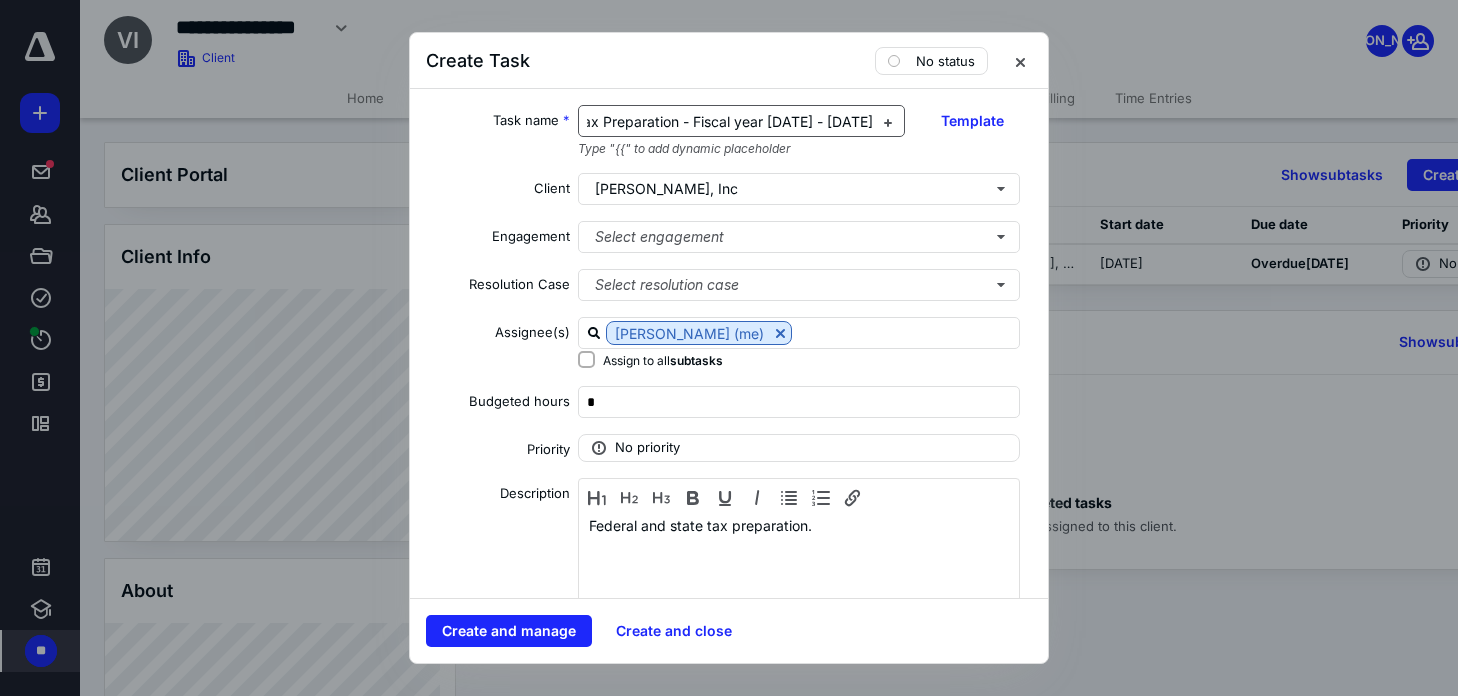 scroll, scrollTop: 0, scrollLeft: 183, axis: horizontal 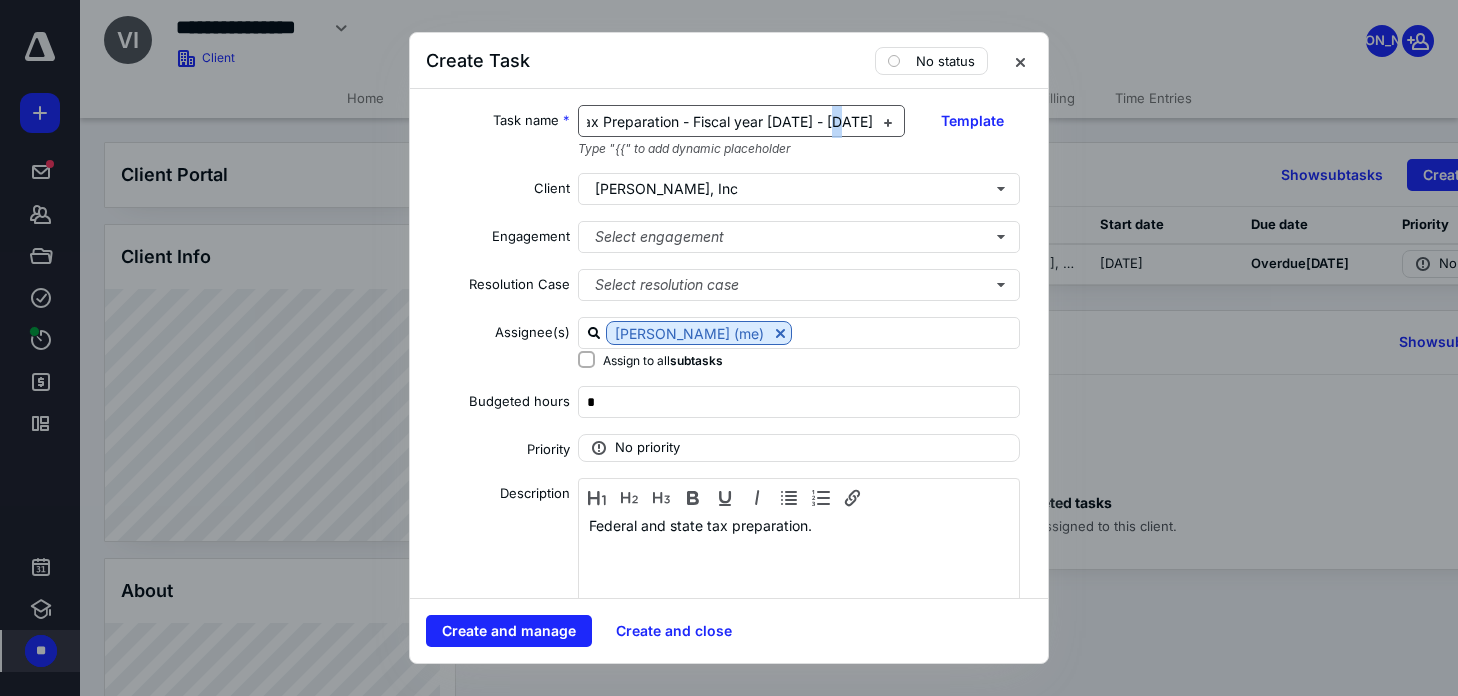 click on "2024 1120S Tax Preparation - Fiscal year Oct 1, 2023 - Sept 30, 2024" at bounding box center (682, 121) 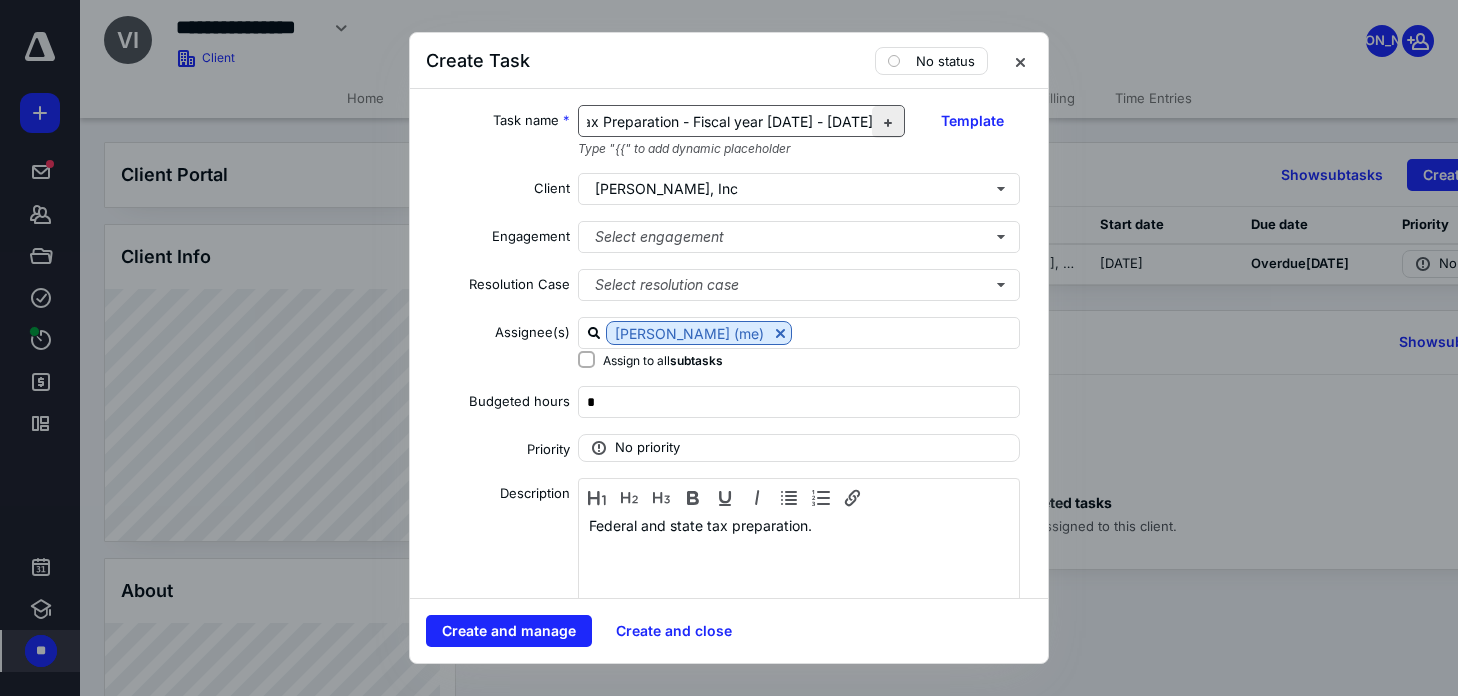 scroll, scrollTop: 0, scrollLeft: 184, axis: horizontal 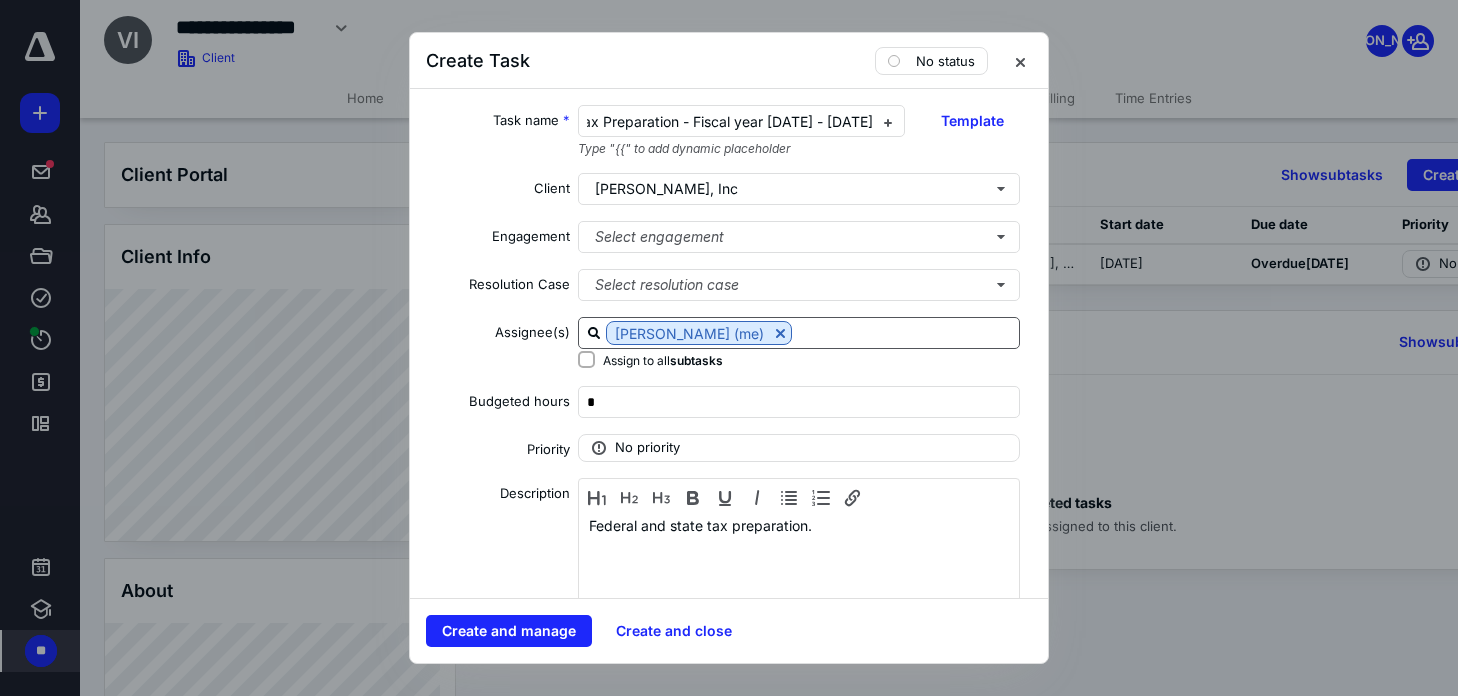 click at bounding box center (905, 332) 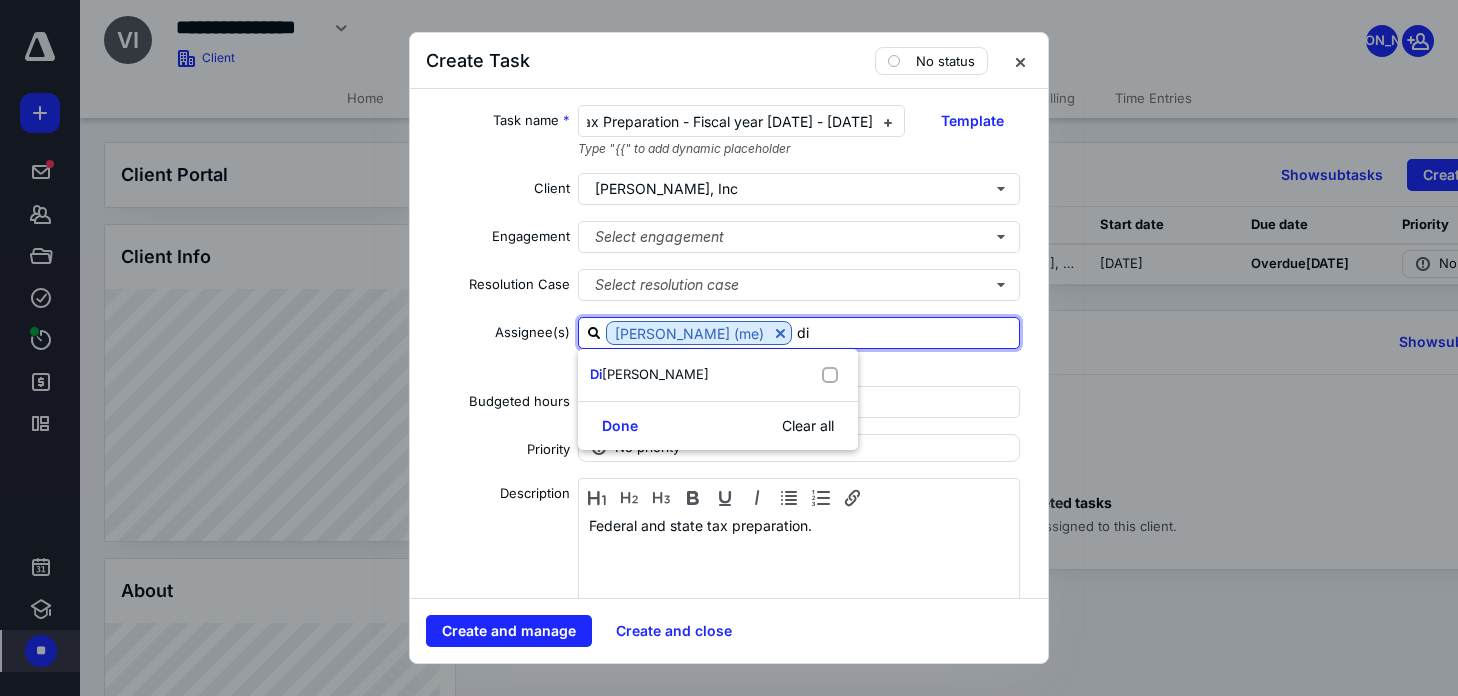 type on "din" 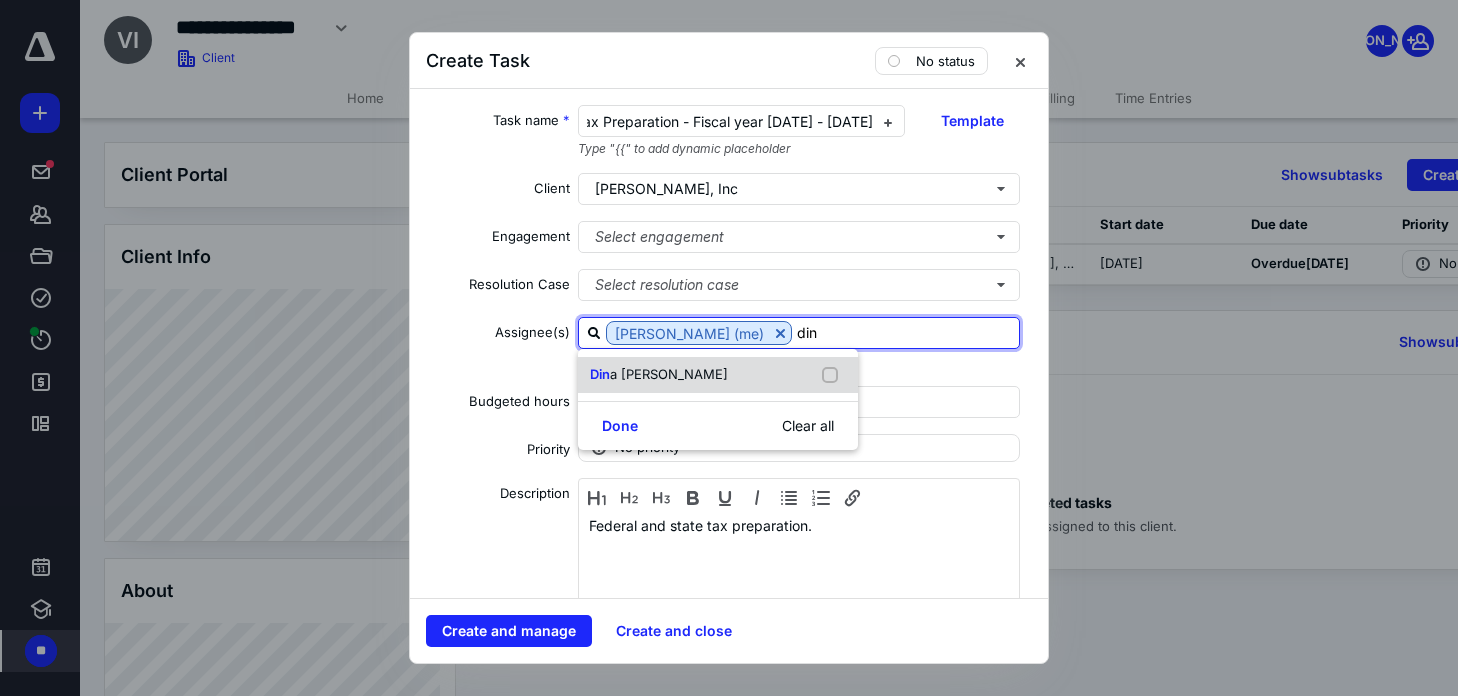click on "a [PERSON_NAME]" at bounding box center [669, 374] 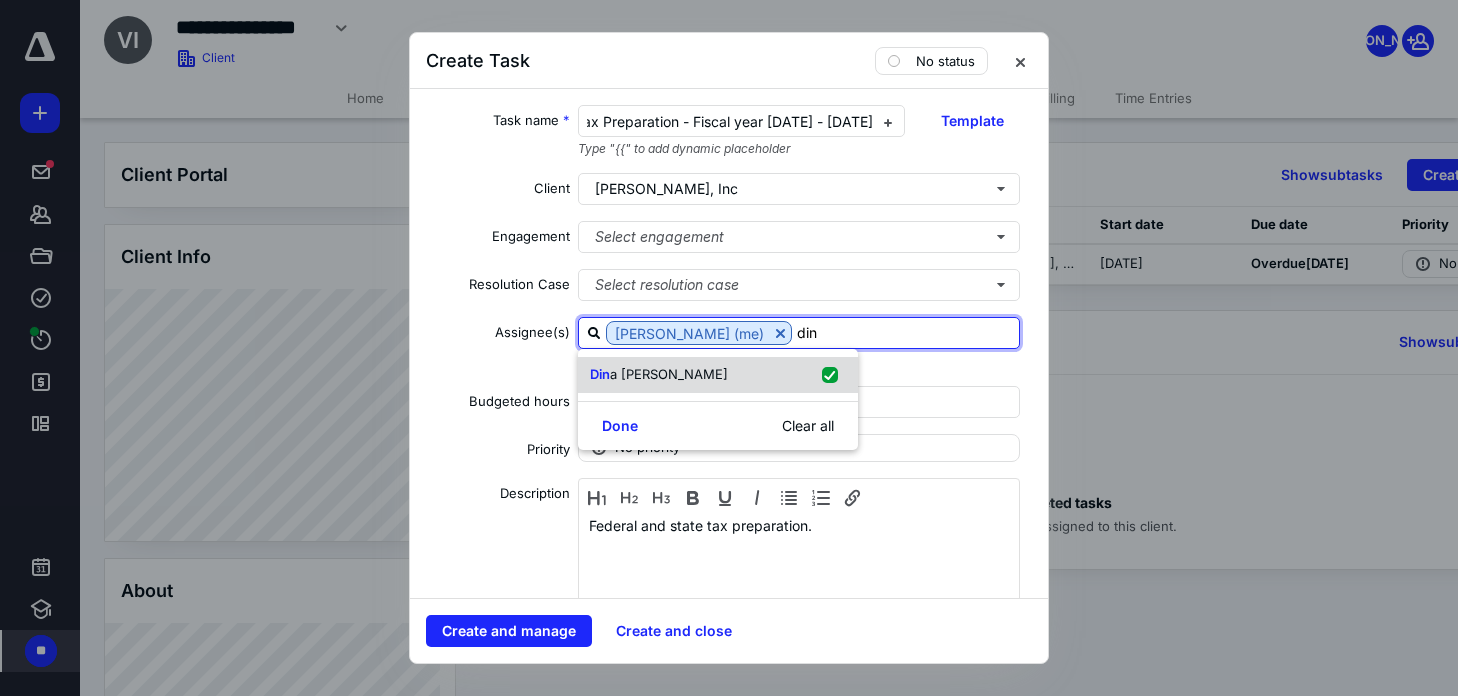 checkbox on "true" 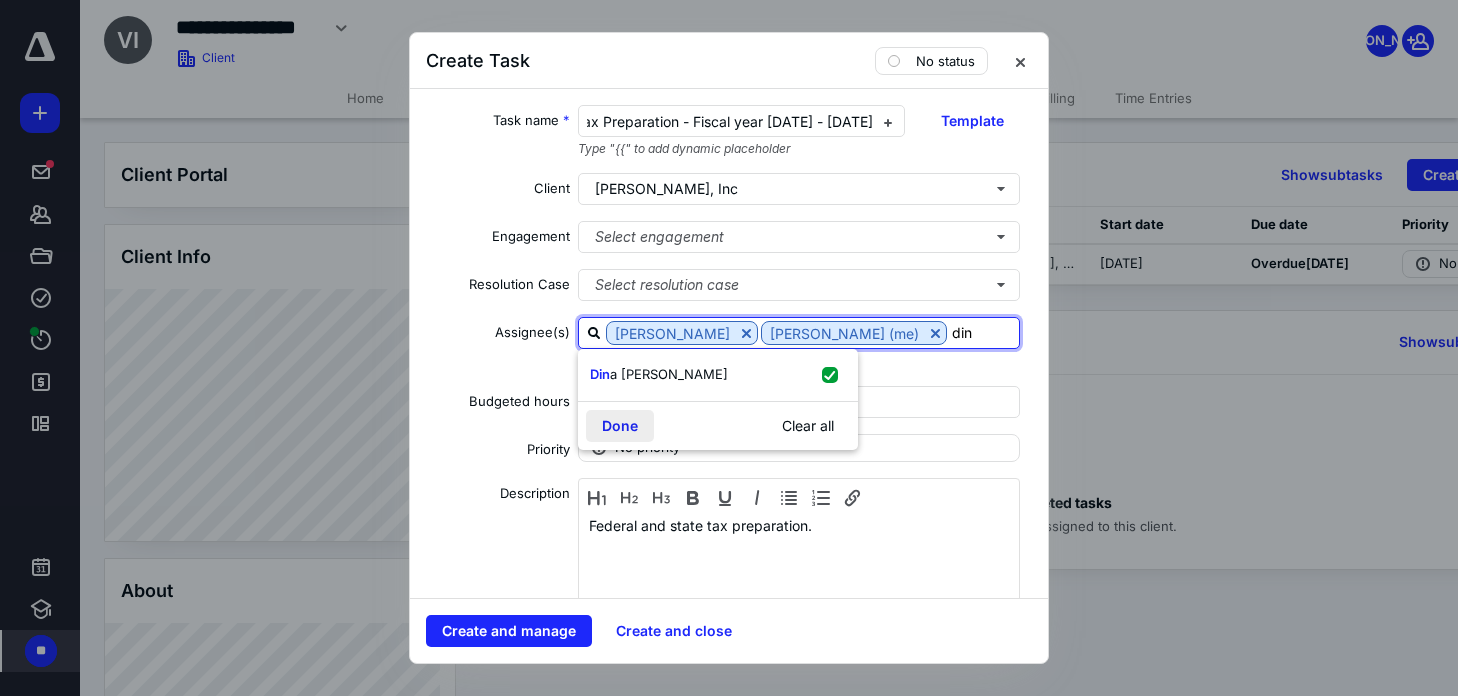 type on "din" 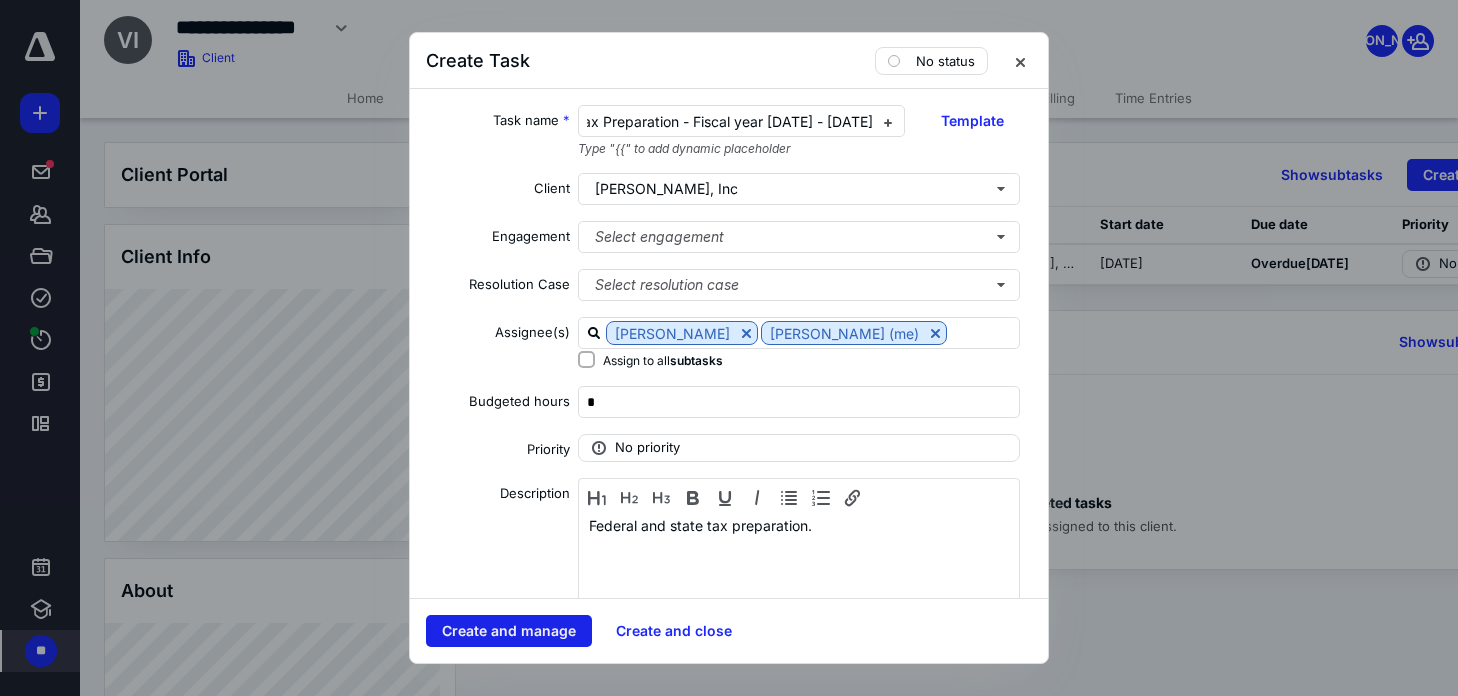 click on "Create and manage" at bounding box center (509, 631) 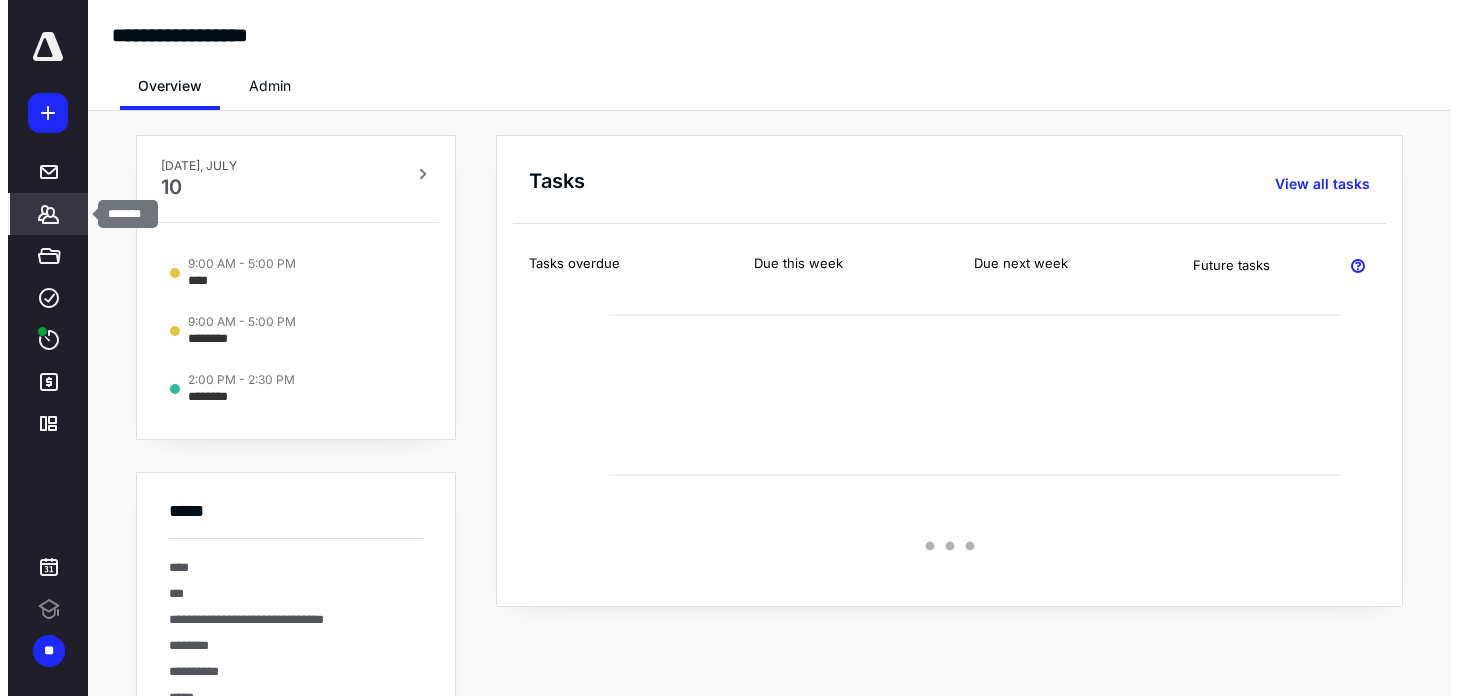 scroll, scrollTop: 0, scrollLeft: 0, axis: both 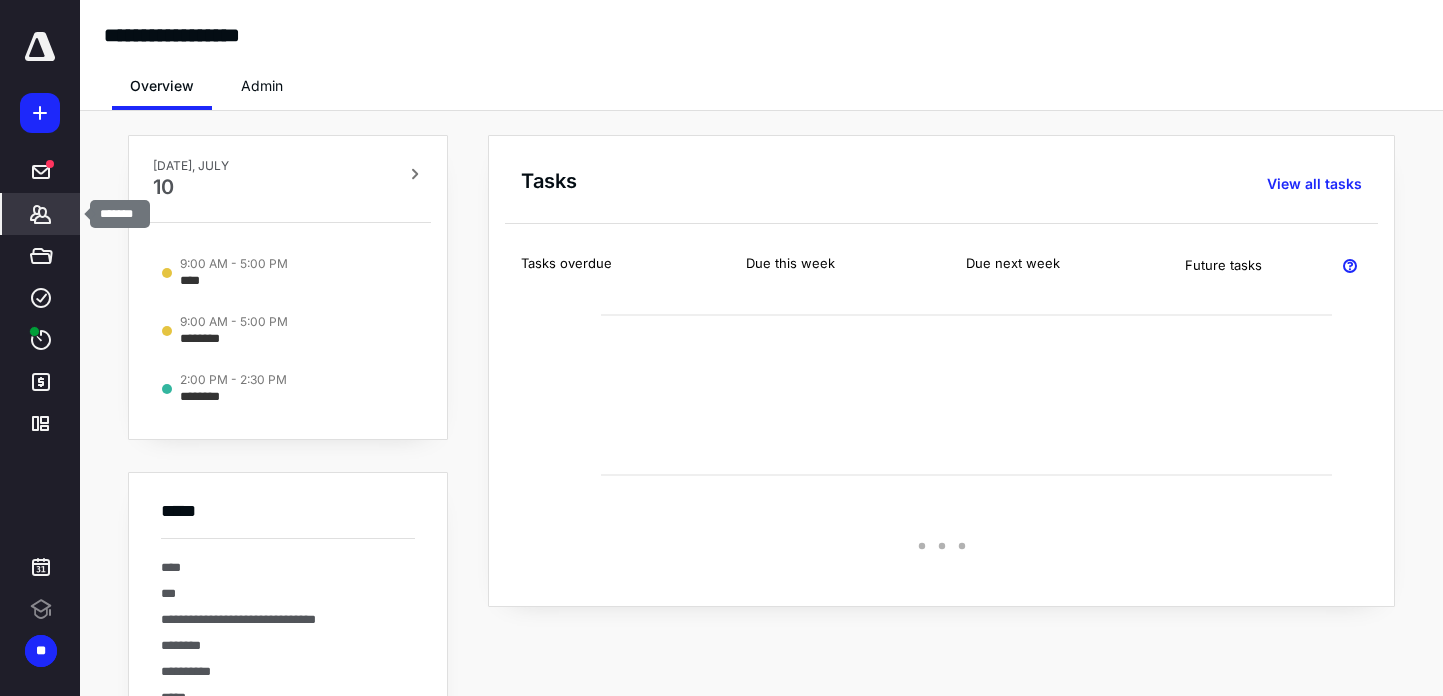 click 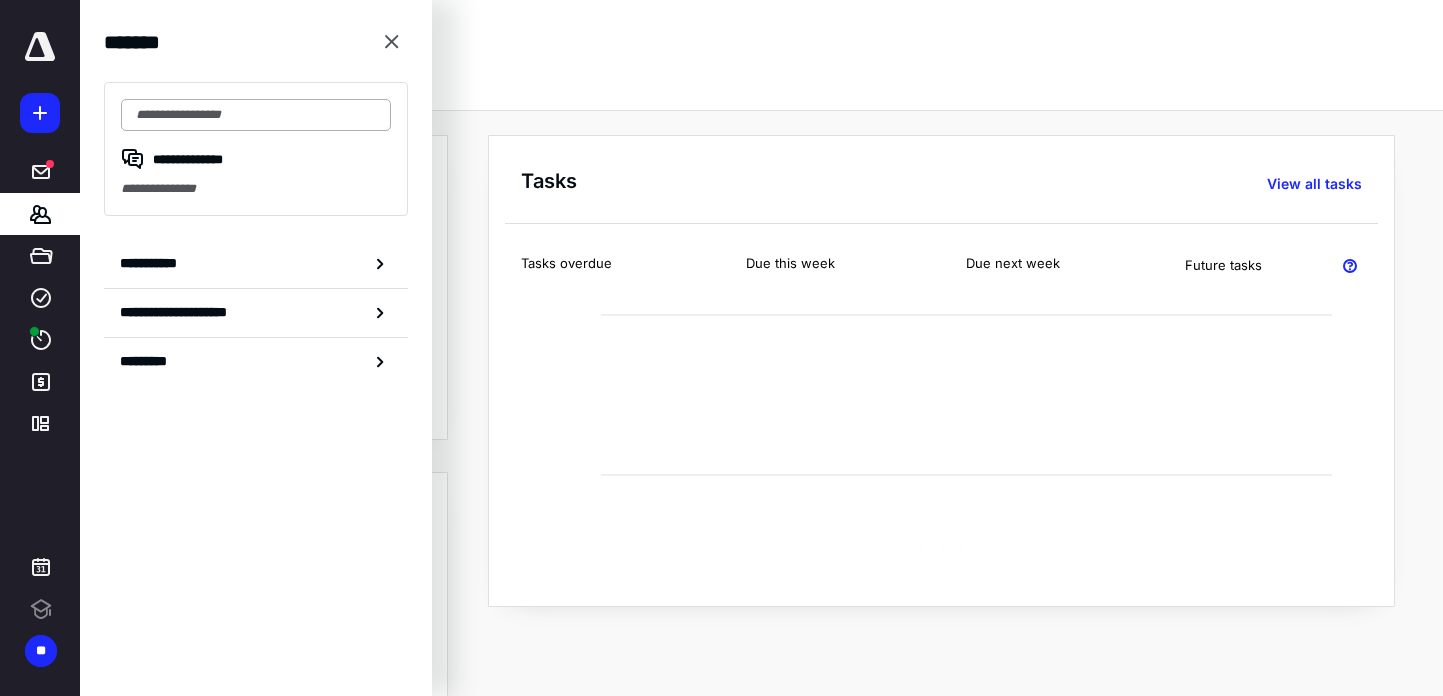 click at bounding box center [256, 115] 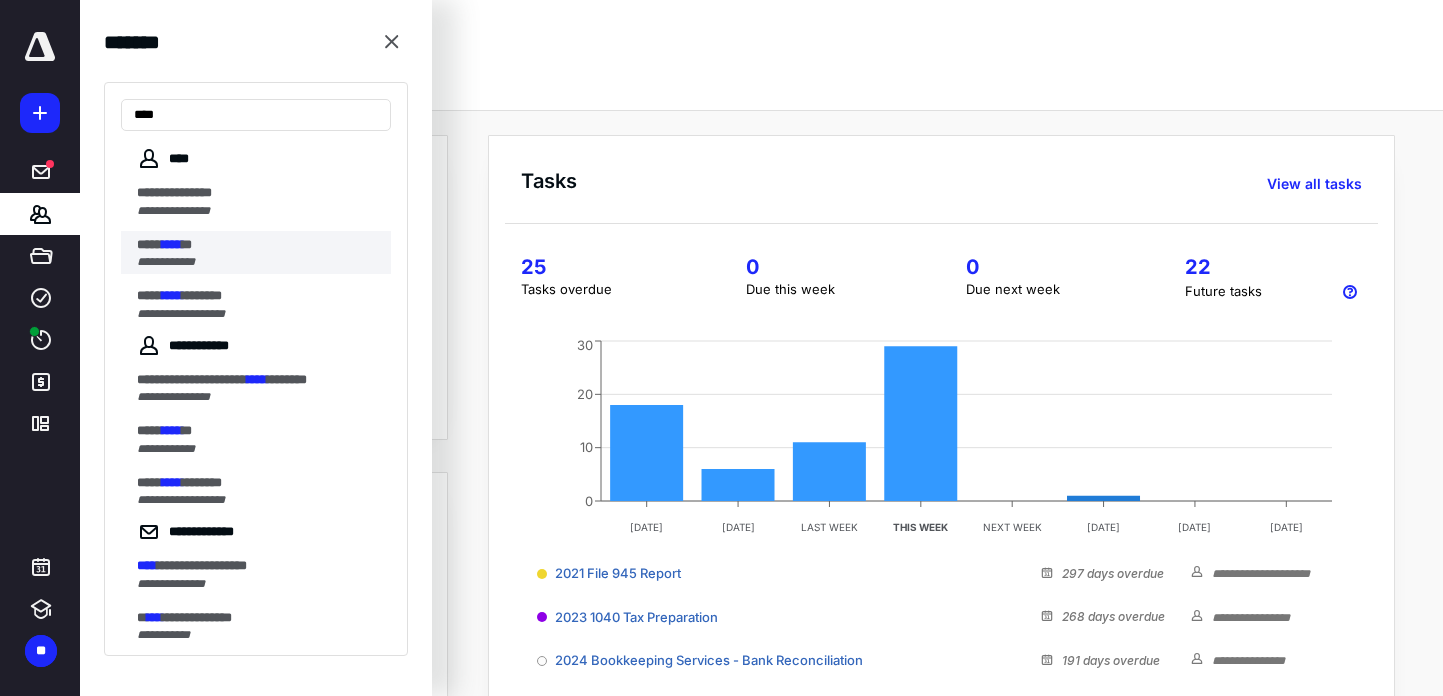 type on "****" 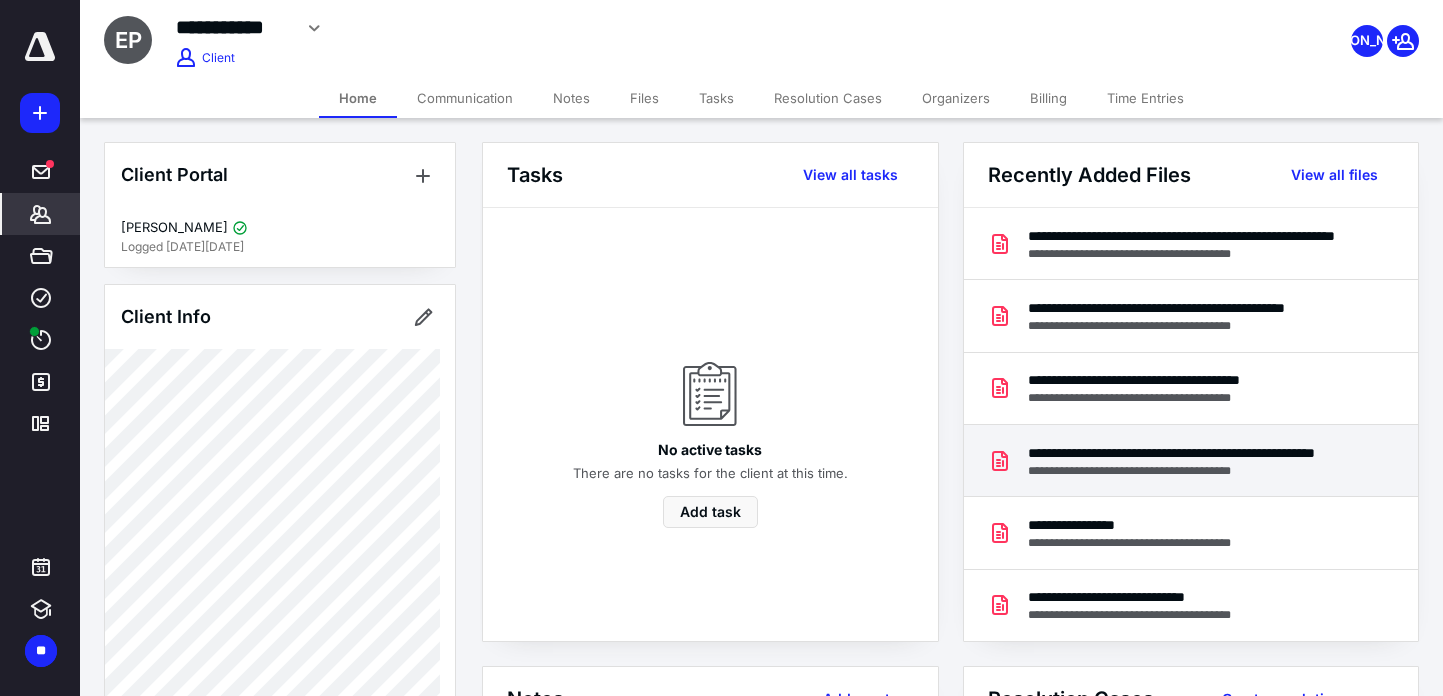 click on "**********" at bounding box center (1190, 453) 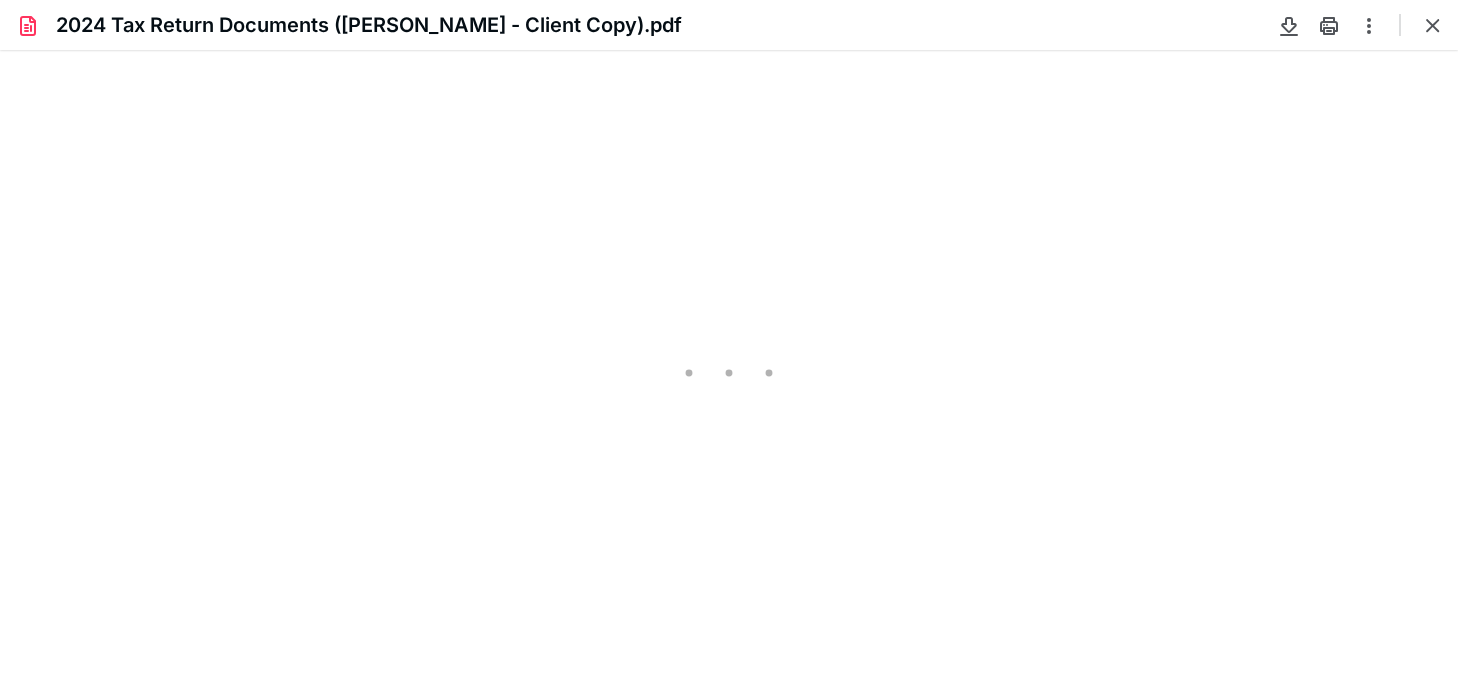 scroll, scrollTop: 0, scrollLeft: 0, axis: both 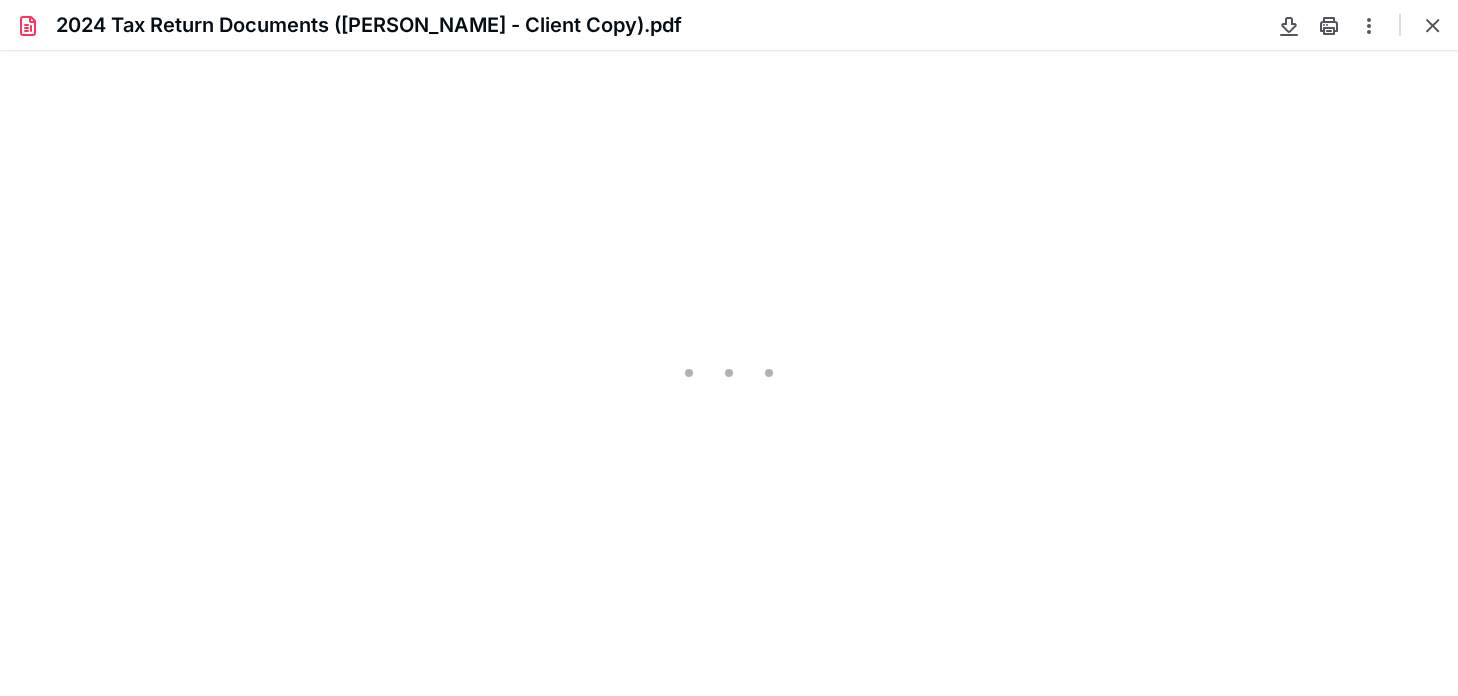 type on "77" 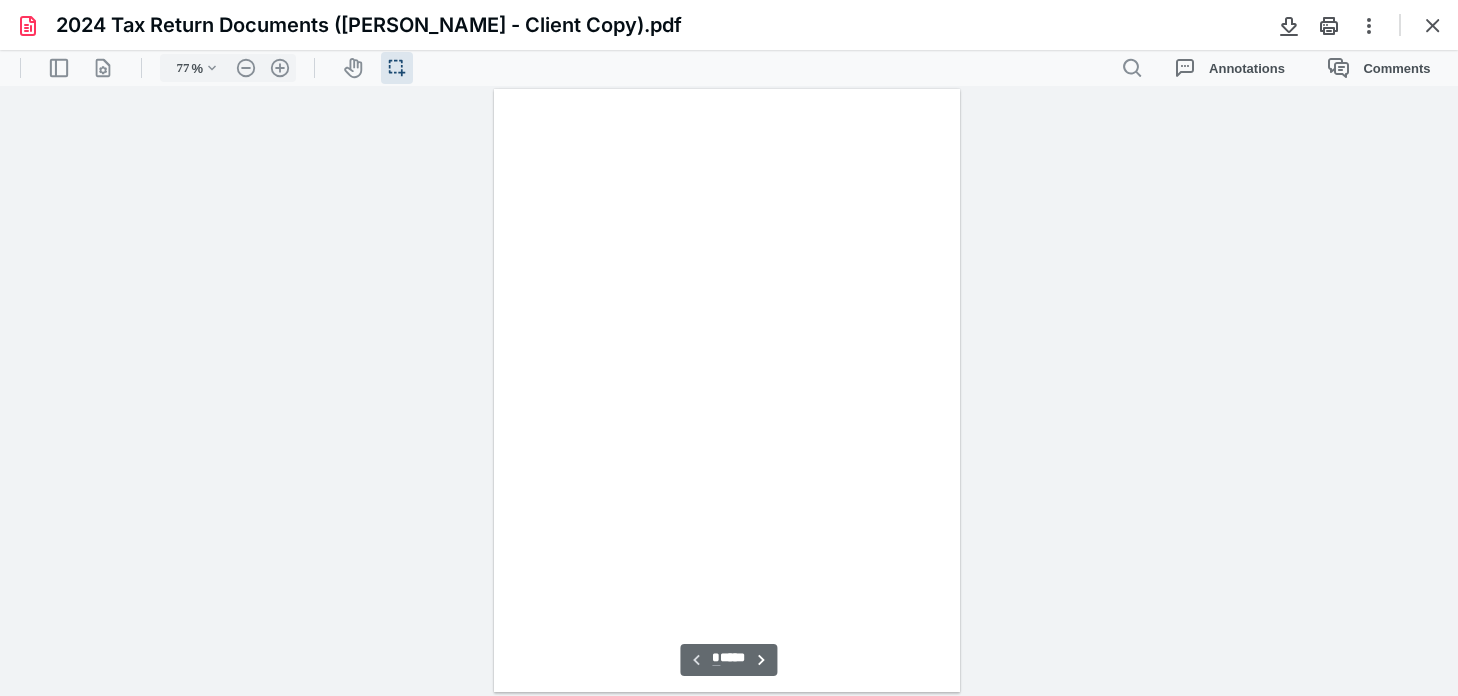 scroll, scrollTop: 39, scrollLeft: 0, axis: vertical 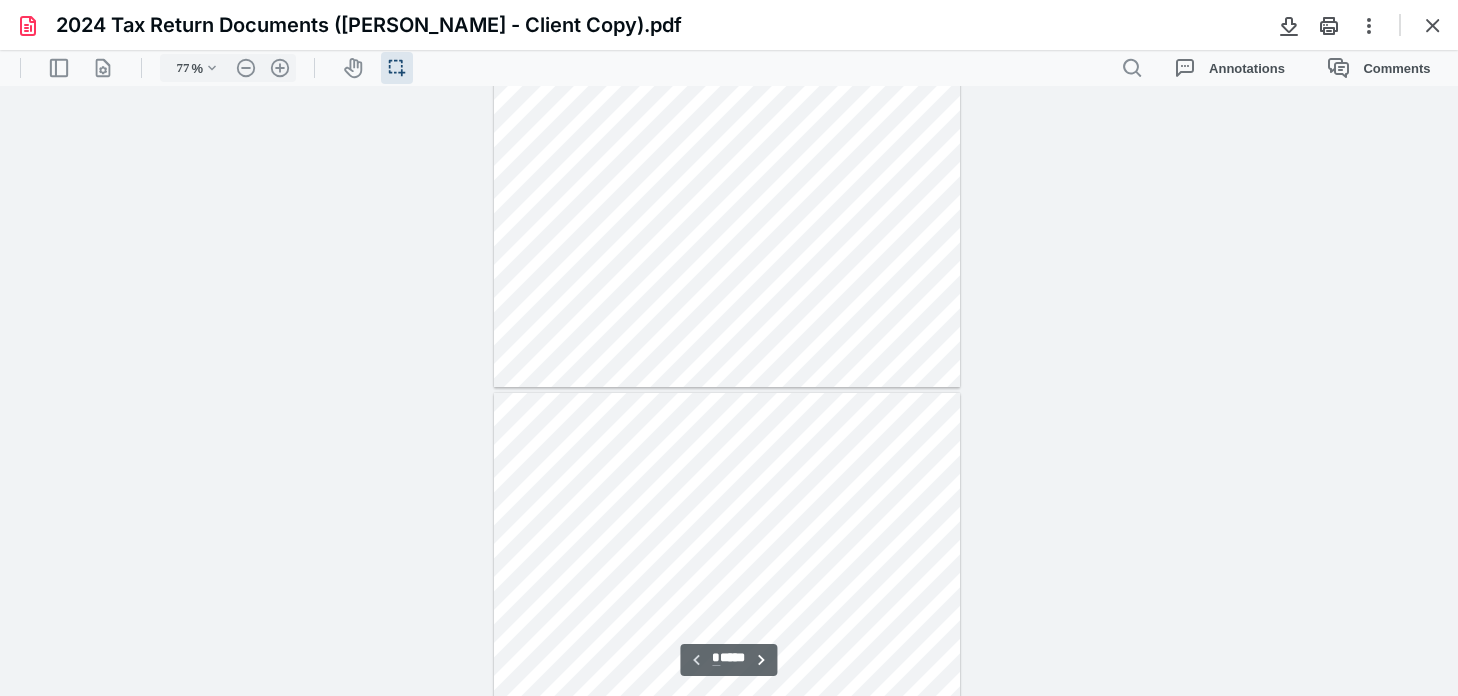 type on "*" 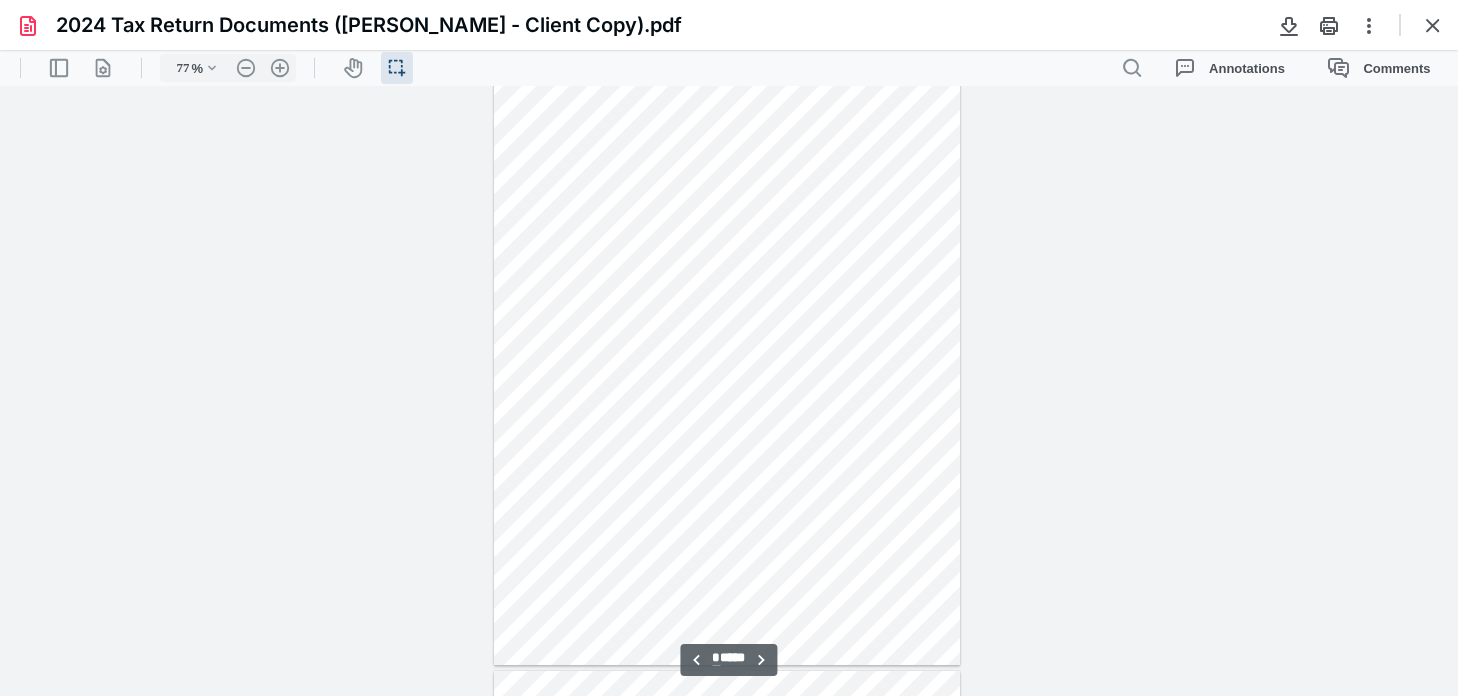 scroll, scrollTop: 639, scrollLeft: 0, axis: vertical 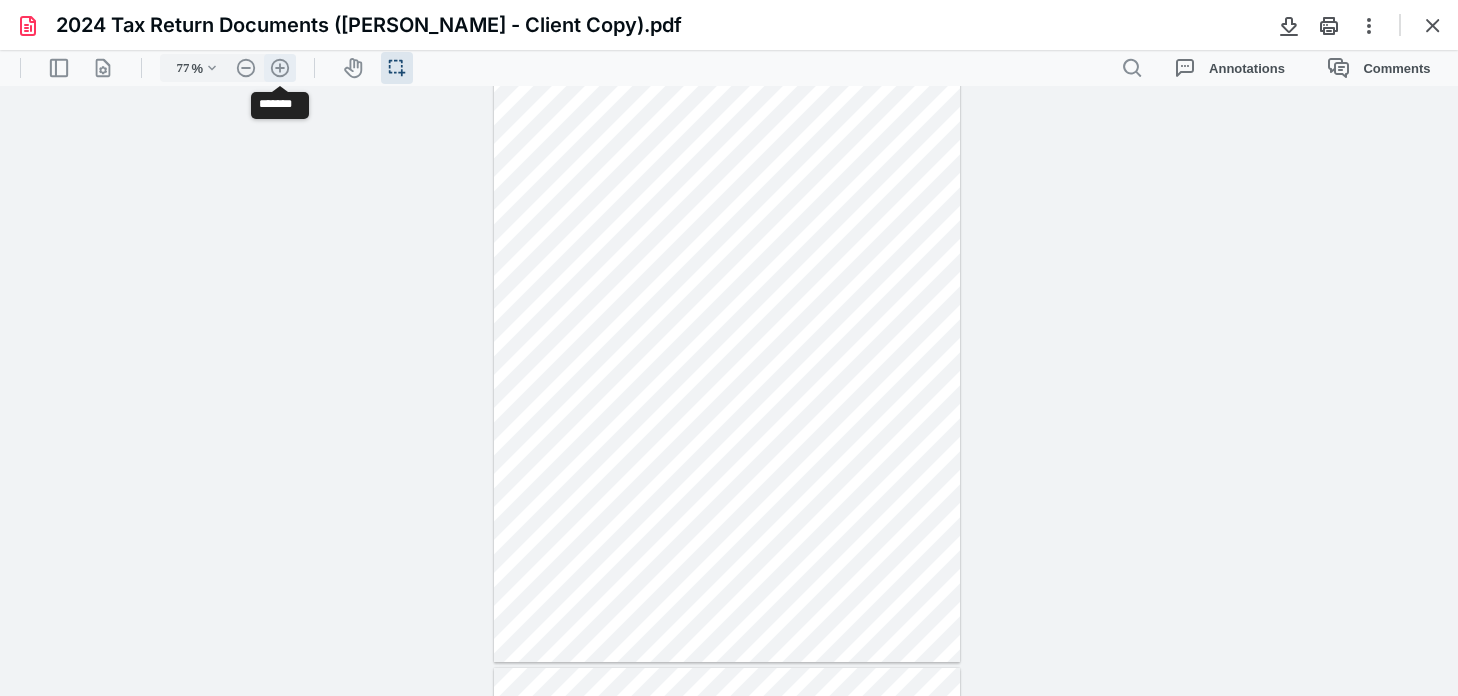 click on ".cls-1{fill:#abb0c4;} icon - header - zoom - in - line" at bounding box center (280, 68) 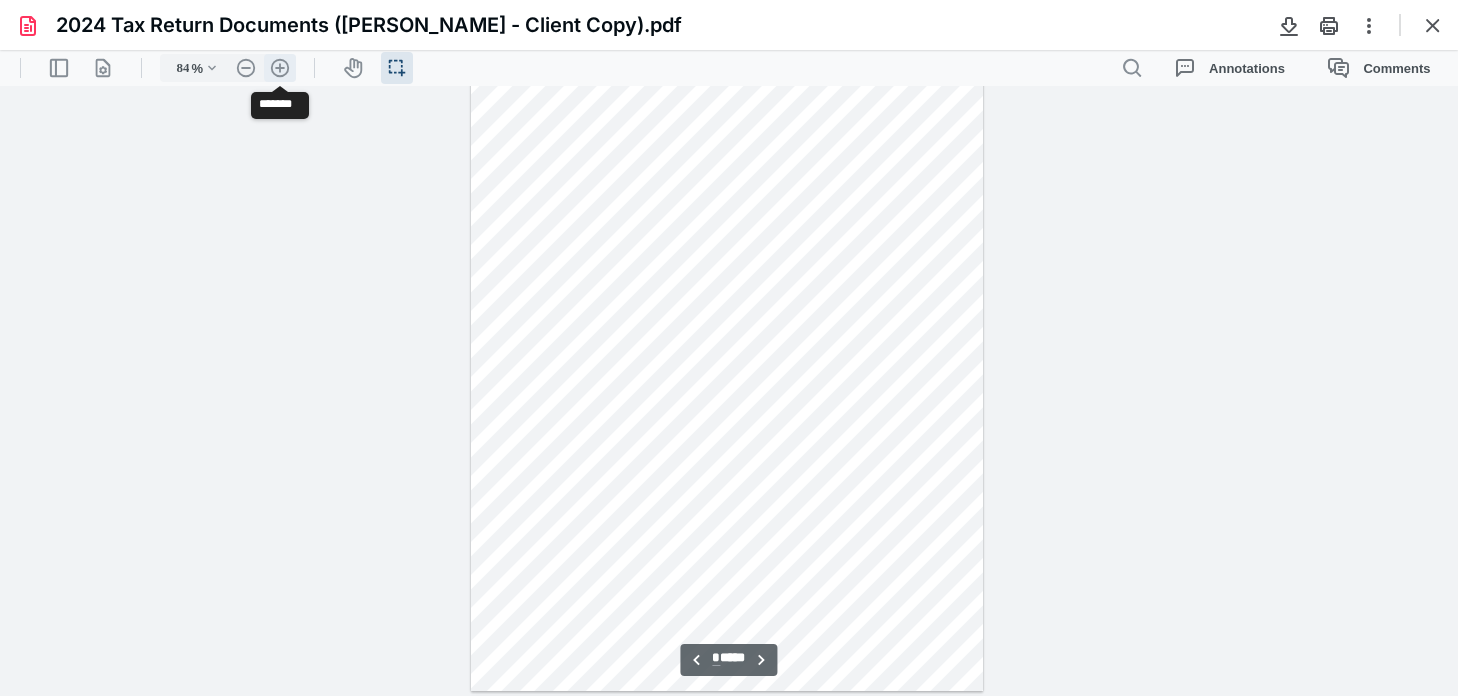 click on ".cls-1{fill:#abb0c4;} icon - header - zoom - in - line" at bounding box center [280, 68] 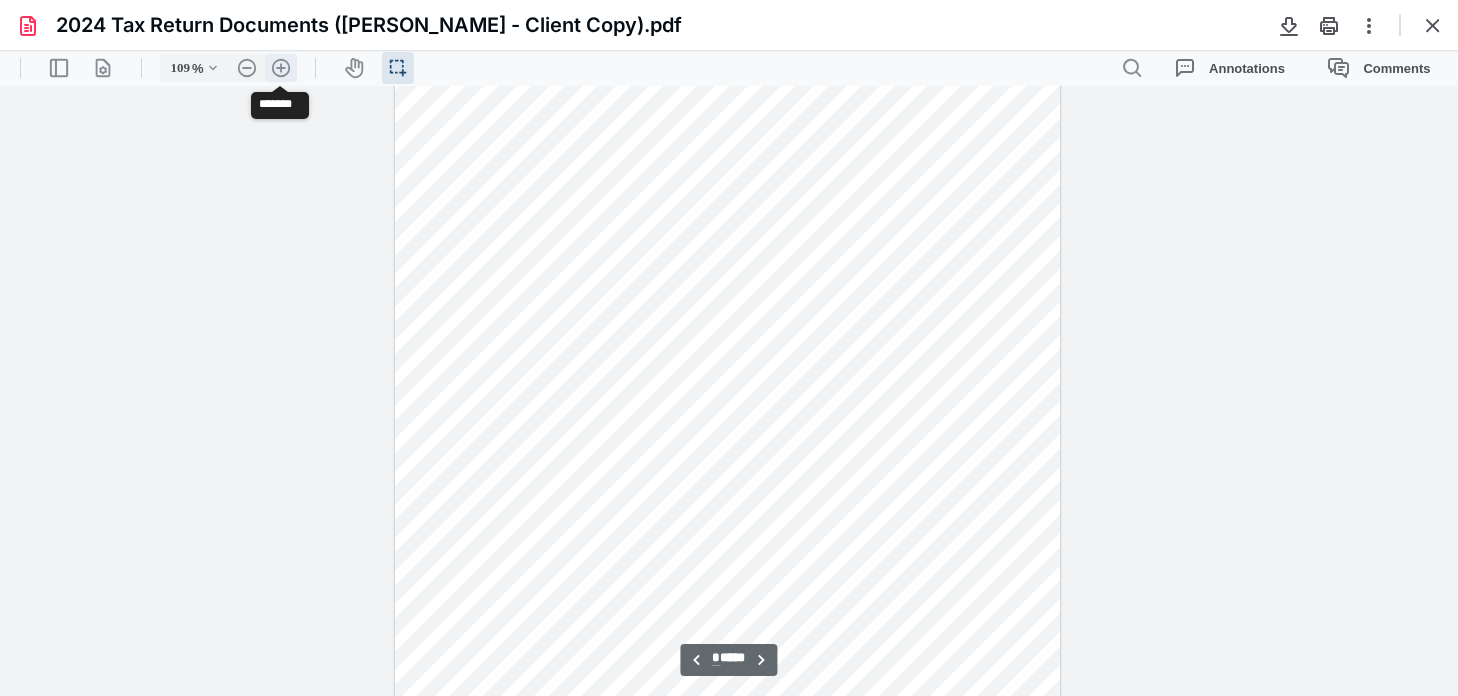 click on ".cls-1{fill:#abb0c4;} icon - header - zoom - in - line" at bounding box center (281, 68) 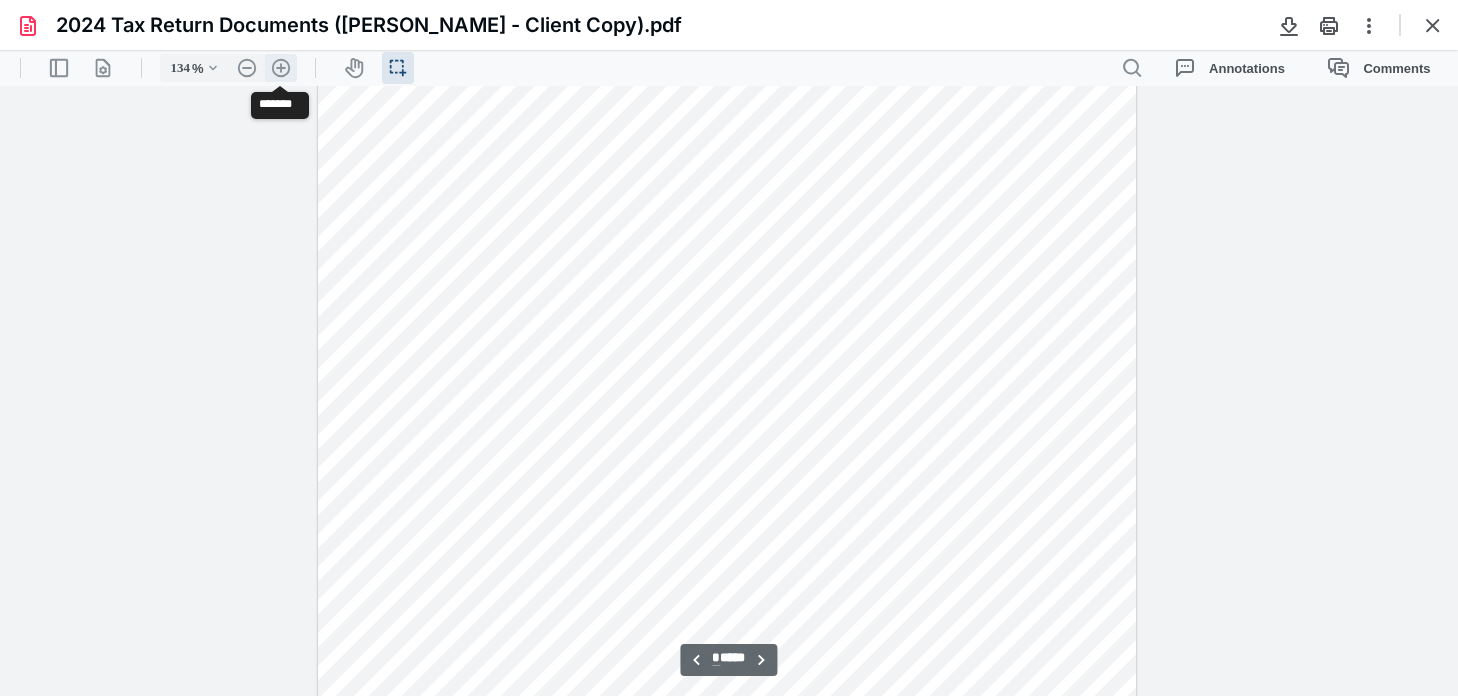 click on ".cls-1{fill:#abb0c4;} icon - header - zoom - in - line" at bounding box center [281, 68] 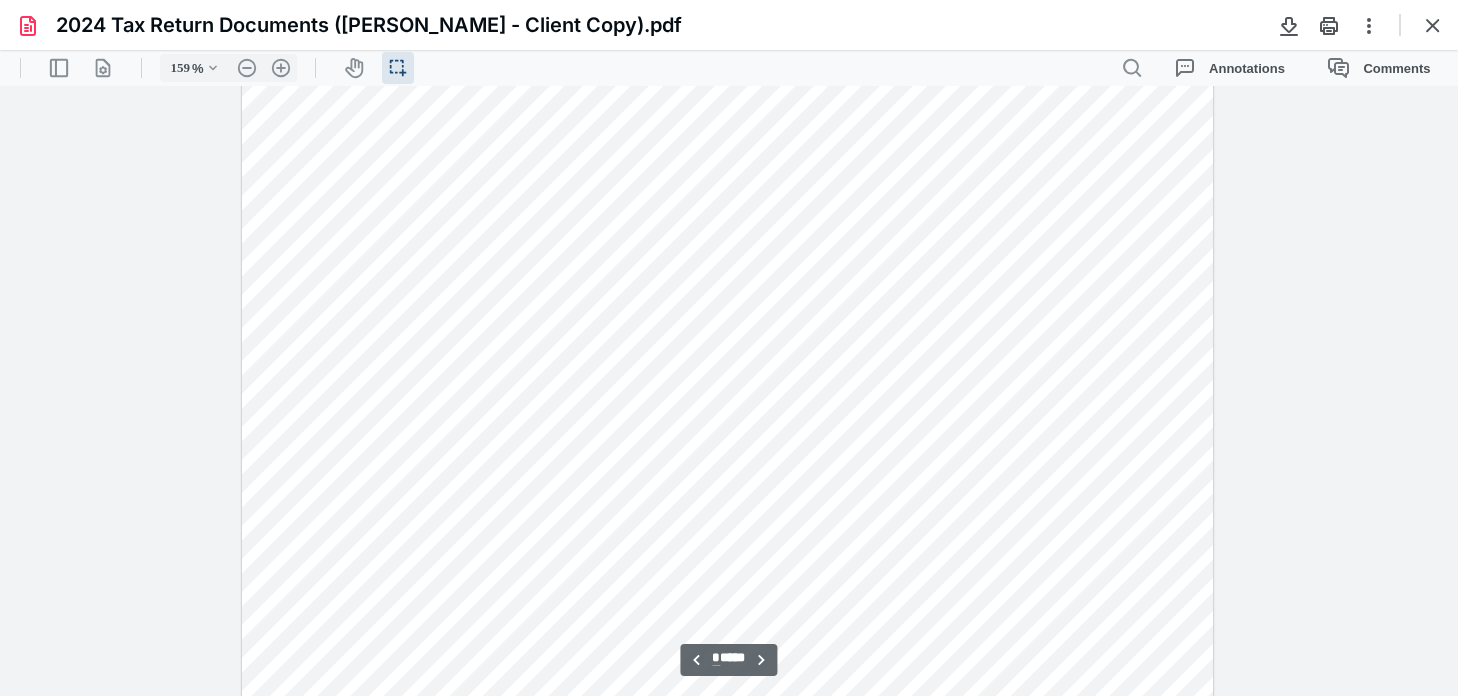 scroll, scrollTop: 3900, scrollLeft: 0, axis: vertical 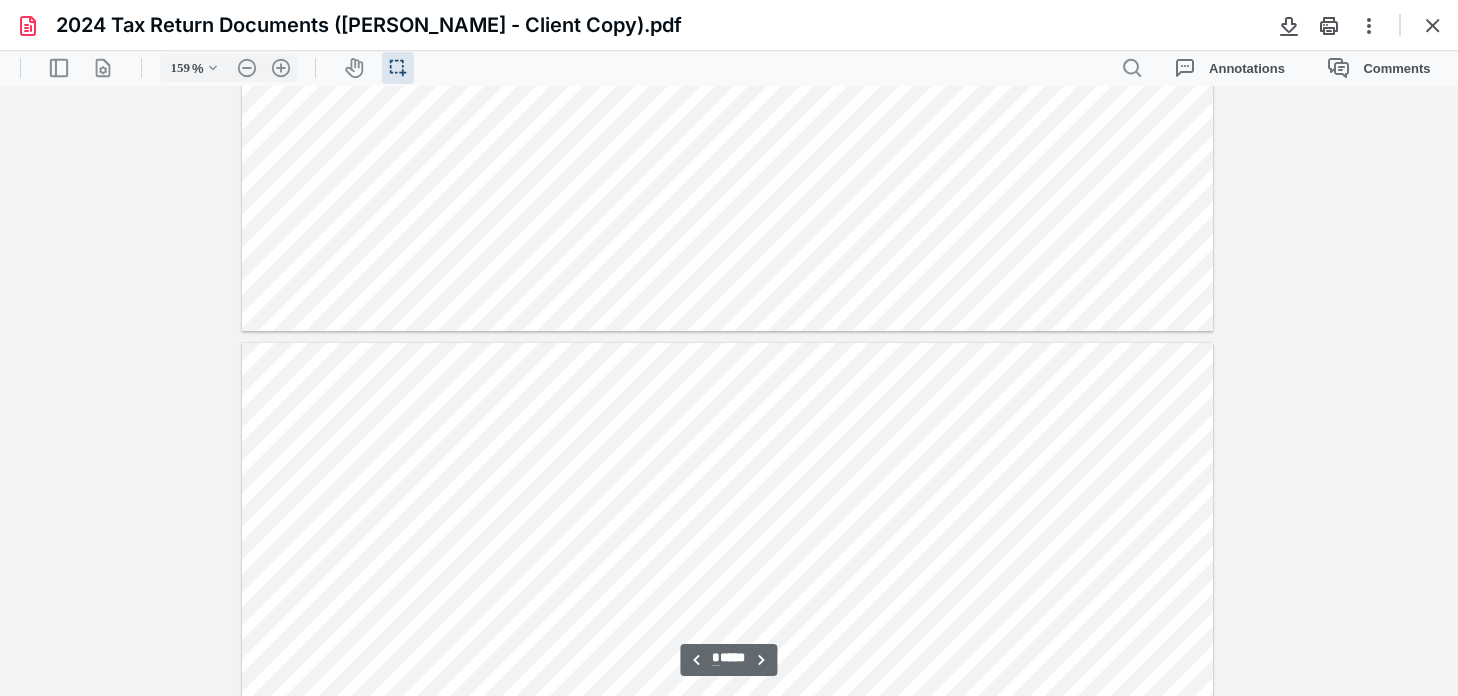 type on "*" 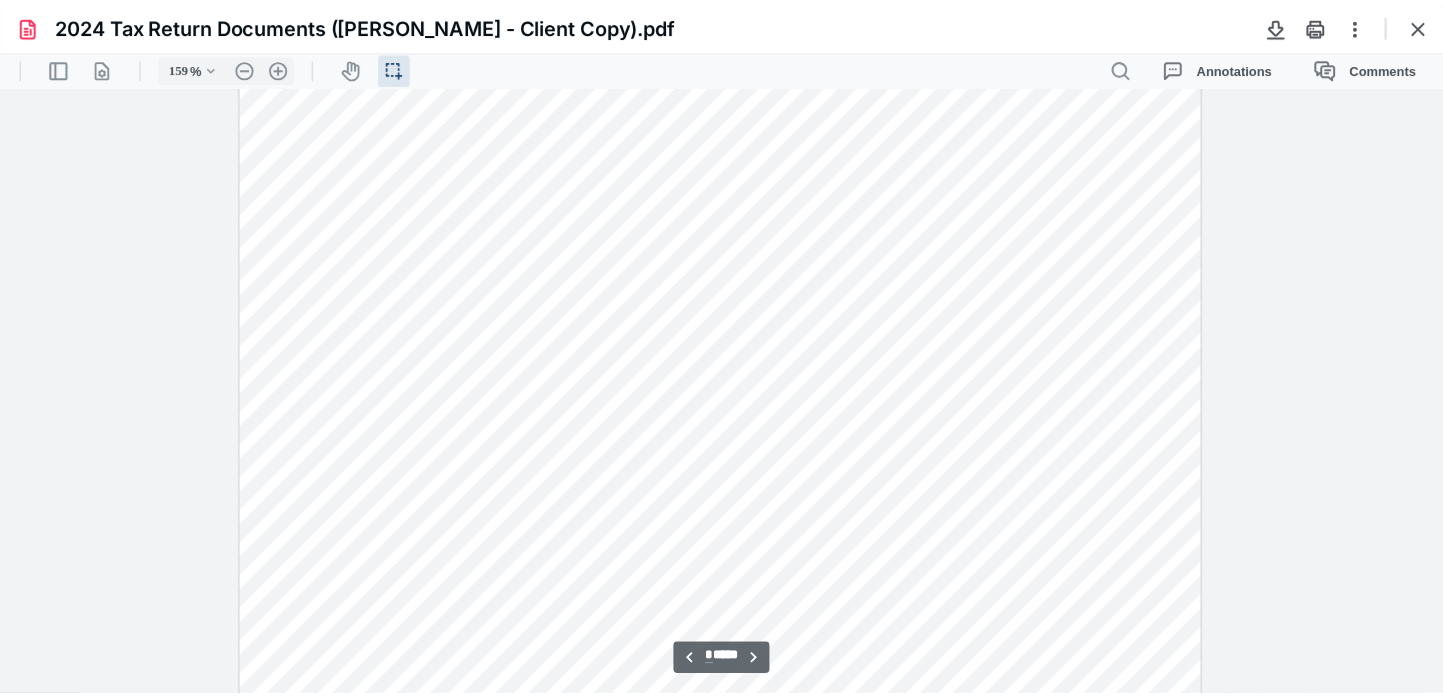 scroll, scrollTop: 2700, scrollLeft: 0, axis: vertical 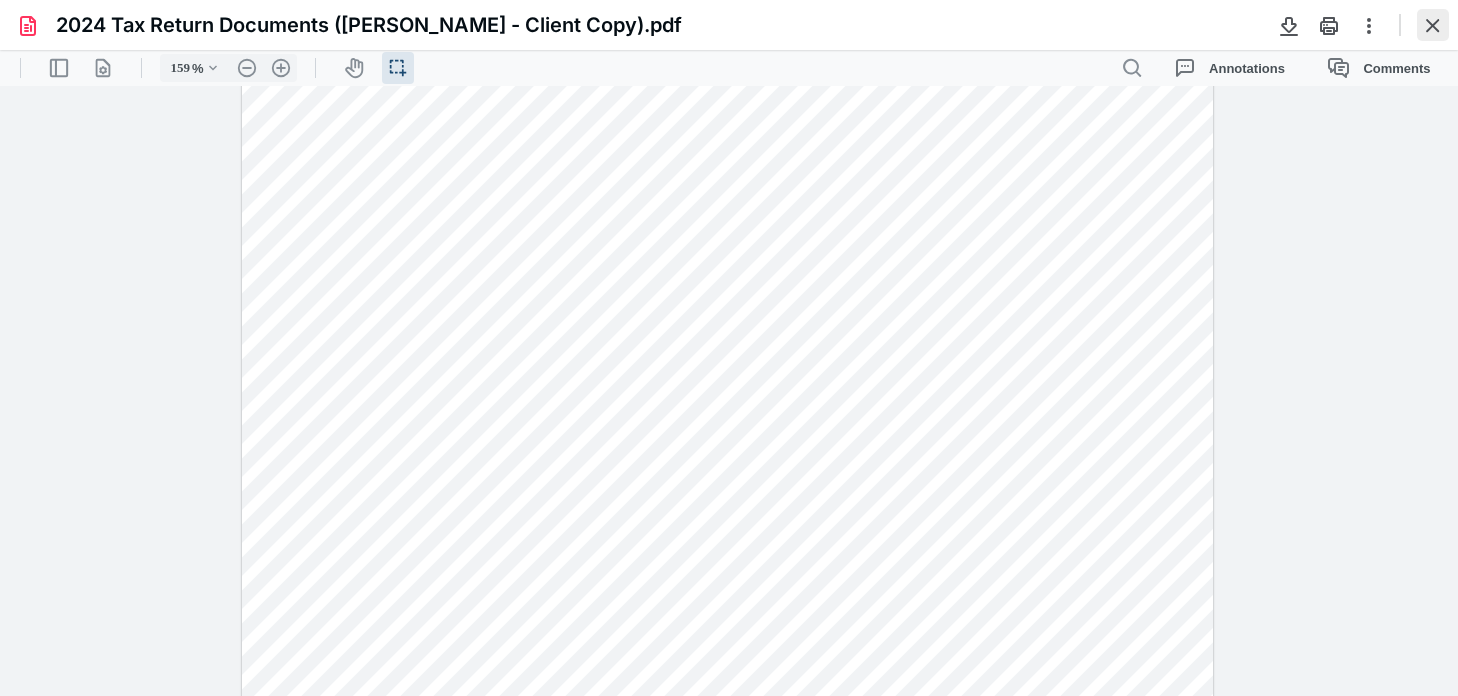 click at bounding box center [1433, 25] 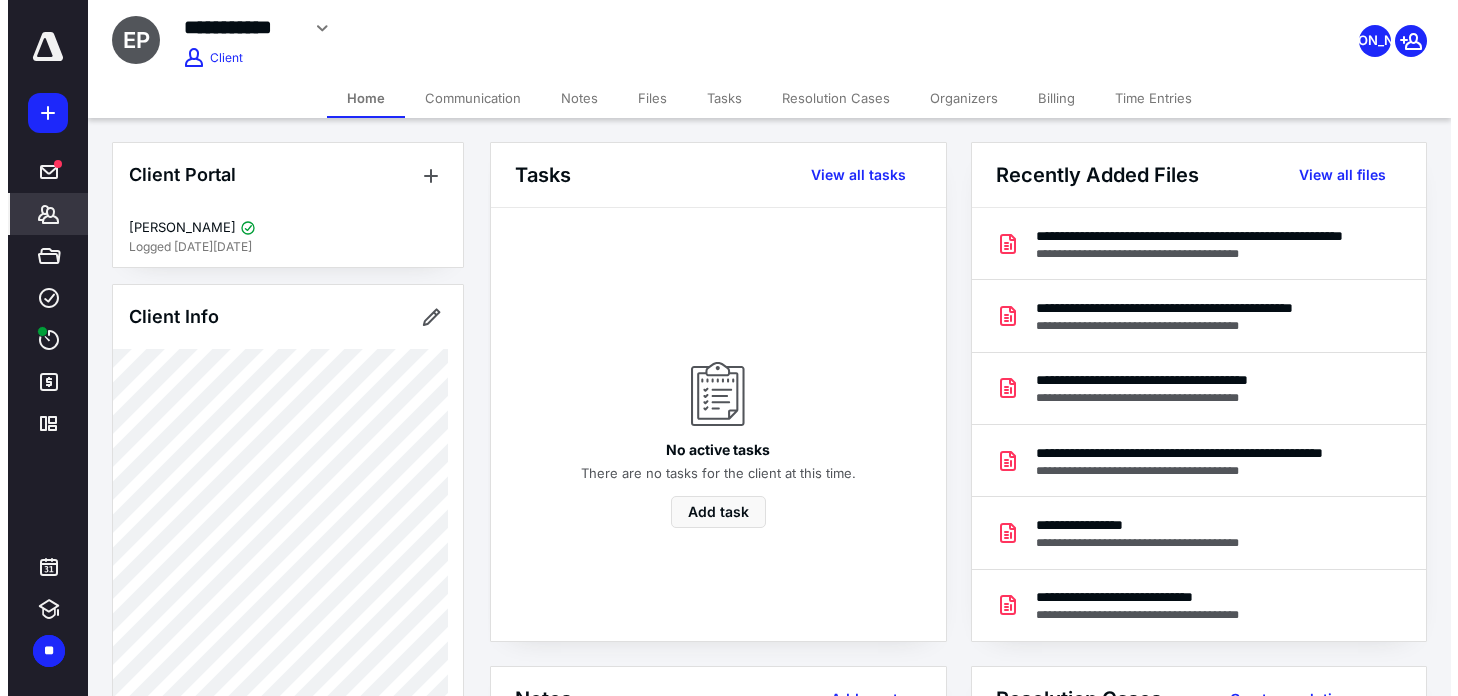scroll, scrollTop: 0, scrollLeft: 0, axis: both 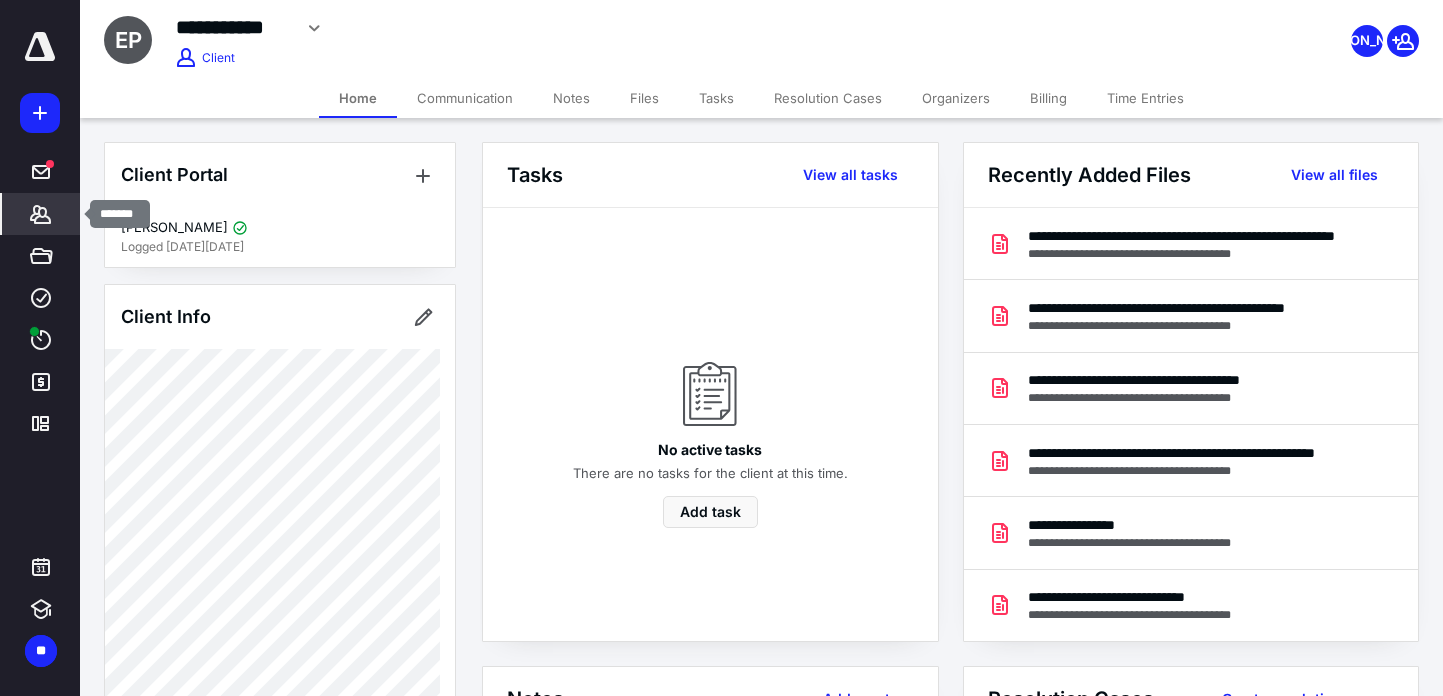 click 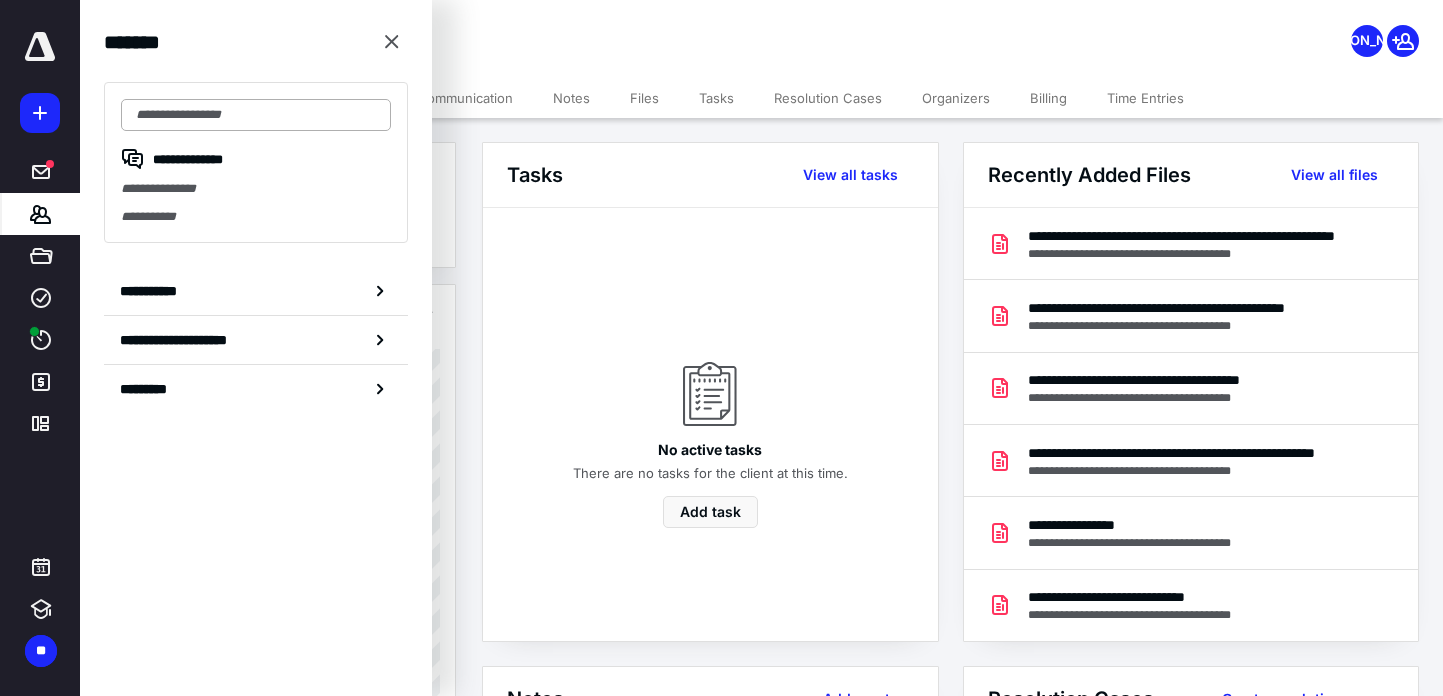 click at bounding box center [256, 115] 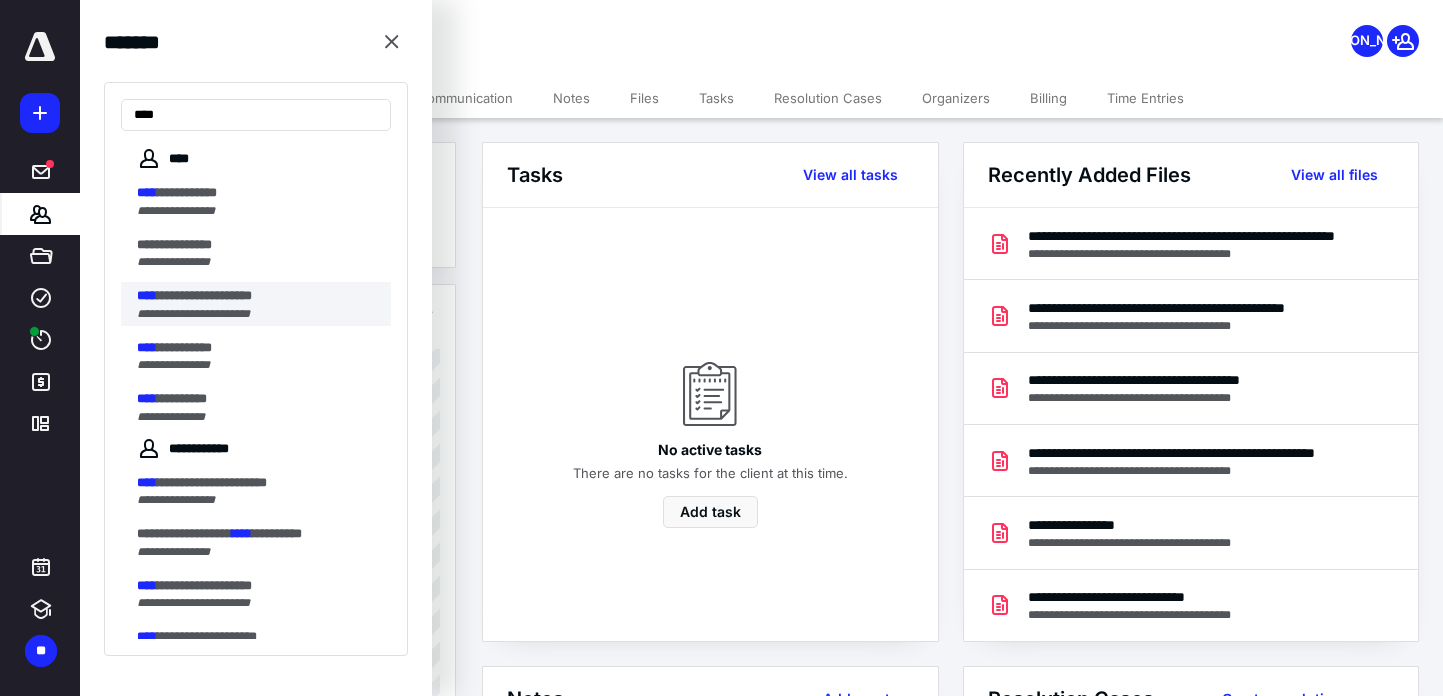 type on "****" 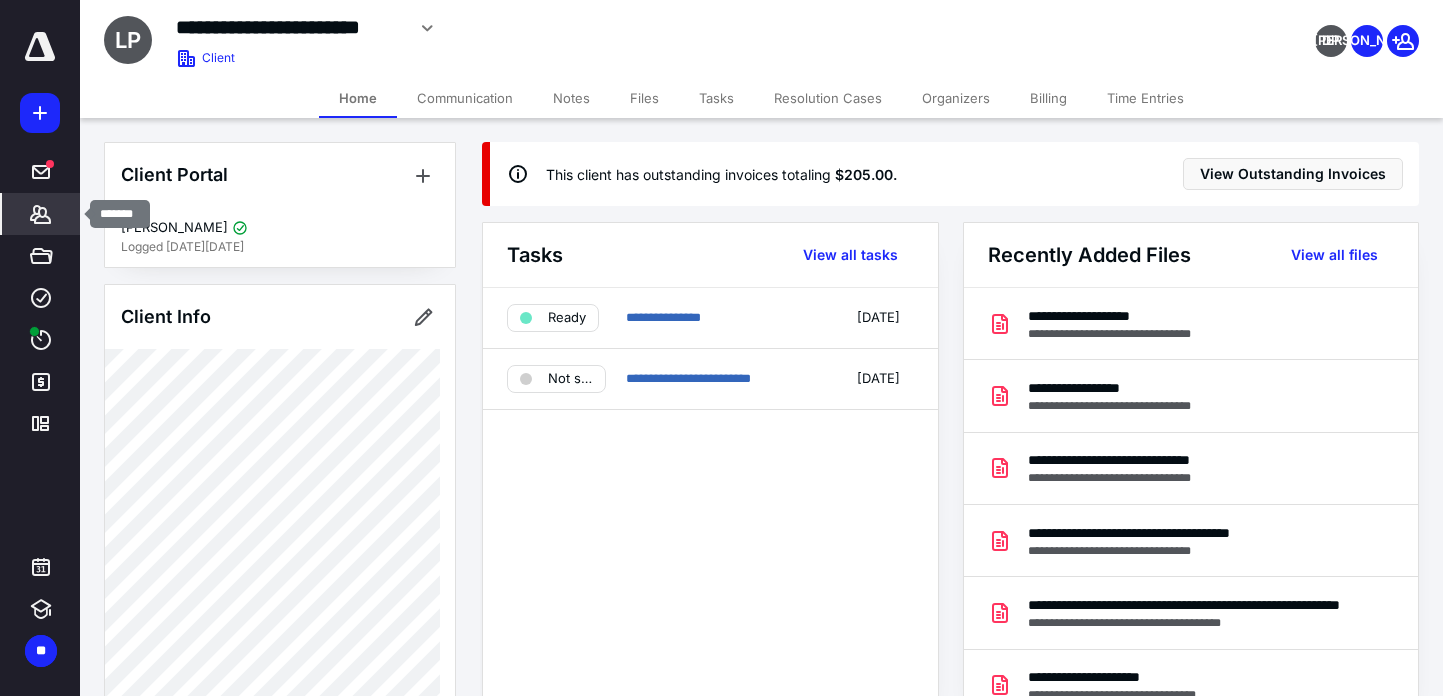 click 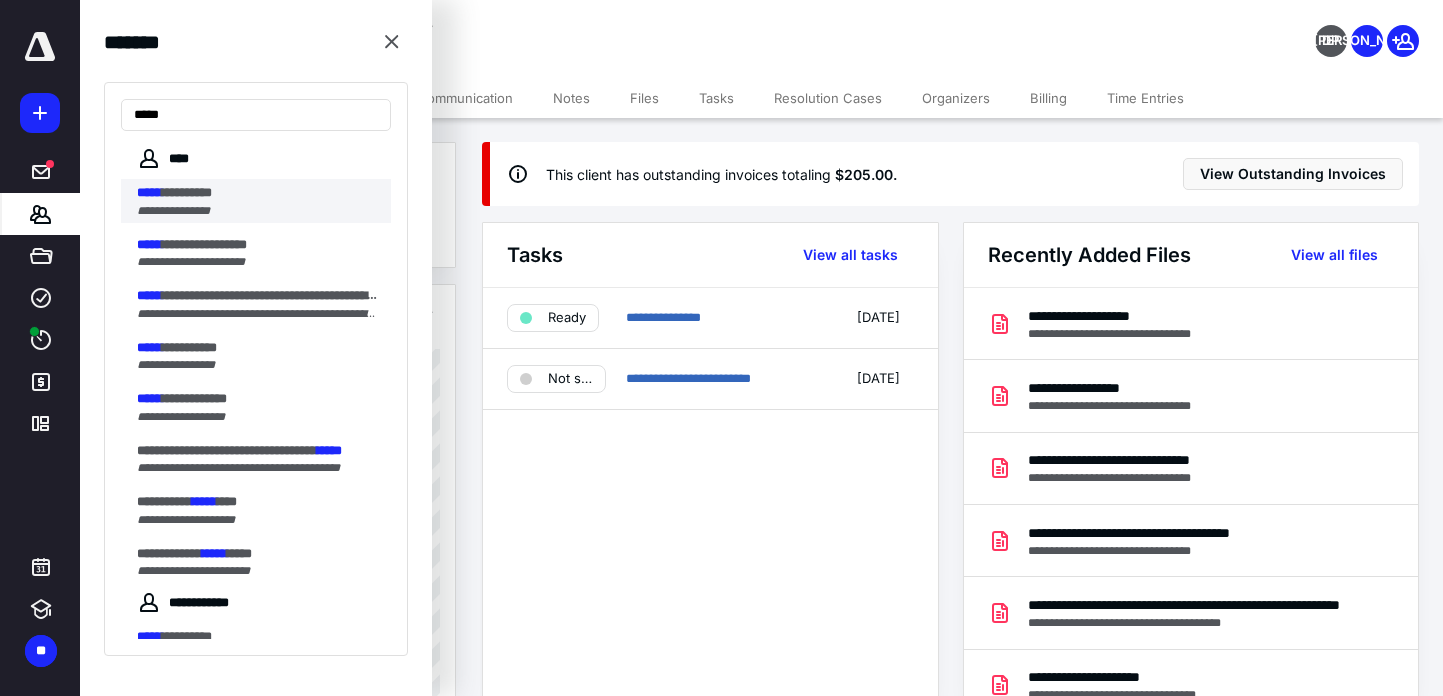 type on "*****" 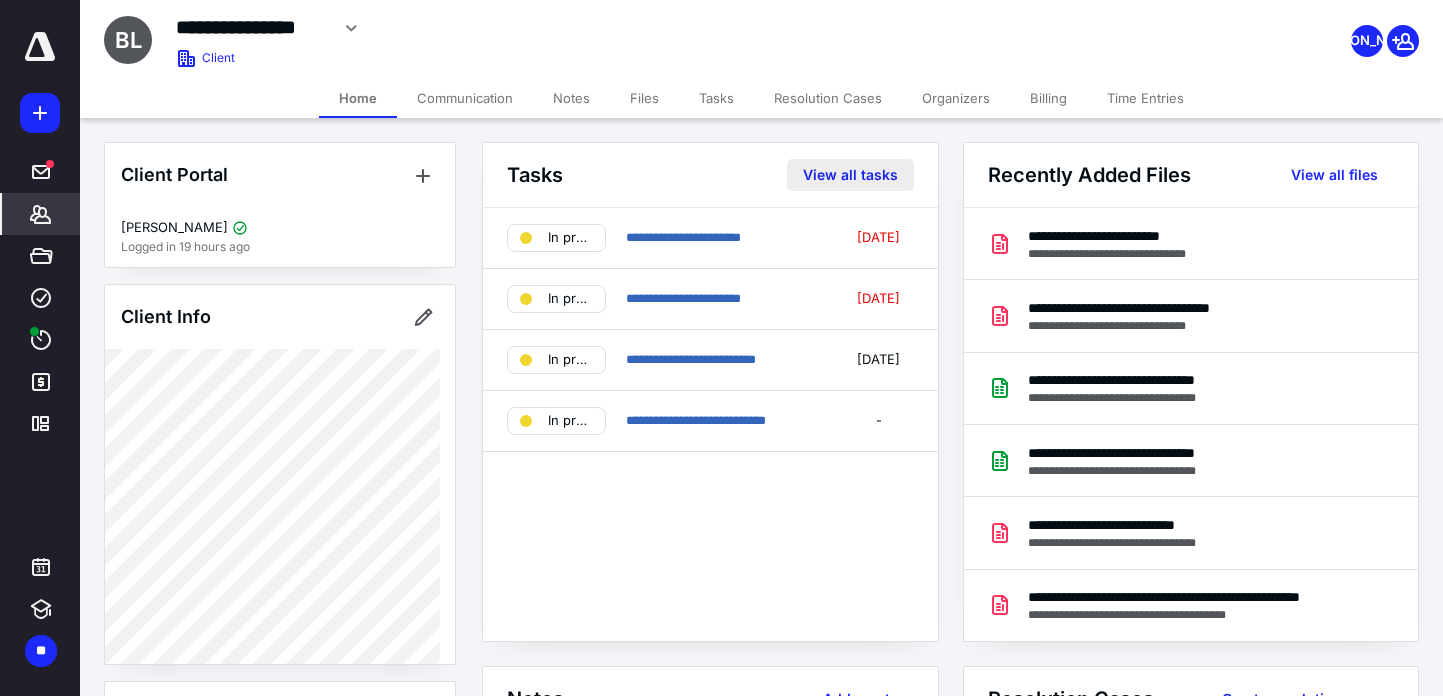 click on "View all tasks" at bounding box center [850, 175] 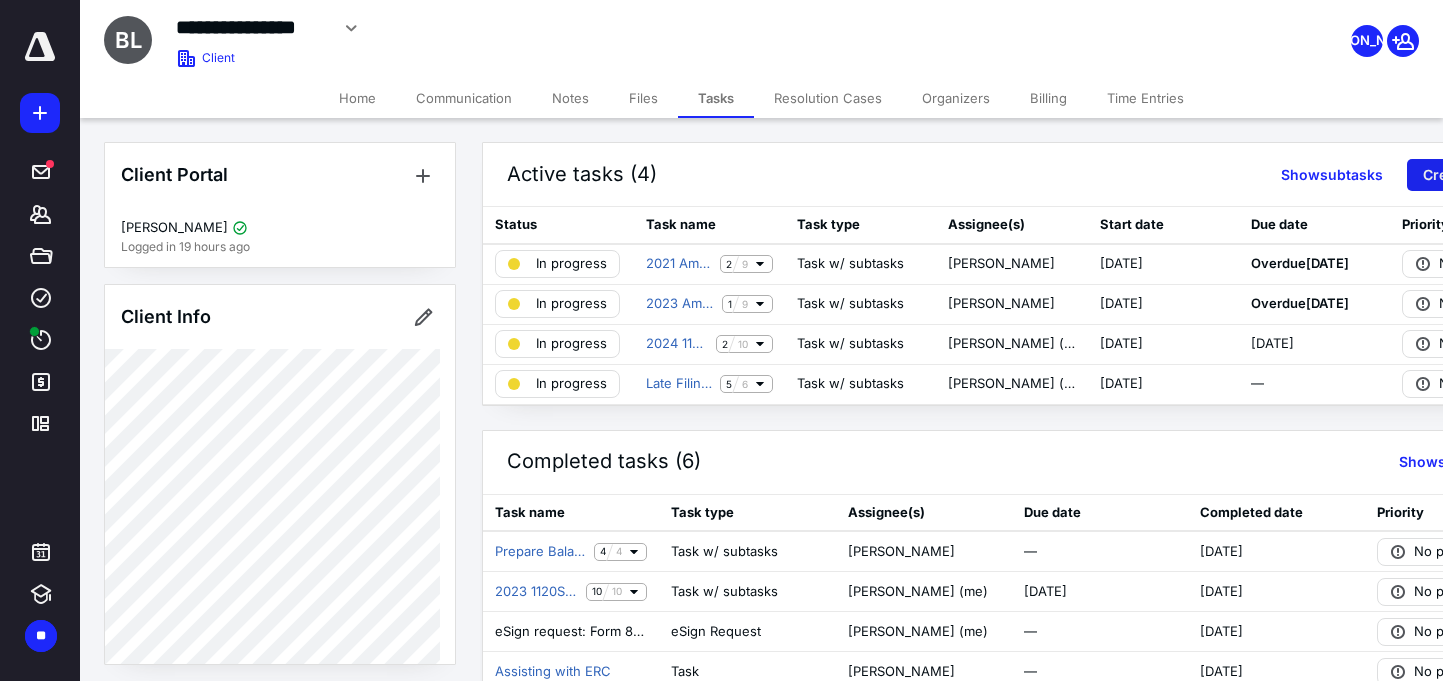 click on "Create task" at bounding box center [1462, 175] 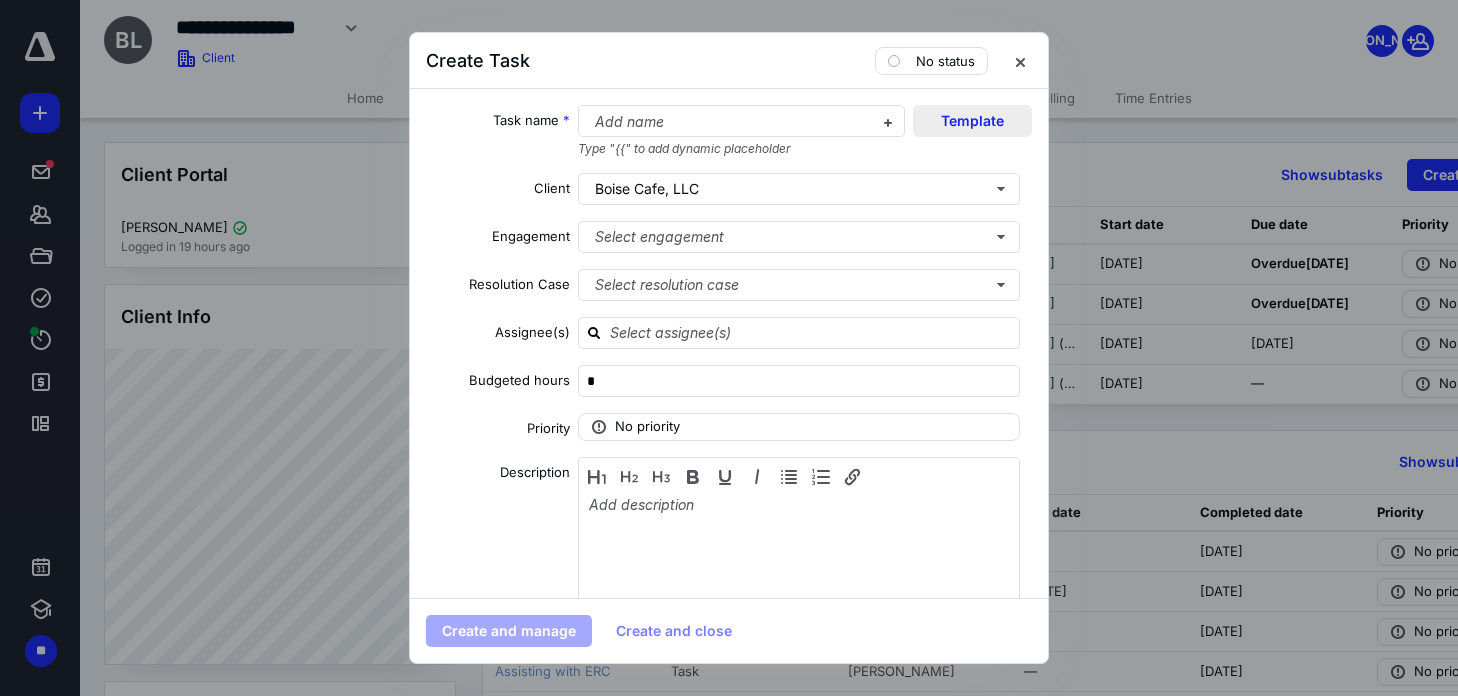 click on "Template" at bounding box center [972, 121] 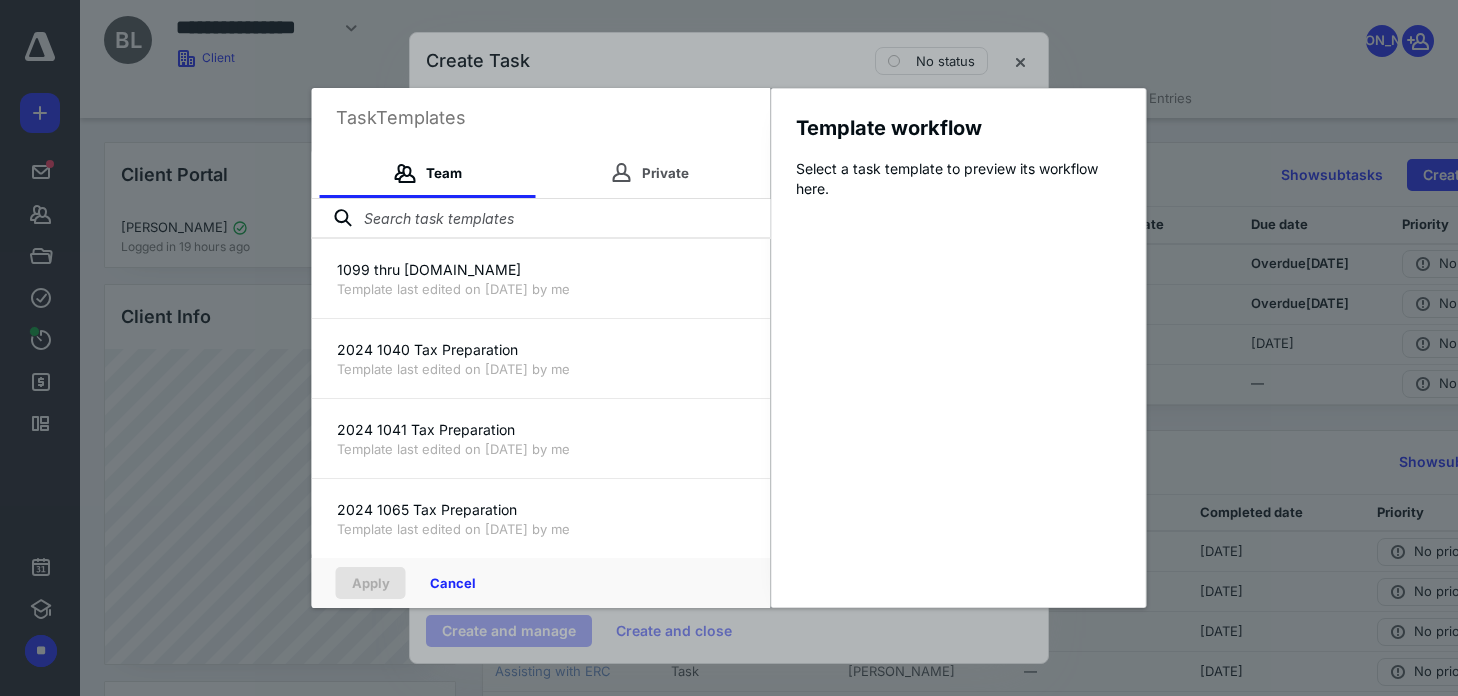 click at bounding box center (541, 219) 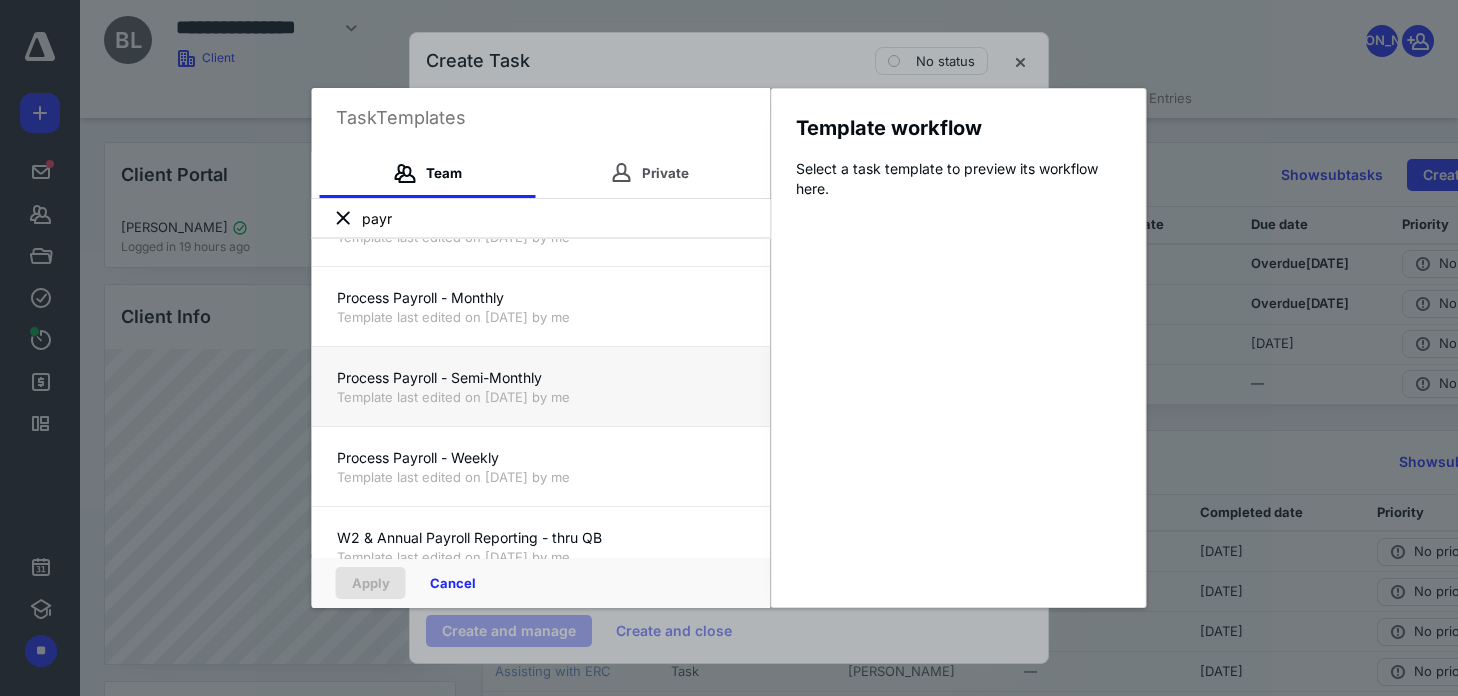 scroll, scrollTop: 80, scrollLeft: 0, axis: vertical 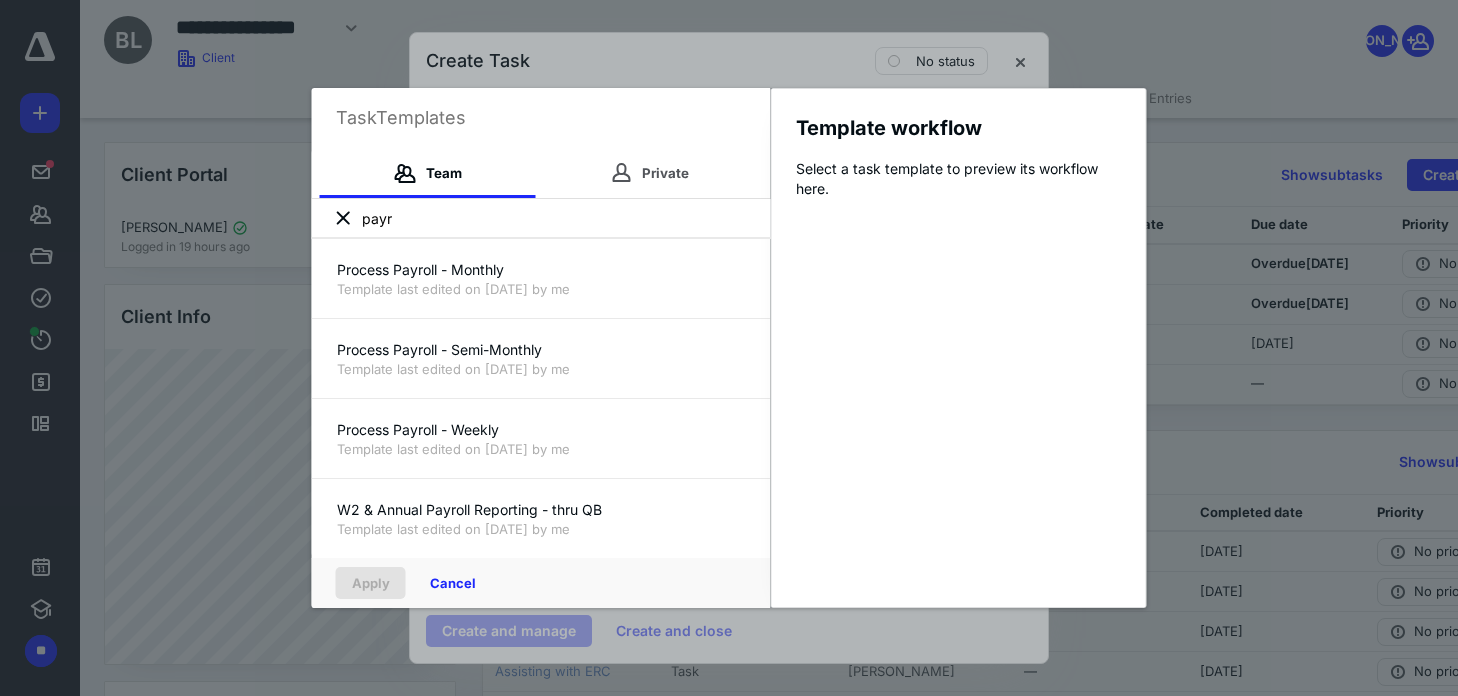 drag, startPoint x: 419, startPoint y: 224, endPoint x: 313, endPoint y: 226, distance: 106.01887 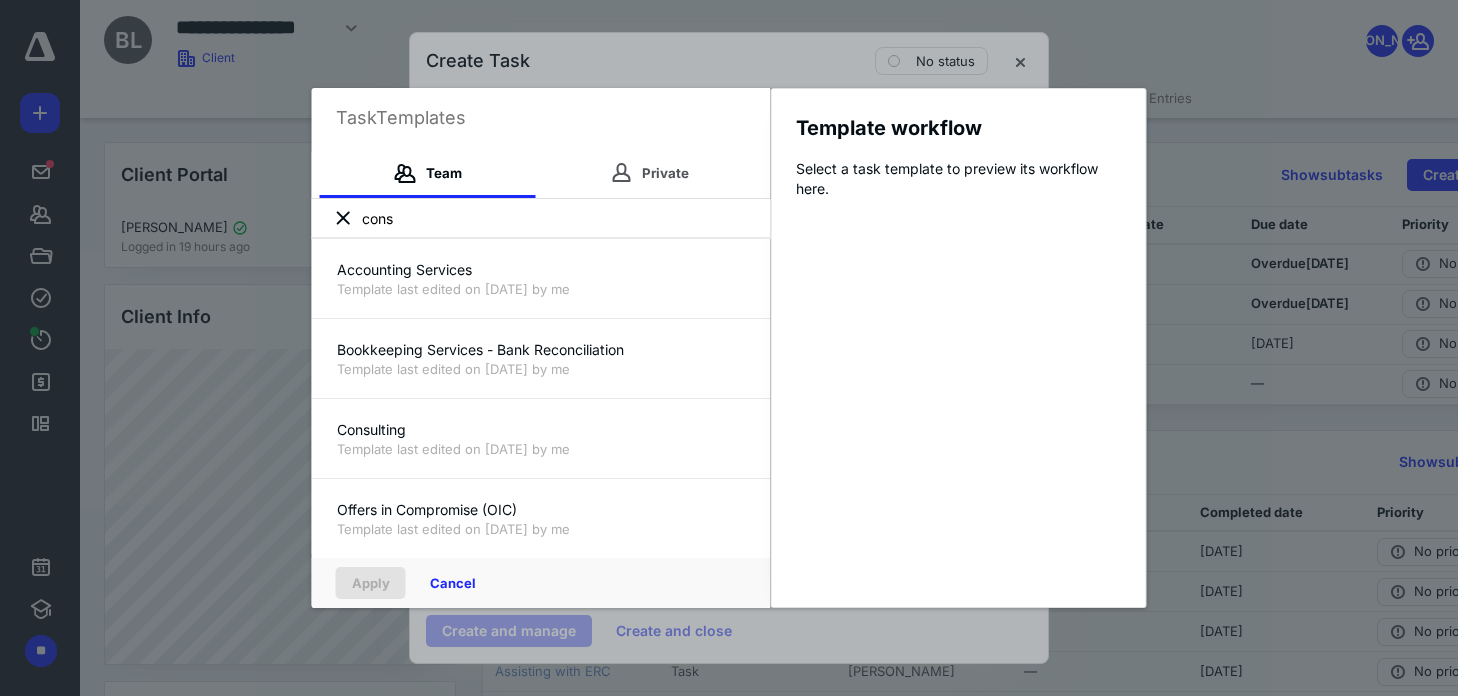 scroll, scrollTop: 0, scrollLeft: 0, axis: both 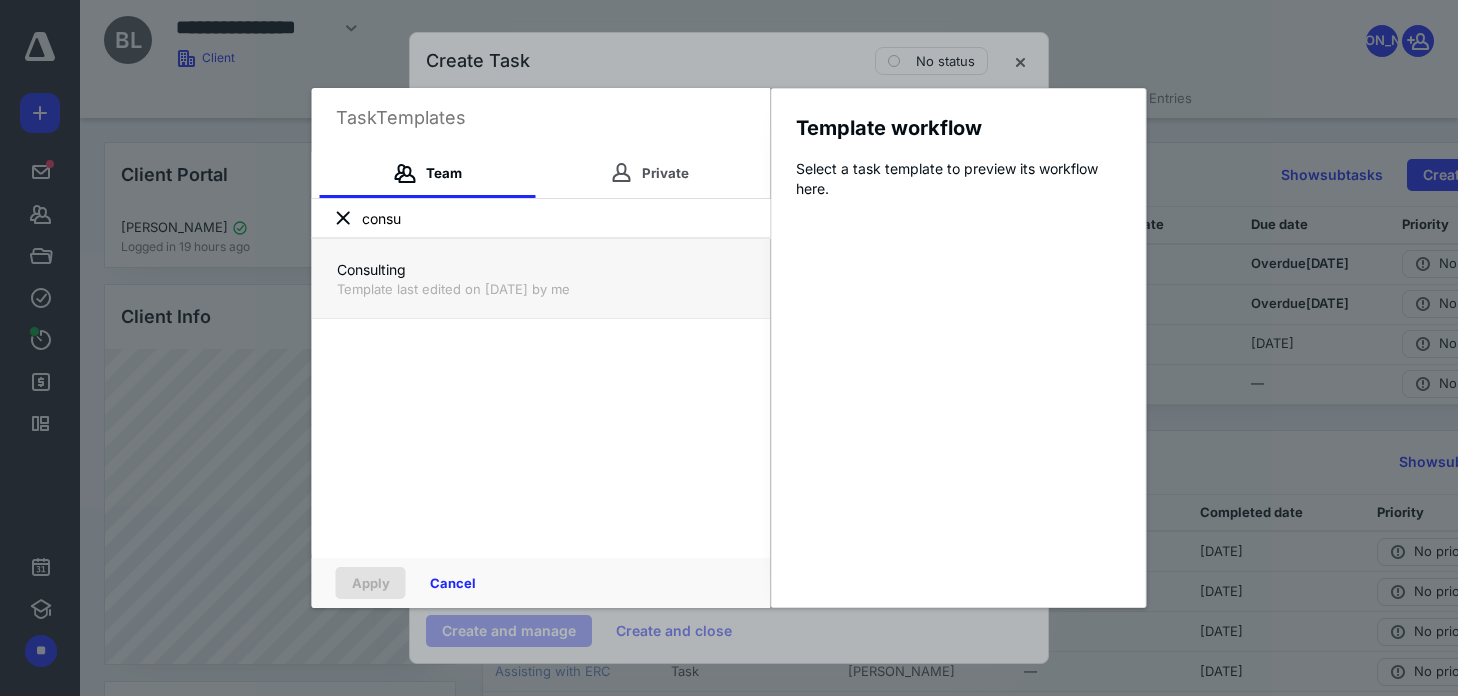 type on "consu" 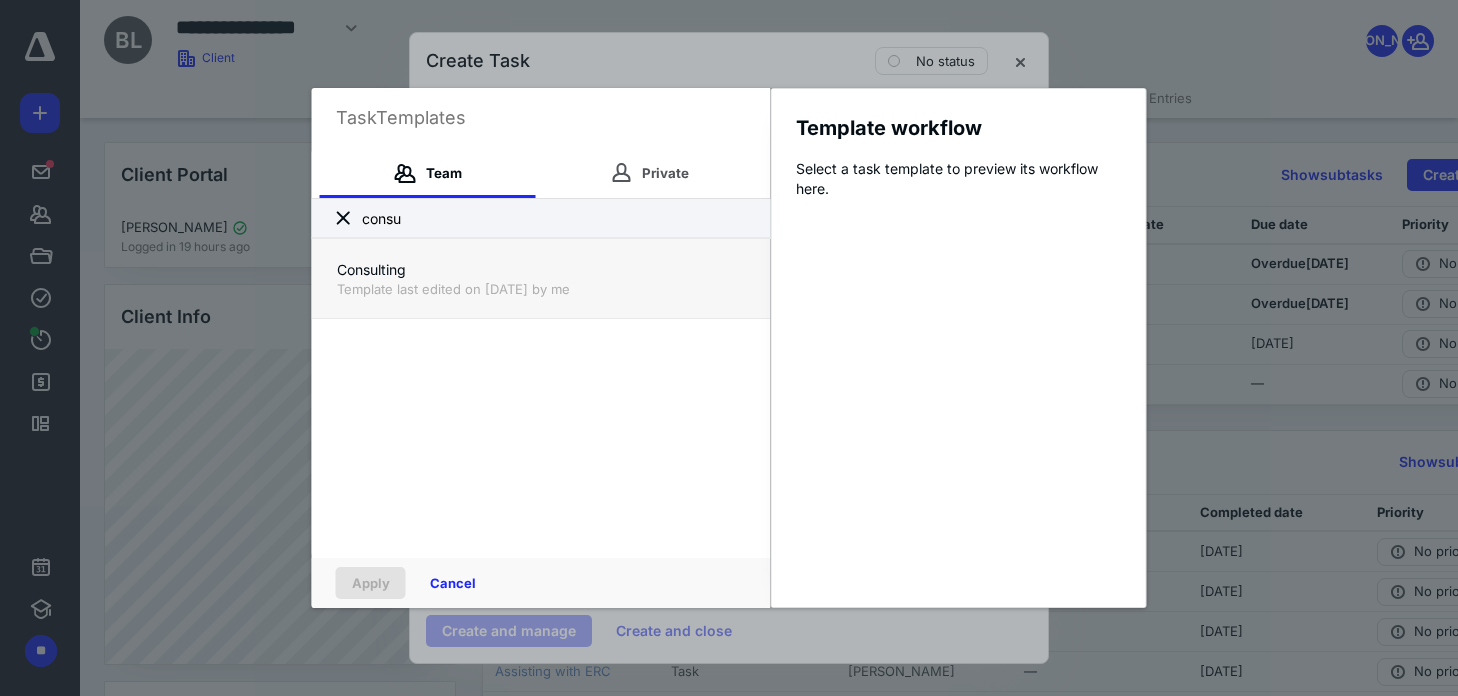 click on "Consulting" at bounding box center (541, 270) 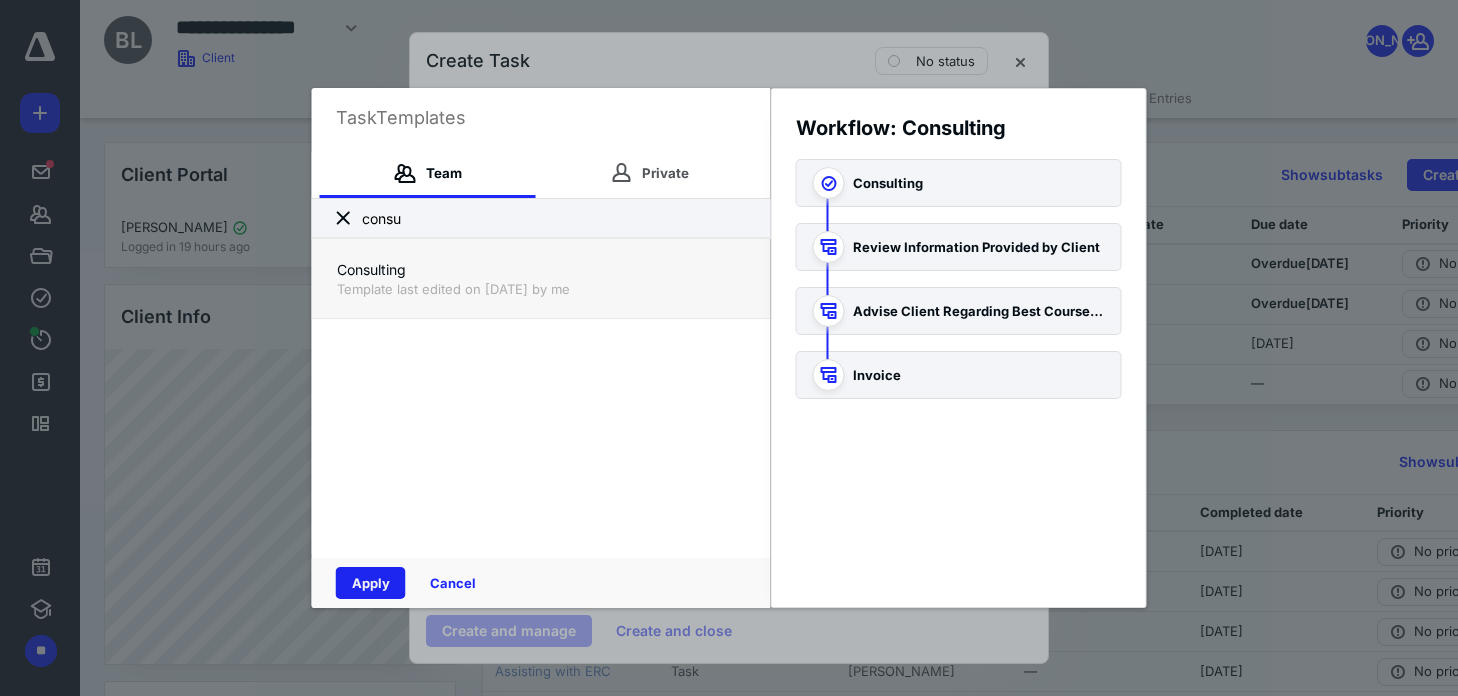 click on "Apply" at bounding box center [371, 583] 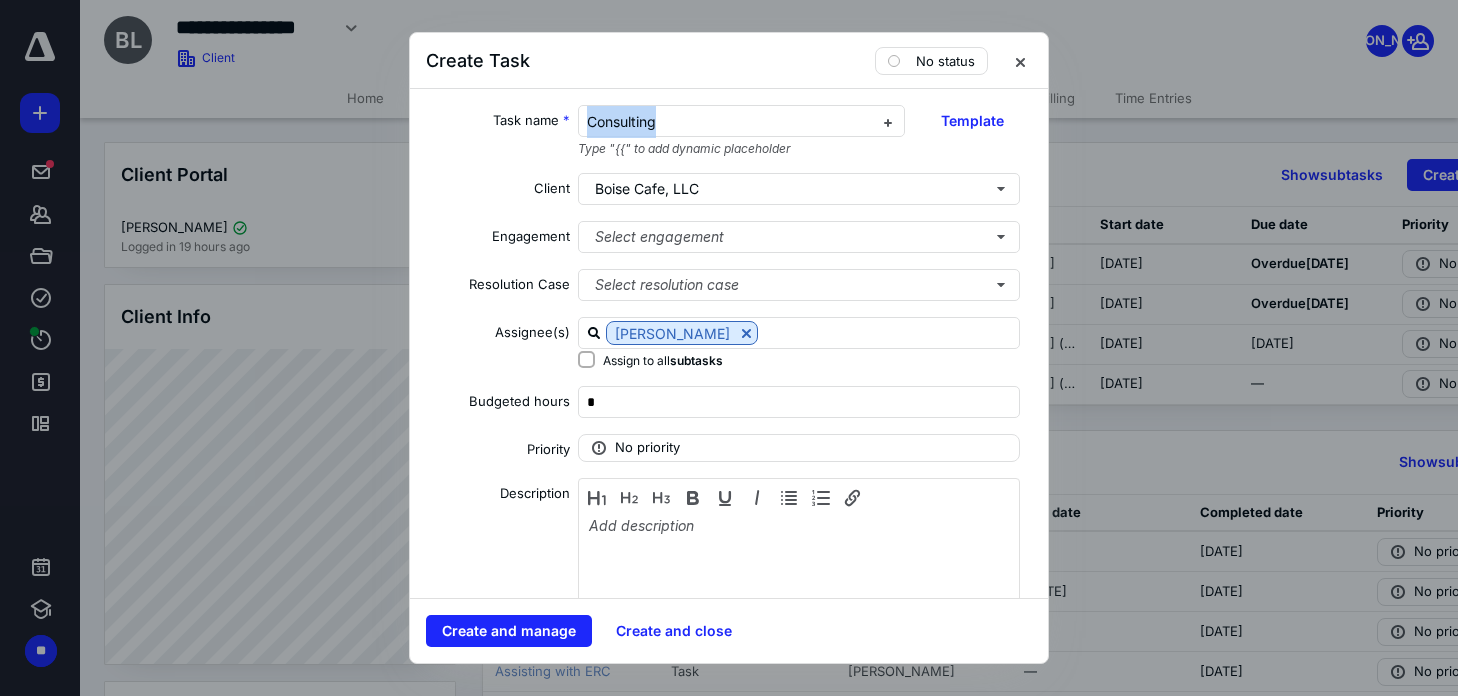 drag, startPoint x: 672, startPoint y: 119, endPoint x: 546, endPoint y: 133, distance: 126.77539 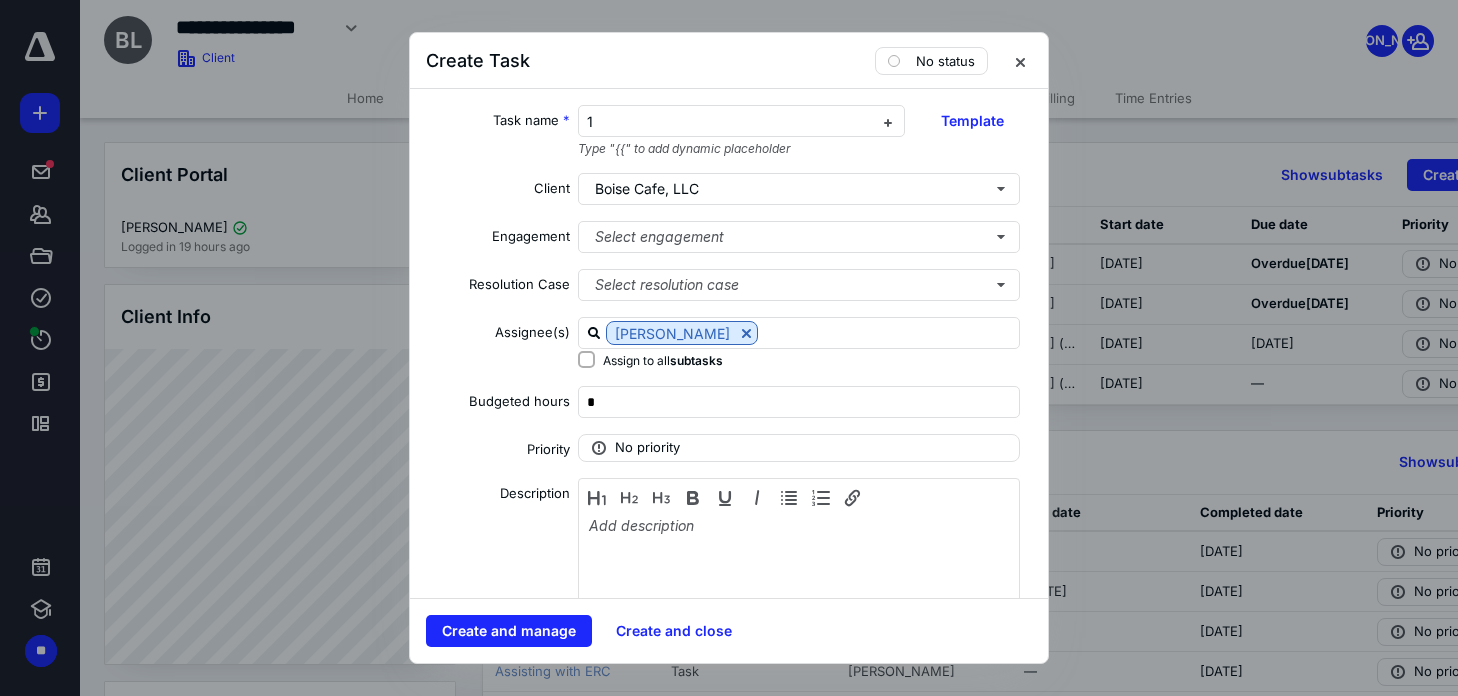 type 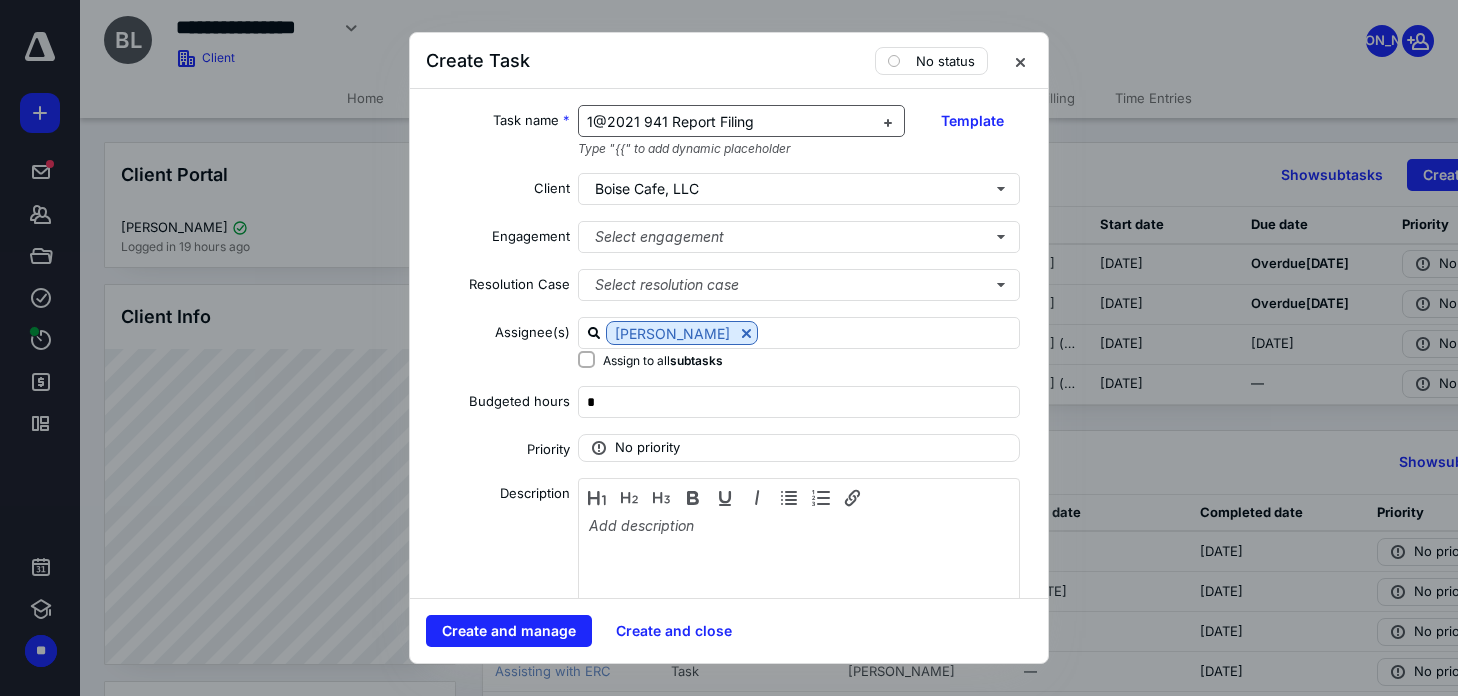 click on "1@2021 941 Report Filing" at bounding box center (670, 121) 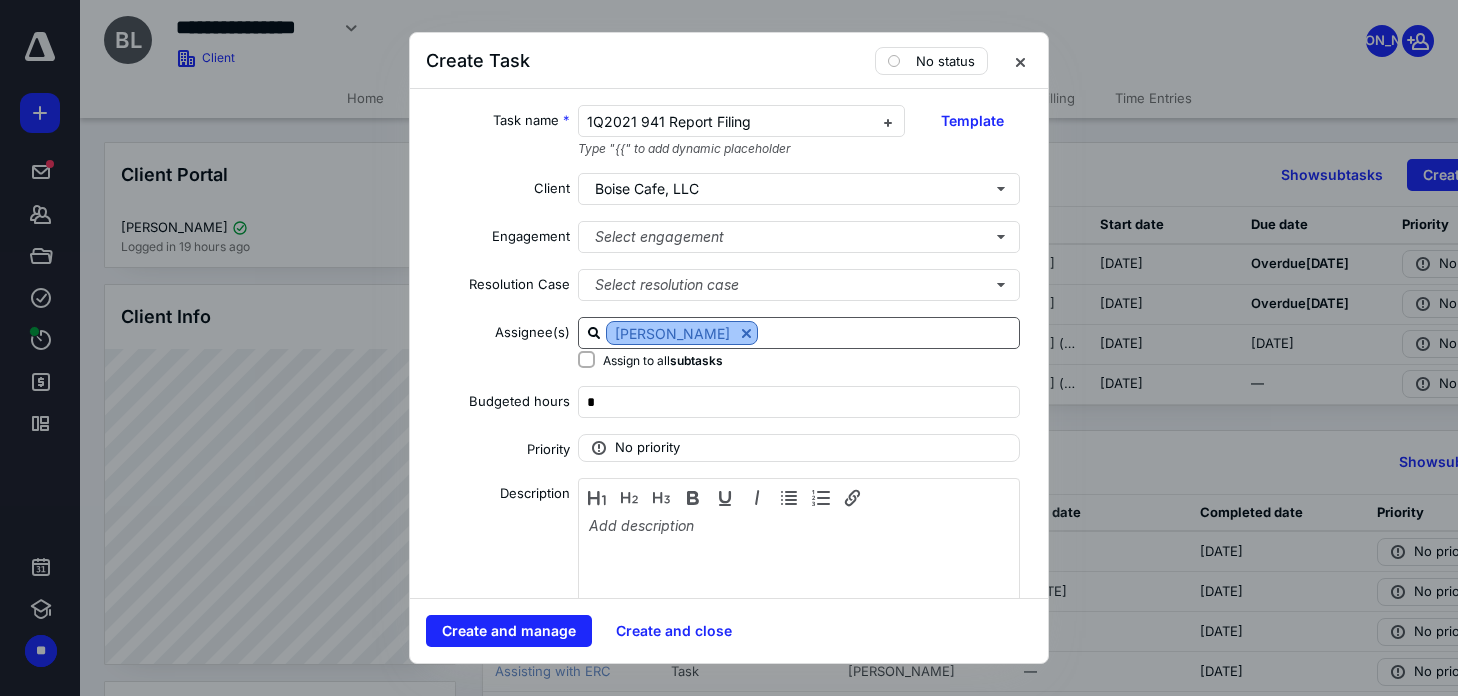 click at bounding box center (746, 333) 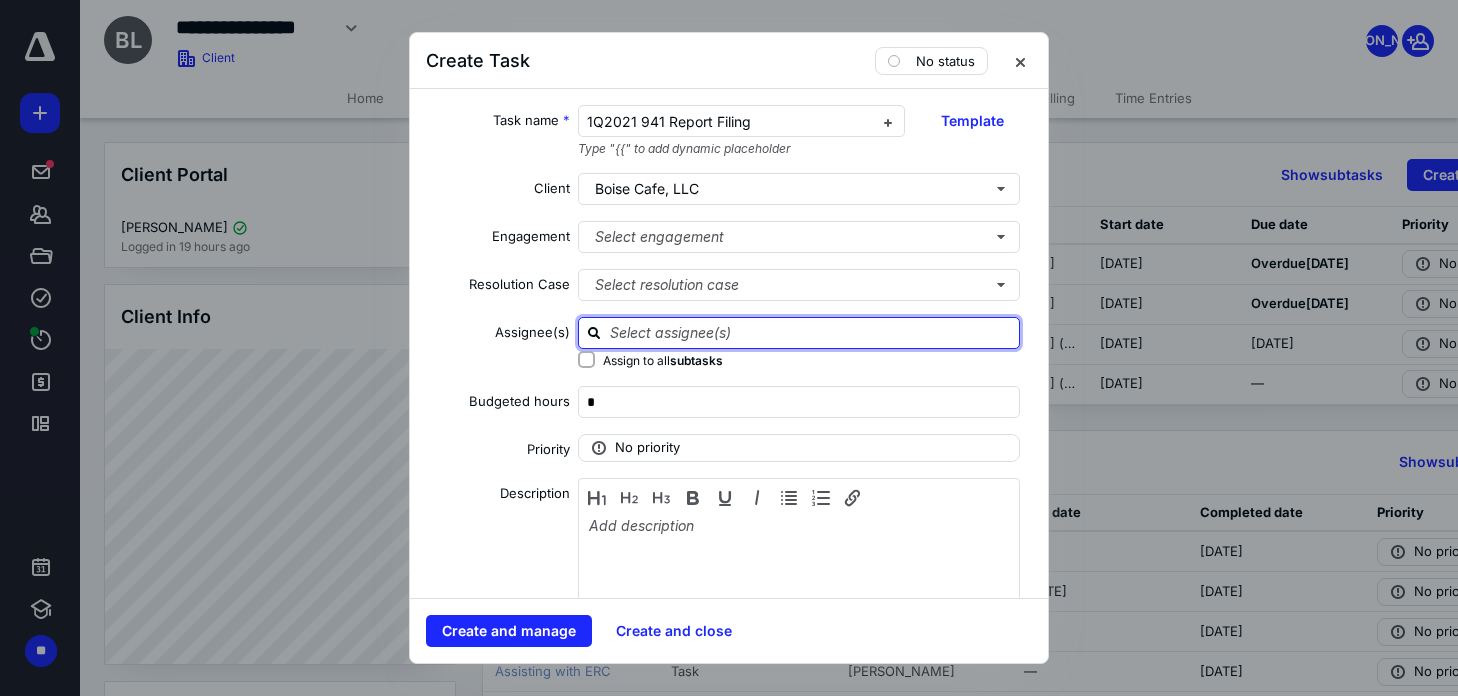 click at bounding box center (811, 332) 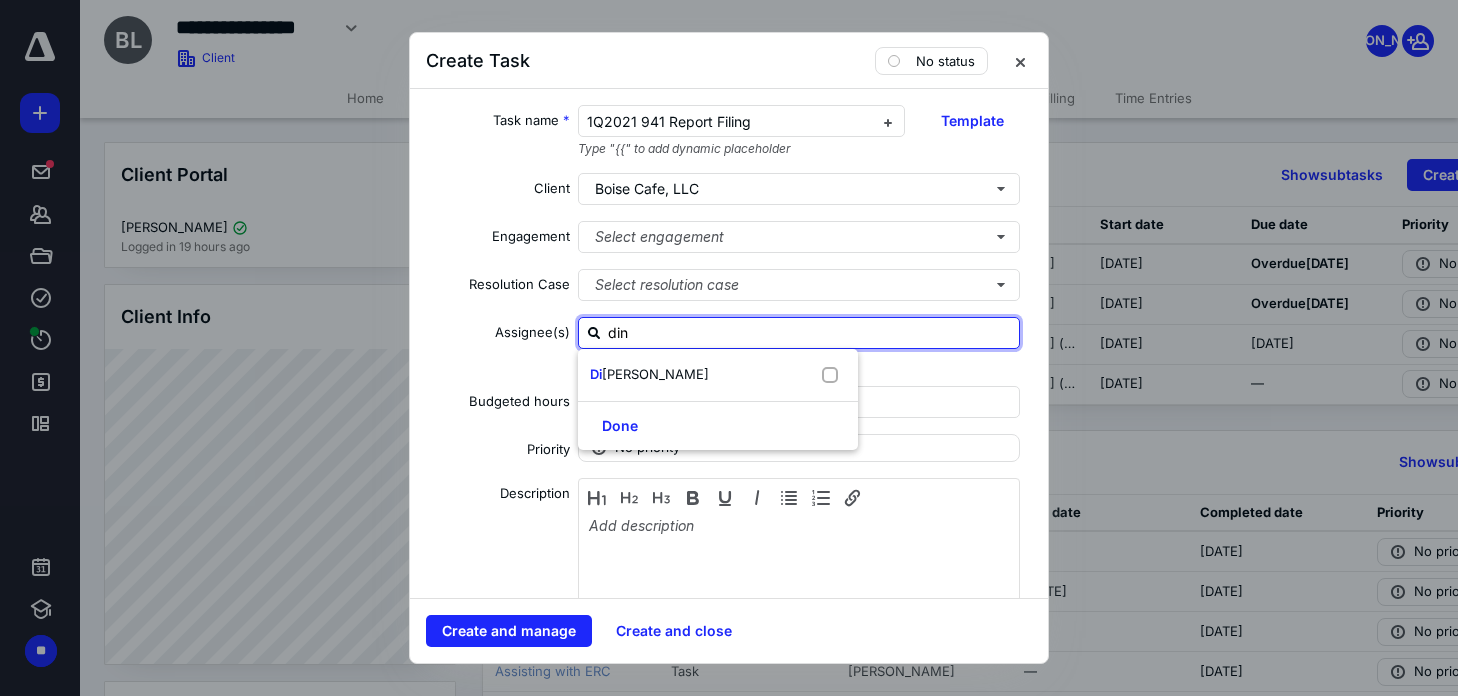 type on "[PERSON_NAME]" 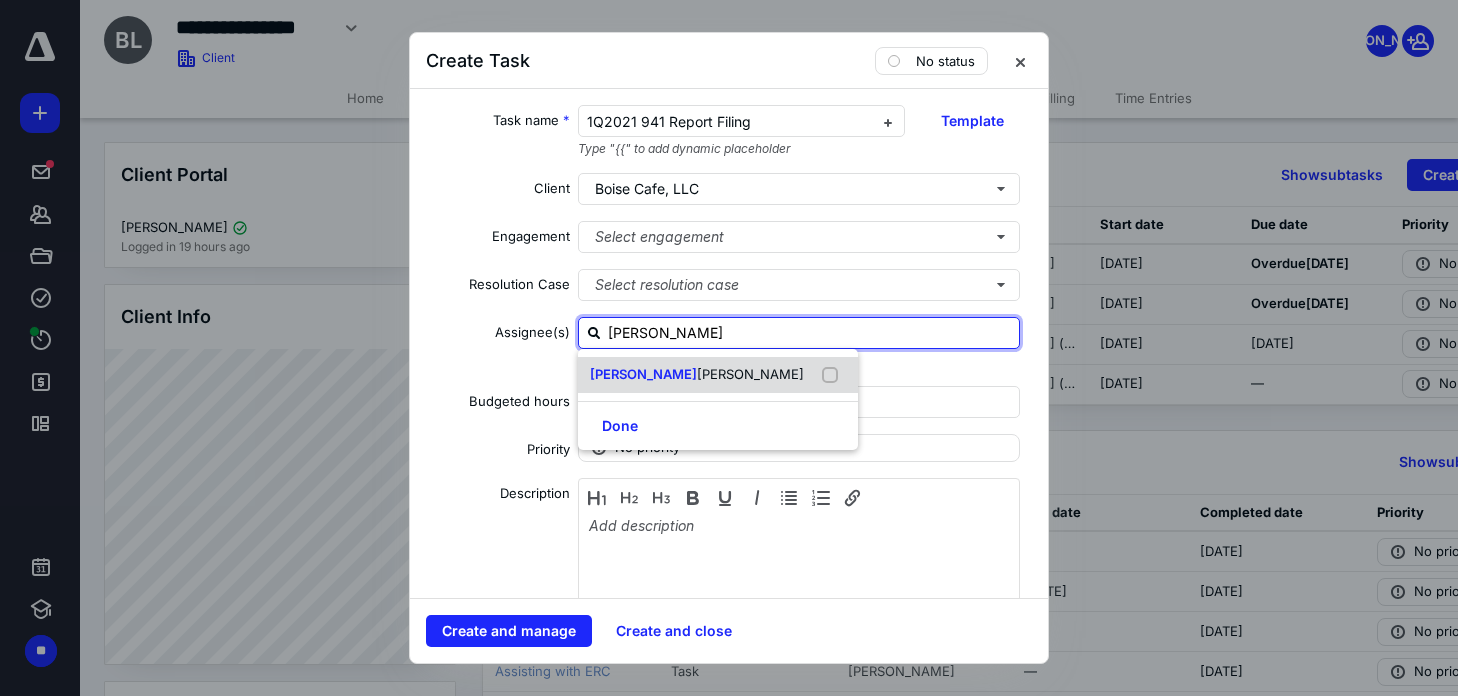 click on "[PERSON_NAME]" at bounding box center [750, 374] 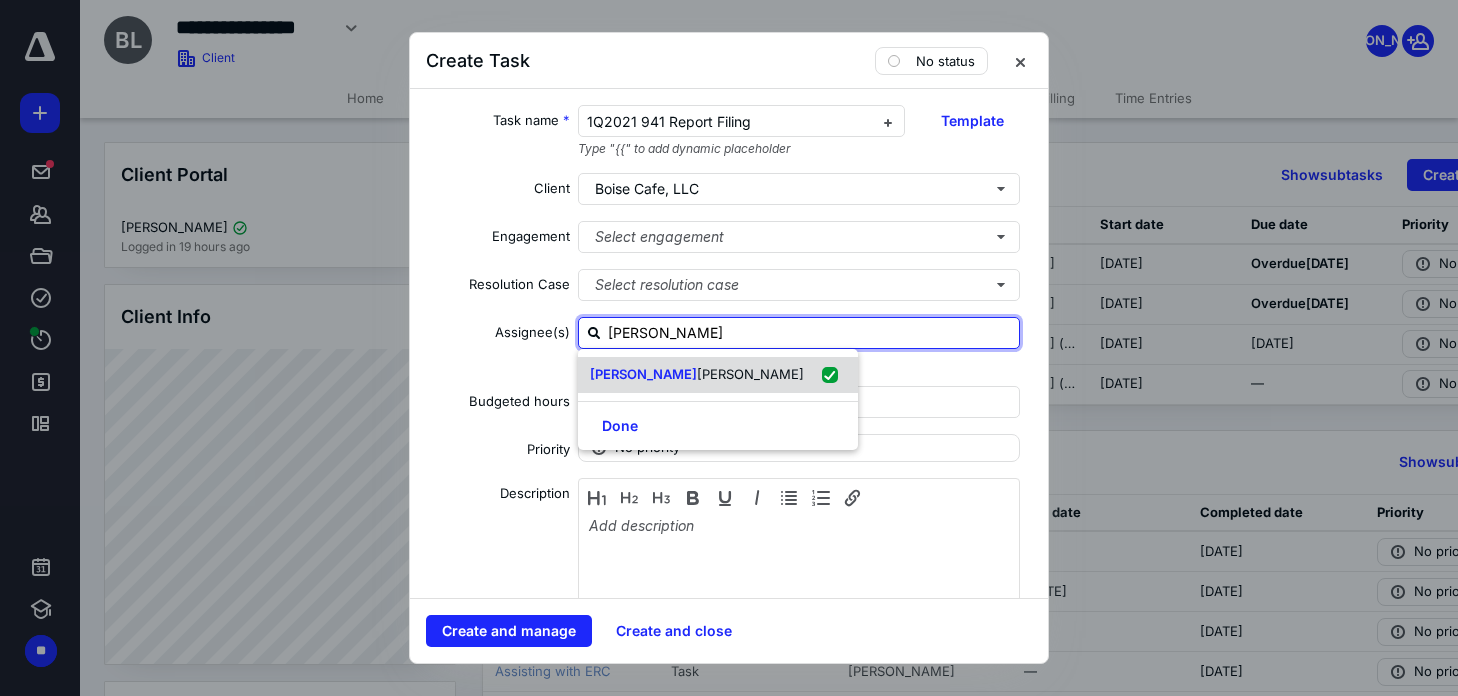 checkbox on "true" 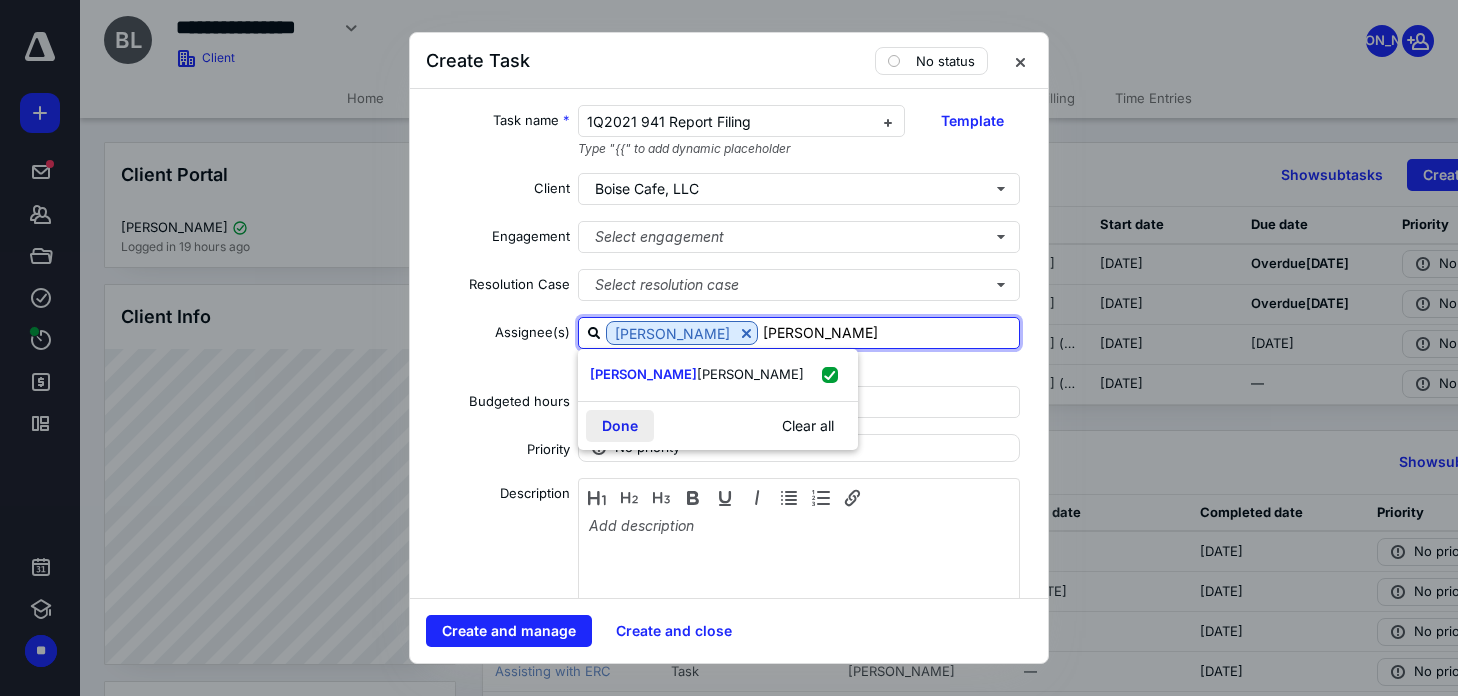 type on "[PERSON_NAME]" 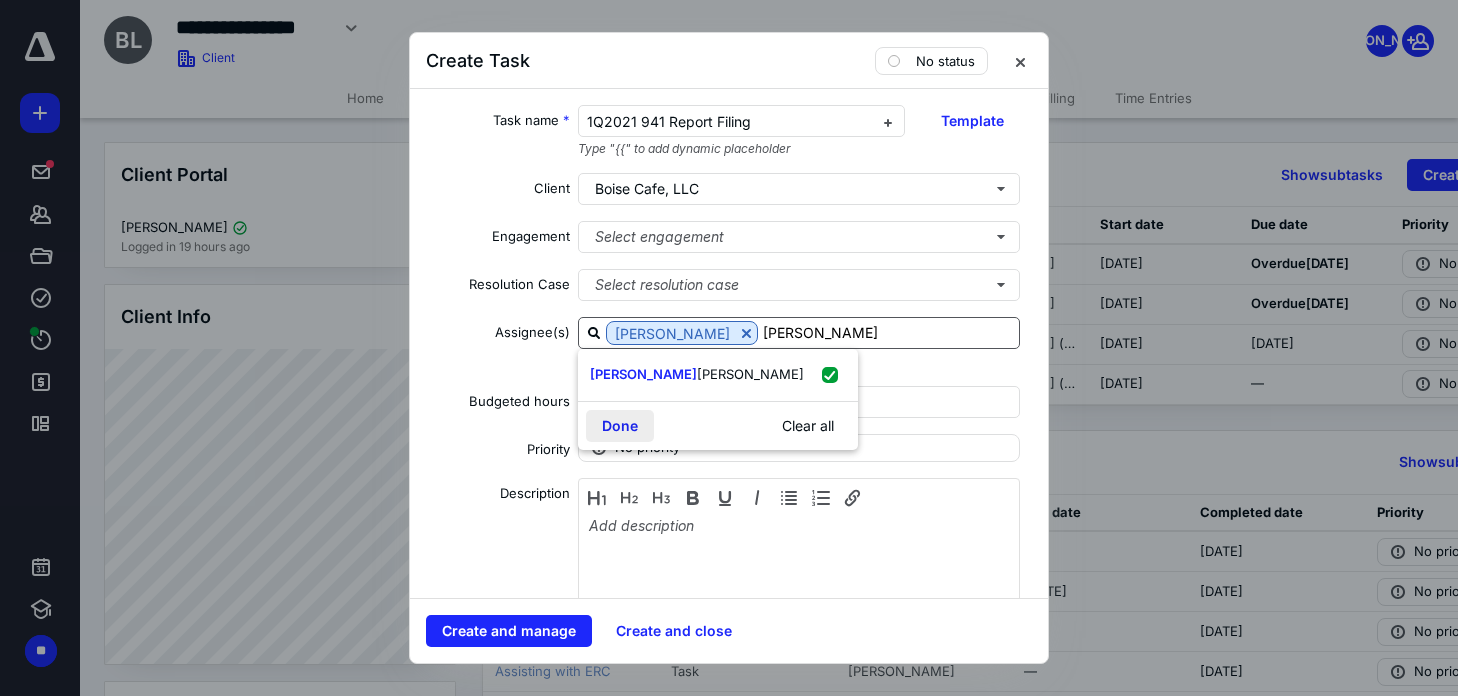 click on "Done" at bounding box center (620, 426) 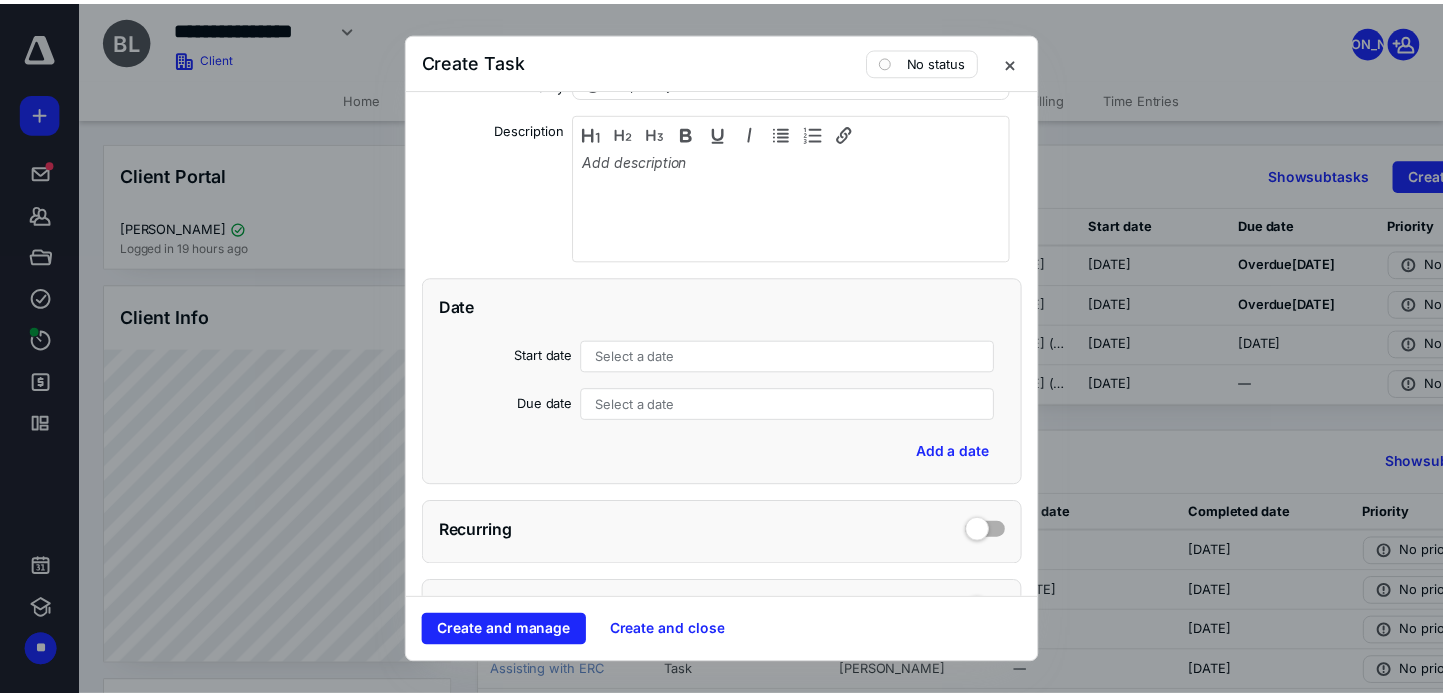 scroll, scrollTop: 400, scrollLeft: 0, axis: vertical 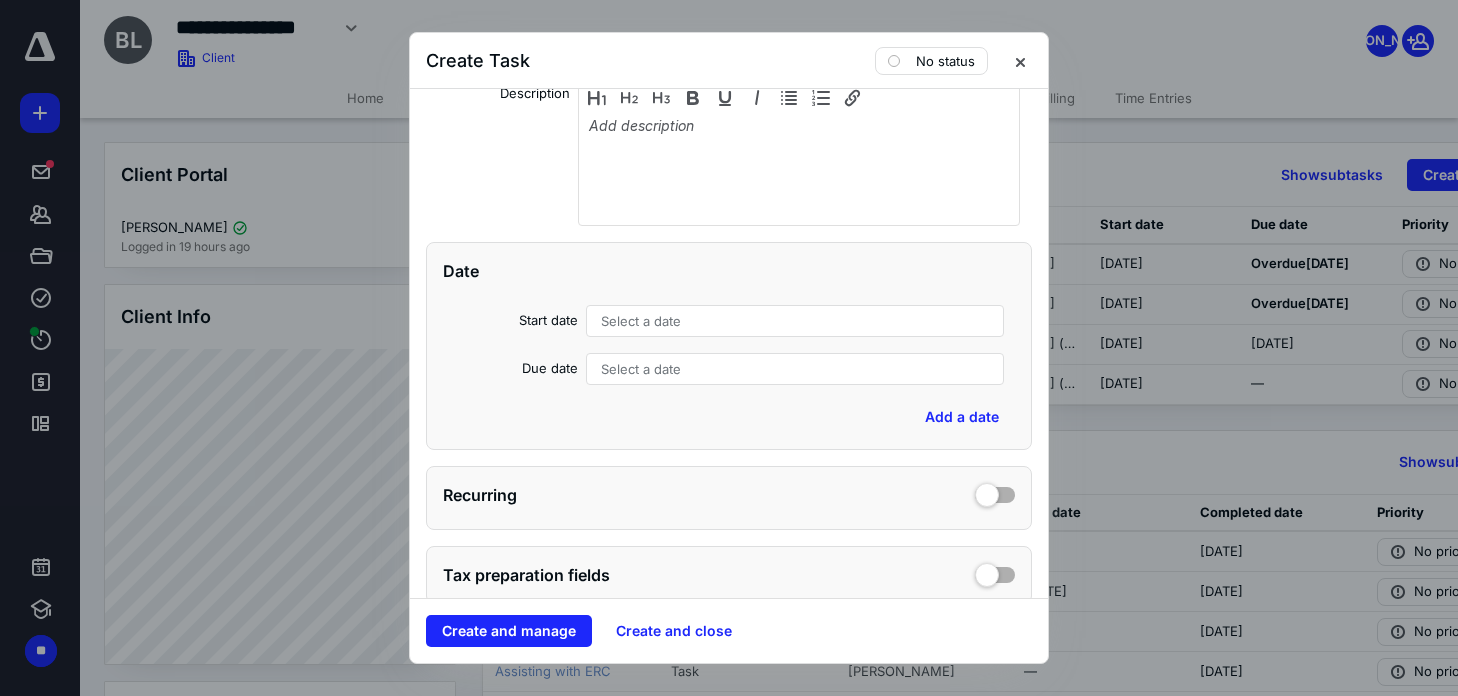 click on "Select a date" at bounding box center [641, 321] 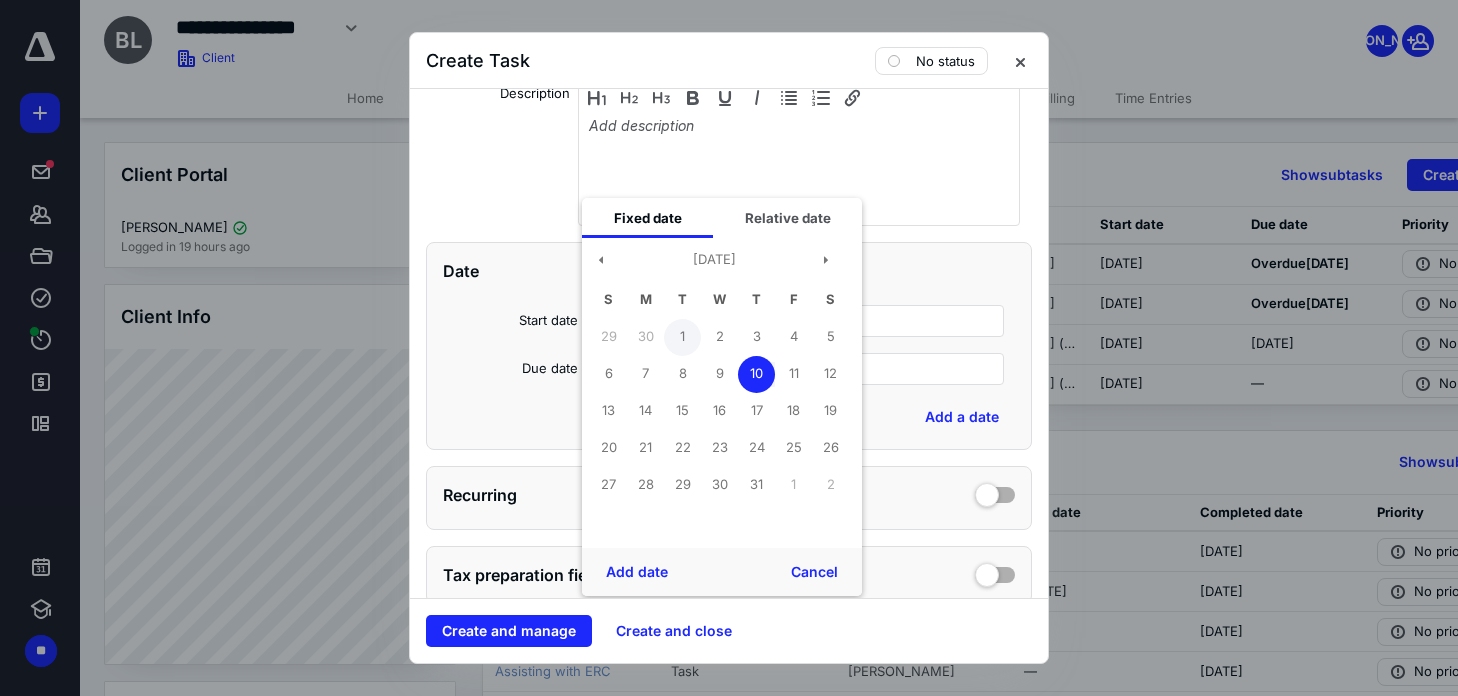 click on "1" at bounding box center [682, 337] 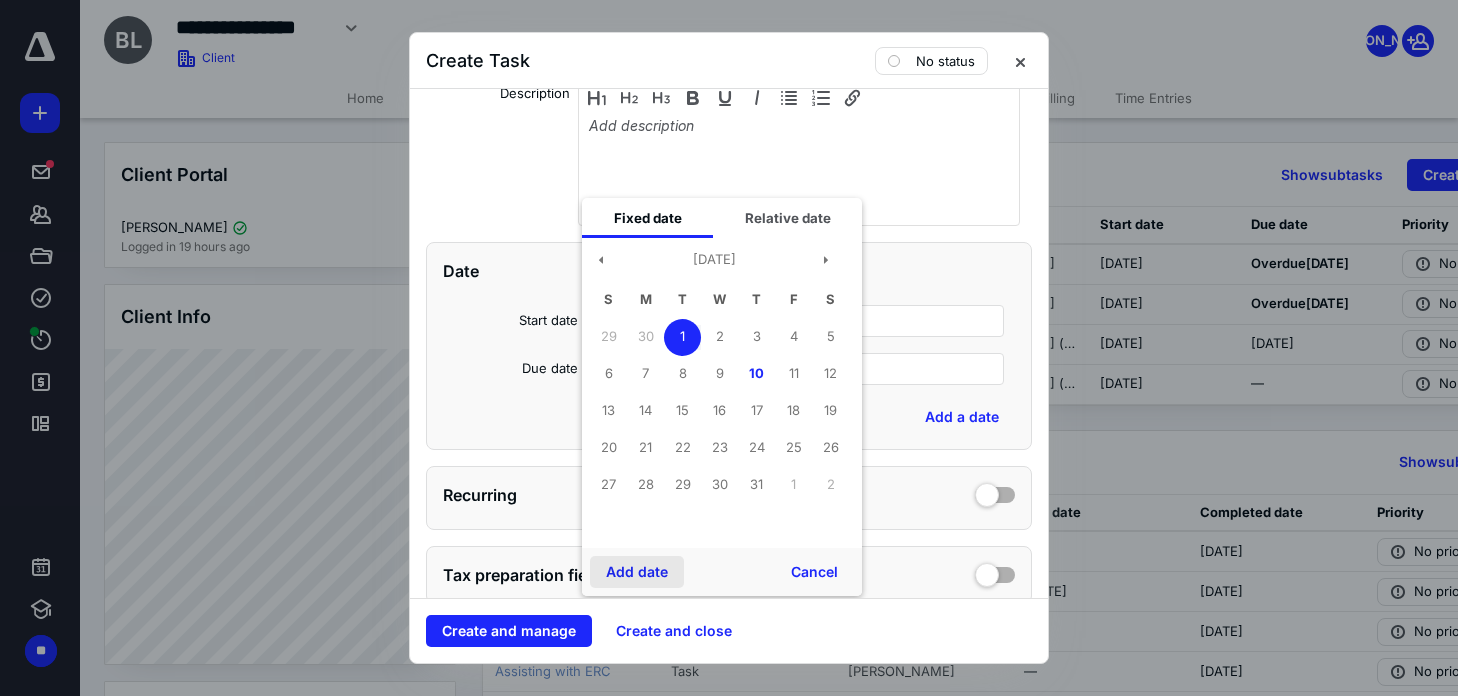 click on "Add date" at bounding box center [637, 572] 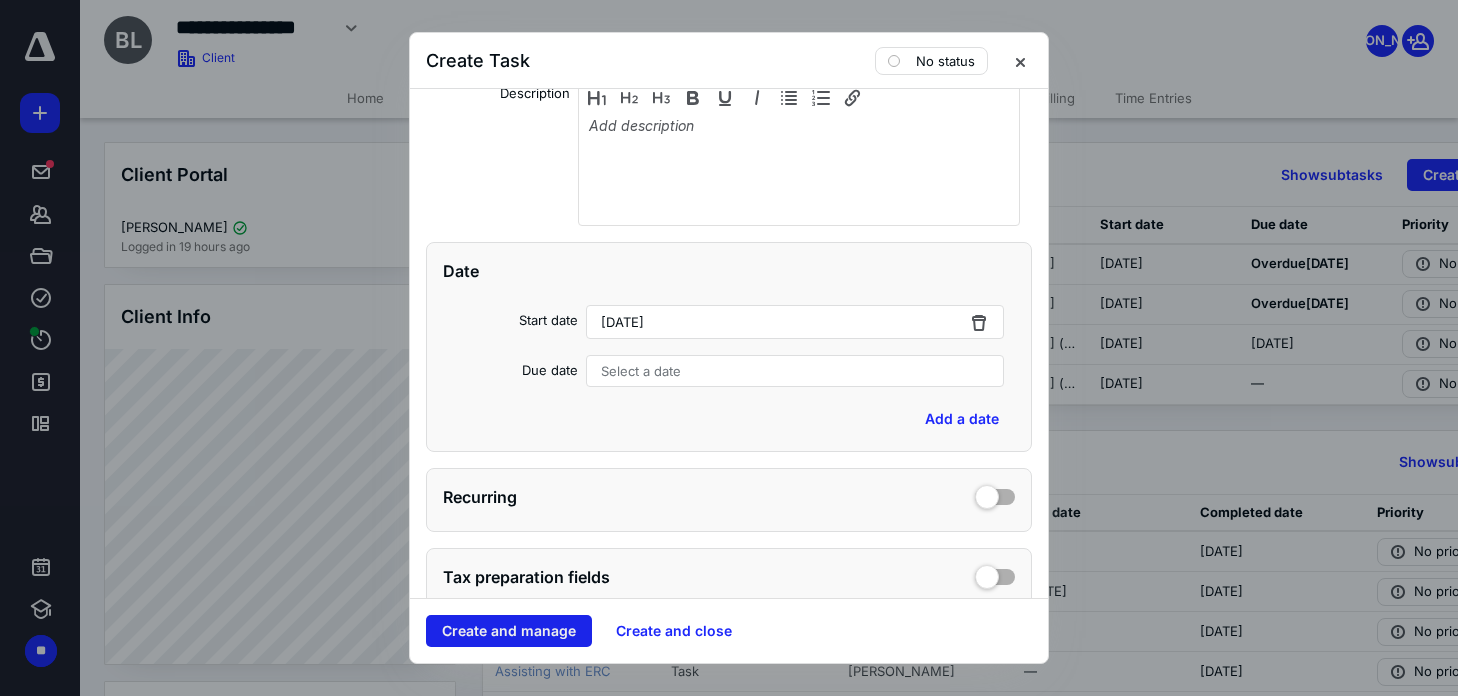 click on "Create and manage" at bounding box center [509, 631] 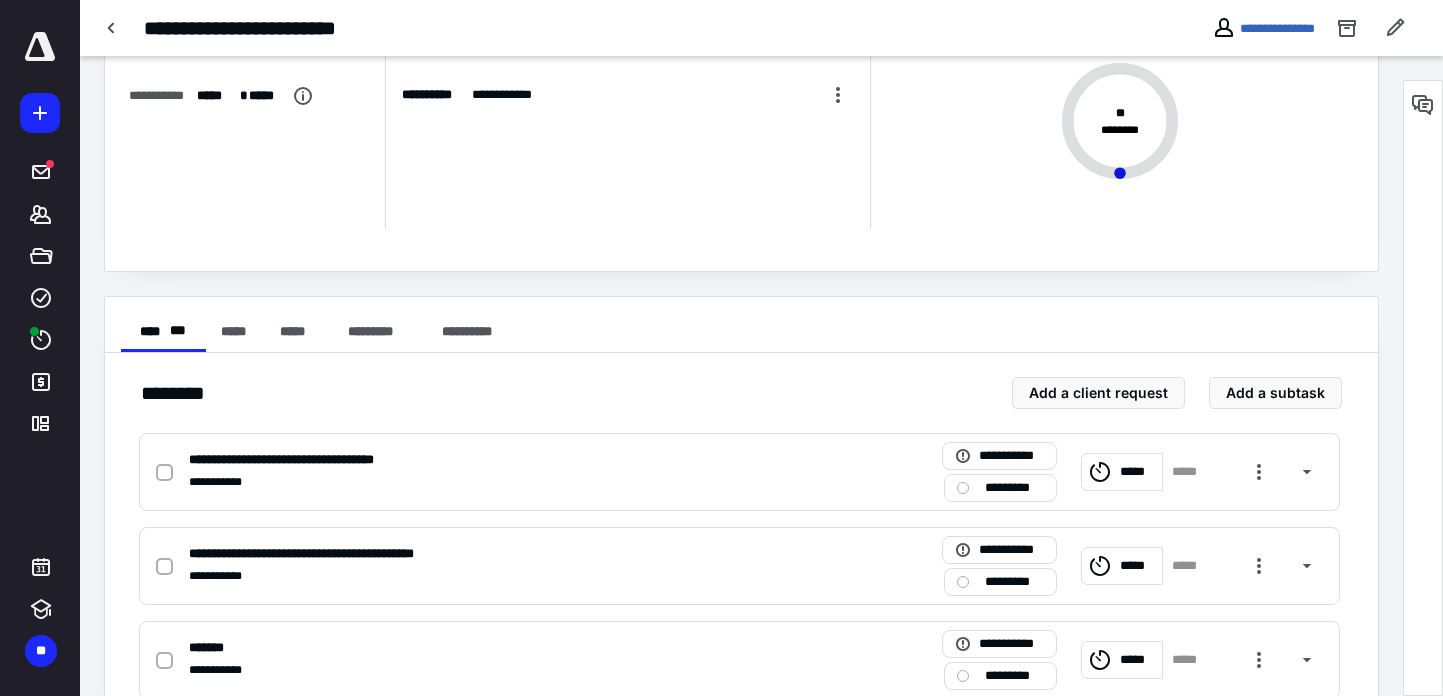 scroll, scrollTop: 197, scrollLeft: 0, axis: vertical 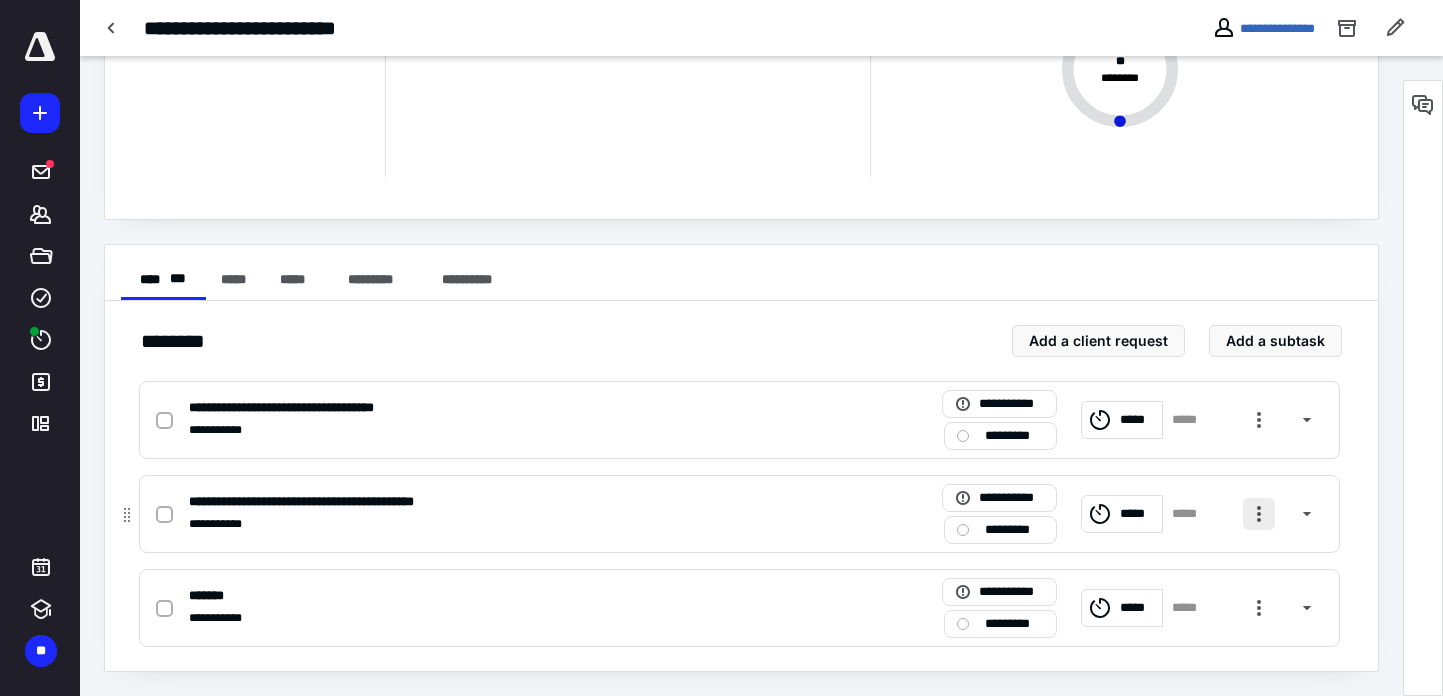 click at bounding box center (1259, 514) 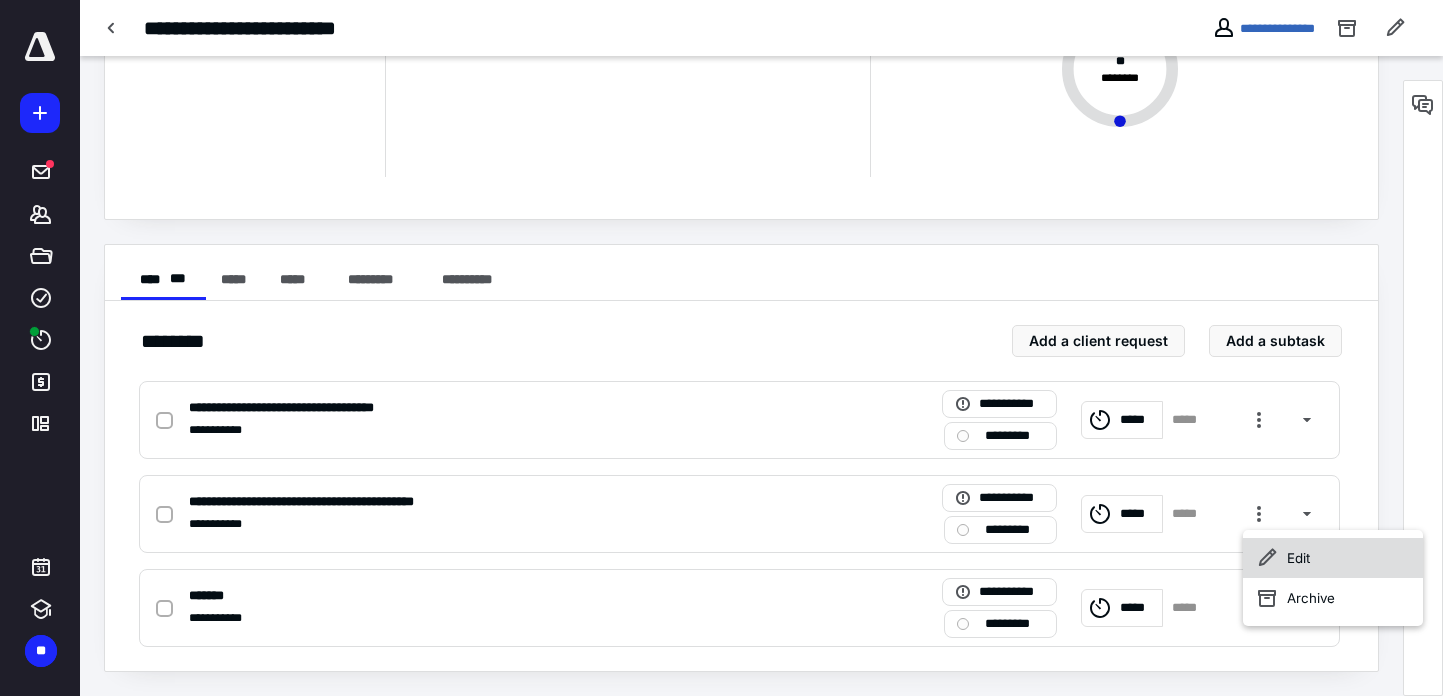 click on "Edit" at bounding box center (1333, 558) 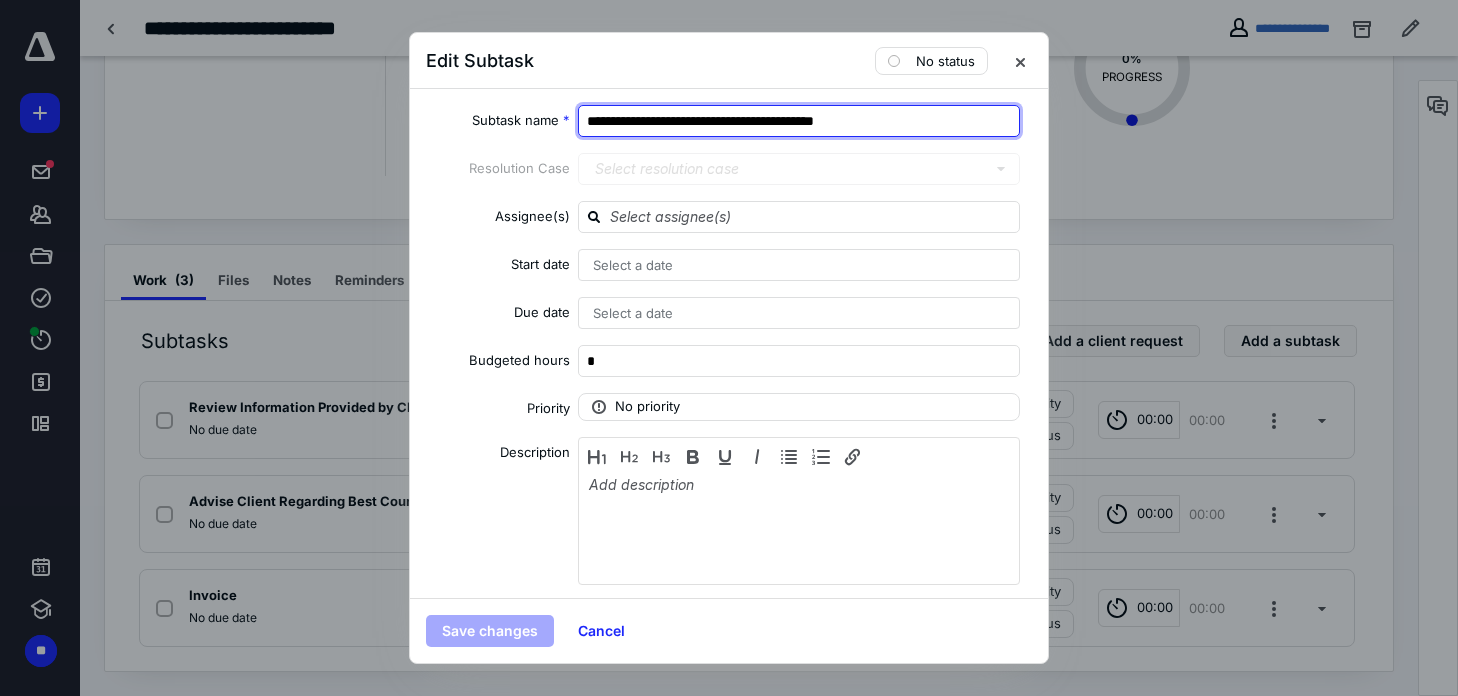 drag, startPoint x: 906, startPoint y: 114, endPoint x: 391, endPoint y: 138, distance: 515.5589 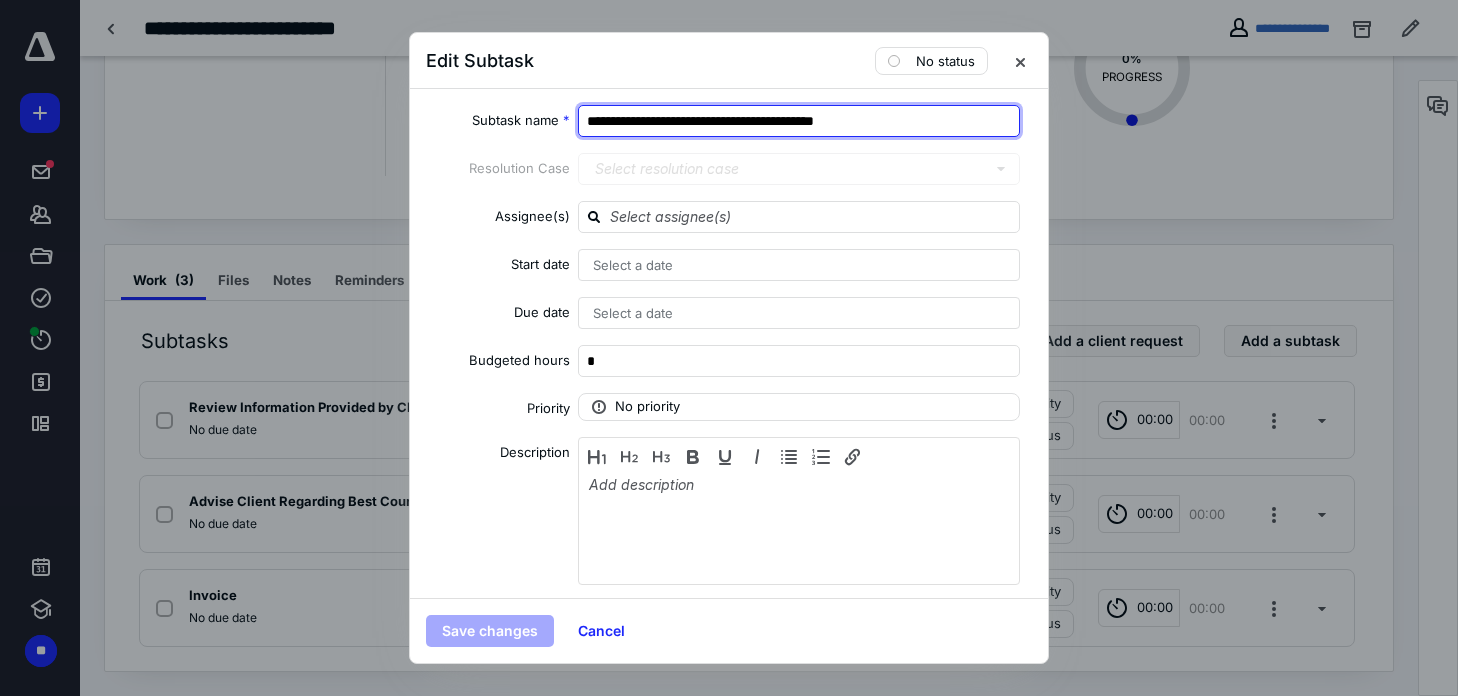 click on "**********" at bounding box center [729, 348] 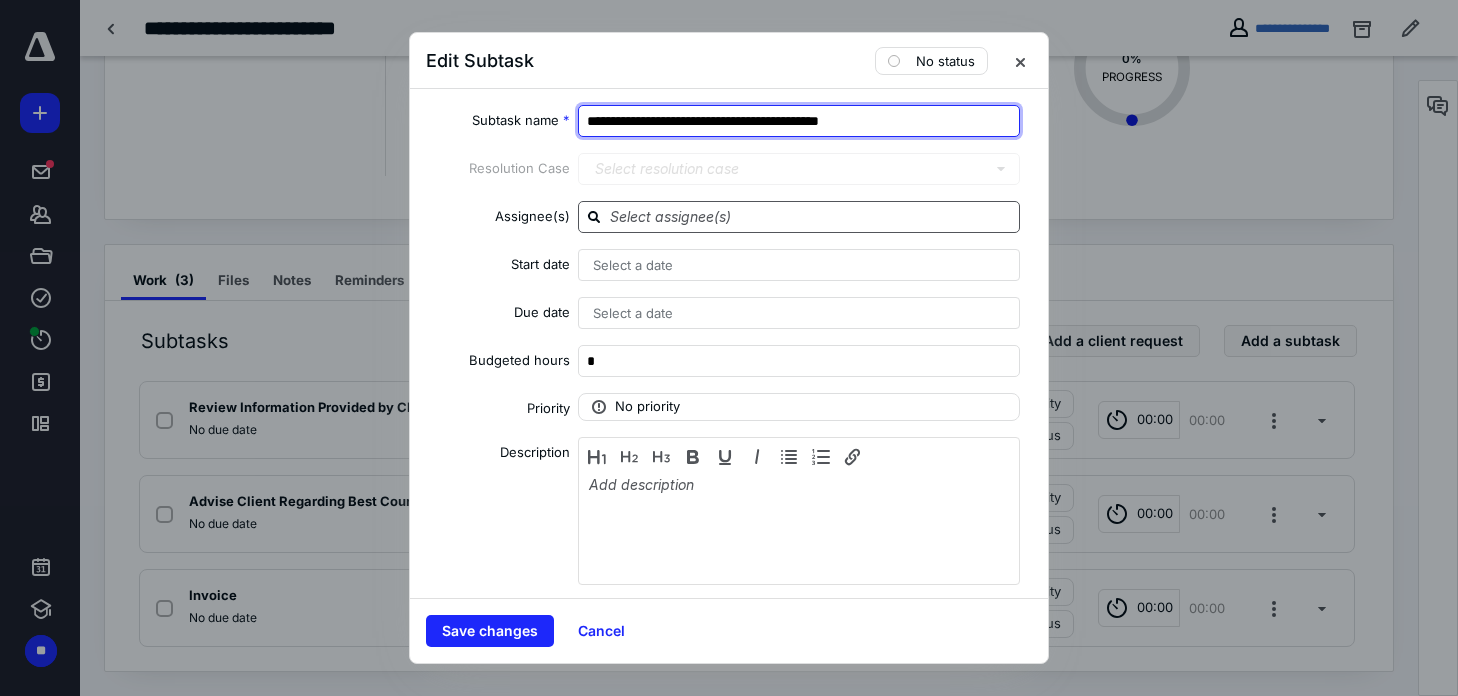 type on "**********" 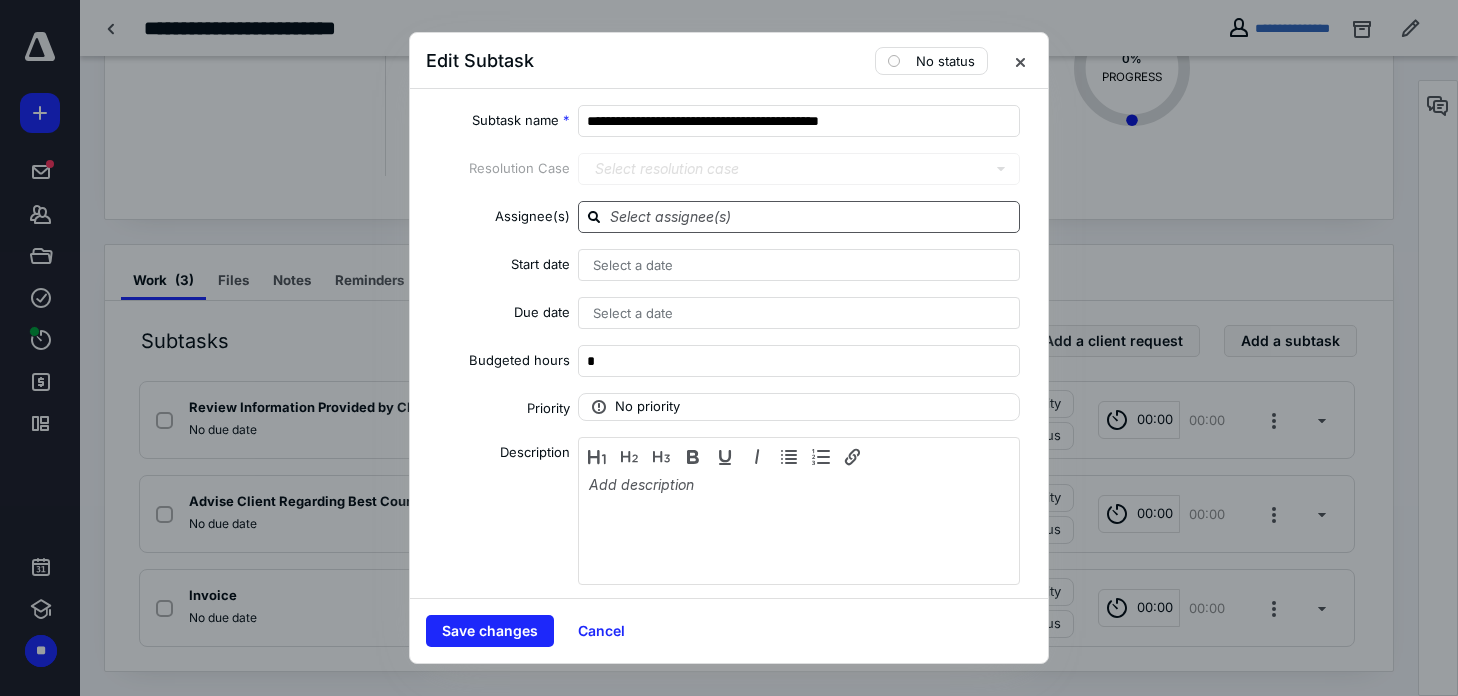 click at bounding box center [811, 216] 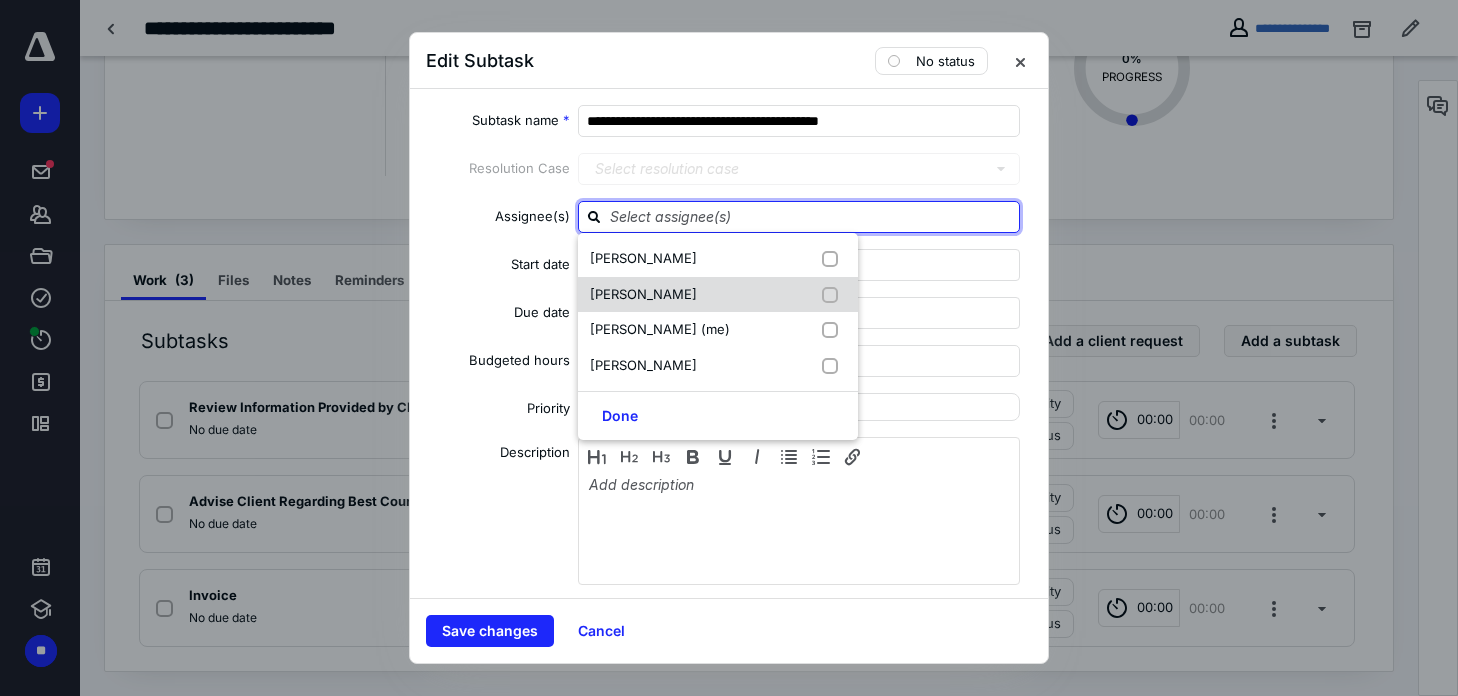 click on "[PERSON_NAME]" at bounding box center [643, 294] 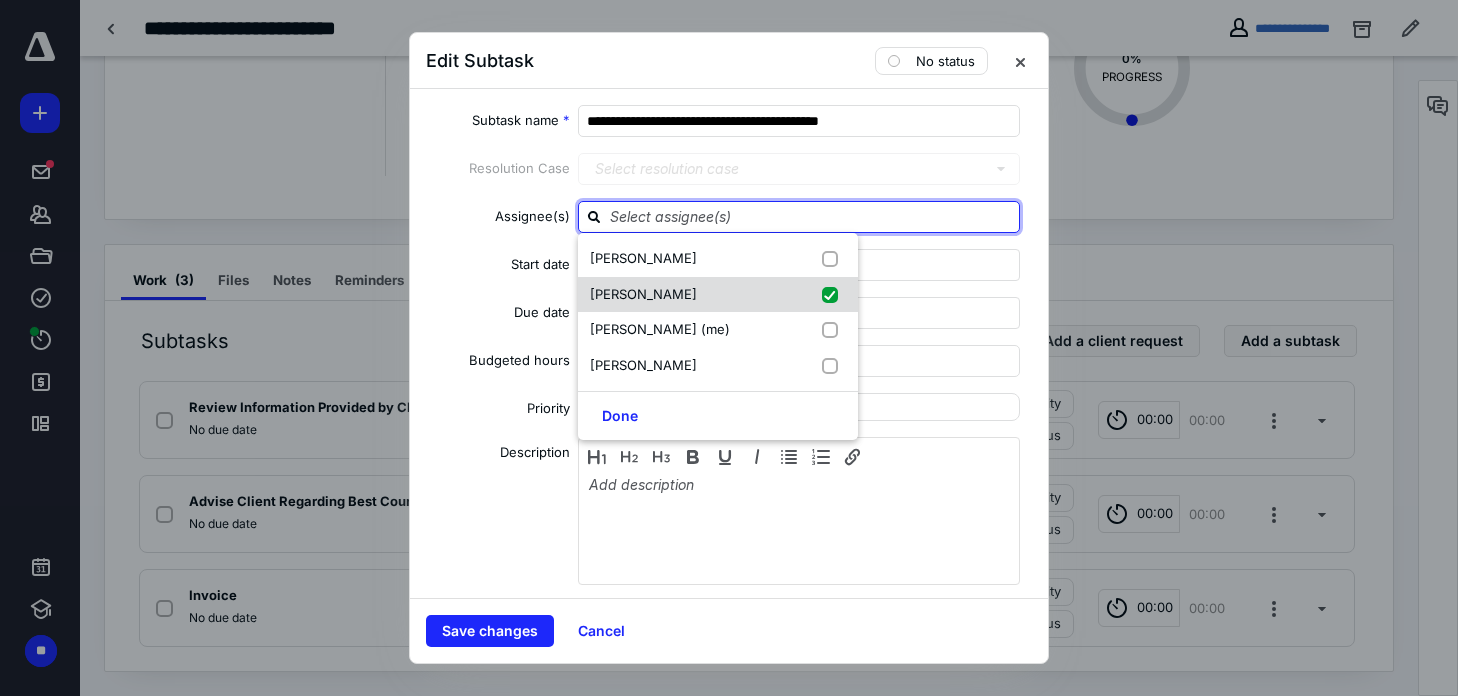 checkbox on "true" 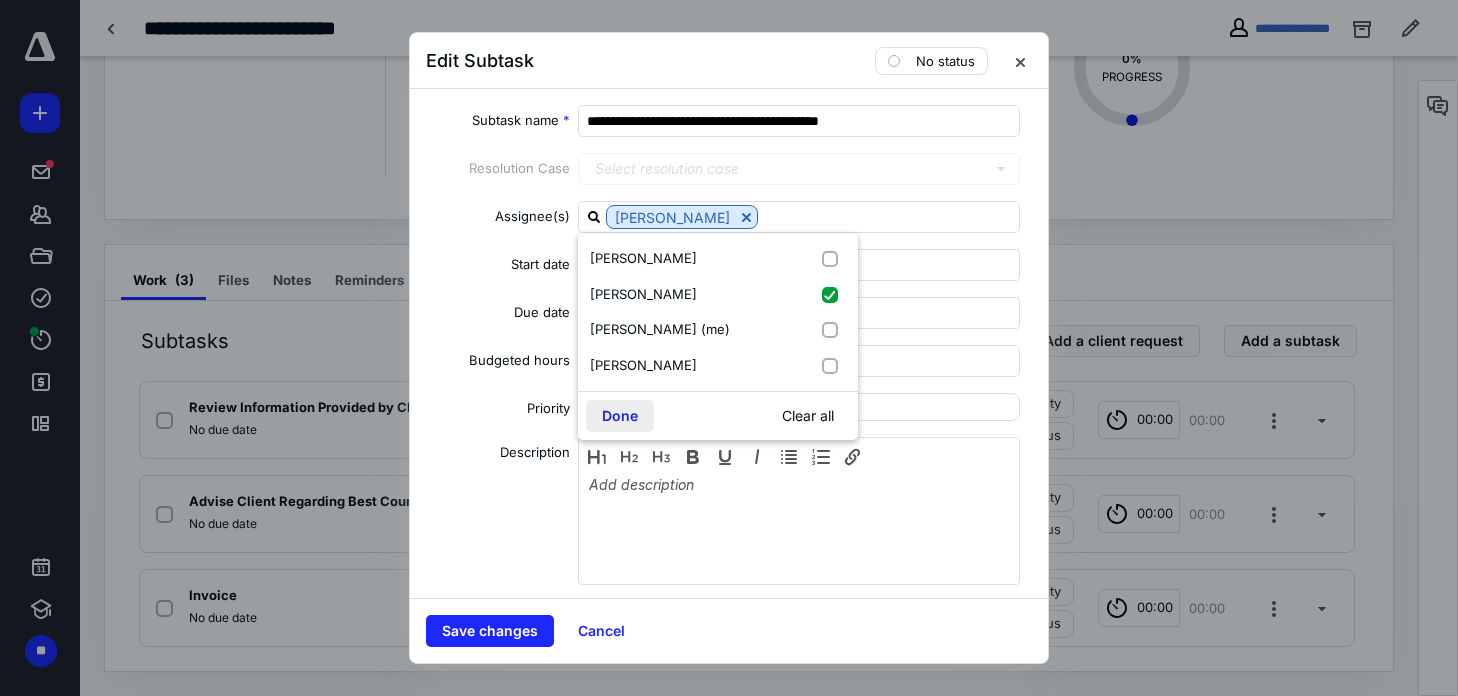 click on "Done" at bounding box center (620, 416) 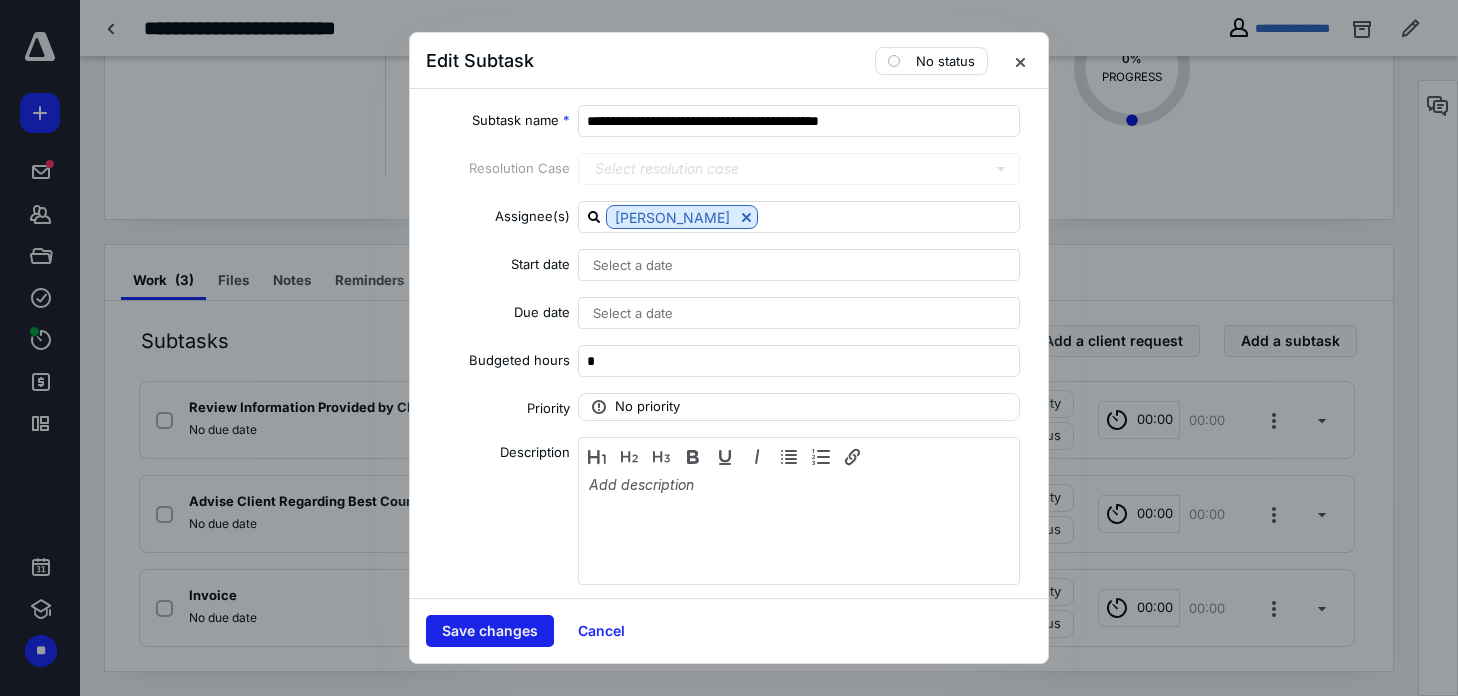 click on "Save changes" at bounding box center (490, 631) 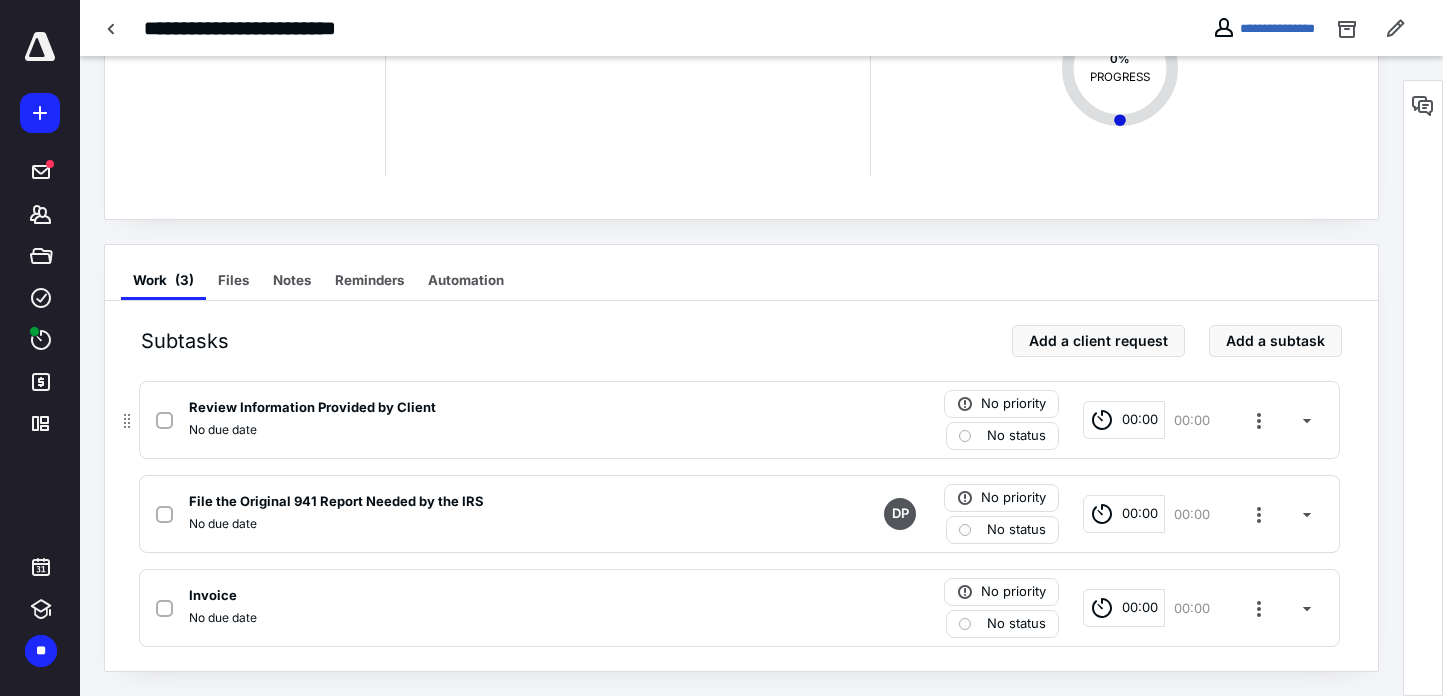 click on "No due date" at bounding box center [223, 430] 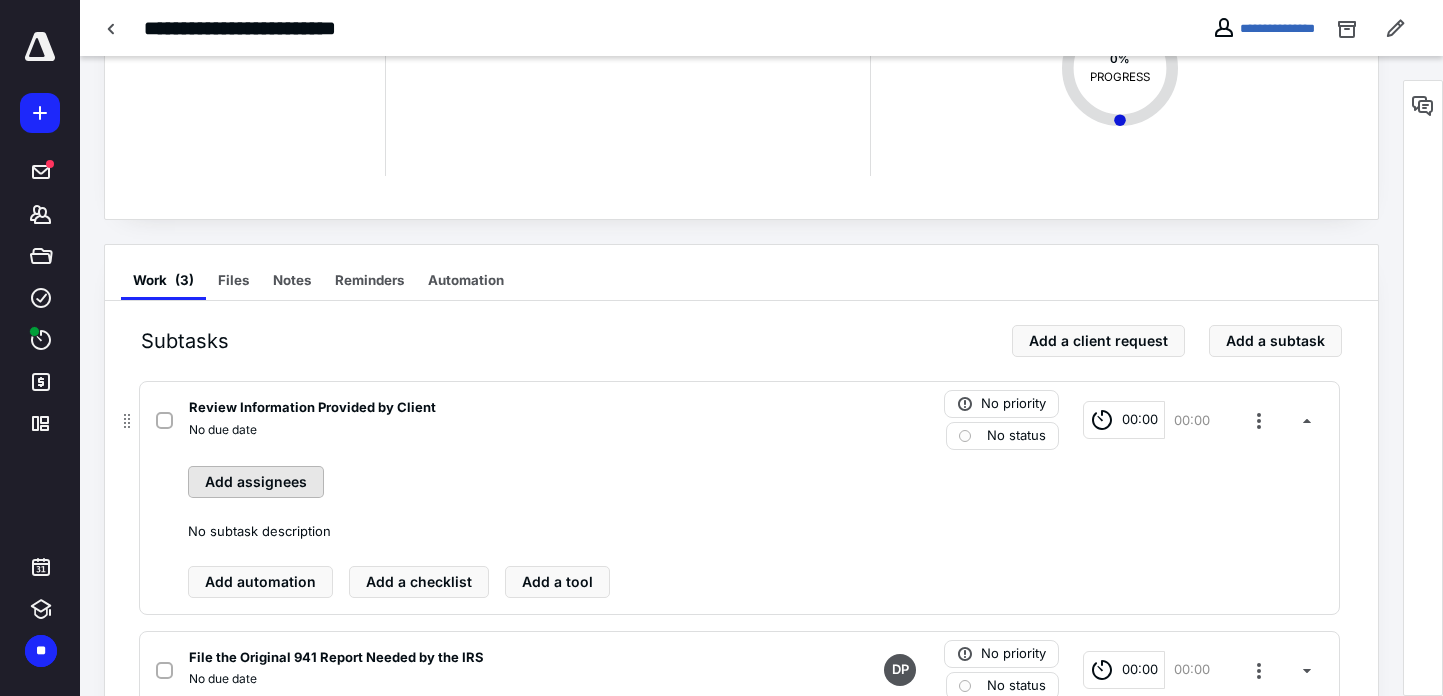 click on "Add assignees" at bounding box center (256, 482) 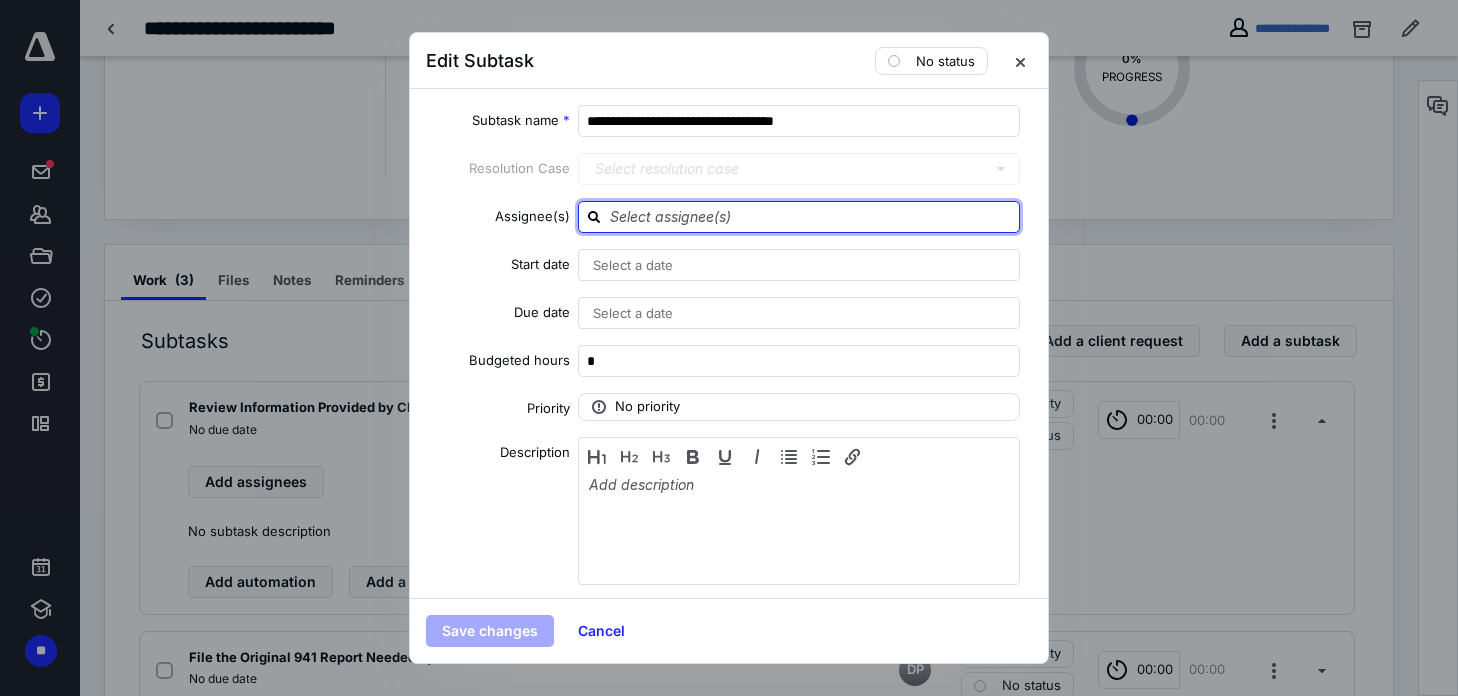 click at bounding box center [811, 216] 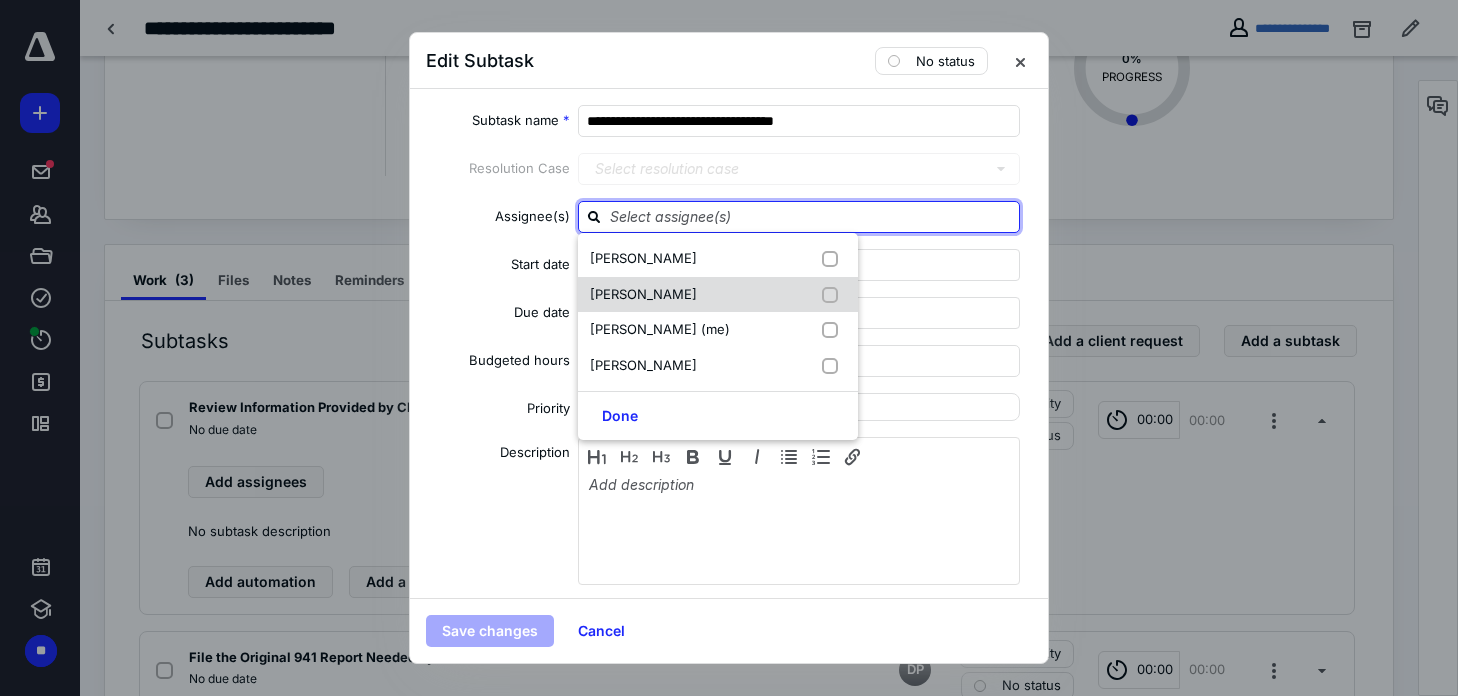 click on "[PERSON_NAME]" at bounding box center (643, 294) 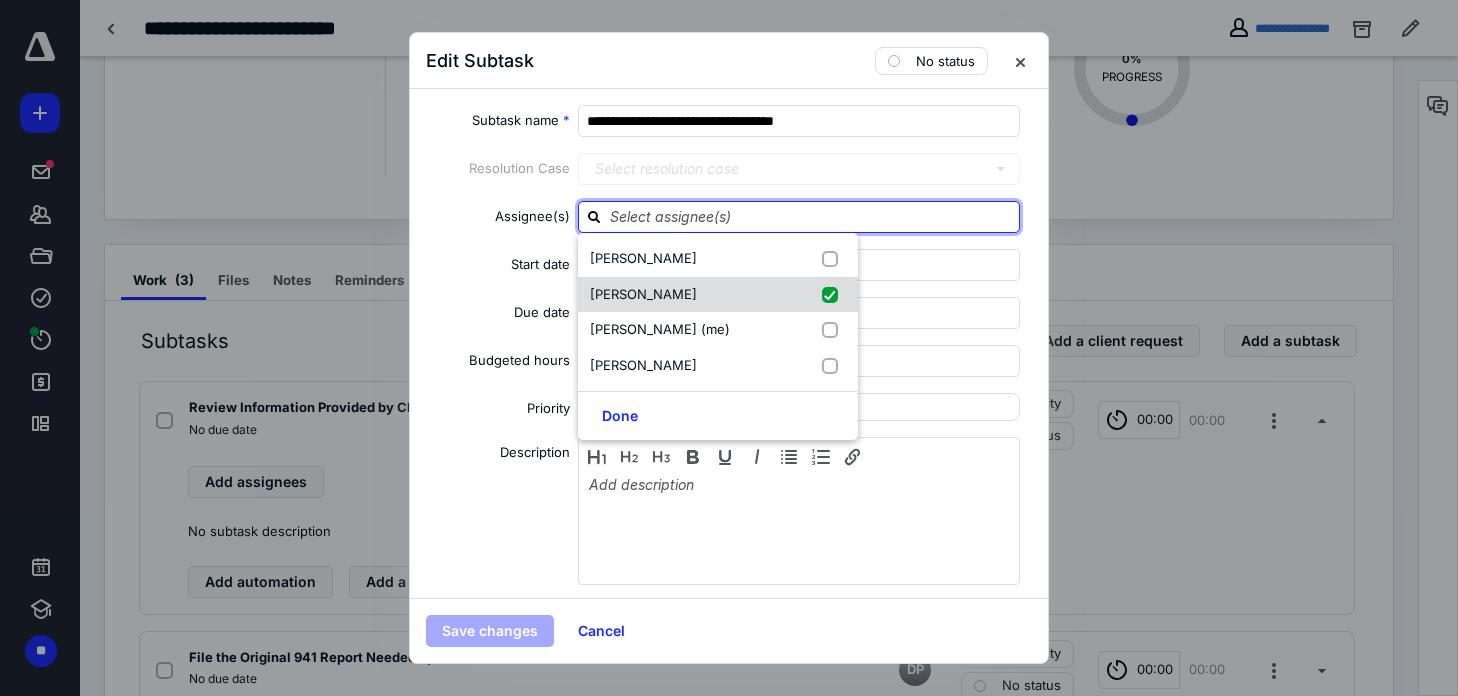 checkbox on "true" 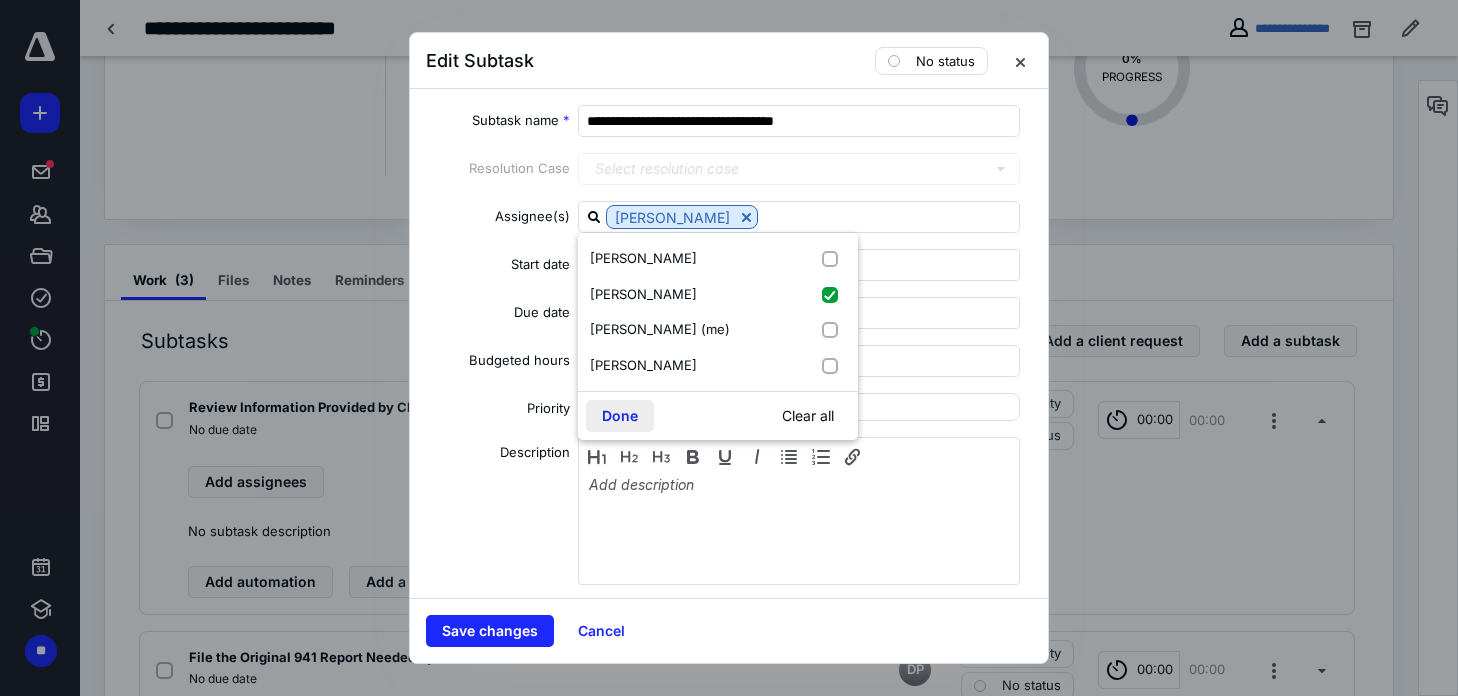 click on "Done" at bounding box center (620, 416) 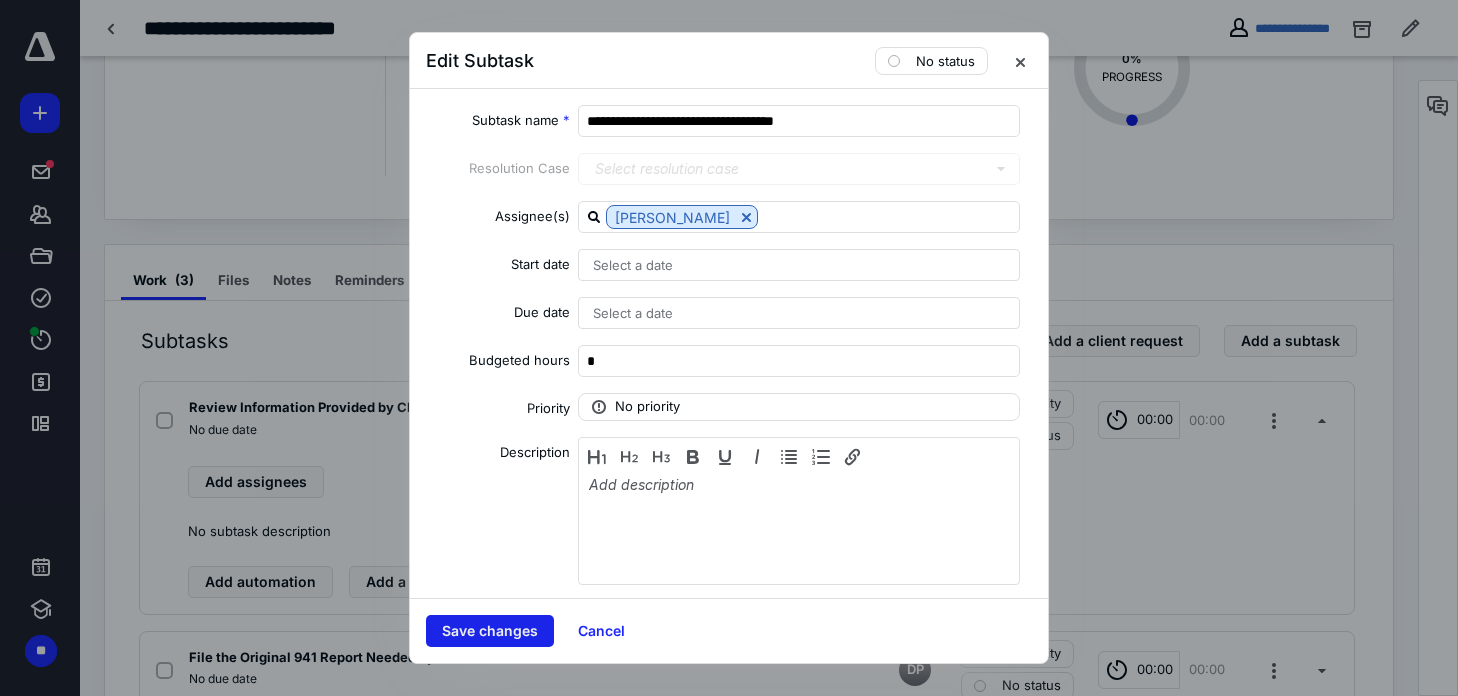 drag, startPoint x: 488, startPoint y: 626, endPoint x: 512, endPoint y: 607, distance: 30.610456 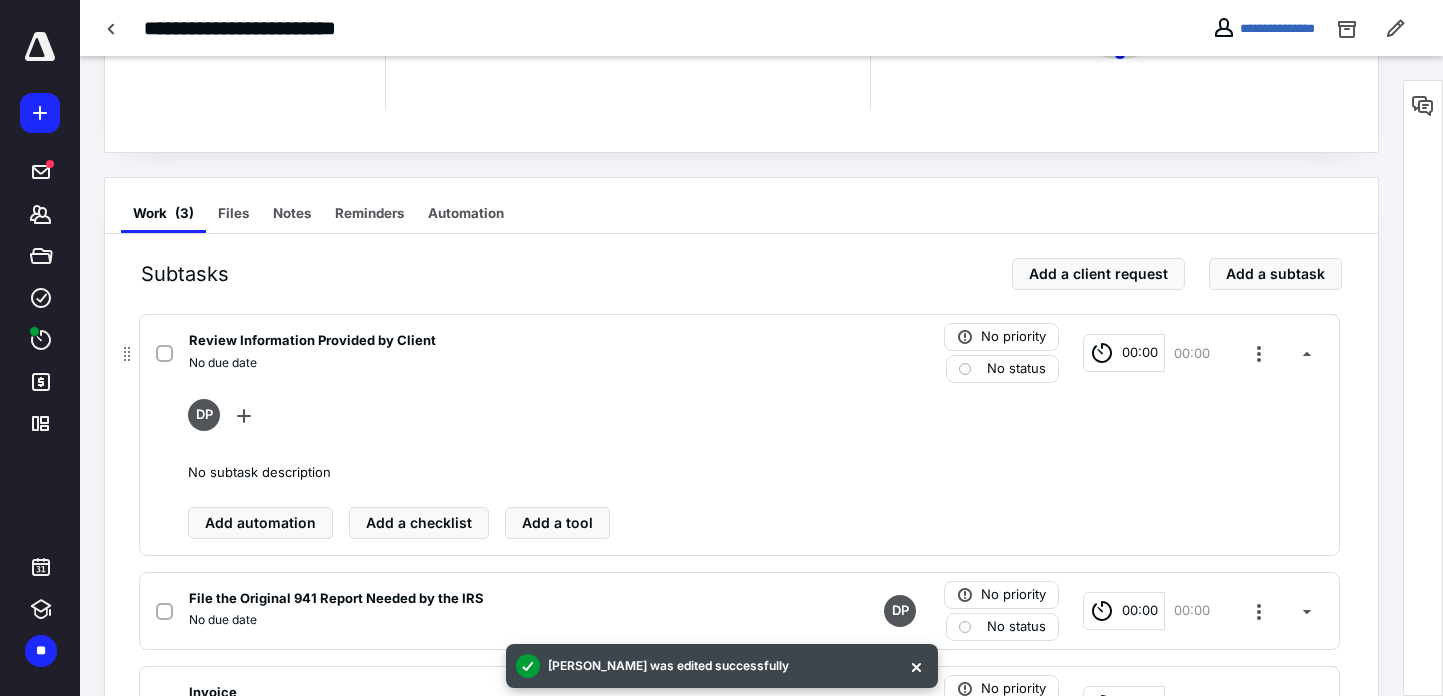 scroll, scrollTop: 361, scrollLeft: 0, axis: vertical 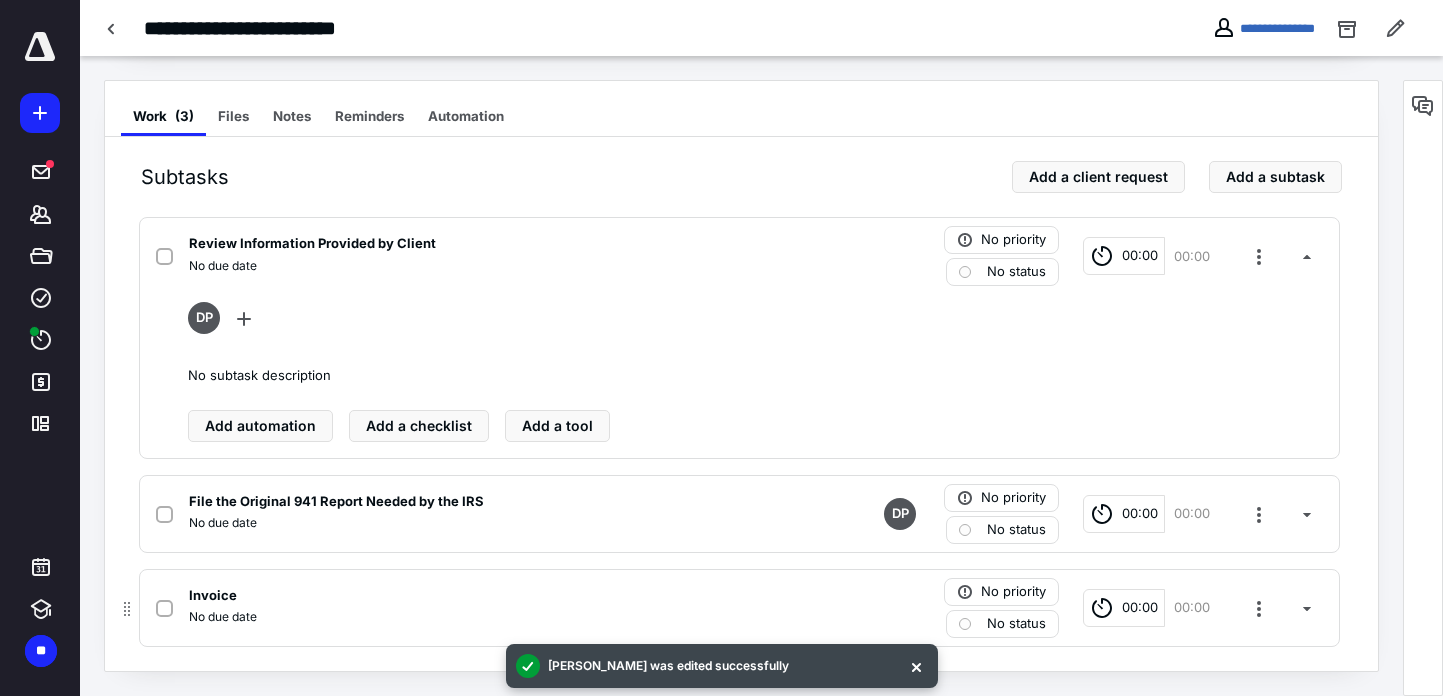 click on "No due date" at bounding box center [223, 617] 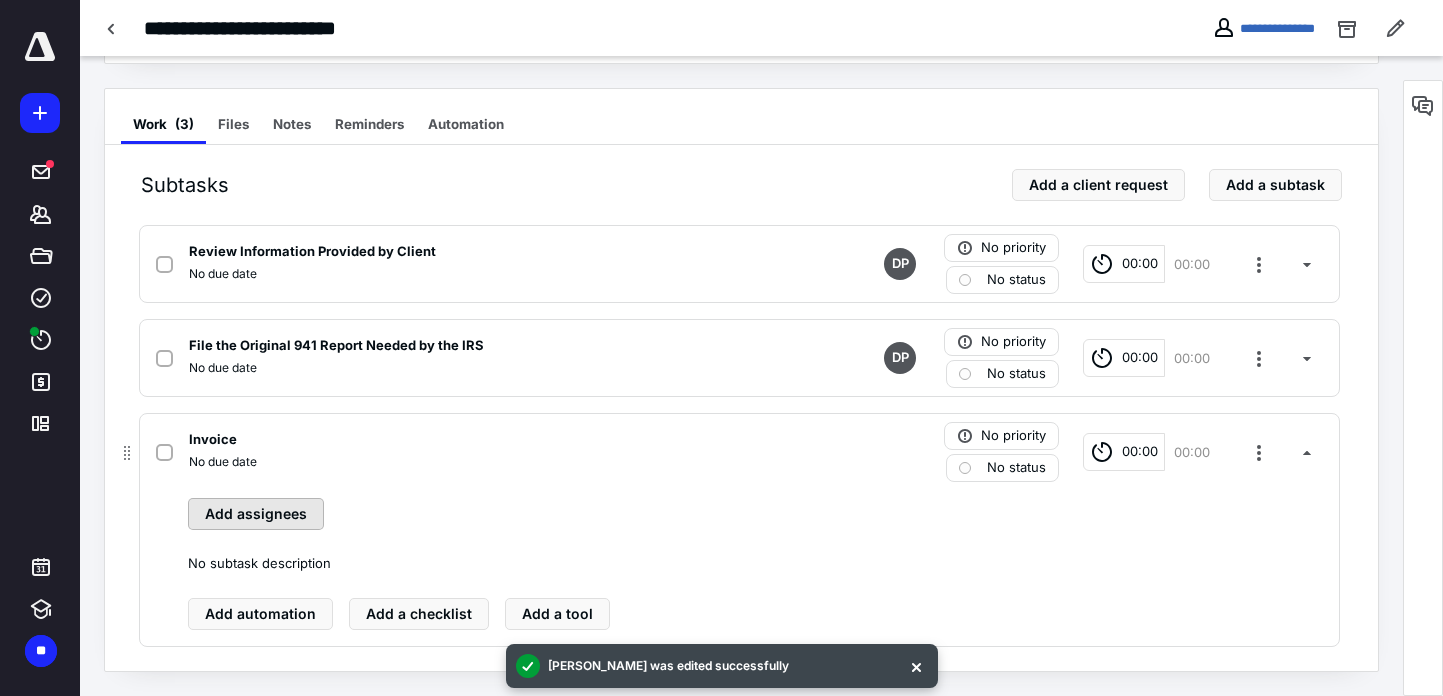 click on "Add assignees" at bounding box center (256, 514) 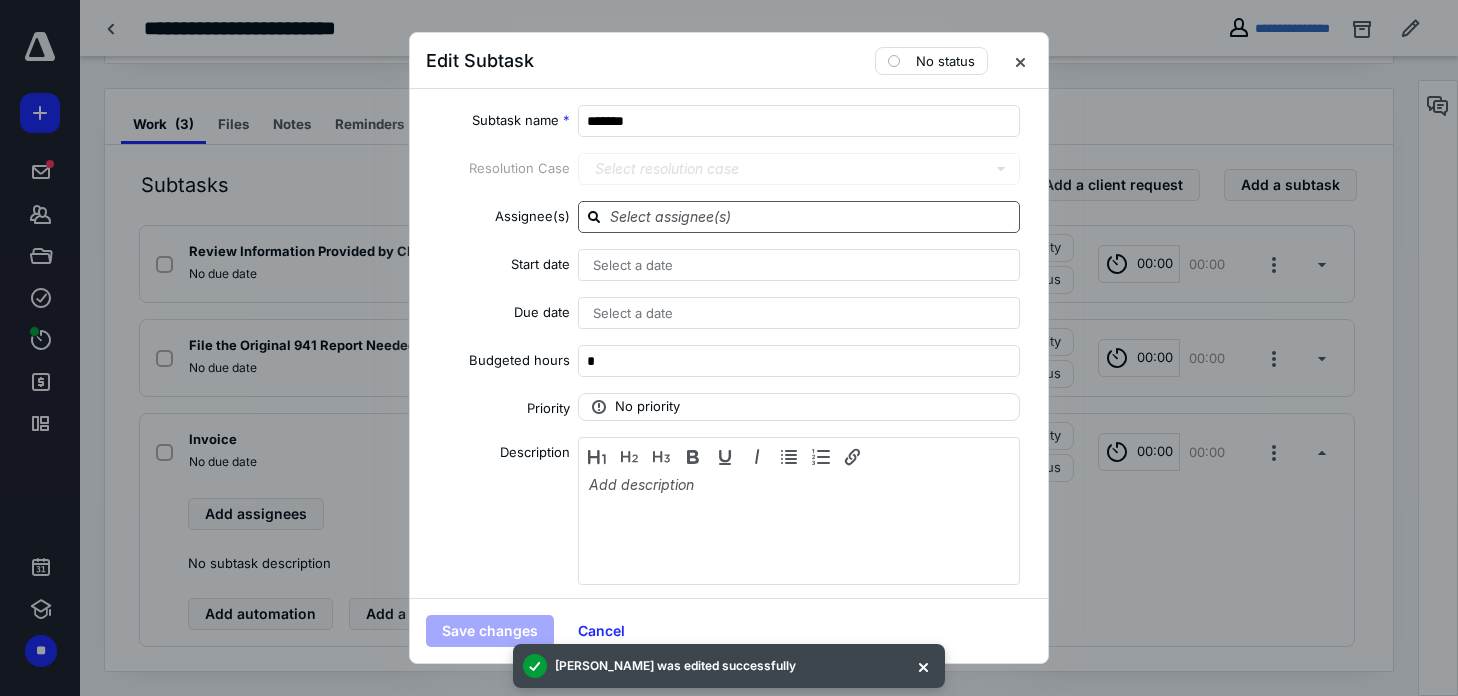 click at bounding box center (811, 216) 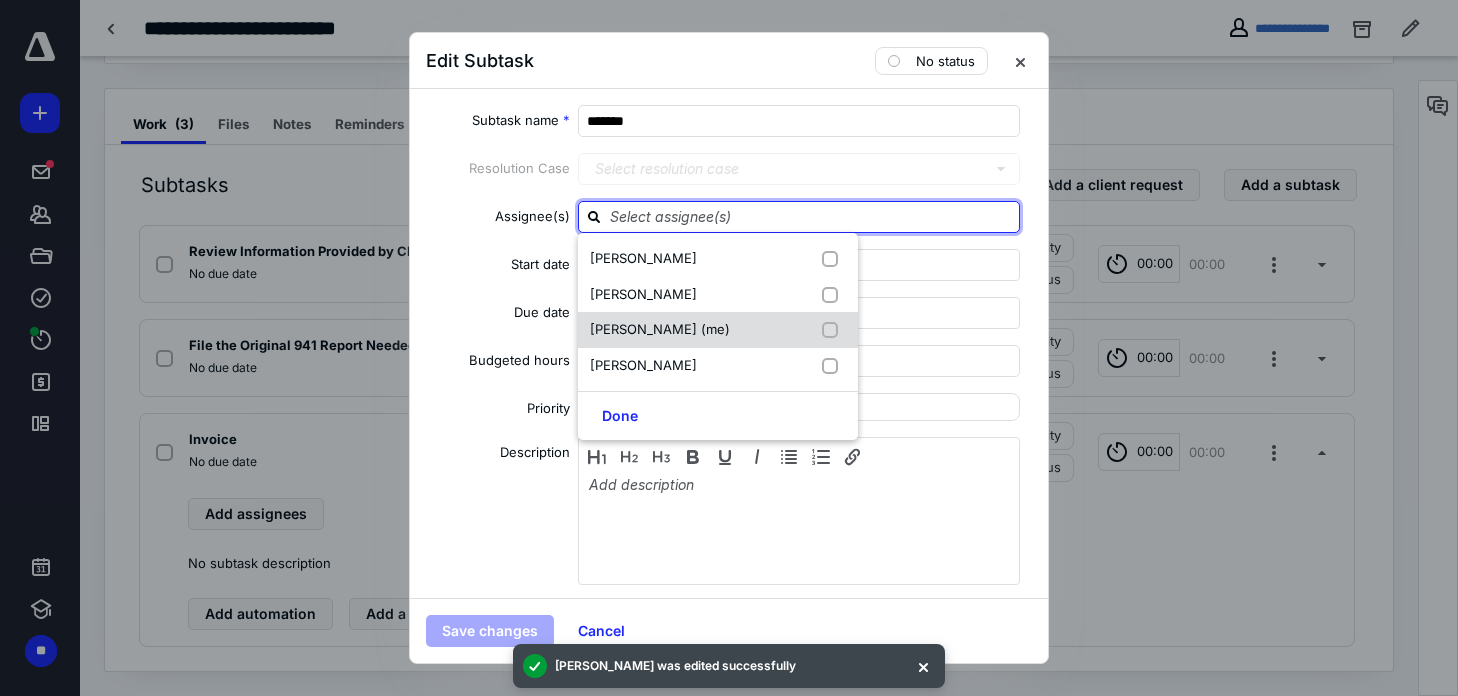 click on "[PERSON_NAME] (me)" at bounding box center [660, 329] 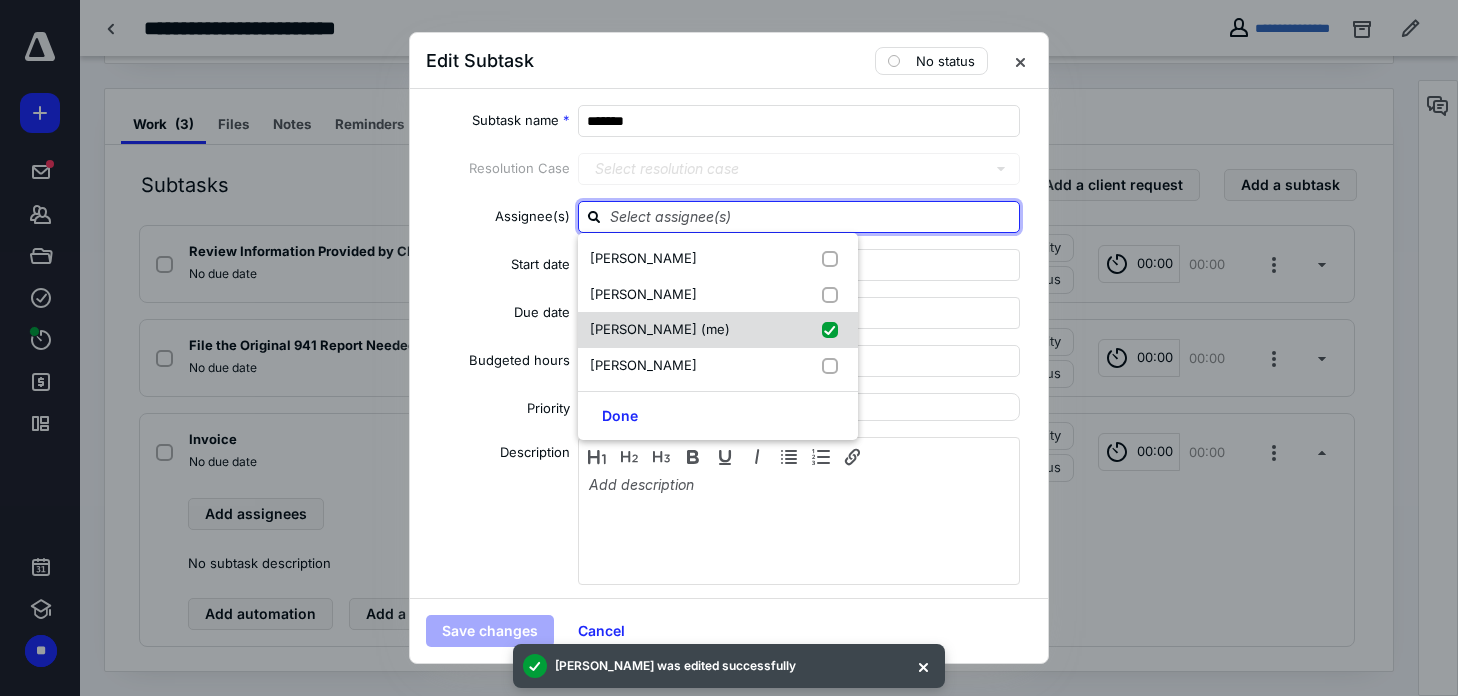 checkbox on "true" 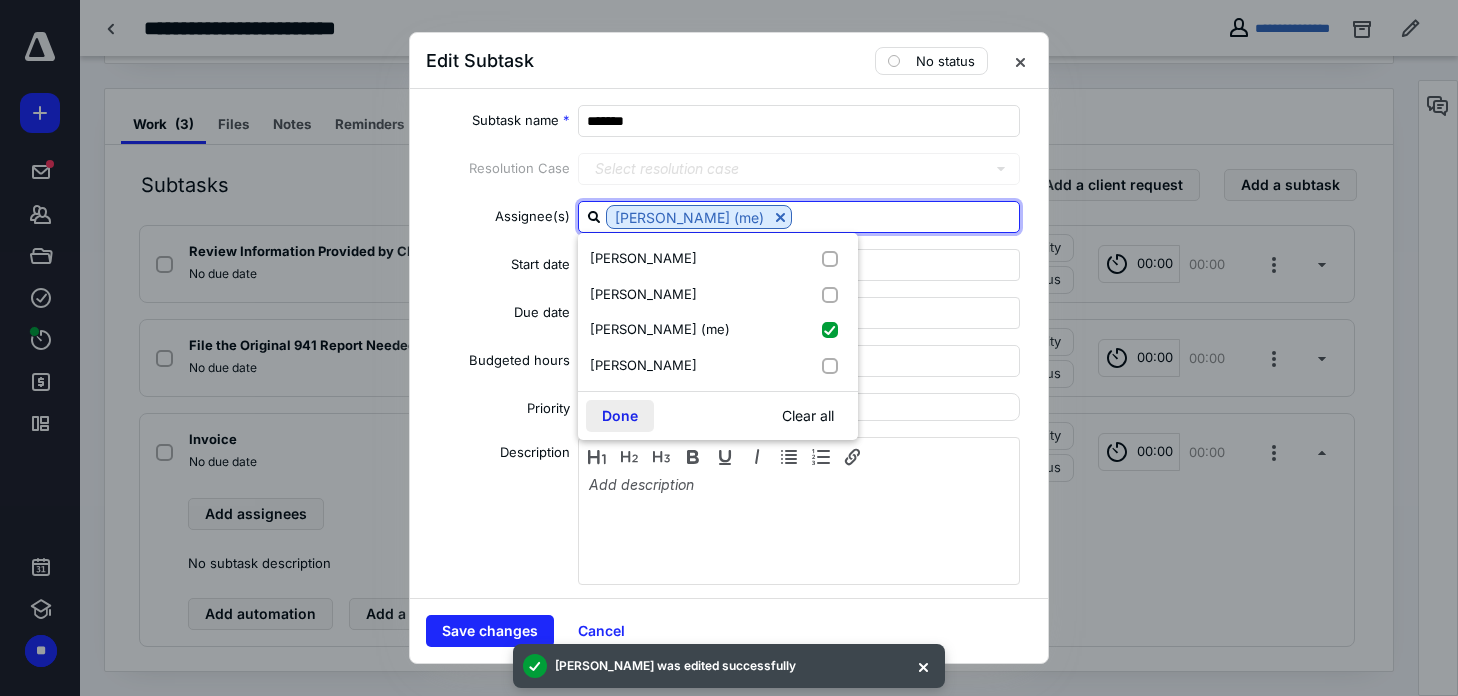click on "Done" at bounding box center [620, 416] 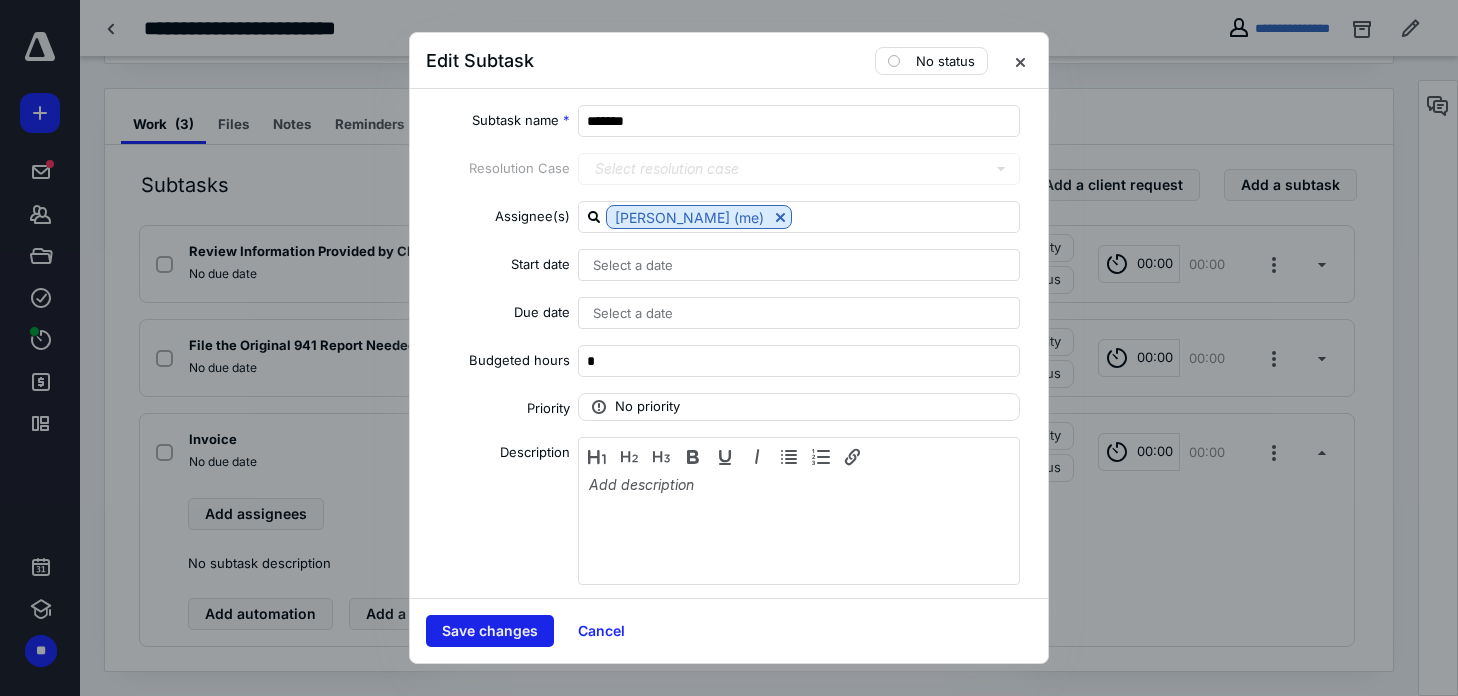 click on "Save changes" at bounding box center (490, 631) 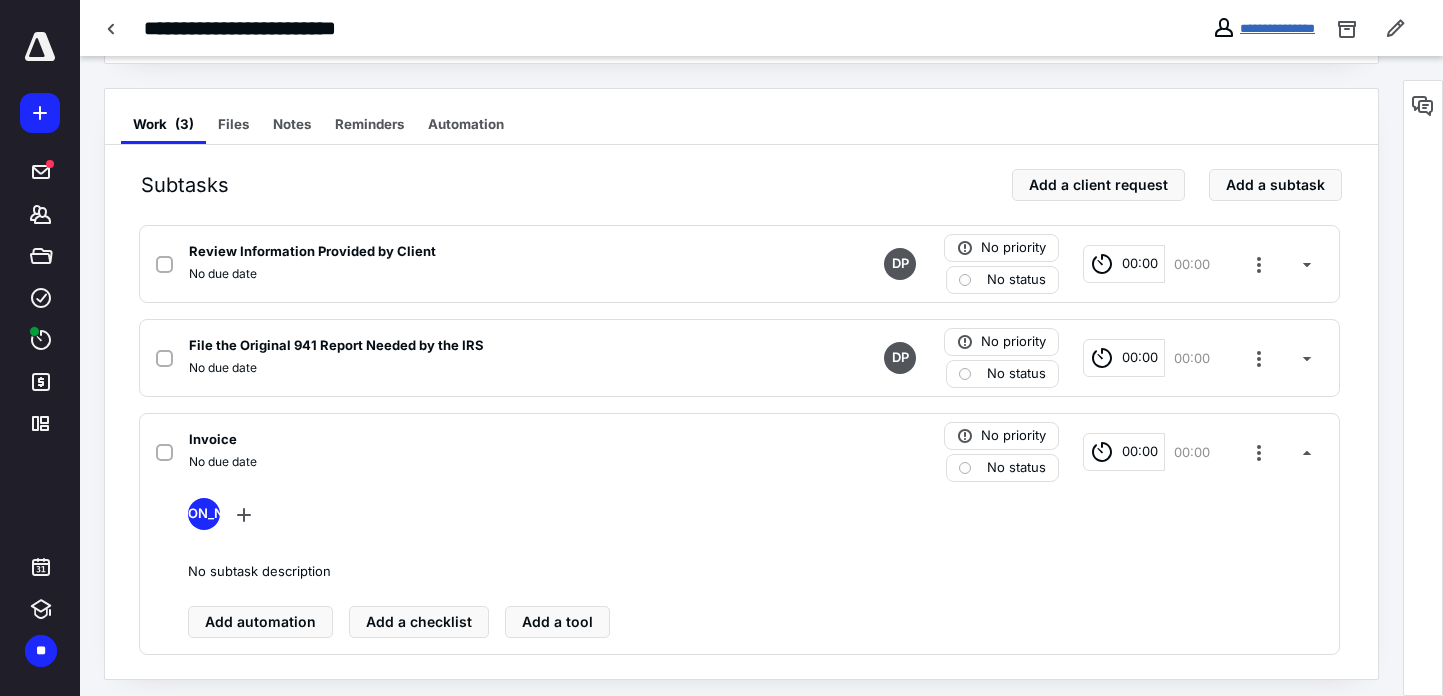 click on "**********" at bounding box center (1277, 28) 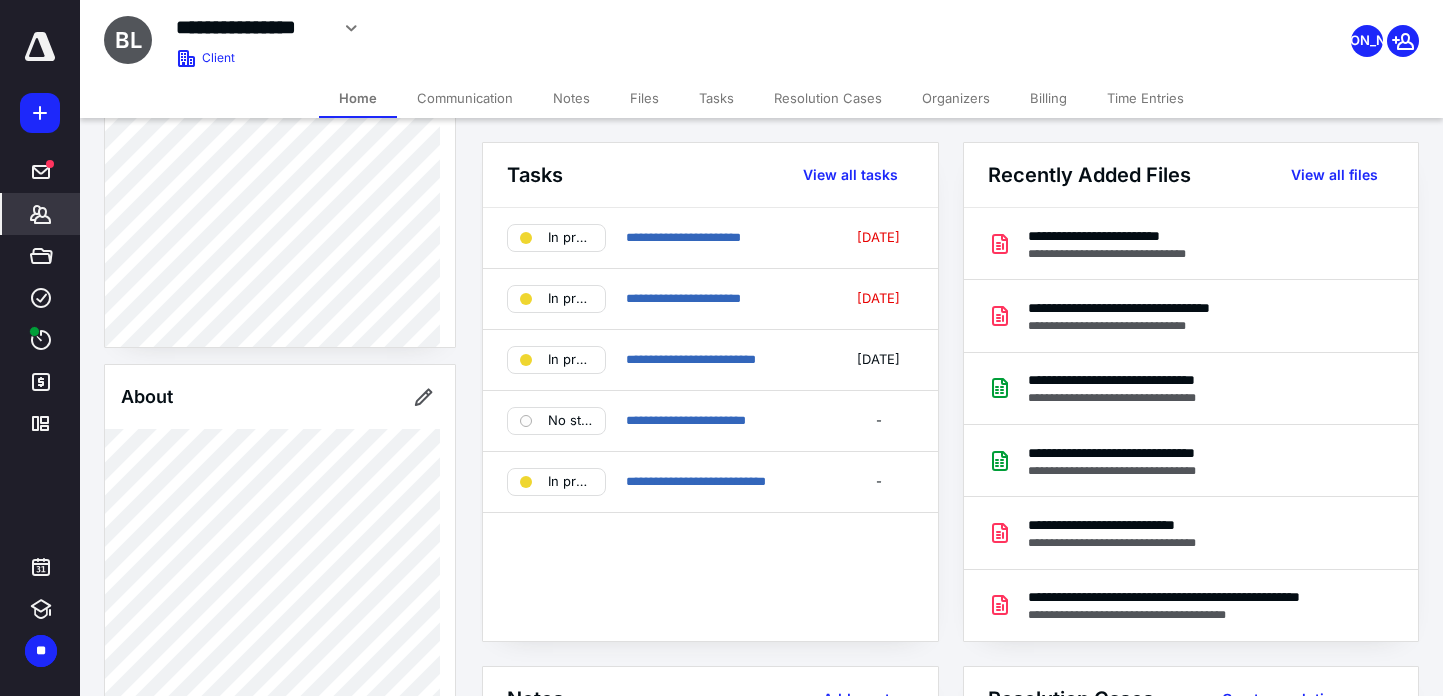 scroll, scrollTop: 971, scrollLeft: 0, axis: vertical 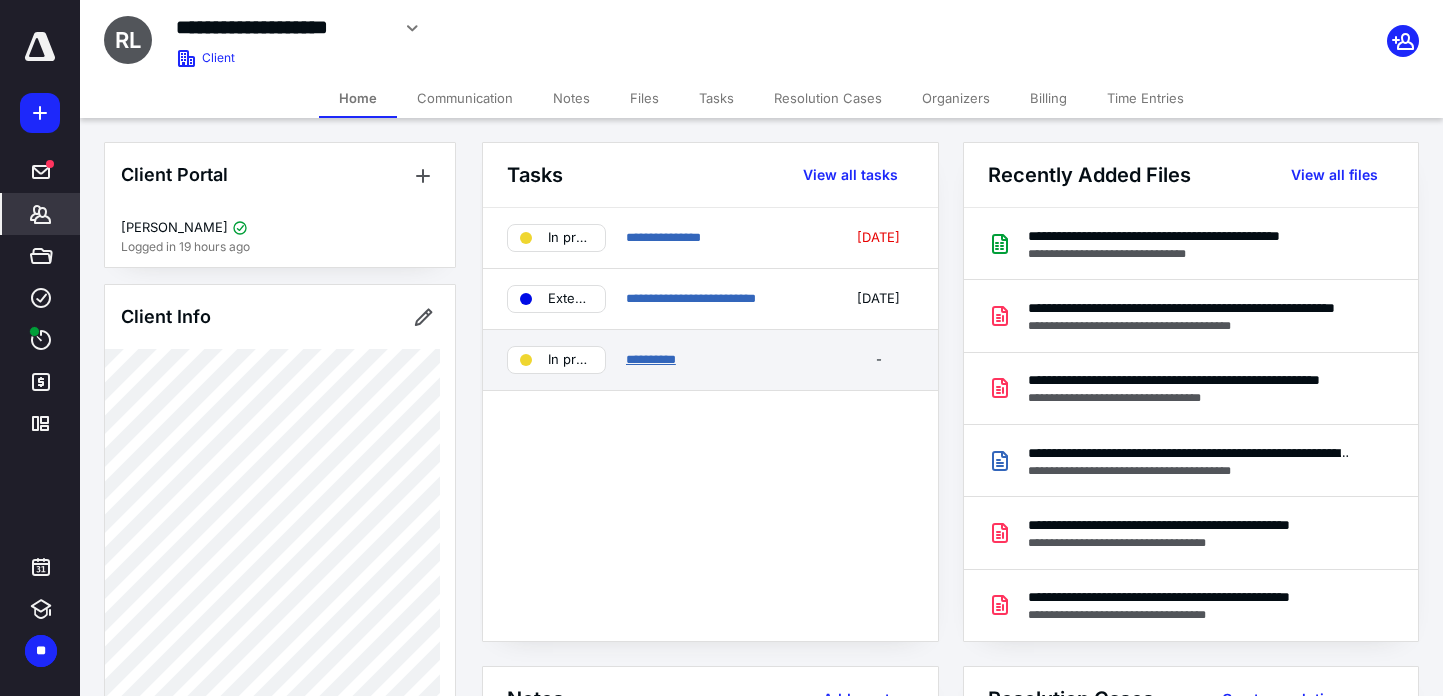 click on "**********" at bounding box center [651, 359] 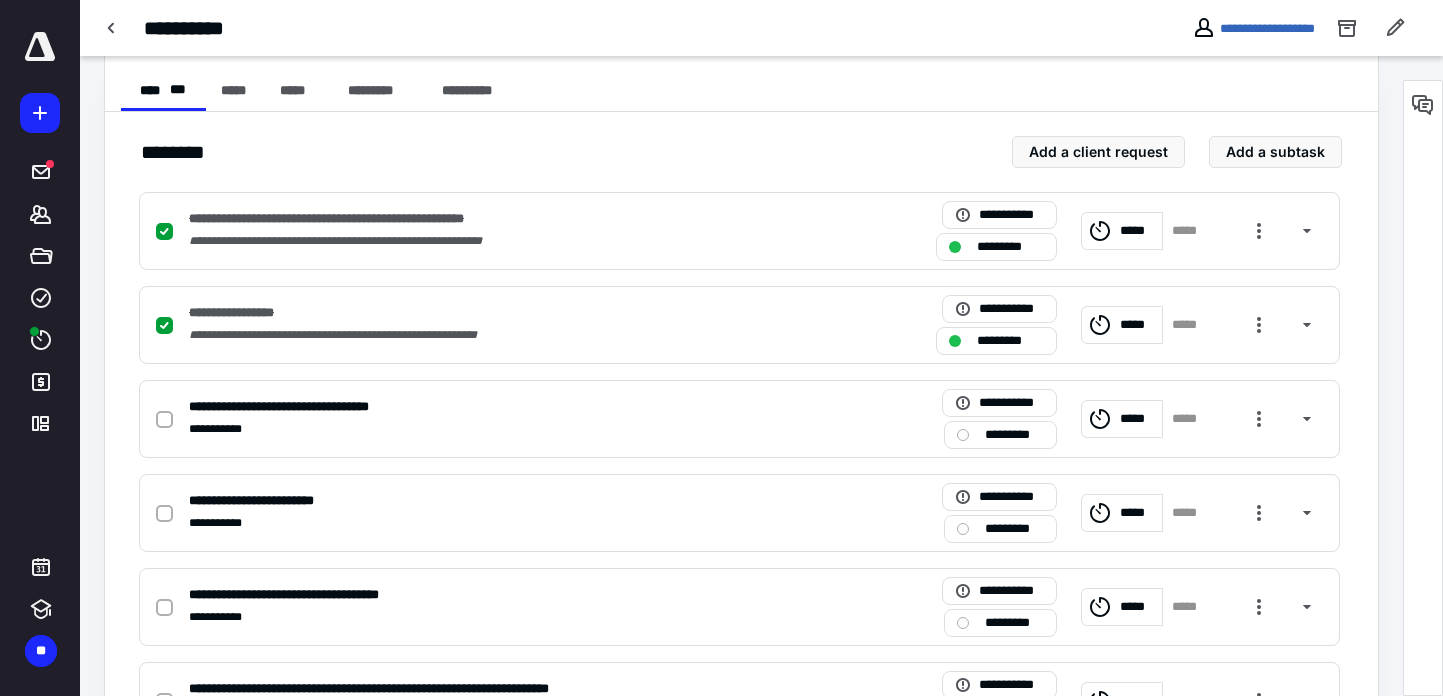 scroll, scrollTop: 367, scrollLeft: 0, axis: vertical 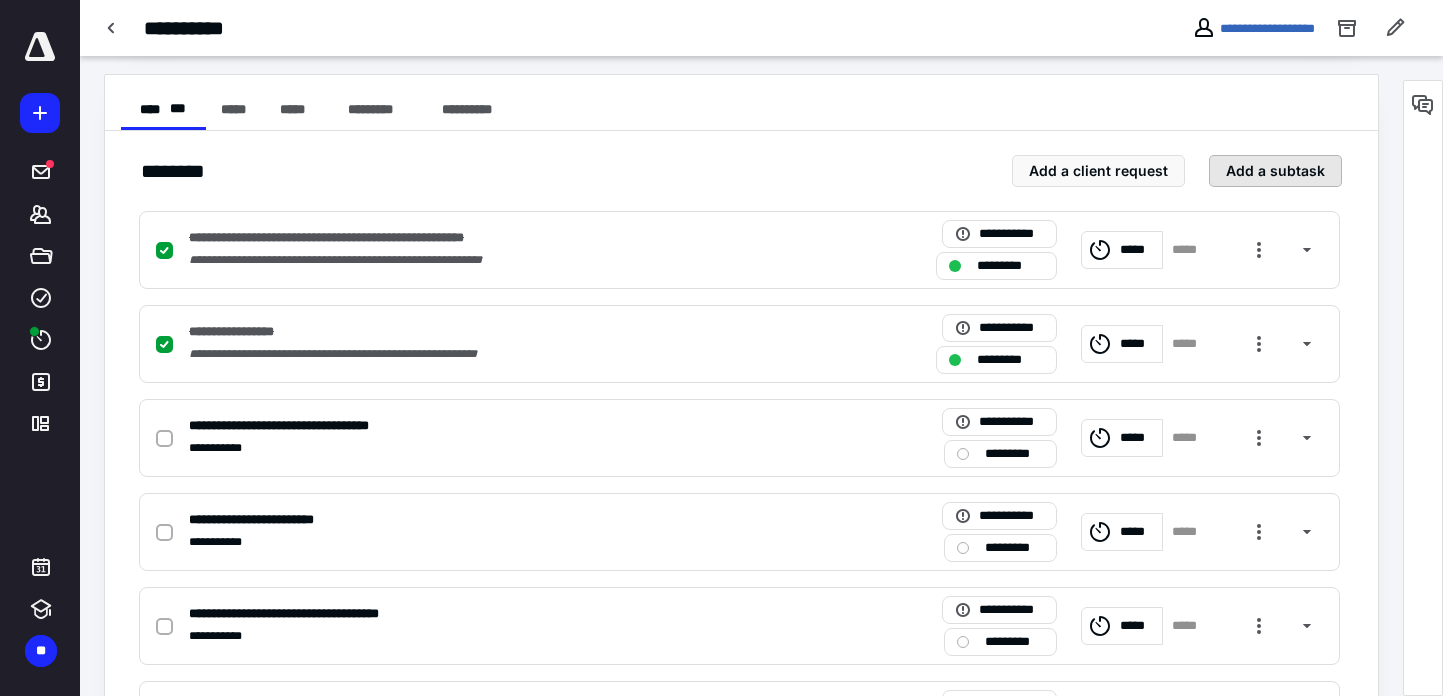 click on "Add a subtask" at bounding box center (1275, 171) 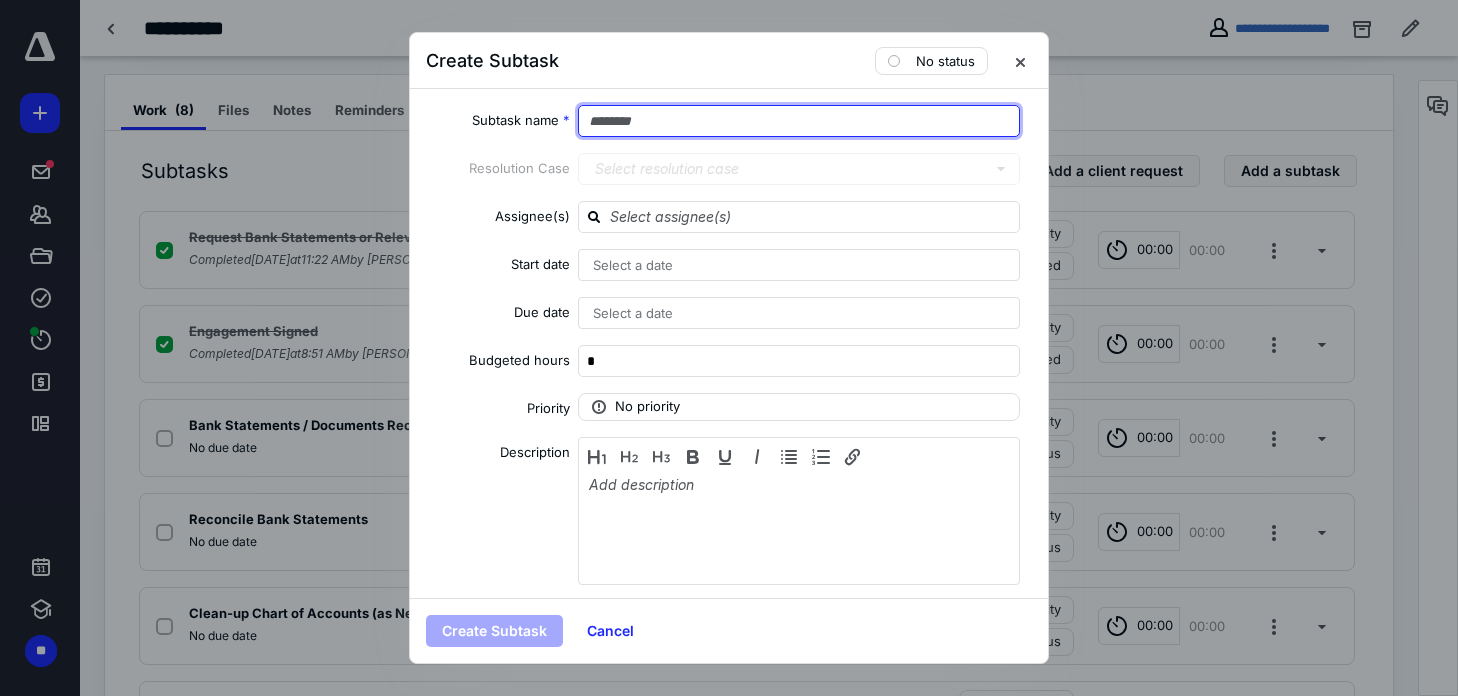 click at bounding box center (799, 121) 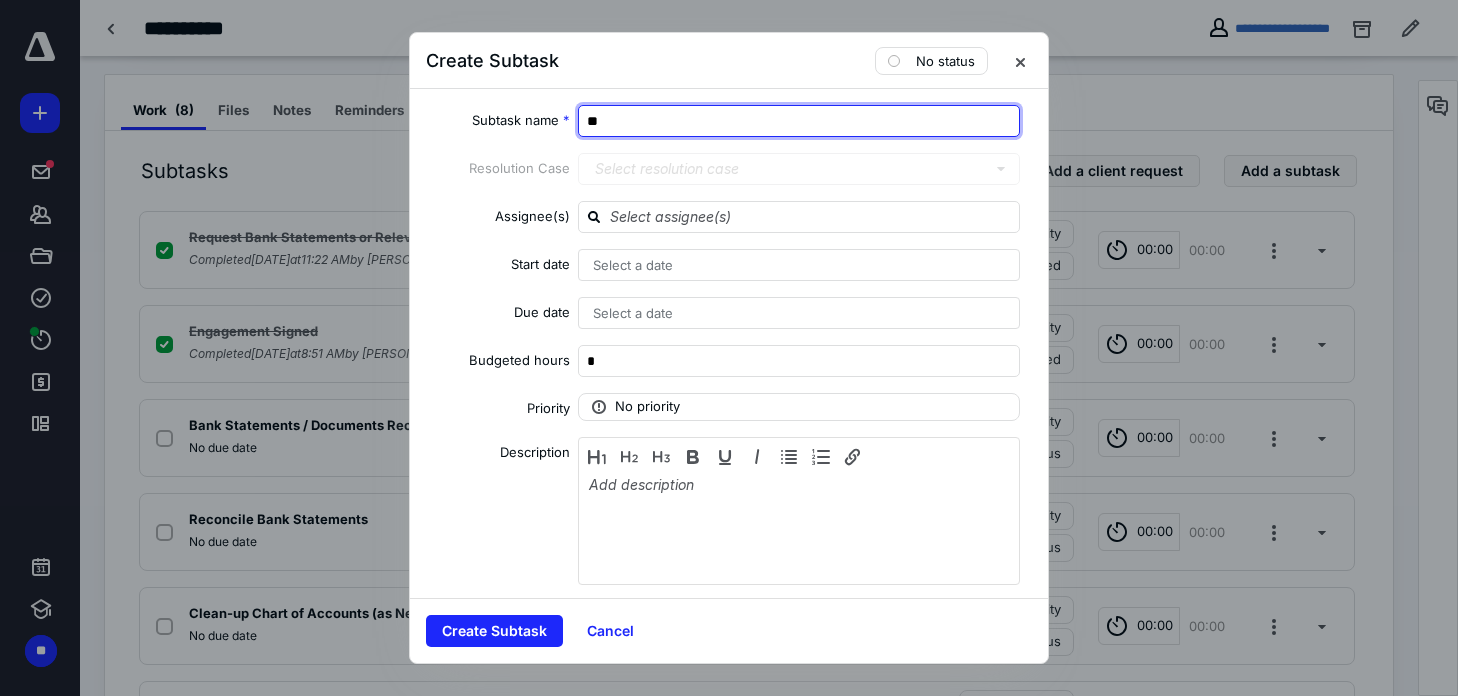 type on "*" 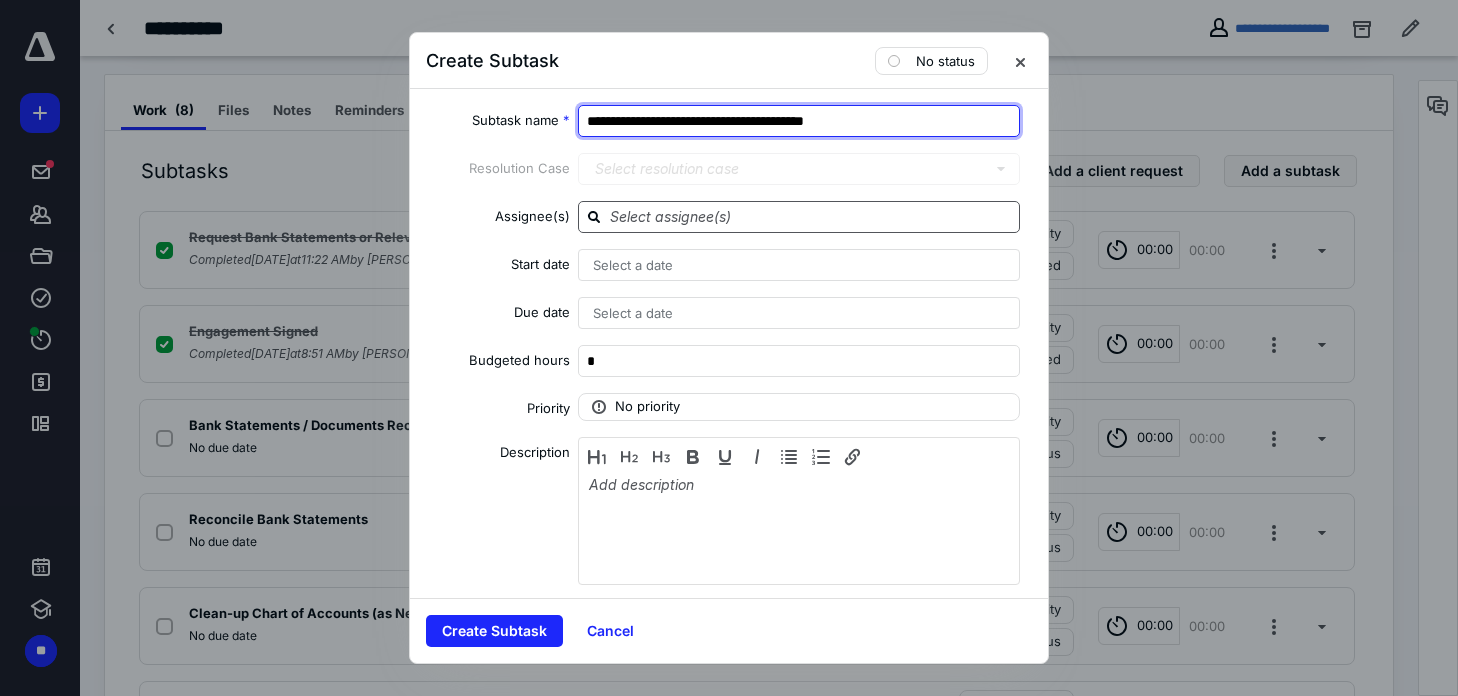 type on "**********" 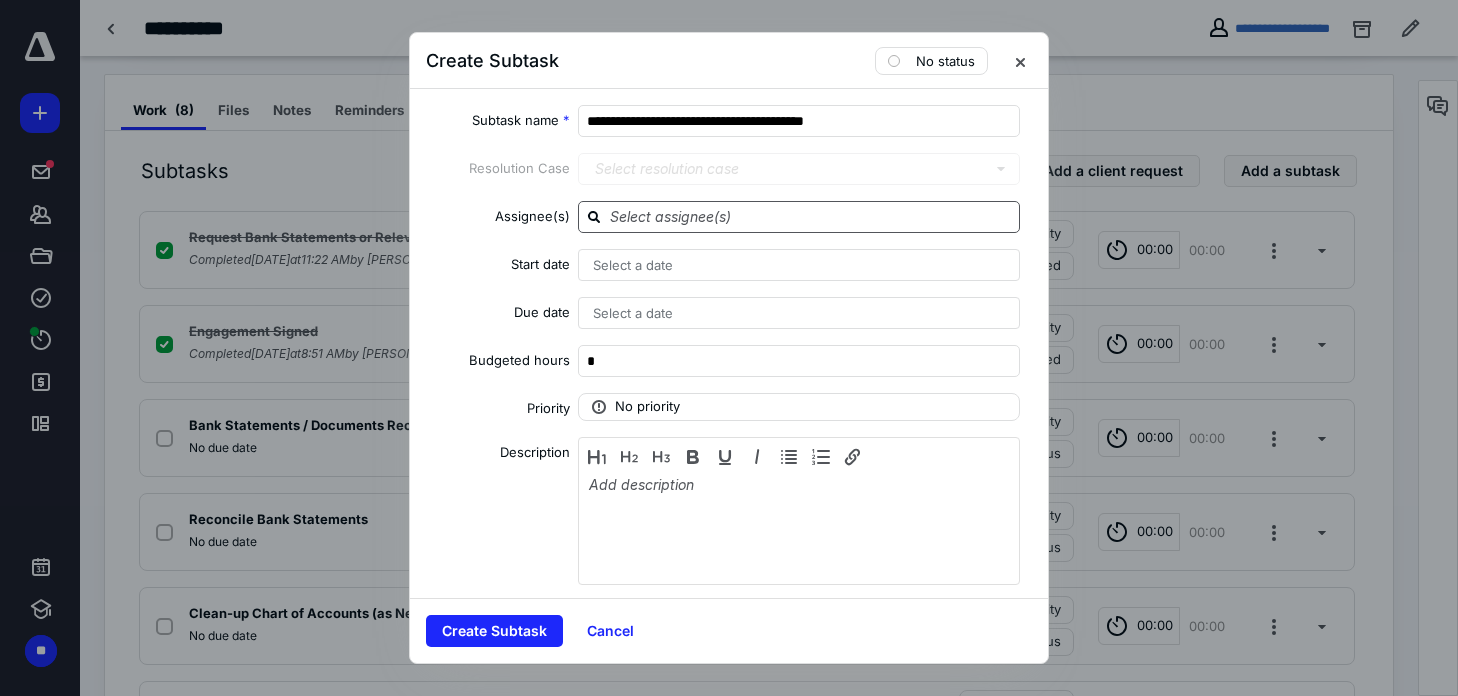 click at bounding box center (811, 216) 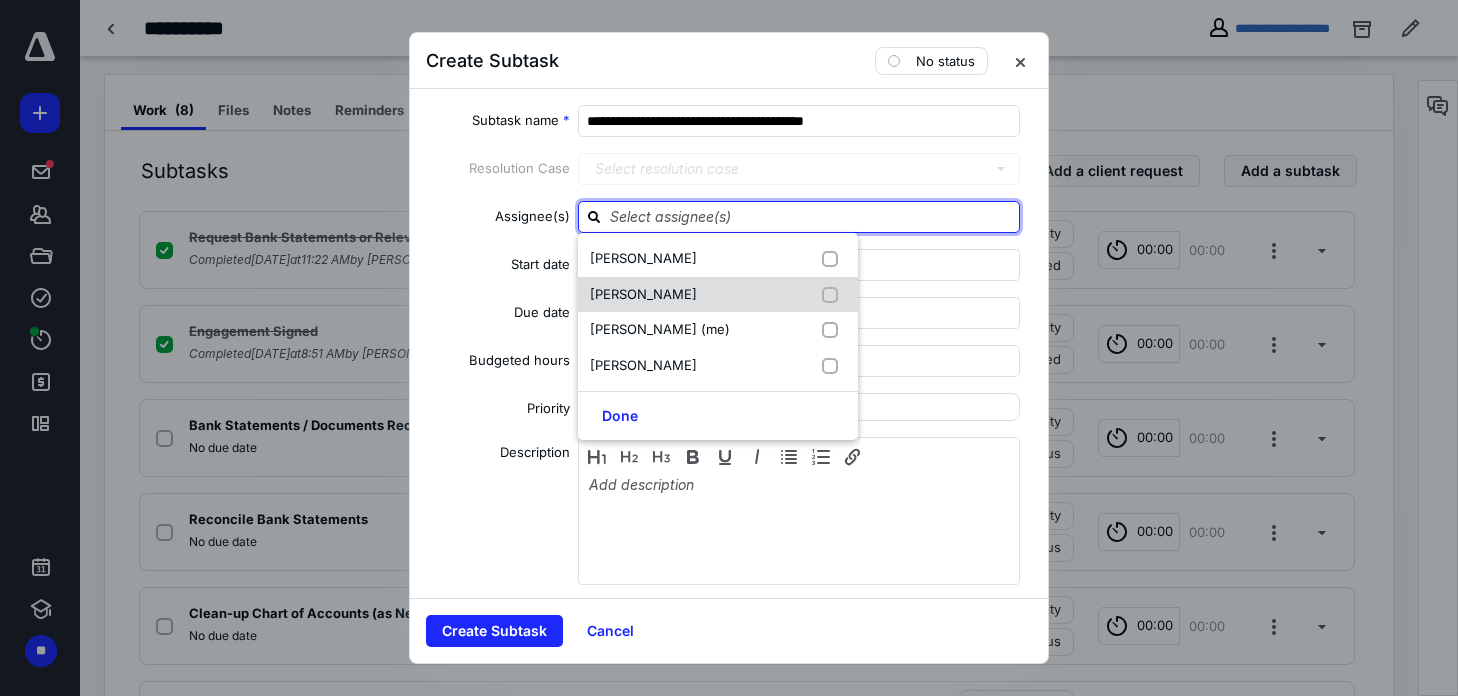 click on "[PERSON_NAME]" at bounding box center [643, 294] 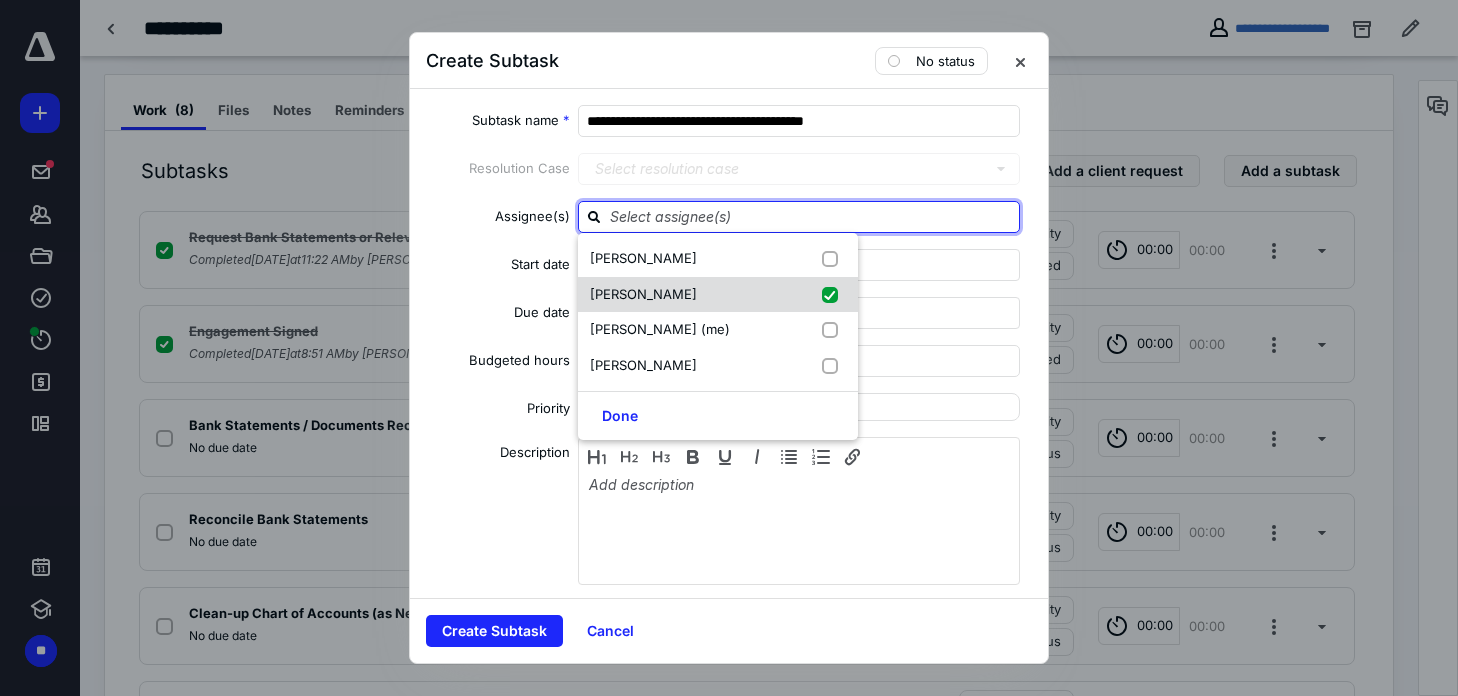 checkbox on "true" 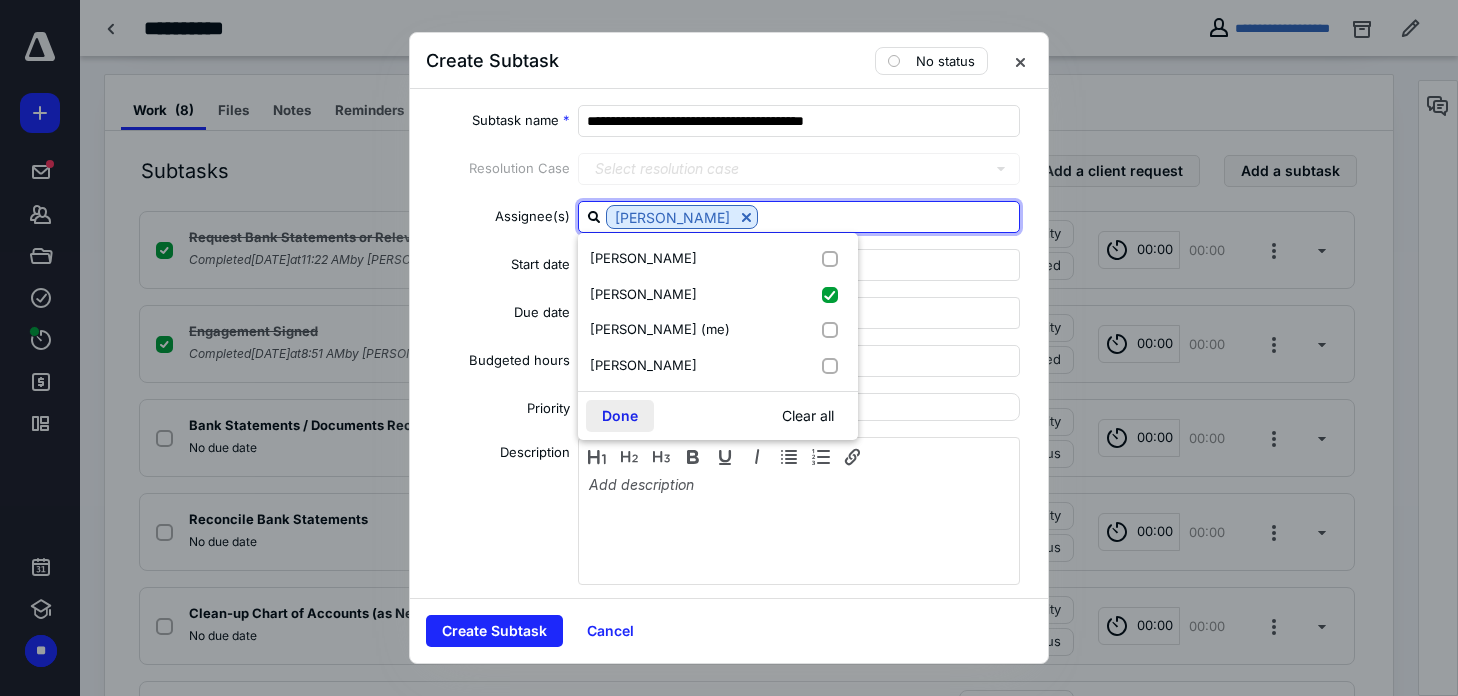 click on "Done" at bounding box center (620, 416) 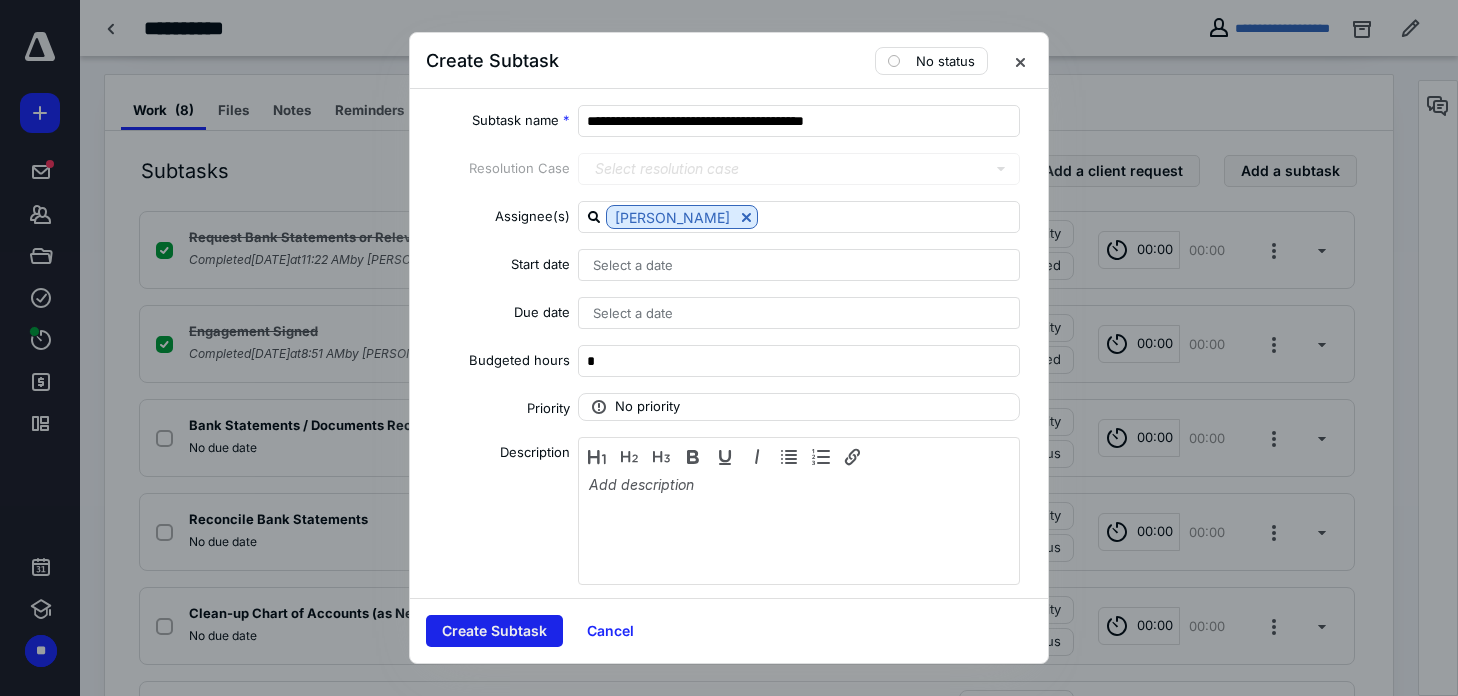 click on "Create Subtask" at bounding box center [494, 631] 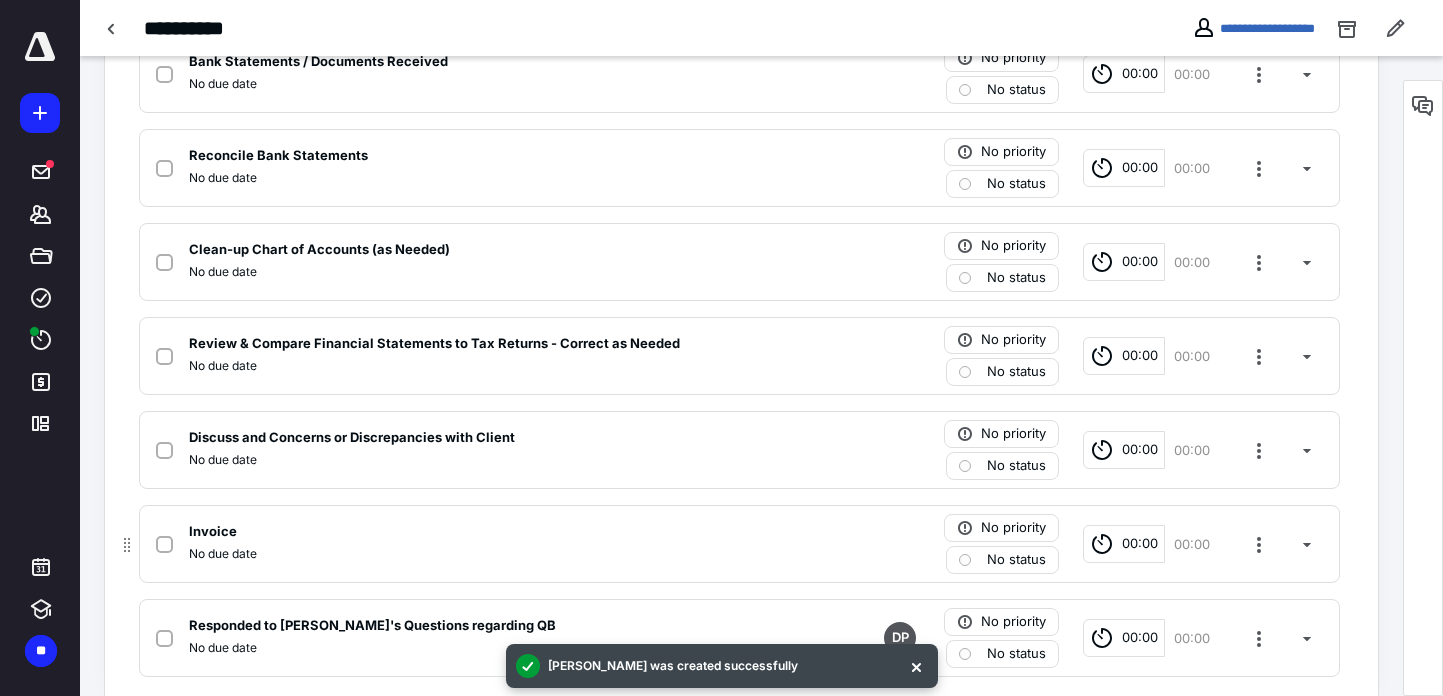 scroll, scrollTop: 761, scrollLeft: 0, axis: vertical 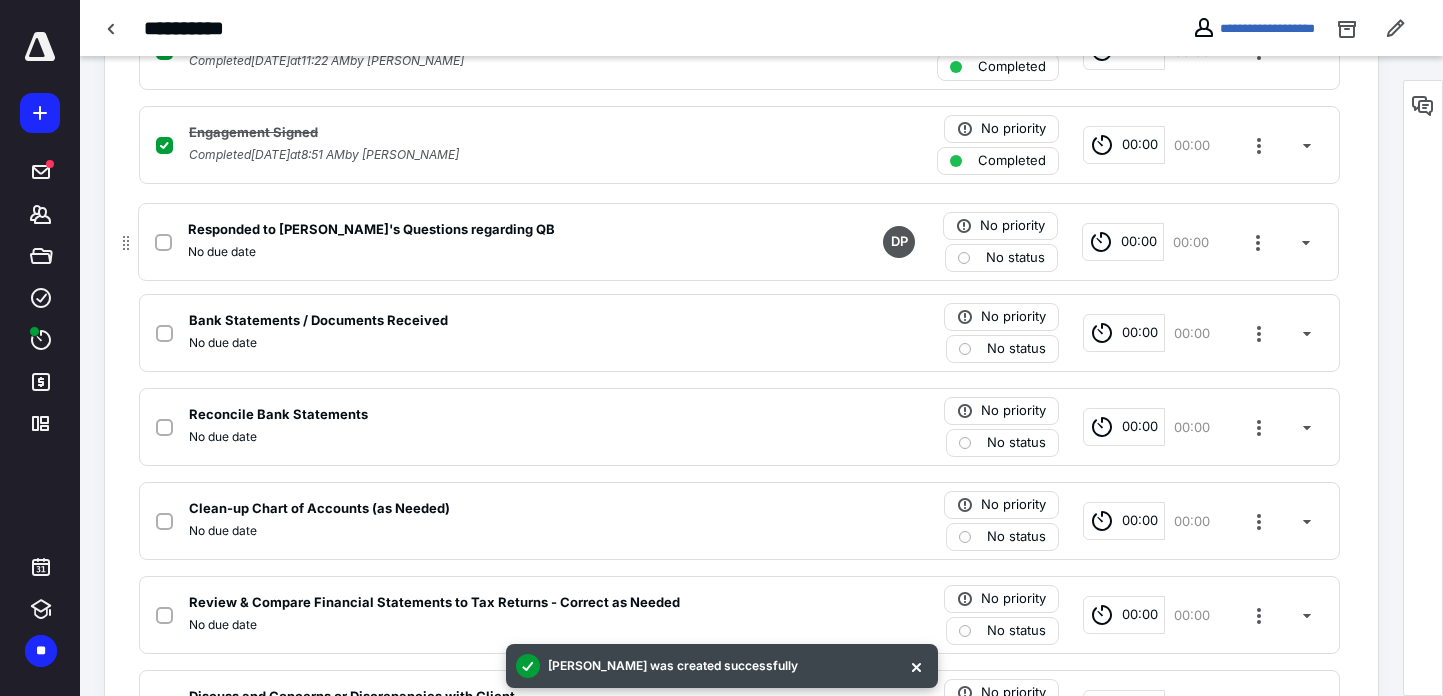 drag, startPoint x: 123, startPoint y: 616, endPoint x: 123, endPoint y: 244, distance: 372 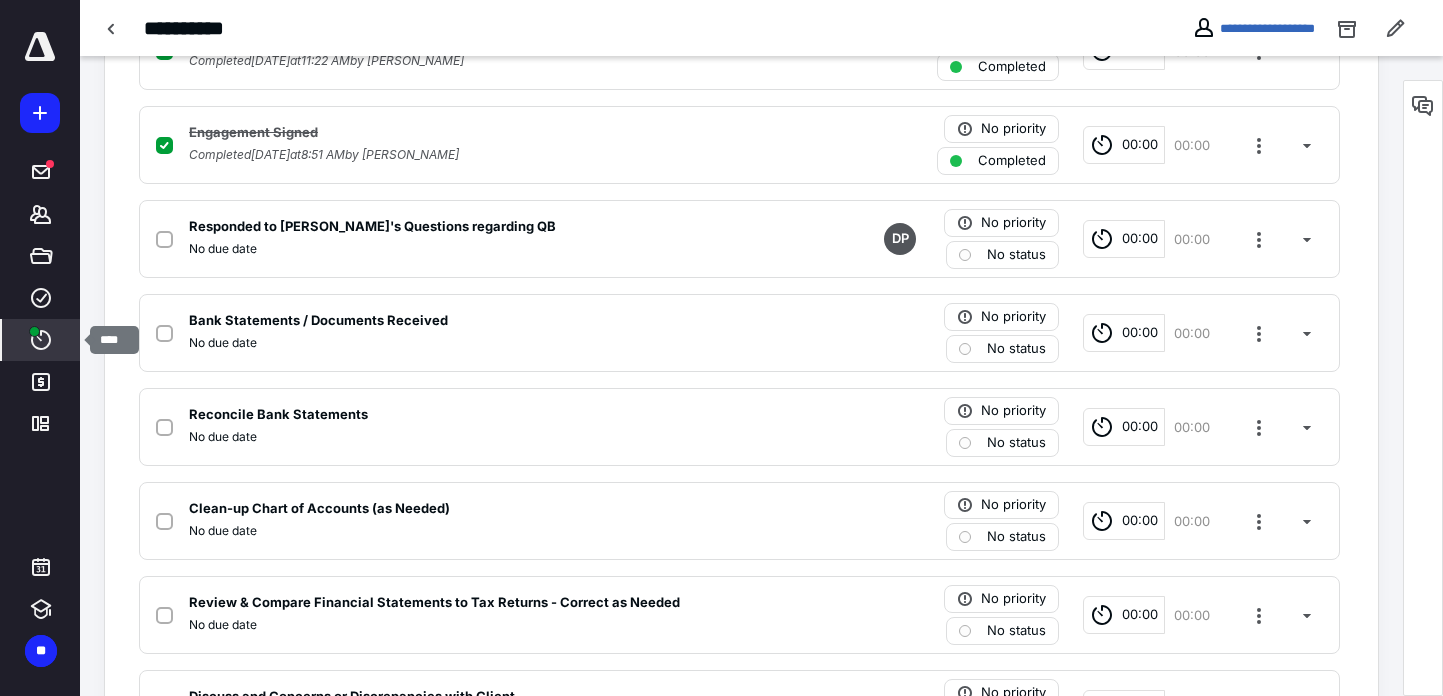 click 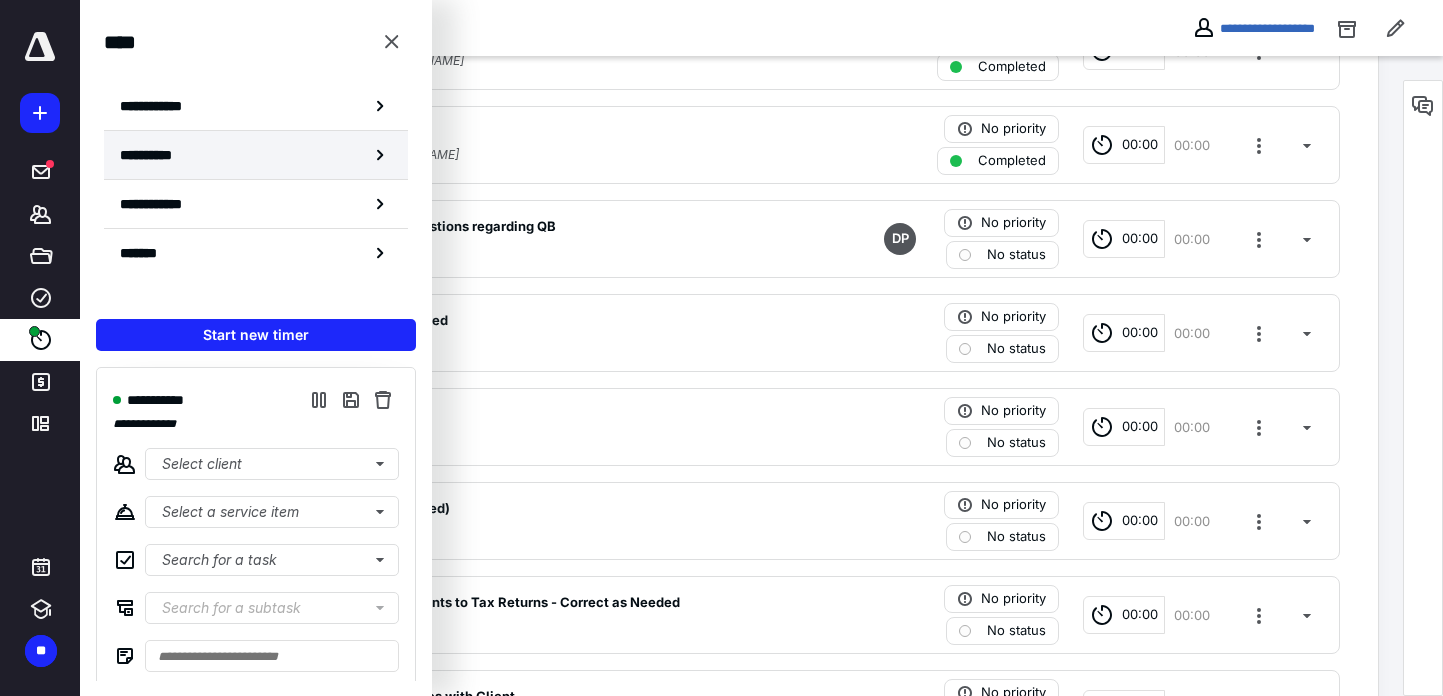 click on "**********" at bounding box center [158, 155] 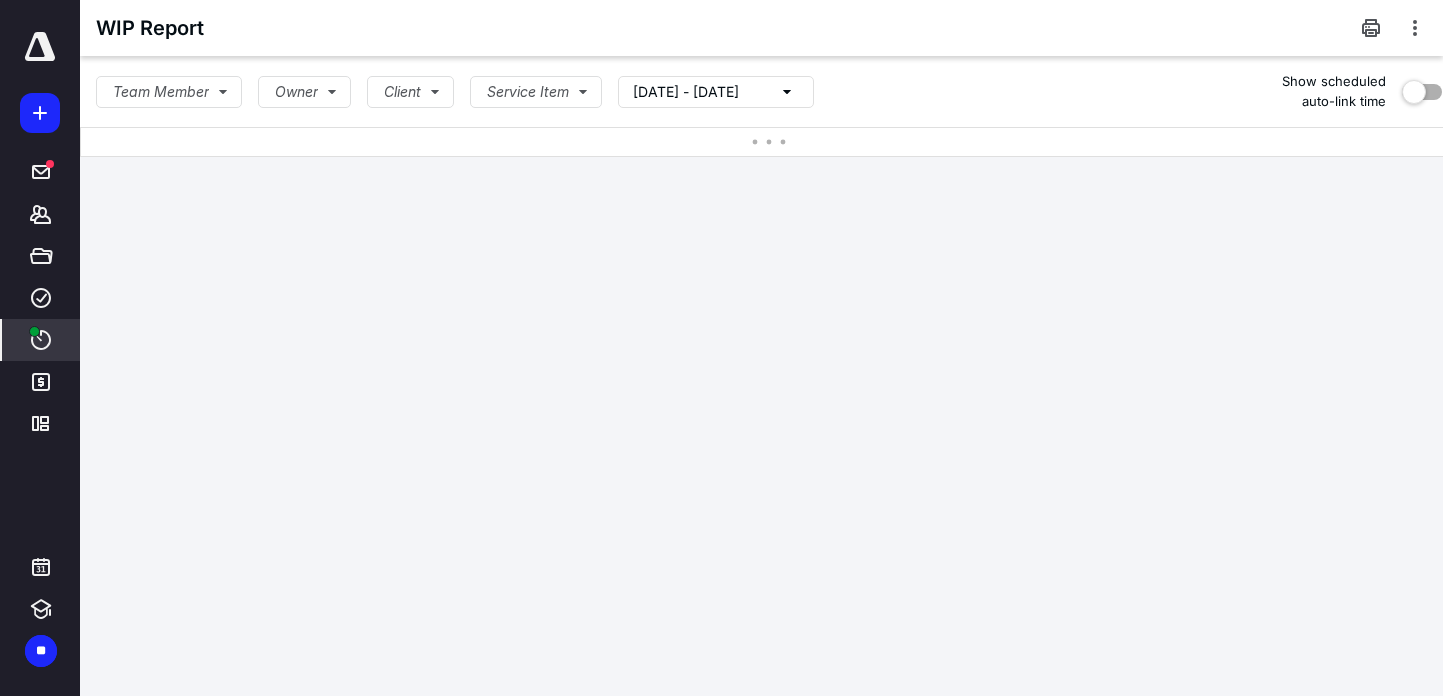 scroll, scrollTop: 0, scrollLeft: 0, axis: both 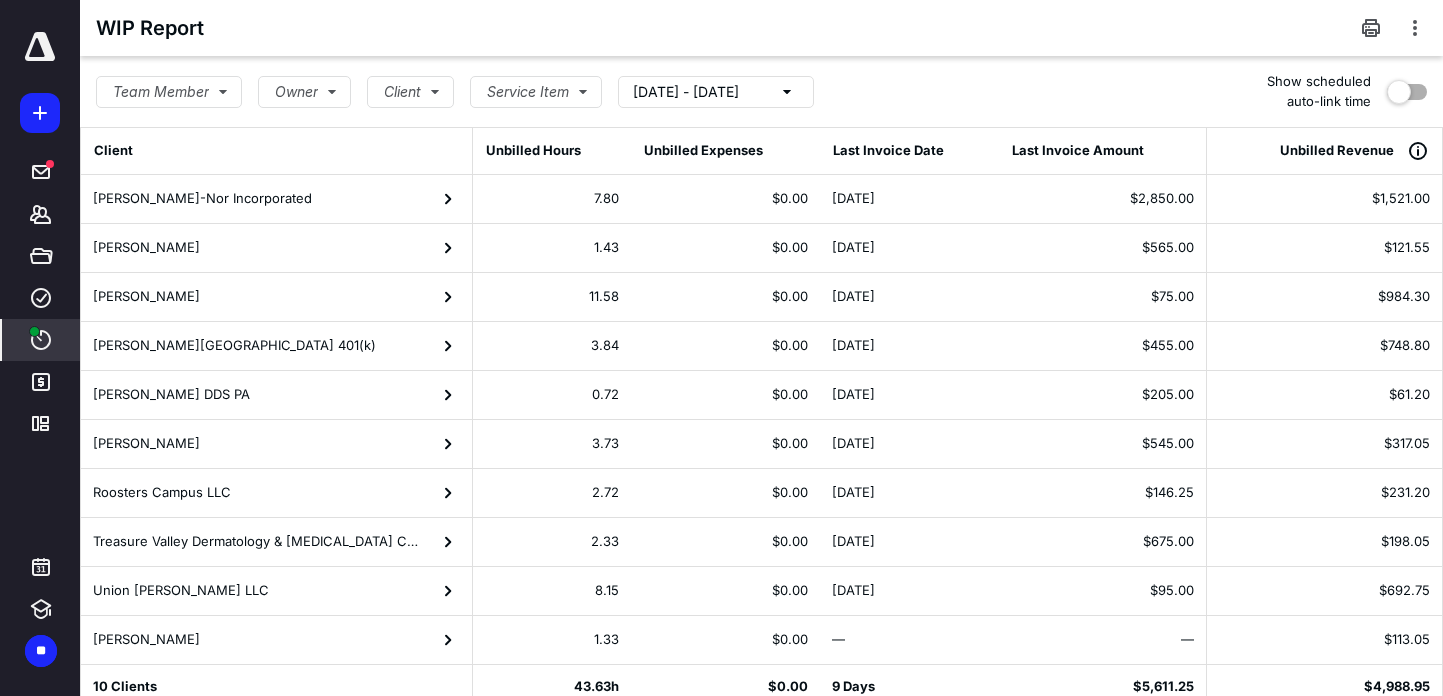 click on "[DATE] - [DATE]" at bounding box center (716, 92) 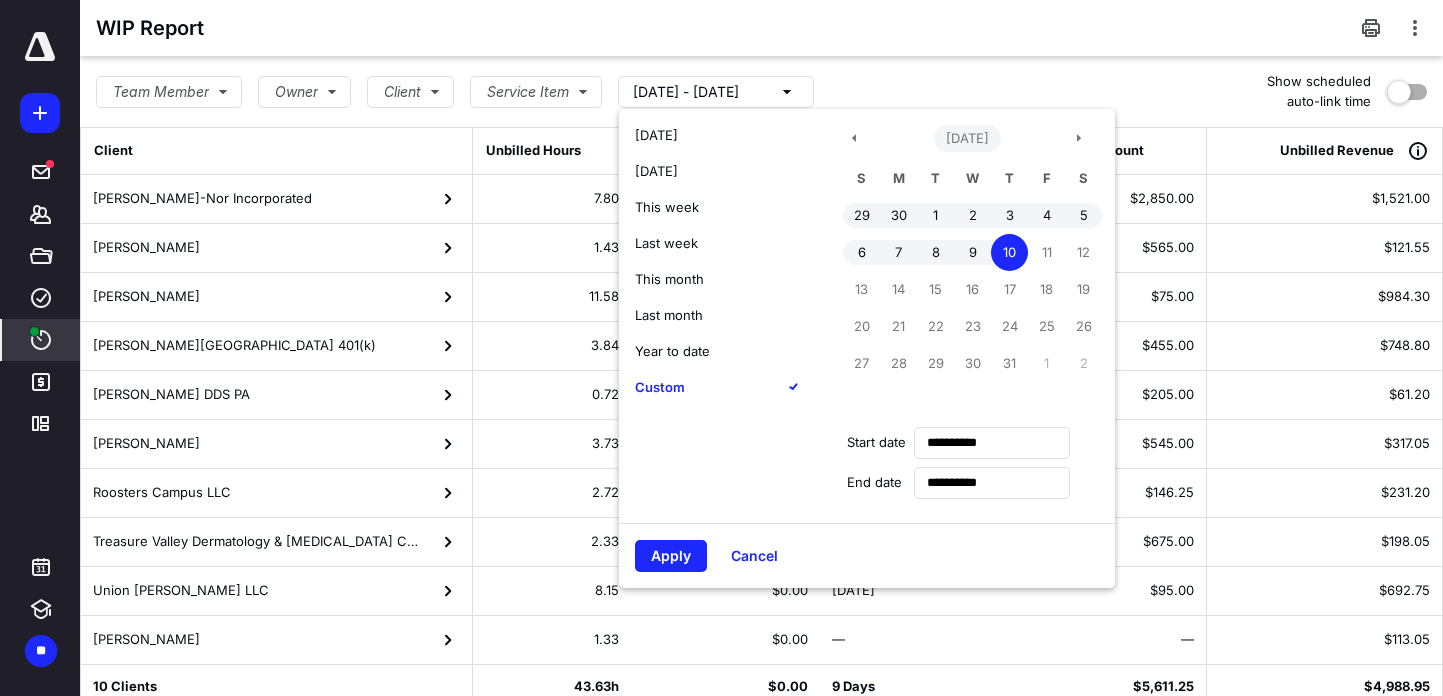 click on "[DATE]" at bounding box center [967, 139] 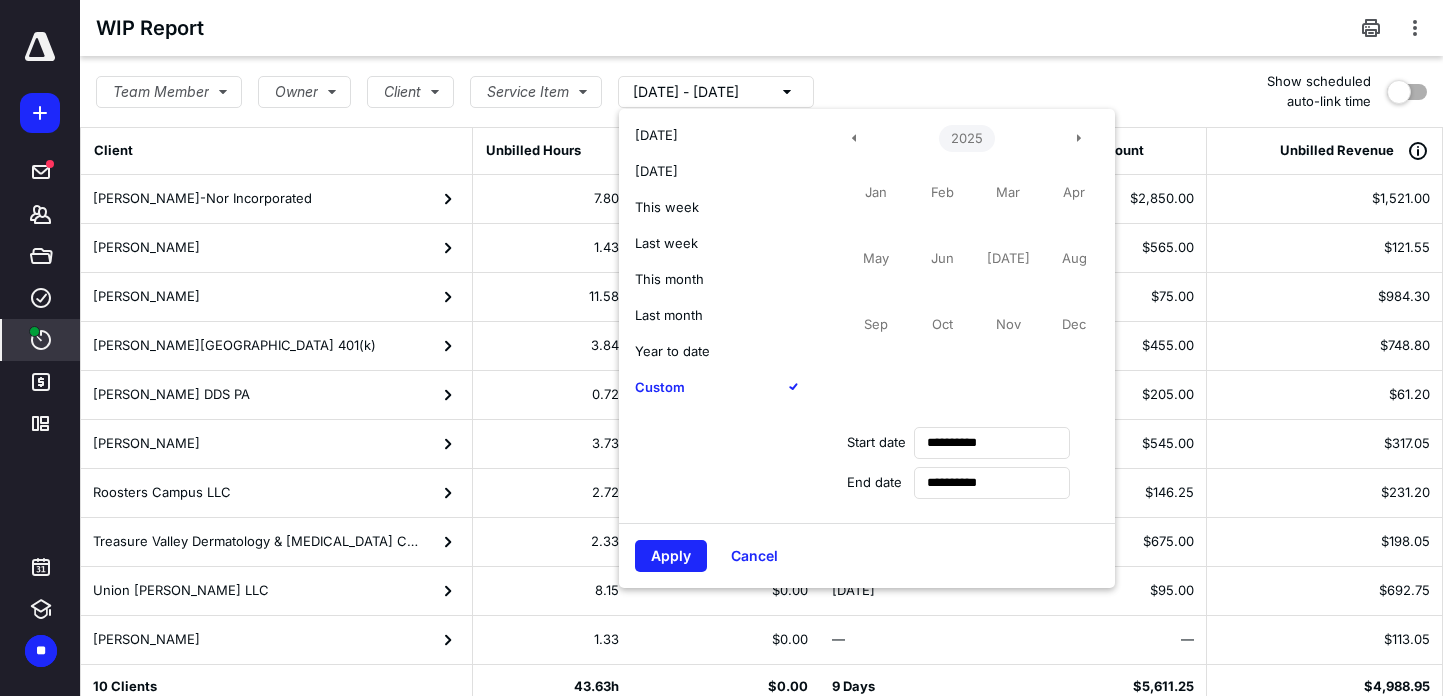 click on "2025" at bounding box center (967, 139) 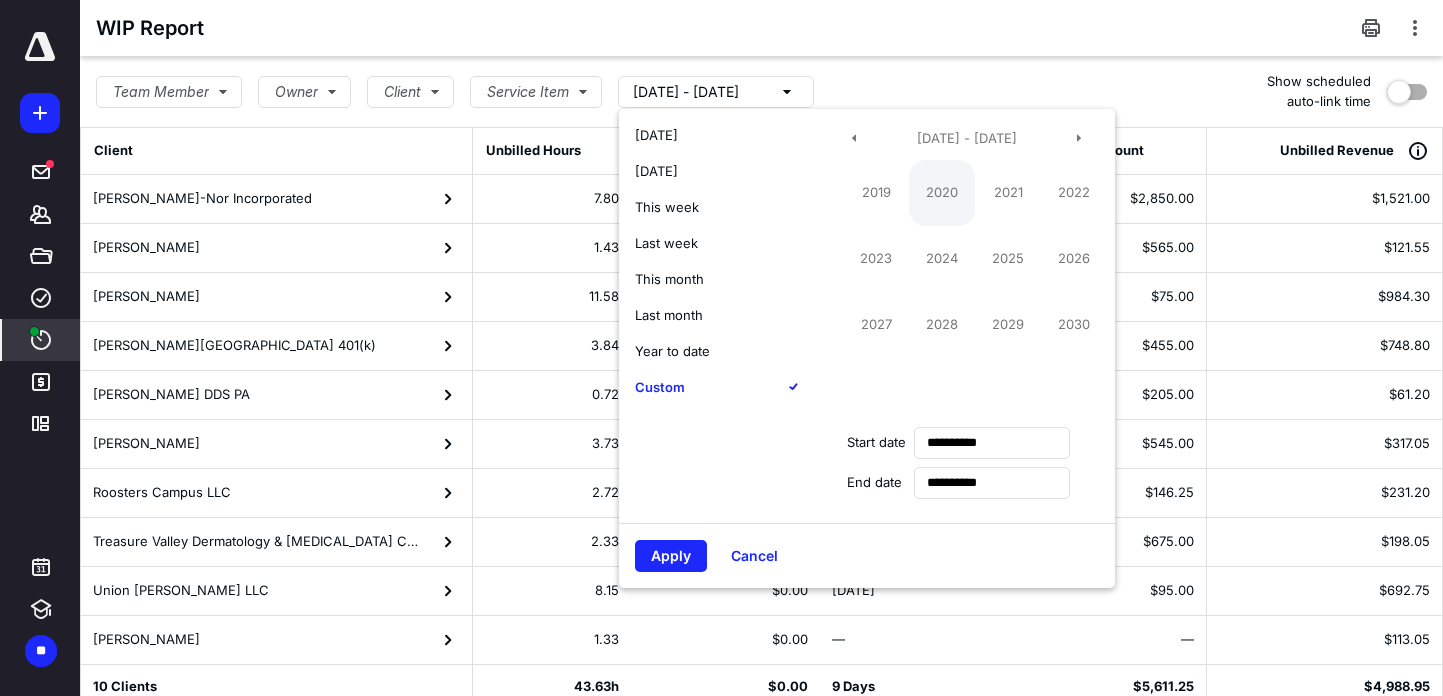 click on "2020" at bounding box center [942, 193] 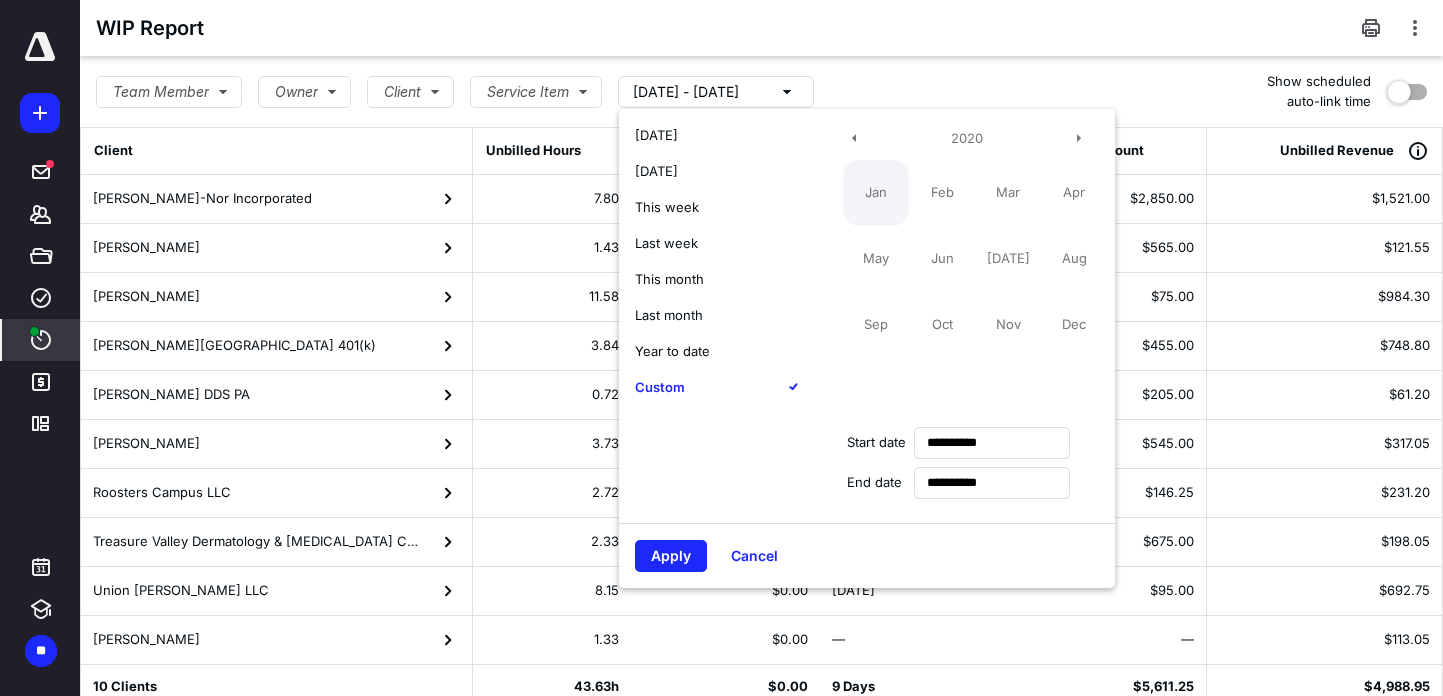 click on "Jan" at bounding box center (876, 193) 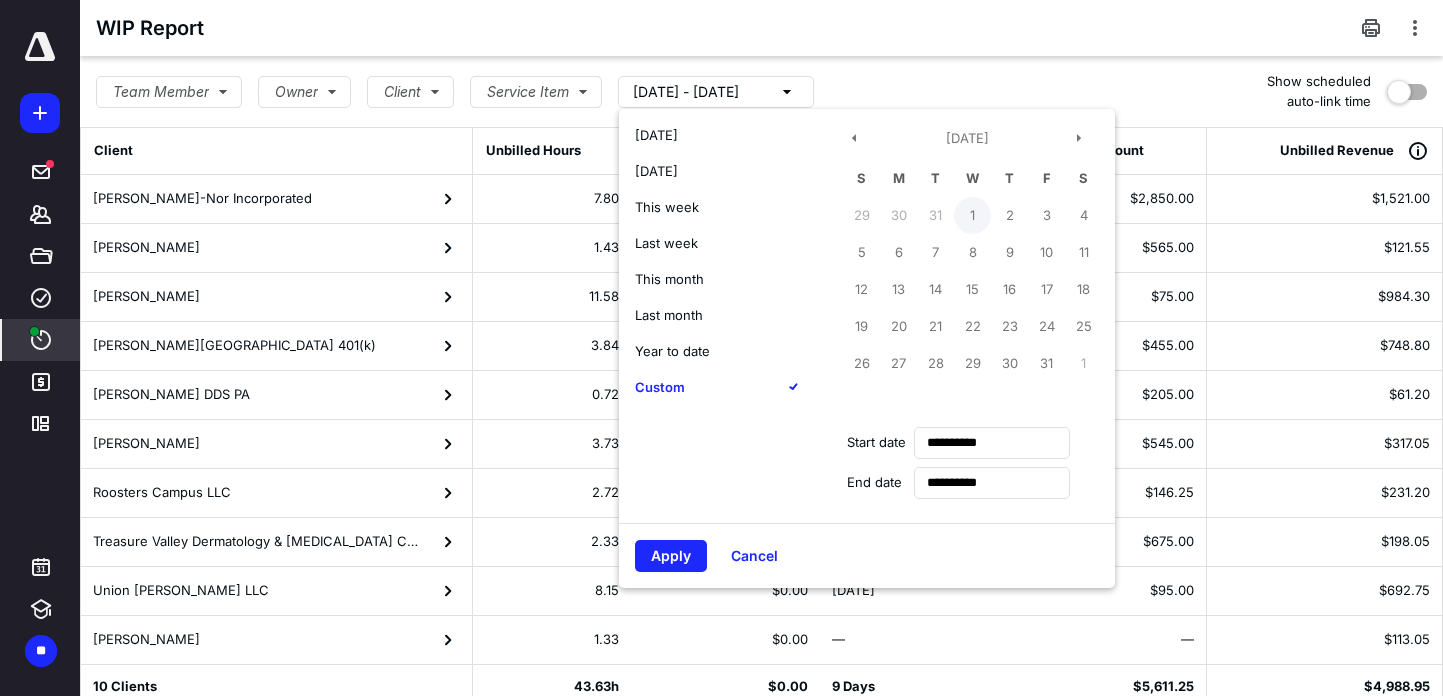 click on "1" at bounding box center (972, 215) 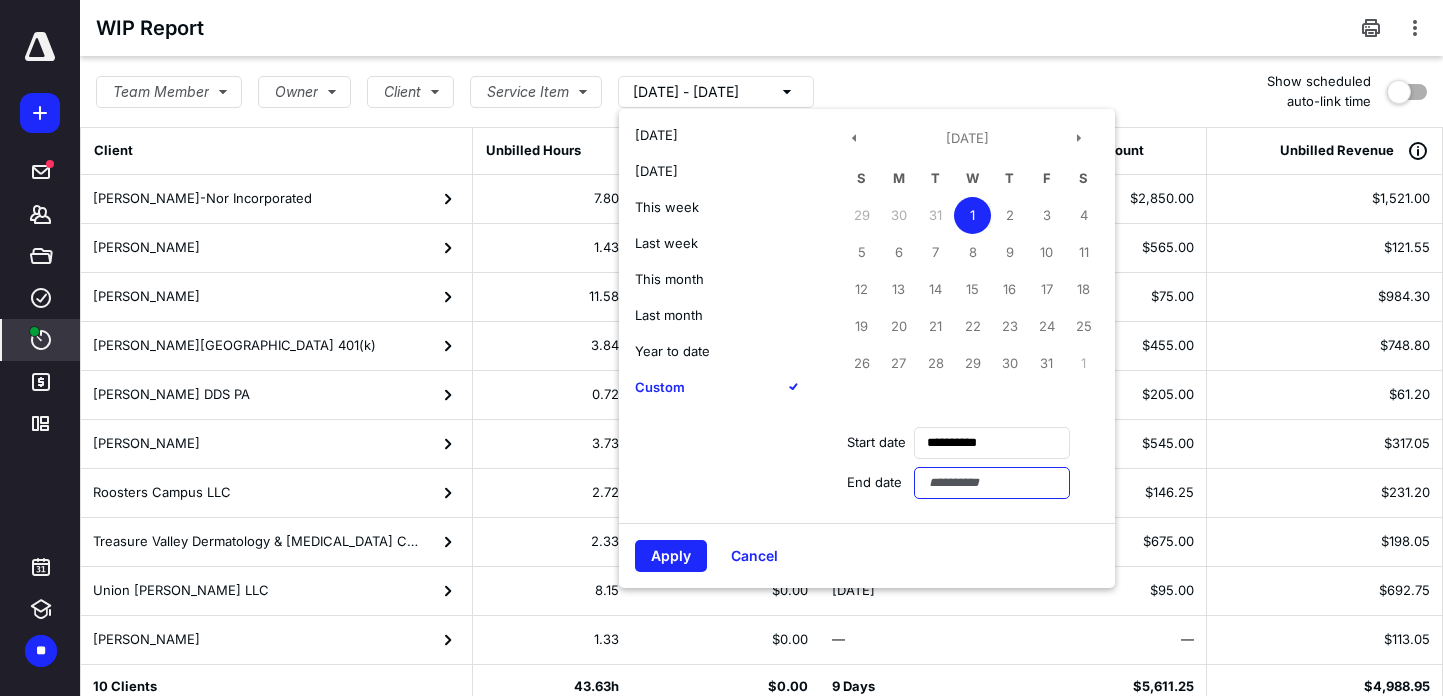 click at bounding box center [992, 483] 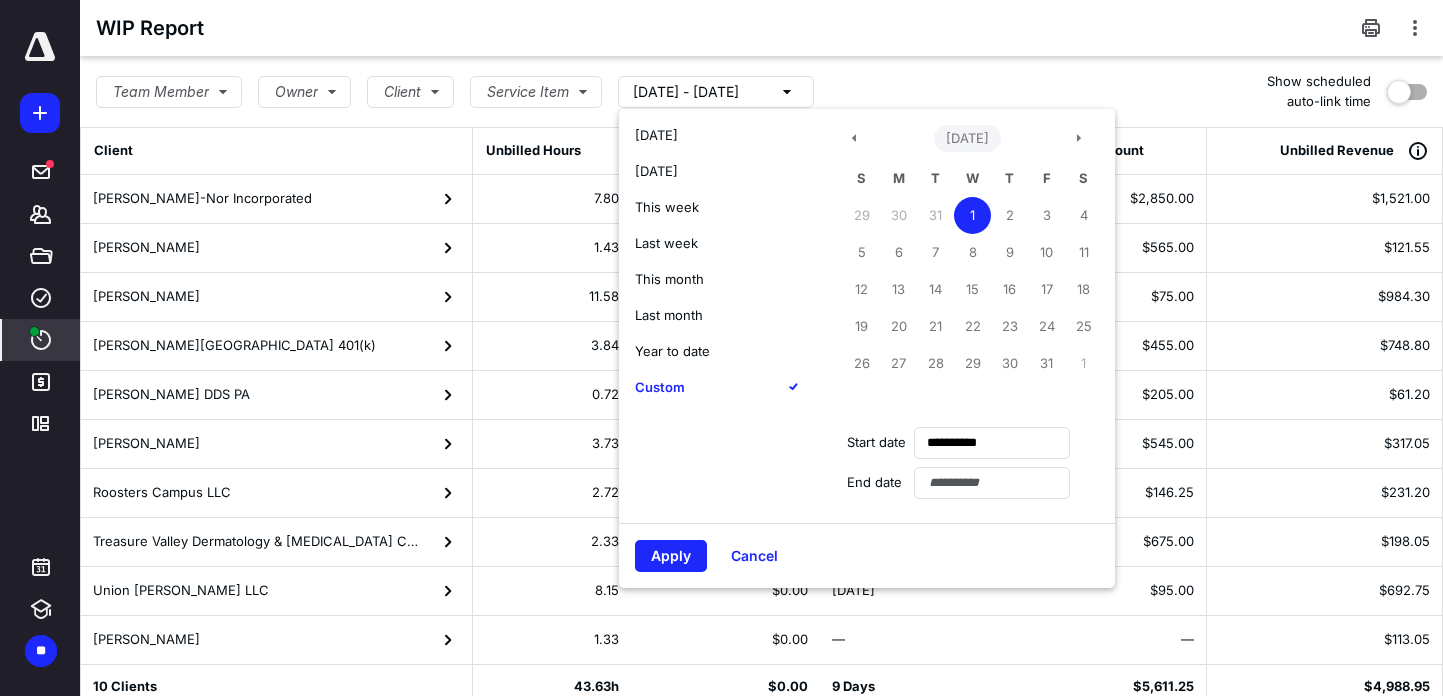 click on "[DATE]" at bounding box center [967, 139] 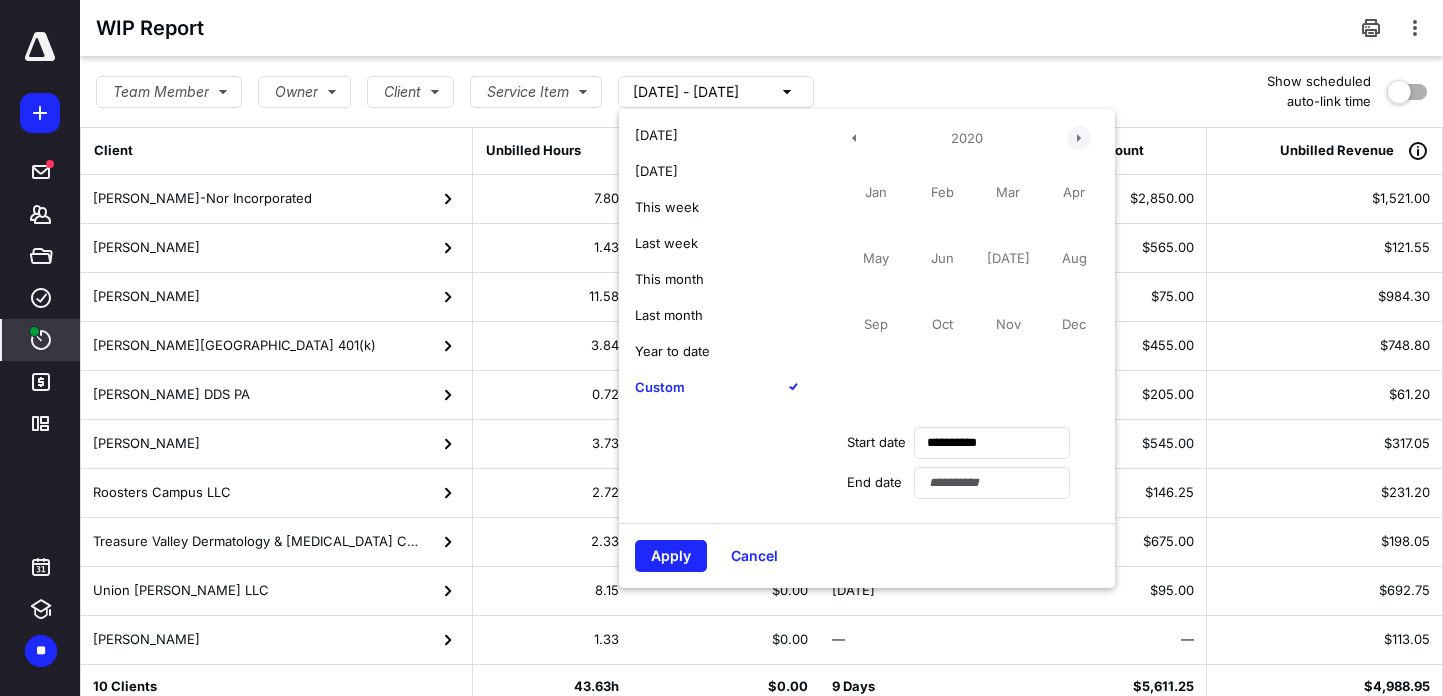 click at bounding box center (1079, 138) 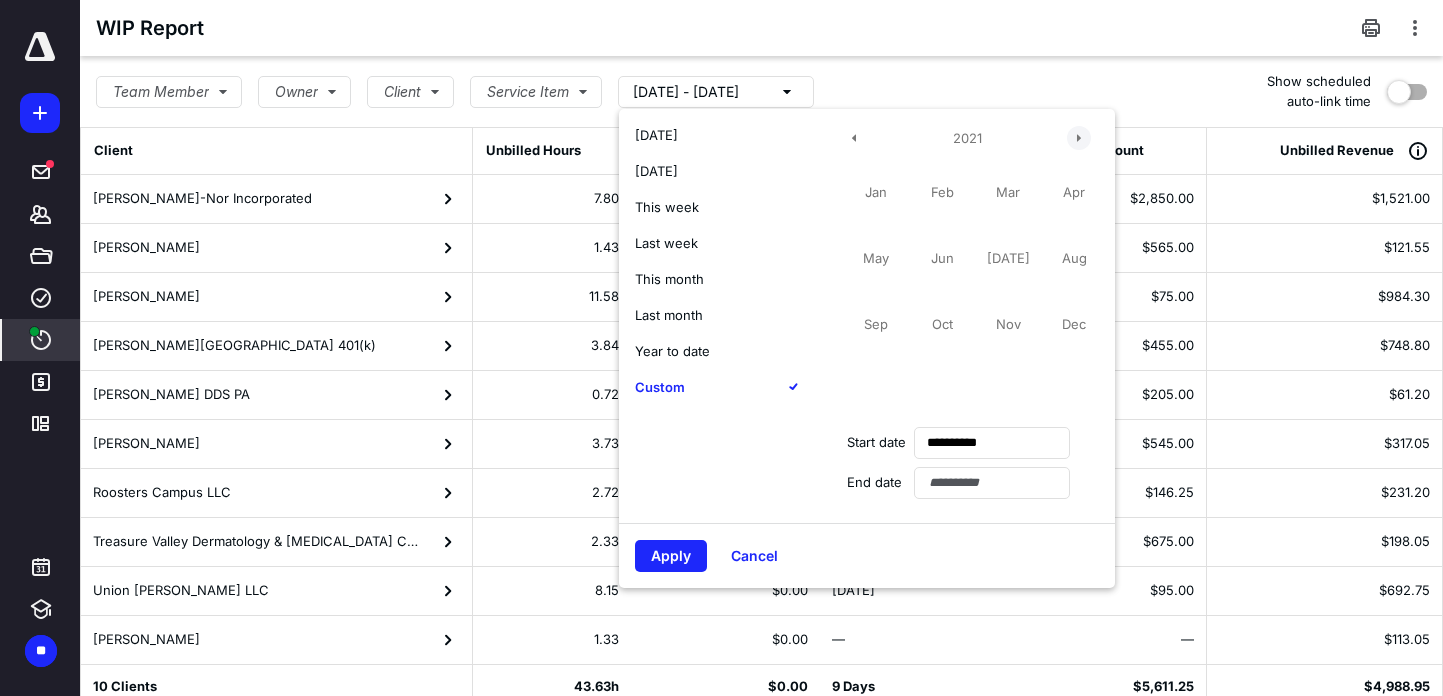 click at bounding box center [1079, 138] 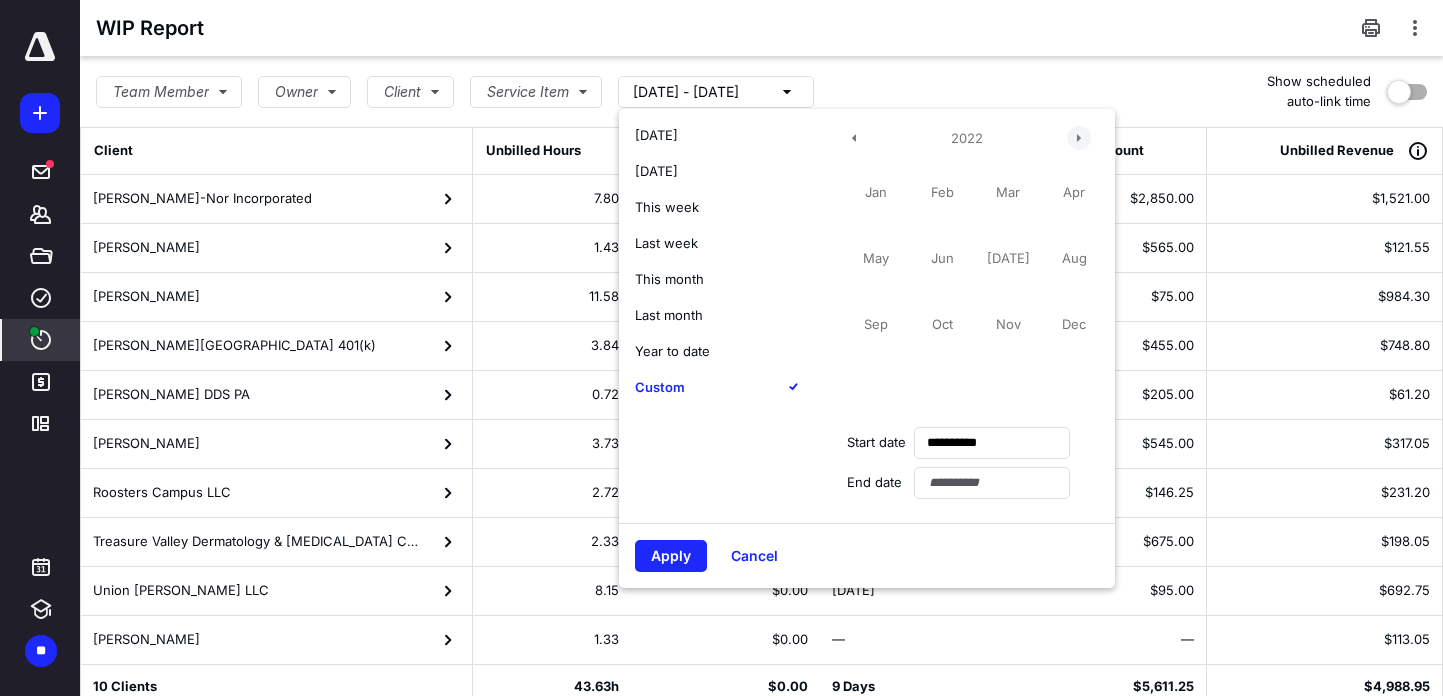 click at bounding box center (1079, 138) 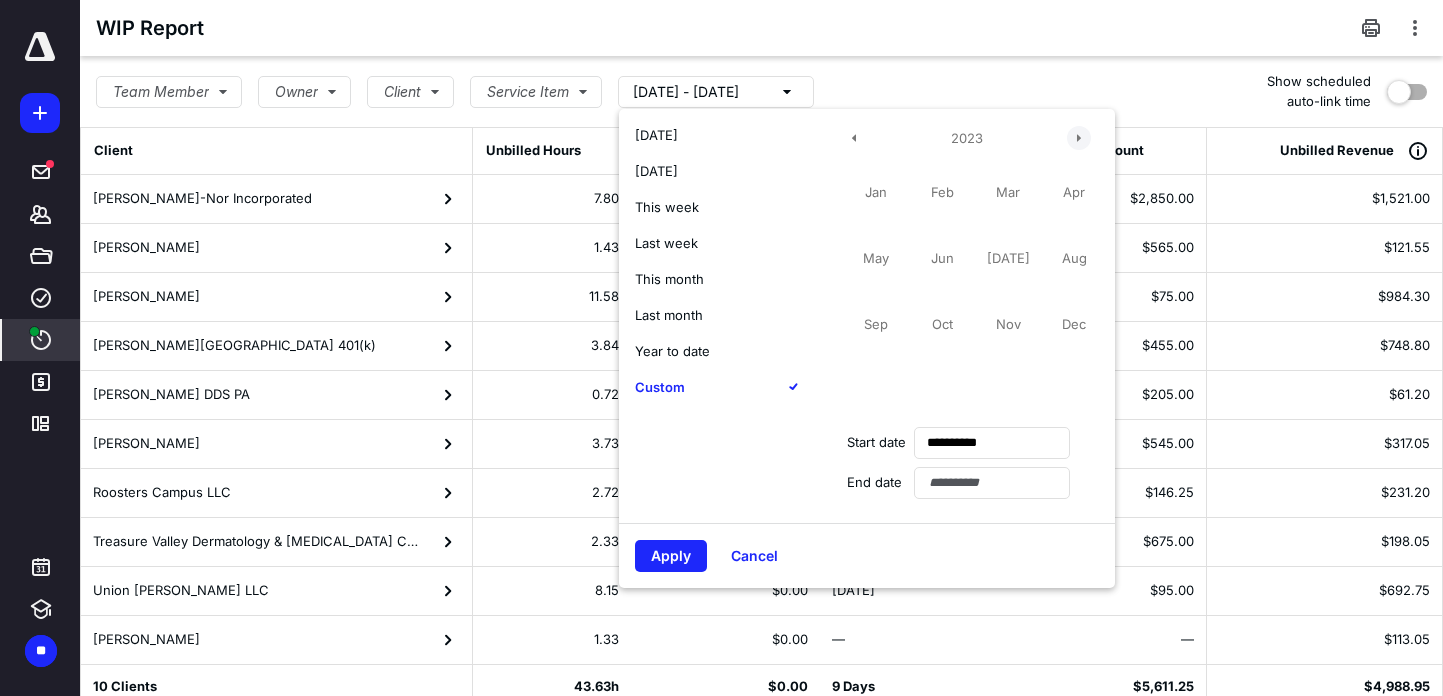 click at bounding box center (1079, 138) 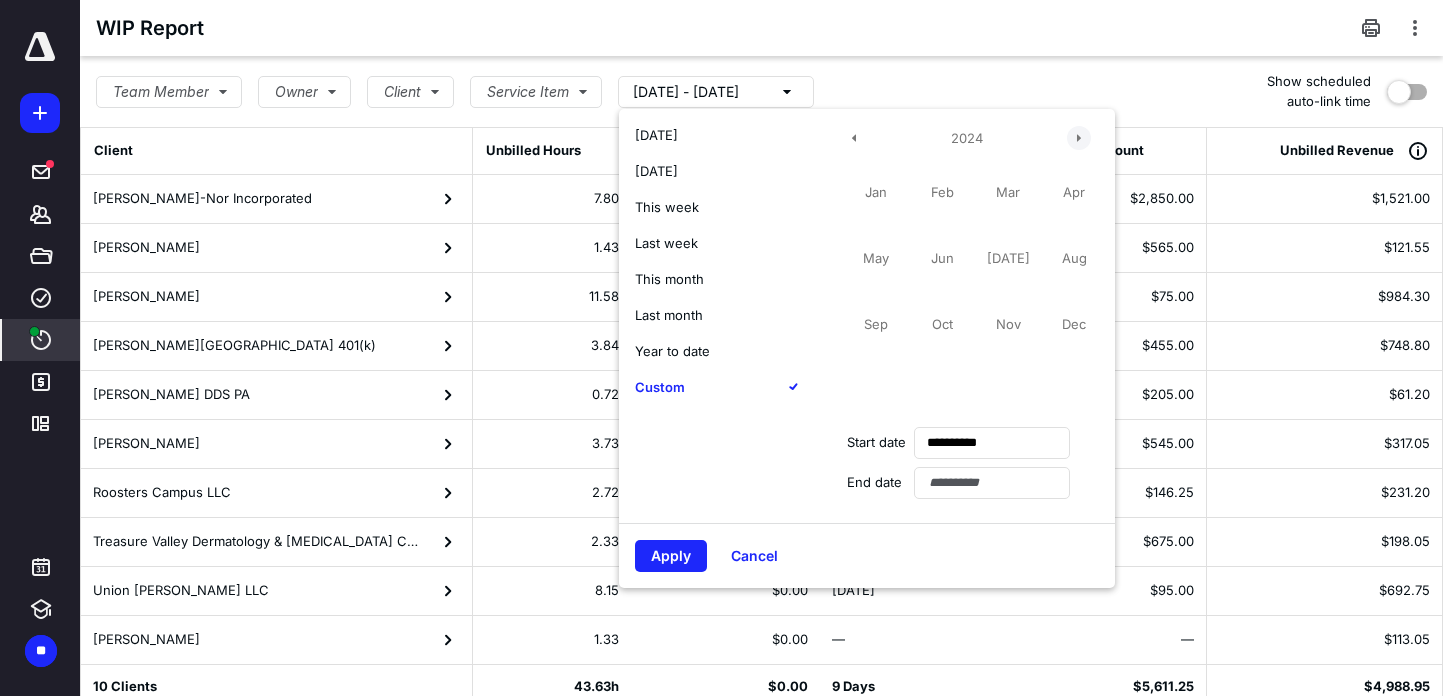 click at bounding box center (1079, 138) 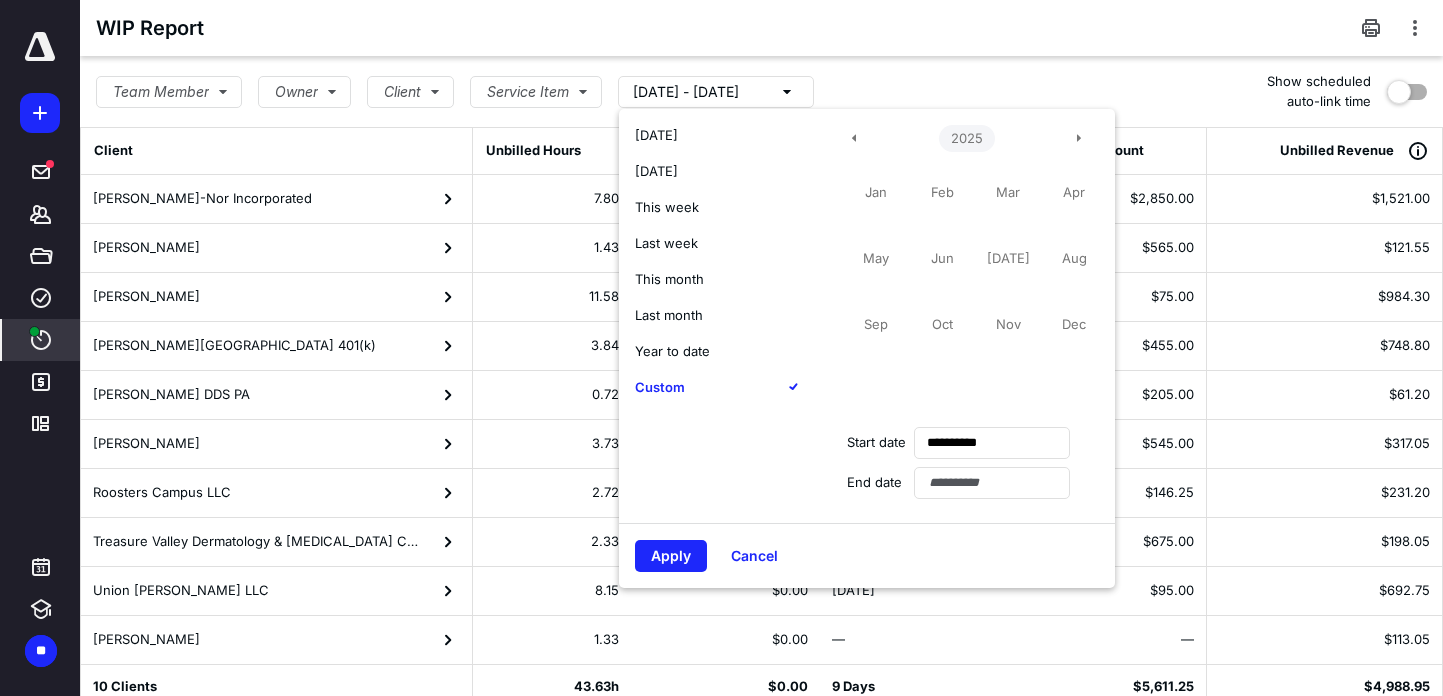 click on "2025" at bounding box center [967, 139] 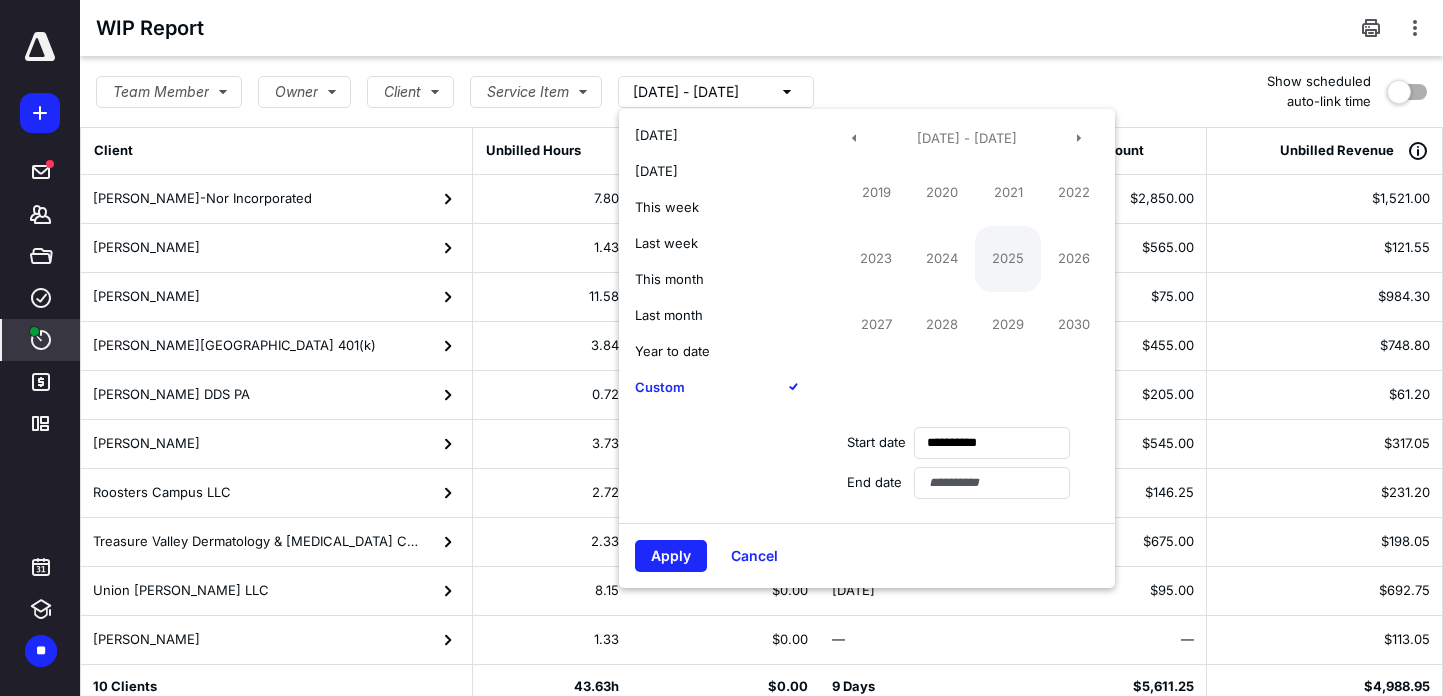 click on "2025" at bounding box center (1008, 259) 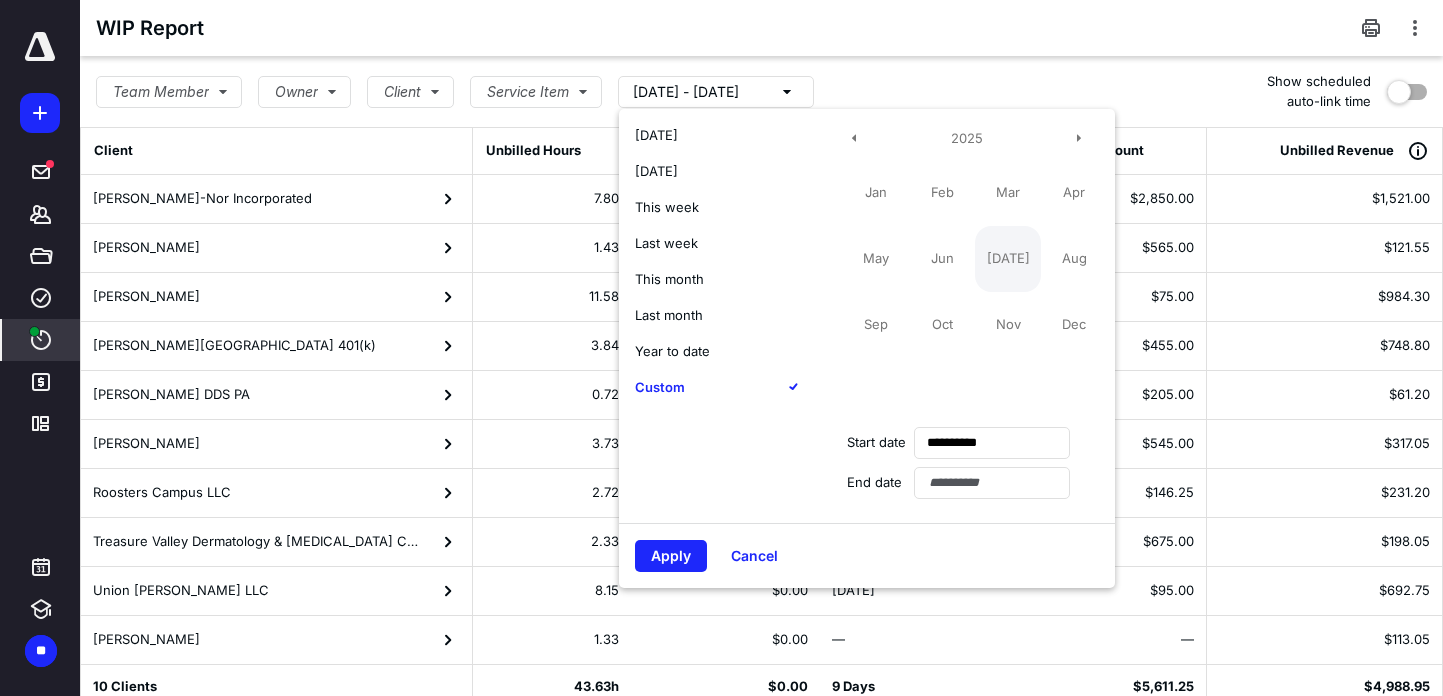 click on "[DATE]" at bounding box center (1008, 259) 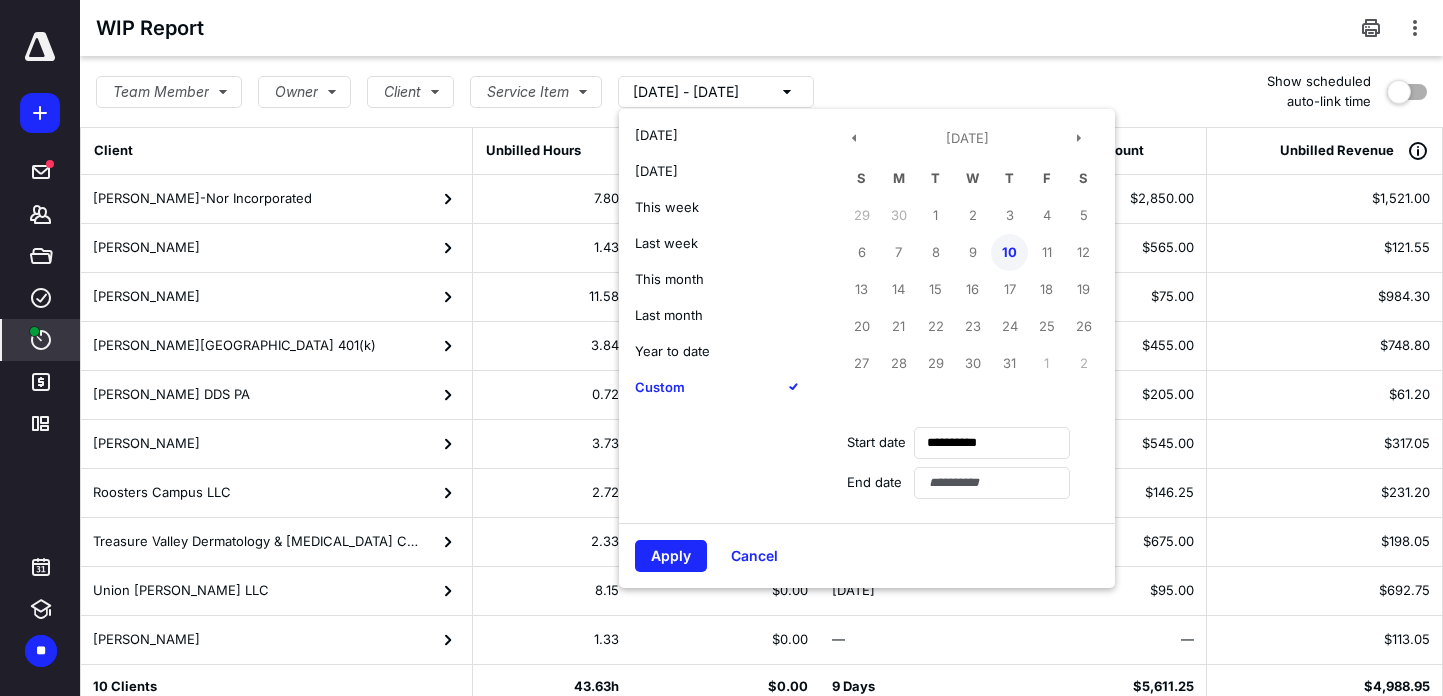 click on "10" at bounding box center (1009, 252) 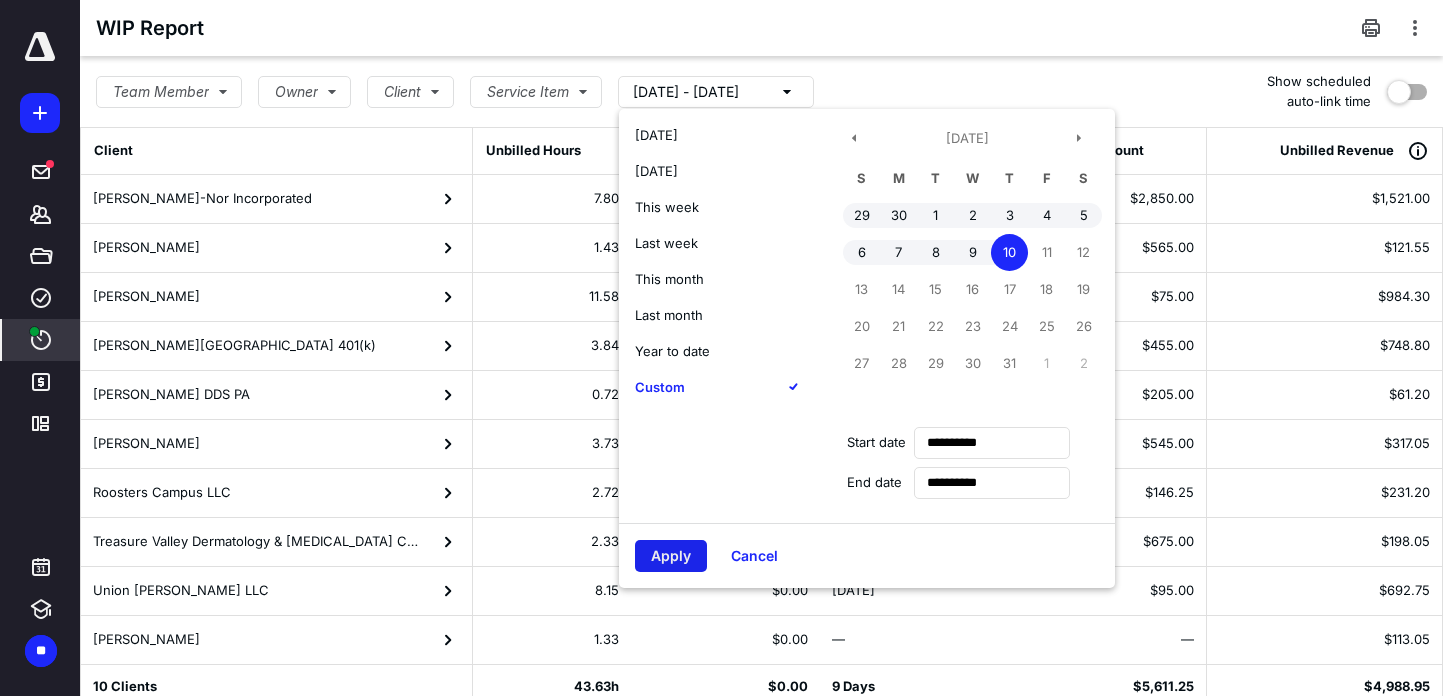 click on "Apply" at bounding box center [671, 556] 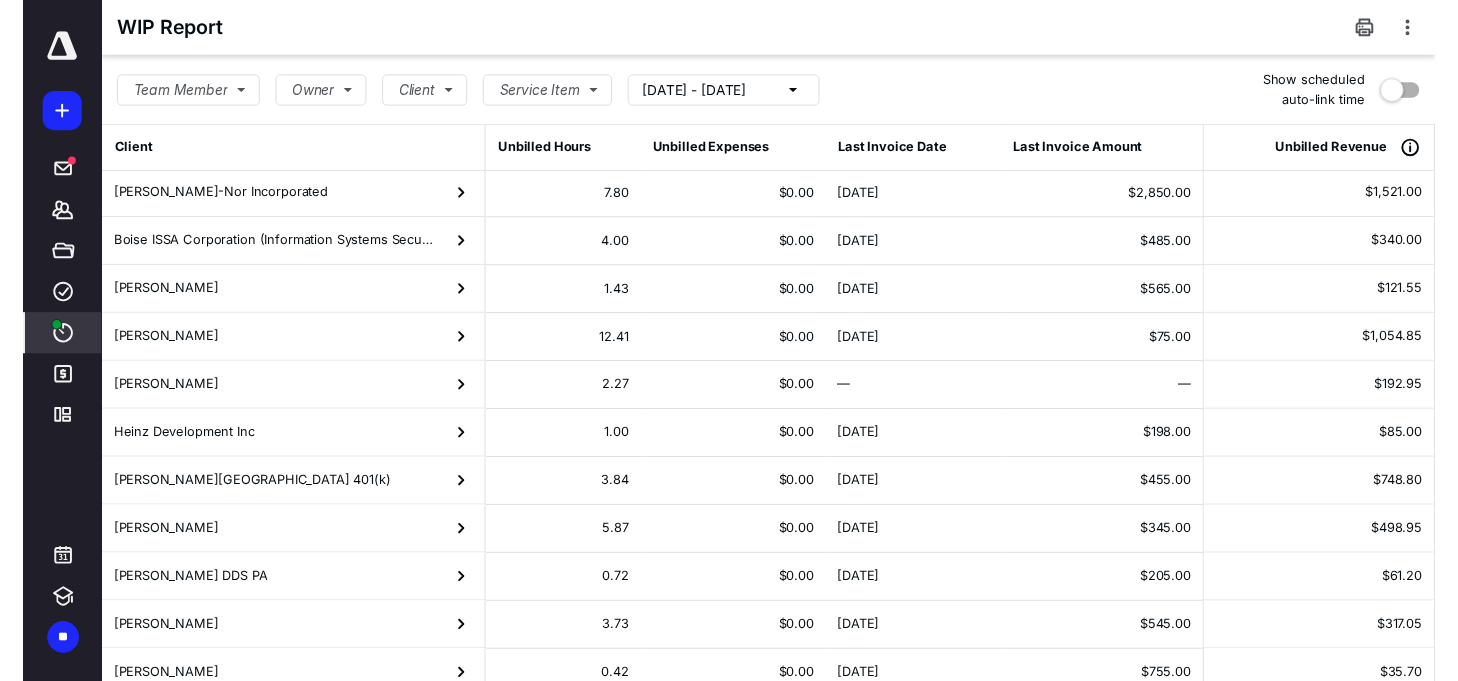 scroll, scrollTop: 0, scrollLeft: 0, axis: both 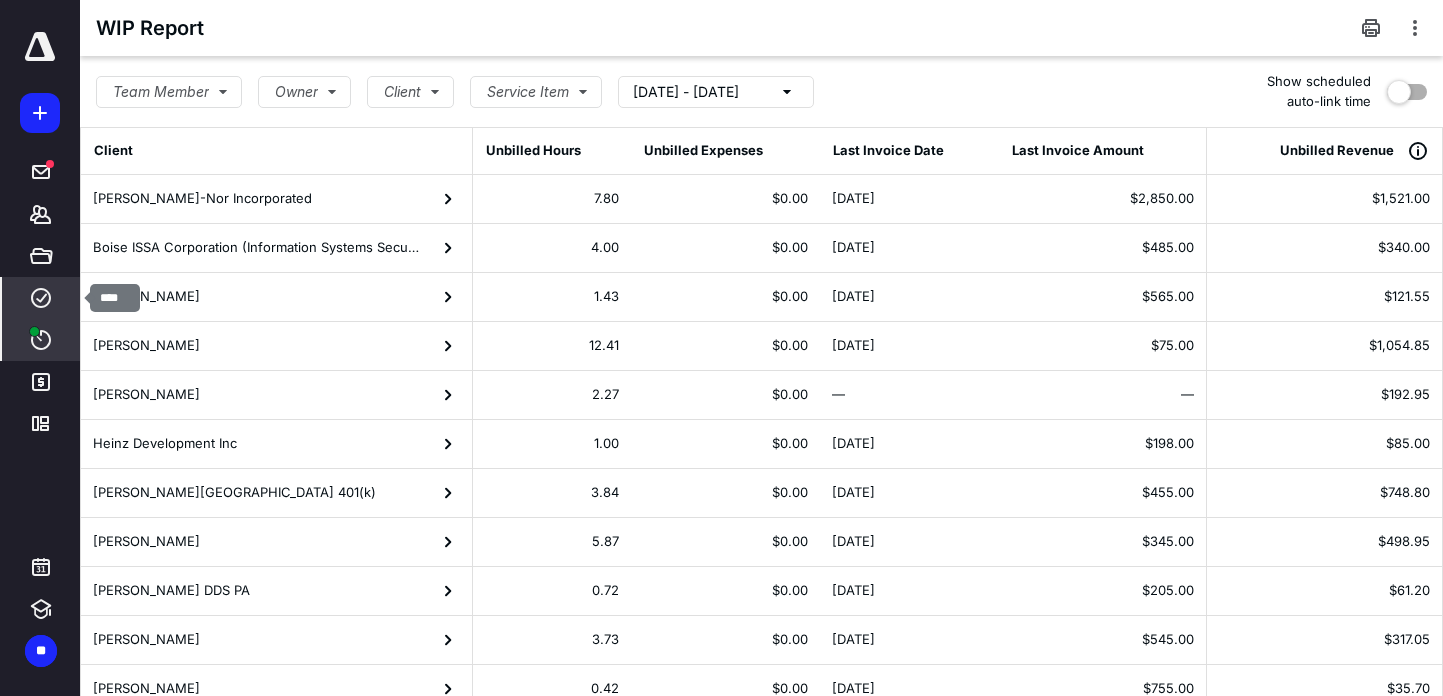 click 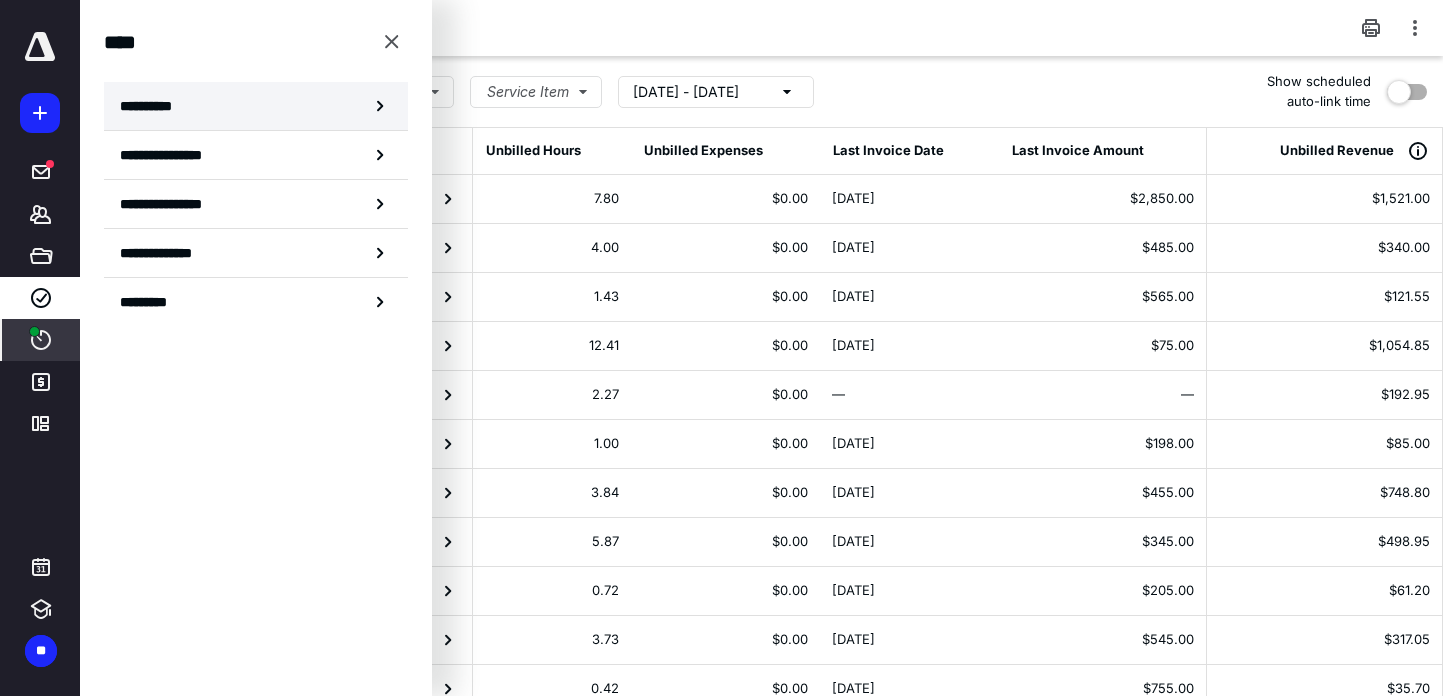 click on "**********" at bounding box center (153, 106) 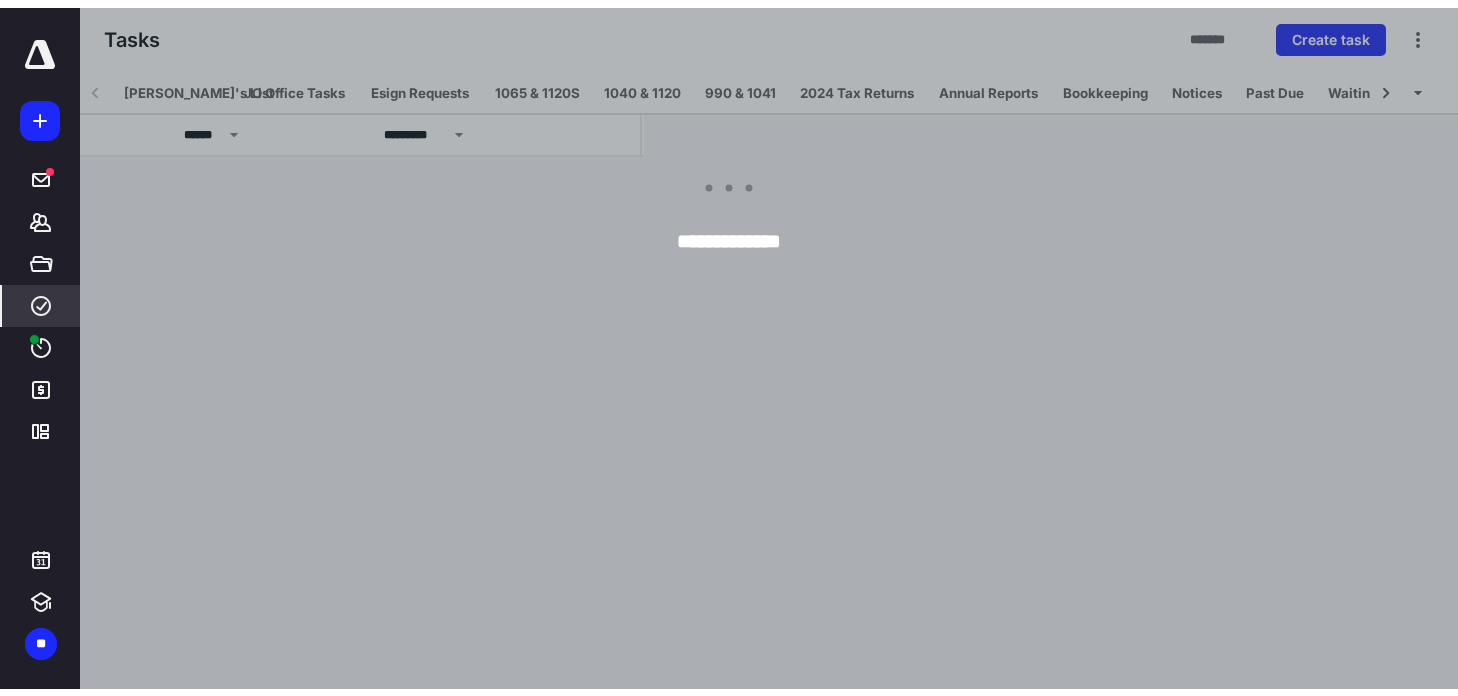 scroll, scrollTop: 0, scrollLeft: 120, axis: horizontal 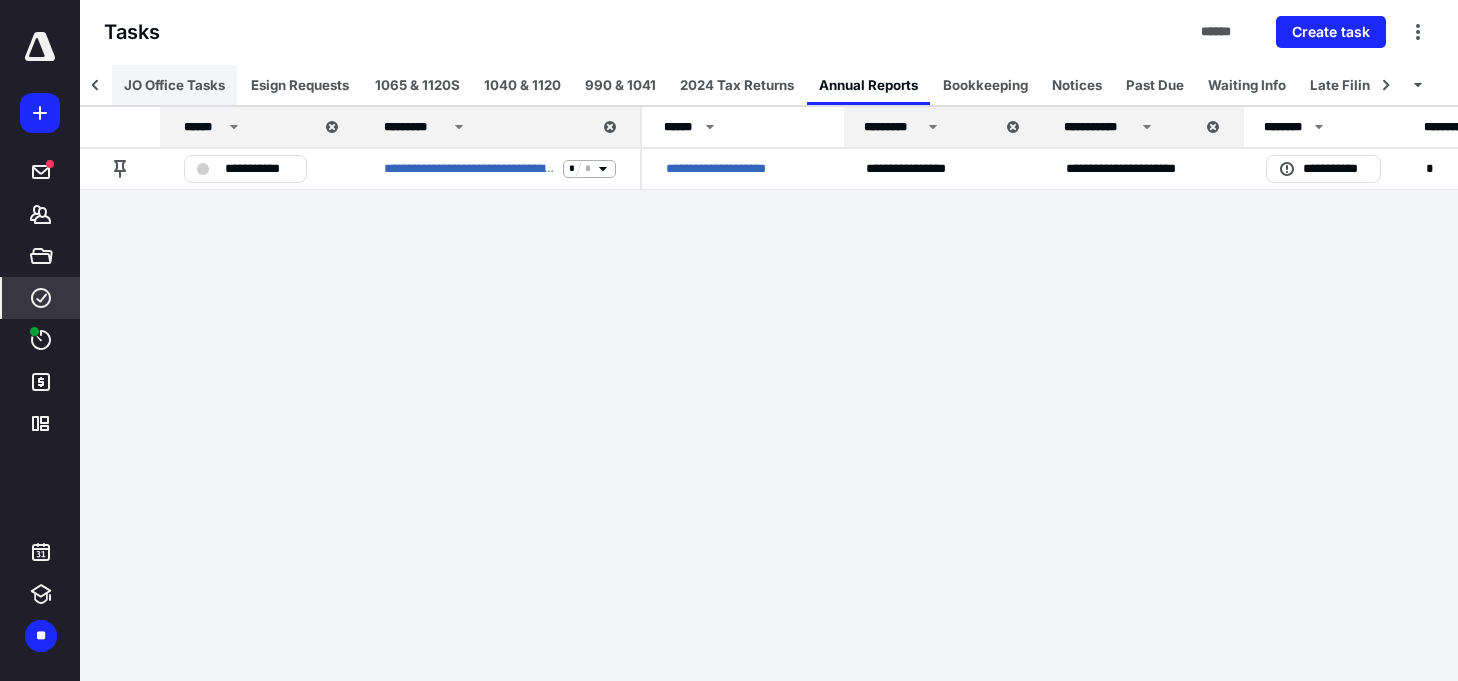 click on "JO Office Tasks" at bounding box center [174, 85] 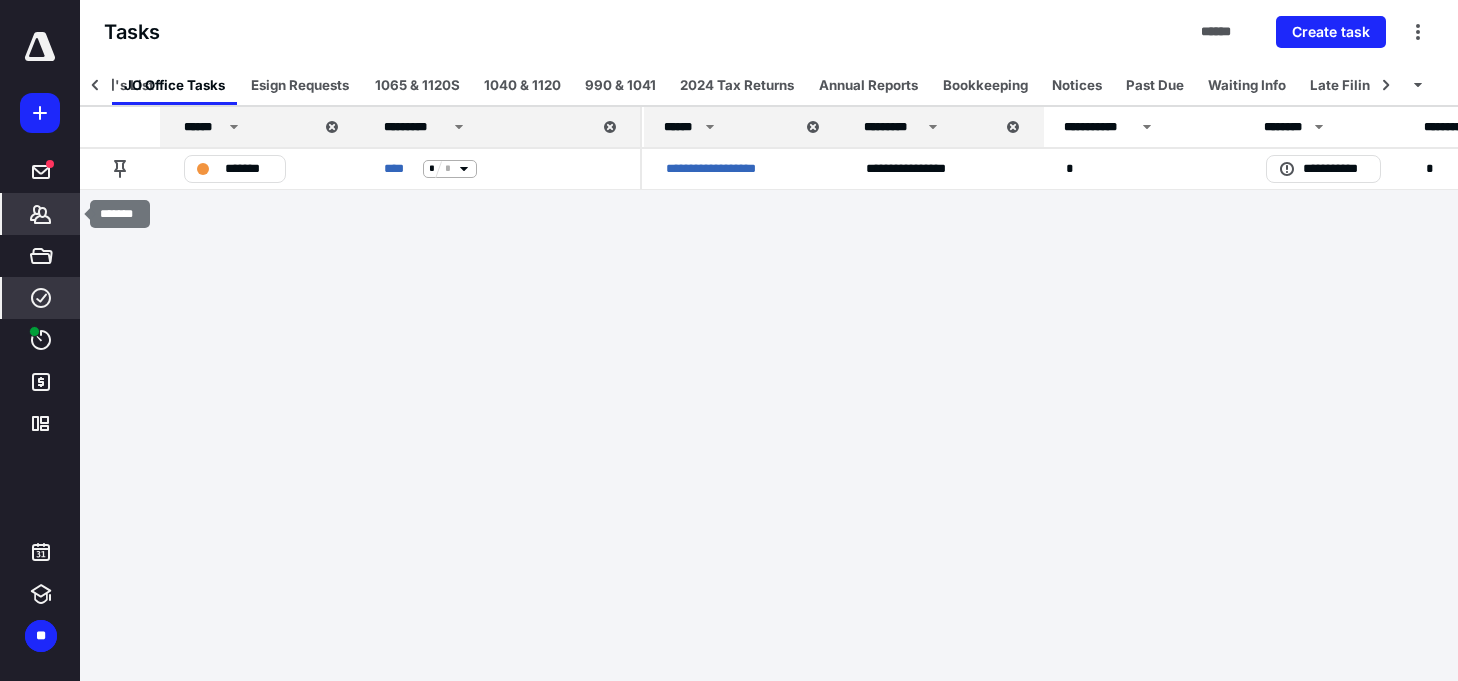 click 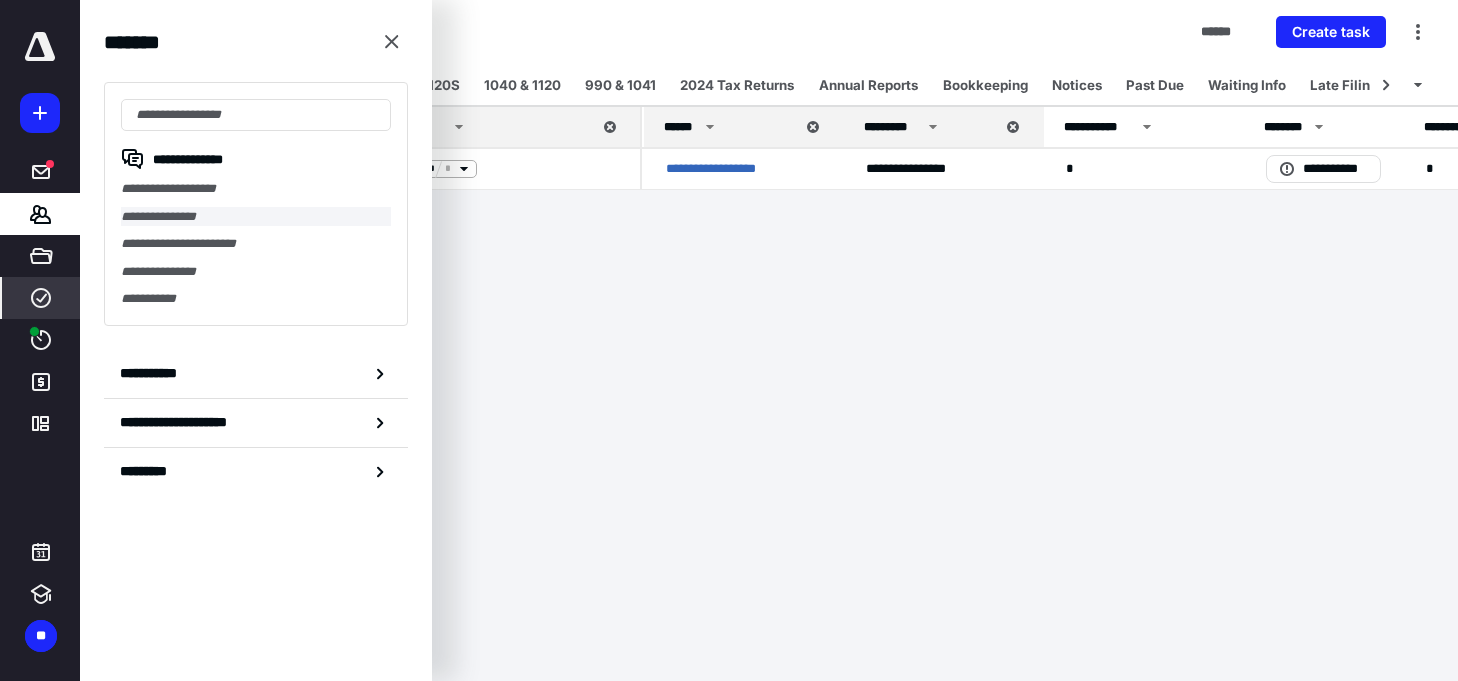 click on "**********" at bounding box center (256, 217) 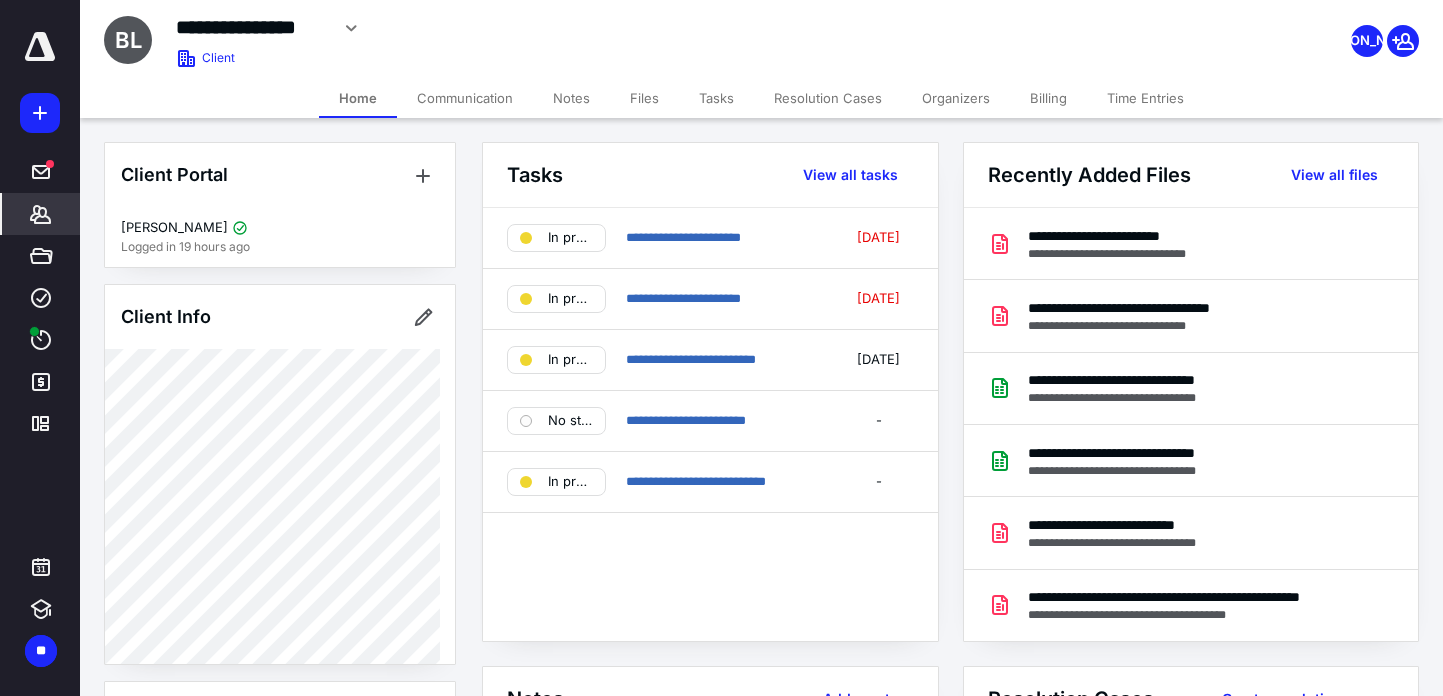 click 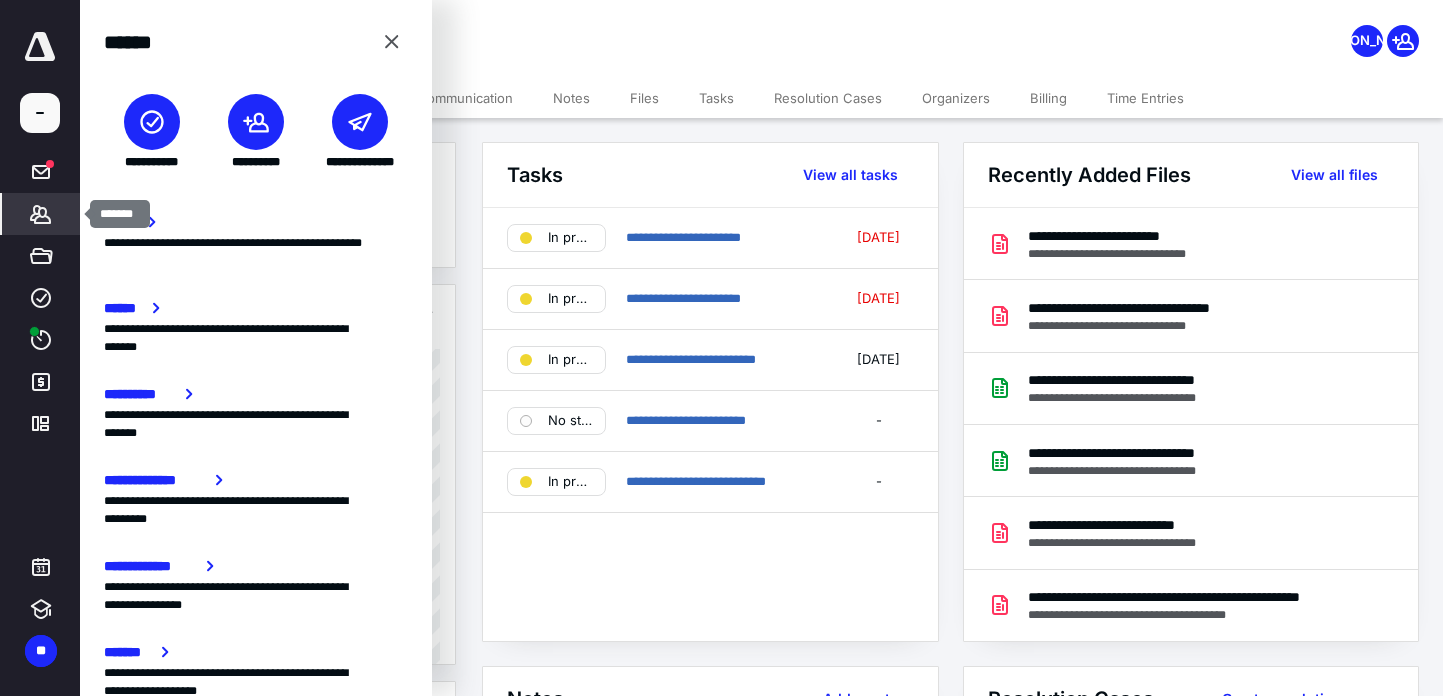 click 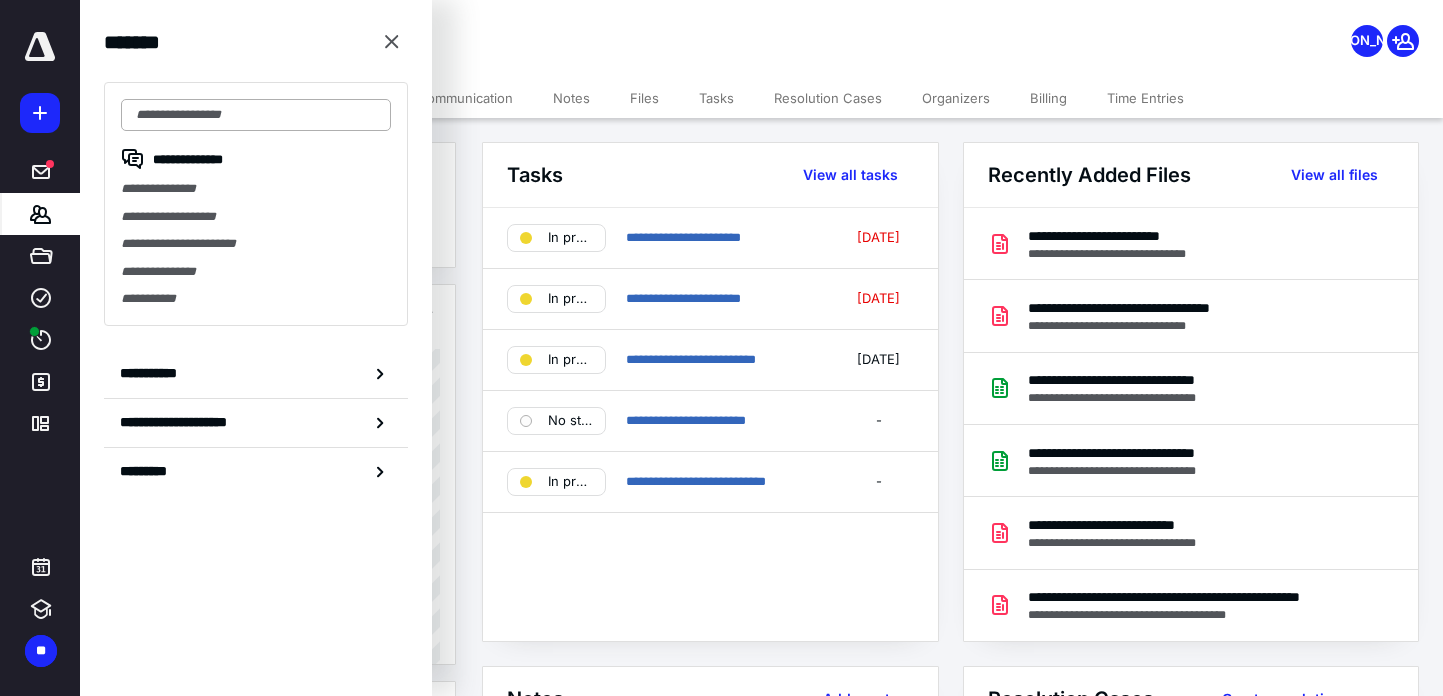 click at bounding box center (256, 115) 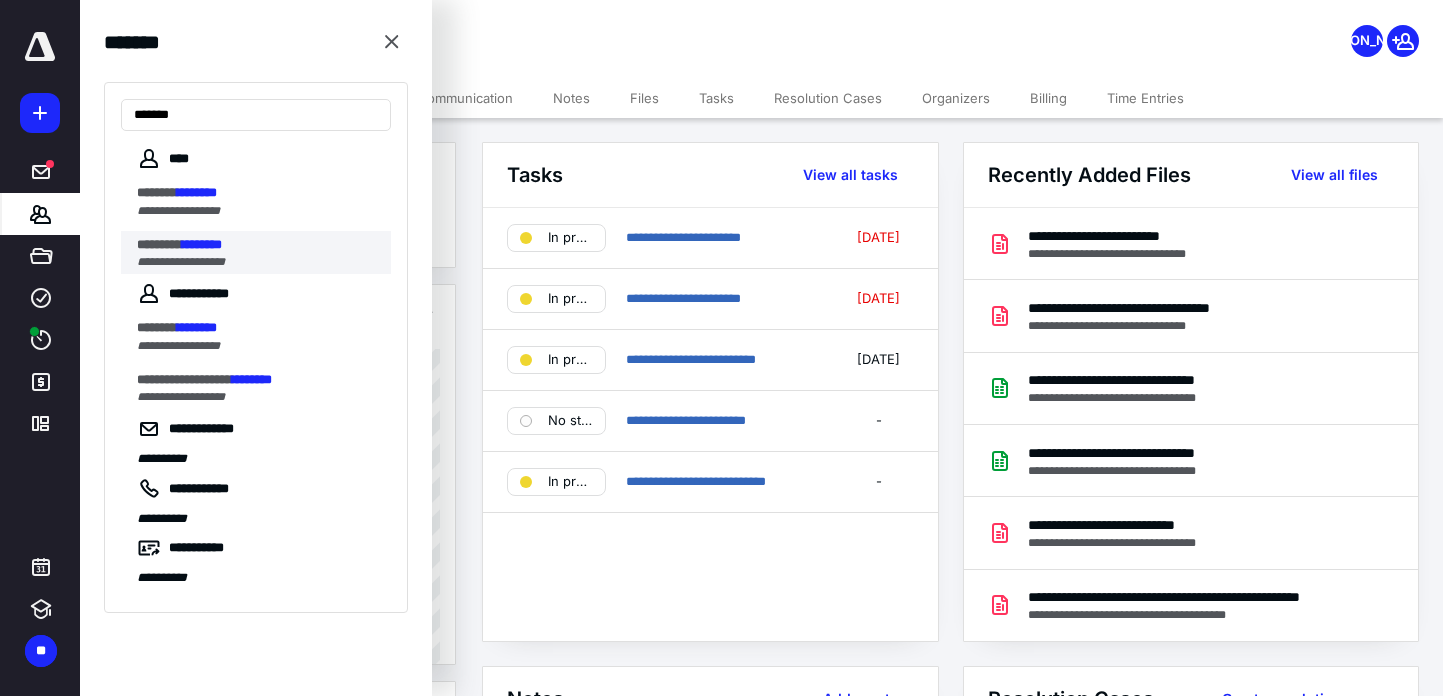 type on "*******" 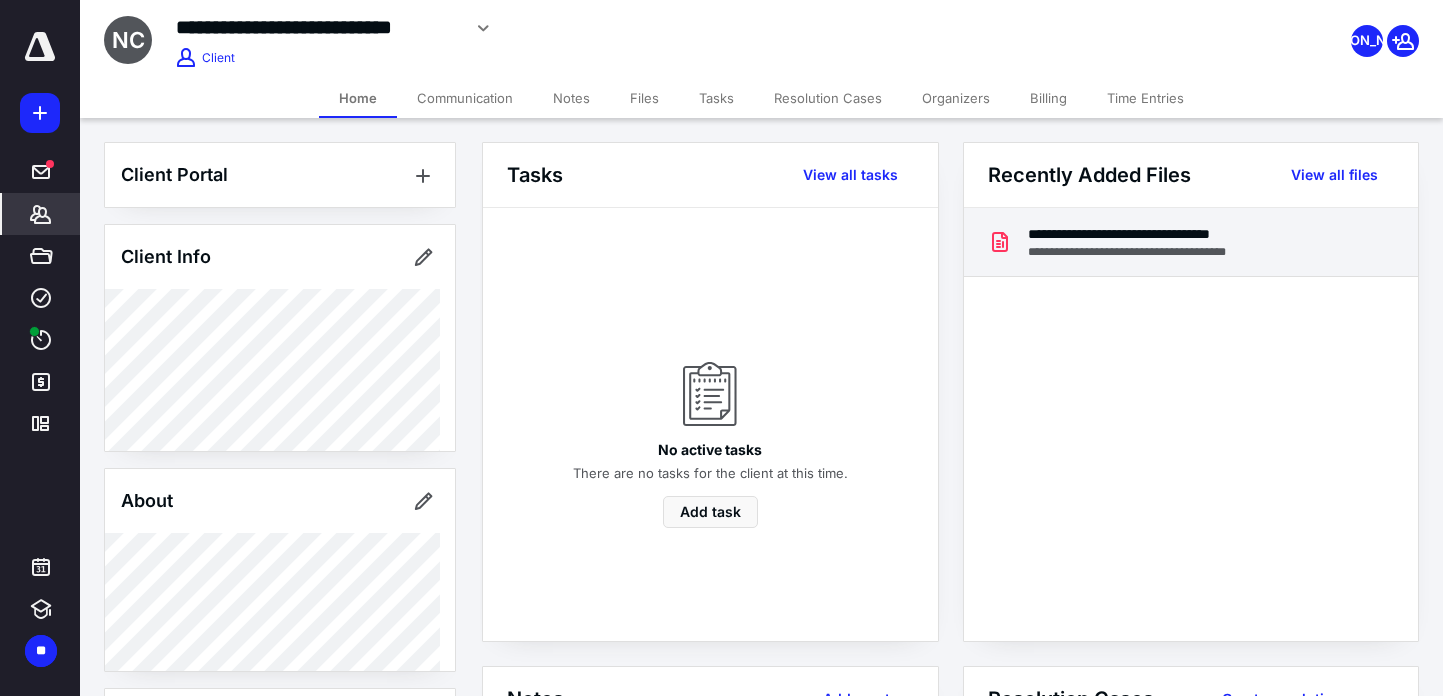 click on "**********" at bounding box center [1151, 252] 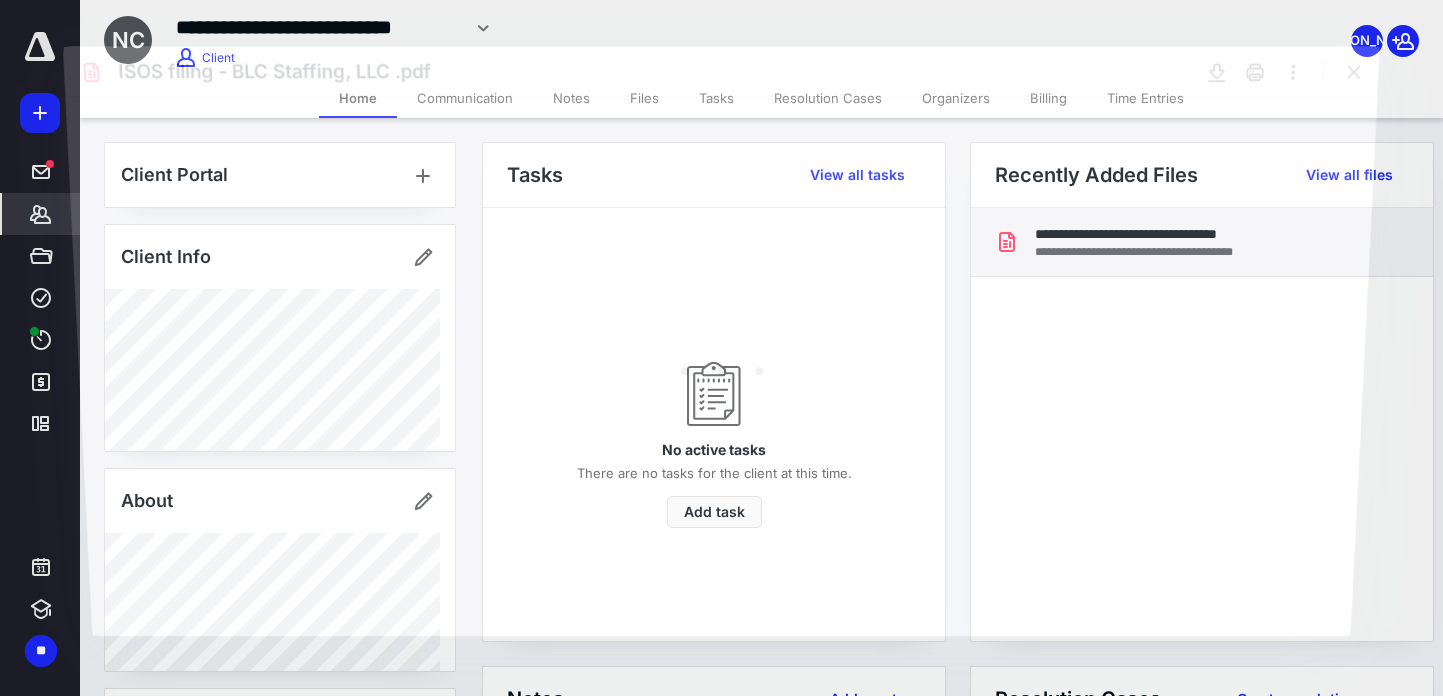 click at bounding box center (721, 366) 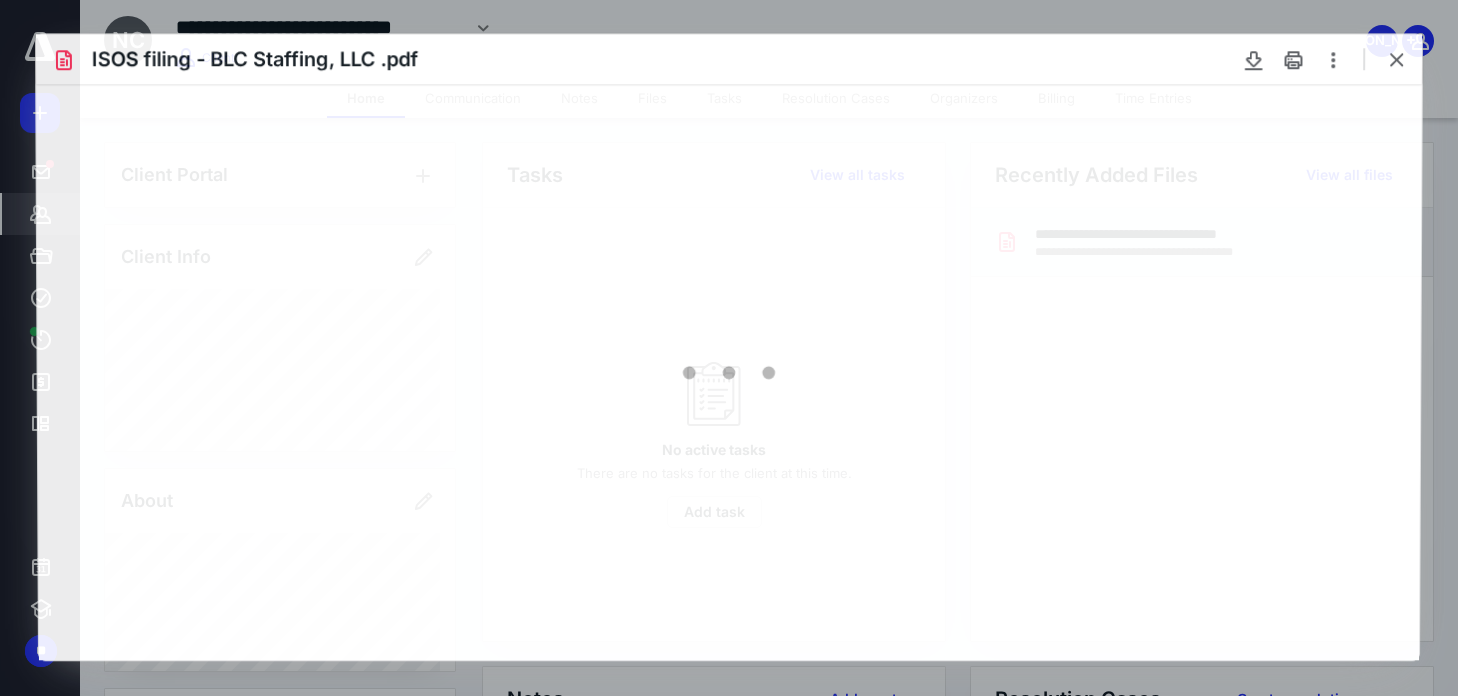scroll, scrollTop: 0, scrollLeft: 0, axis: both 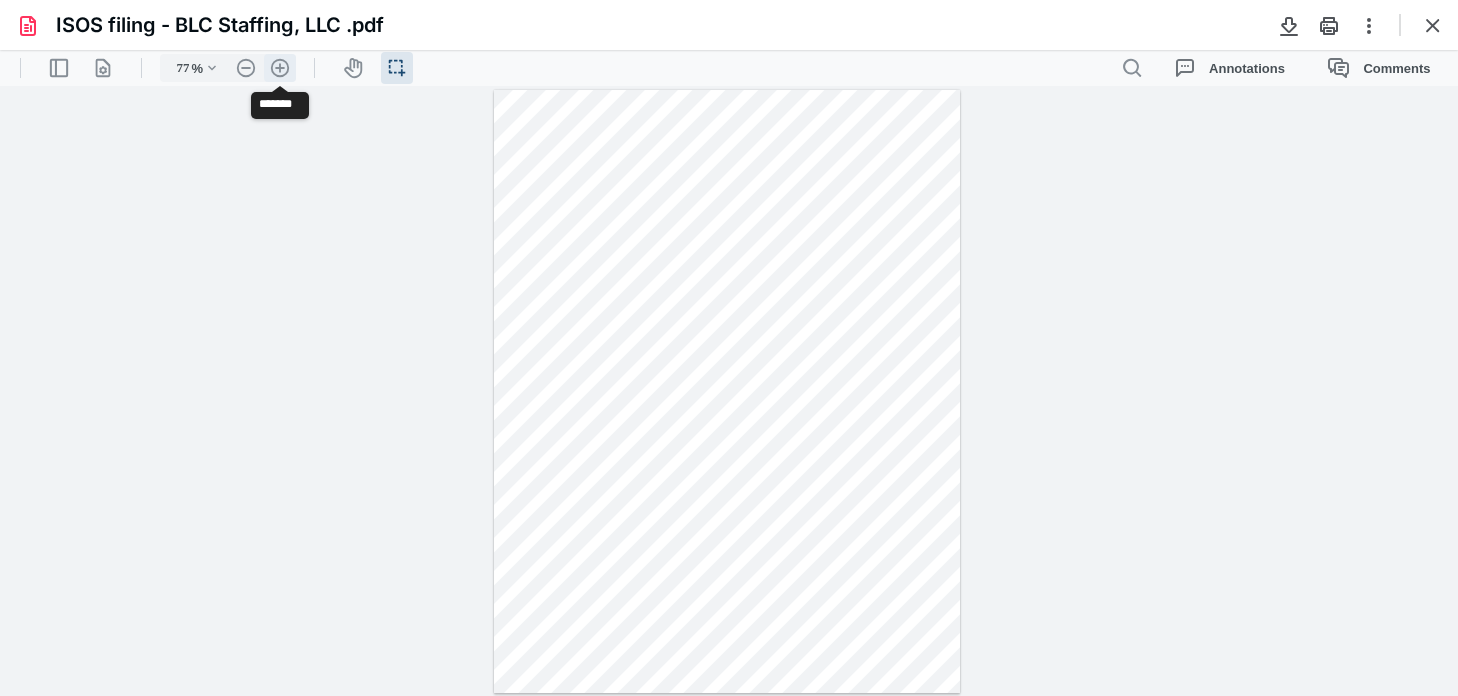 click on ".cls-1{fill:#abb0c4;} icon - header - zoom - in - line" at bounding box center (280, 68) 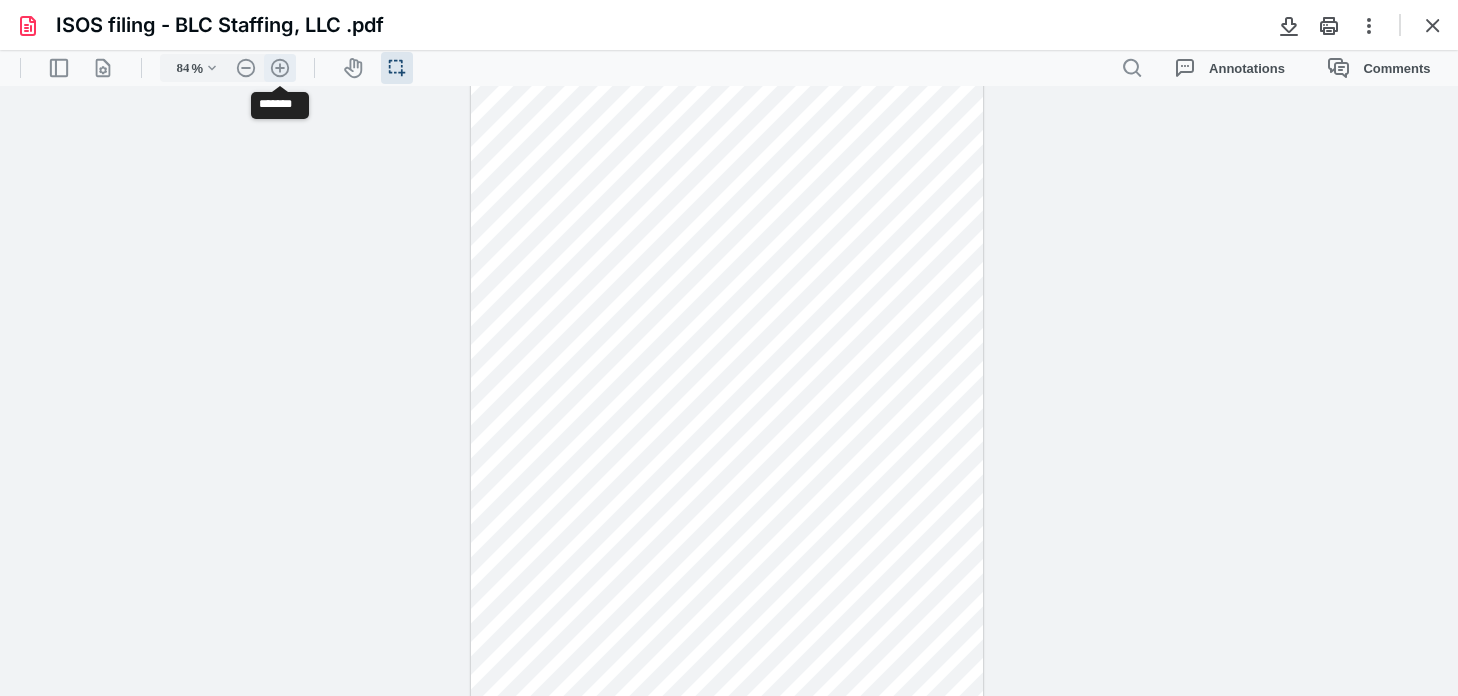 click on ".cls-1{fill:#abb0c4;} icon - header - zoom - in - line" at bounding box center [280, 68] 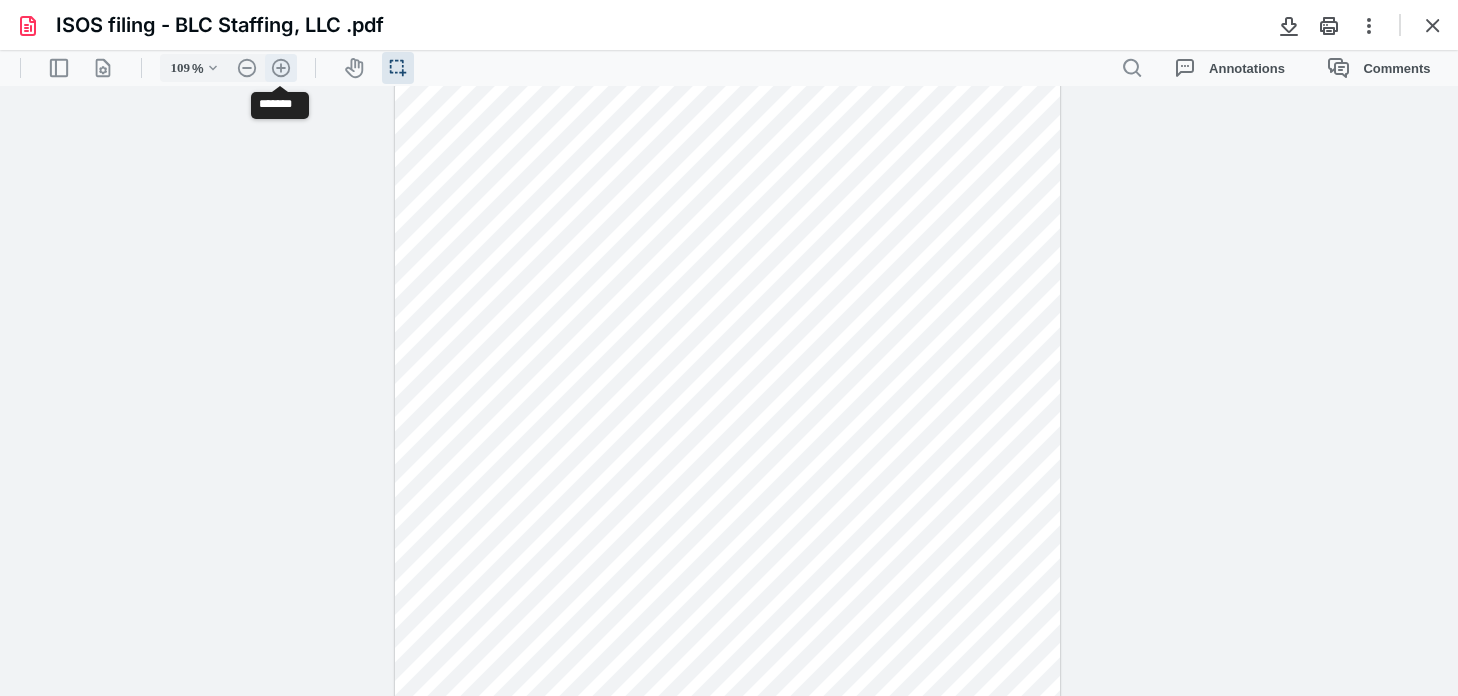 click on ".cls-1{fill:#abb0c4;} icon - header - zoom - in - line" at bounding box center (281, 68) 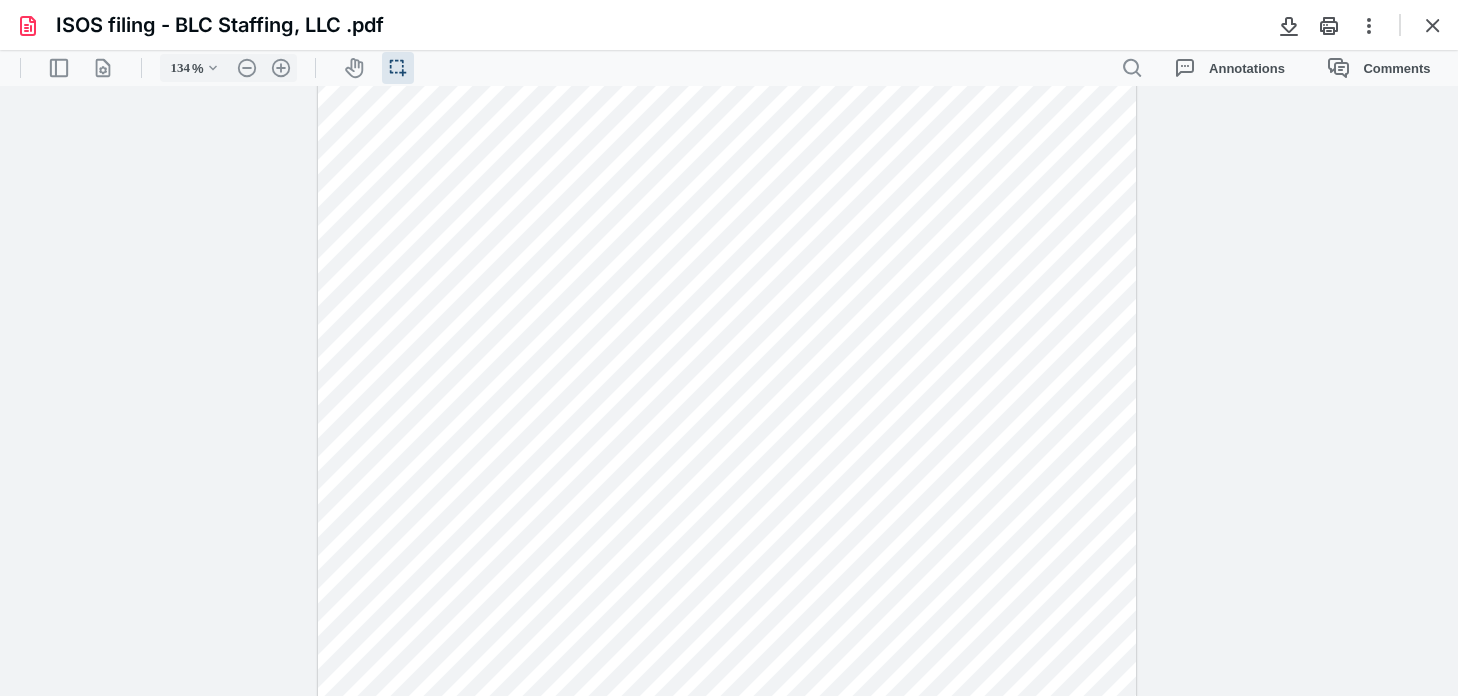 scroll, scrollTop: 0, scrollLeft: 0, axis: both 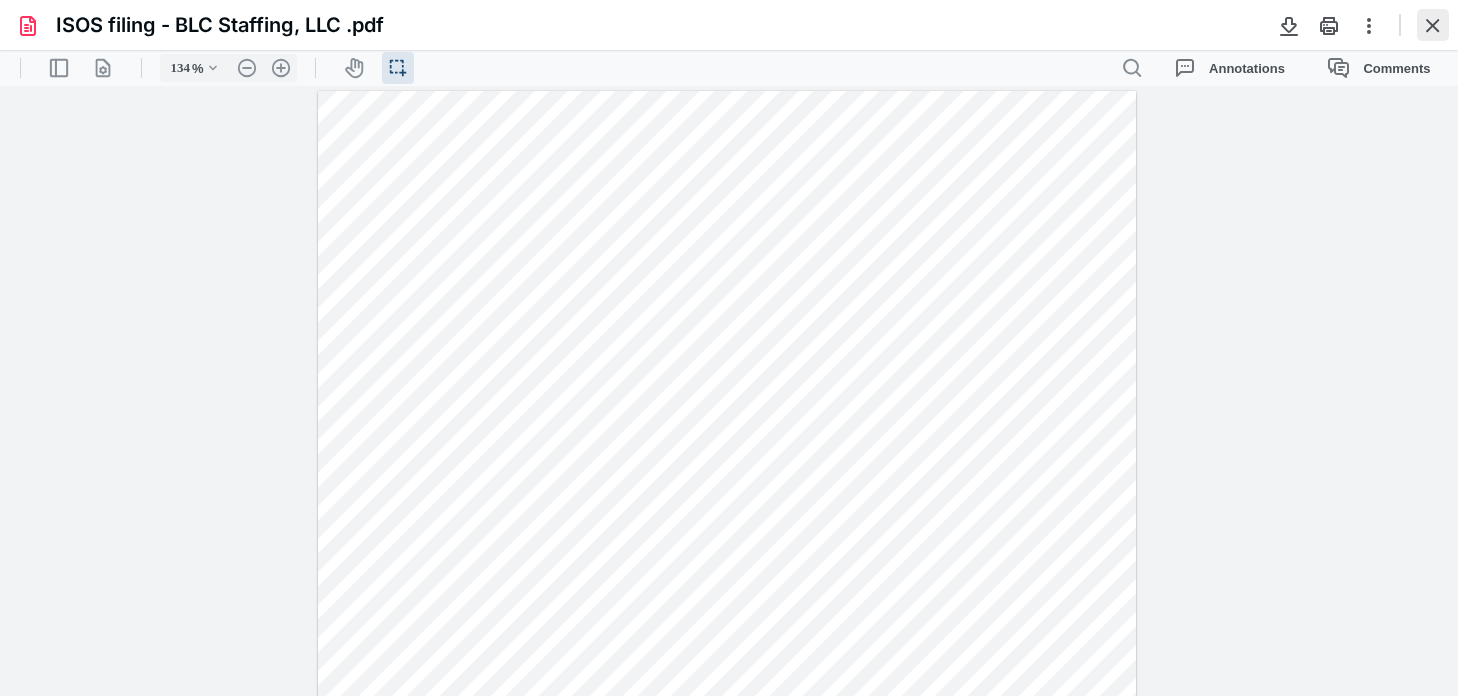 click at bounding box center (1433, 25) 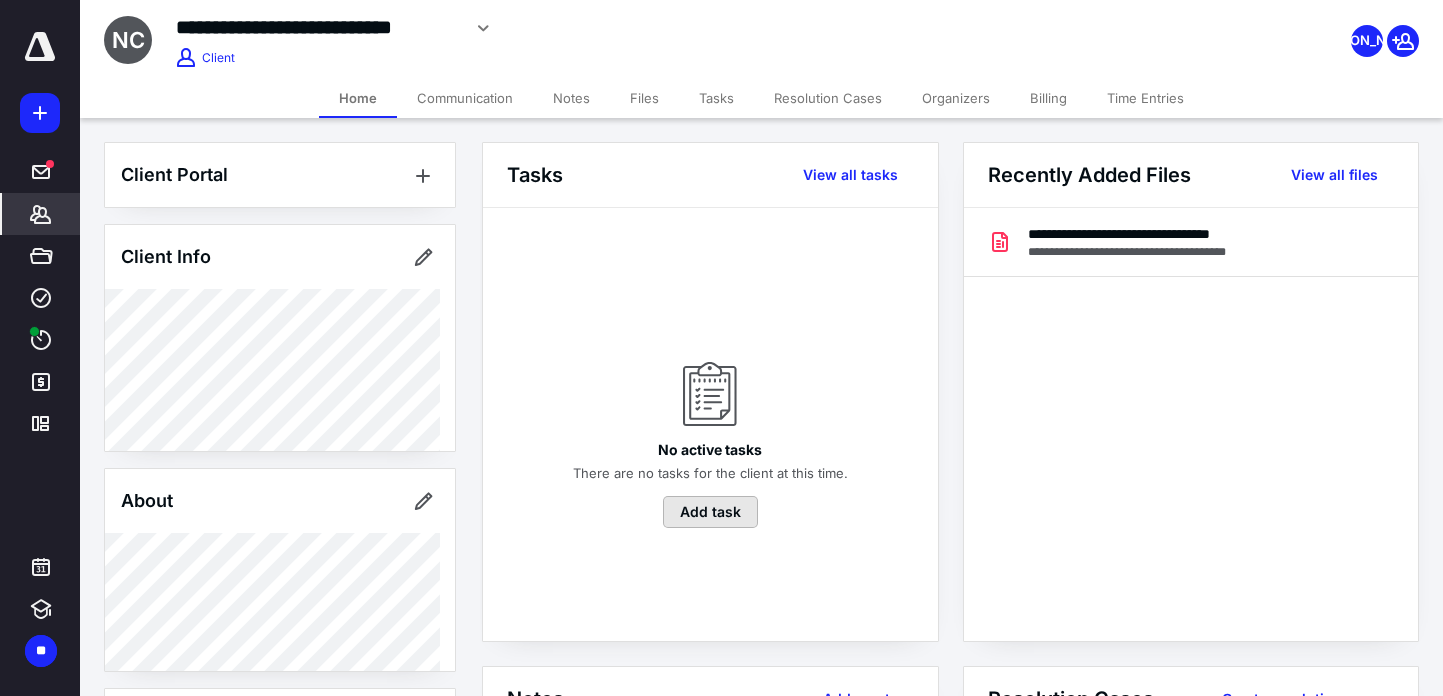 click on "Add task" at bounding box center (710, 512) 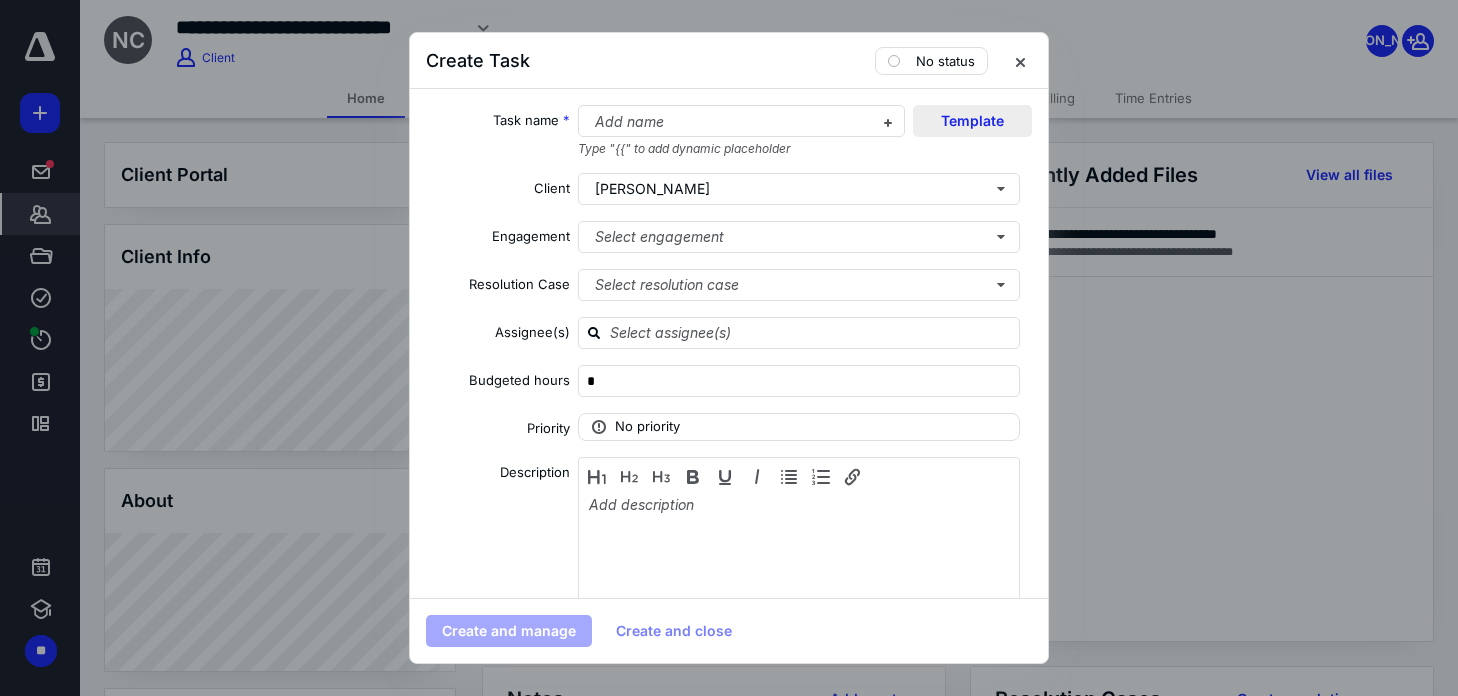 click on "Template" at bounding box center [972, 121] 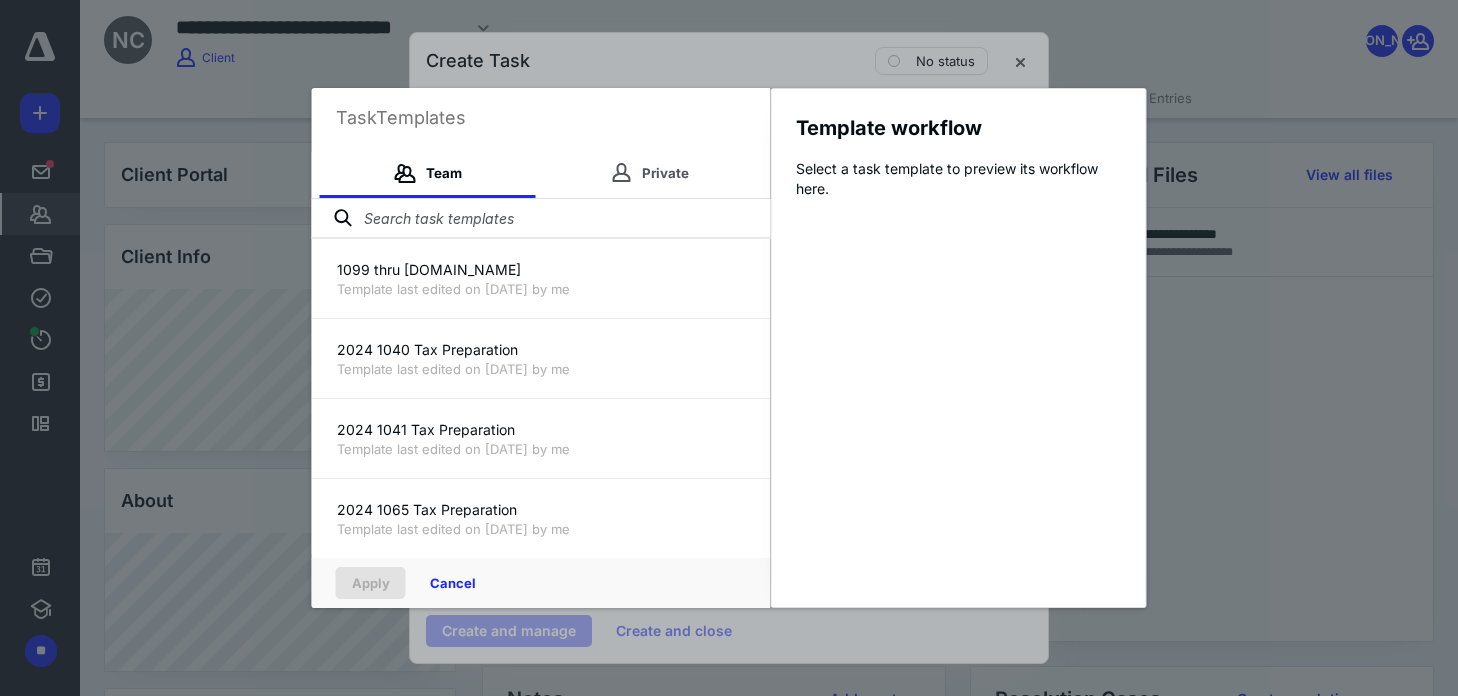 click at bounding box center [541, 219] 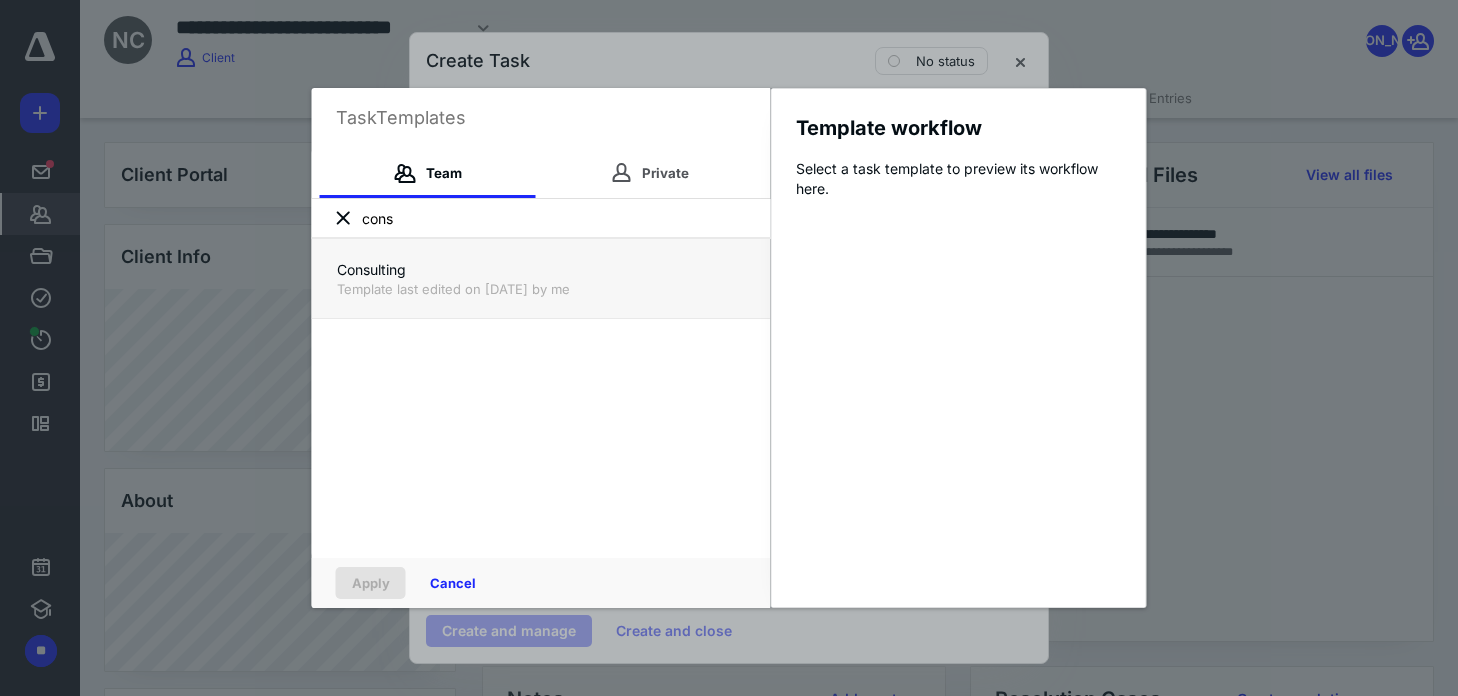 type on "cons" 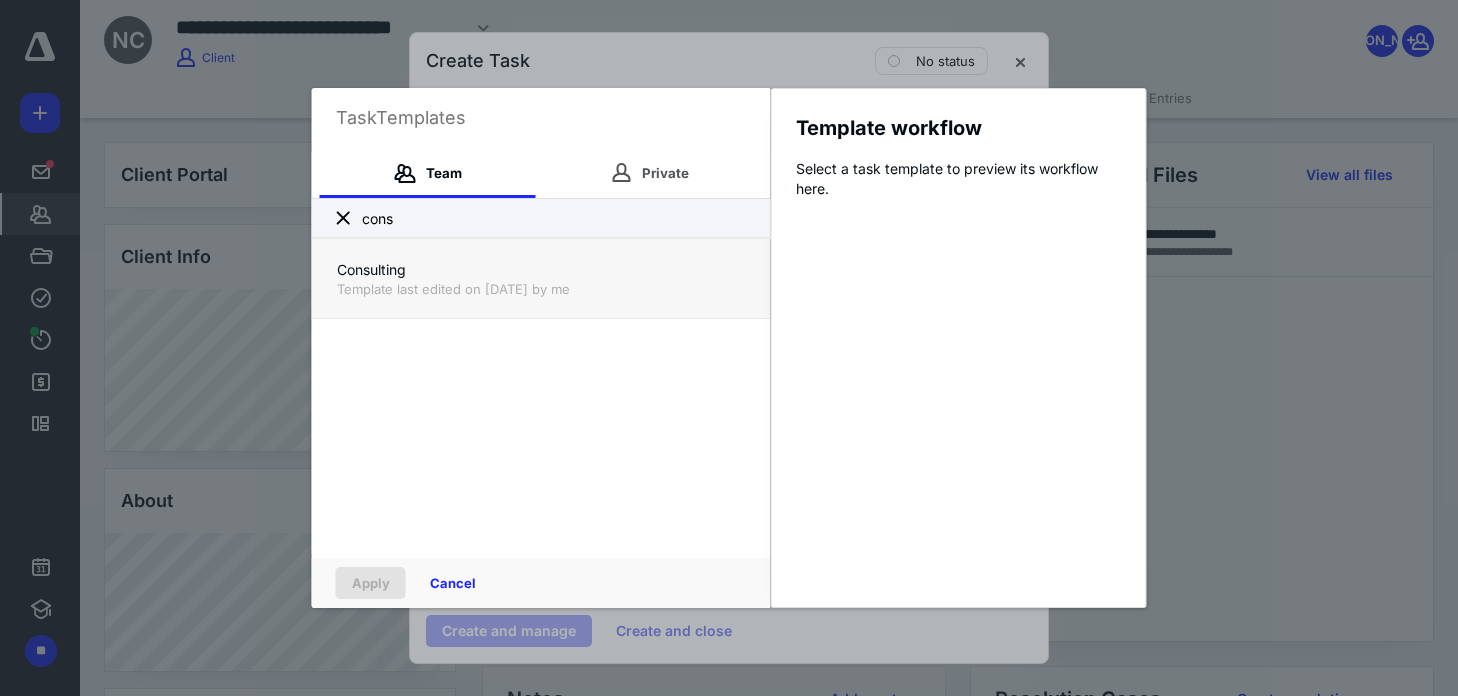 click on "Consulting" at bounding box center [541, 270] 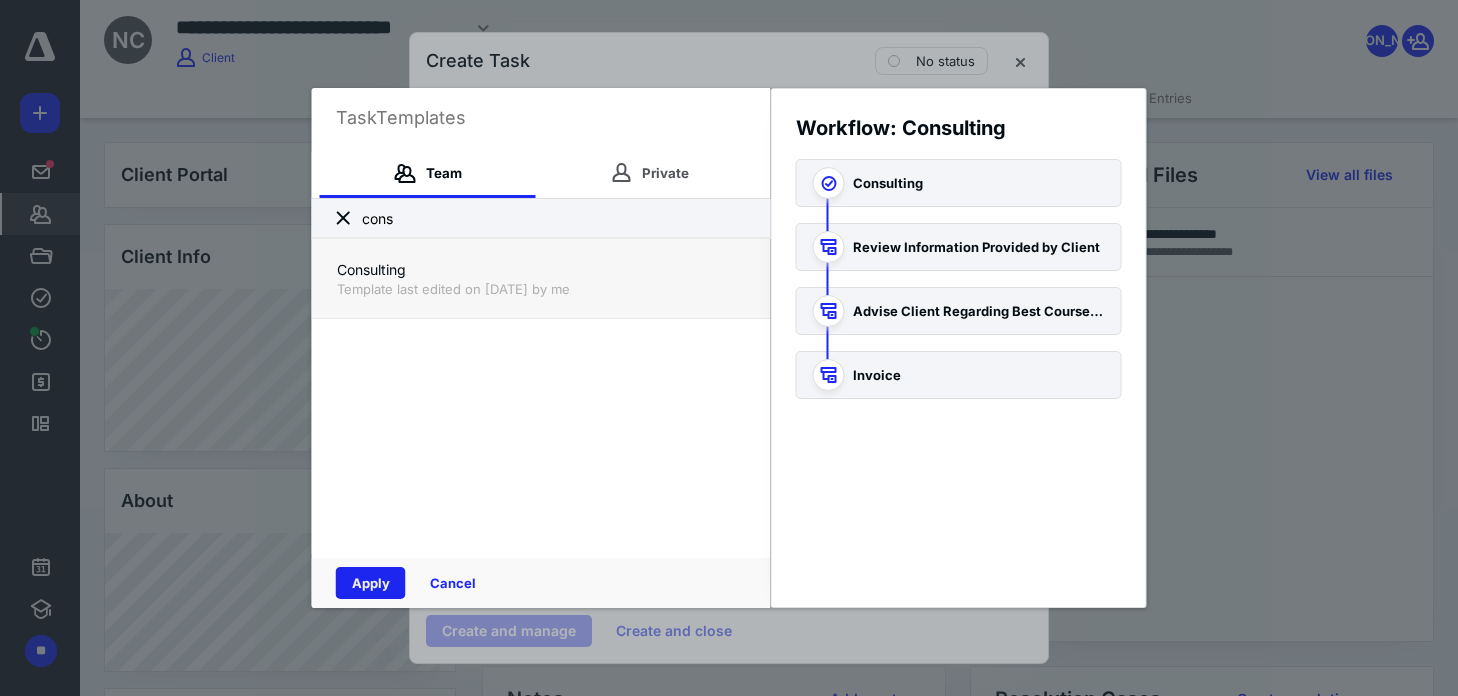 click on "Apply" at bounding box center [371, 583] 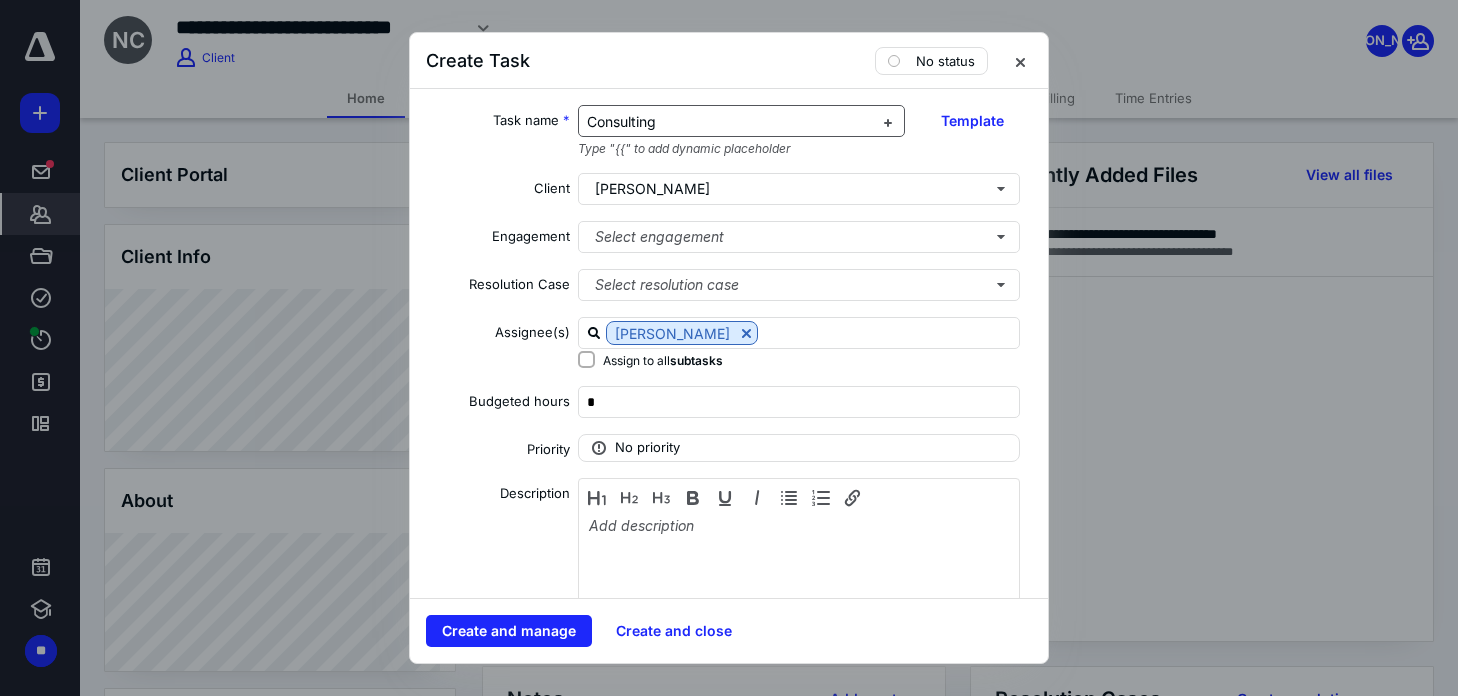 click on "Consulting" at bounding box center (621, 121) 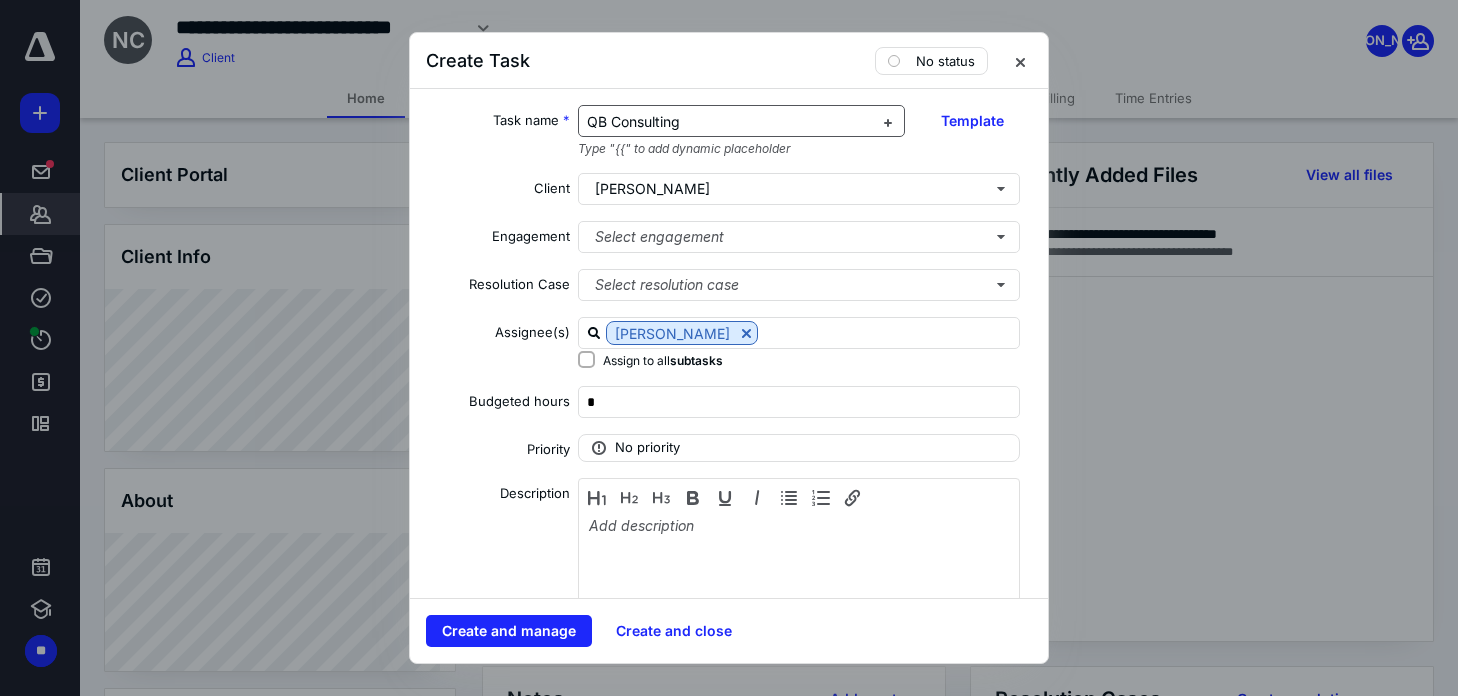 click on "QB Consulting" at bounding box center (730, 122) 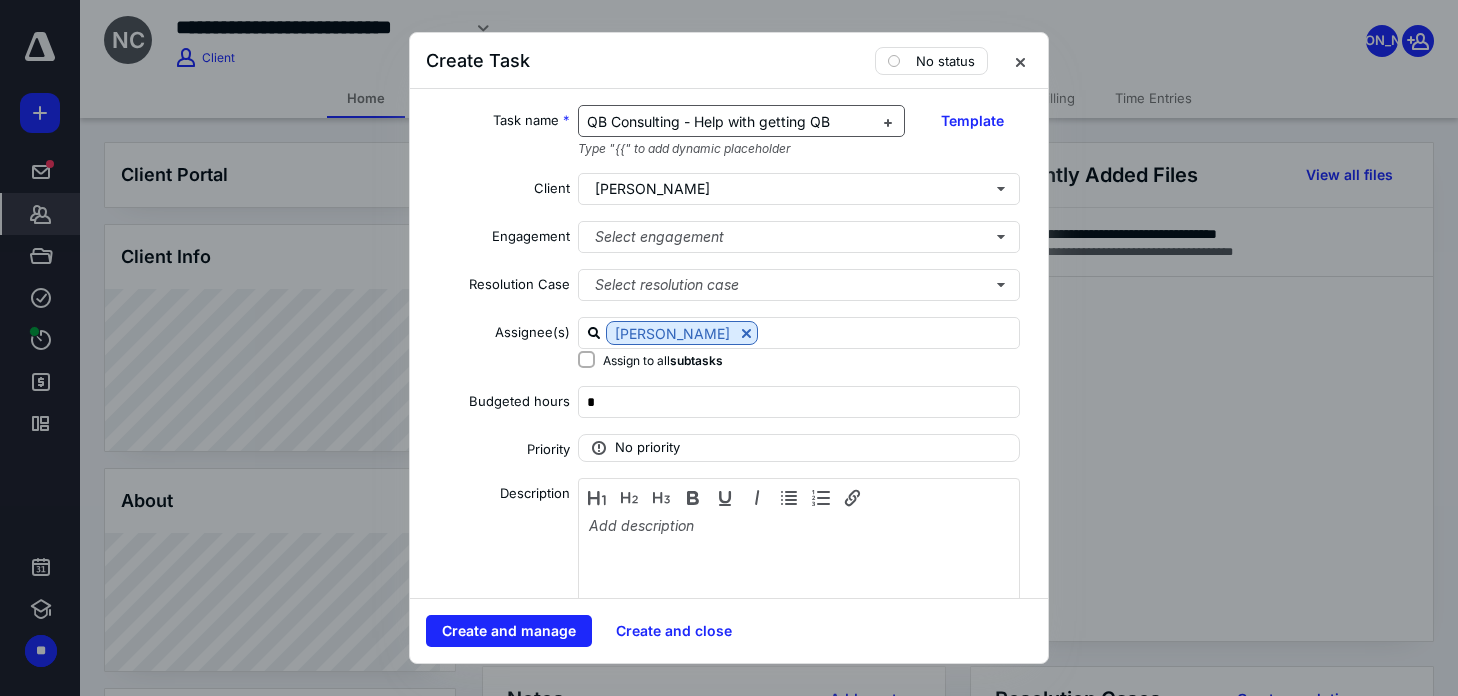 click on "QB Consulting - Help with getting QB" at bounding box center (708, 121) 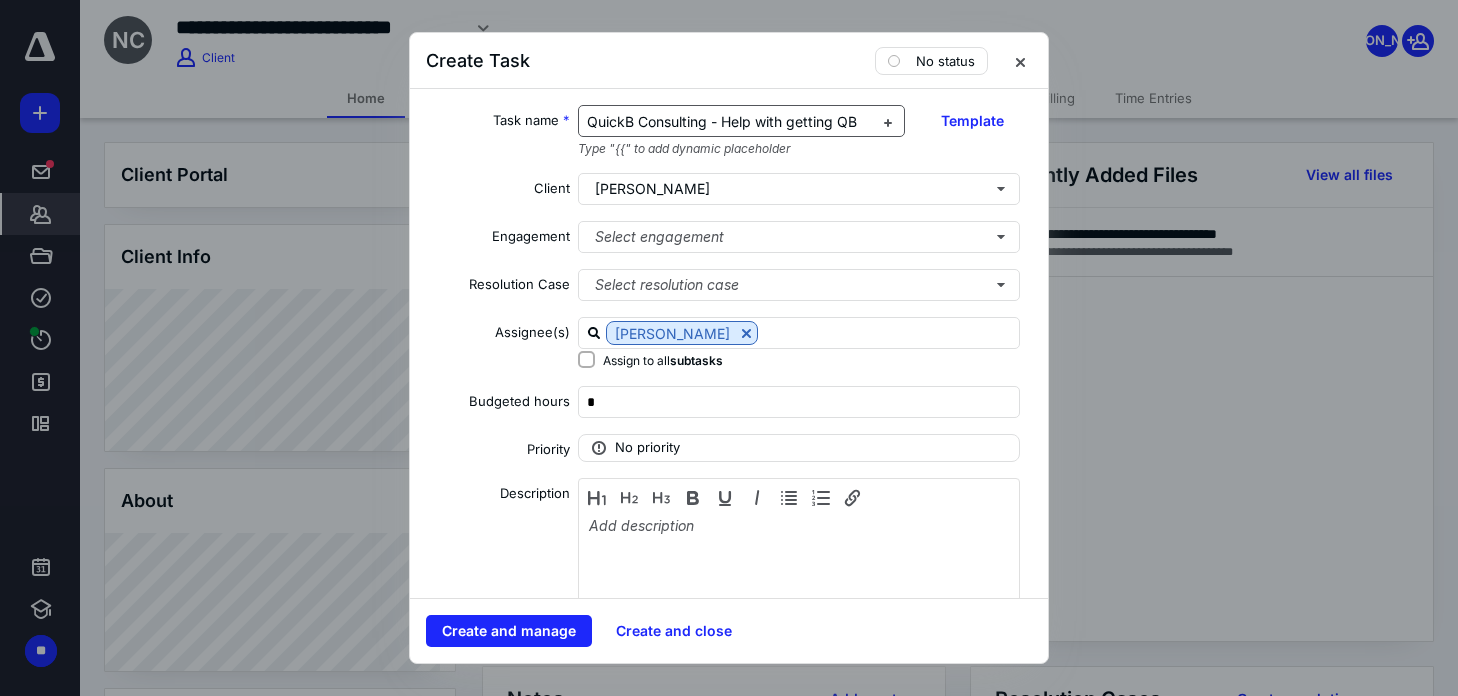 click on "QuickB Consulting - Help with getting QB" at bounding box center (722, 121) 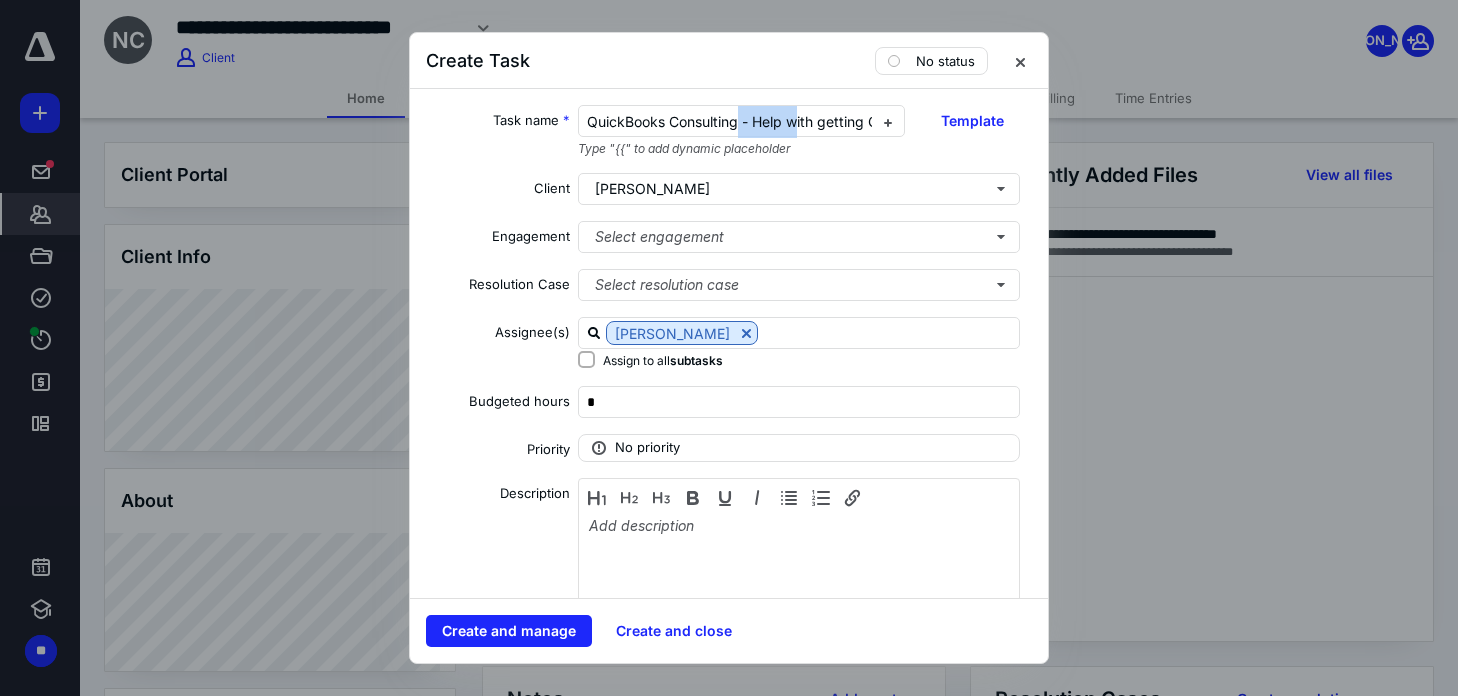 scroll, scrollTop: 0, scrollLeft: 30, axis: horizontal 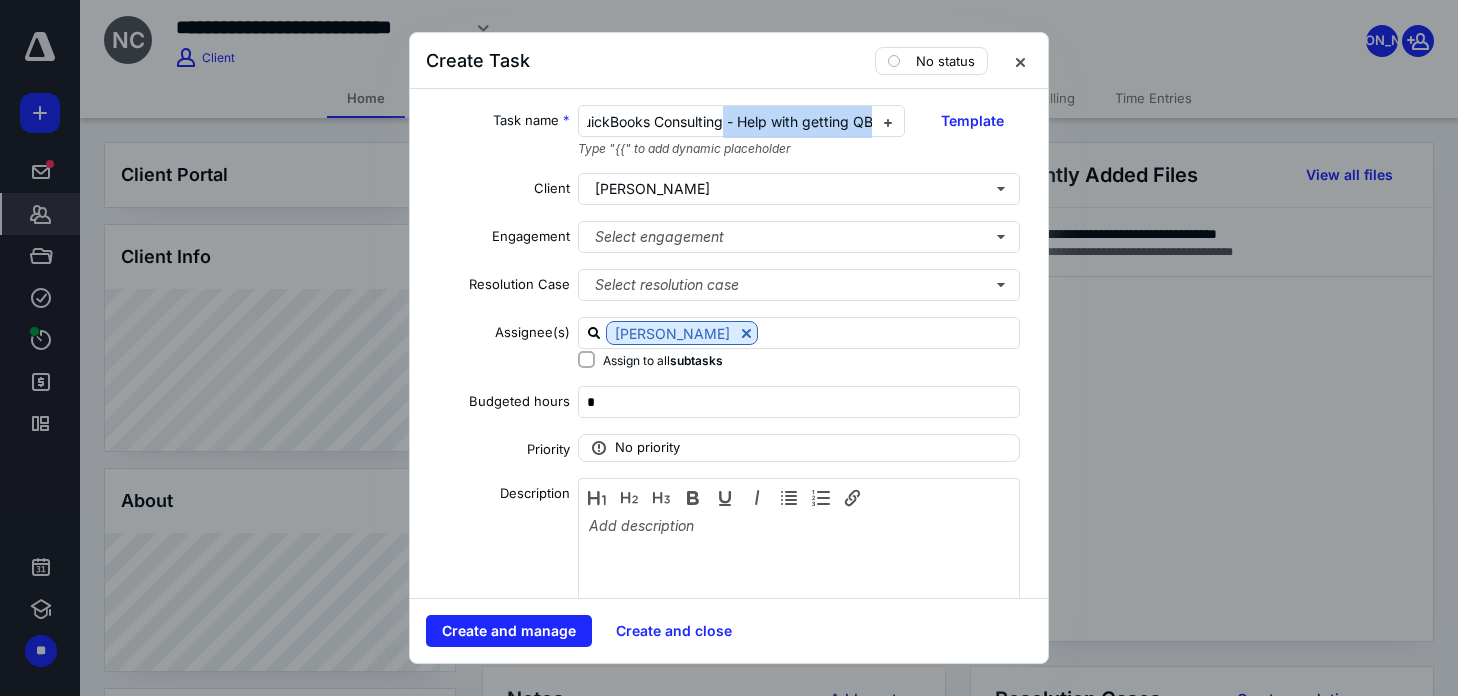 drag, startPoint x: 738, startPoint y: 122, endPoint x: 925, endPoint y: 99, distance: 188.40913 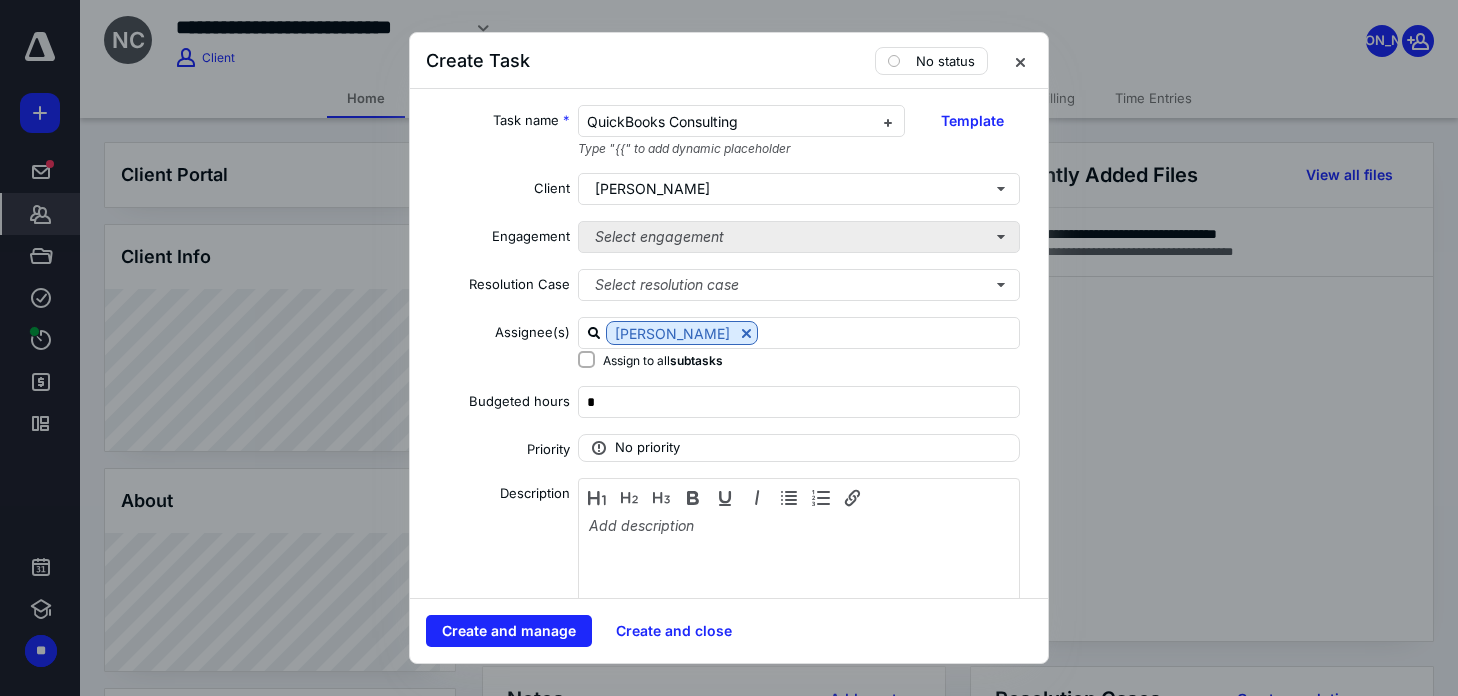 scroll, scrollTop: 0, scrollLeft: 0, axis: both 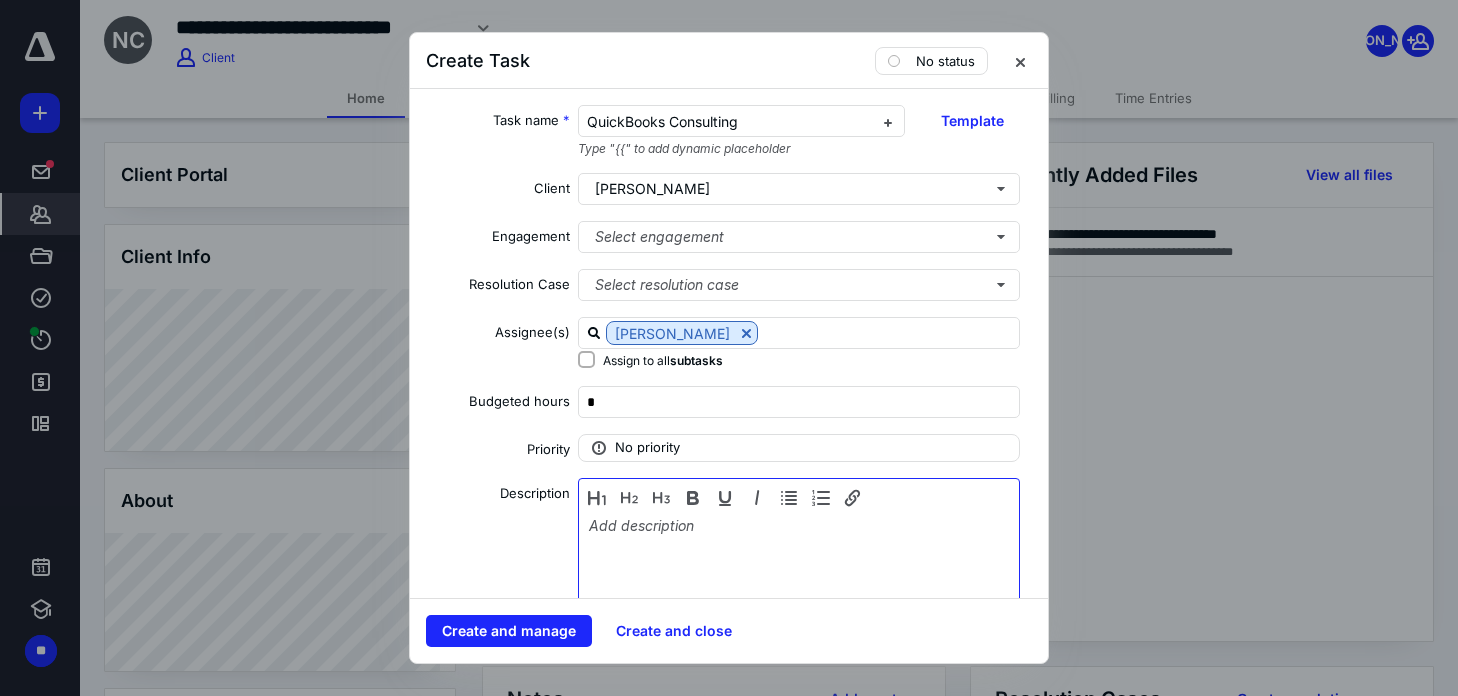 click at bounding box center [799, 567] 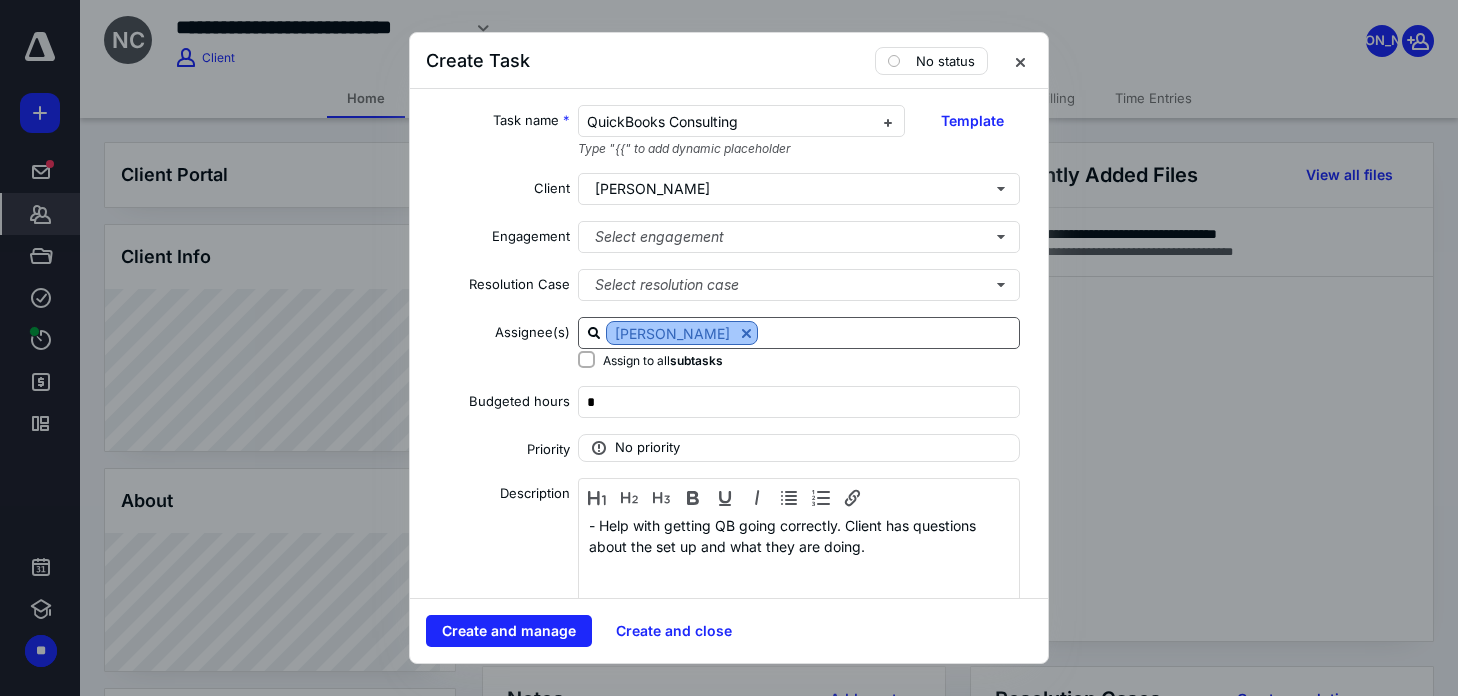click at bounding box center [746, 333] 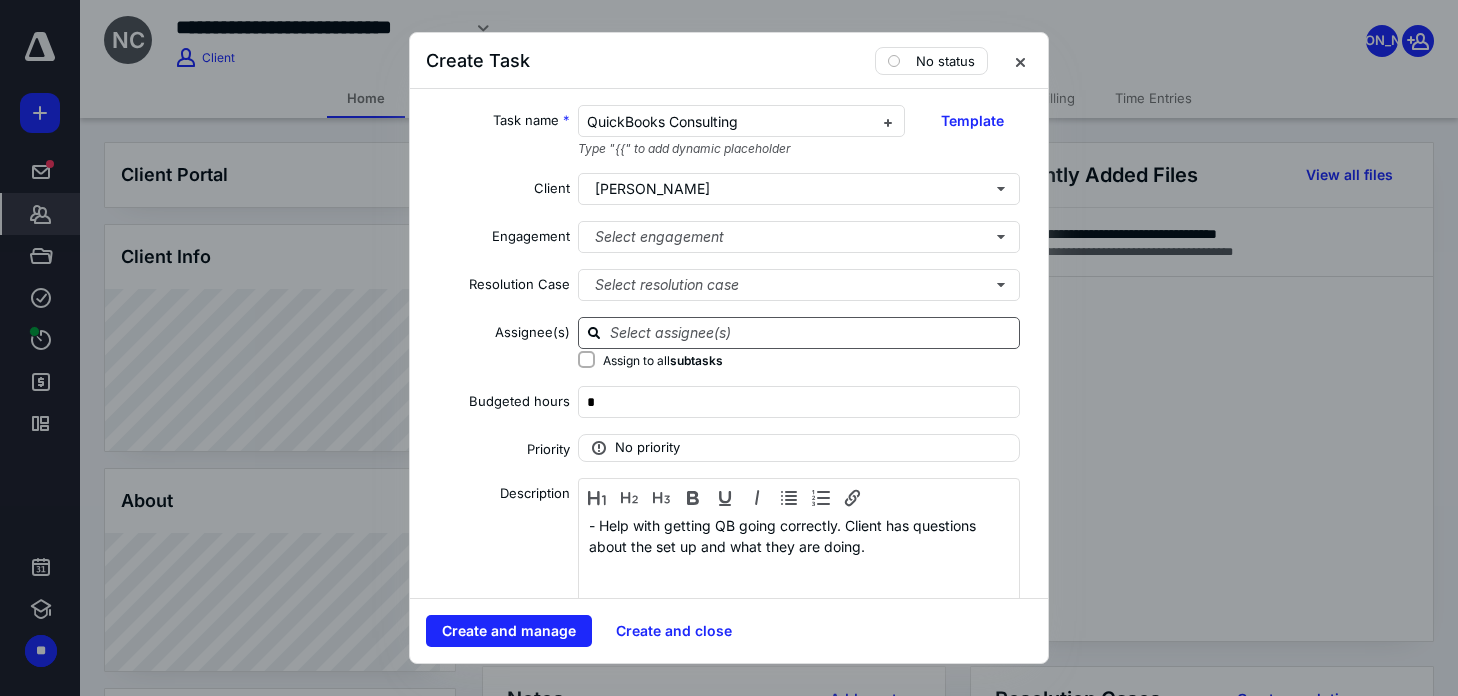click at bounding box center (811, 332) 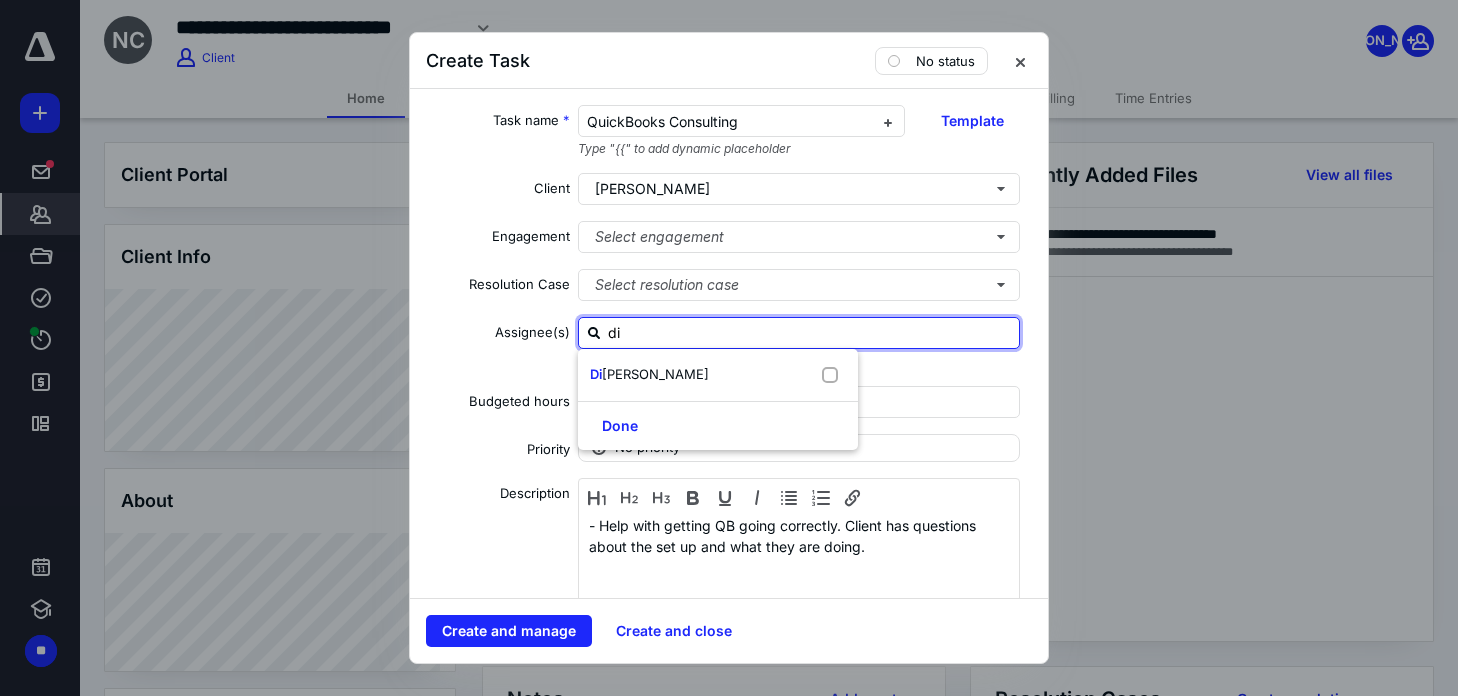 type on "din" 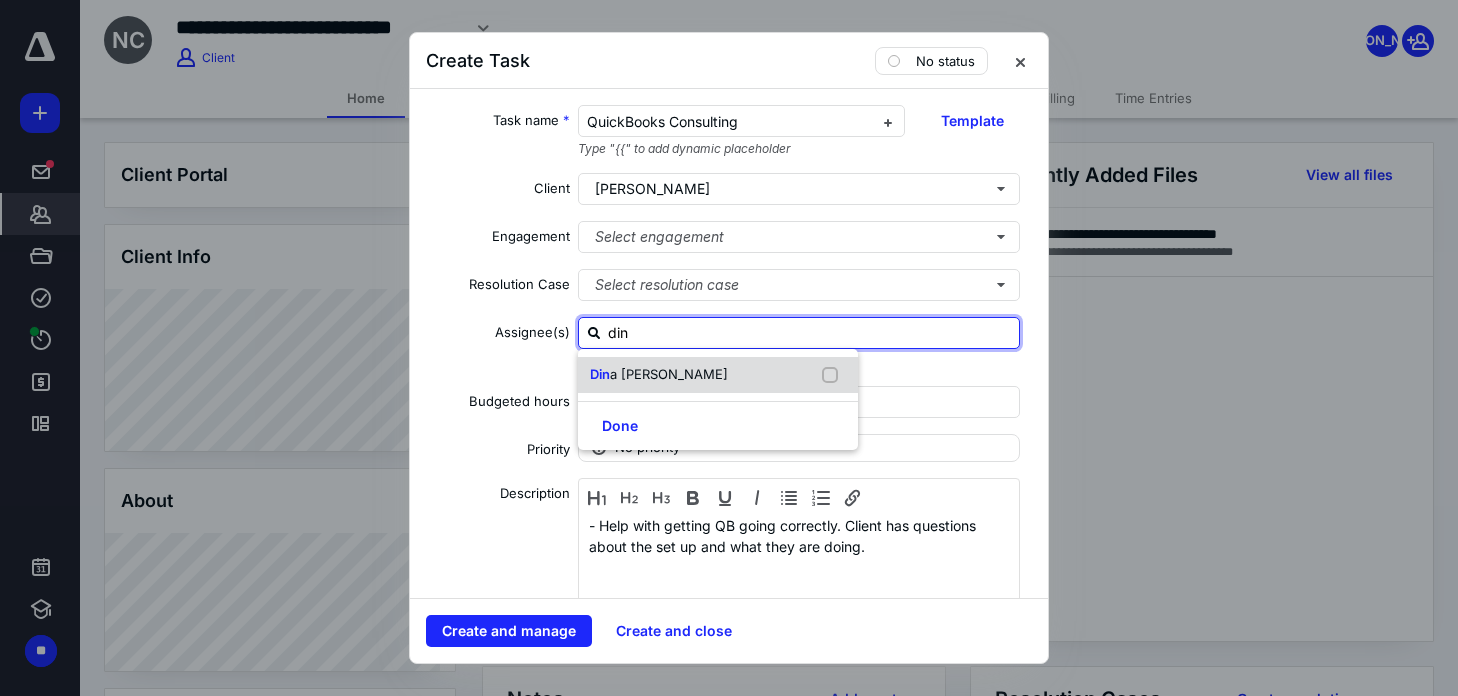 click on "a [PERSON_NAME]" at bounding box center (669, 374) 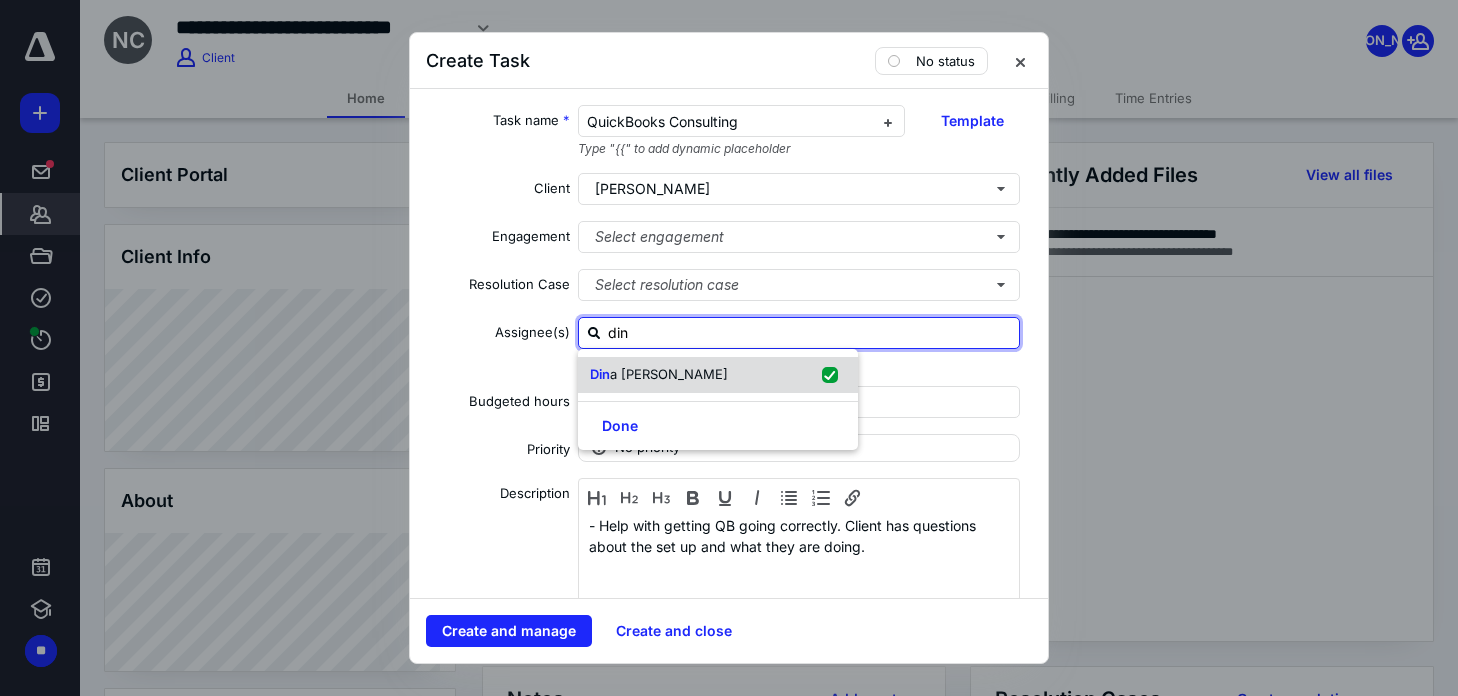 checkbox on "true" 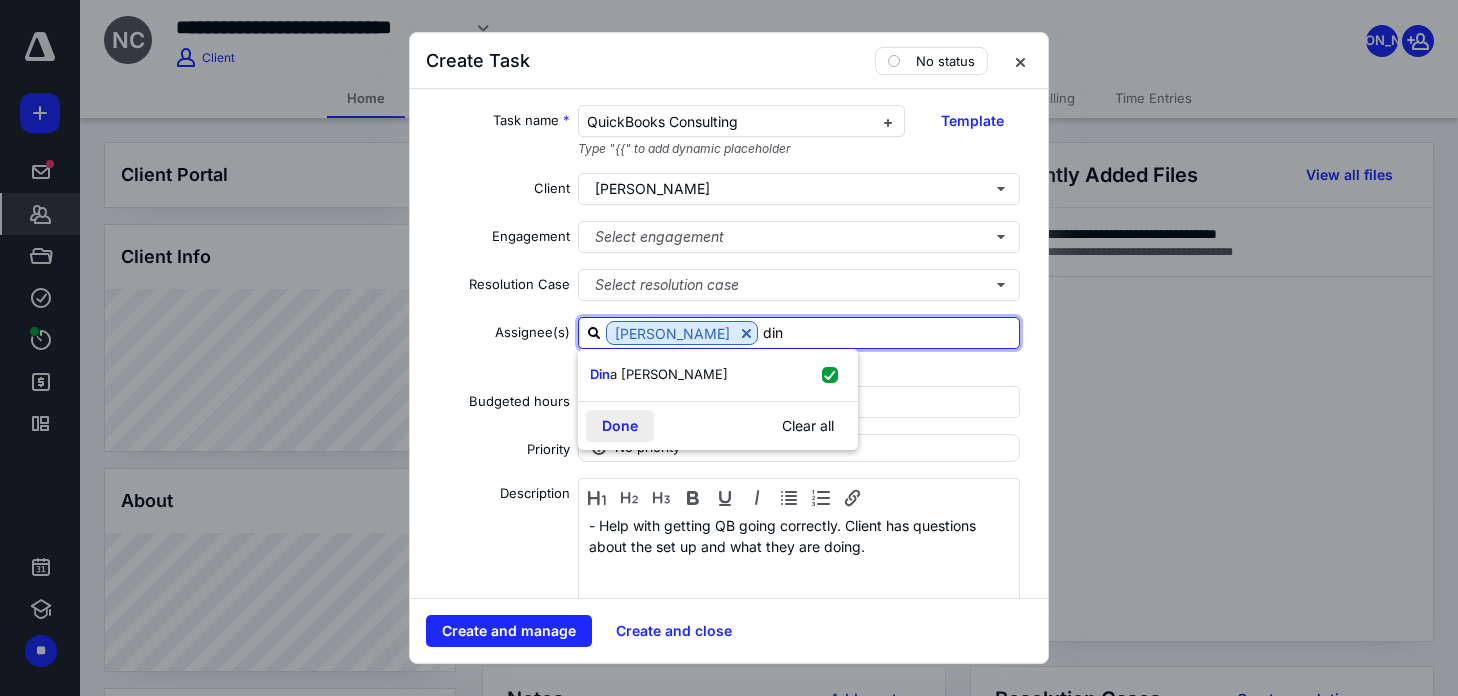 type on "din" 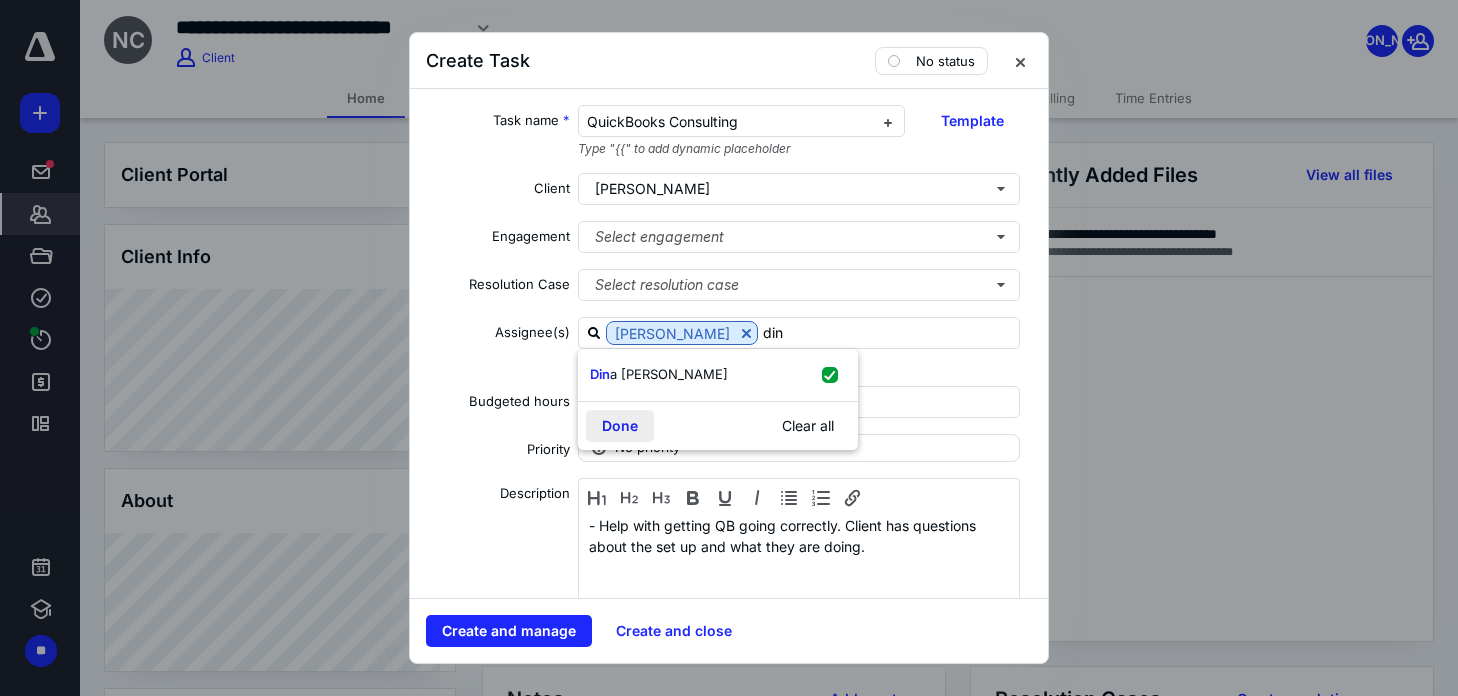 click on "Done" at bounding box center [620, 426] 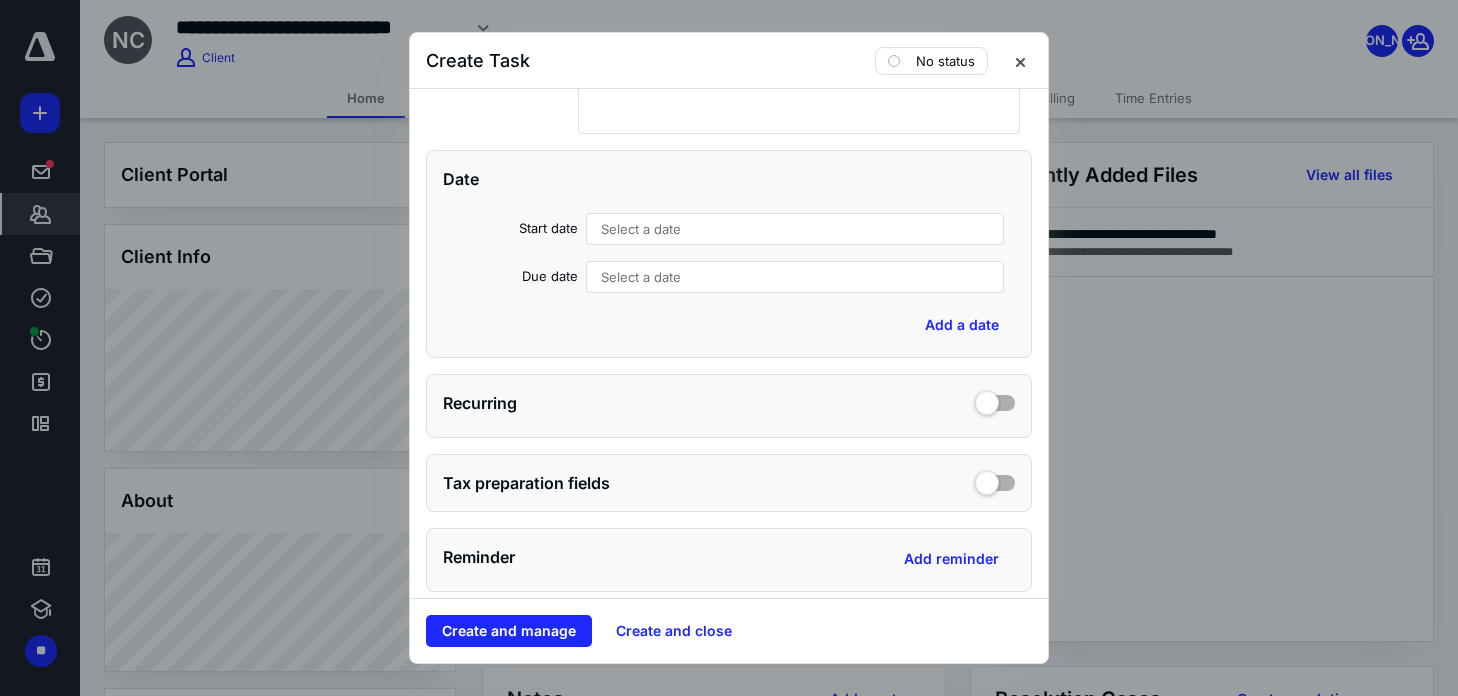 scroll, scrollTop: 500, scrollLeft: 0, axis: vertical 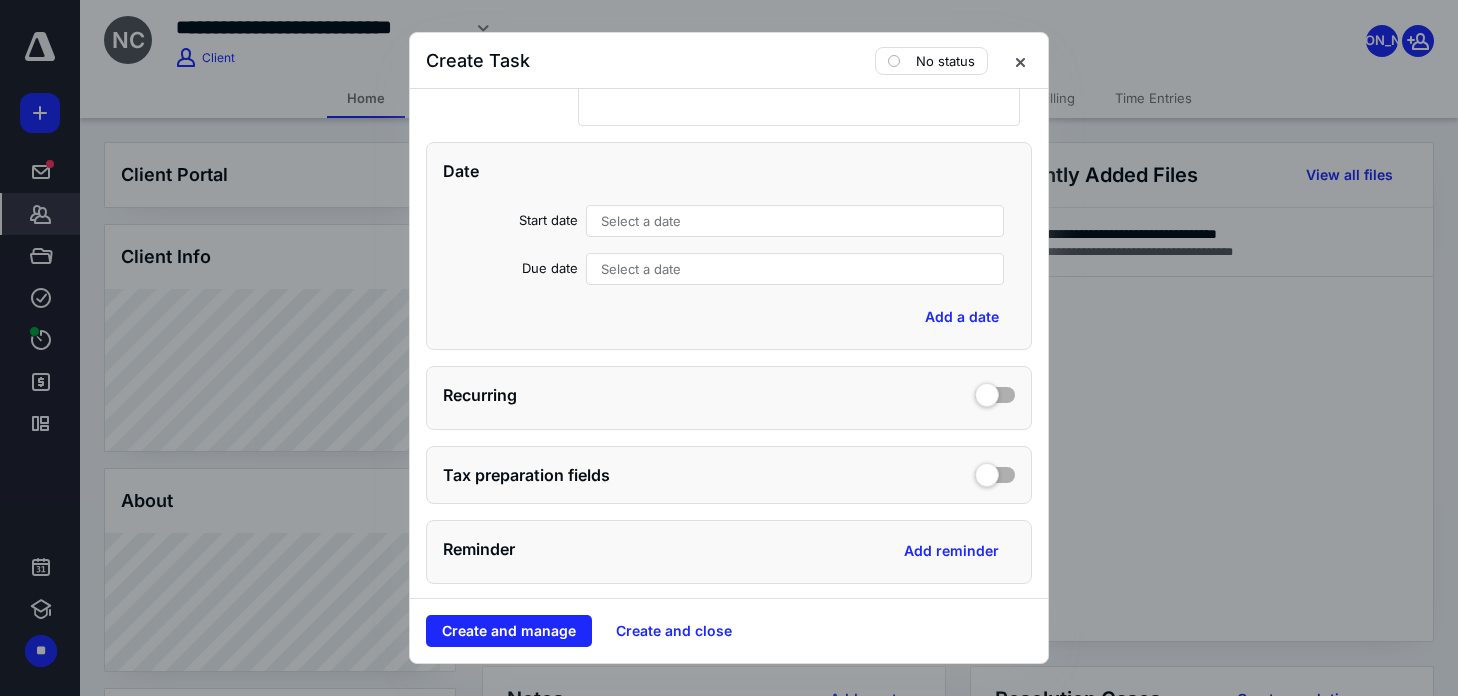 click on "Select a date" at bounding box center [641, 221] 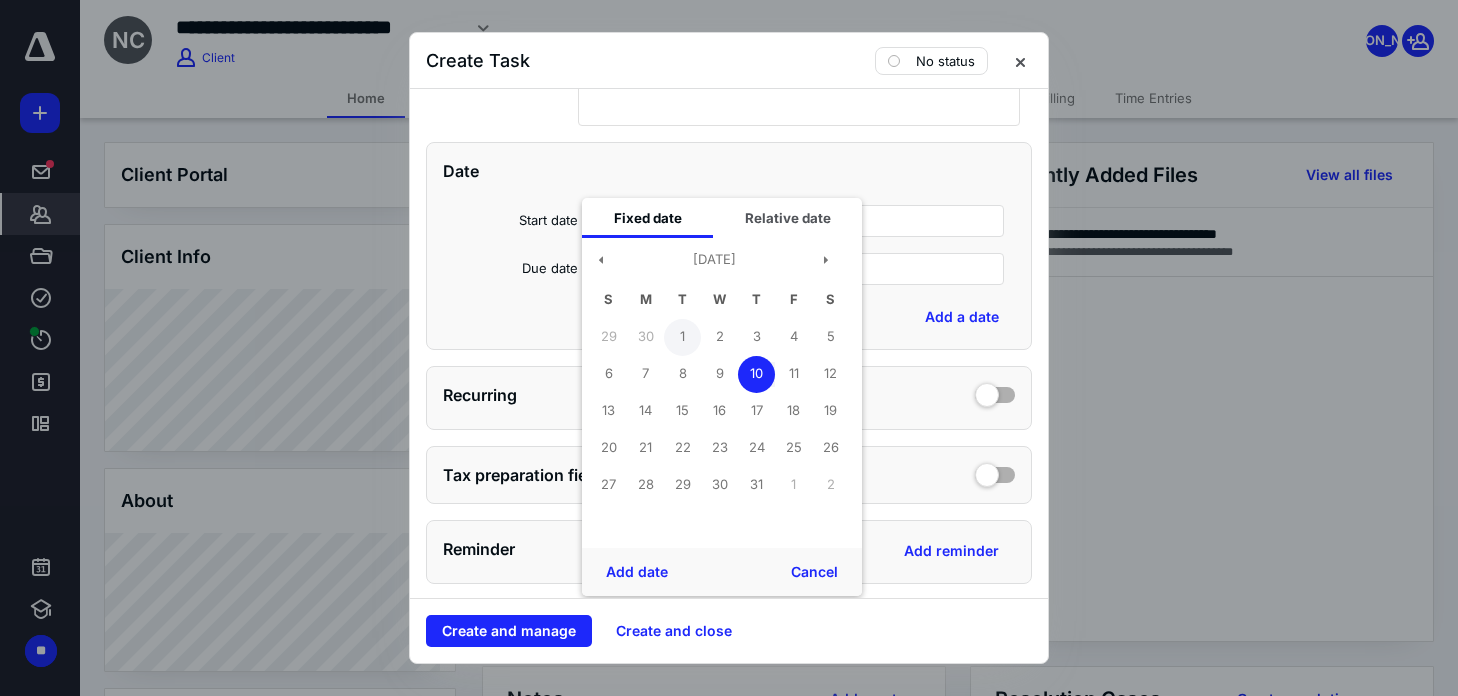 click on "1" at bounding box center [682, 337] 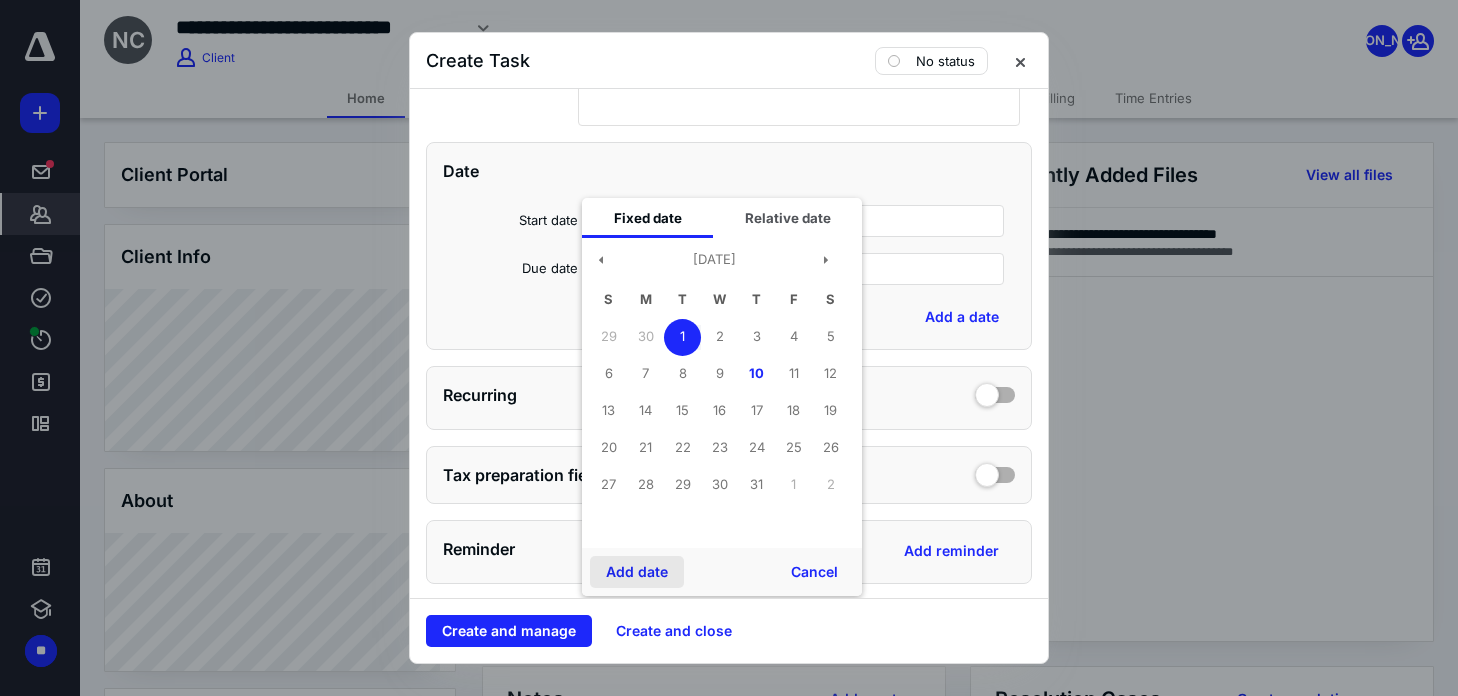 click on "Add date" at bounding box center [637, 572] 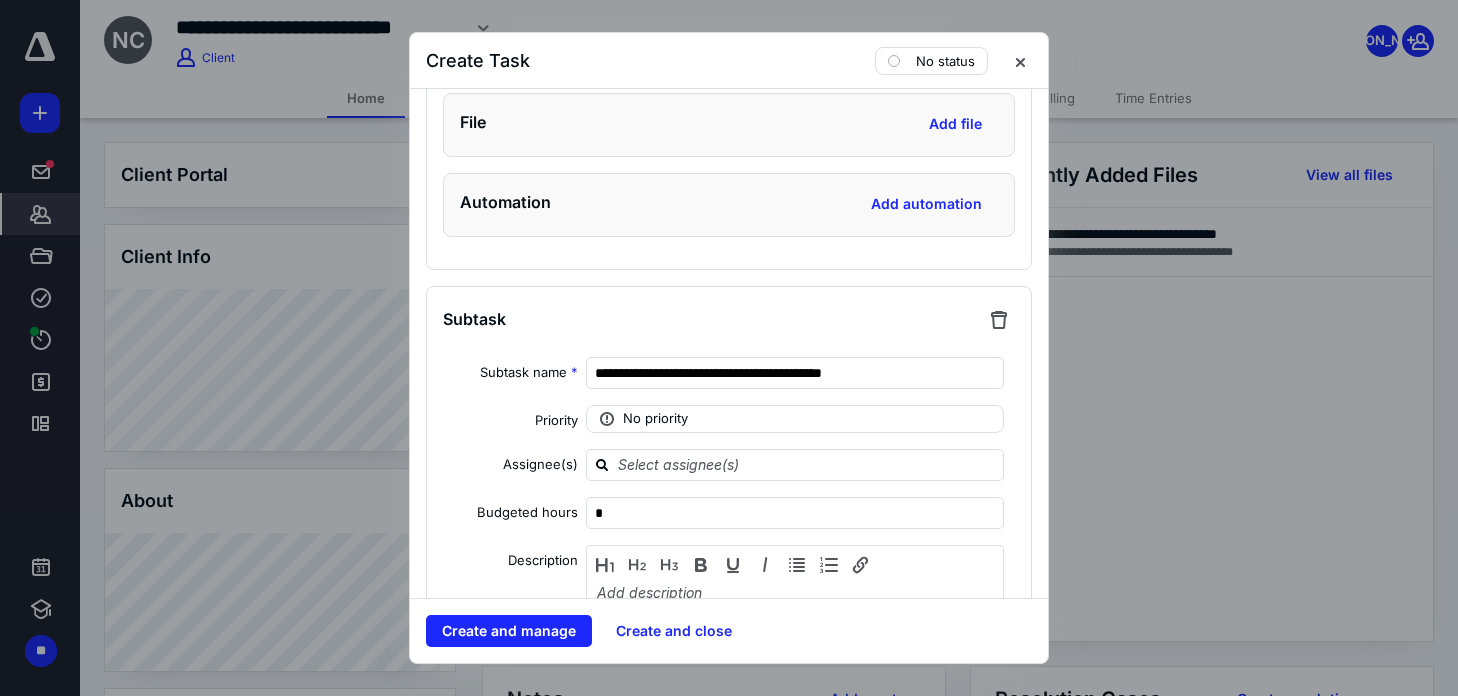 scroll, scrollTop: 2000, scrollLeft: 0, axis: vertical 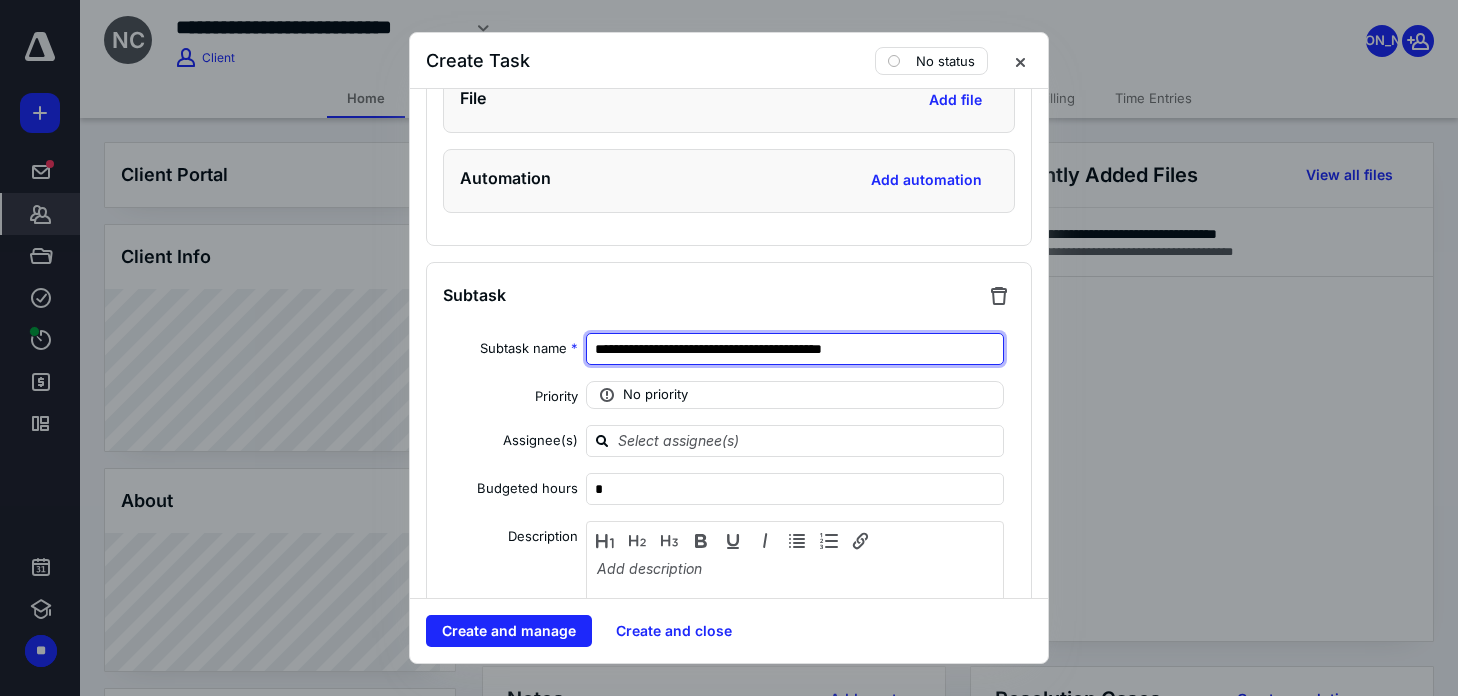 click on "**********" at bounding box center (795, 349) 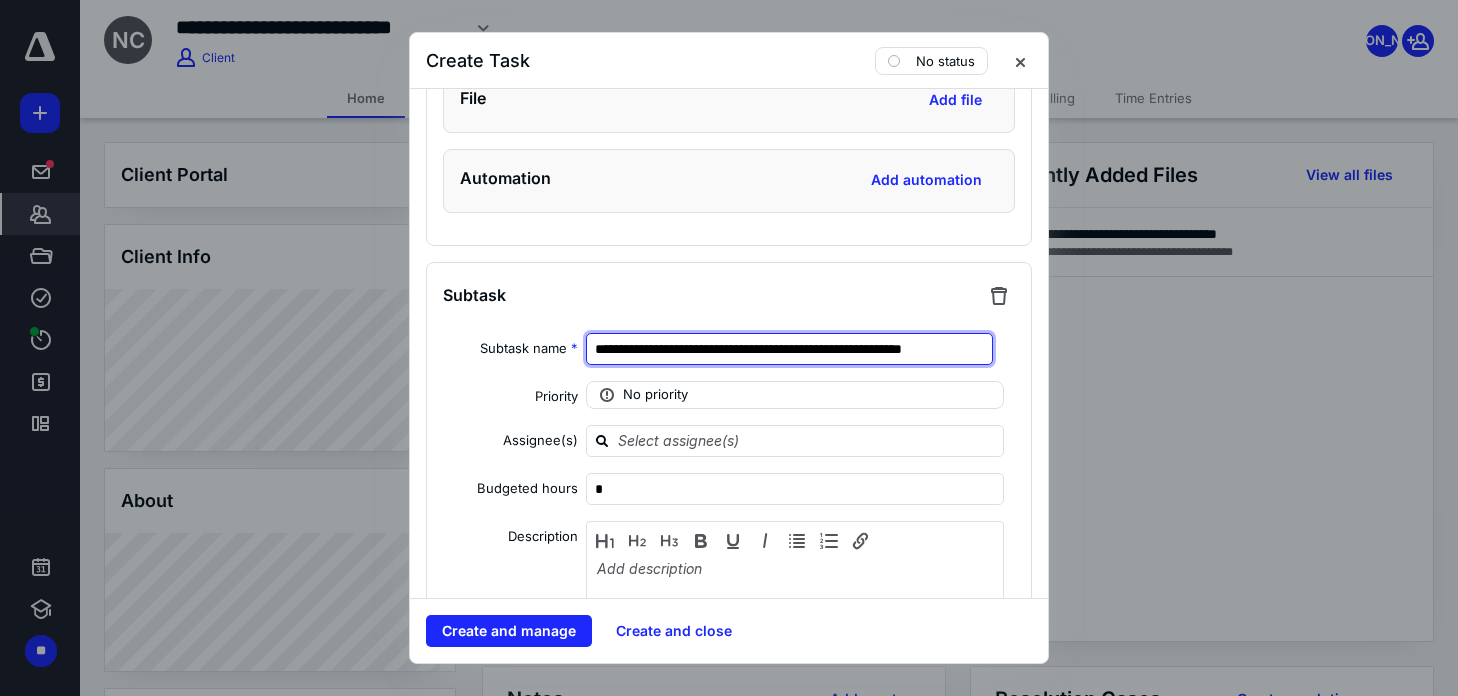 scroll, scrollTop: 0, scrollLeft: 23, axis: horizontal 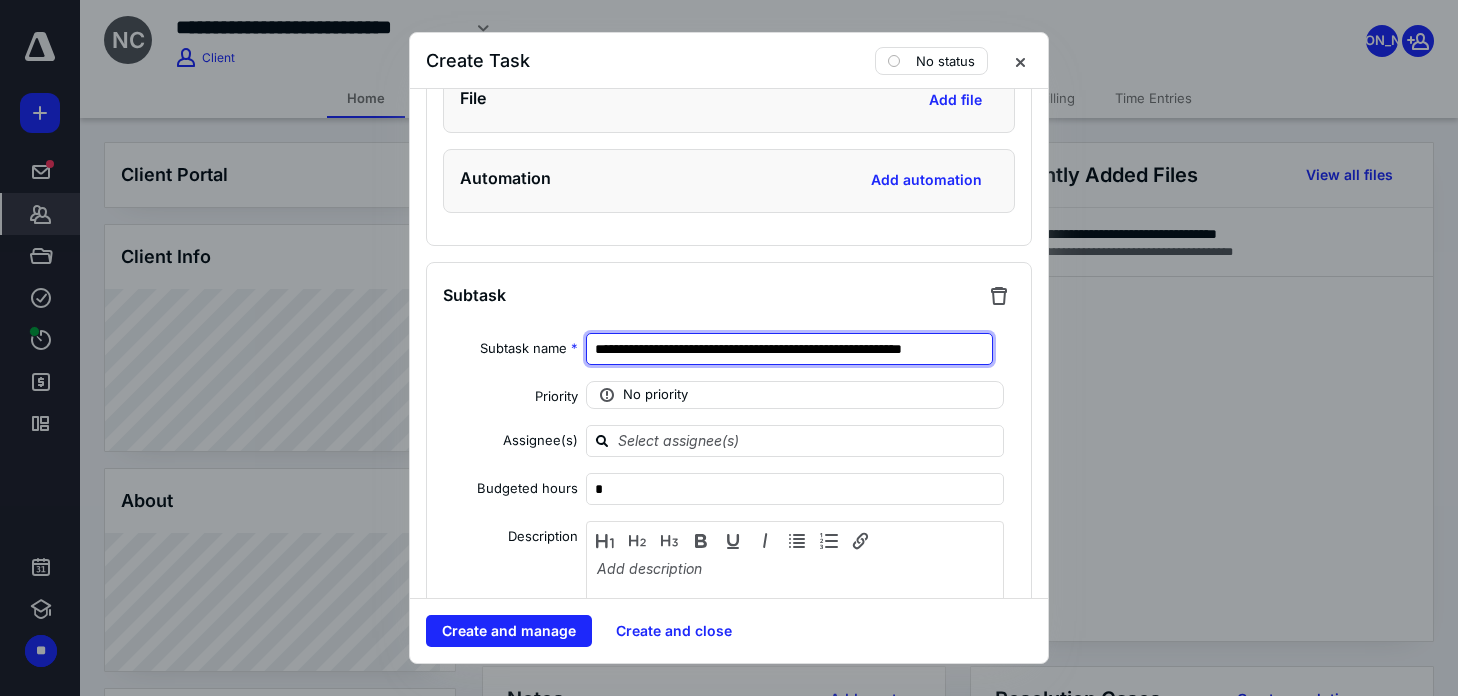 drag, startPoint x: 734, startPoint y: 345, endPoint x: 909, endPoint y: 336, distance: 175.23128 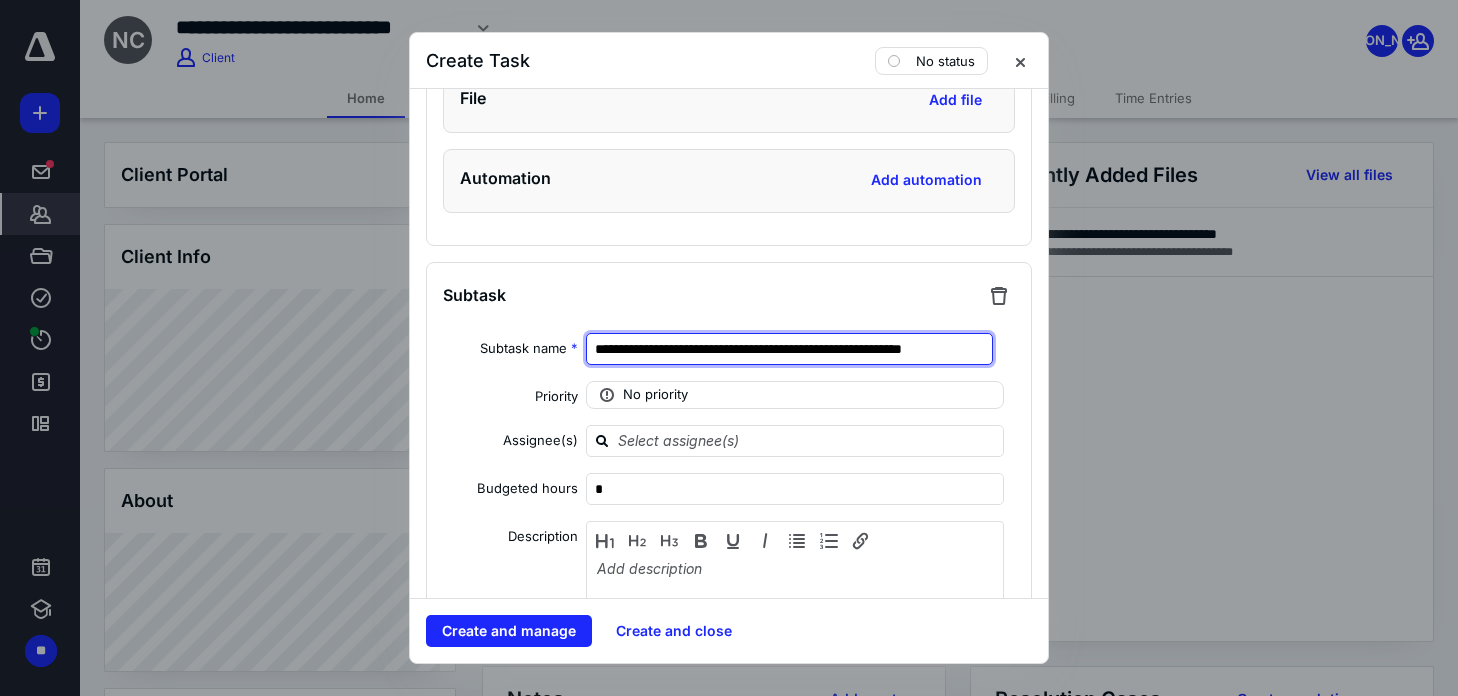 click on "**********" at bounding box center (789, 349) 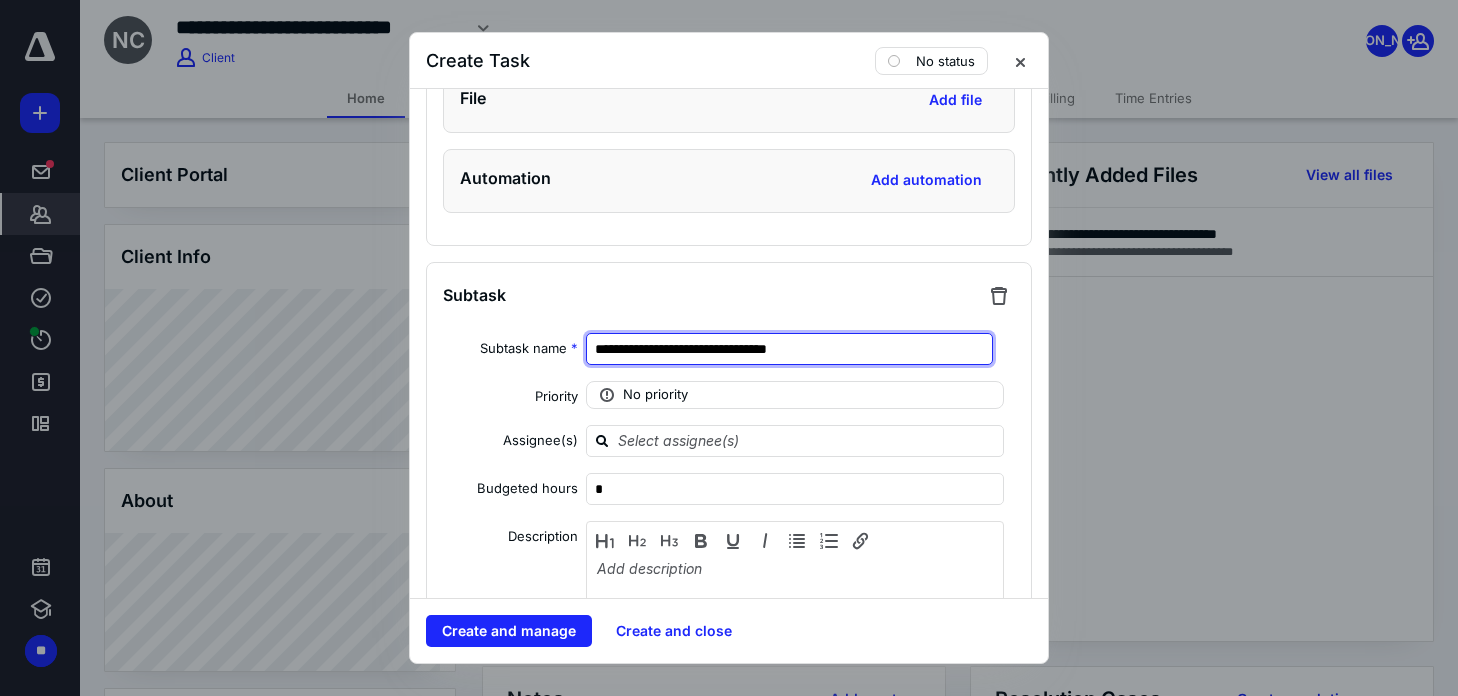 scroll, scrollTop: 0, scrollLeft: 0, axis: both 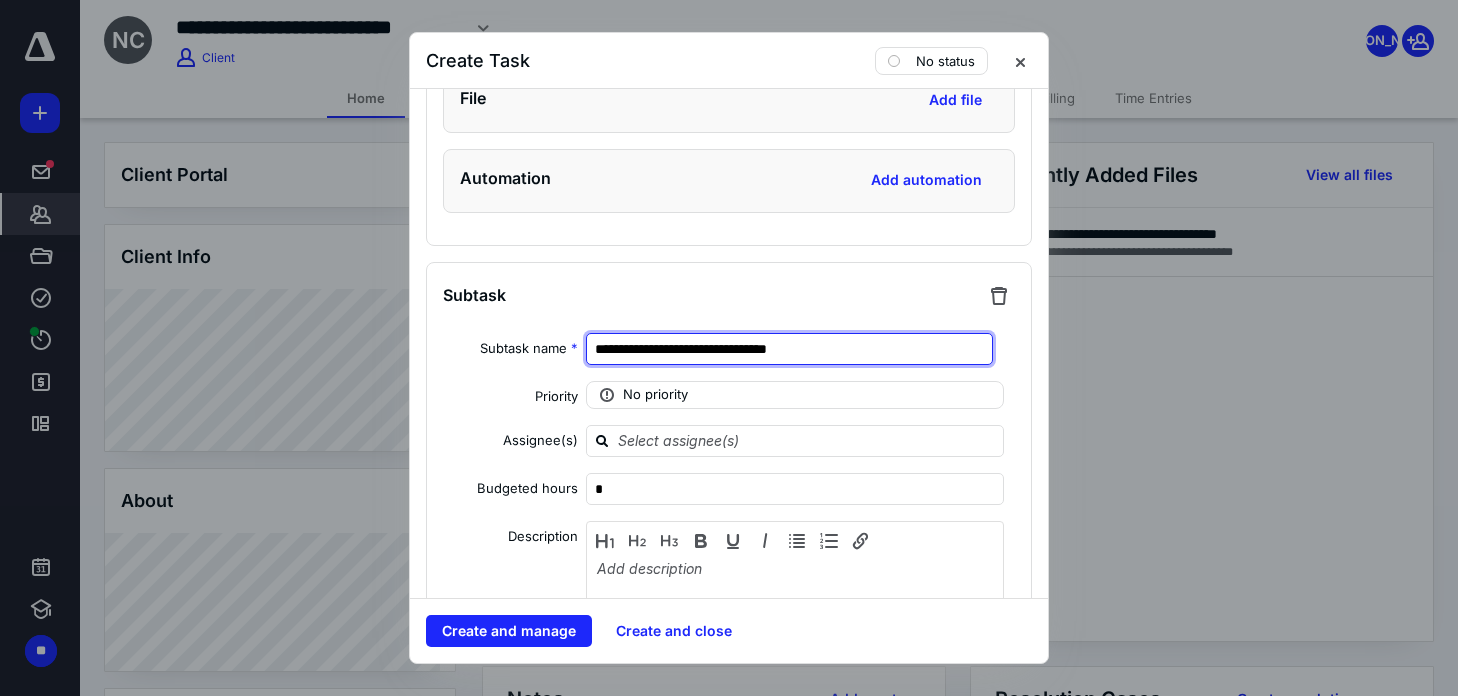 click on "**********" at bounding box center (789, 349) 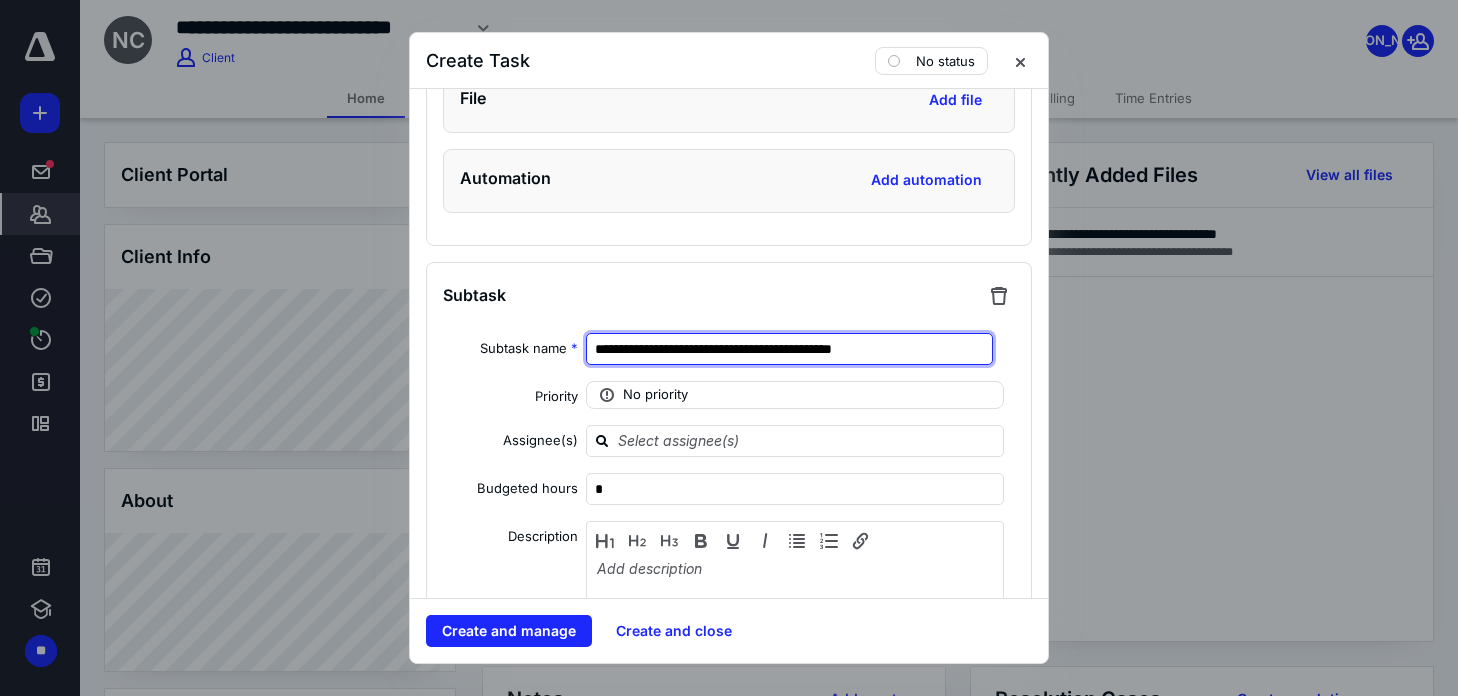 click on "**********" at bounding box center (789, 349) 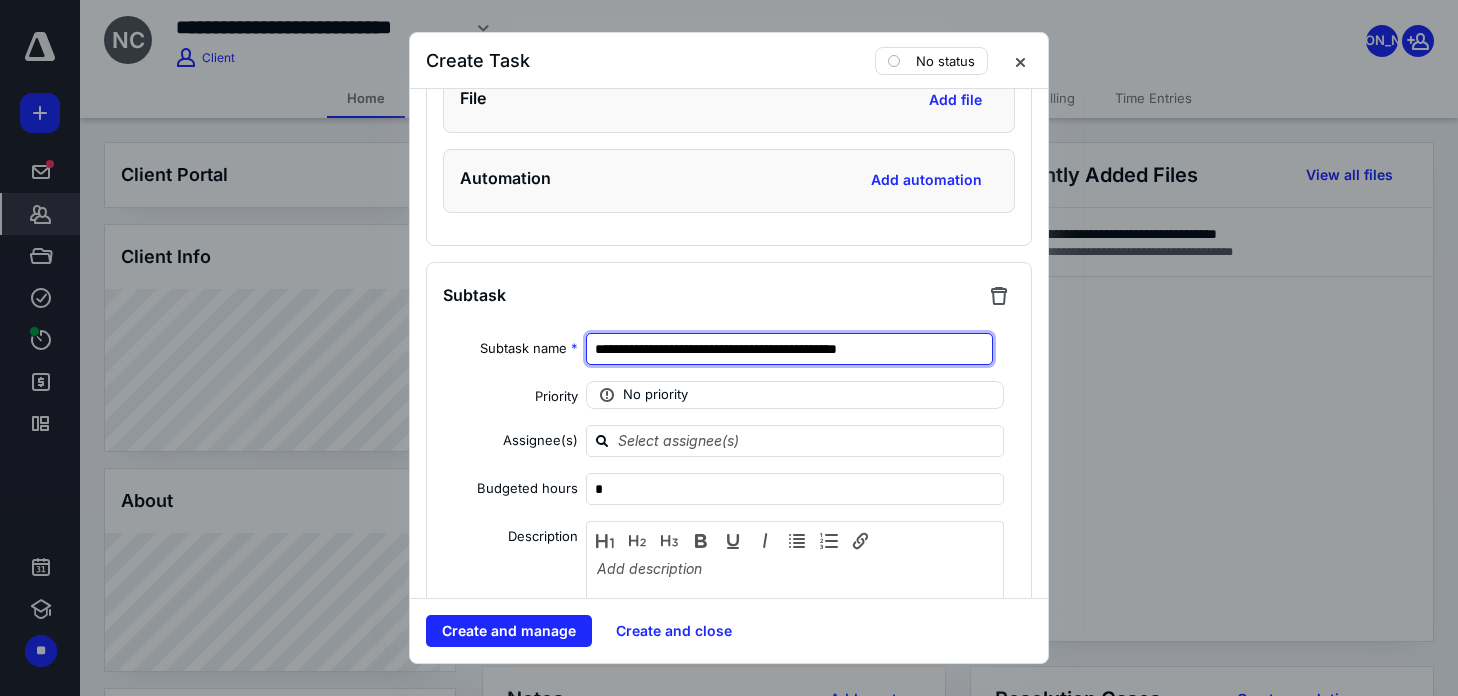 drag, startPoint x: 886, startPoint y: 348, endPoint x: 912, endPoint y: 346, distance: 26.076809 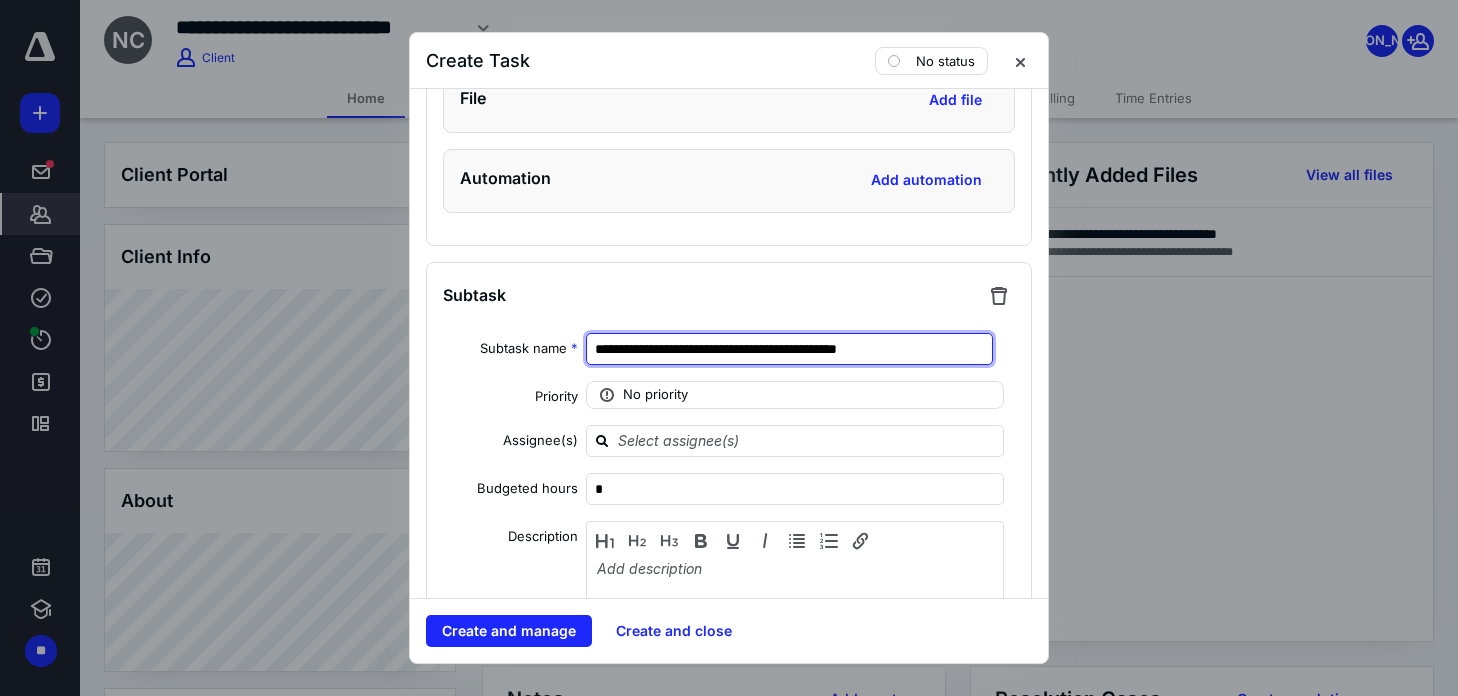 click on "**********" at bounding box center (789, 349) 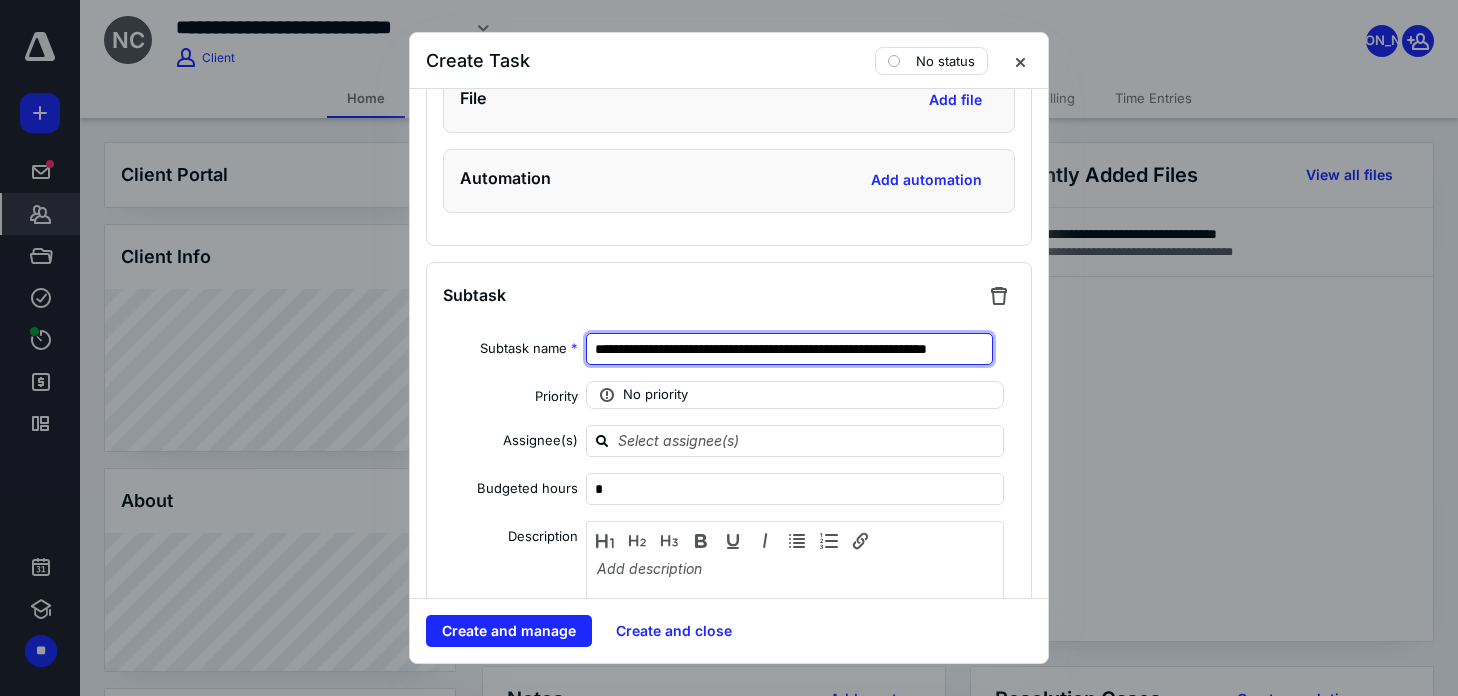 scroll, scrollTop: 0, scrollLeft: 56, axis: horizontal 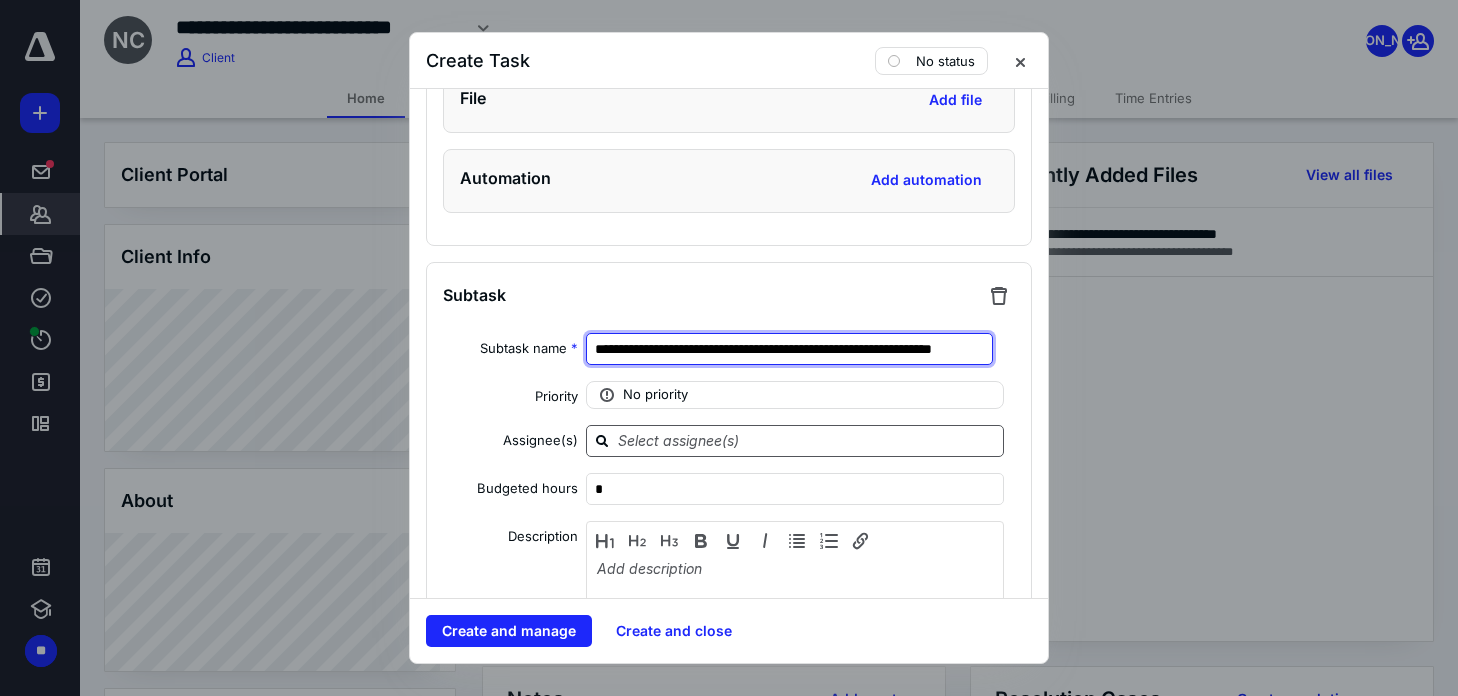 type on "**********" 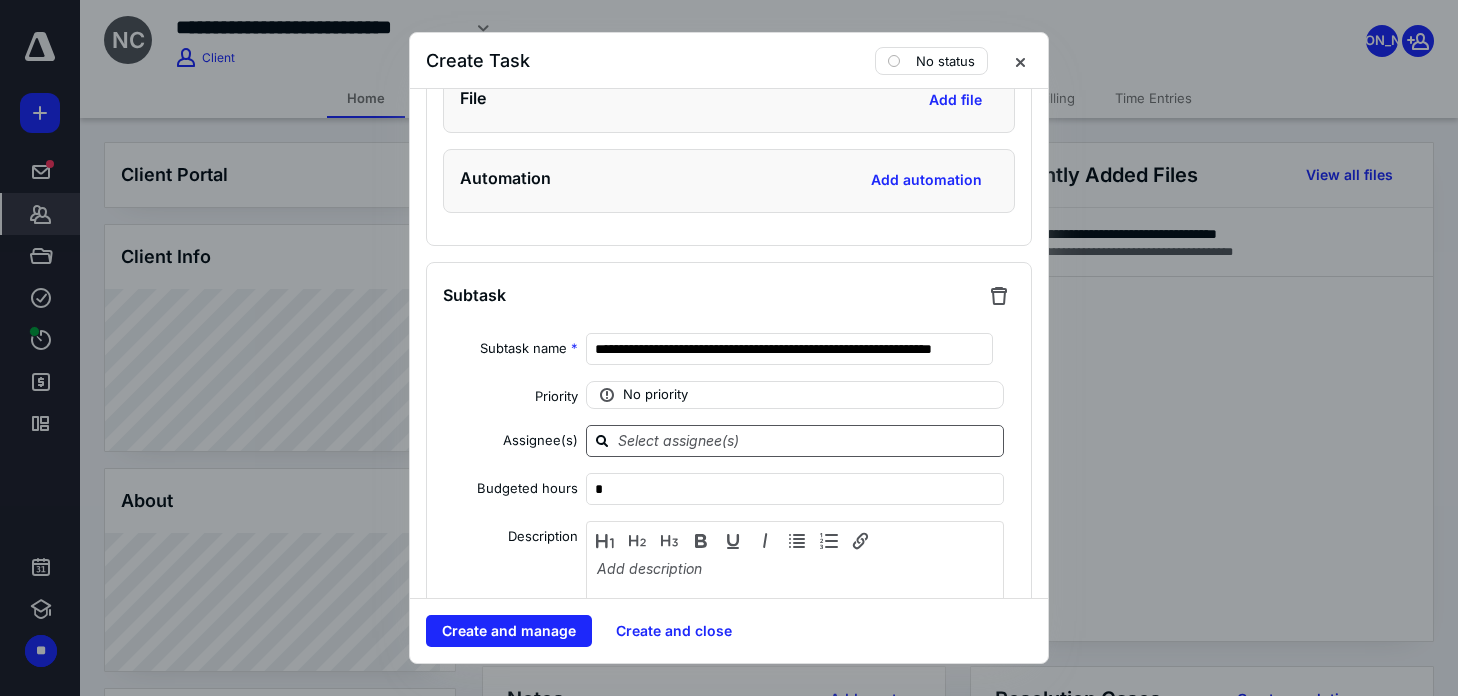 click at bounding box center (807, 440) 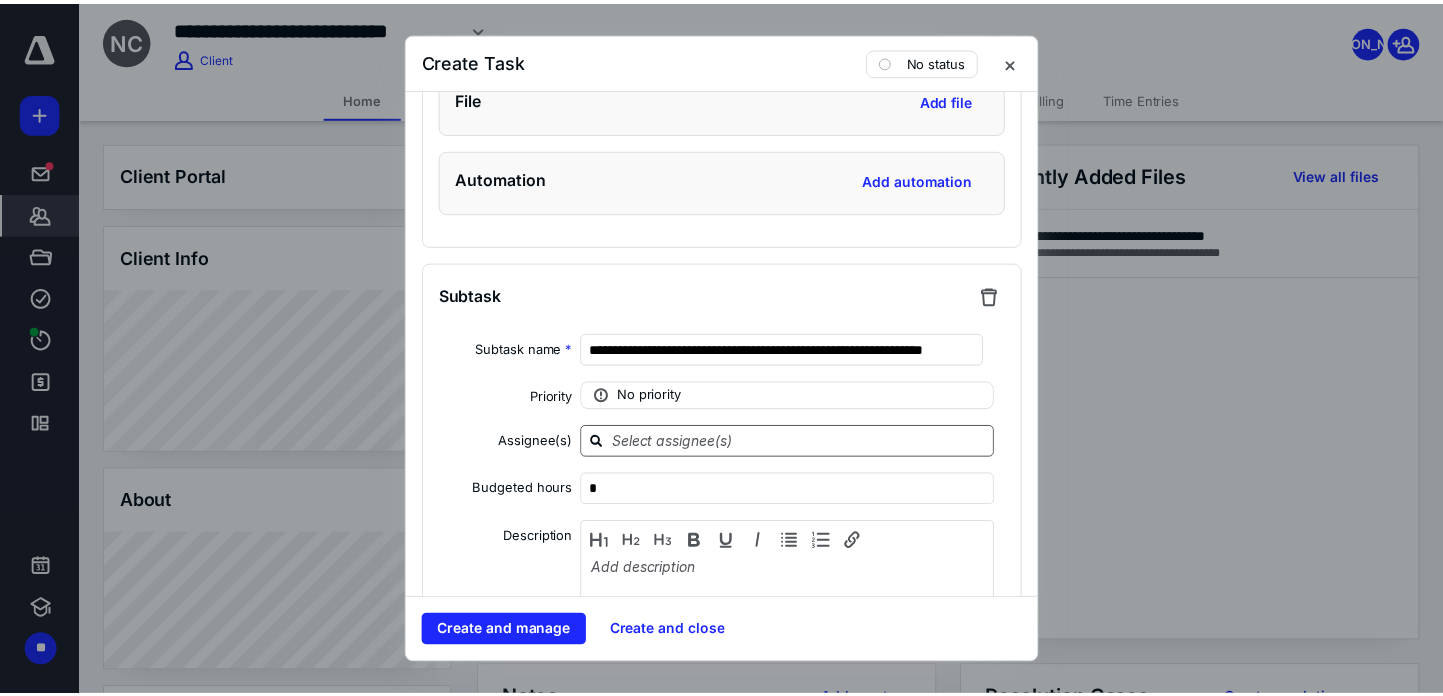 scroll, scrollTop: 0, scrollLeft: 0, axis: both 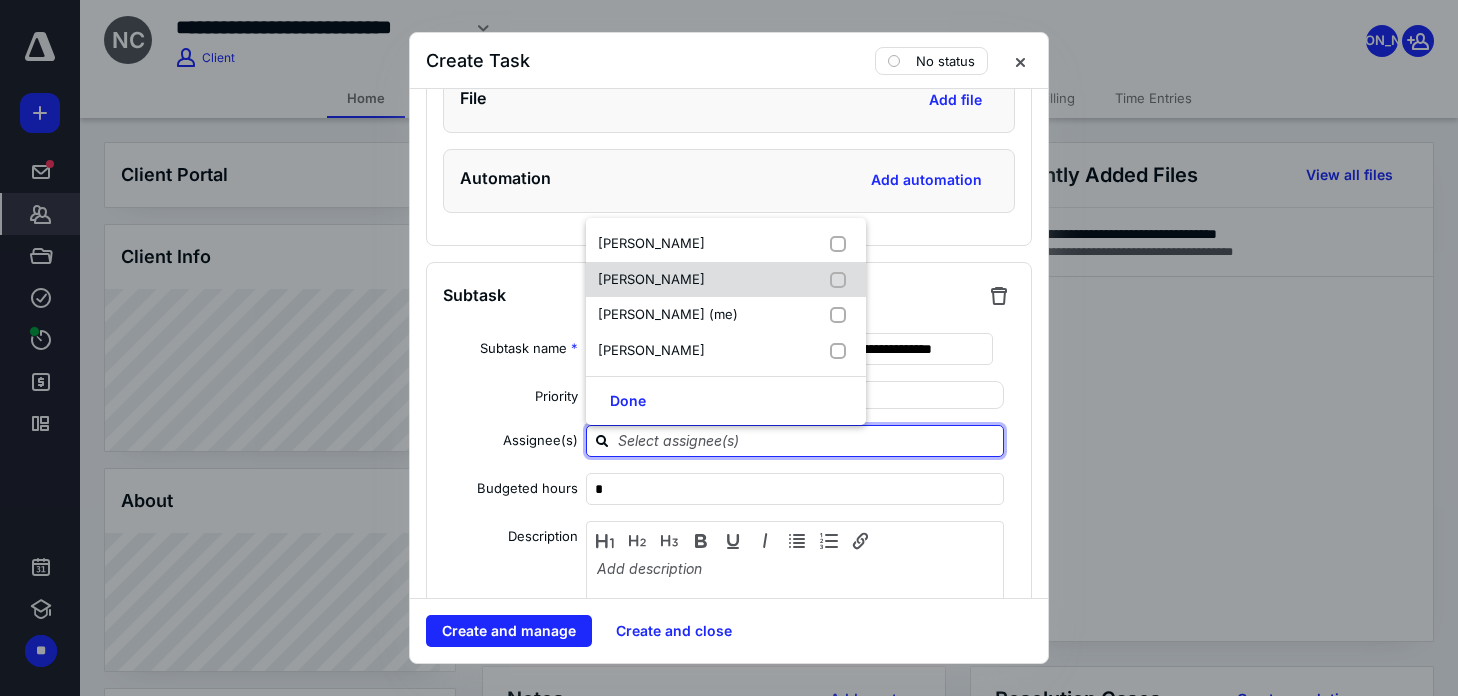 click on "[PERSON_NAME]" at bounding box center (651, 279) 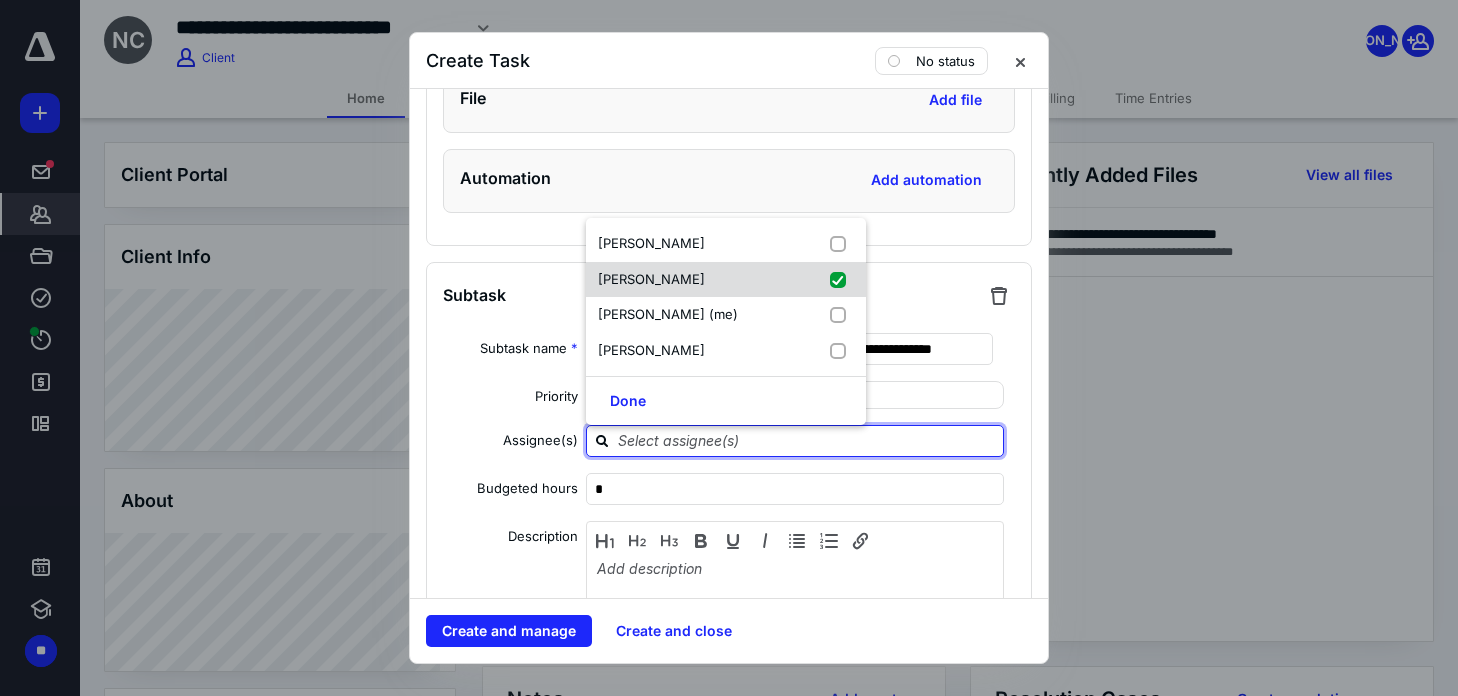 checkbox on "true" 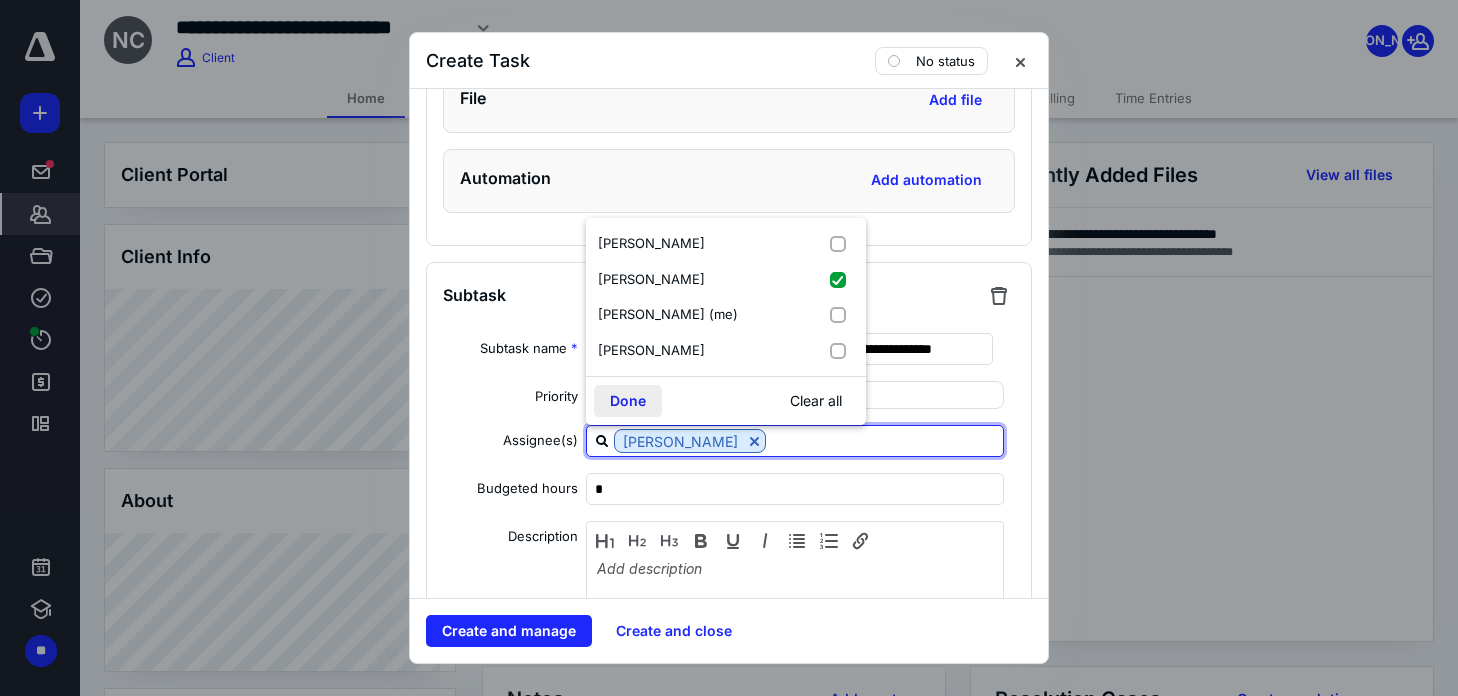 click on "Done" at bounding box center [628, 401] 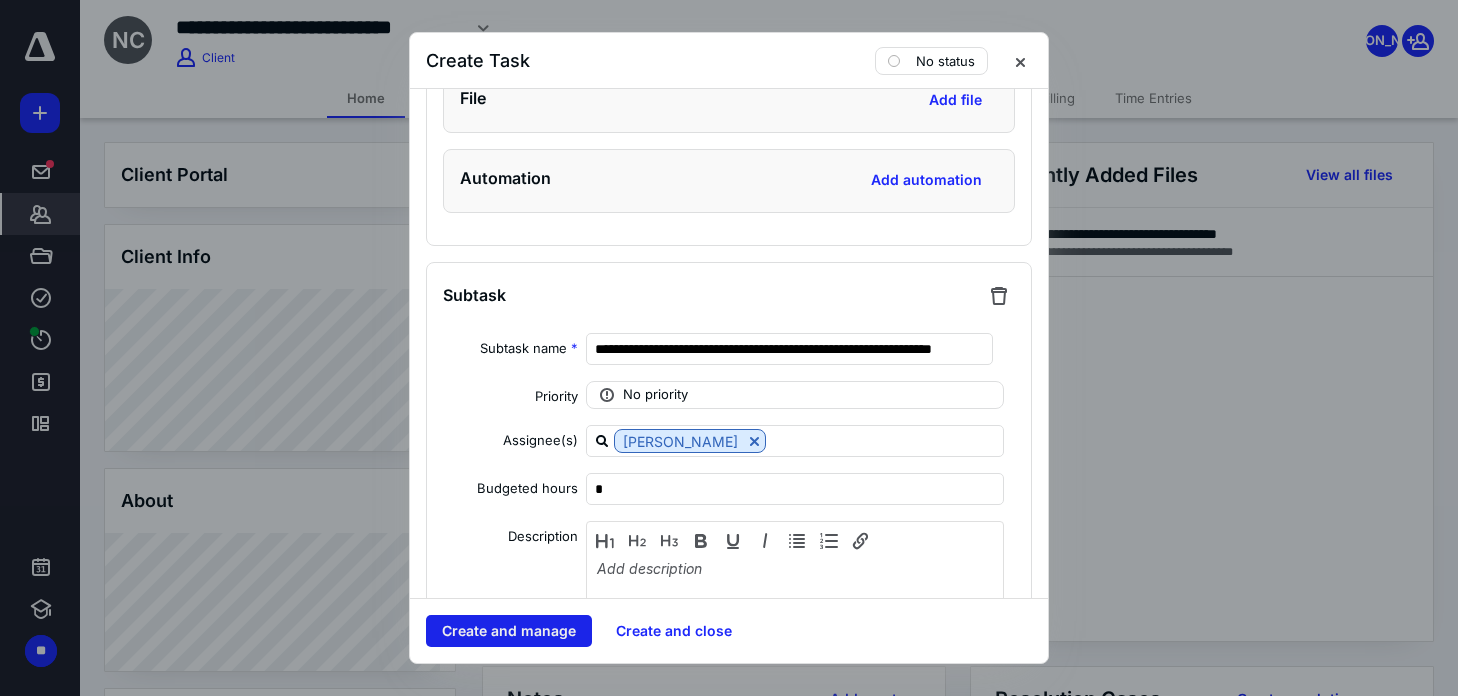 click on "Create and manage" at bounding box center [509, 631] 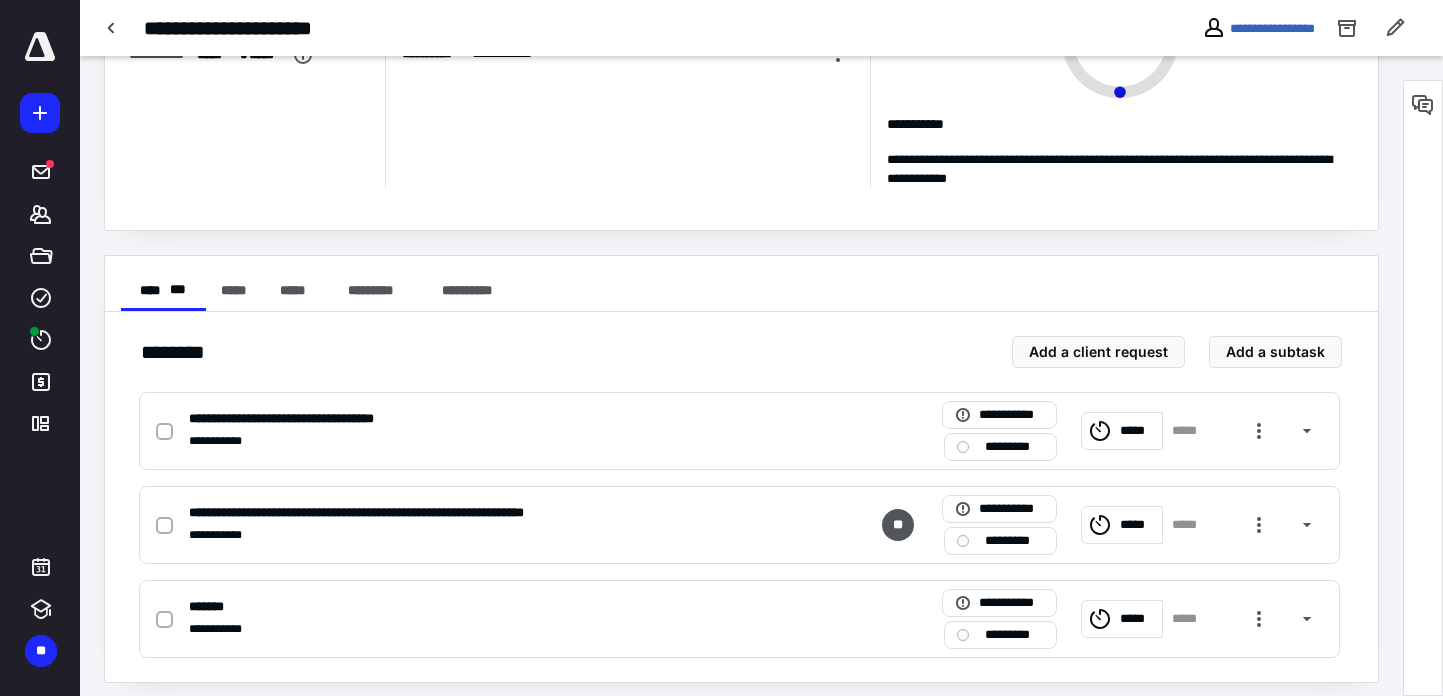scroll, scrollTop: 197, scrollLeft: 0, axis: vertical 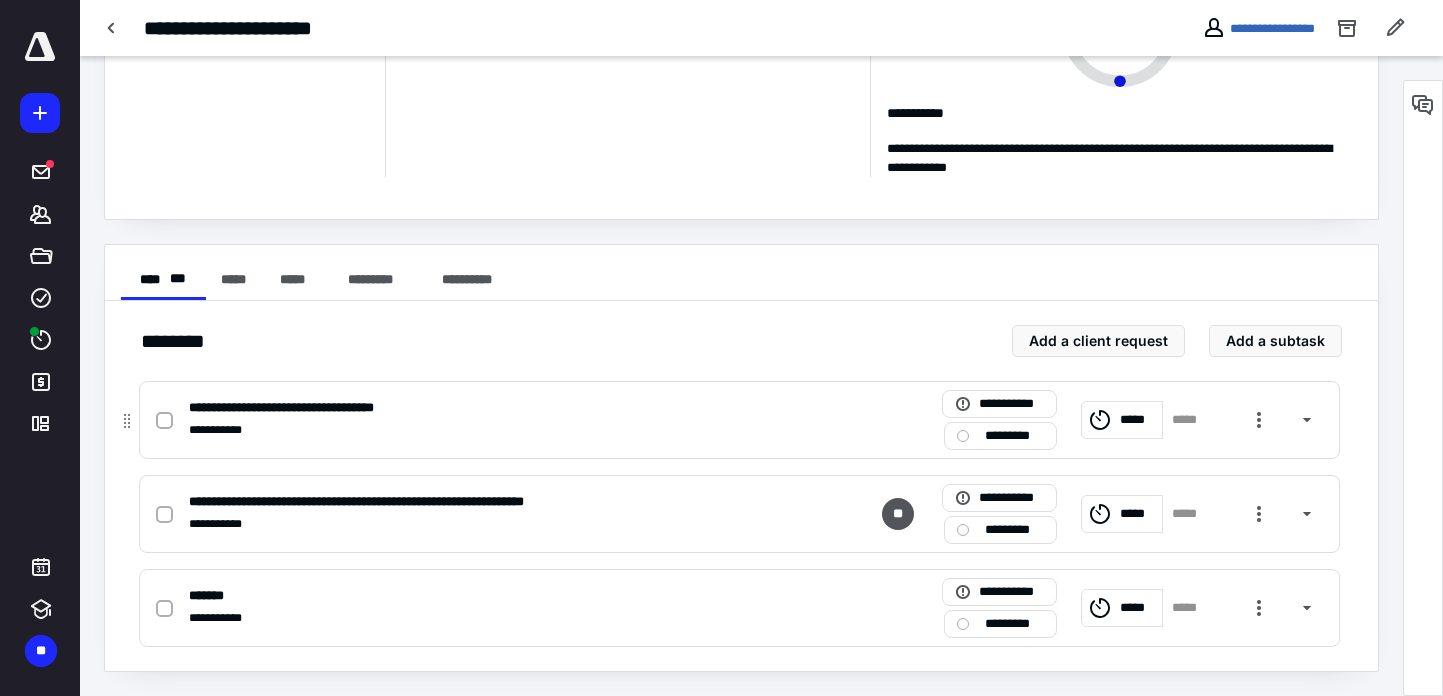 click on "**********" at bounding box center (223, 430) 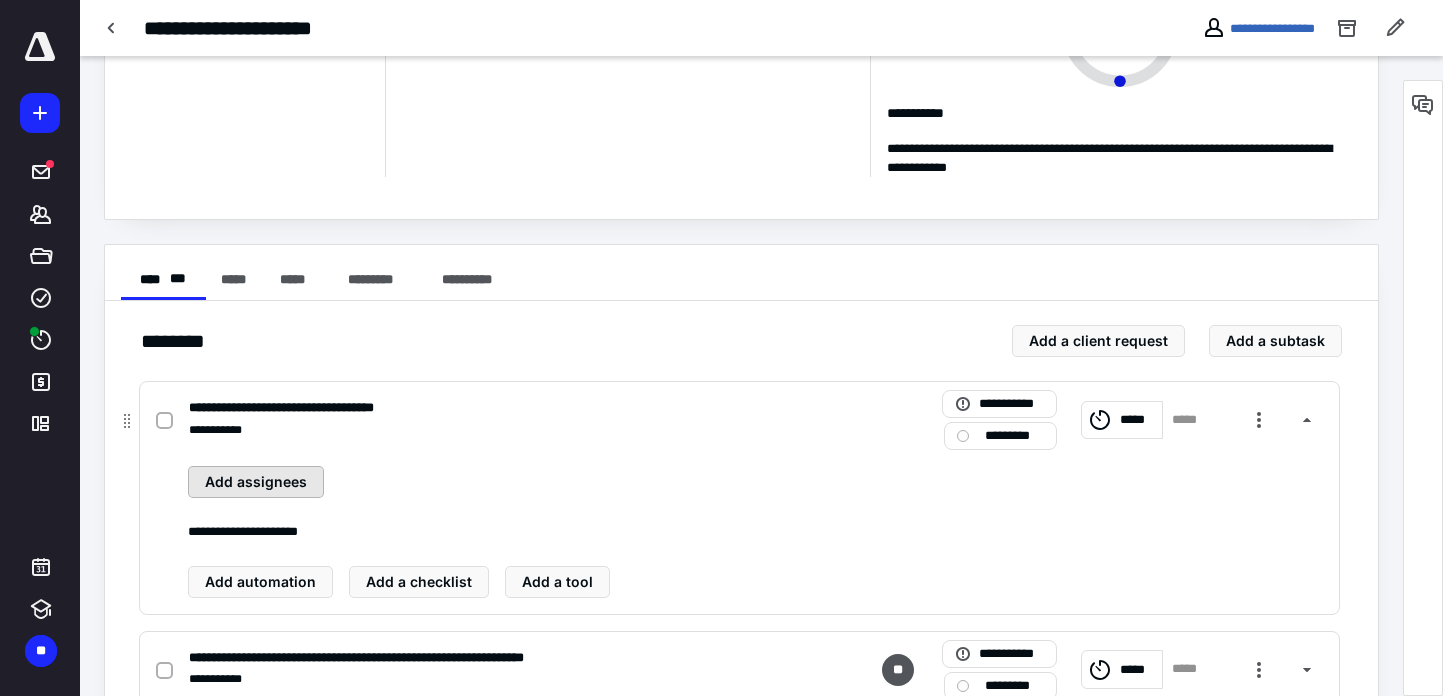 click on "Add assignees" at bounding box center [256, 482] 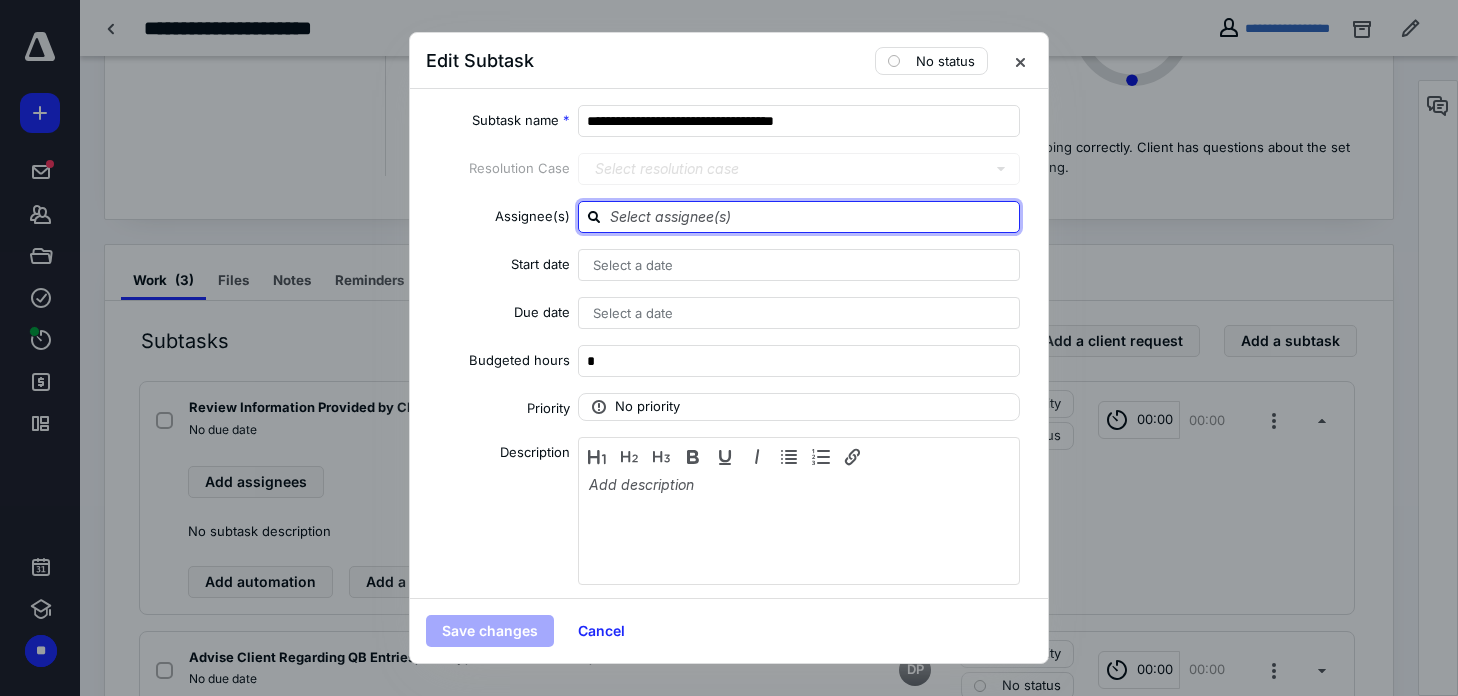 click at bounding box center (811, 216) 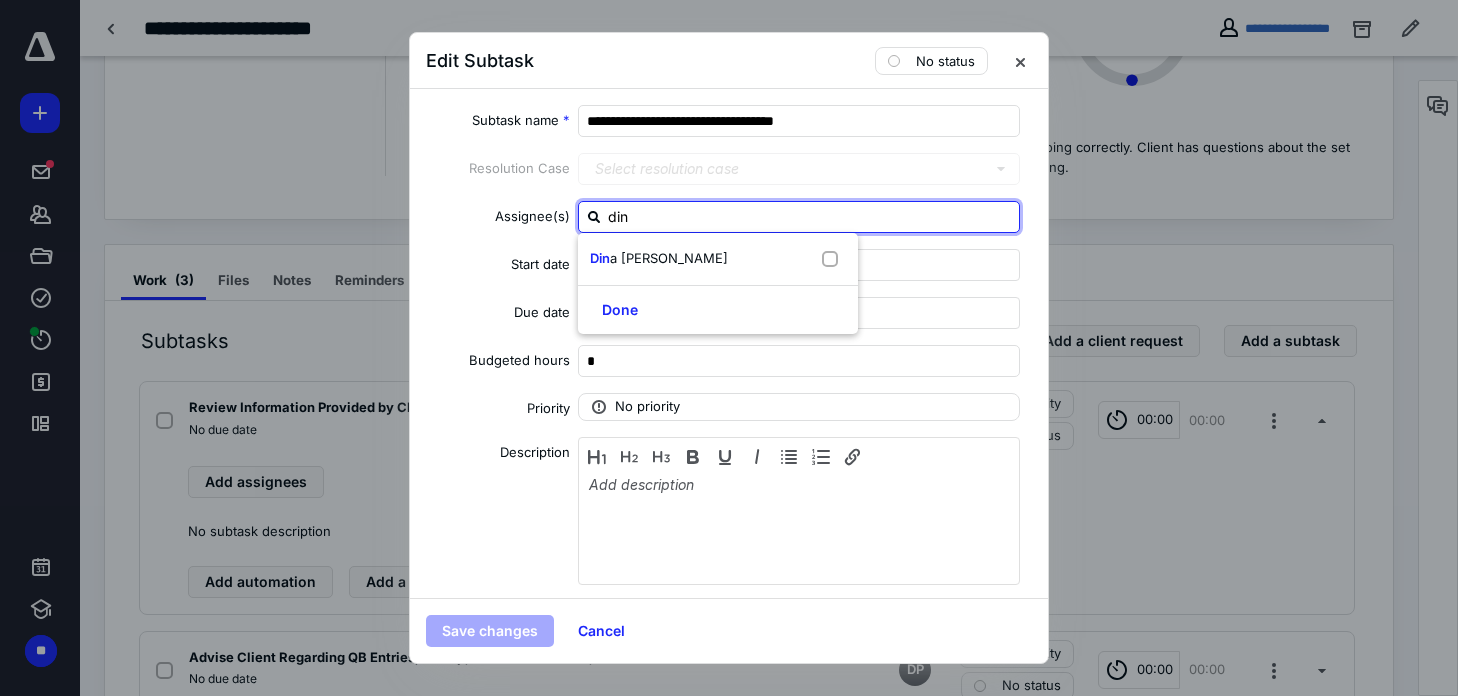 type on "[PERSON_NAME]" 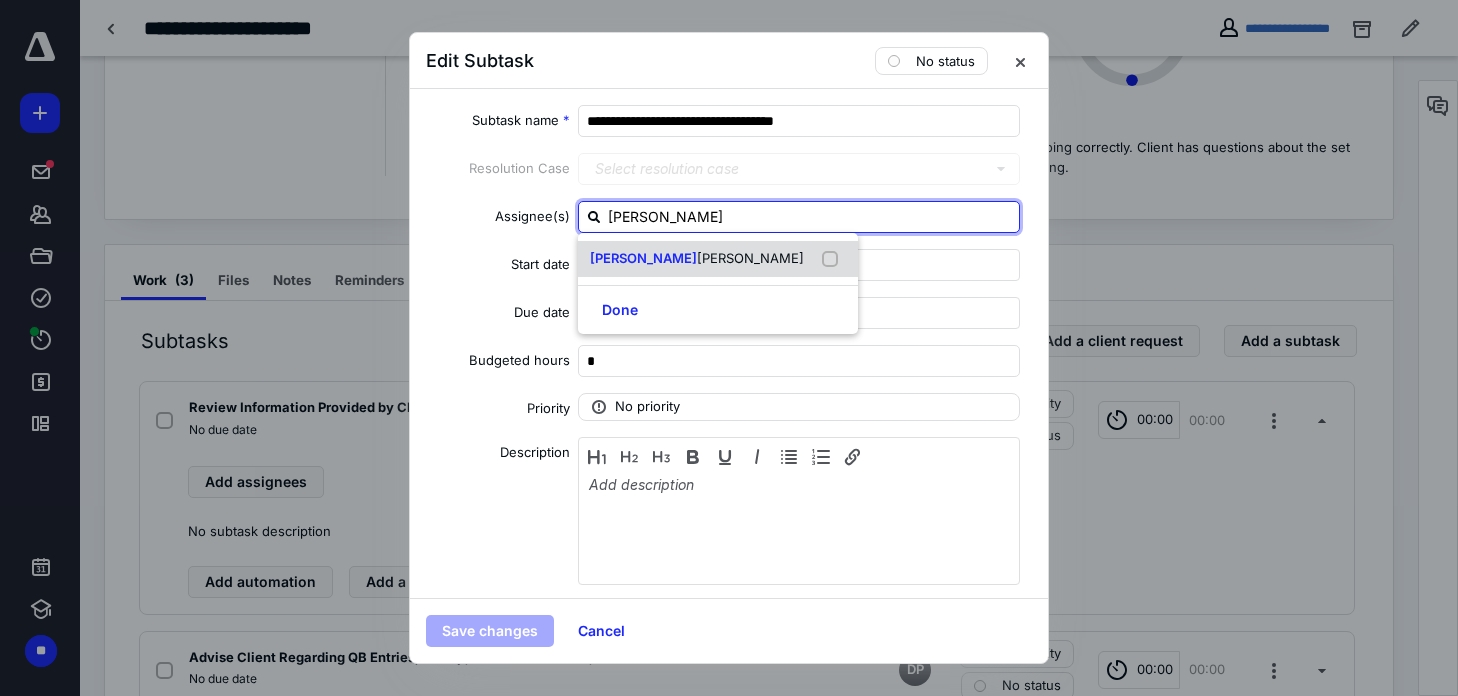 click on "[PERSON_NAME]" at bounding box center (697, 259) 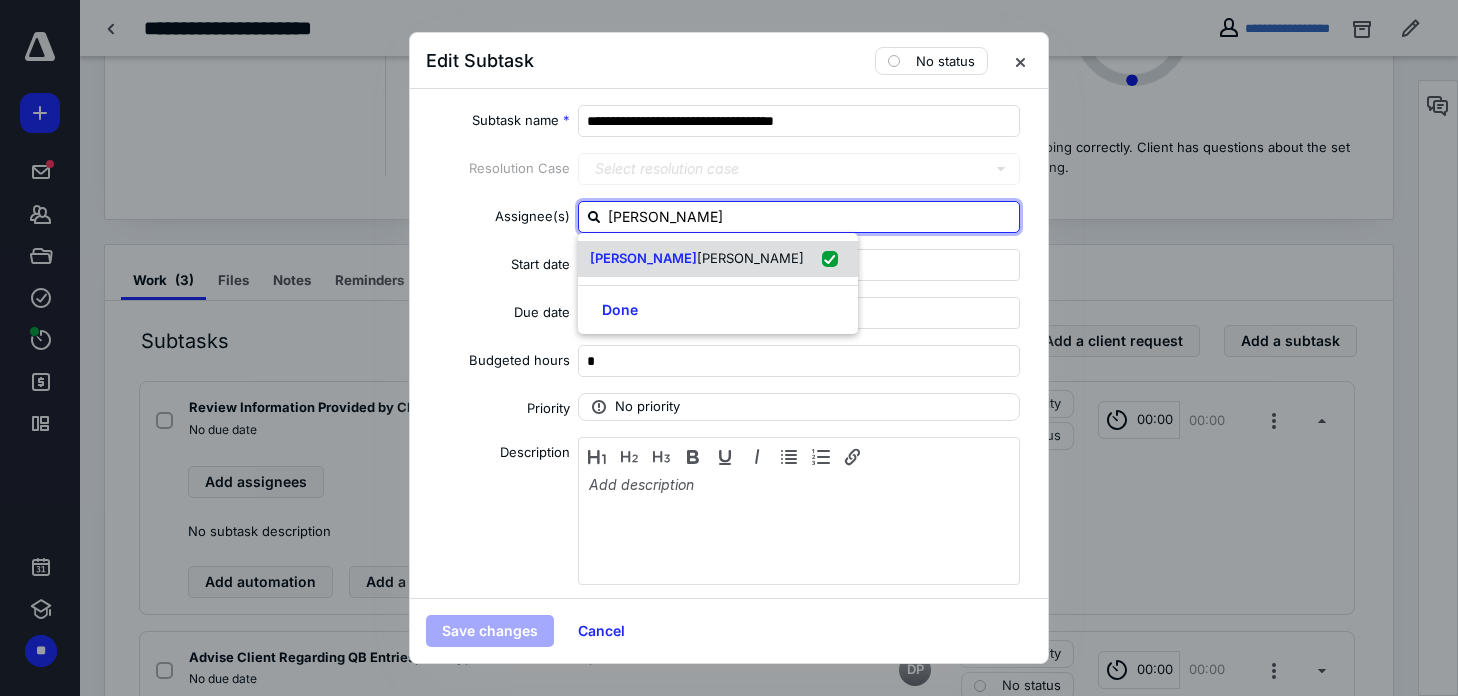 checkbox on "true" 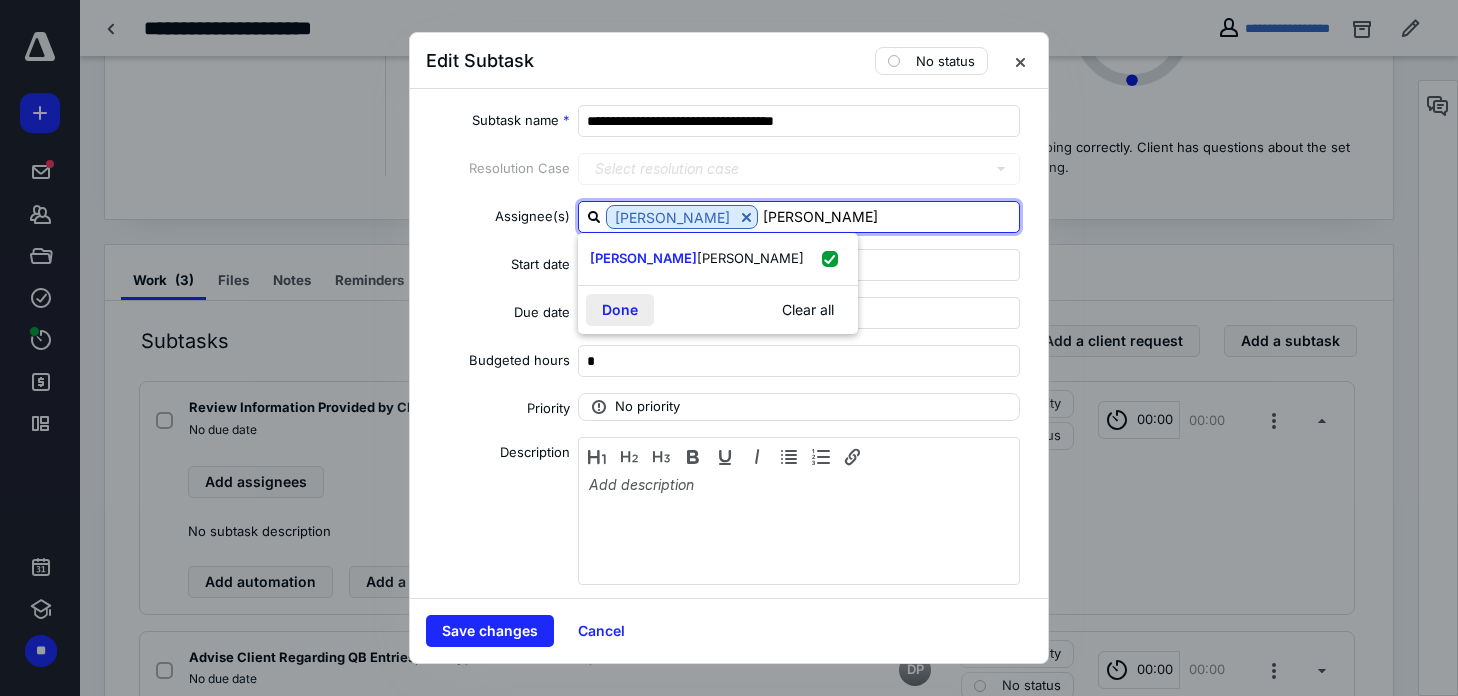 type on "[PERSON_NAME]" 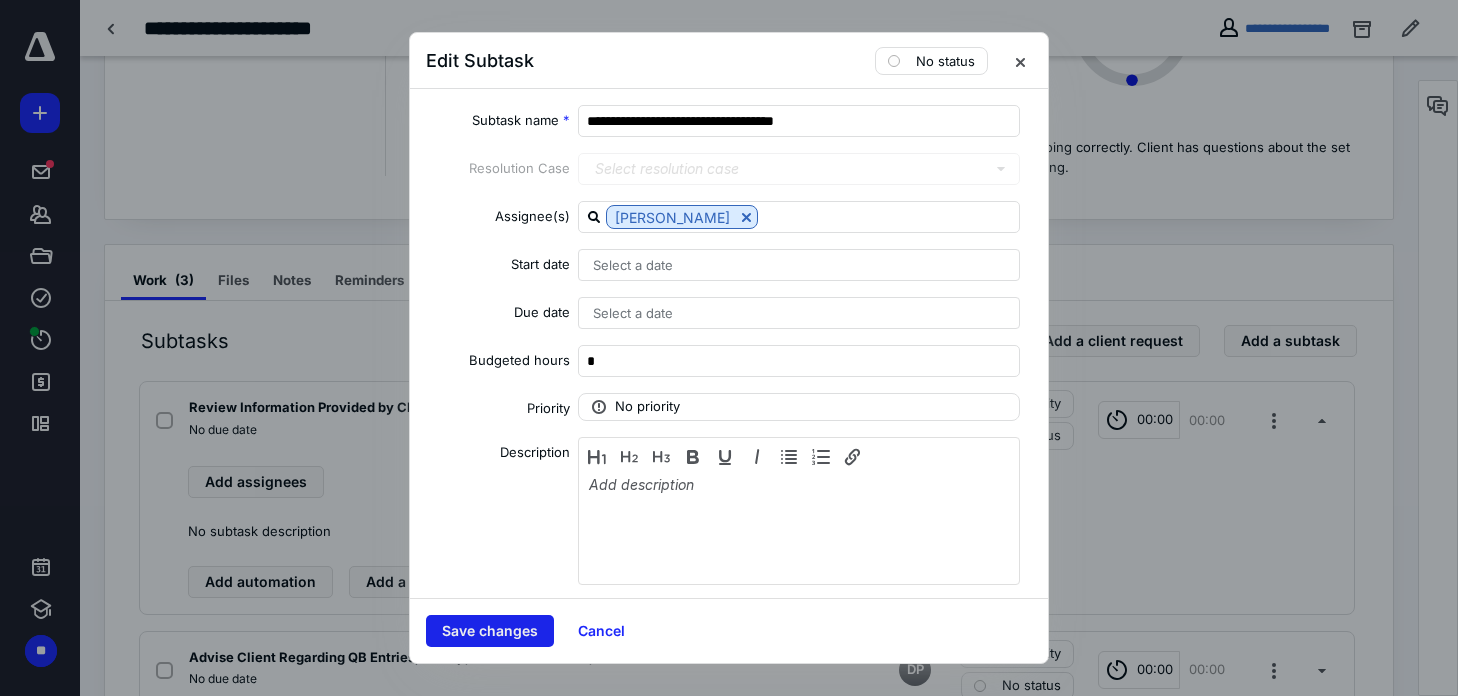 click on "Save changes" at bounding box center (490, 631) 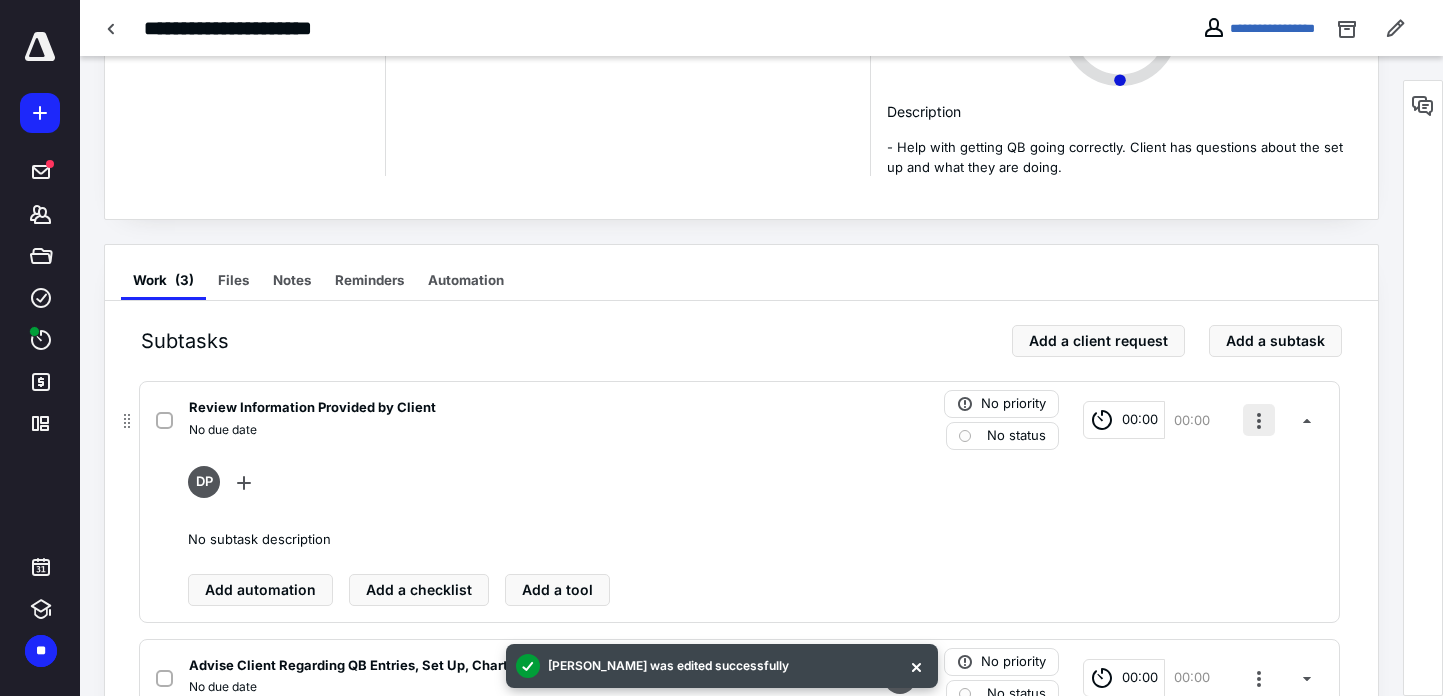 click at bounding box center [1259, 420] 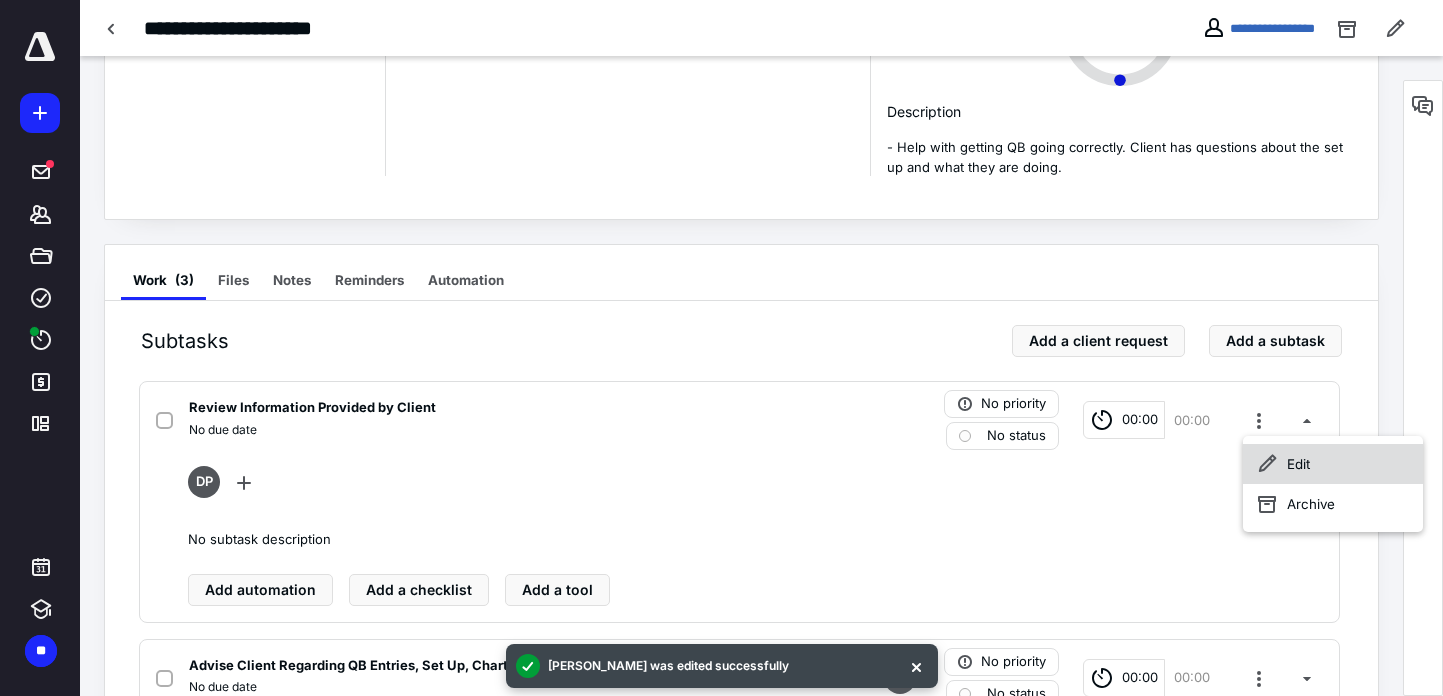 click on "Edit" at bounding box center [1333, 464] 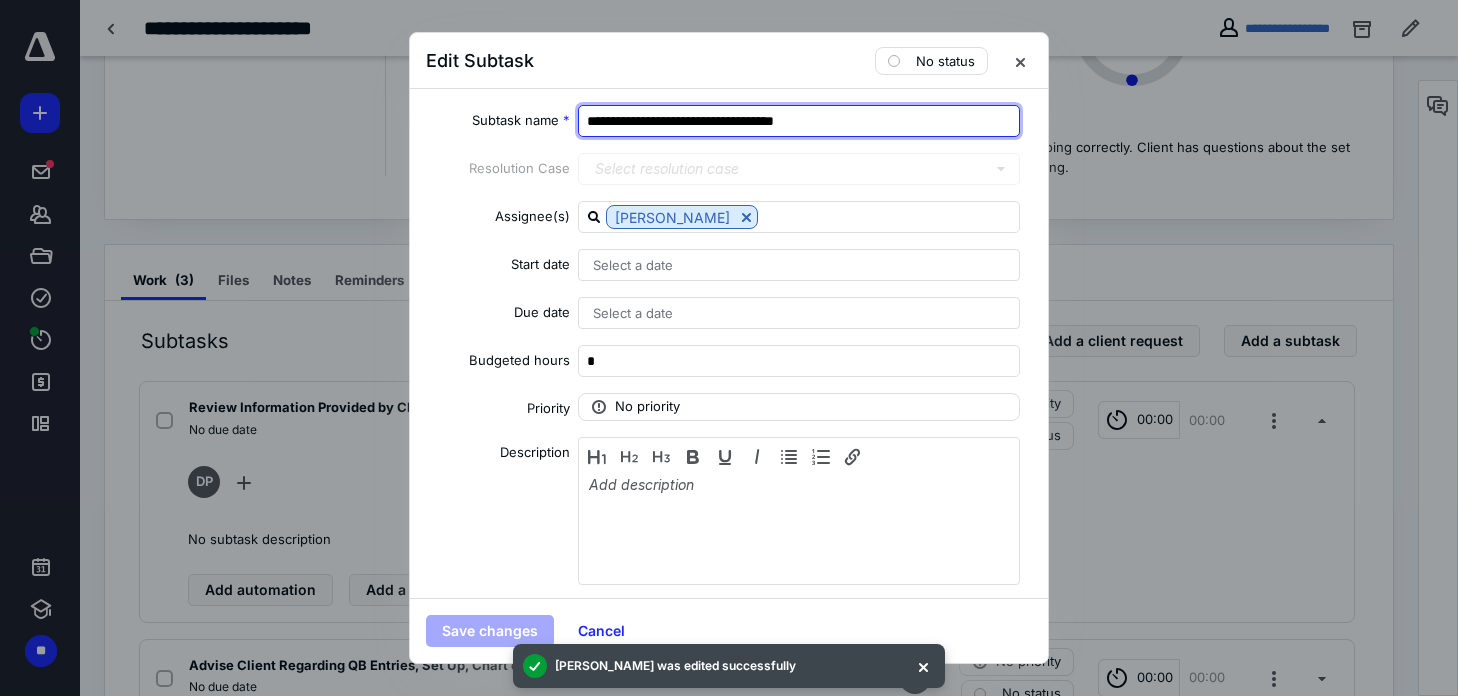 drag, startPoint x: 630, startPoint y: 122, endPoint x: 707, endPoint y: 113, distance: 77.52419 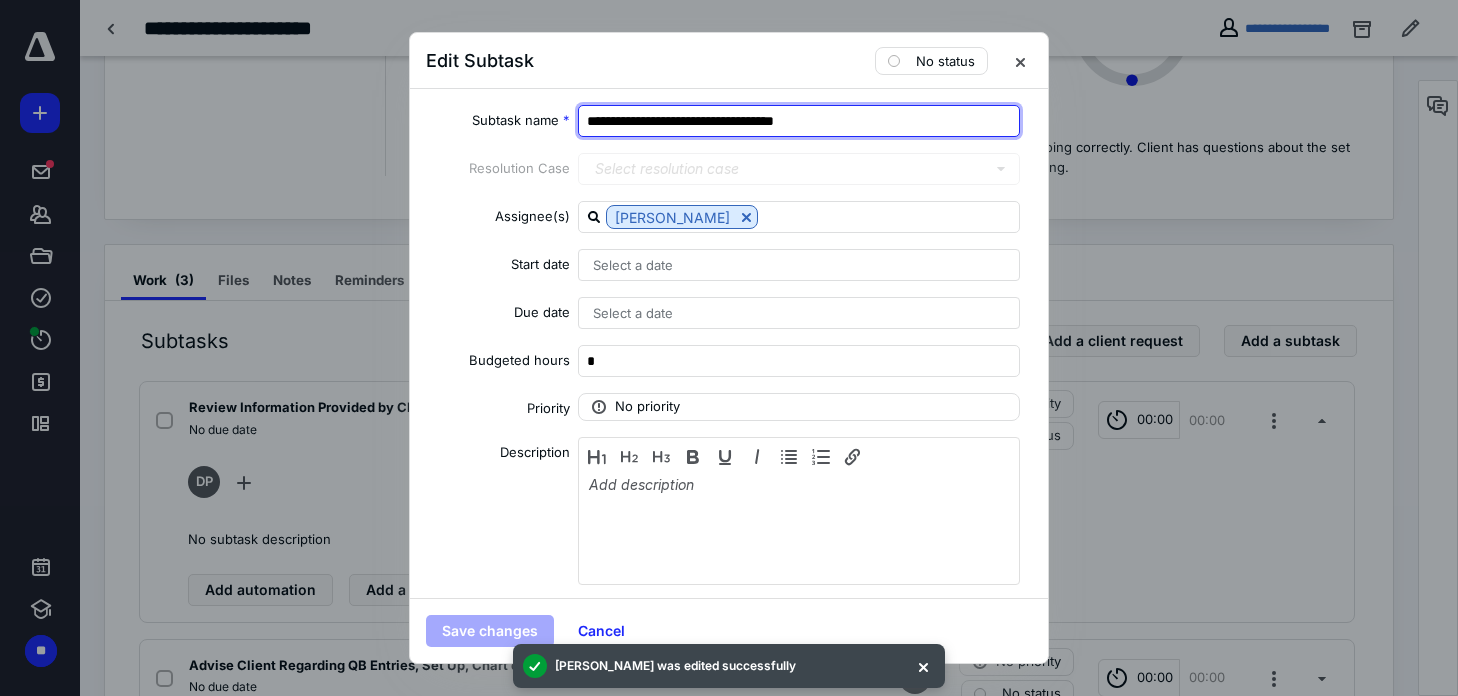 click on "**********" at bounding box center (799, 121) 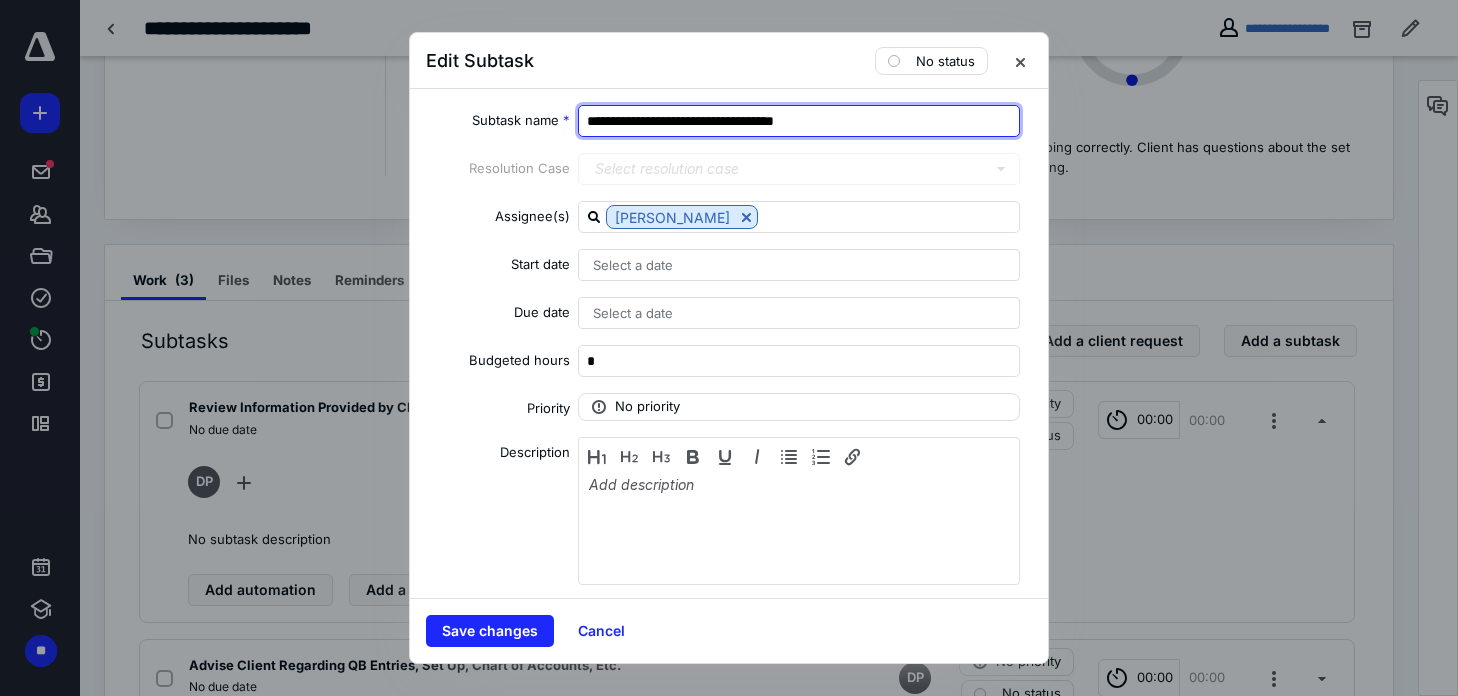 click on "**********" at bounding box center [799, 121] 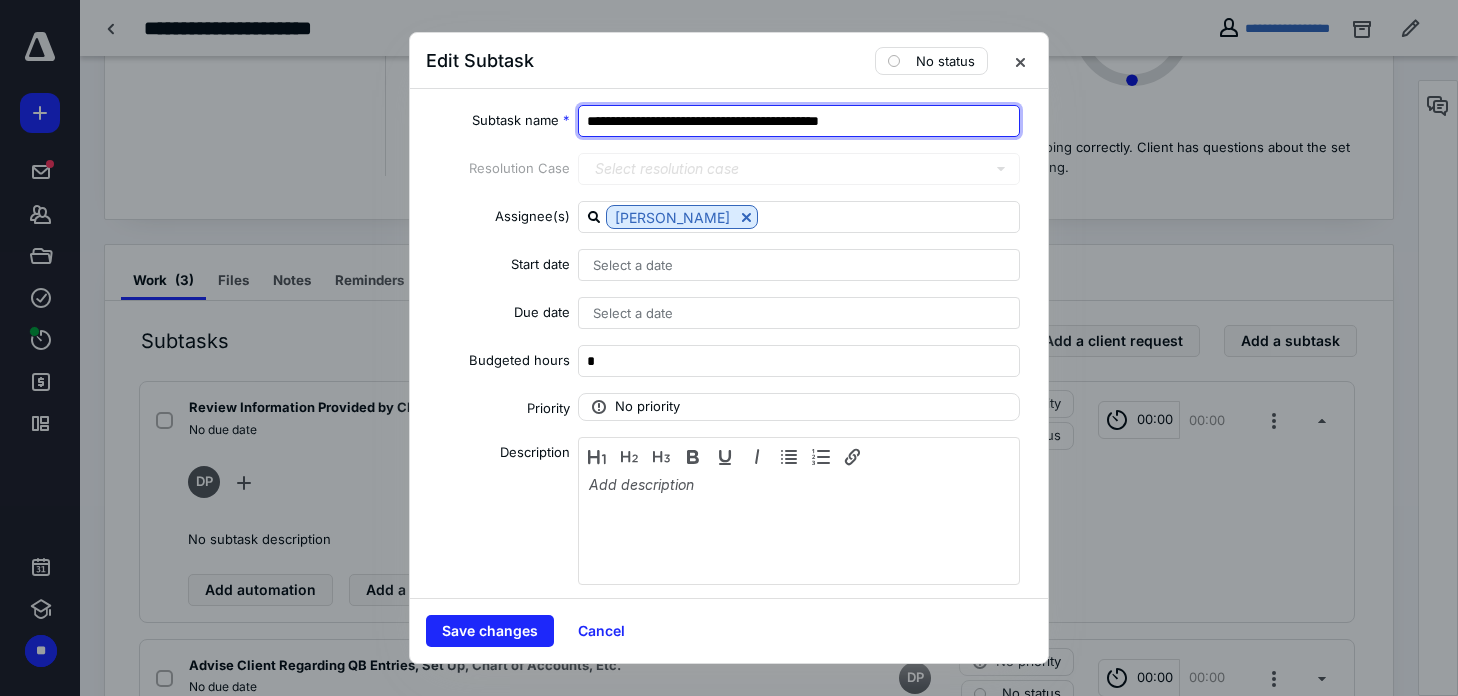 drag, startPoint x: 718, startPoint y: 117, endPoint x: 1076, endPoint y: 110, distance: 358.06842 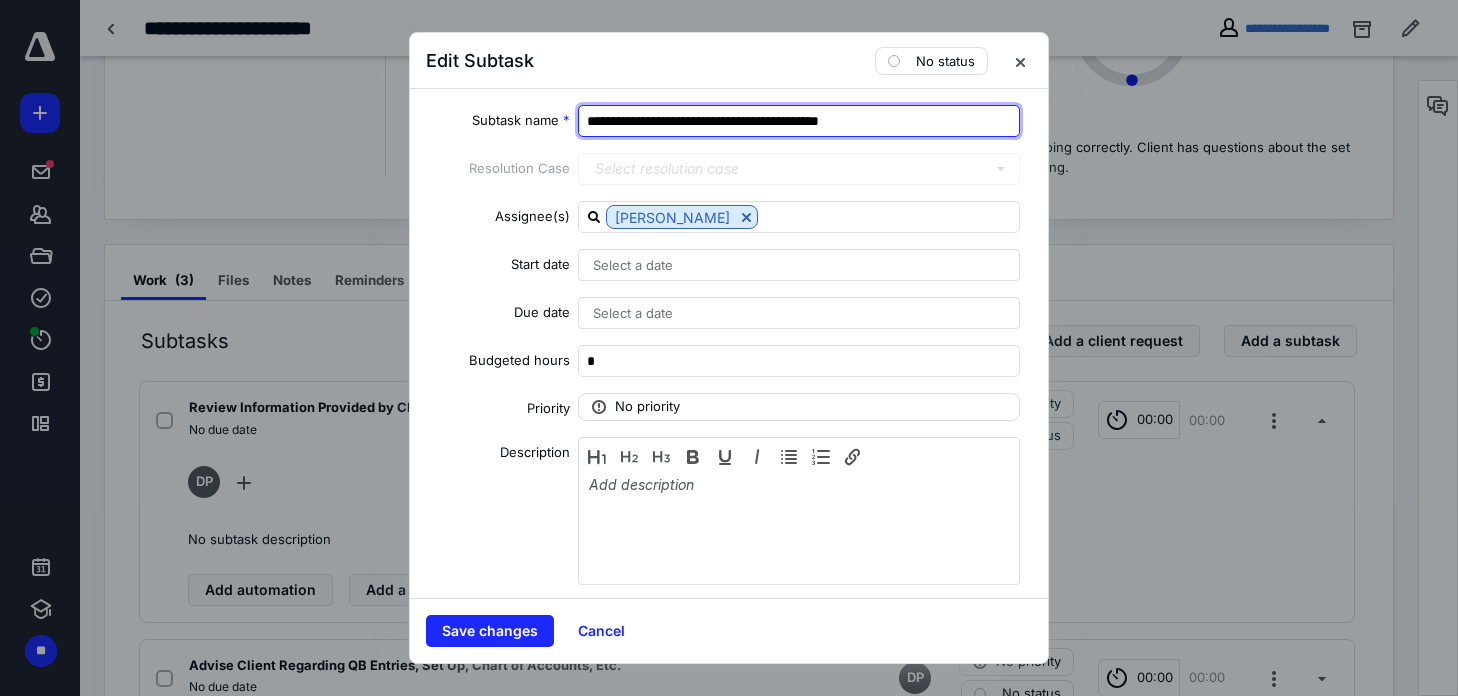 click on "**********" at bounding box center [729, 348] 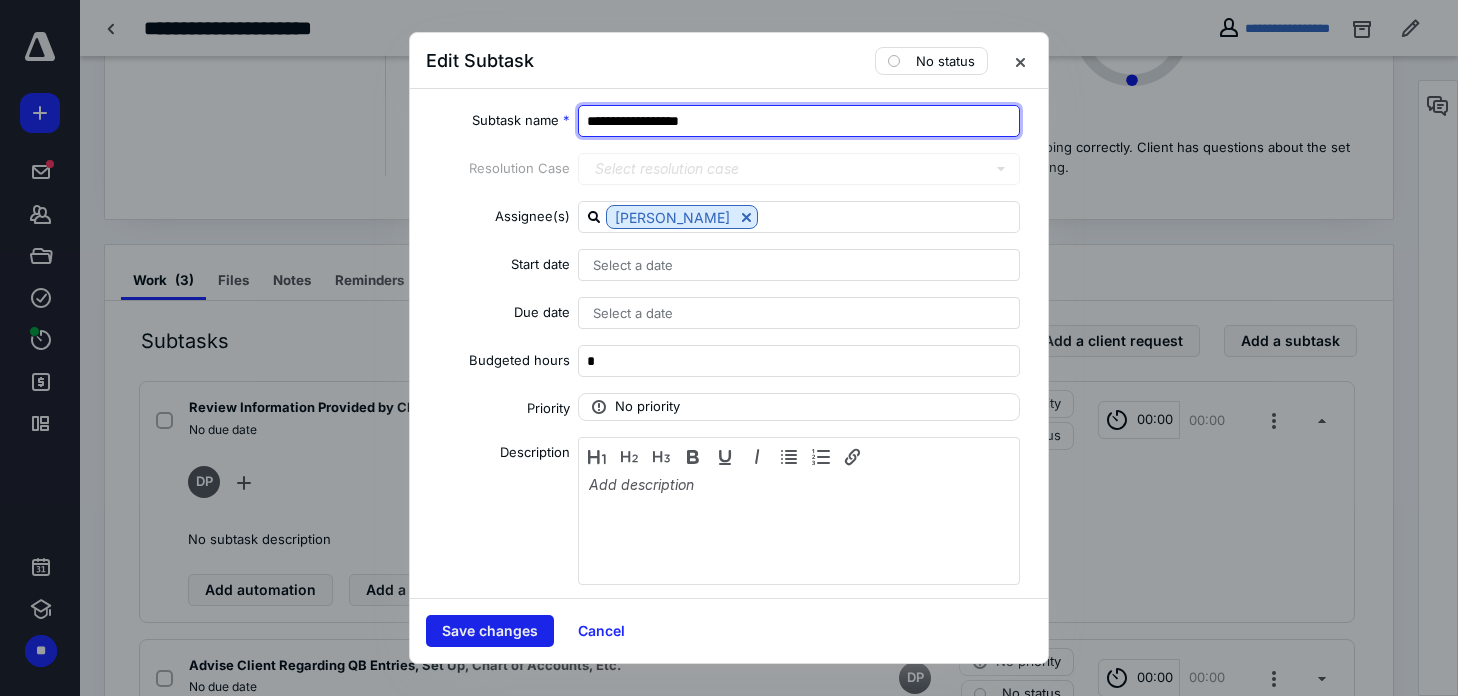 type on "**********" 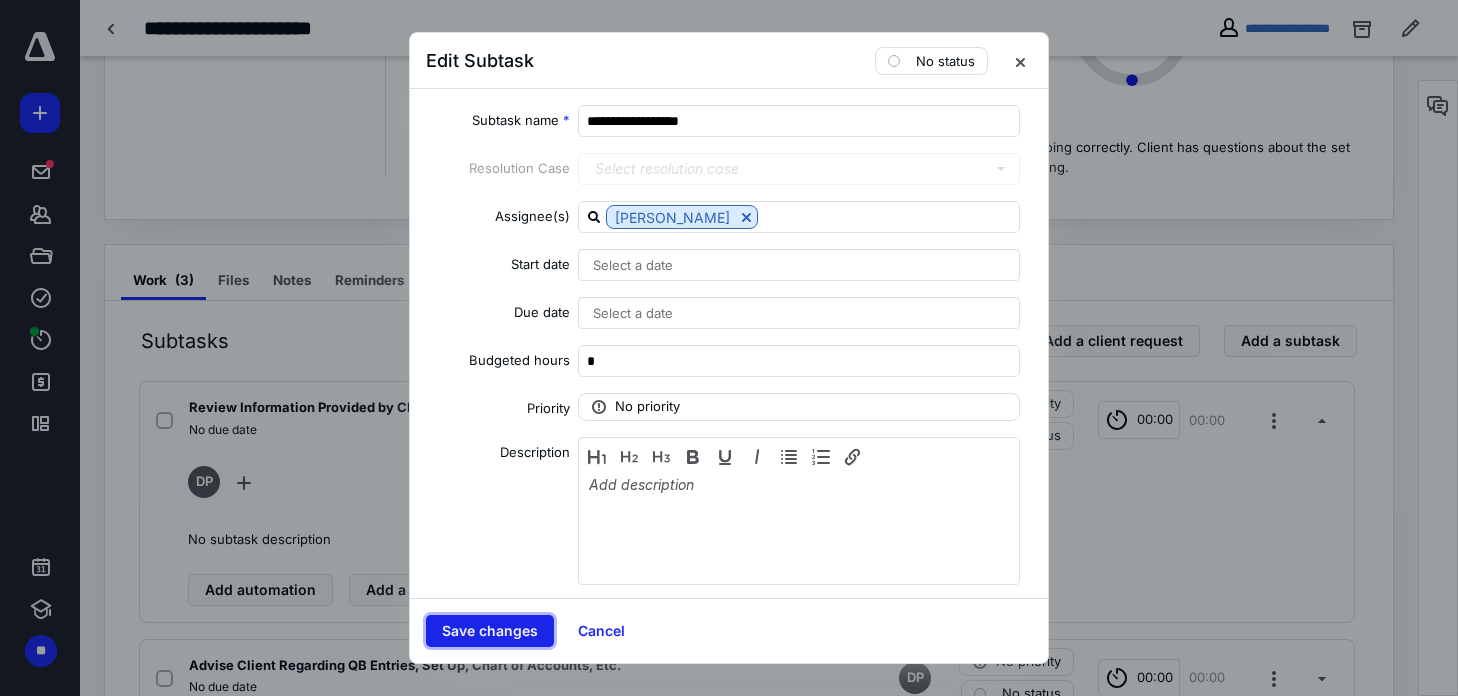 click on "Save changes" at bounding box center [490, 631] 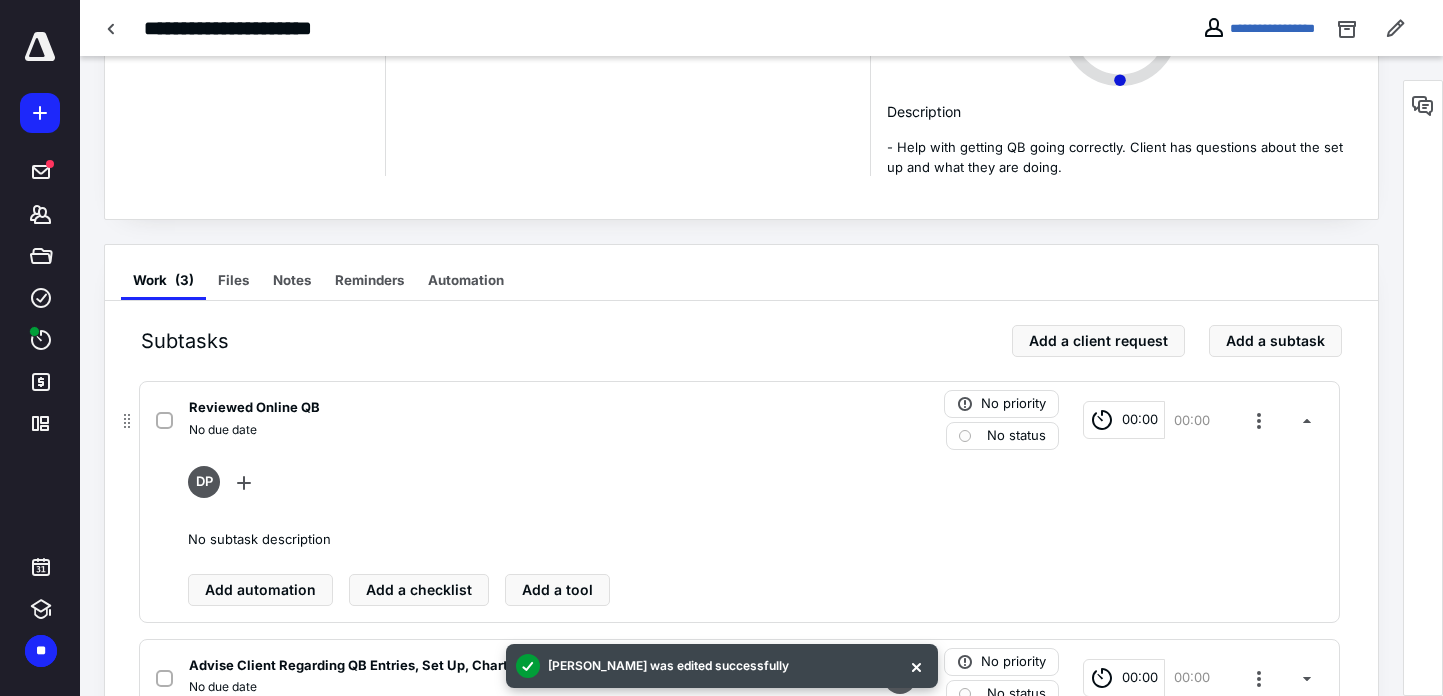 click 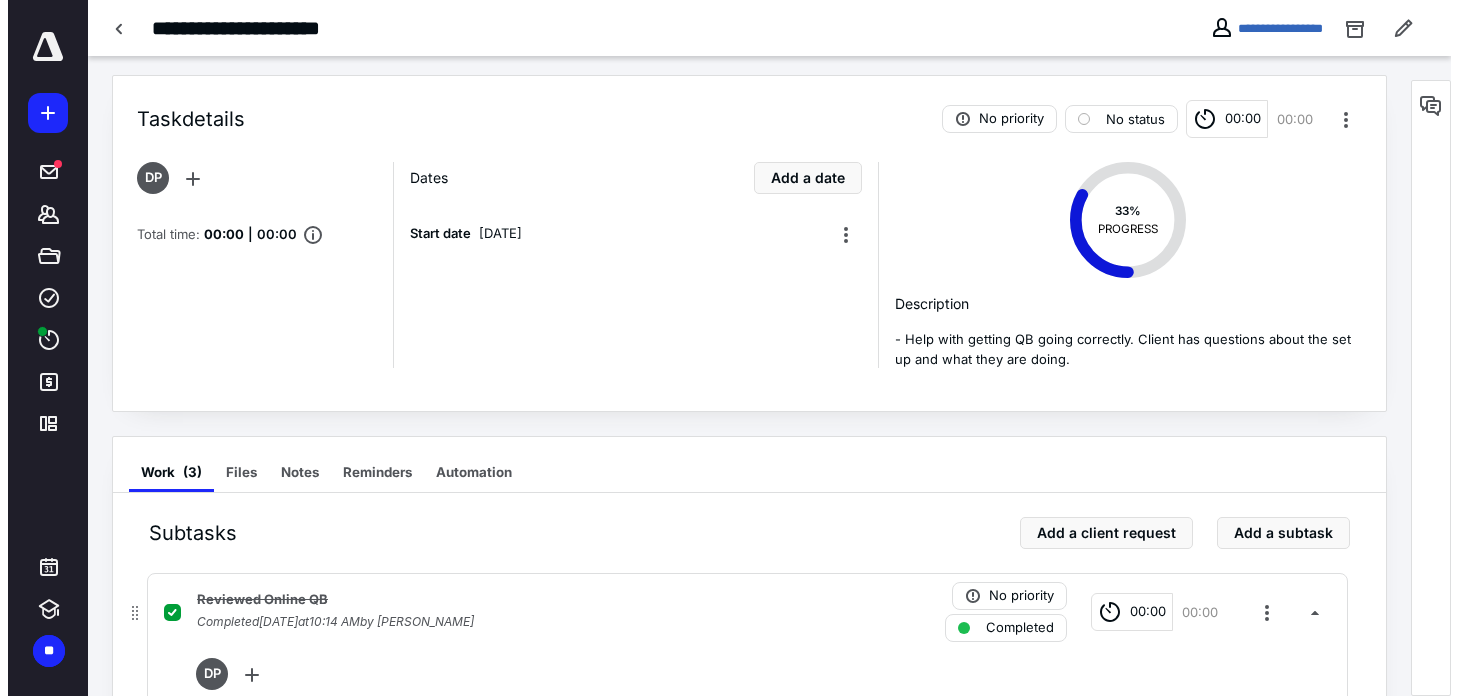 scroll, scrollTop: 0, scrollLeft: 0, axis: both 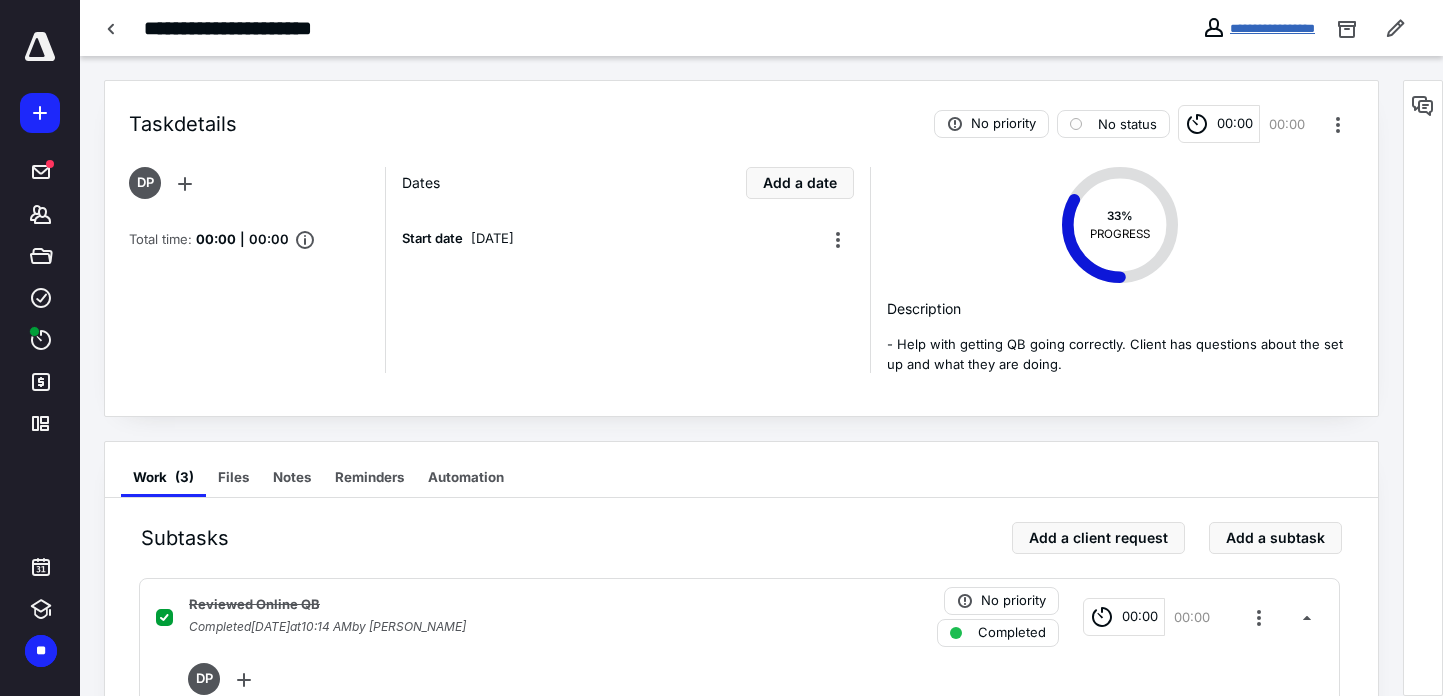 click on "**********" at bounding box center [1272, 28] 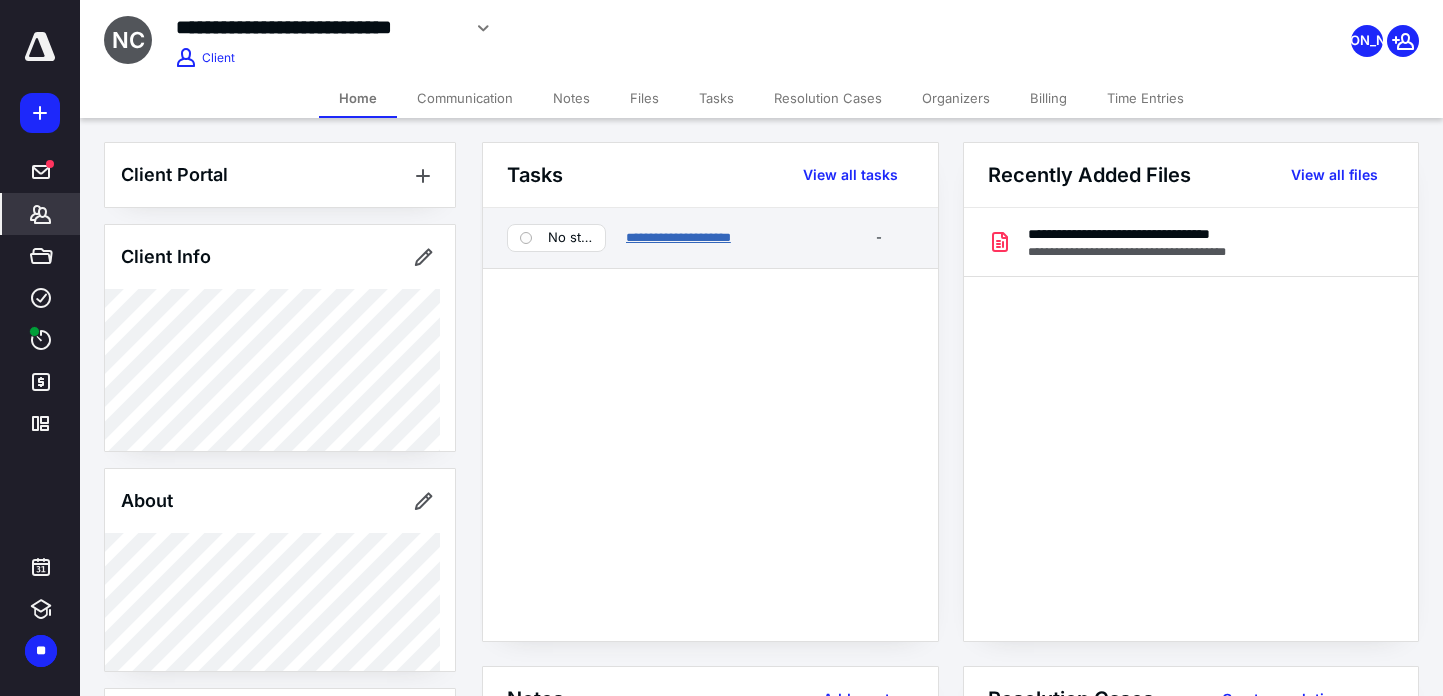 click on "**********" at bounding box center (678, 237) 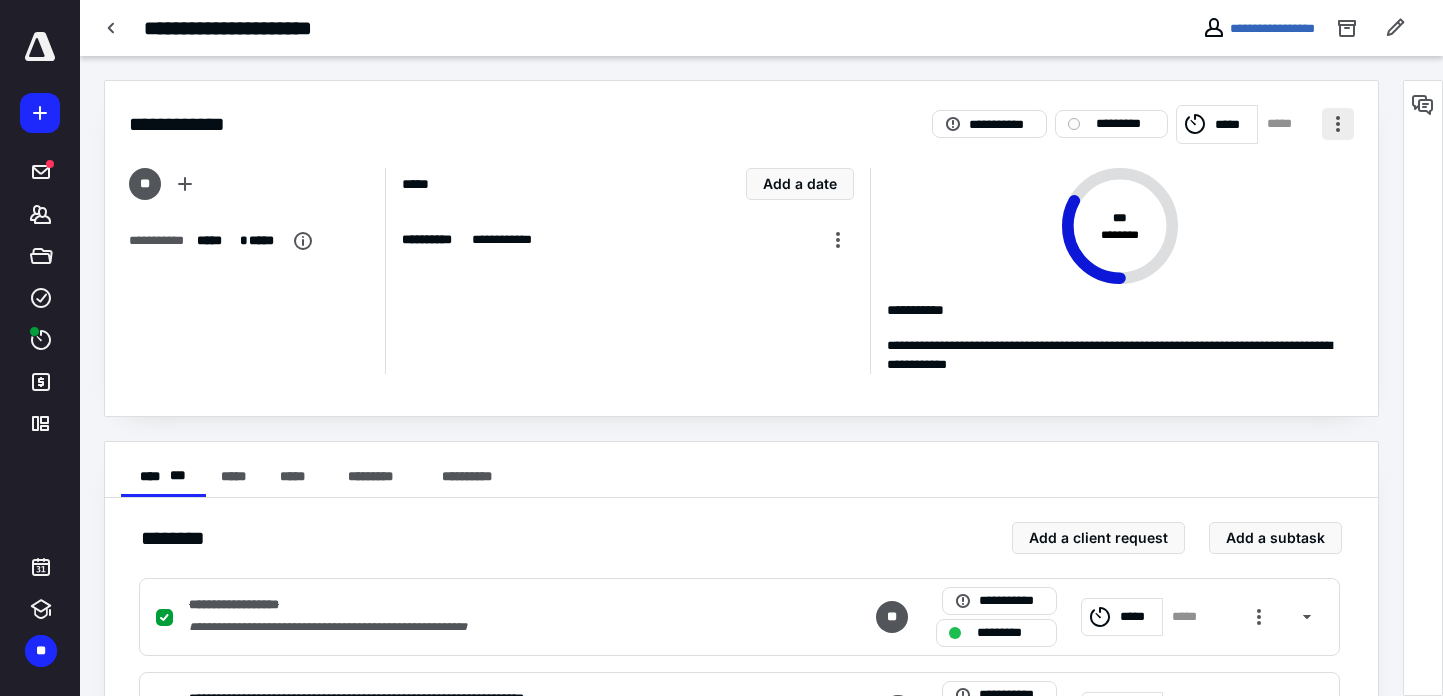 drag, startPoint x: 1339, startPoint y: 122, endPoint x: 1349, endPoint y: 137, distance: 18.027756 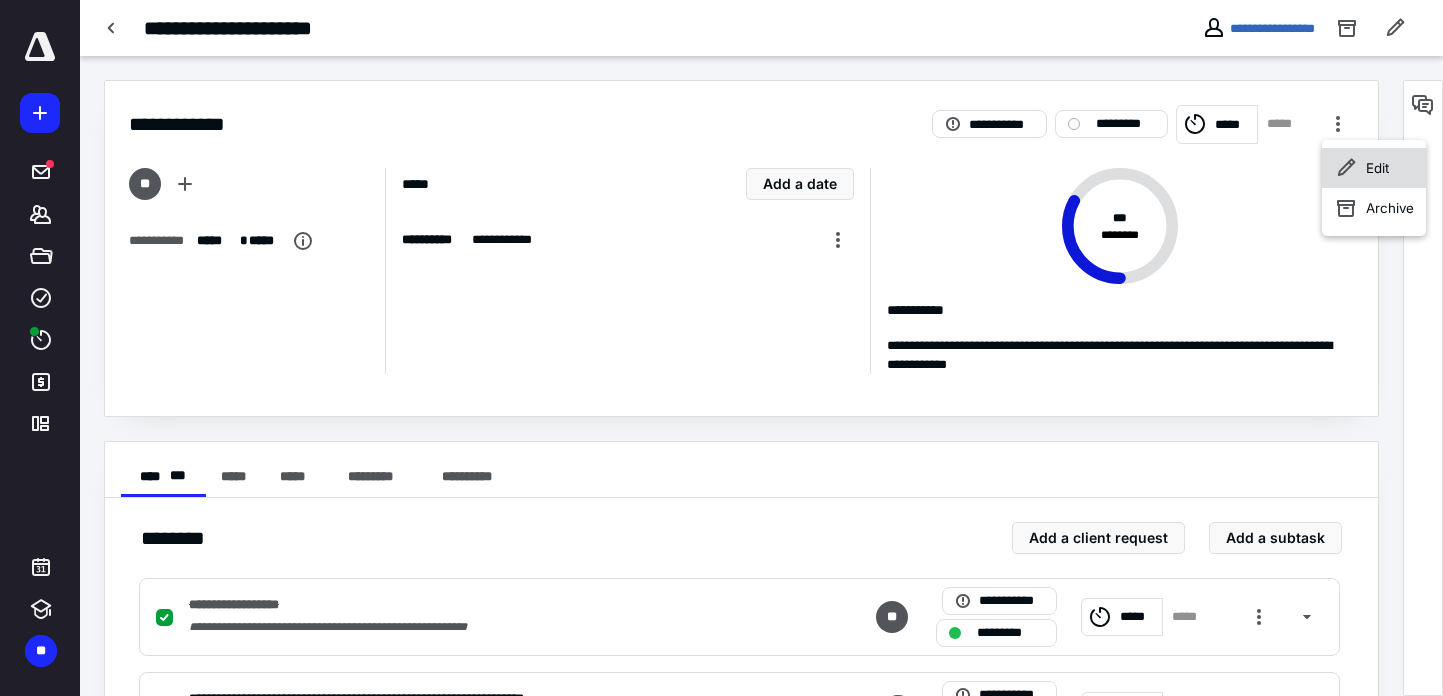 click on "Edit" at bounding box center (1377, 168) 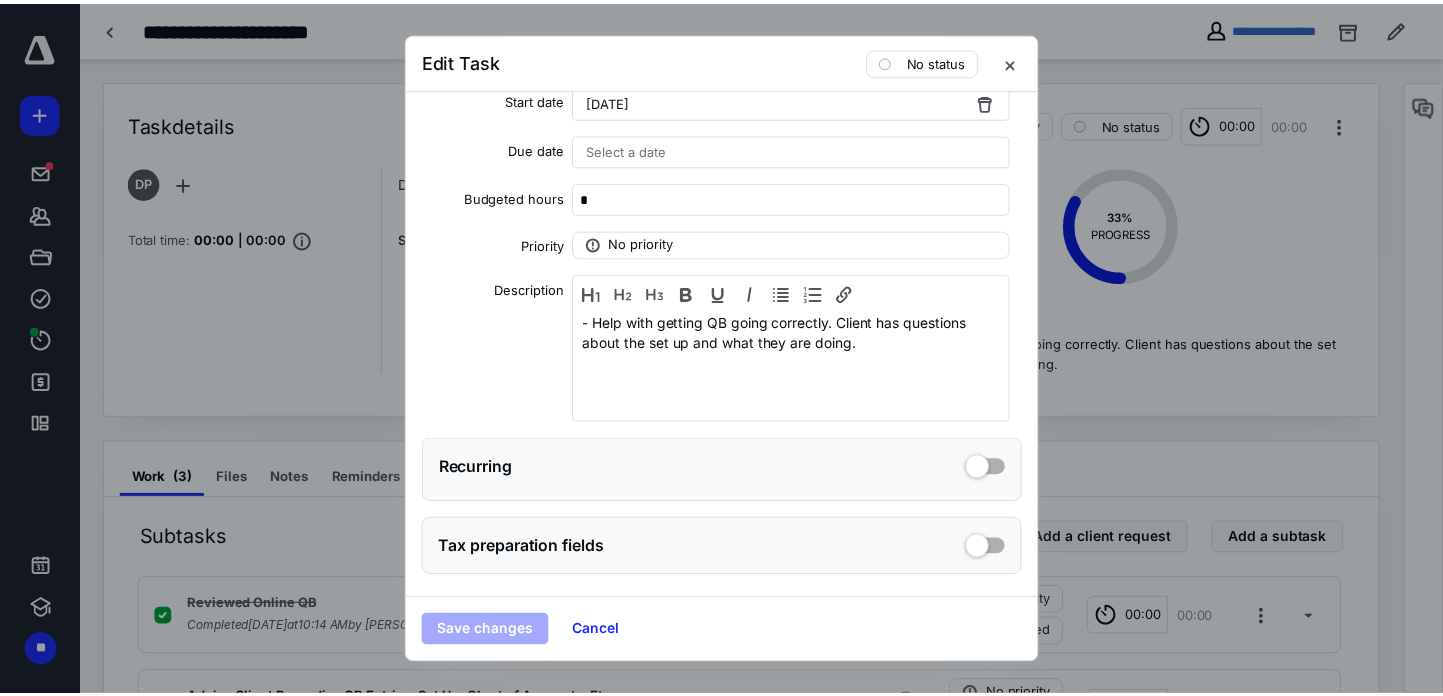 scroll, scrollTop: 291, scrollLeft: 0, axis: vertical 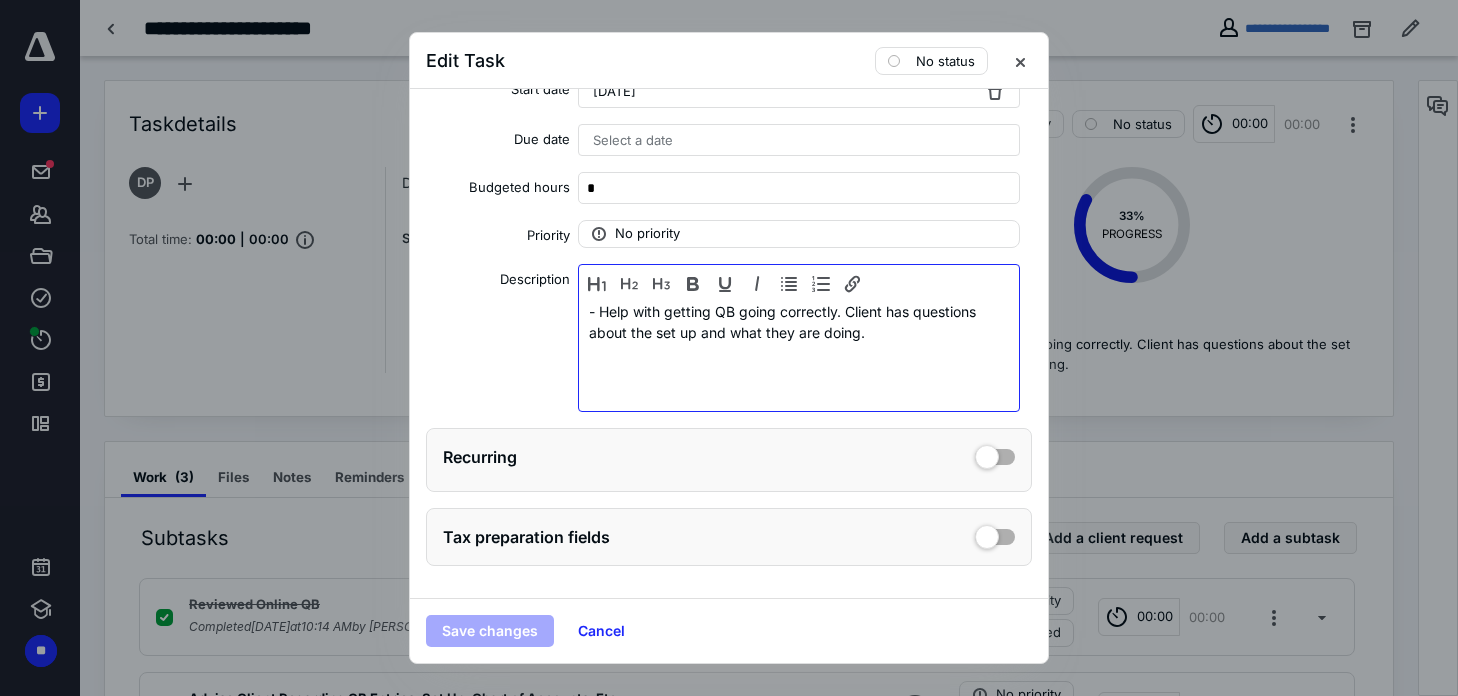 click on "- Help with getting QB going correctly. Client has questions about the set up and what they are doing." at bounding box center [799, 353] 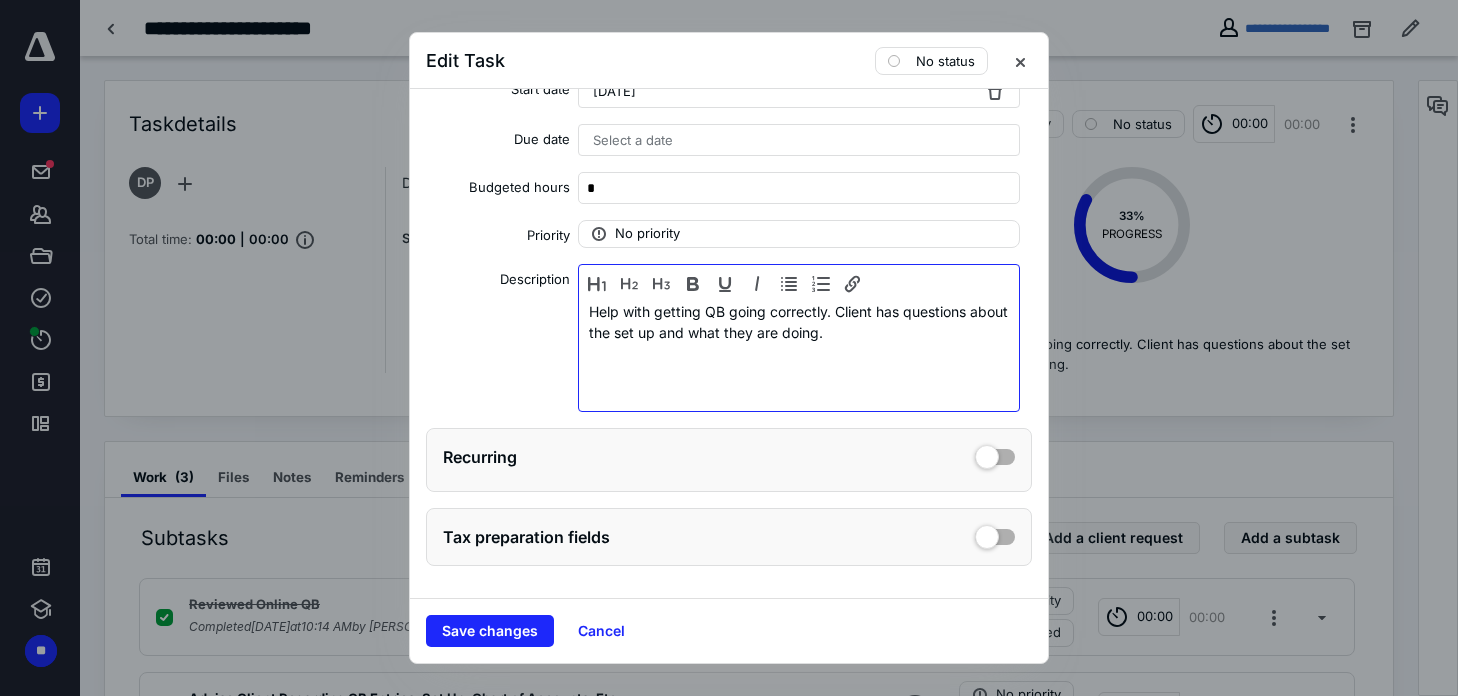 click on "Help with getting QB going correctly. Client has questions about the set up and what they are doing." at bounding box center (799, 353) 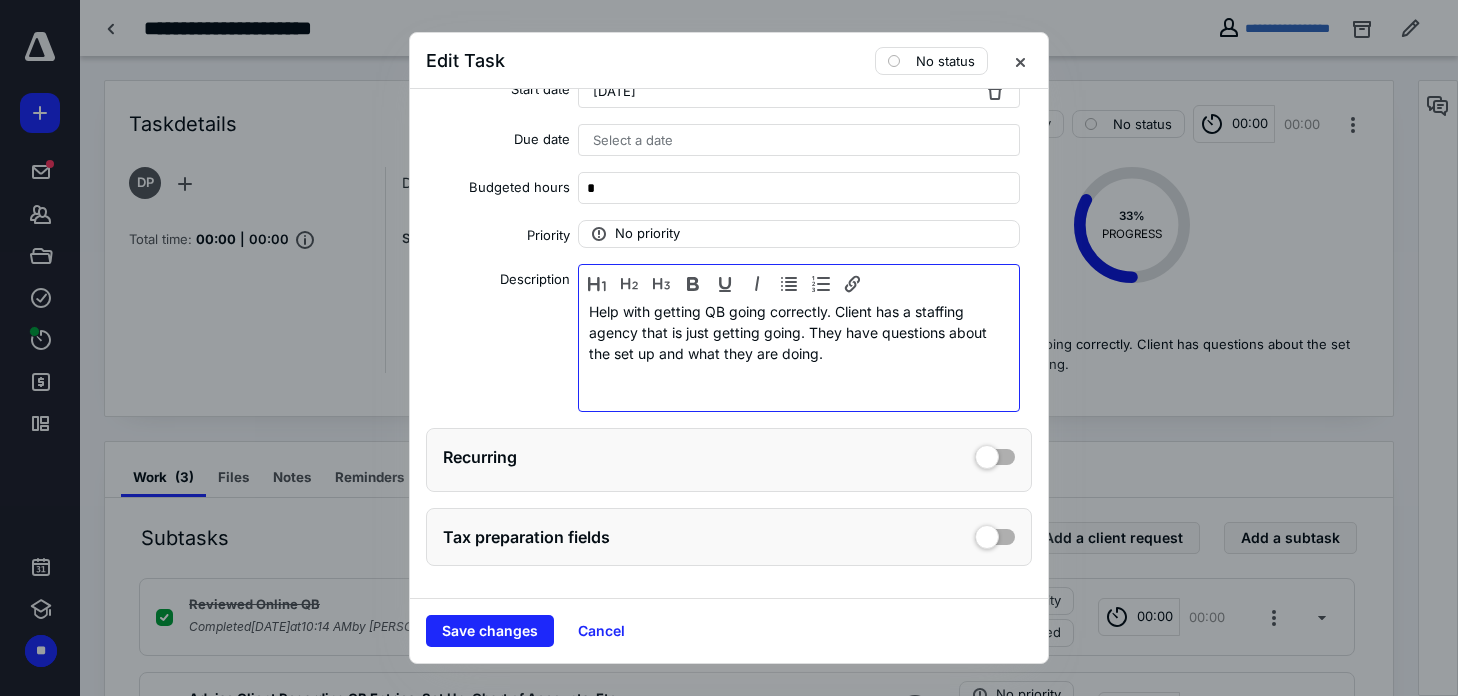 click on "Help with getting QB going correctly. Client has a staffing agency that is just getting going. They have questions about the set up and what they are doing." at bounding box center [799, 353] 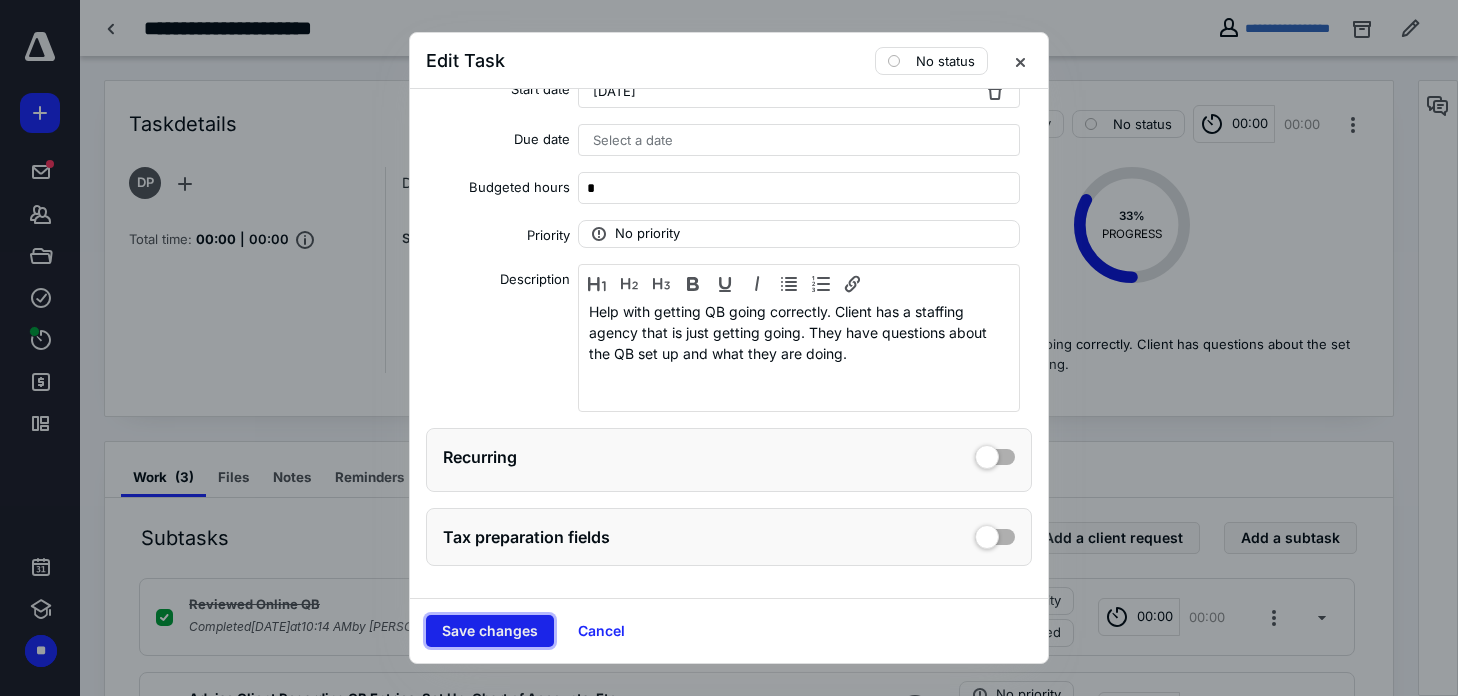 click on "Save changes" at bounding box center [490, 631] 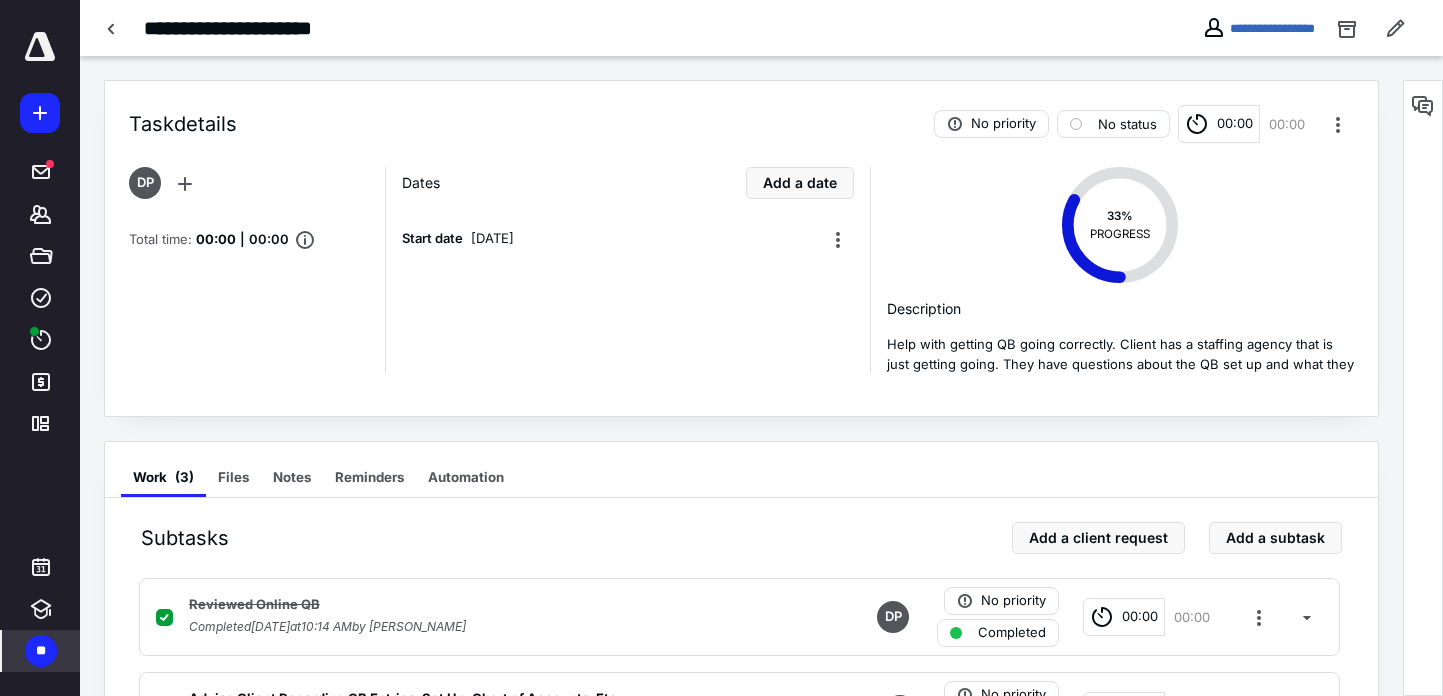 click on "**" at bounding box center [41, 651] 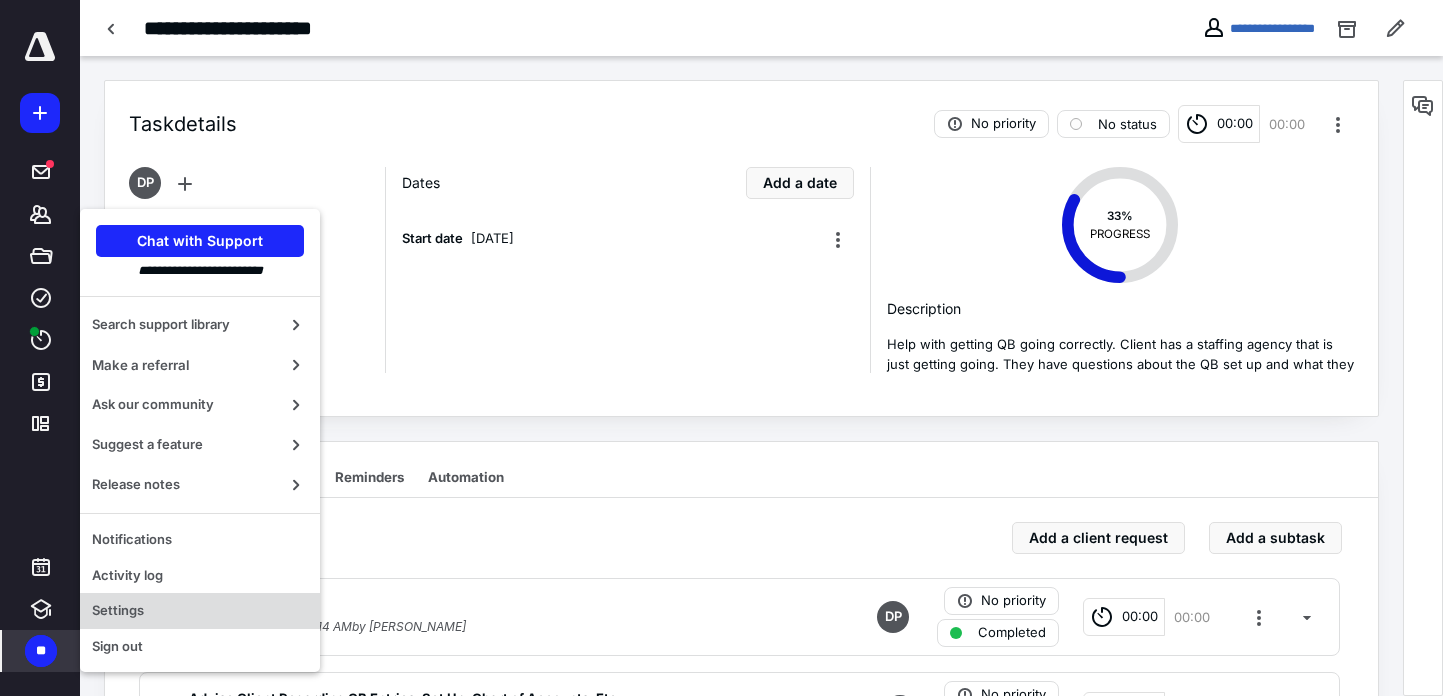 click on "Settings" at bounding box center [200, 611] 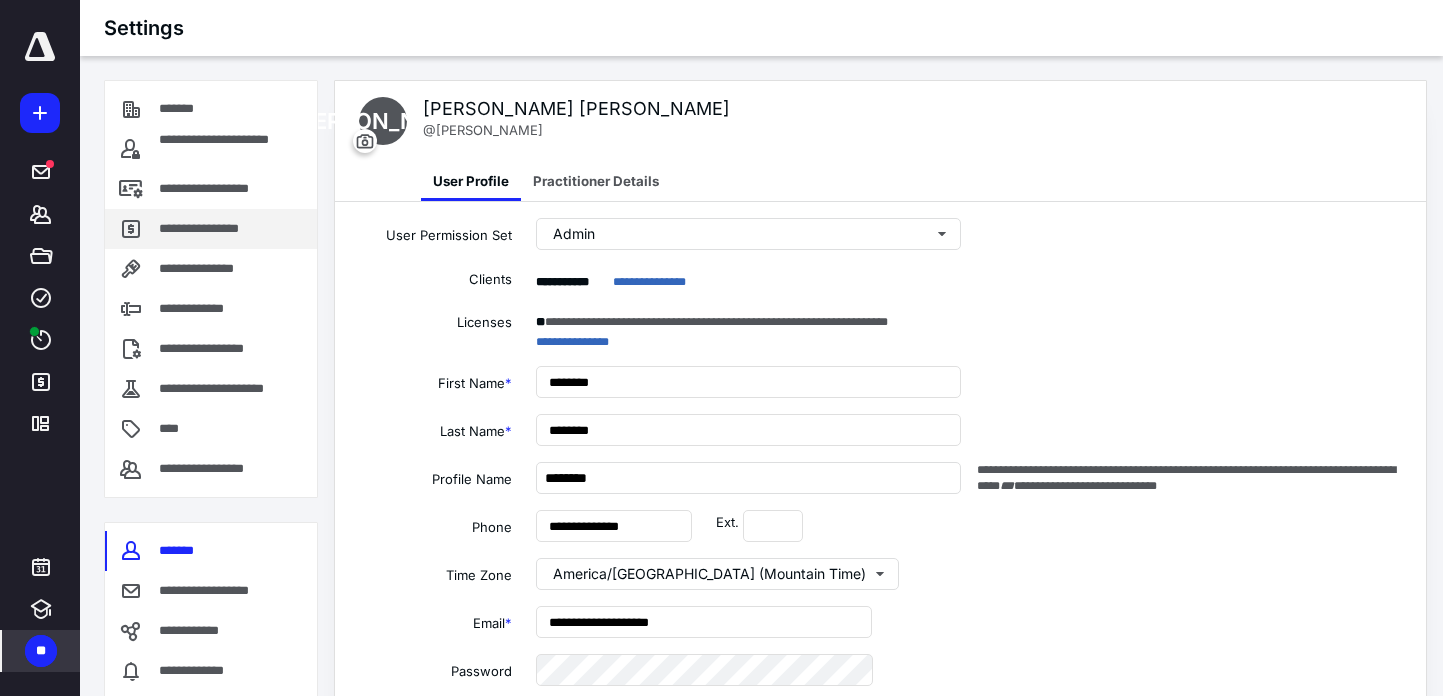 click on "**********" at bounding box center (204, 229) 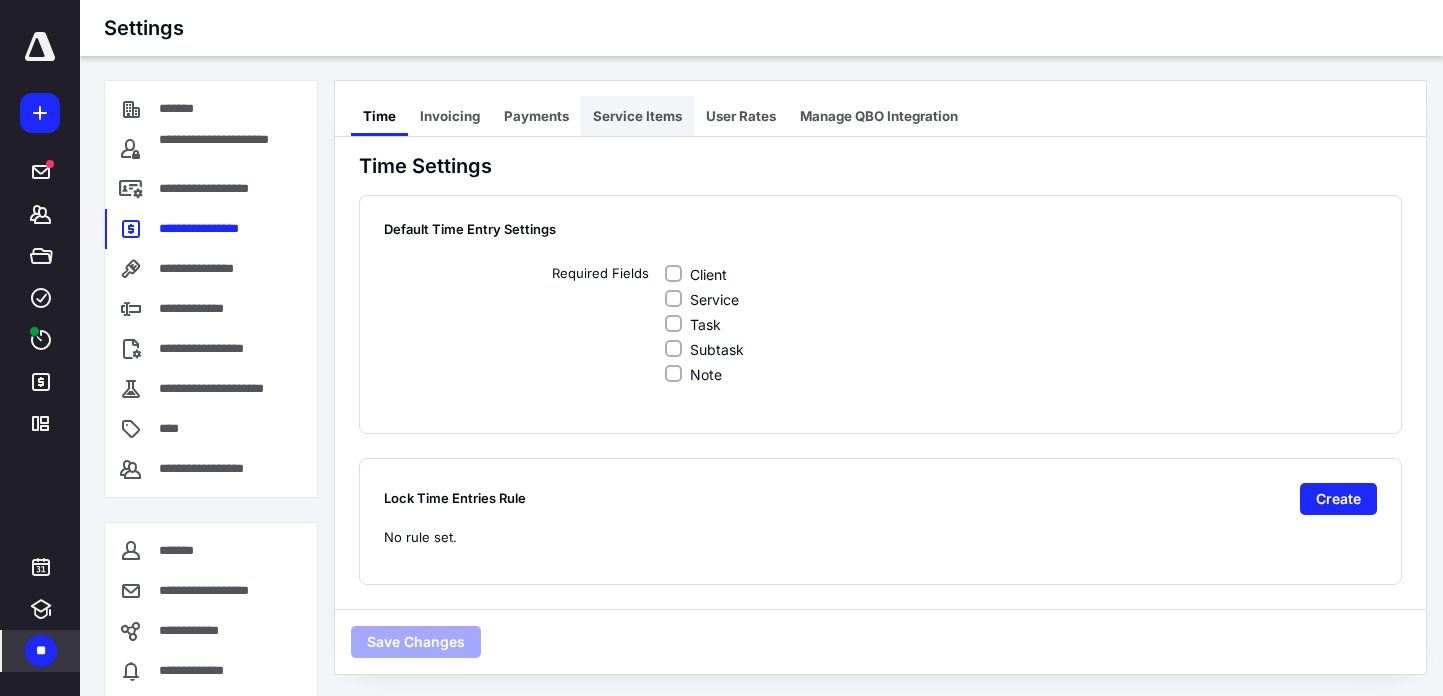 click on "Service Items" at bounding box center [637, 116] 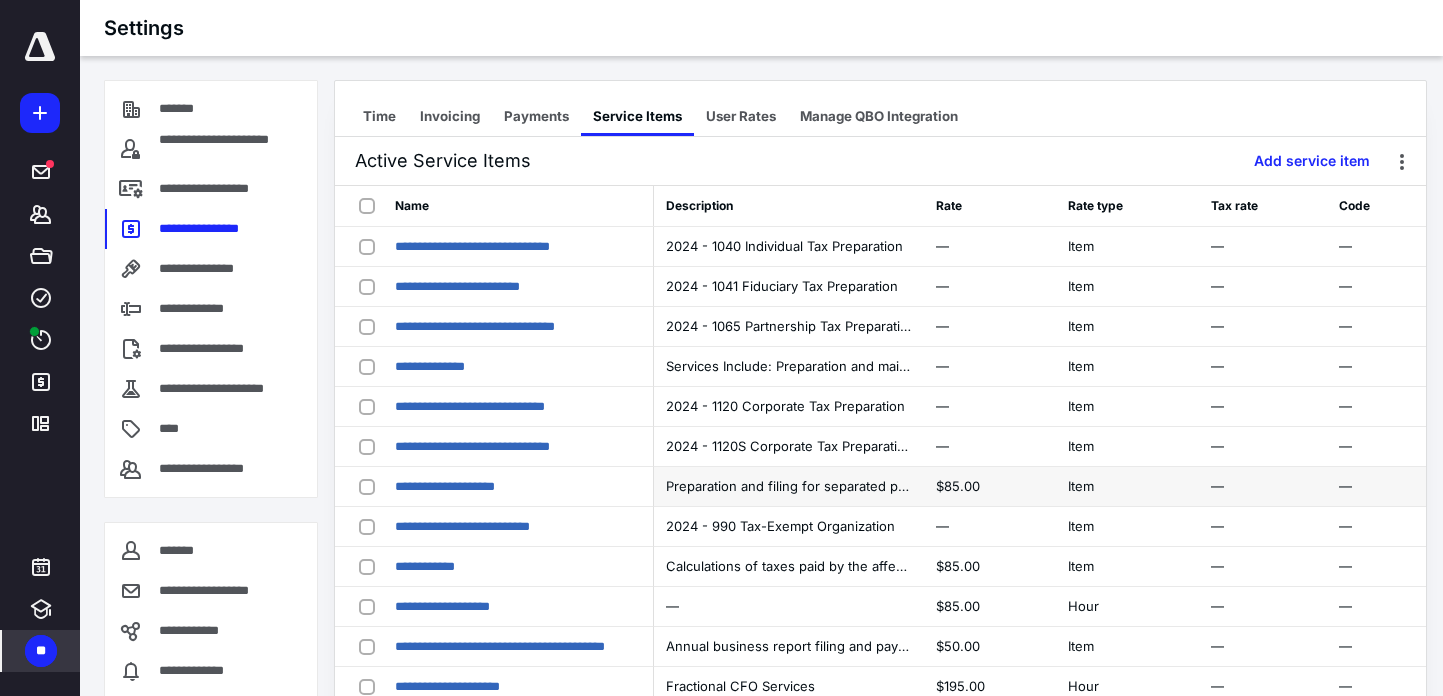 click on "Item" at bounding box center [1081, 486] 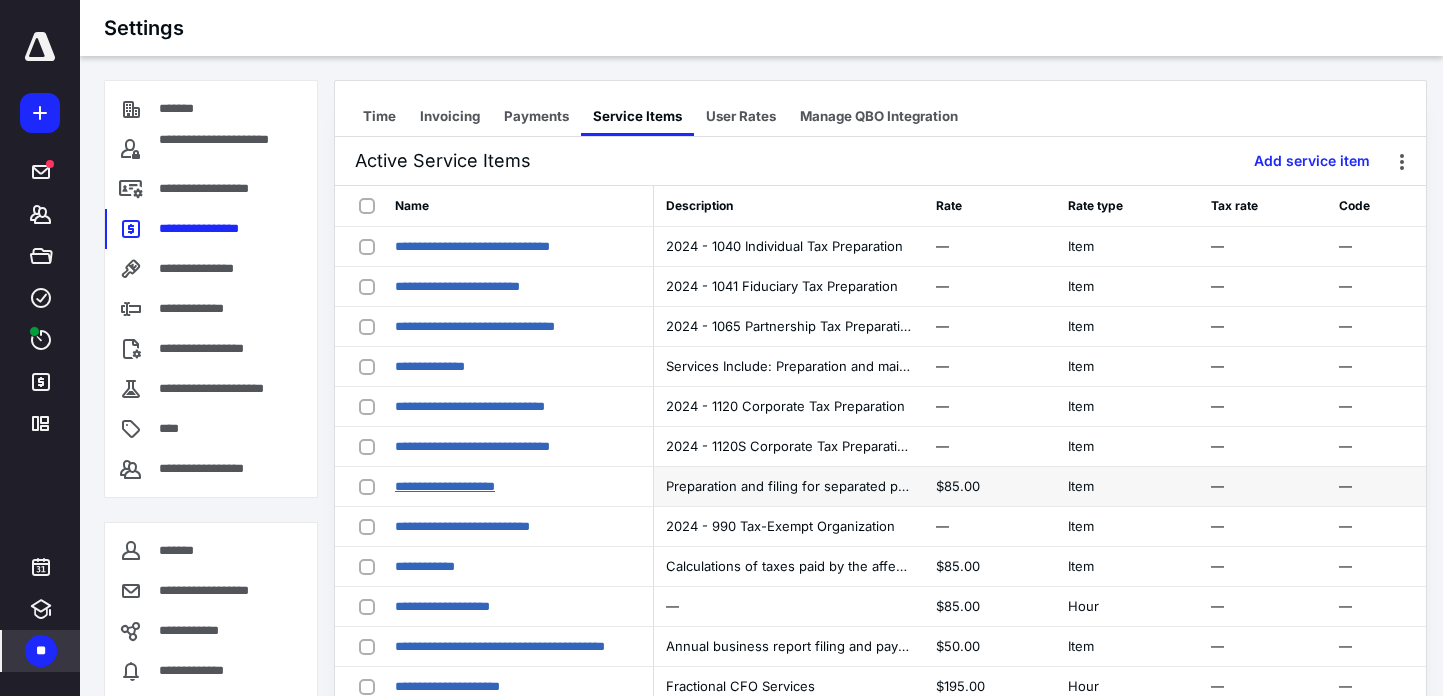 click on "**********" at bounding box center [445, 486] 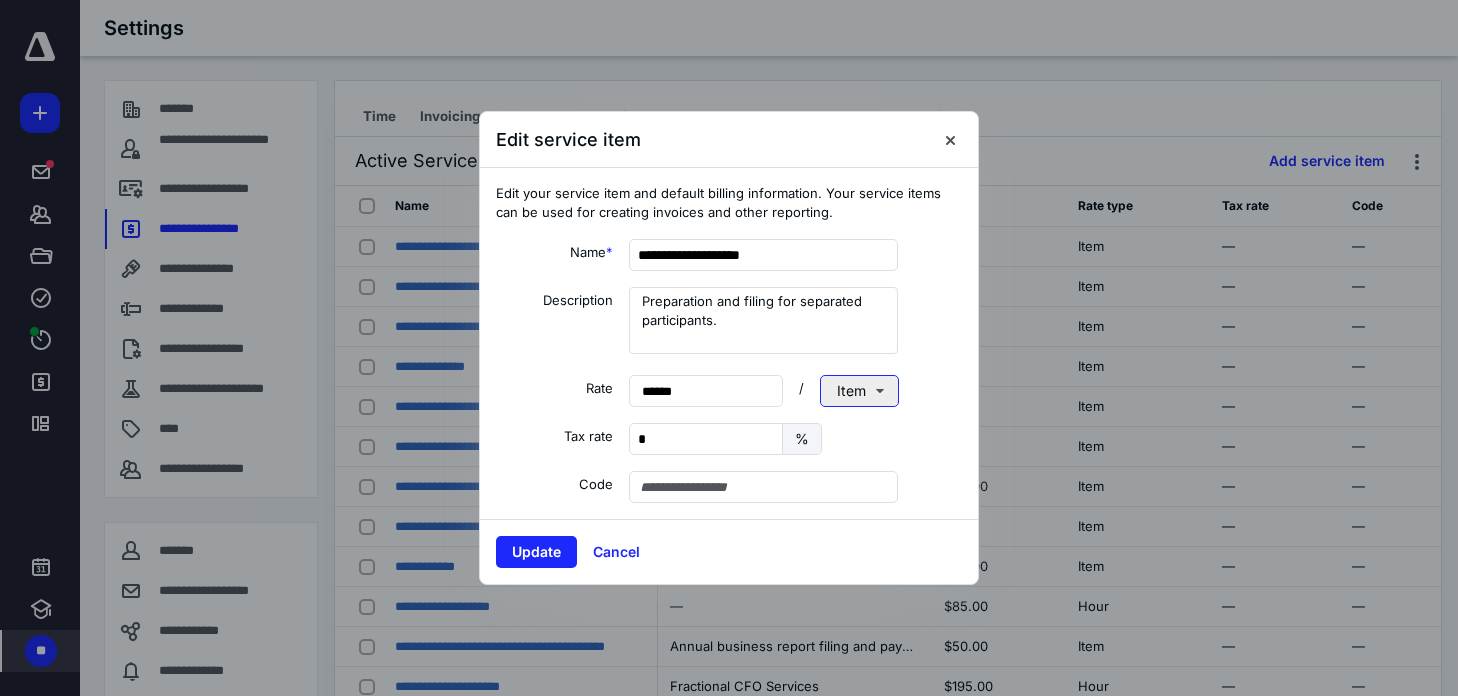 click on "Item" at bounding box center (859, 391) 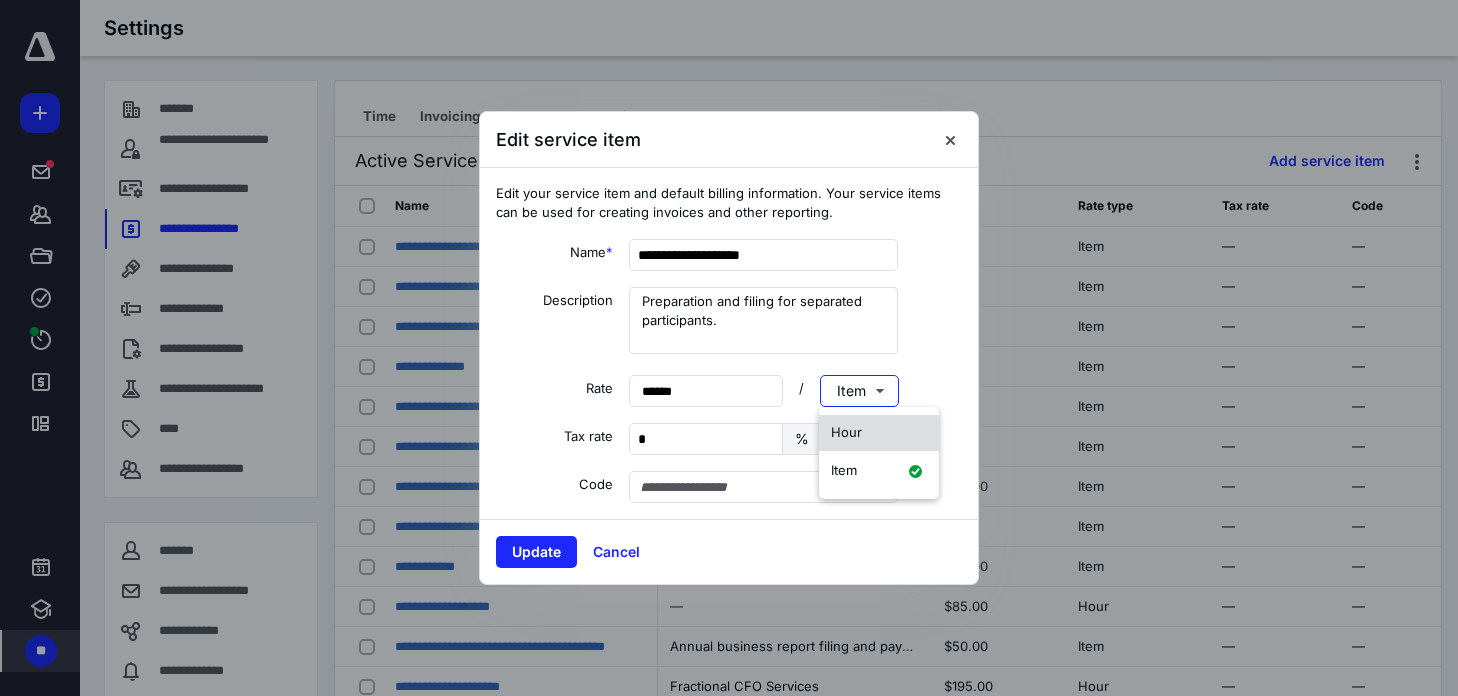 click on "Hour" at bounding box center (846, 432) 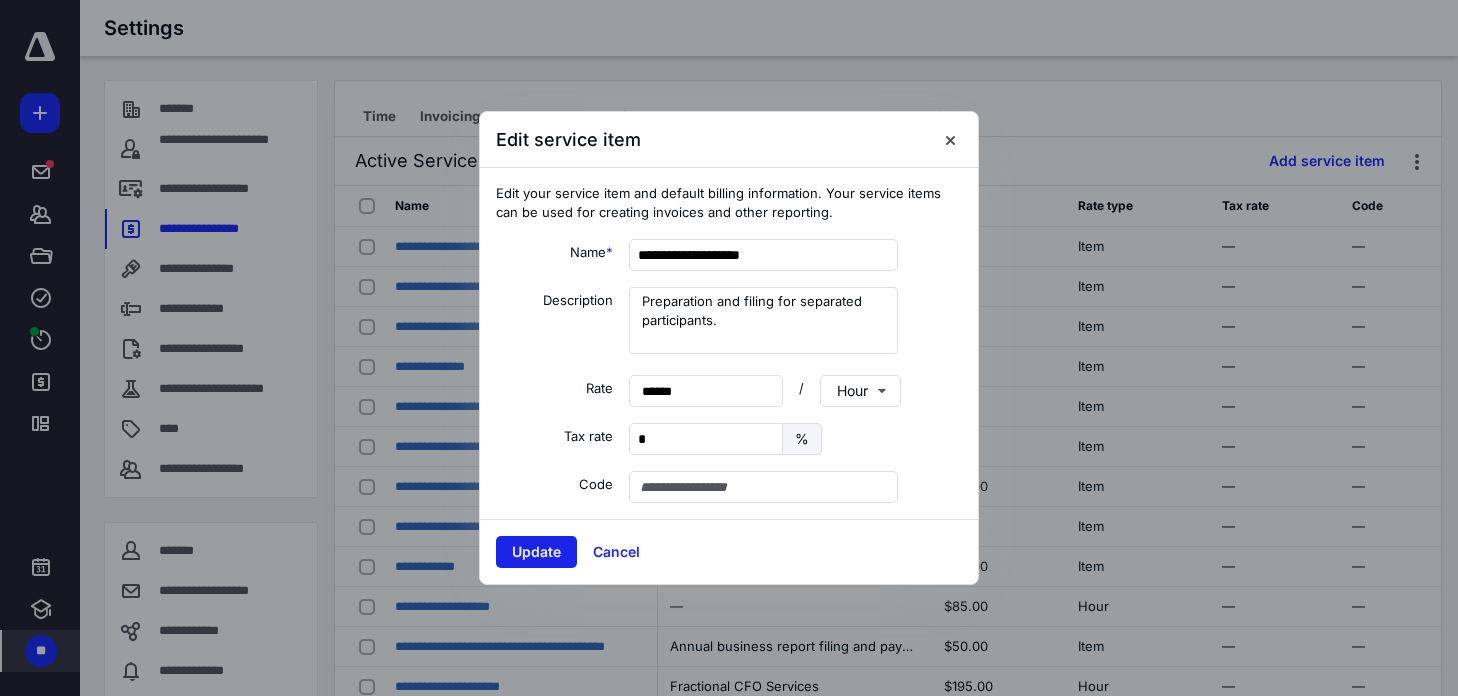 click on "Update" at bounding box center [536, 552] 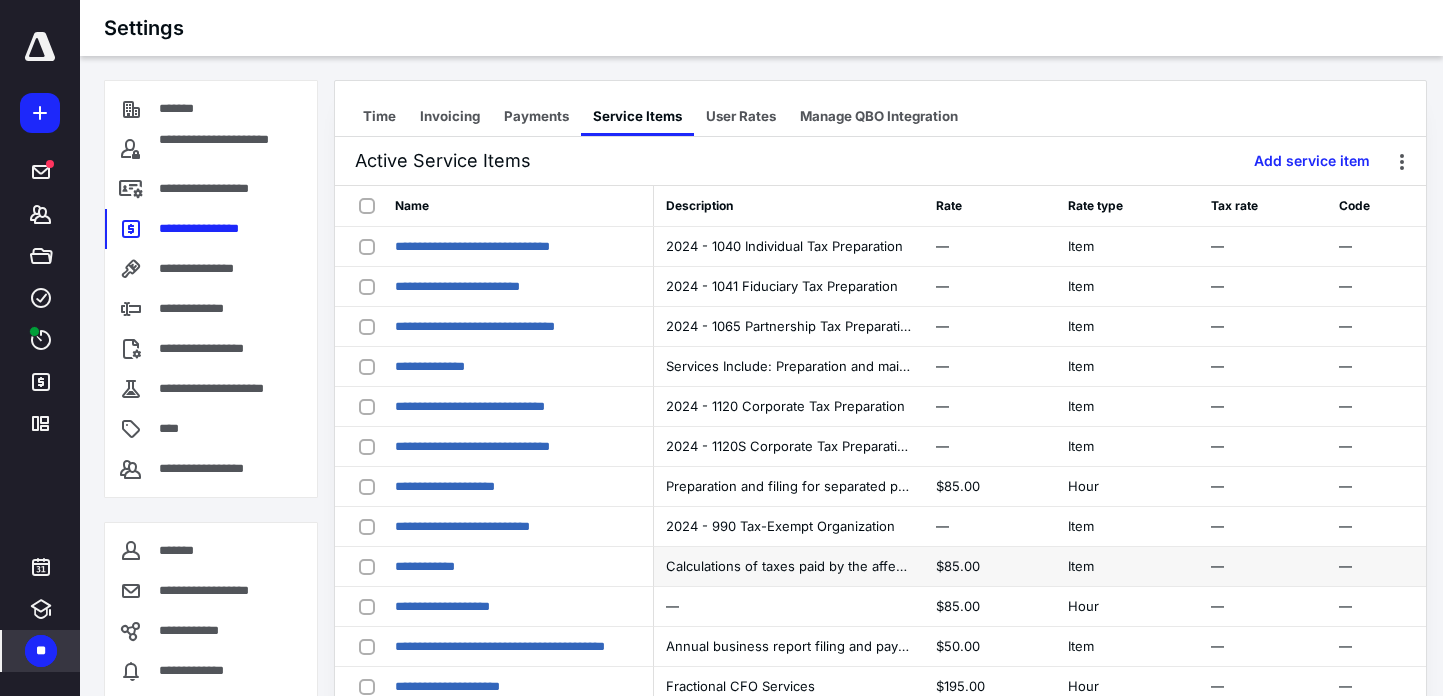 click on "Item" at bounding box center [1081, 566] 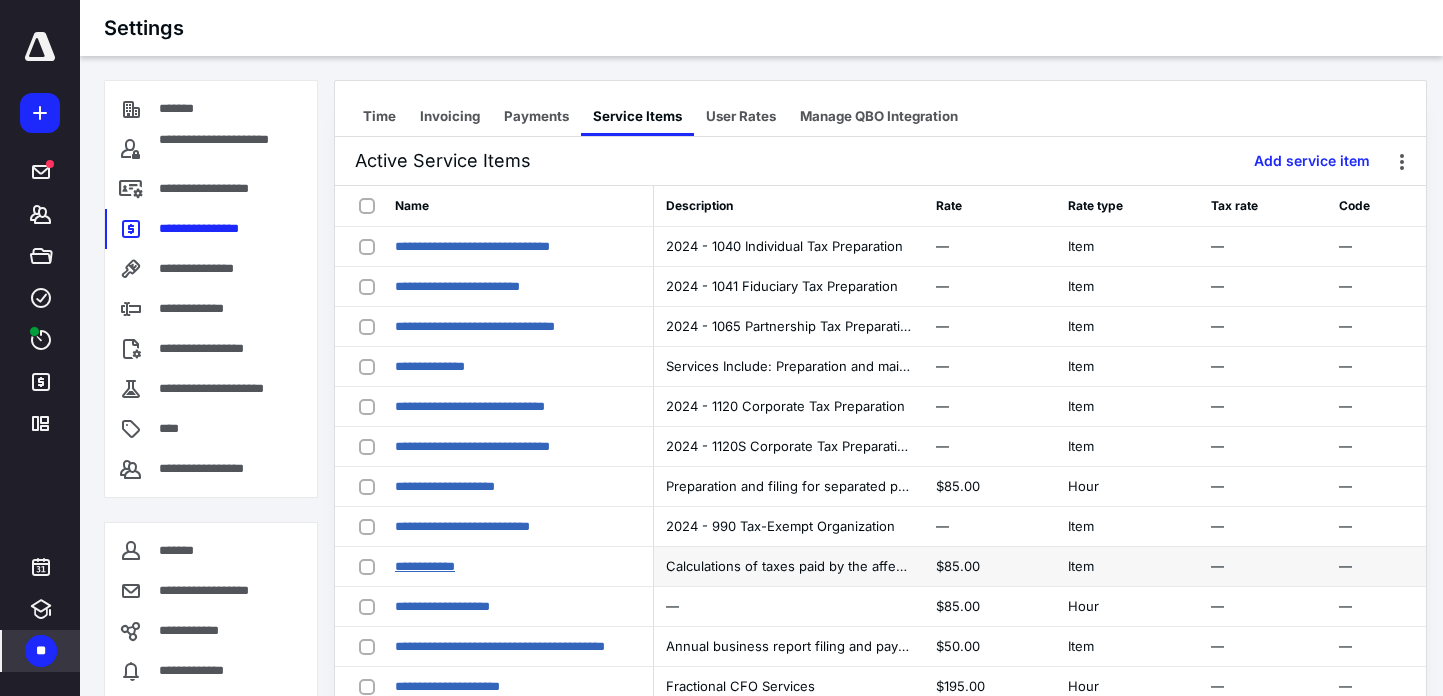 click on "**********" at bounding box center [425, 566] 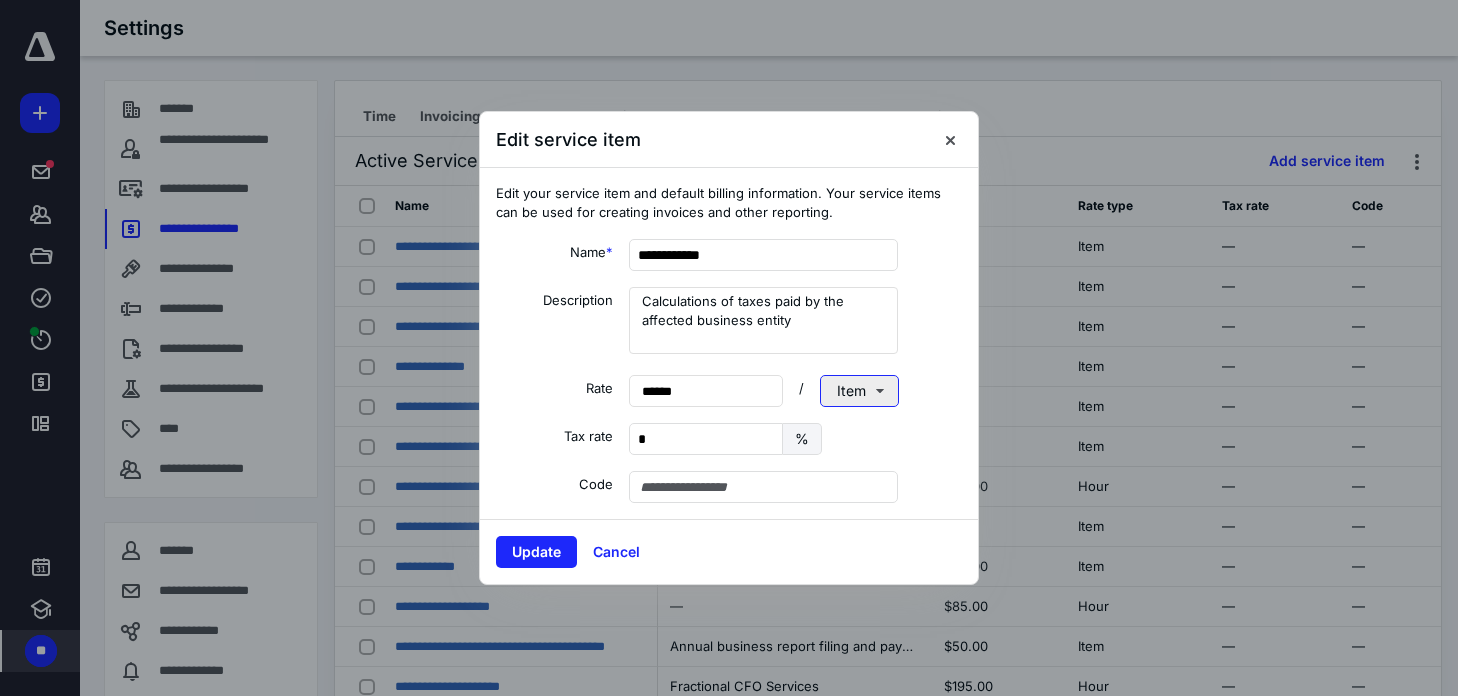 click on "Item" at bounding box center [859, 391] 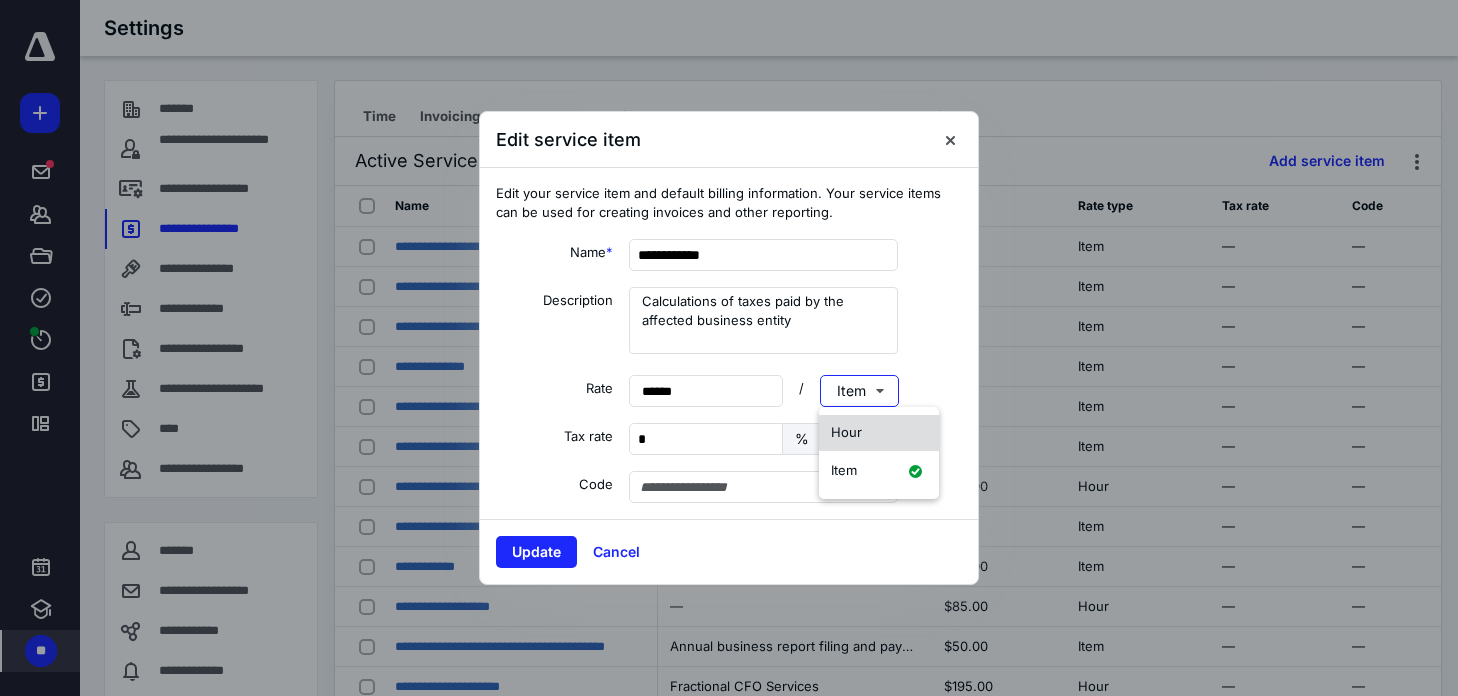 click on "Hour" at bounding box center (846, 432) 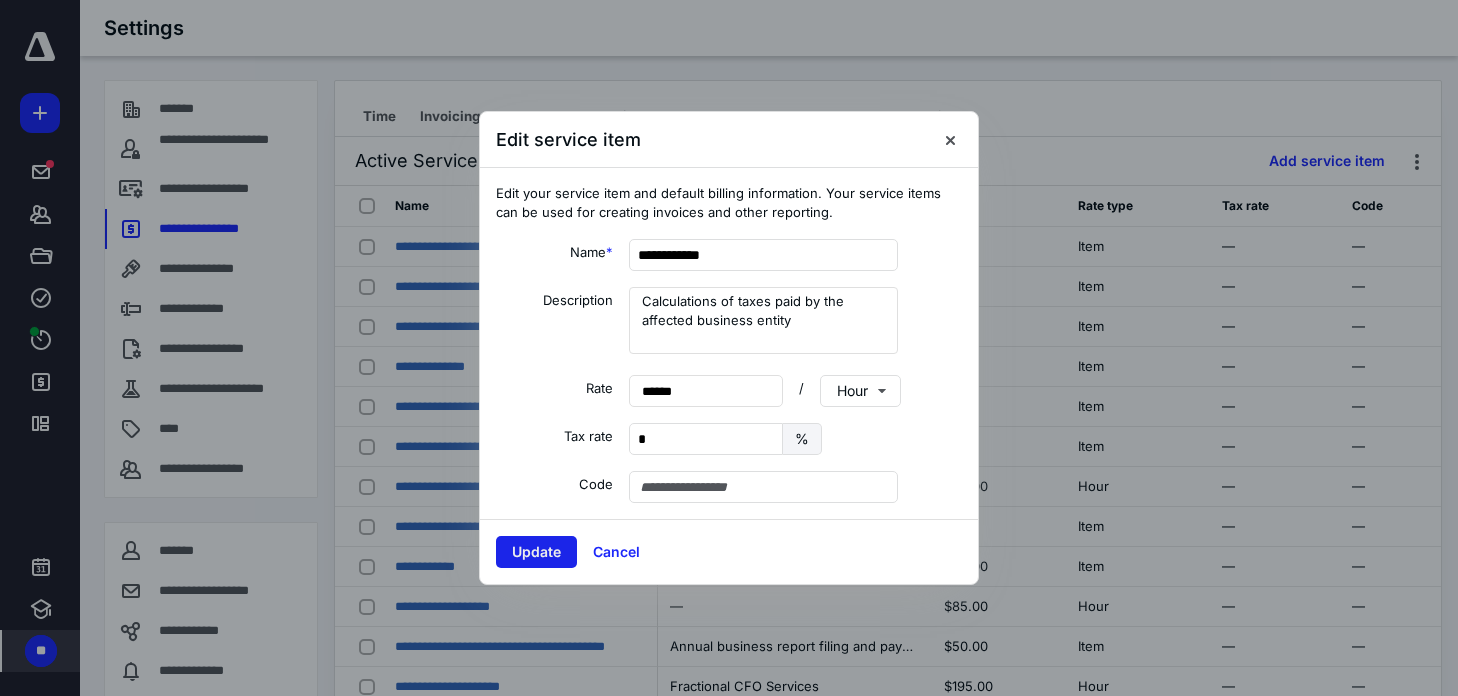 click on "Update" at bounding box center (536, 552) 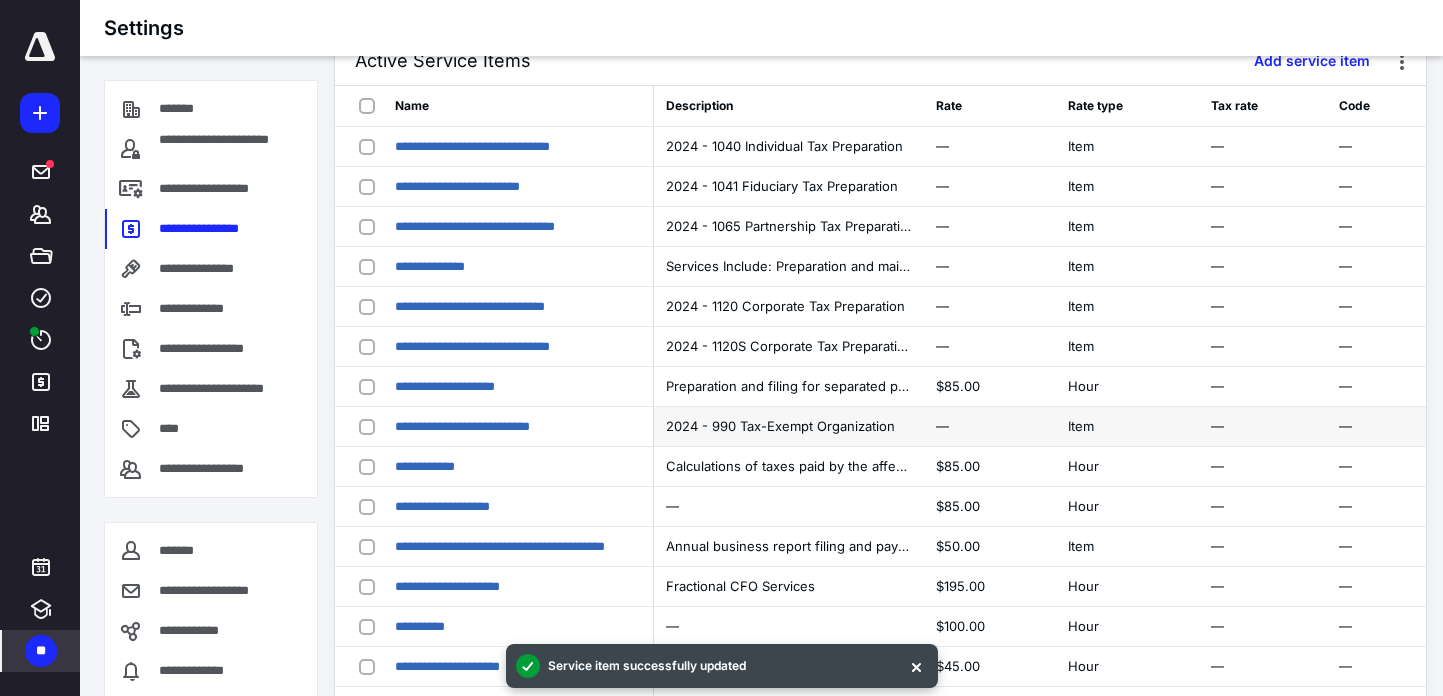 scroll, scrollTop: 200, scrollLeft: 0, axis: vertical 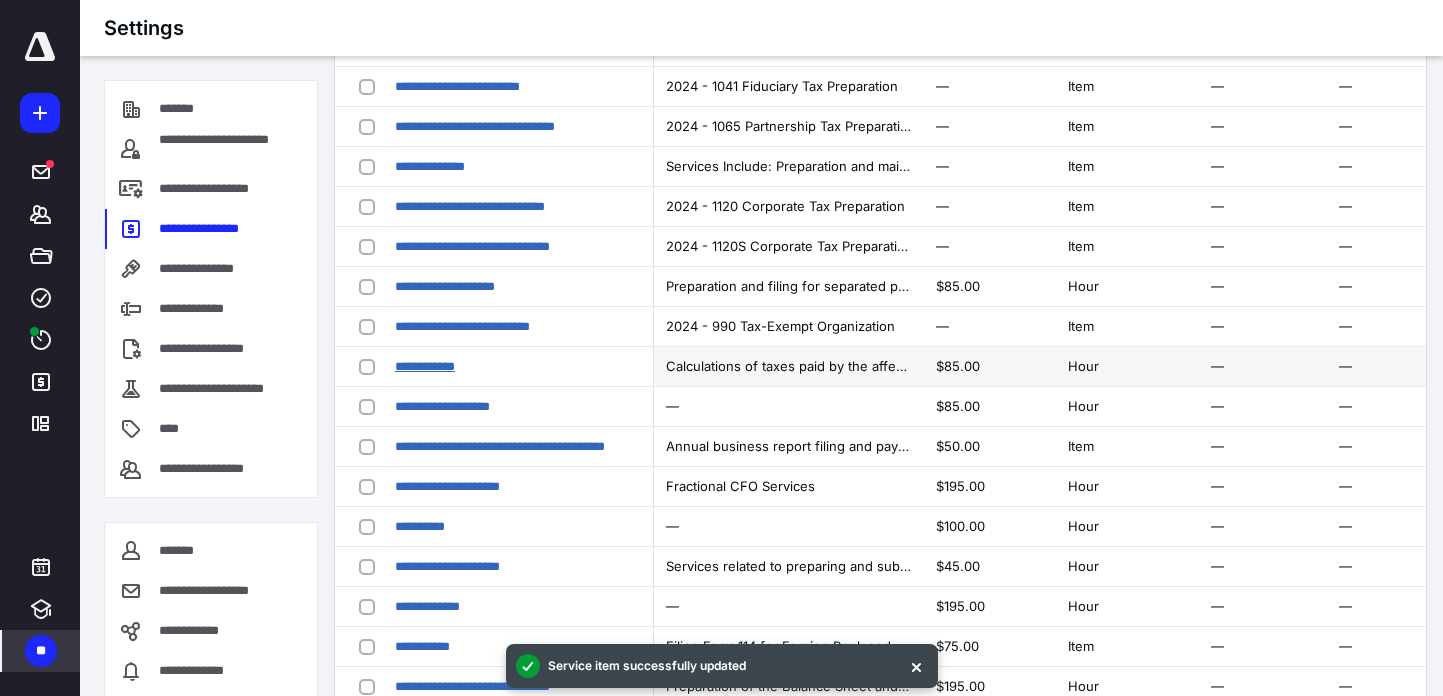 click on "**********" at bounding box center (425, 366) 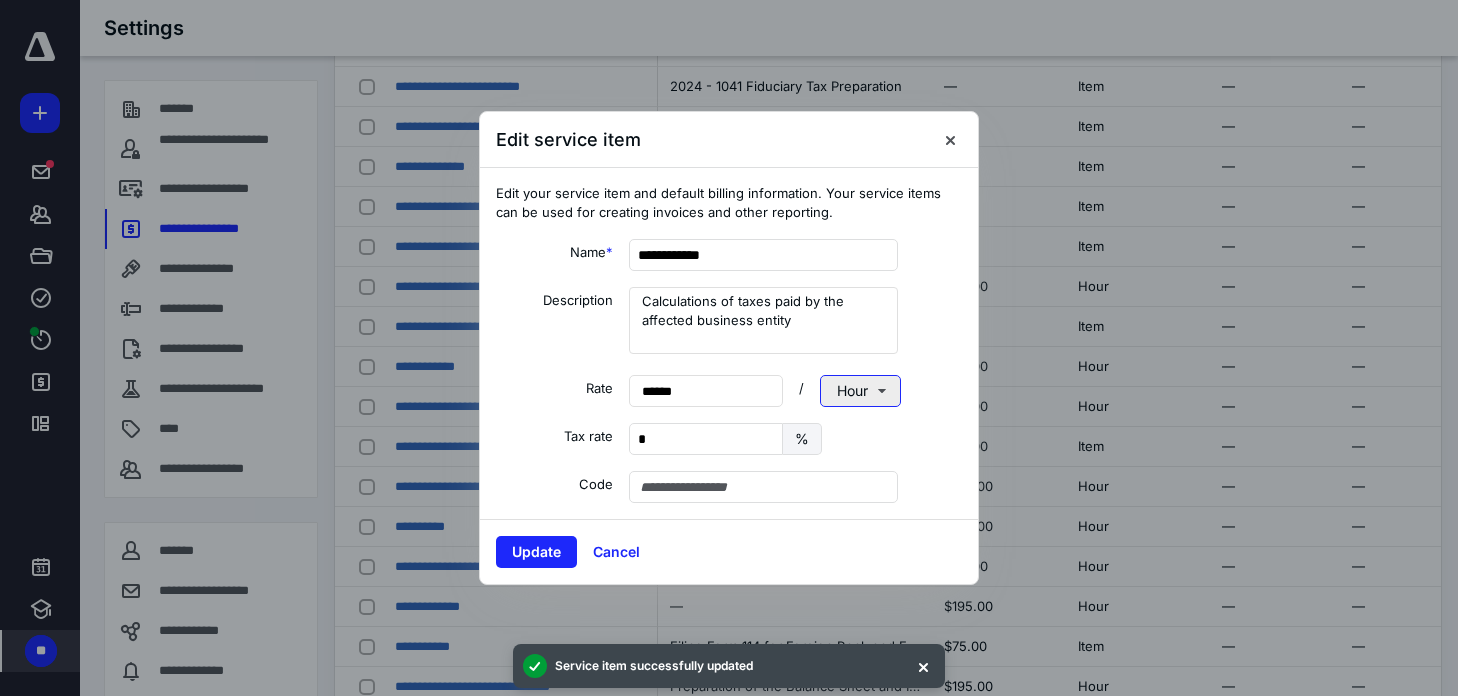 click on "Hour" at bounding box center [860, 391] 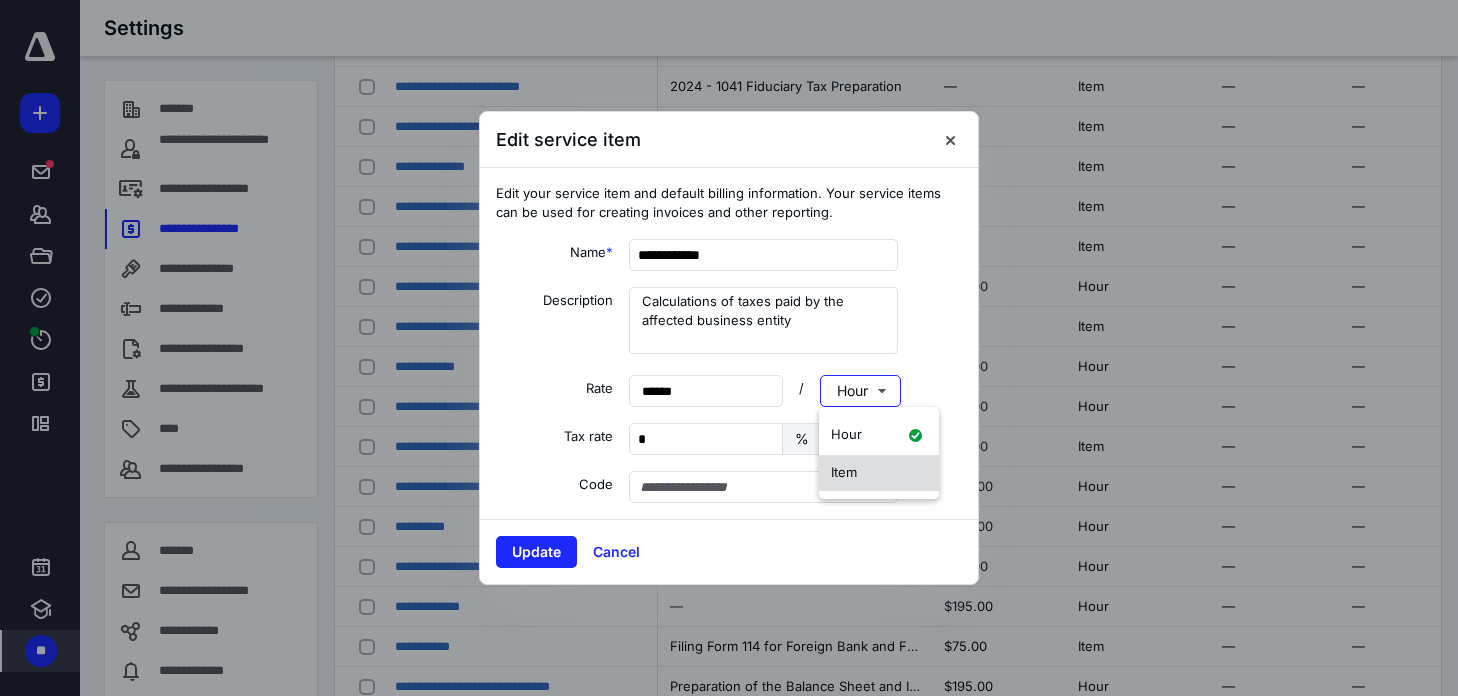 click on "Item" at bounding box center [844, 472] 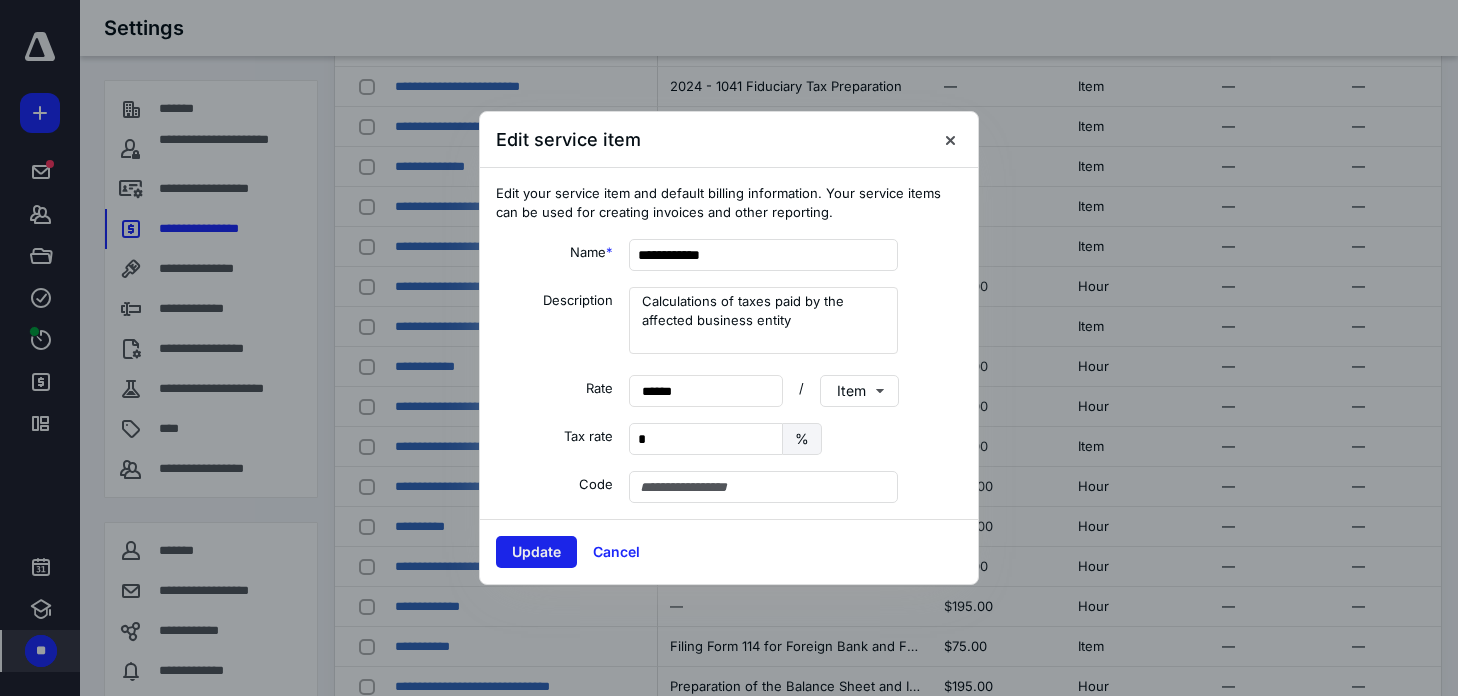 click on "Update" at bounding box center [536, 552] 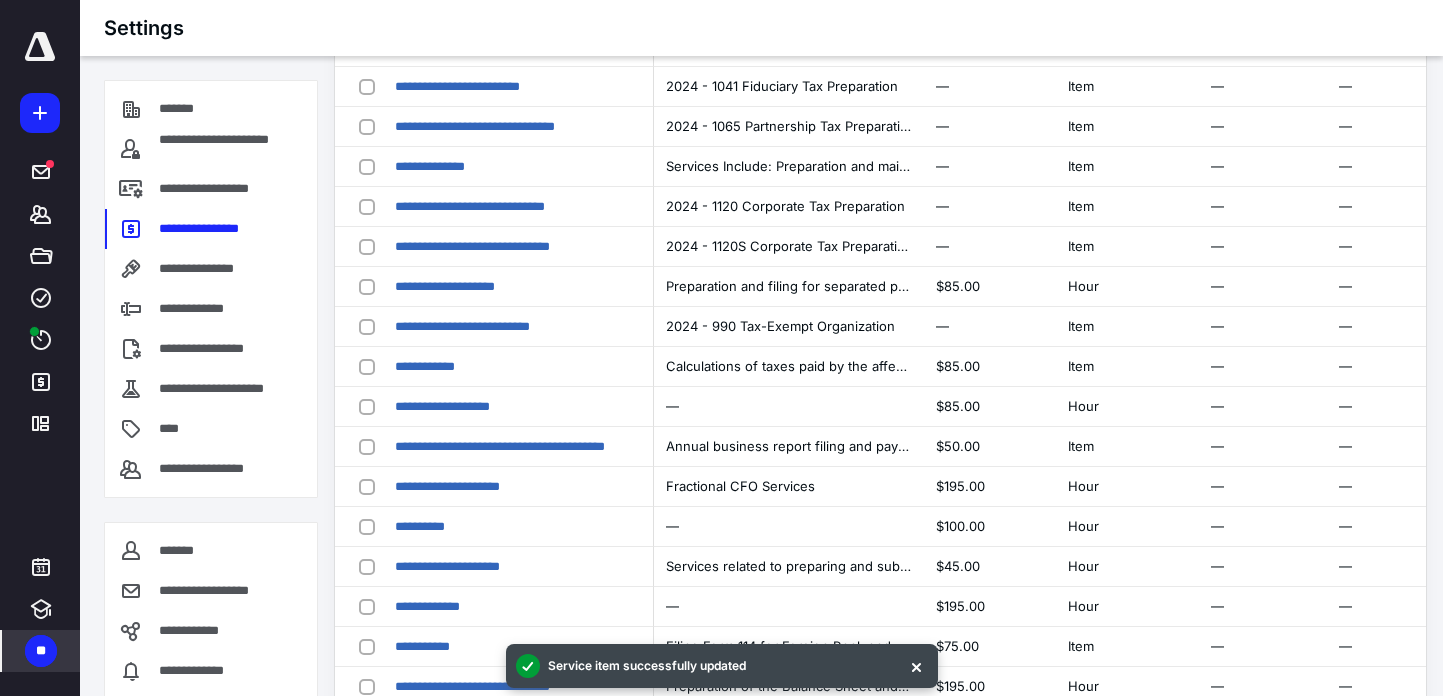 scroll, scrollTop: 300, scrollLeft: 0, axis: vertical 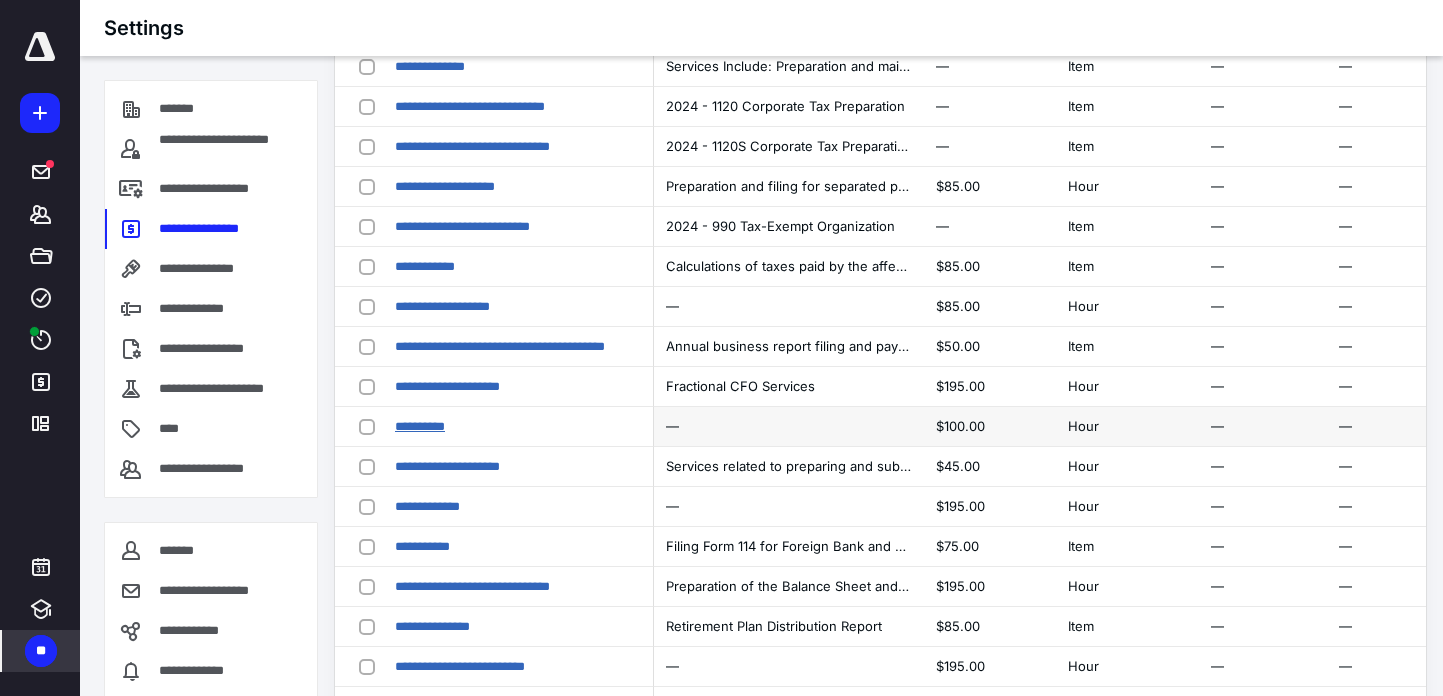 click on "**********" at bounding box center (420, 426) 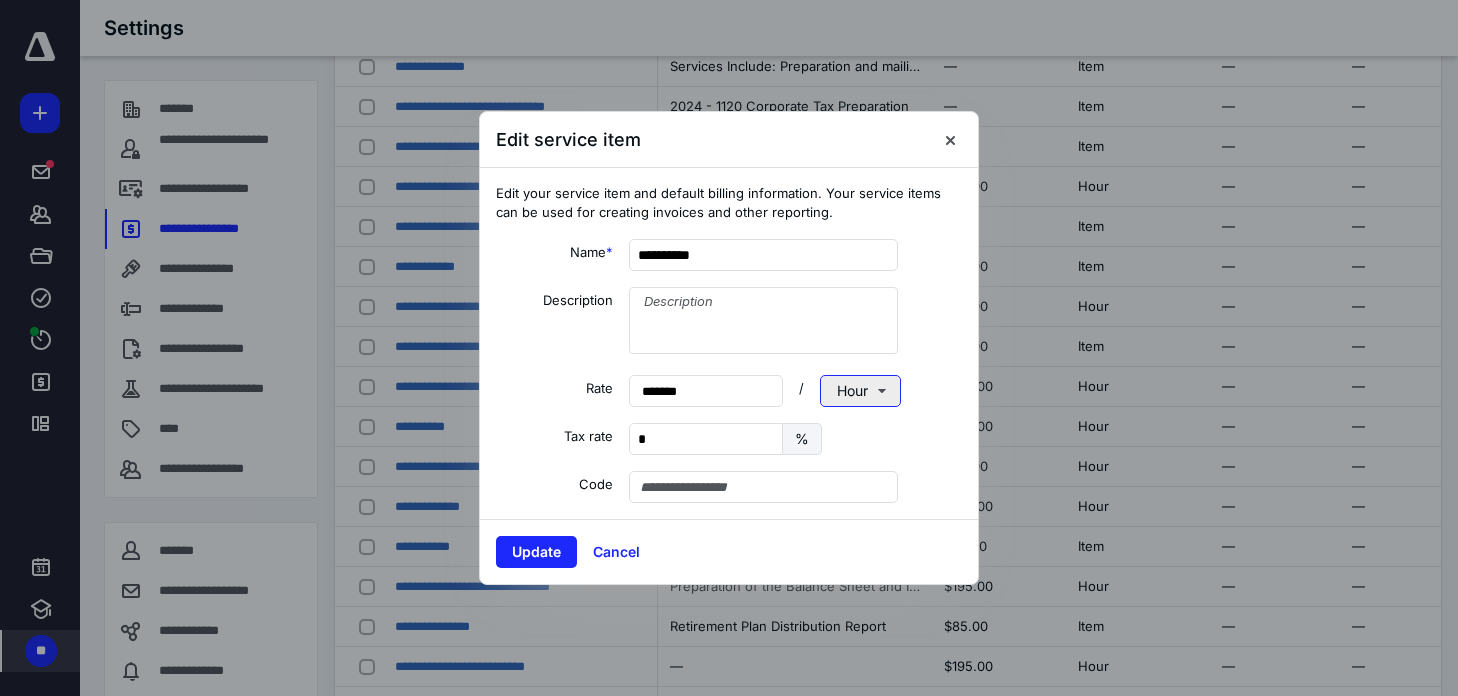 click on "Hour" at bounding box center (860, 391) 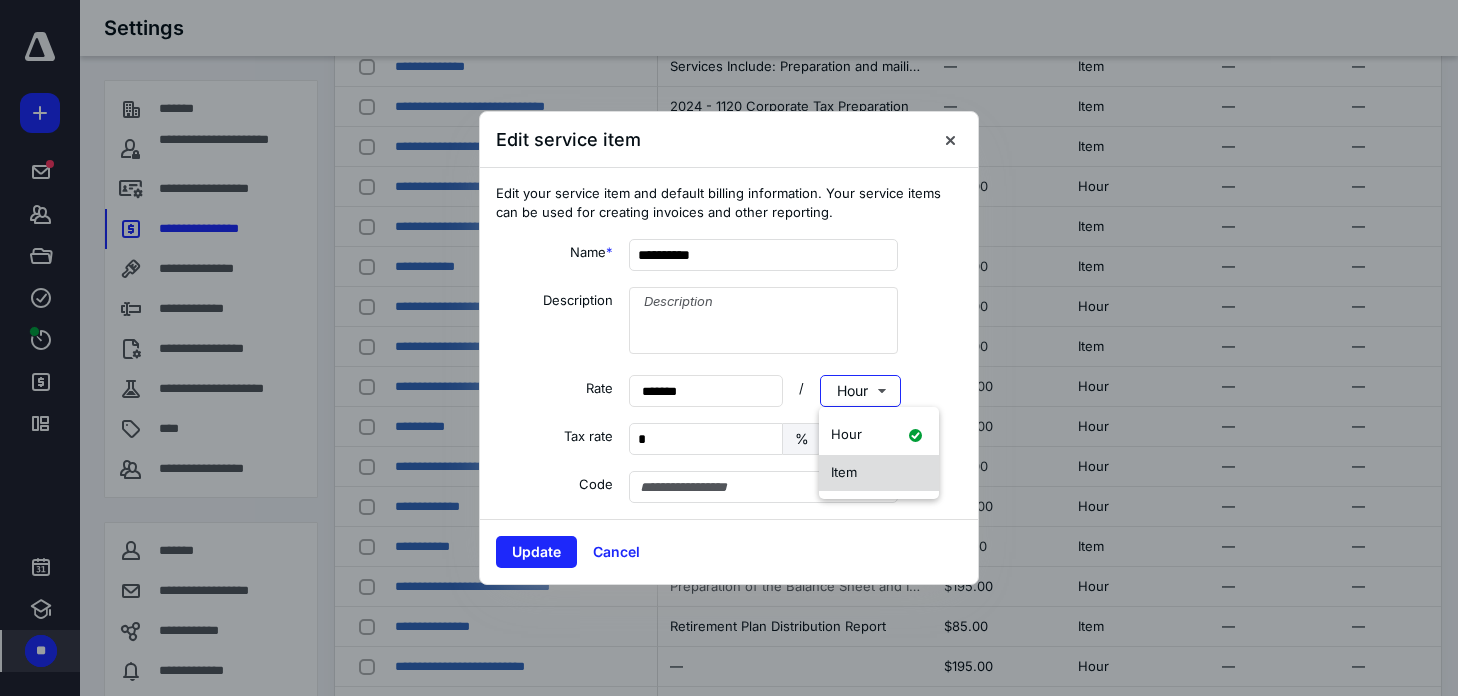 click on "Item" at bounding box center (844, 472) 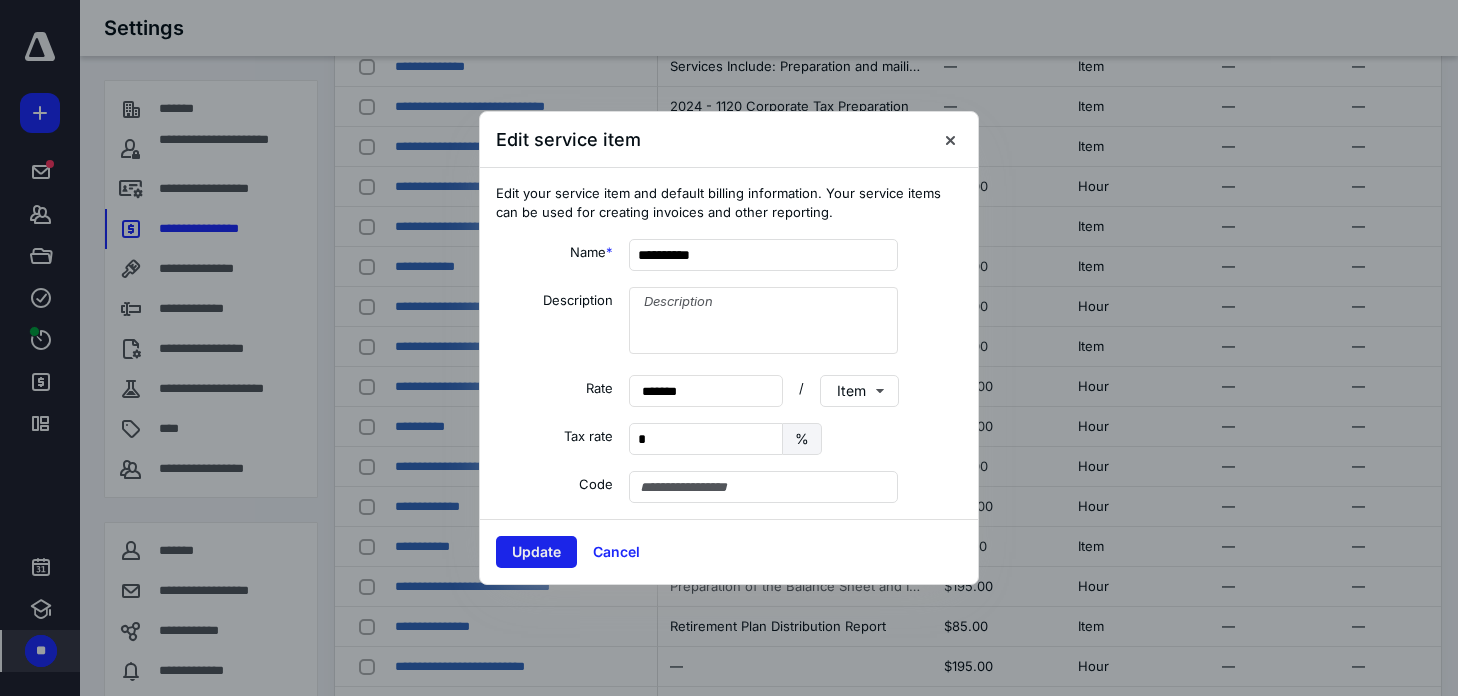 click on "Update" at bounding box center [536, 552] 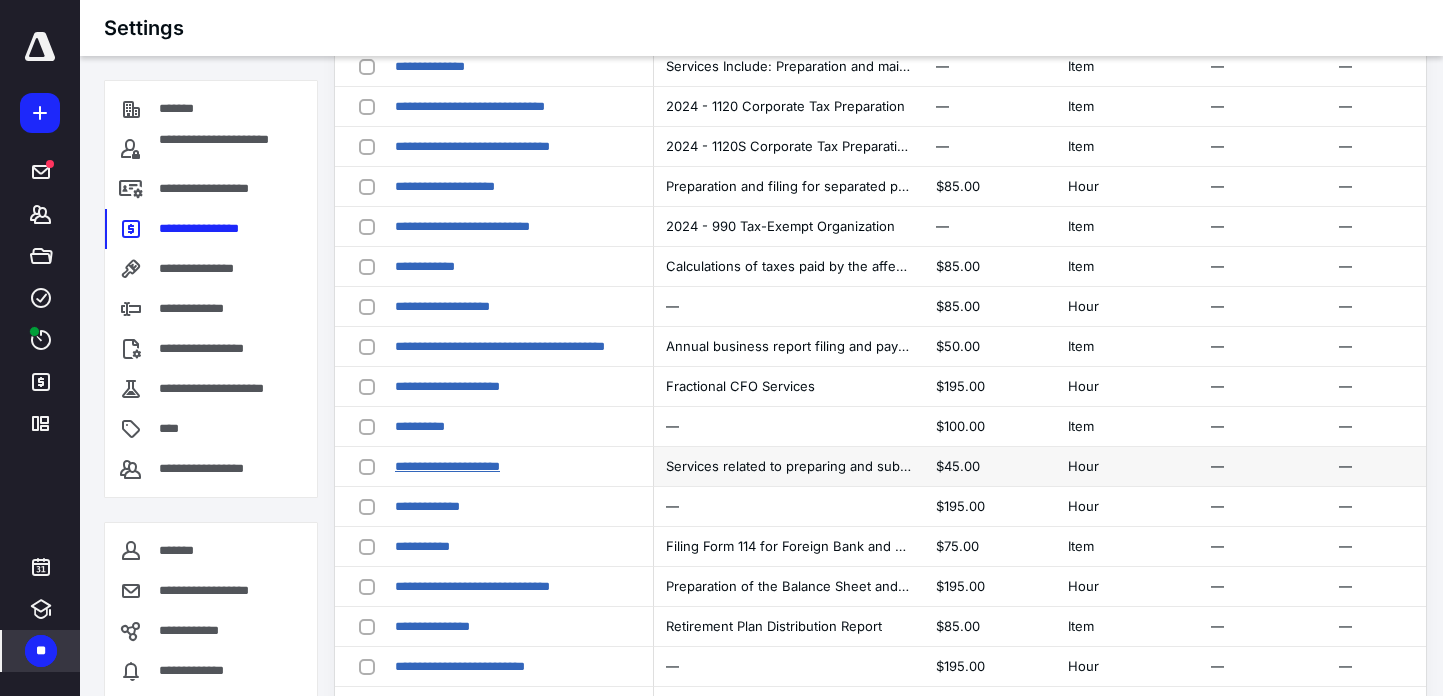 click on "**********" at bounding box center [447, 466] 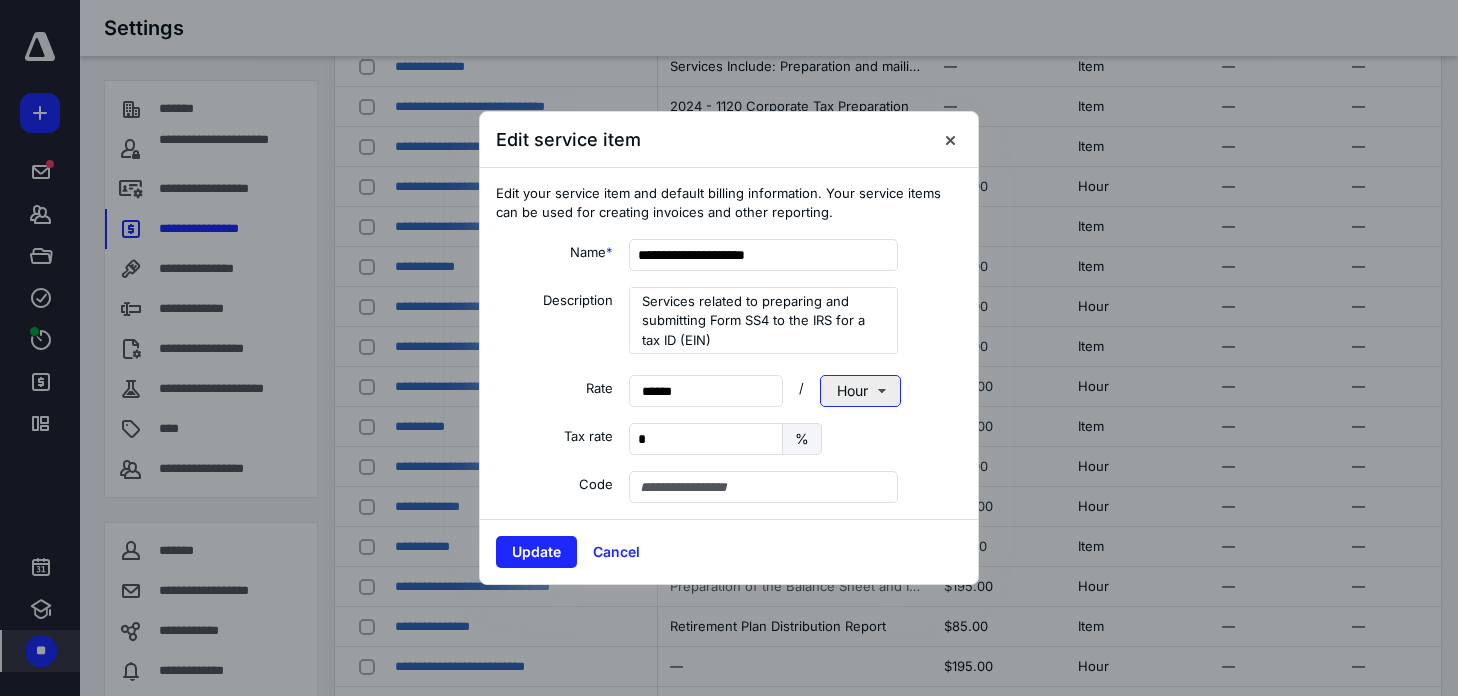 click on "Hour" at bounding box center (860, 391) 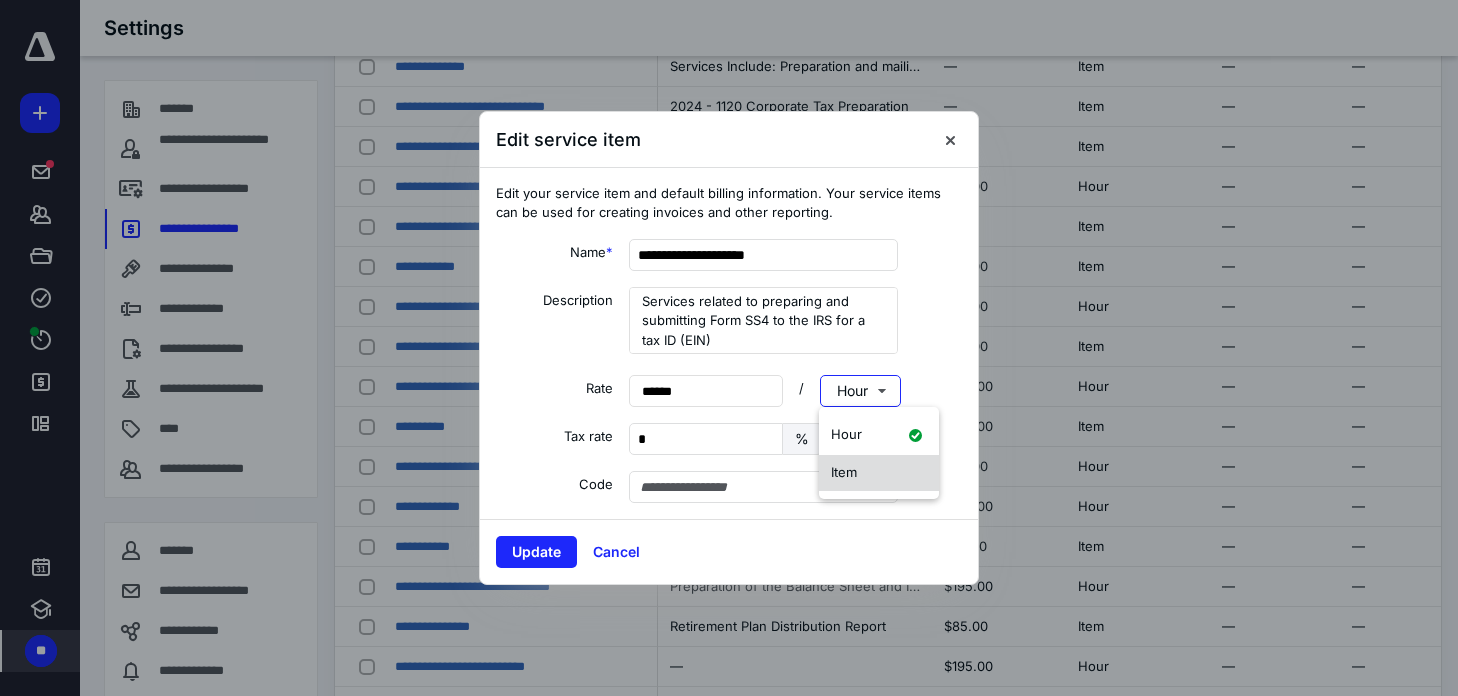 click on "Item" at bounding box center [844, 472] 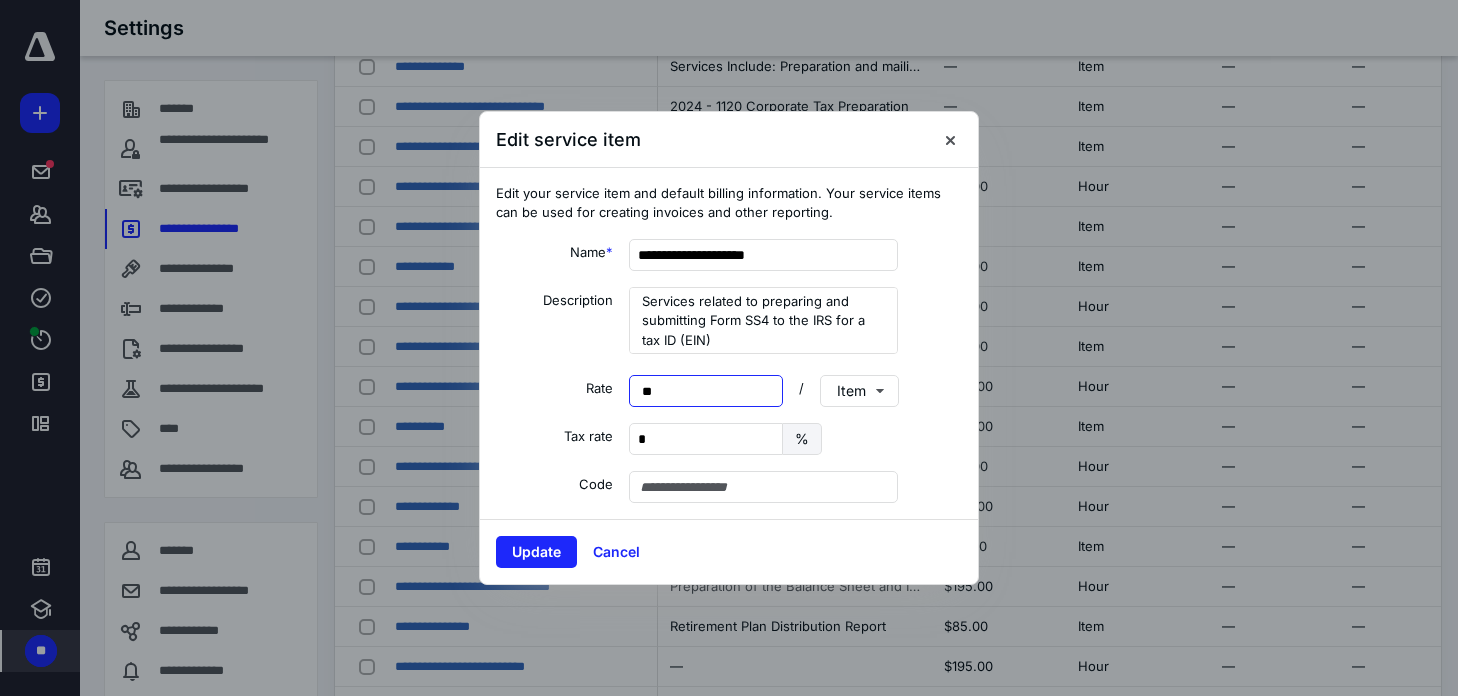drag, startPoint x: 699, startPoint y: 395, endPoint x: 630, endPoint y: 395, distance: 69 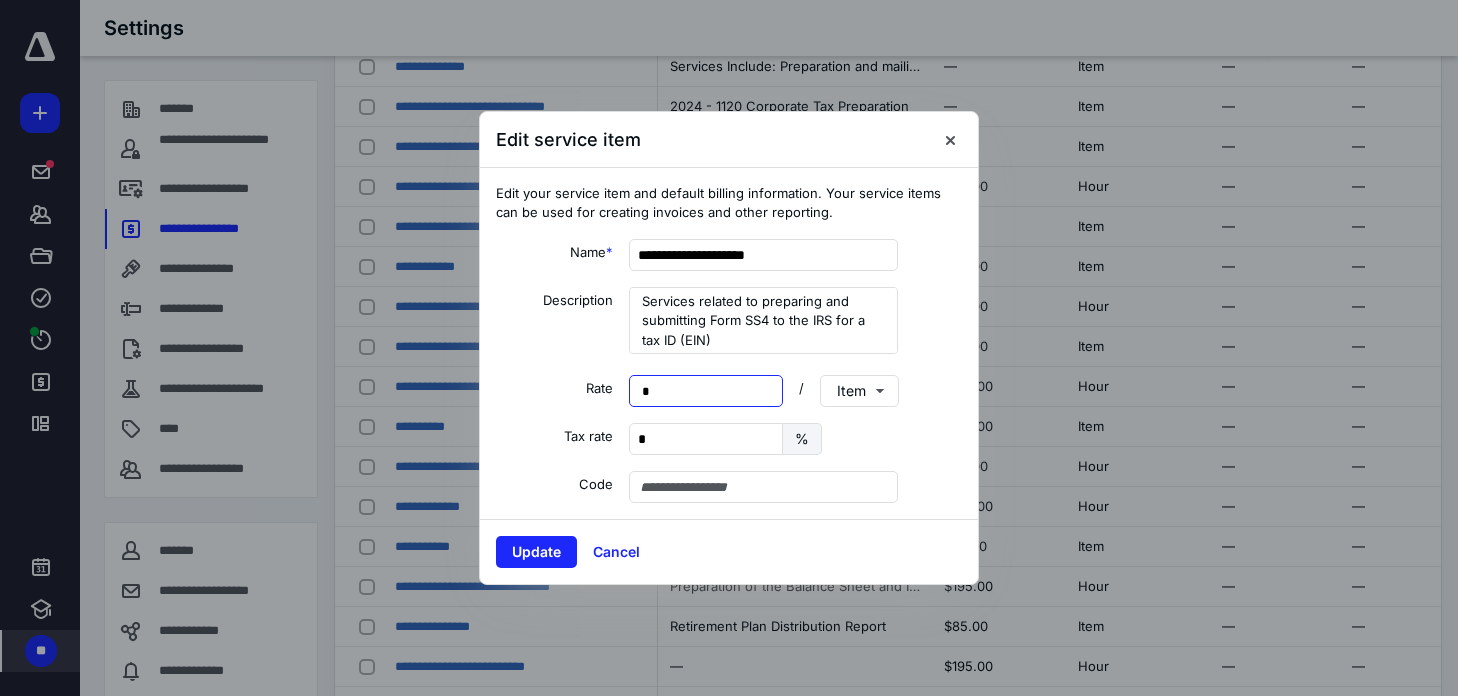 type on "**" 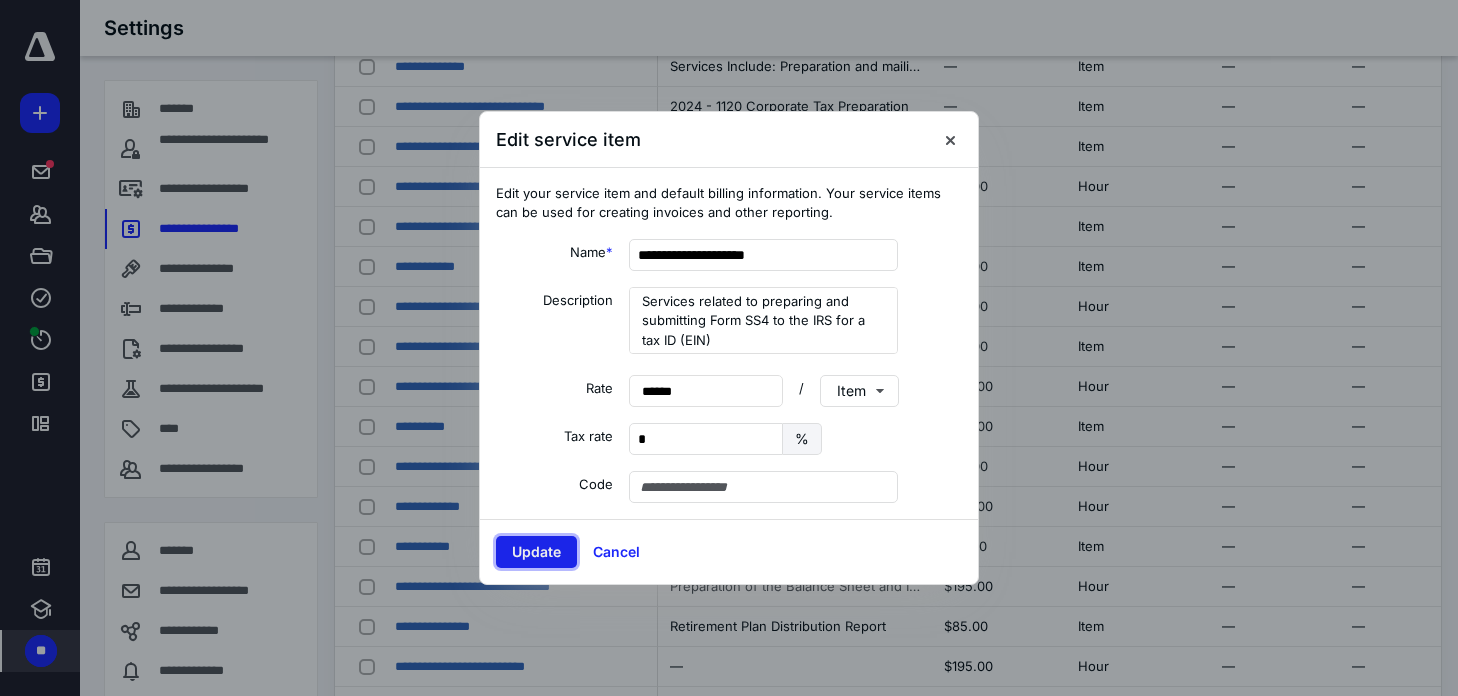 click on "Update" at bounding box center [536, 552] 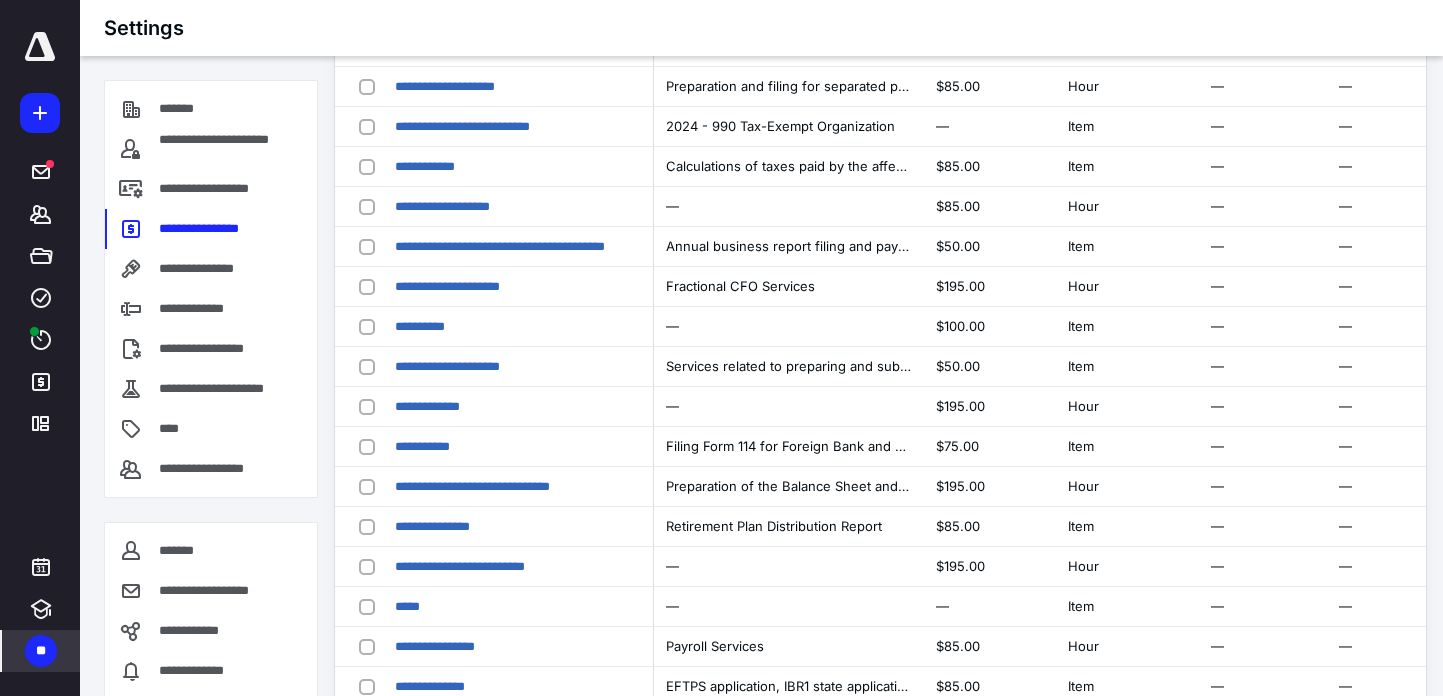 scroll, scrollTop: 500, scrollLeft: 0, axis: vertical 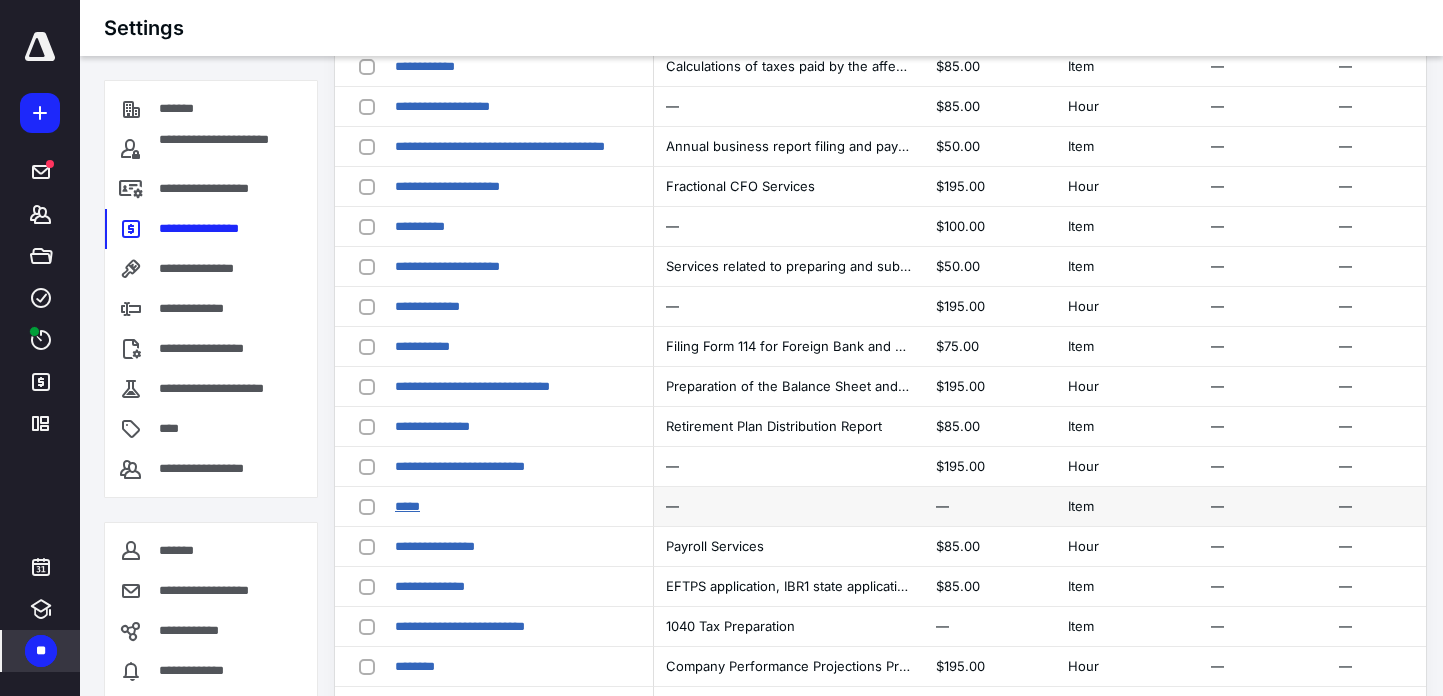 click on "*****" at bounding box center [407, 506] 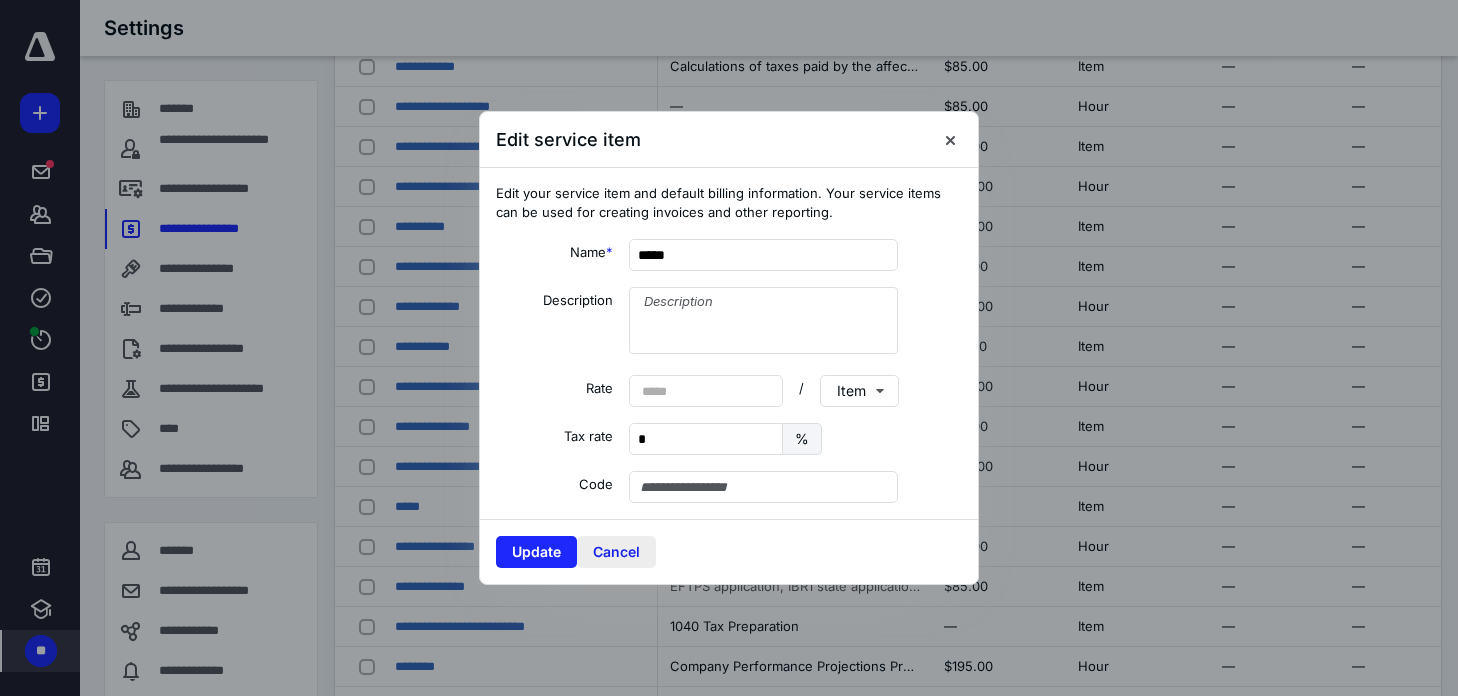click on "Cancel" at bounding box center (616, 552) 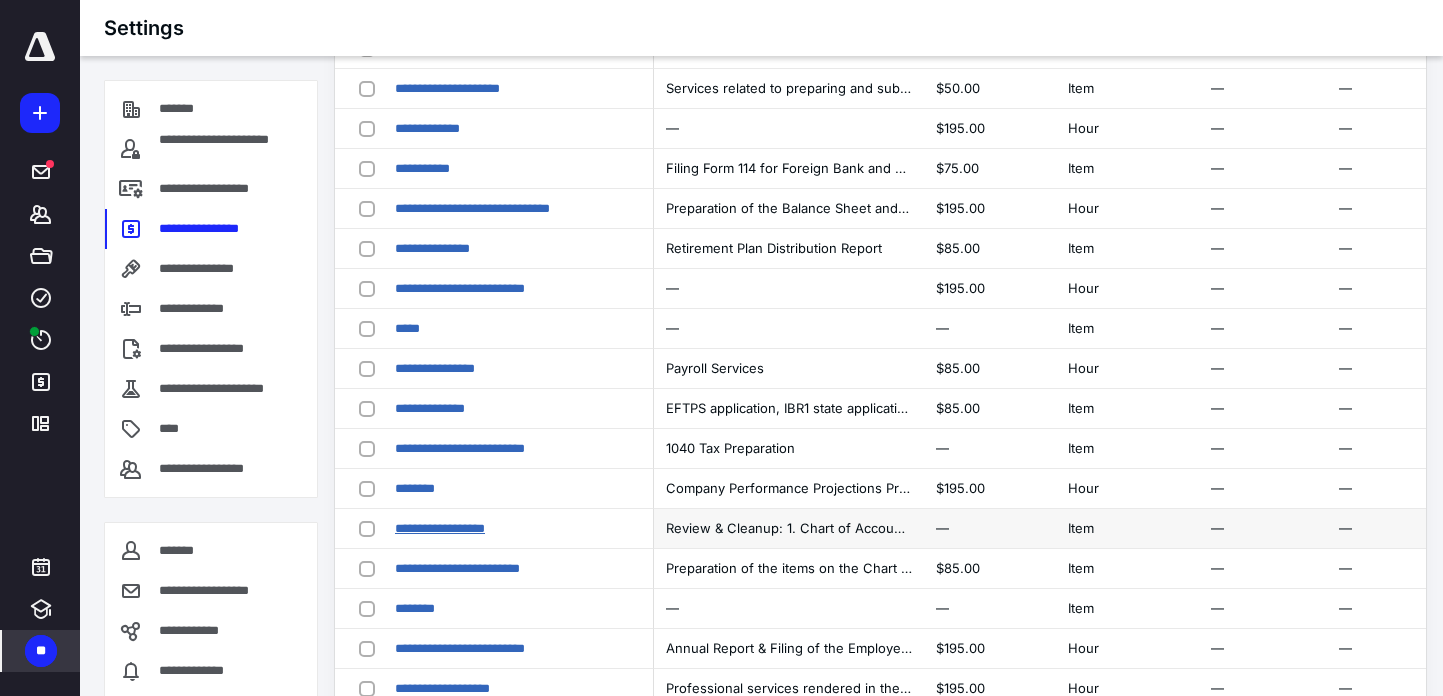 scroll, scrollTop: 700, scrollLeft: 0, axis: vertical 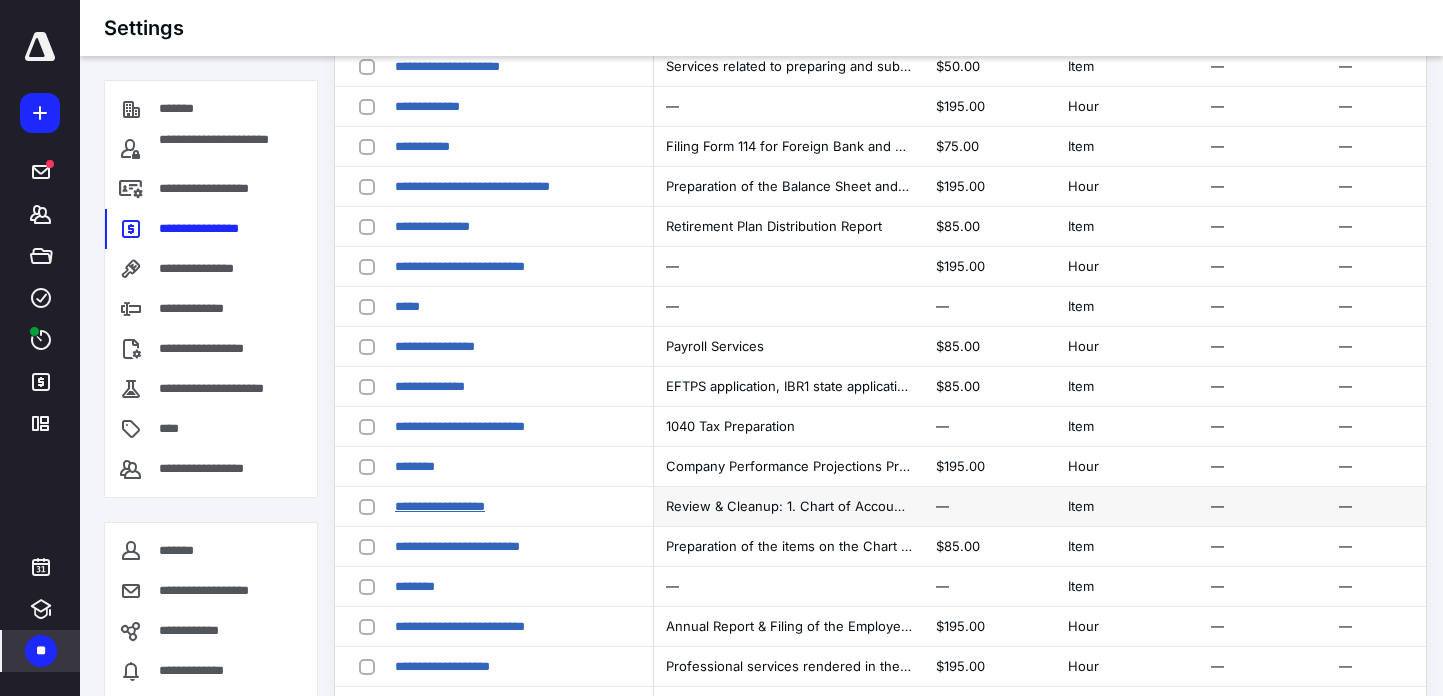 click on "**********" at bounding box center (440, 506) 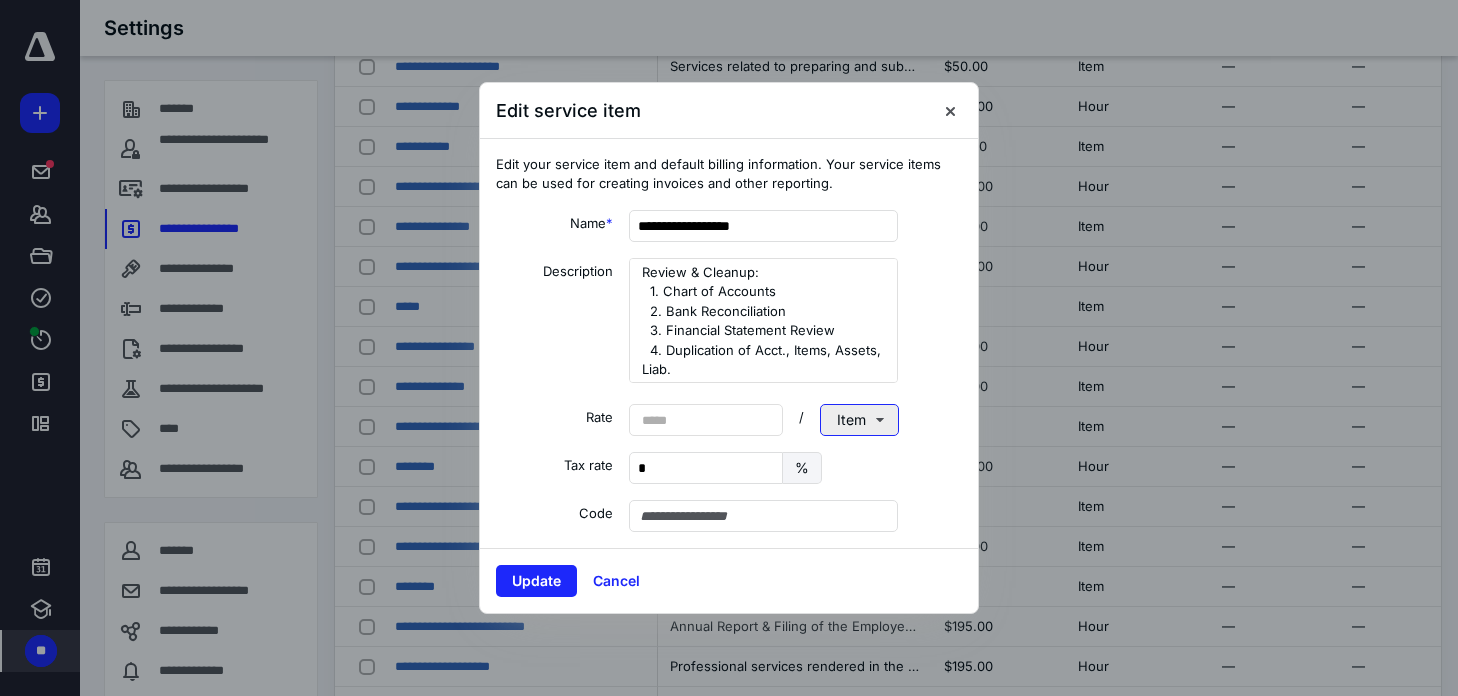click on "Item" at bounding box center (859, 420) 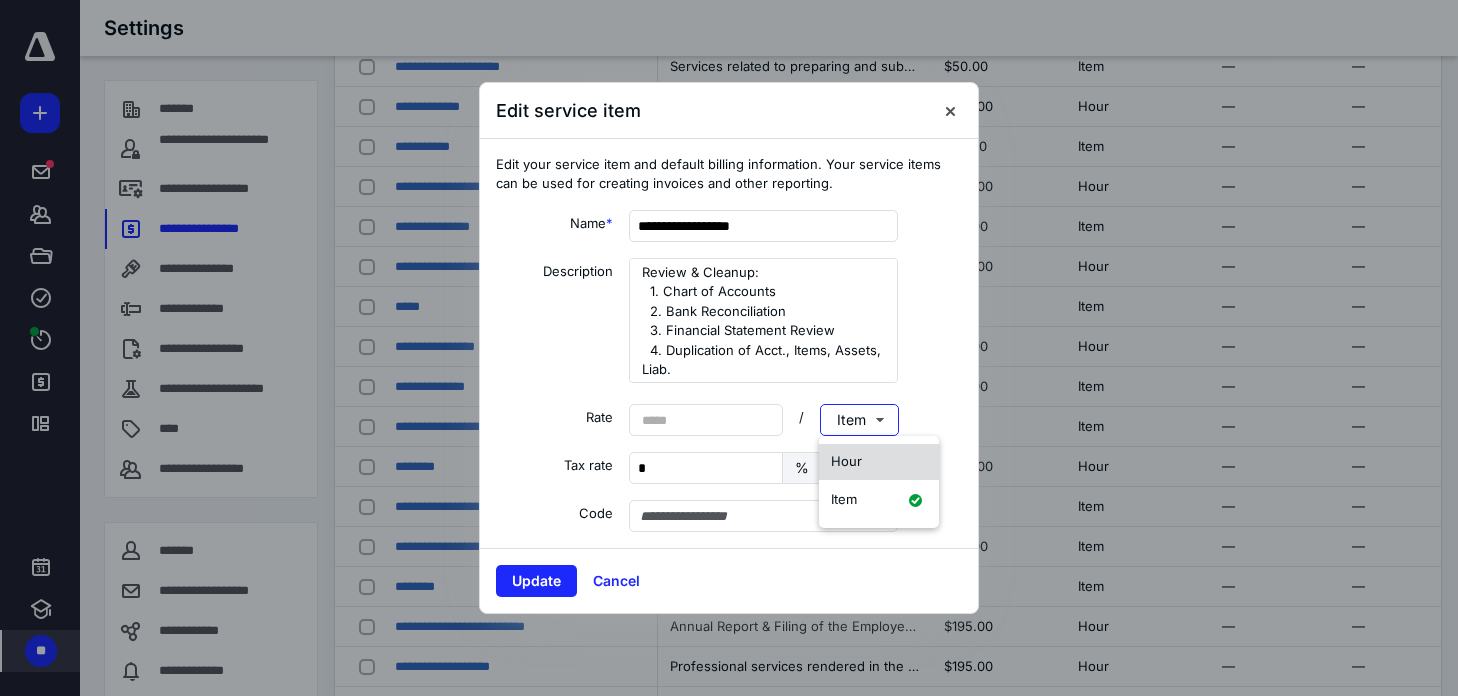 click on "Hour" at bounding box center (846, 461) 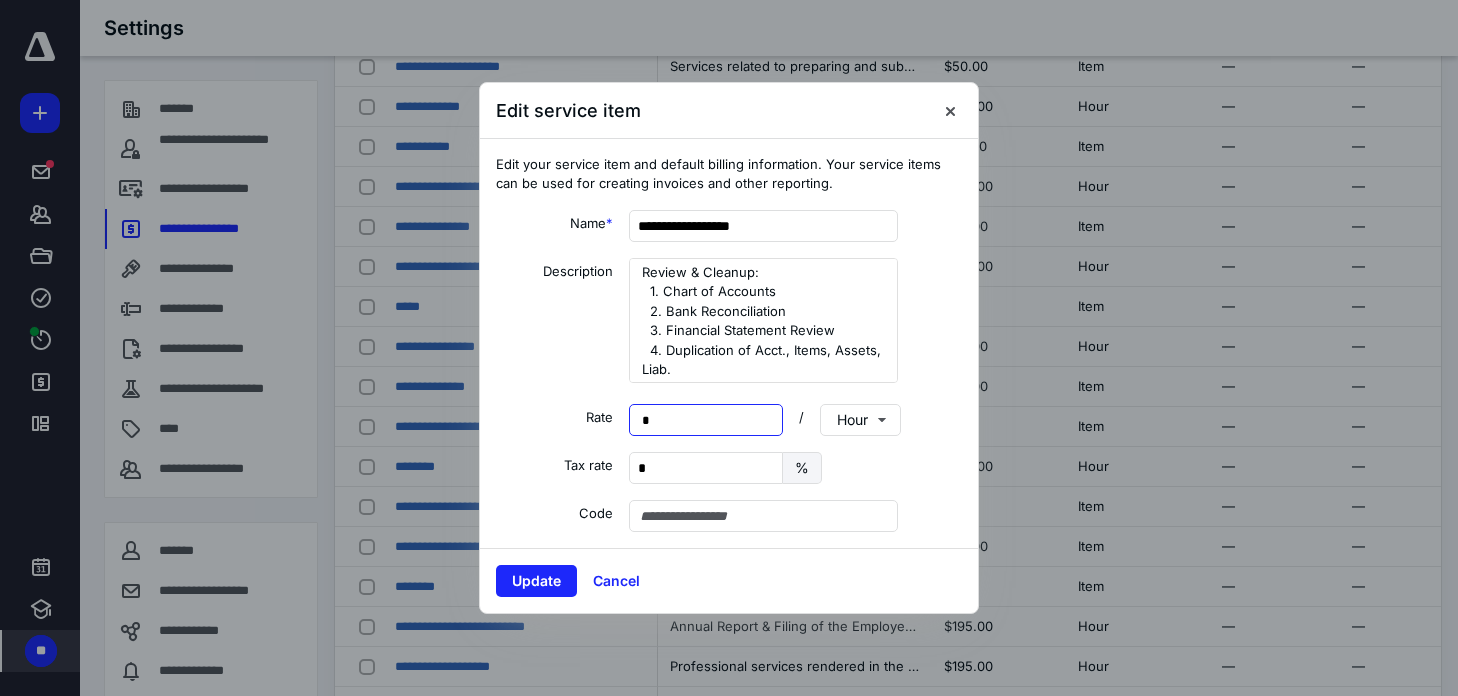 click on "* *****" at bounding box center [706, 420] 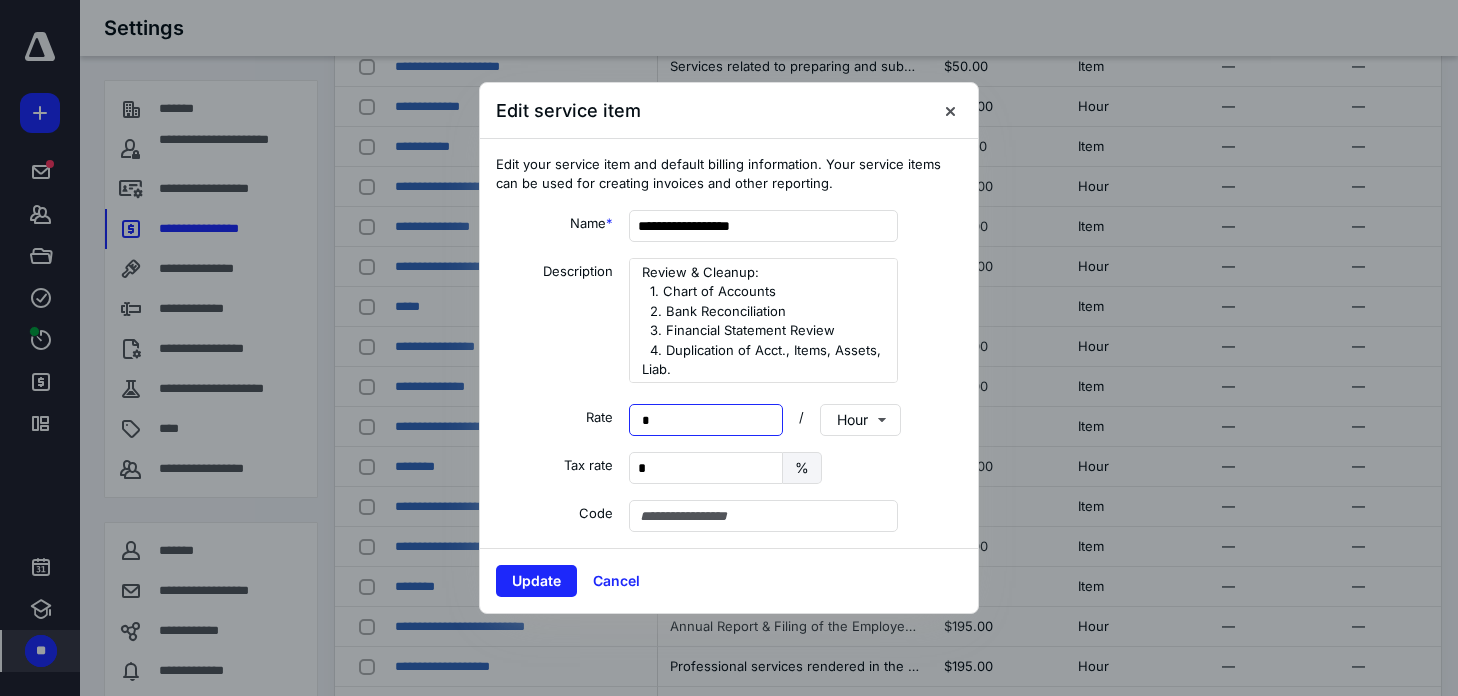 type on "**" 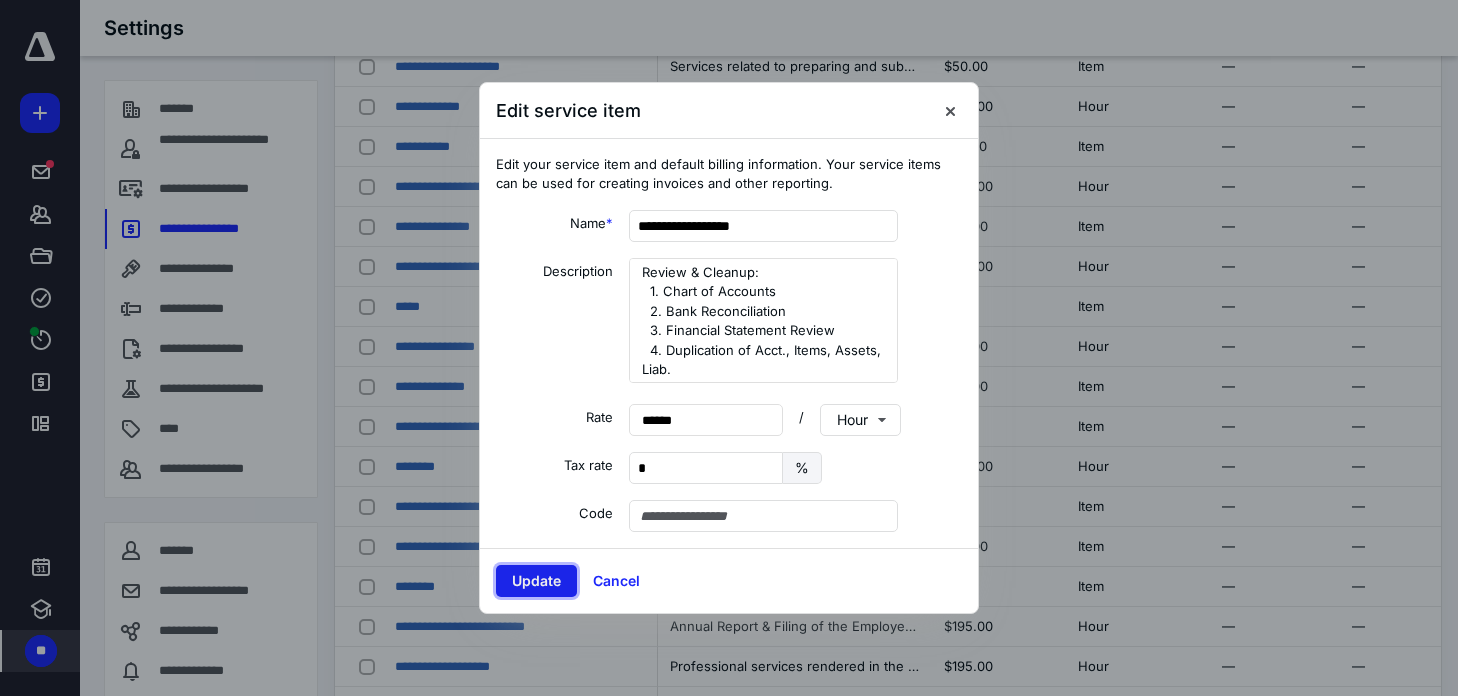 click on "Update" at bounding box center [536, 581] 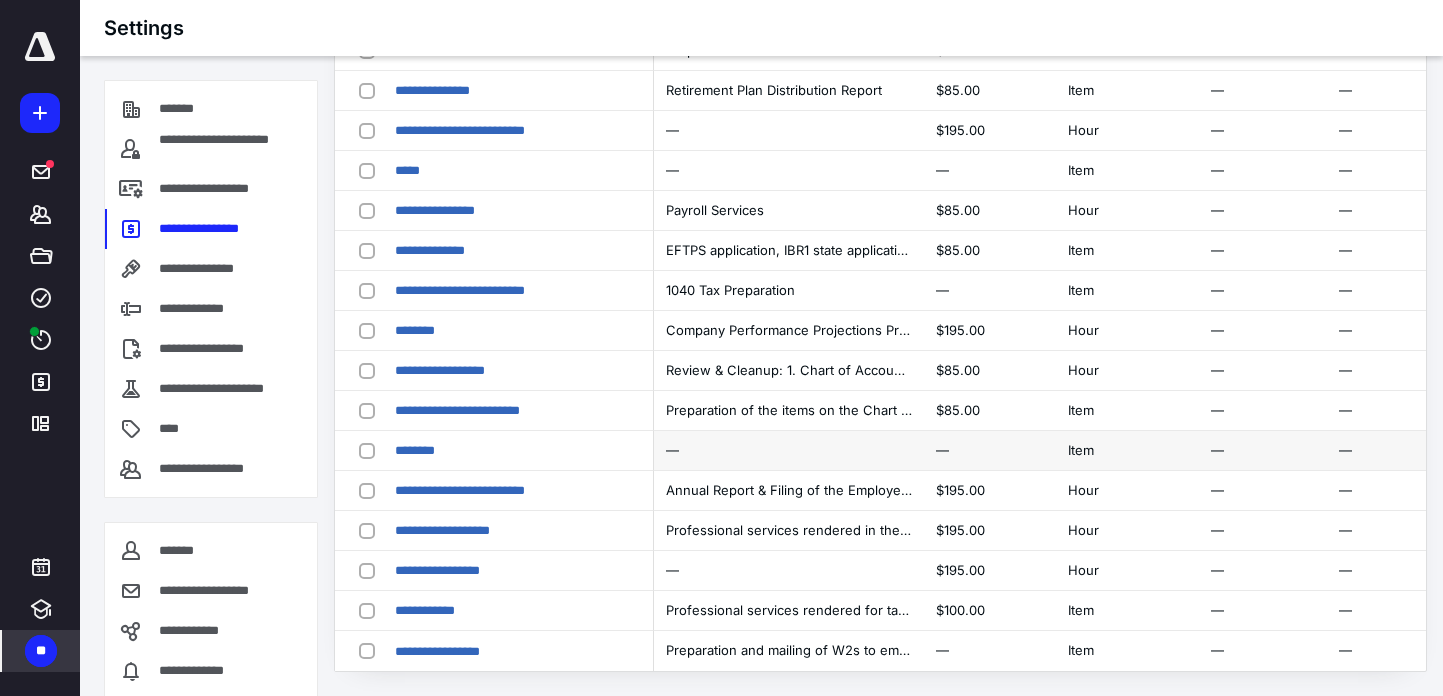 scroll, scrollTop: 0, scrollLeft: 0, axis: both 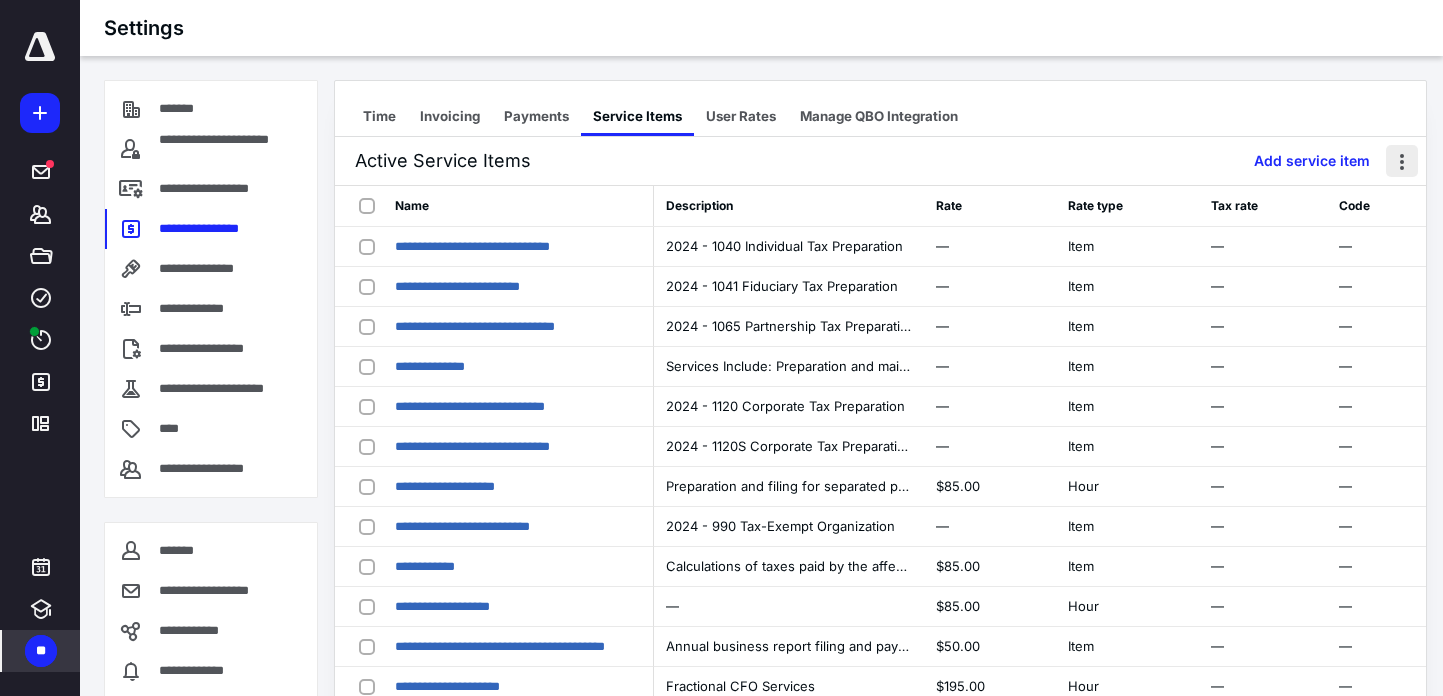 click at bounding box center (1402, 161) 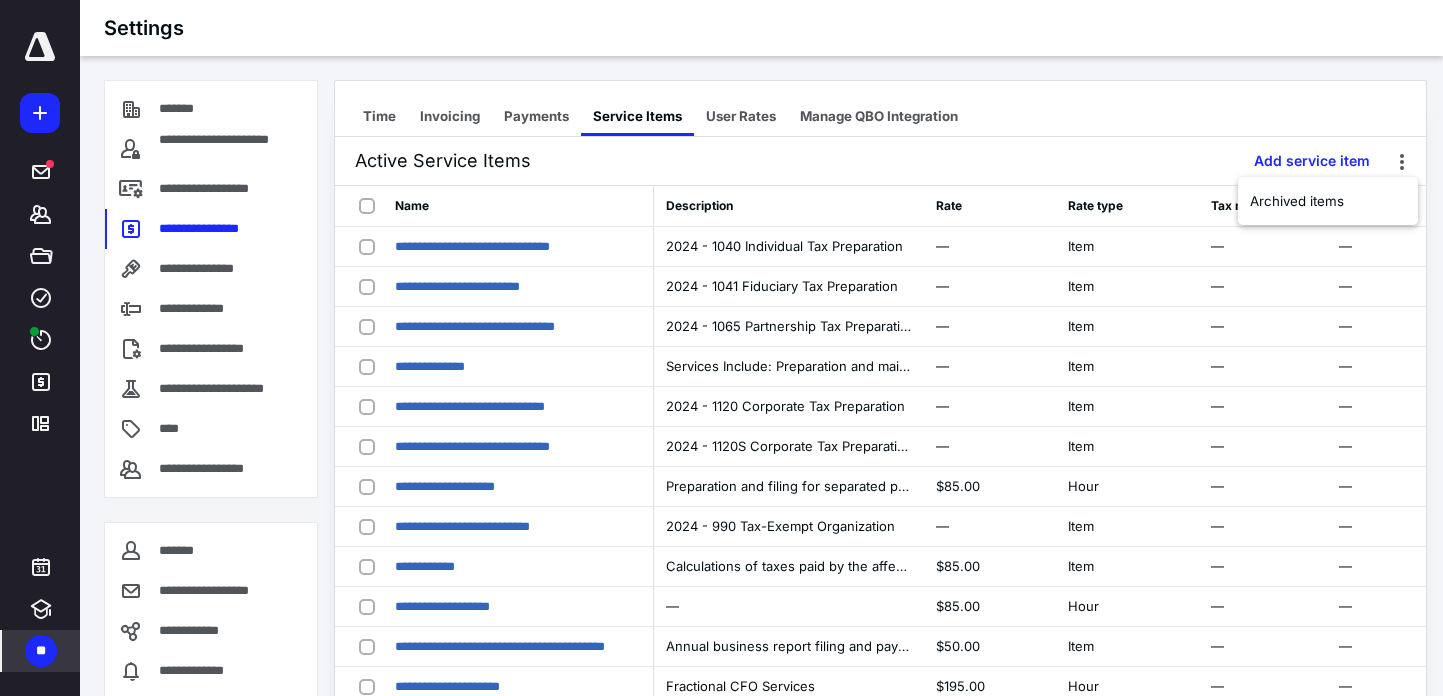 click on "Time Invoicing Payments Service Items User Rates Manage QBO Integration" at bounding box center [880, 109] 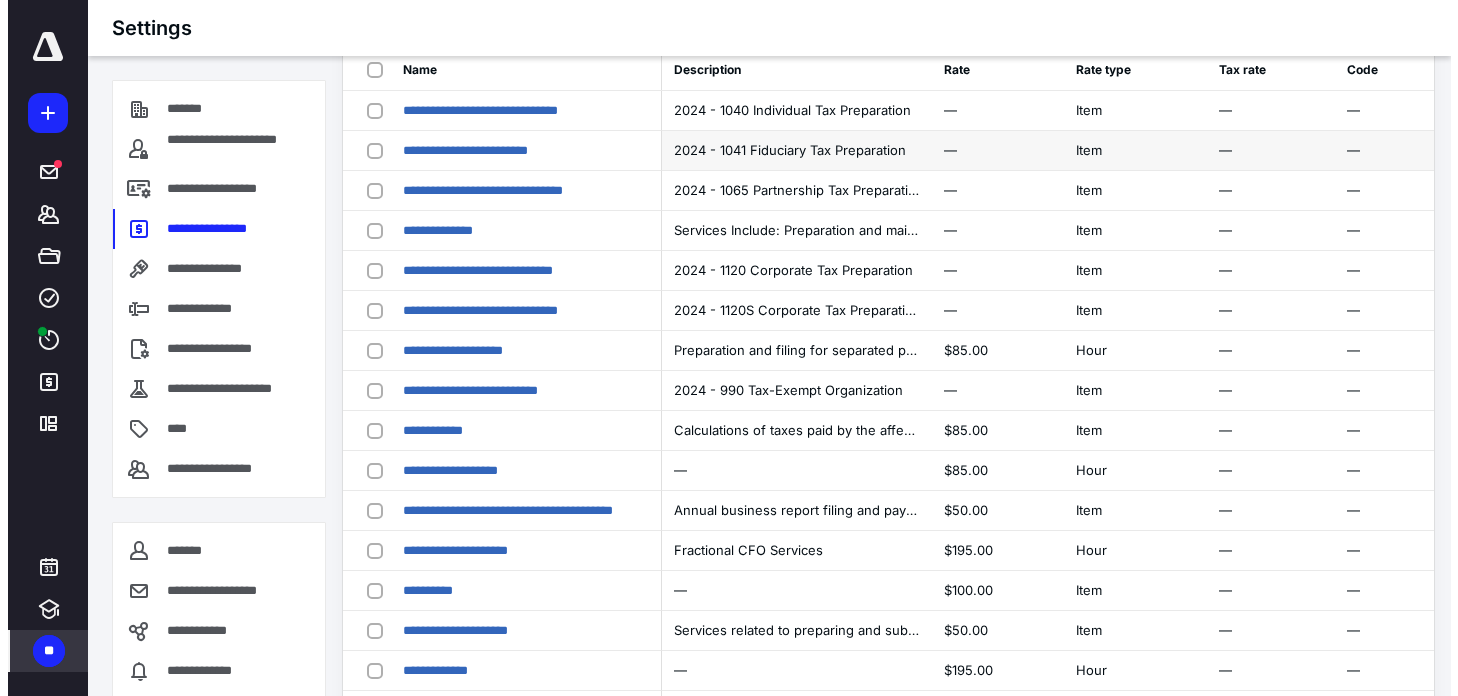 scroll, scrollTop: 0, scrollLeft: 0, axis: both 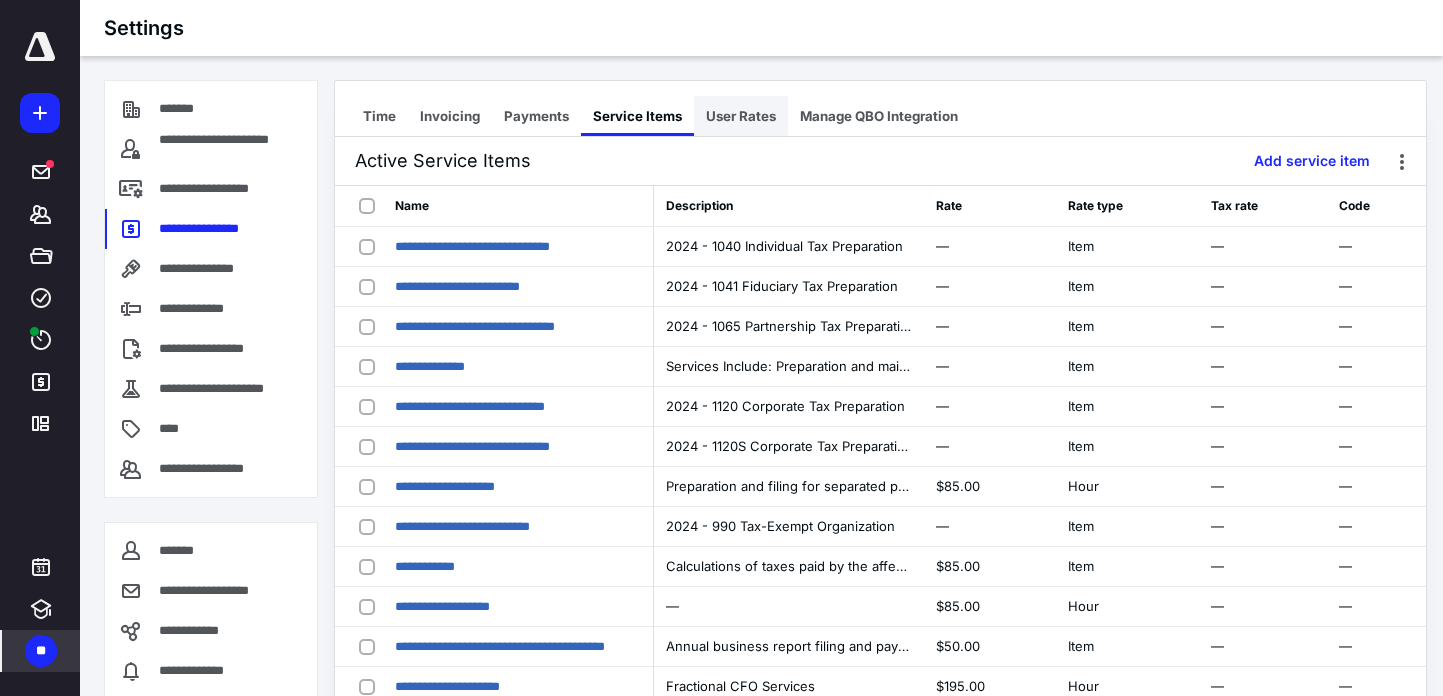 click on "User Rates" at bounding box center [741, 116] 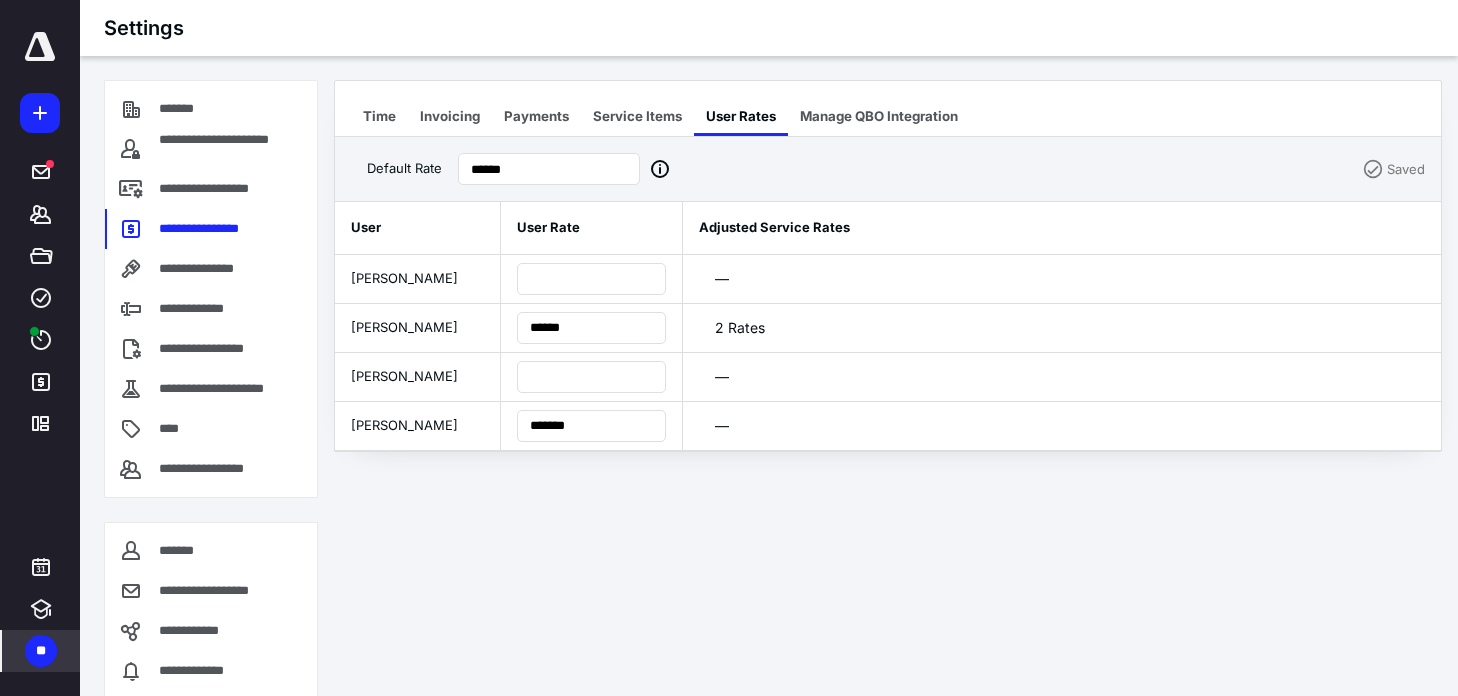 click on "[PERSON_NAME]" at bounding box center [417, 327] 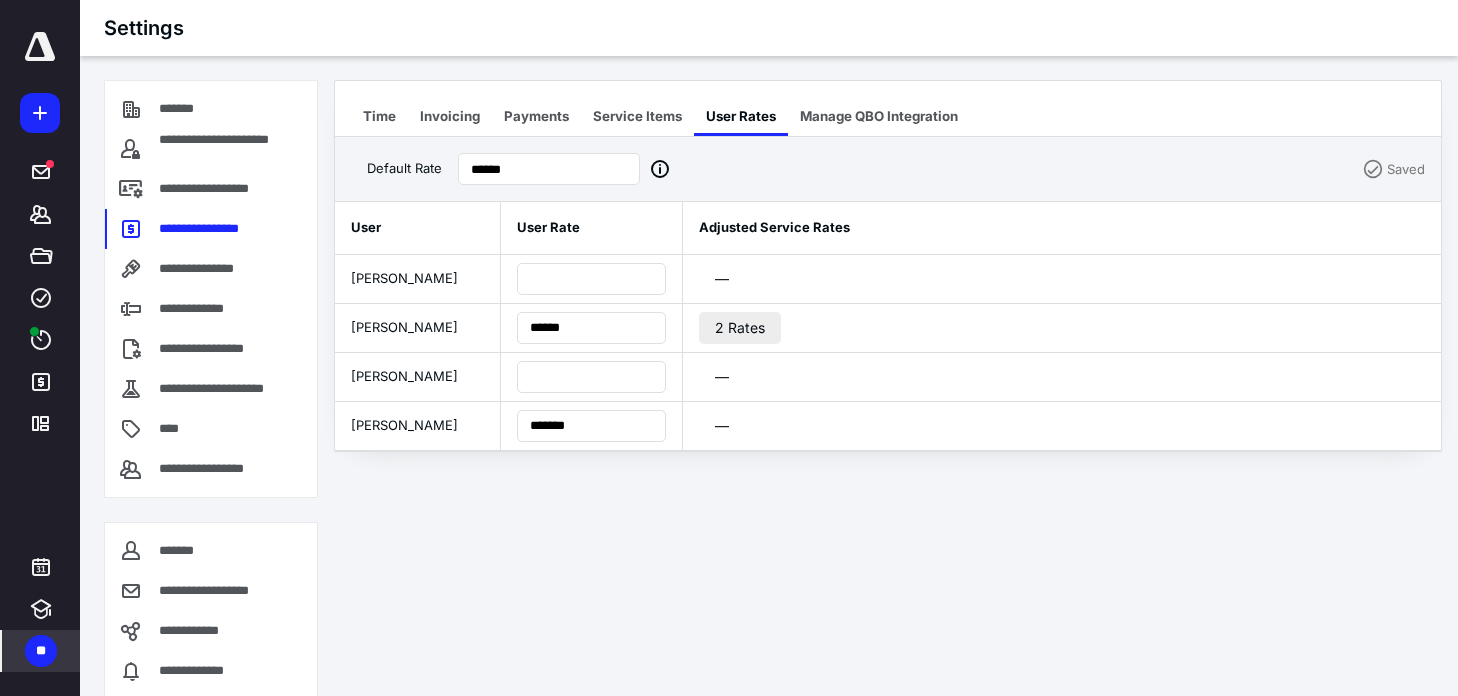 click on "2 Rates" at bounding box center [740, 328] 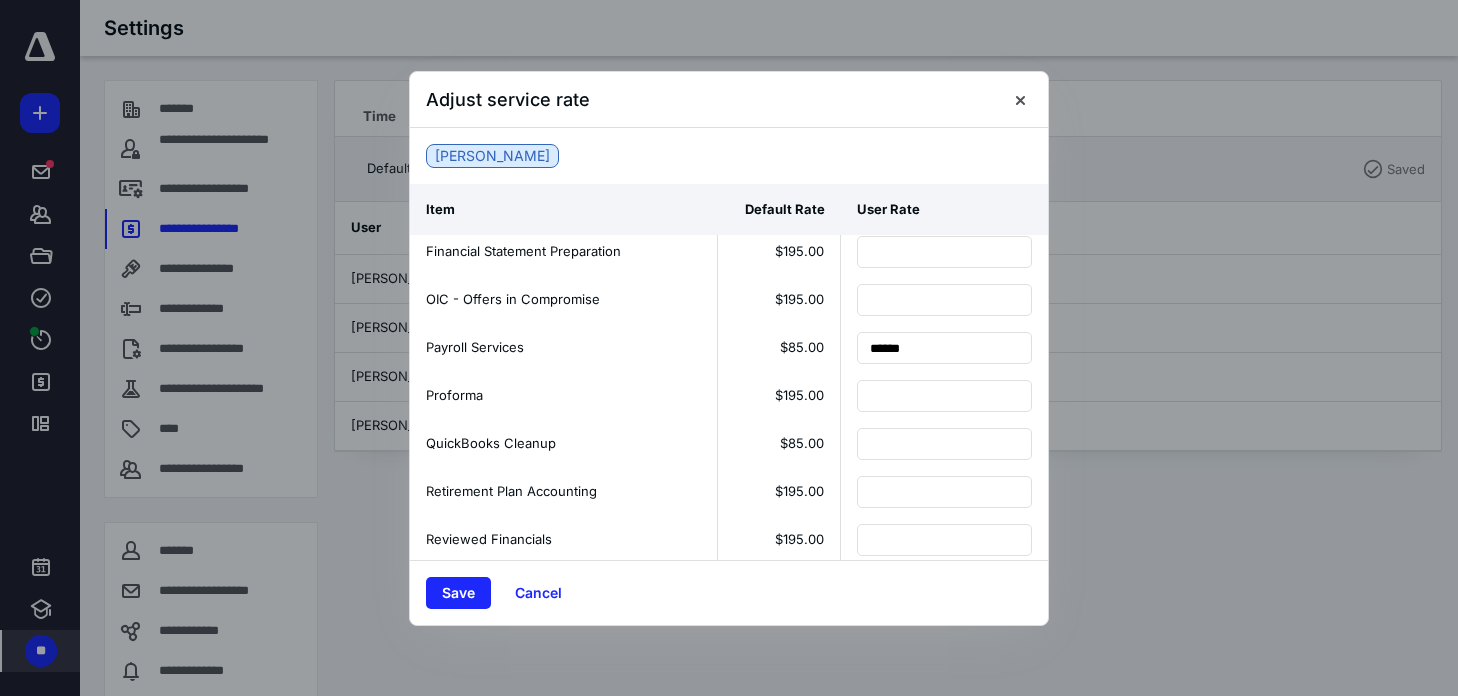 scroll, scrollTop: 252, scrollLeft: 0, axis: vertical 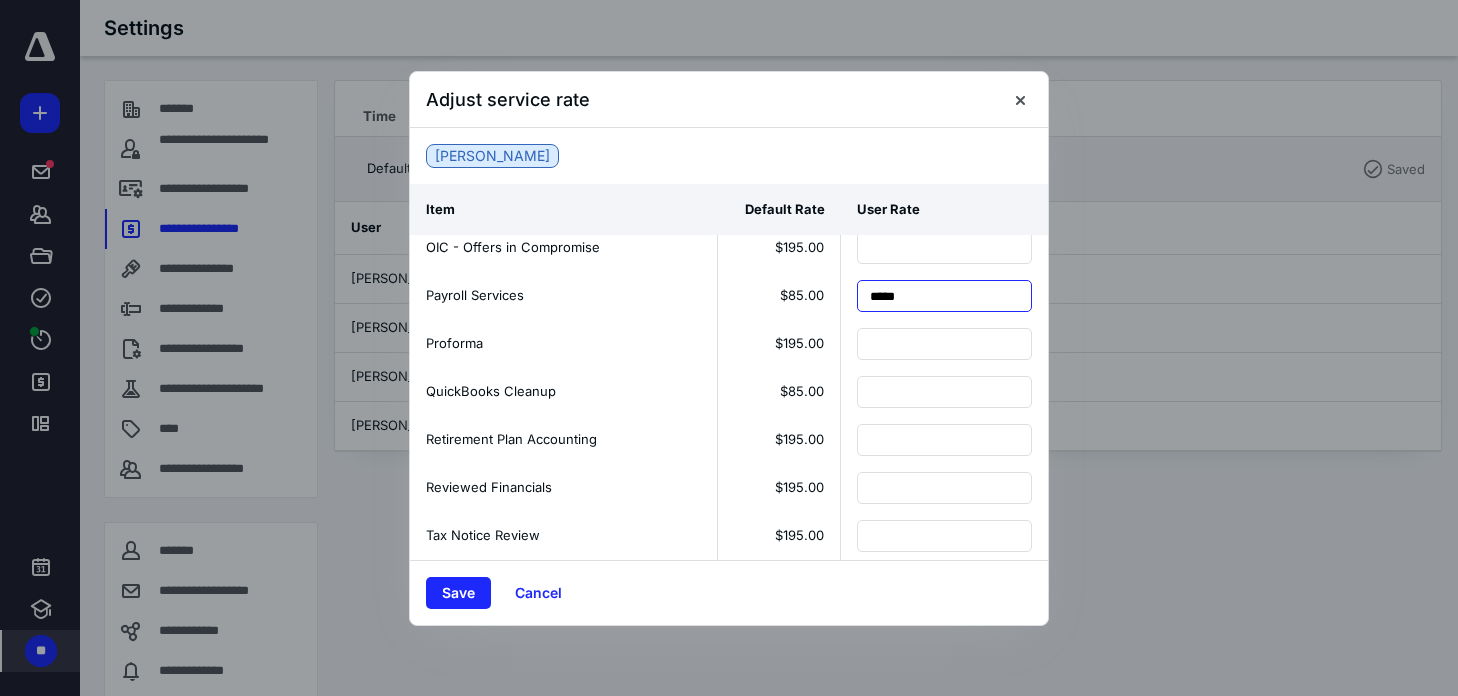 drag, startPoint x: 891, startPoint y: 293, endPoint x: 844, endPoint y: 301, distance: 47.67599 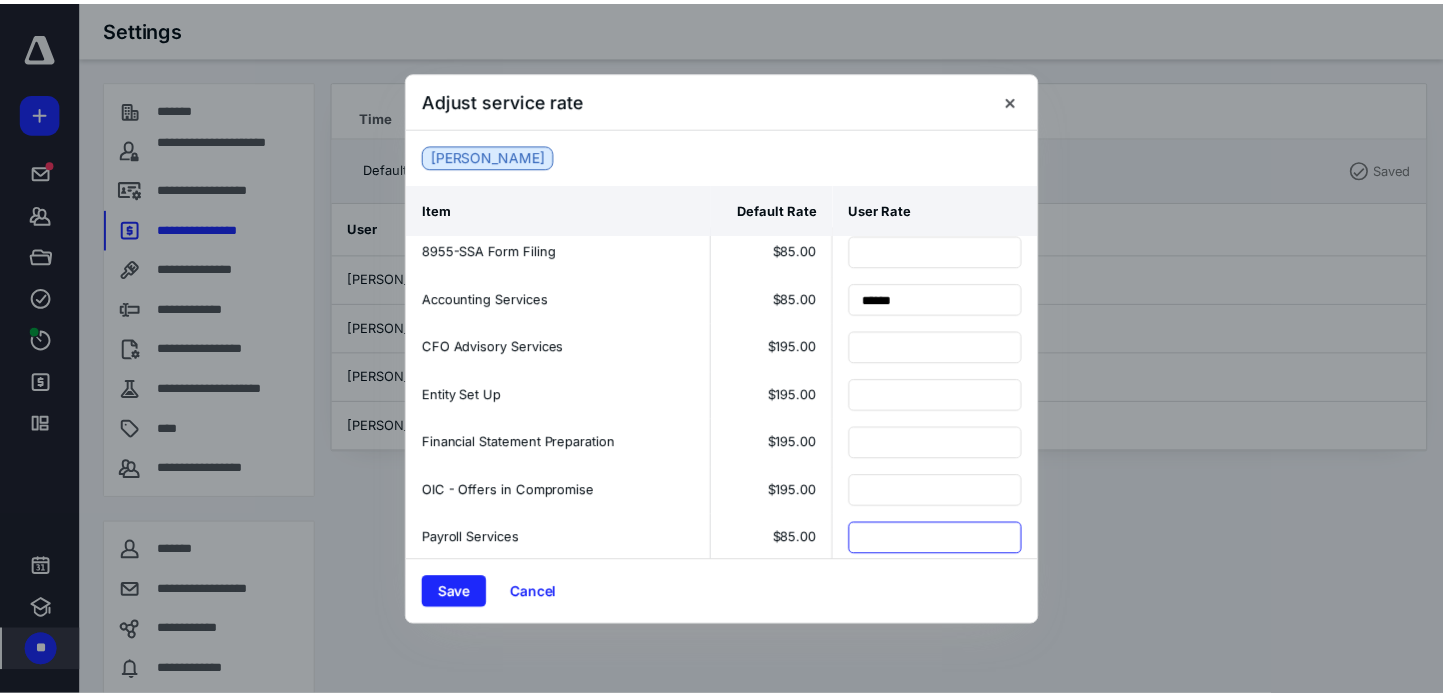 scroll, scrollTop: 0, scrollLeft: 0, axis: both 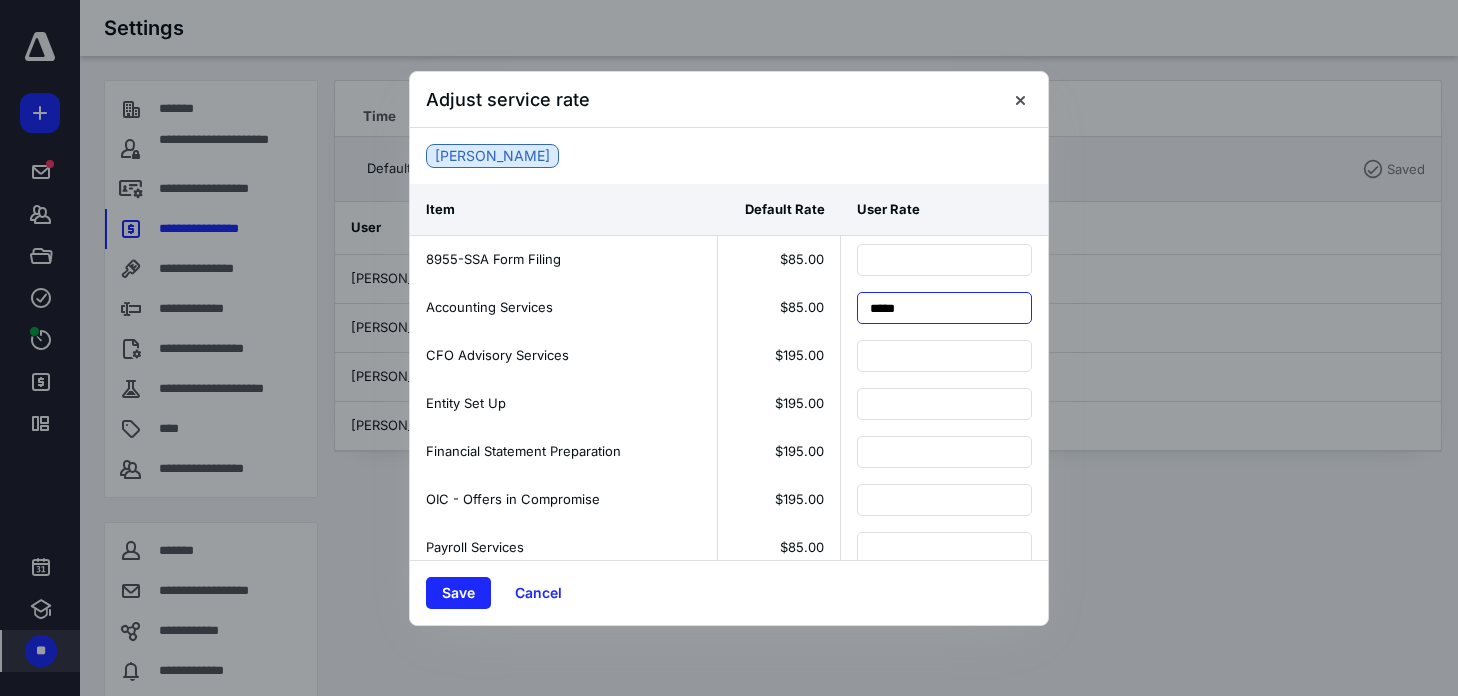 drag, startPoint x: 836, startPoint y: 307, endPoint x: 793, endPoint y: 307, distance: 43 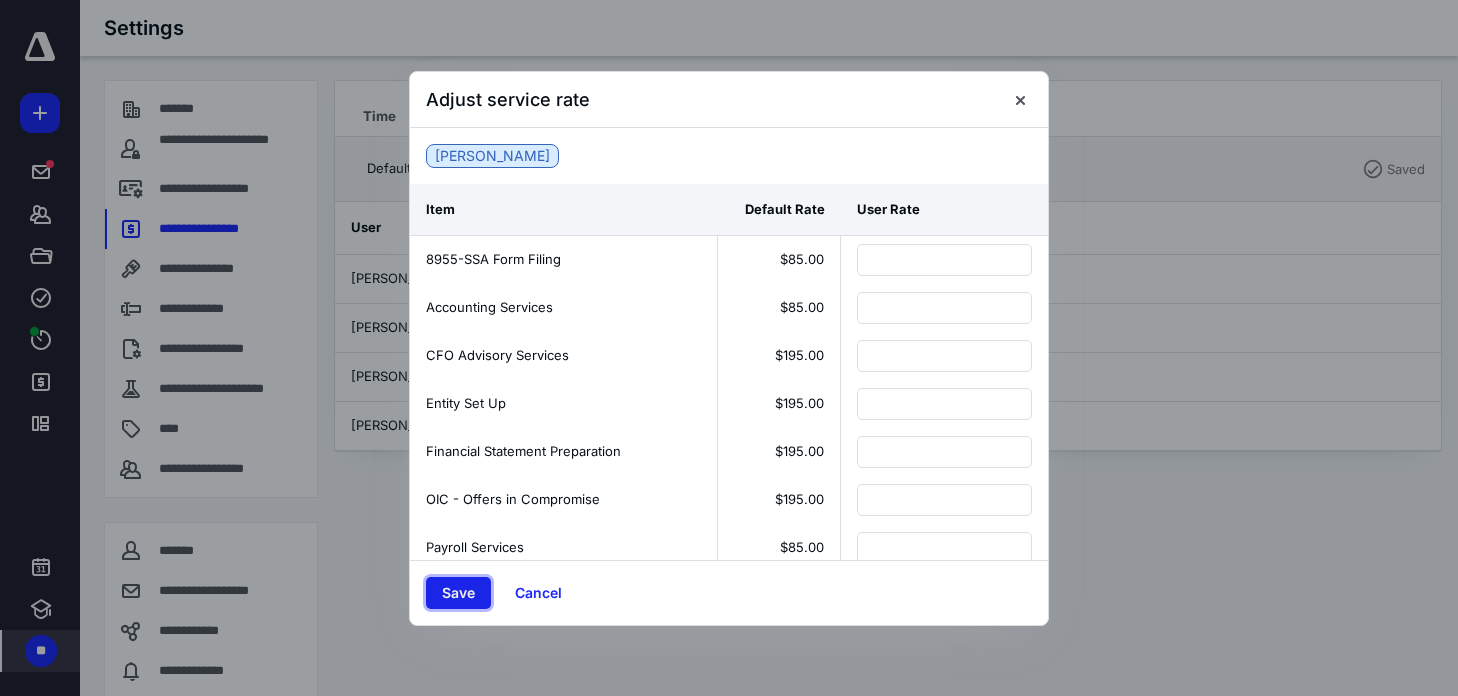 click on "Save" at bounding box center (458, 593) 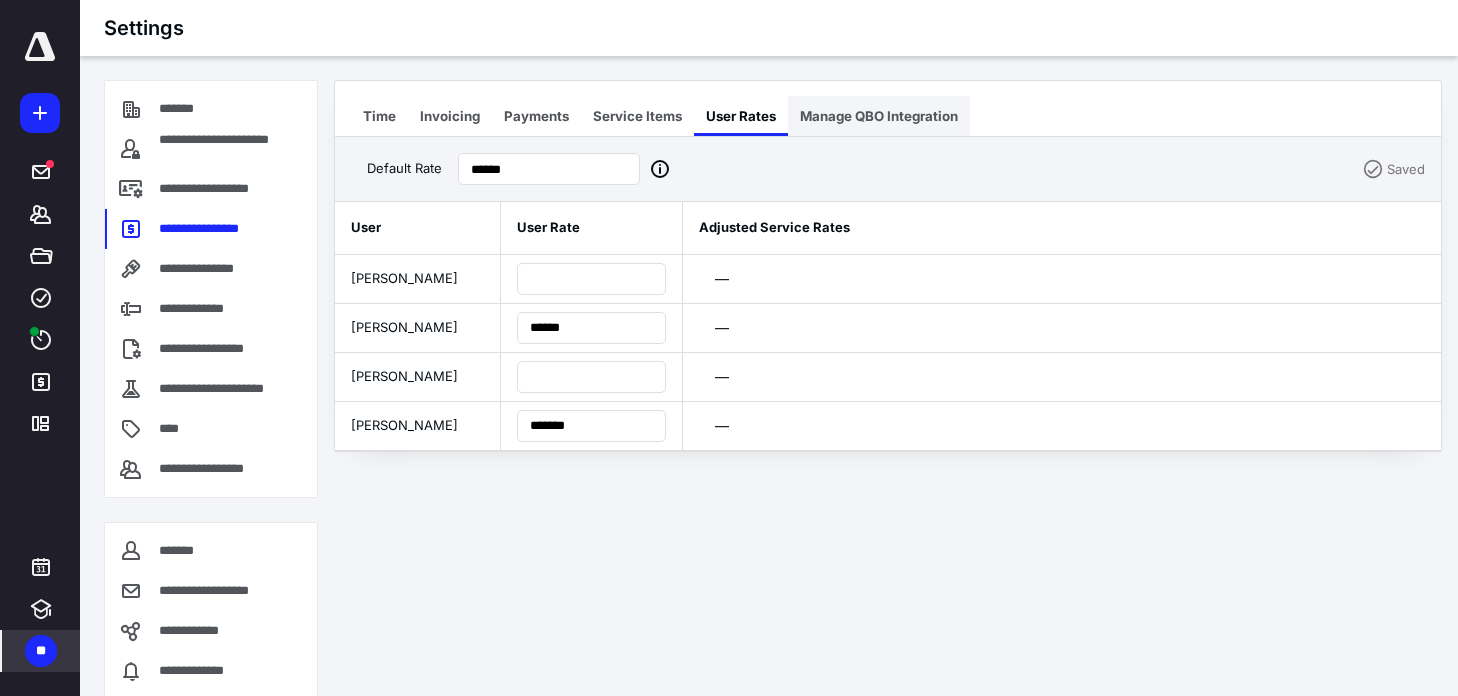 click on "Manage QBO Integration" at bounding box center [879, 116] 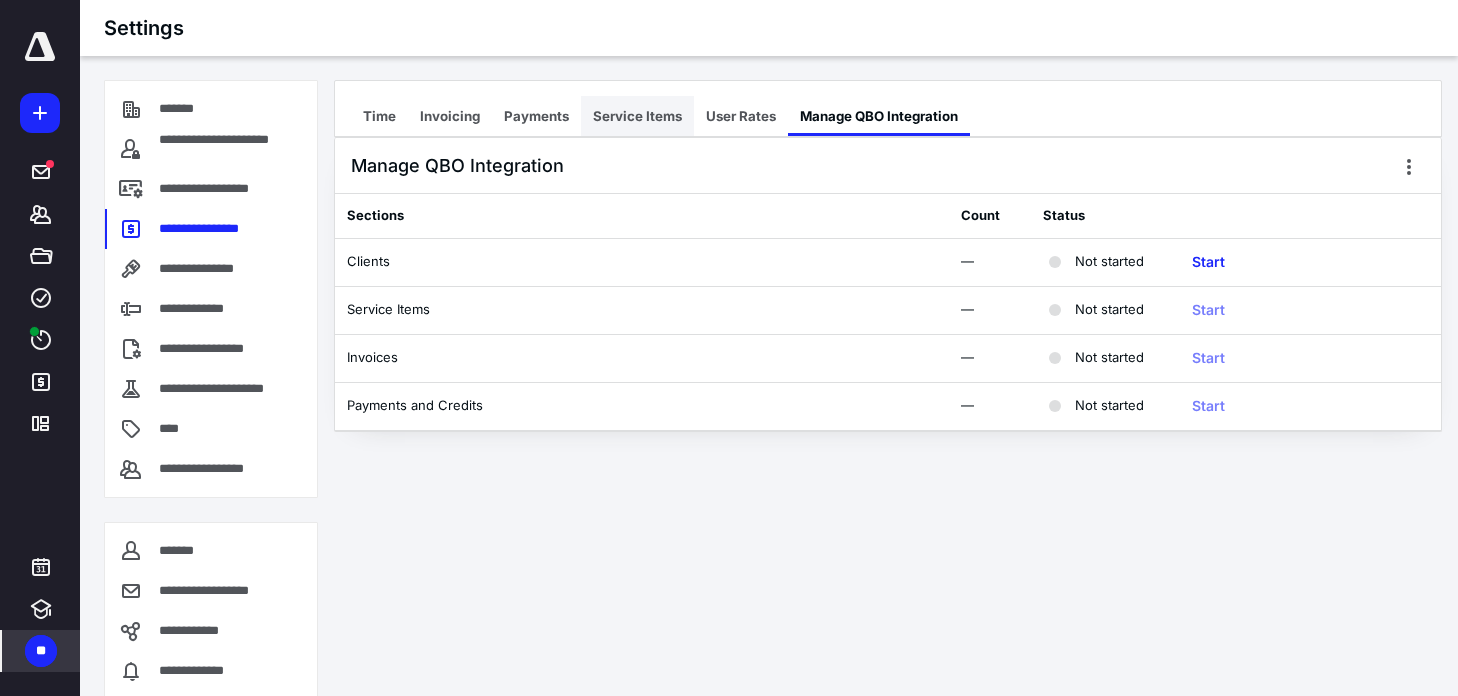 click on "Service Items" at bounding box center [637, 116] 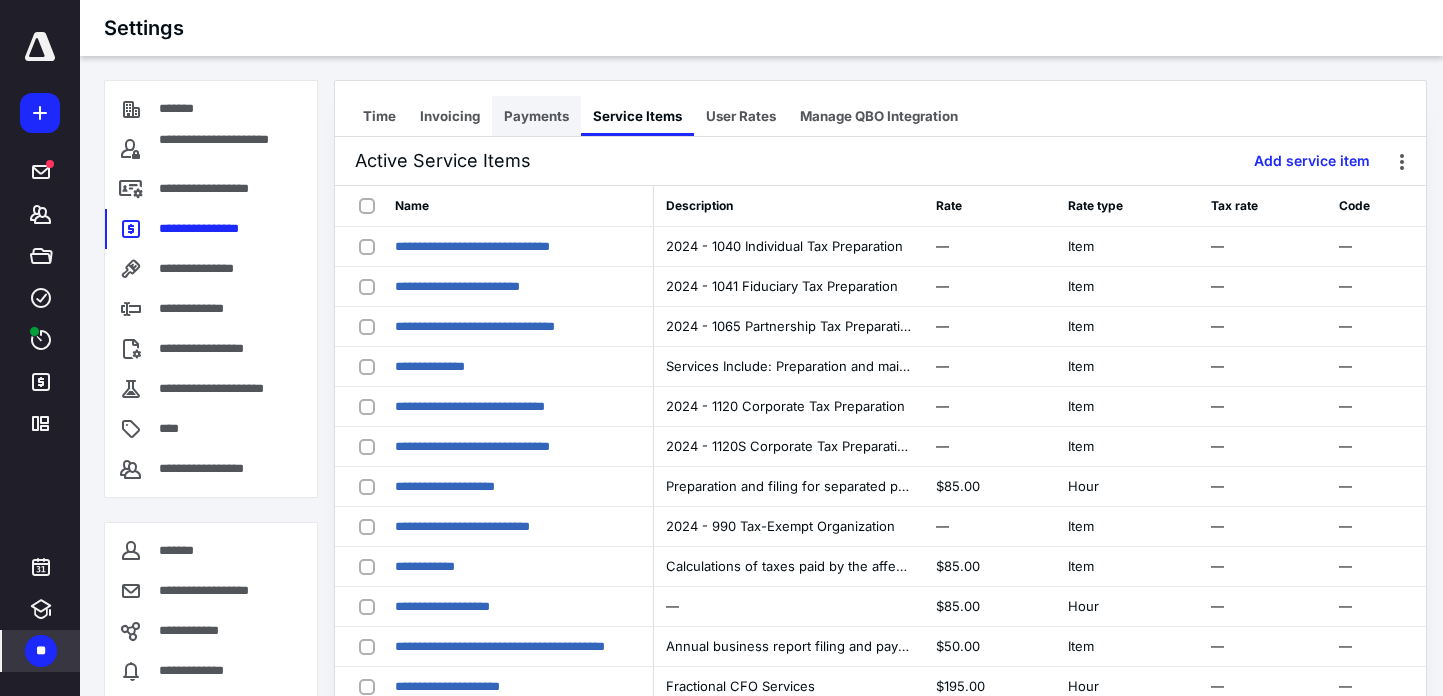 click on "Payments" at bounding box center [536, 116] 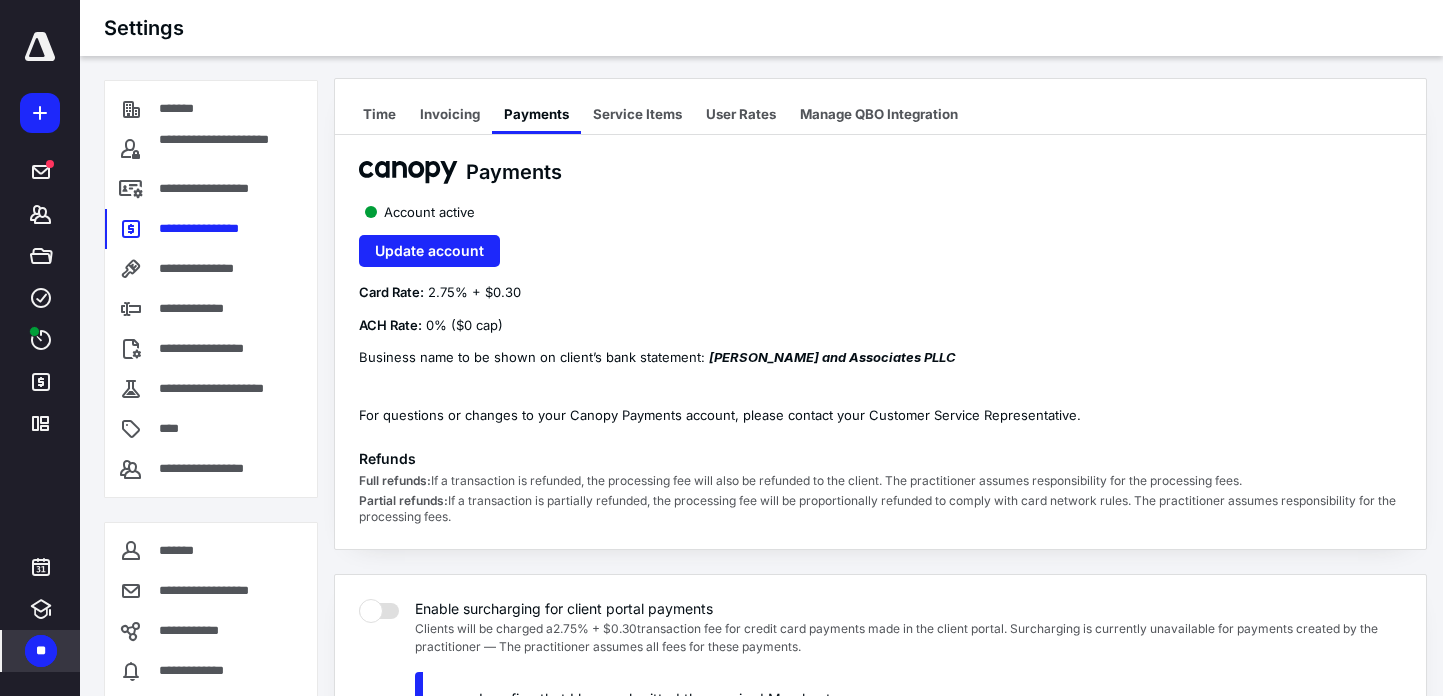 scroll, scrollTop: 0, scrollLeft: 0, axis: both 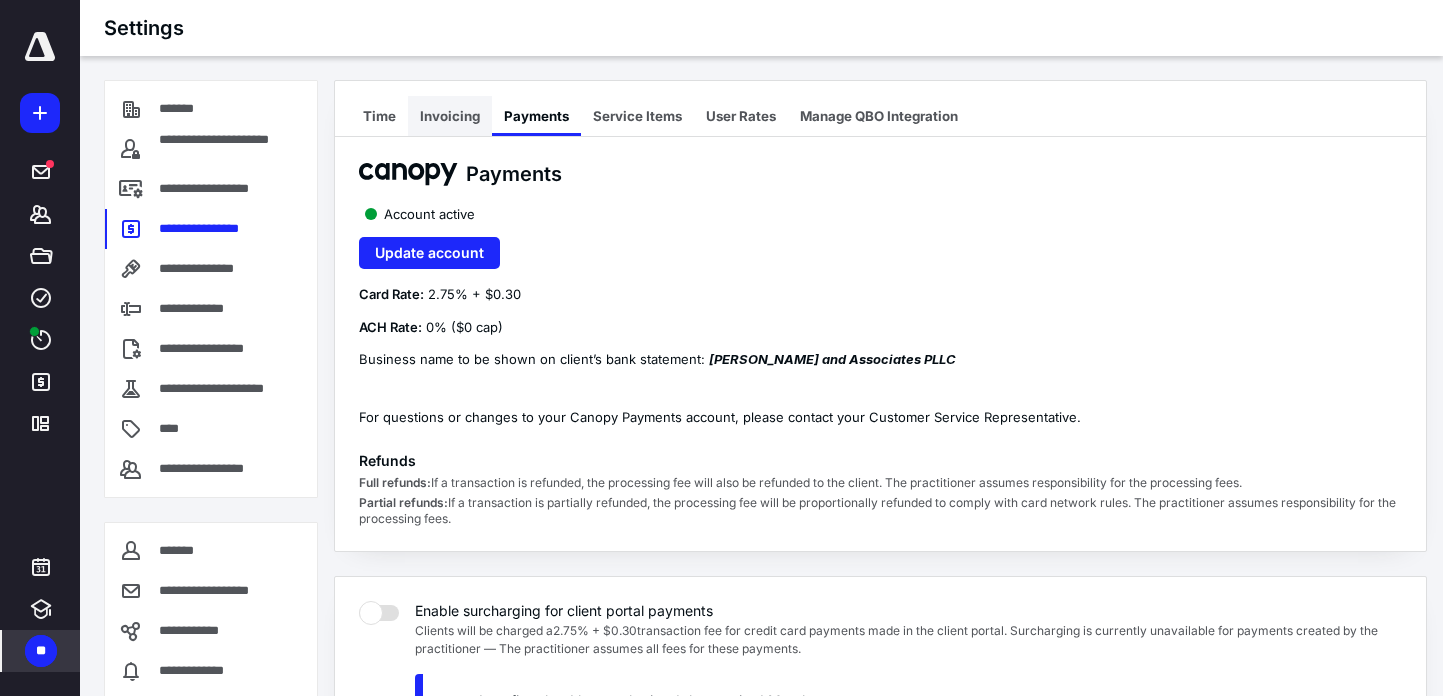 click on "Invoicing" at bounding box center [450, 116] 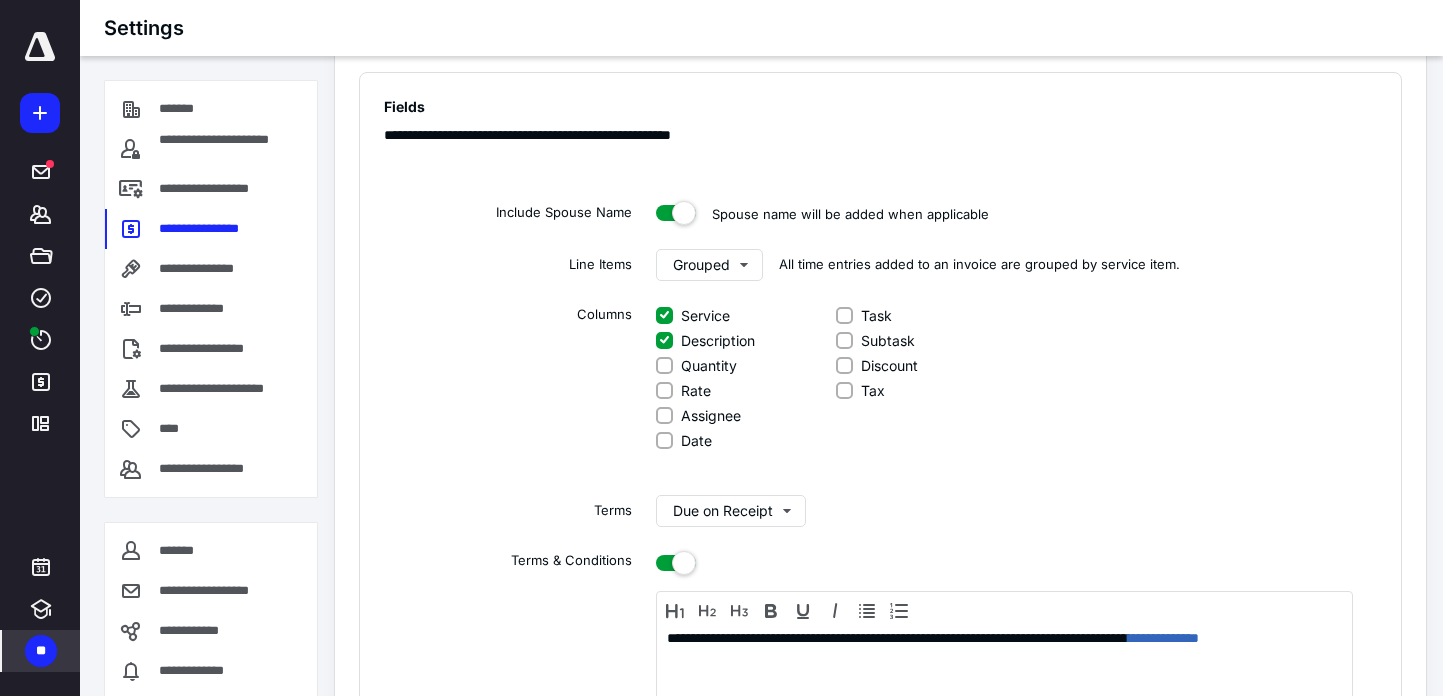 scroll, scrollTop: 0, scrollLeft: 0, axis: both 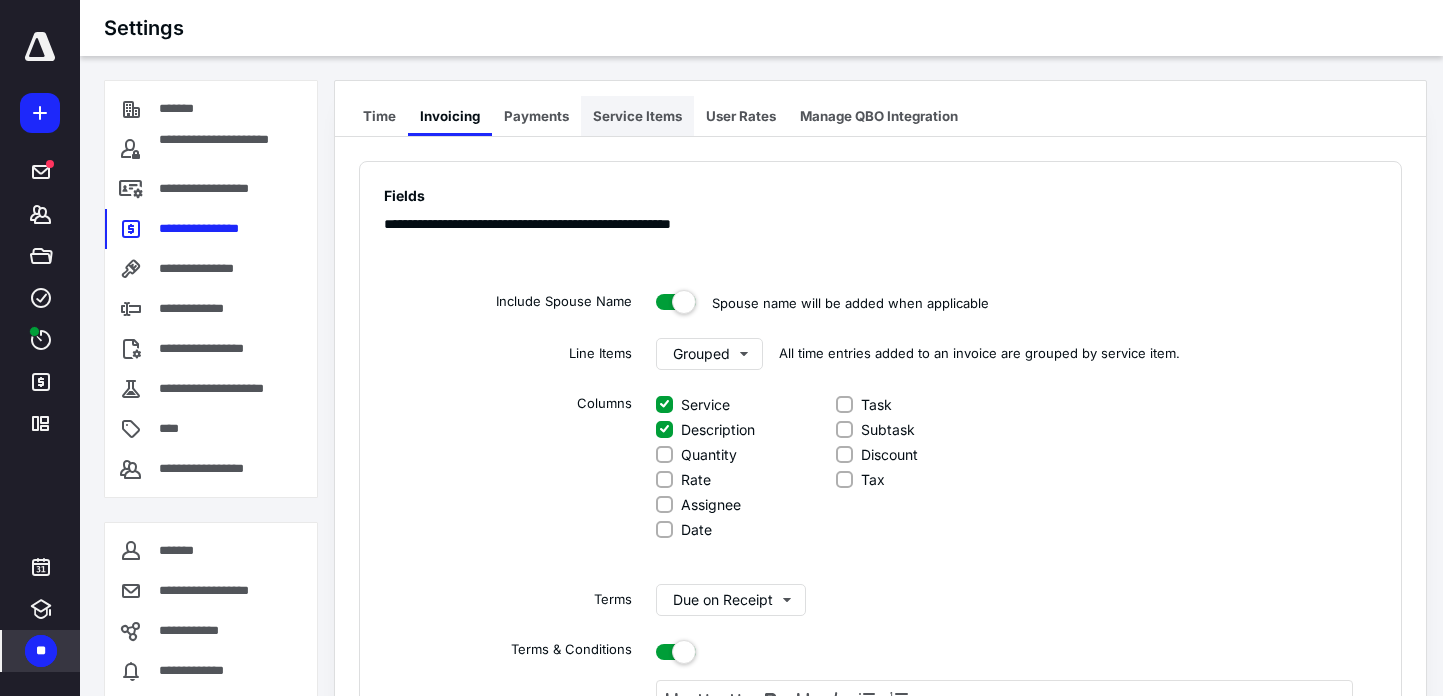 click on "Service Items" at bounding box center [637, 116] 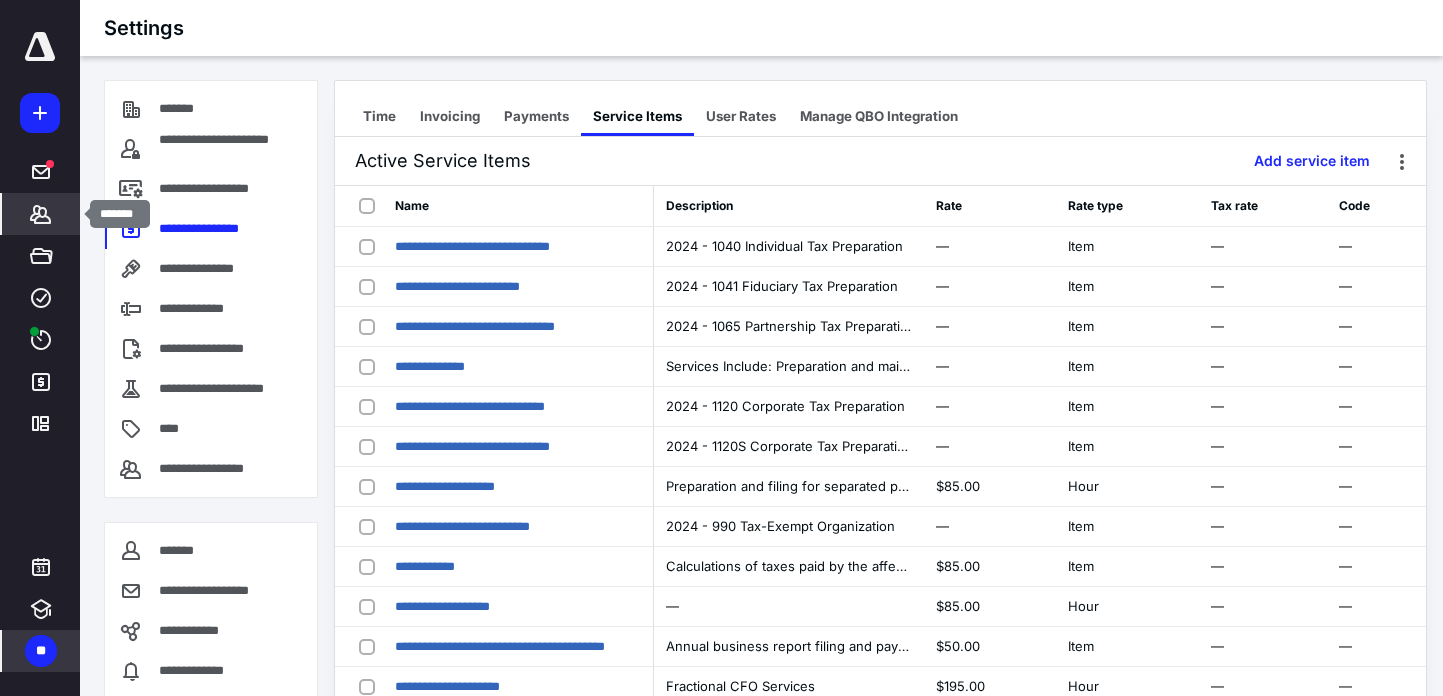 click 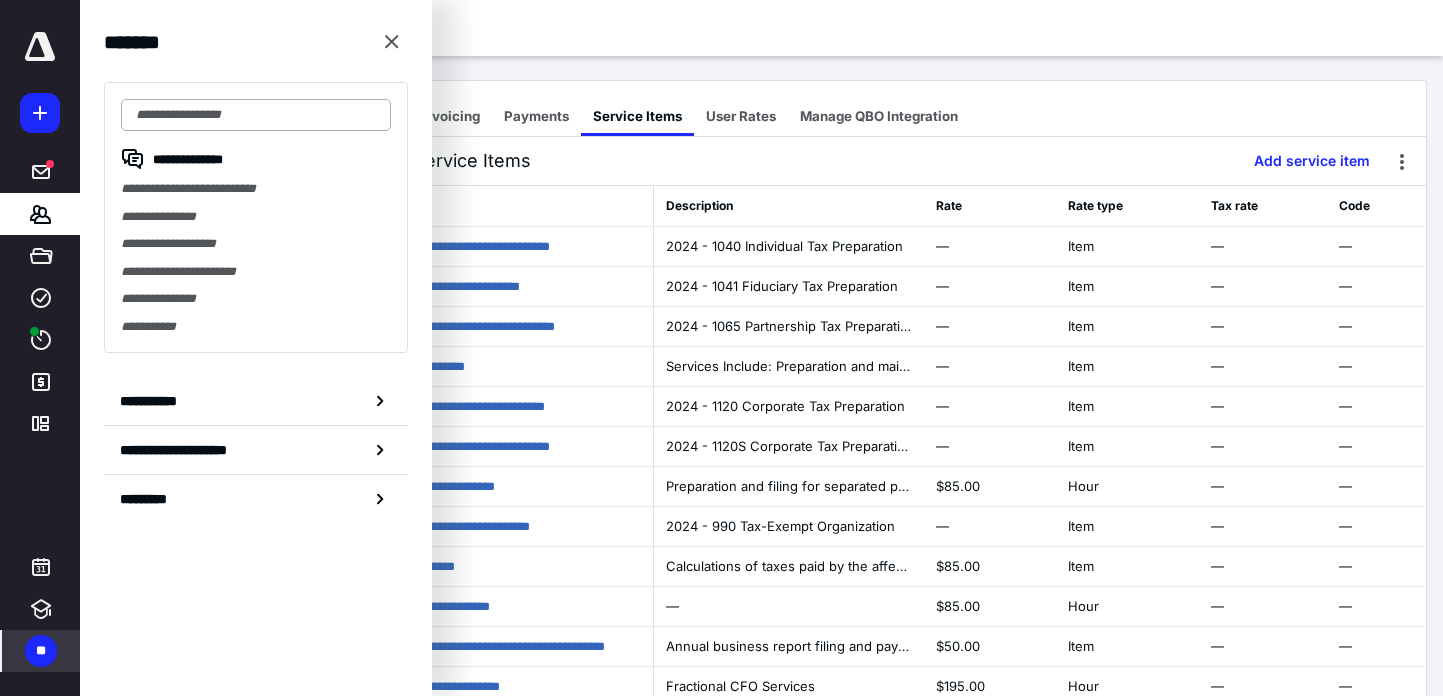 click at bounding box center [256, 115] 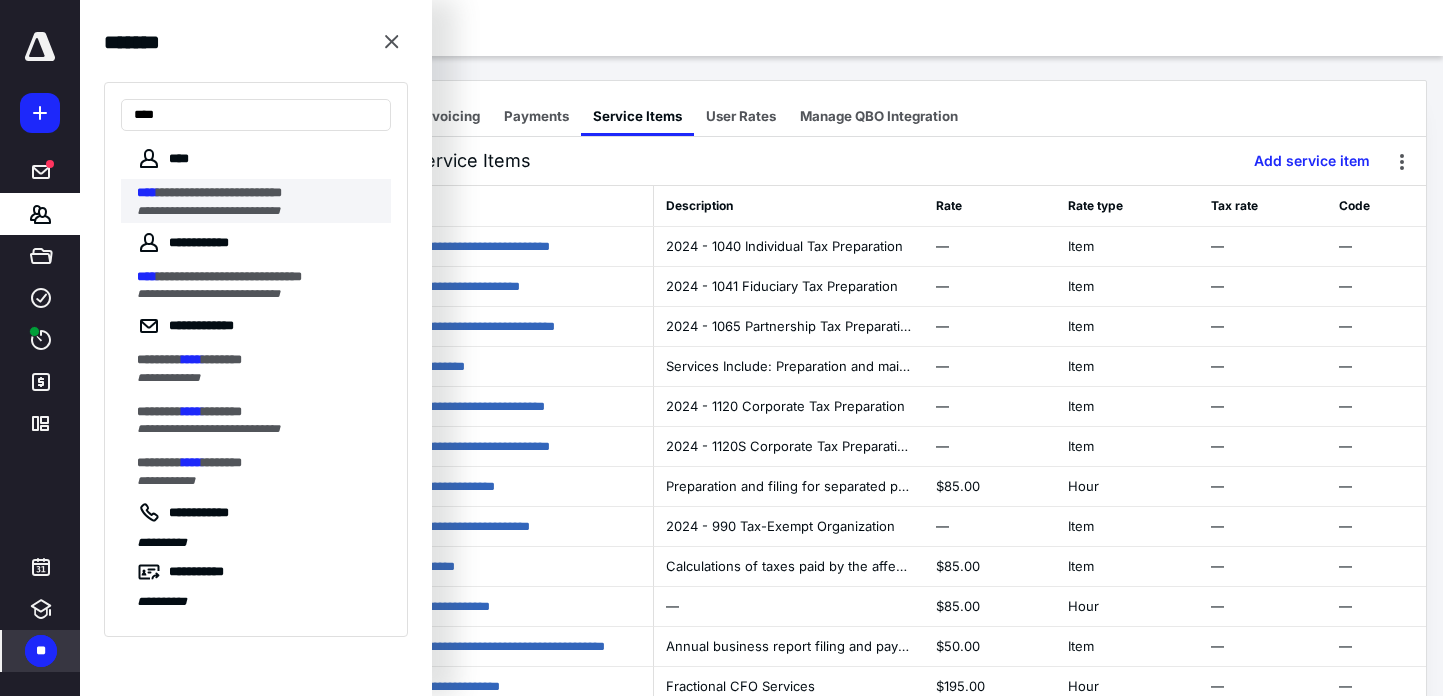 type on "****" 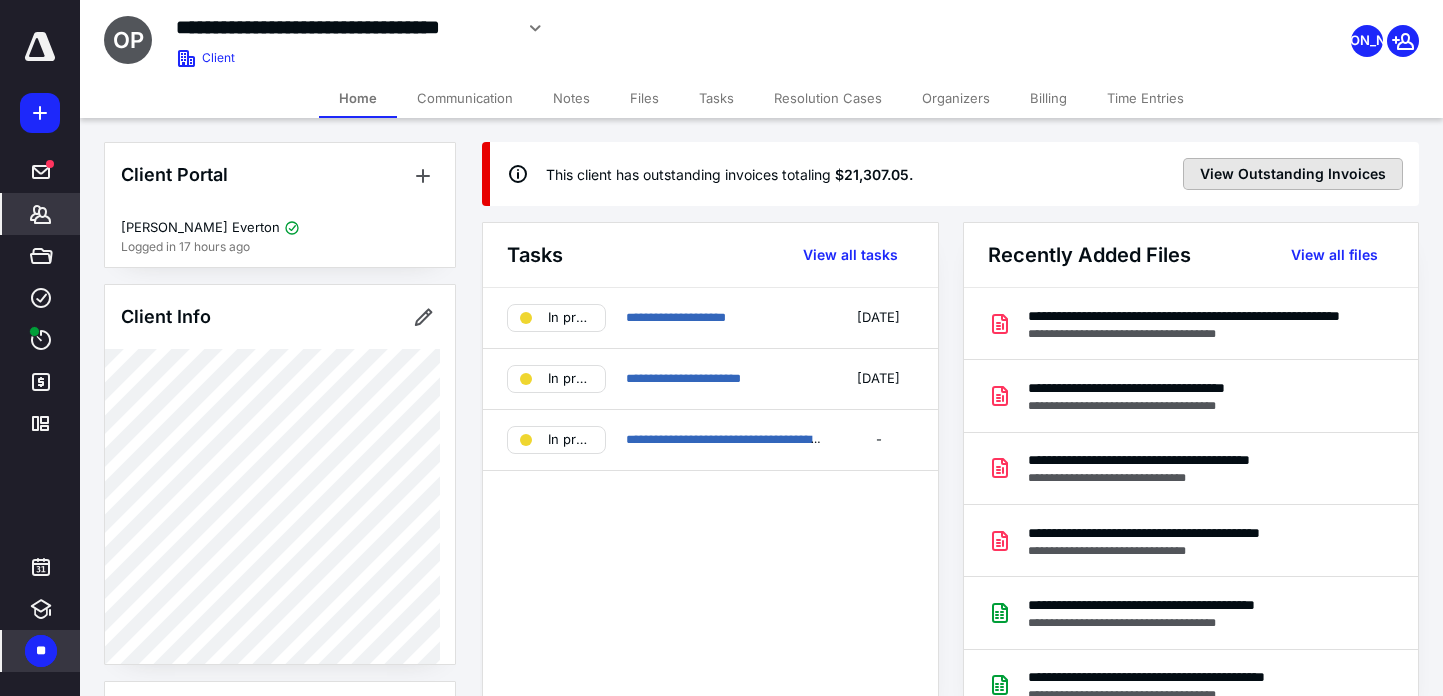 click on "View Outstanding Invoices" at bounding box center [1293, 174] 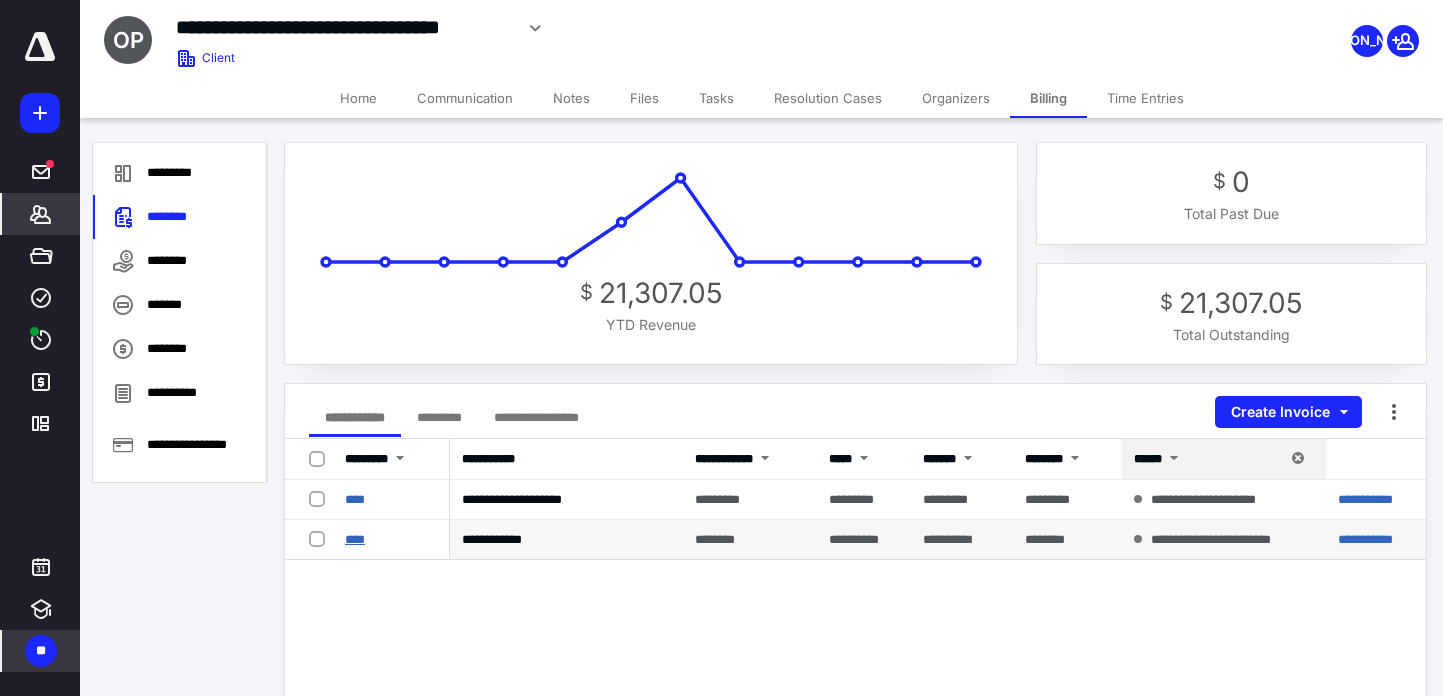 click on "****" at bounding box center [355, 539] 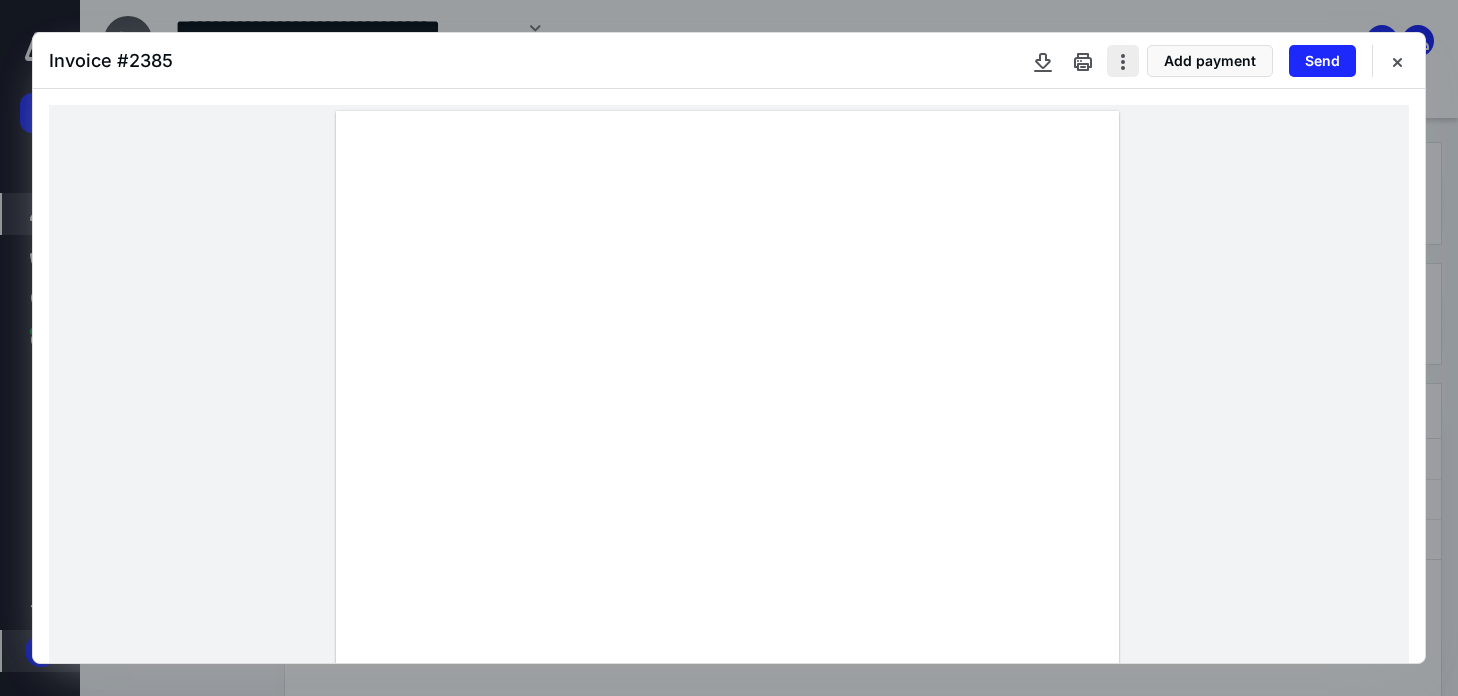 click at bounding box center [1123, 61] 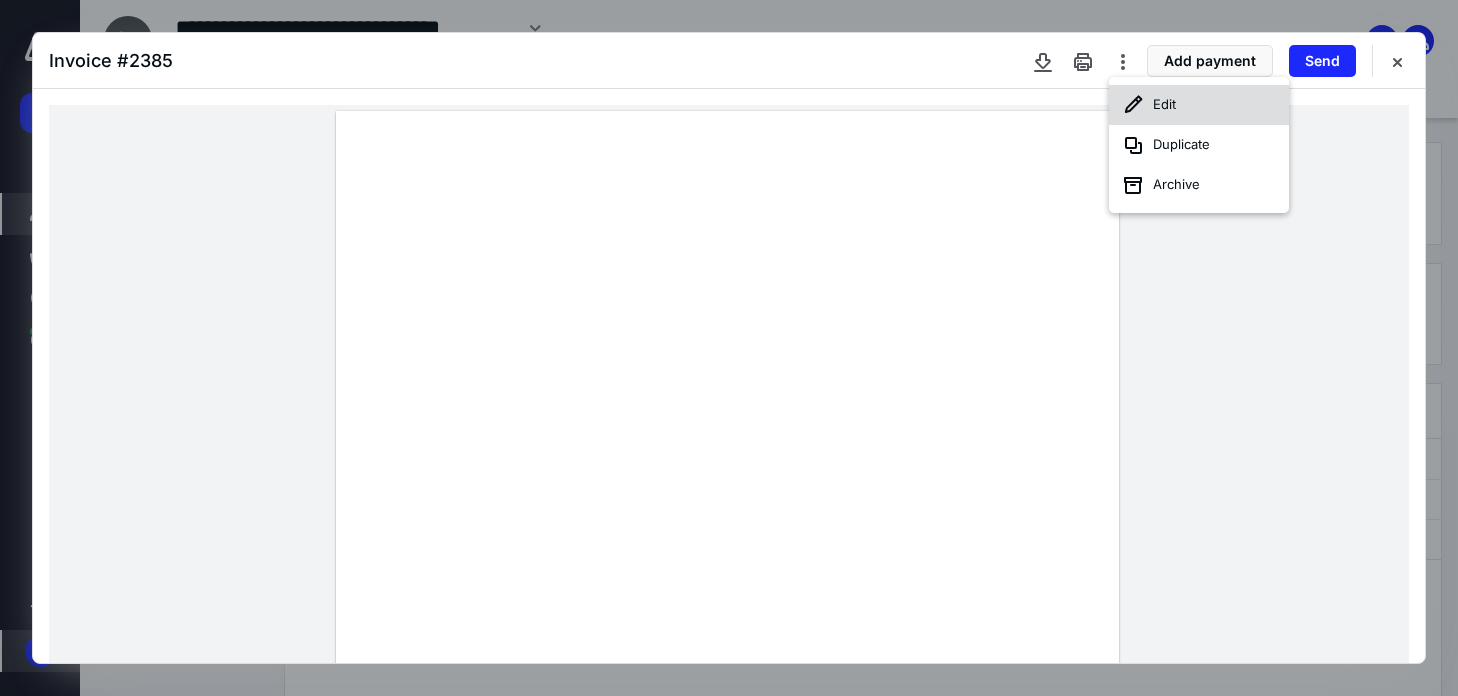 click on "Edit" at bounding box center (1199, 105) 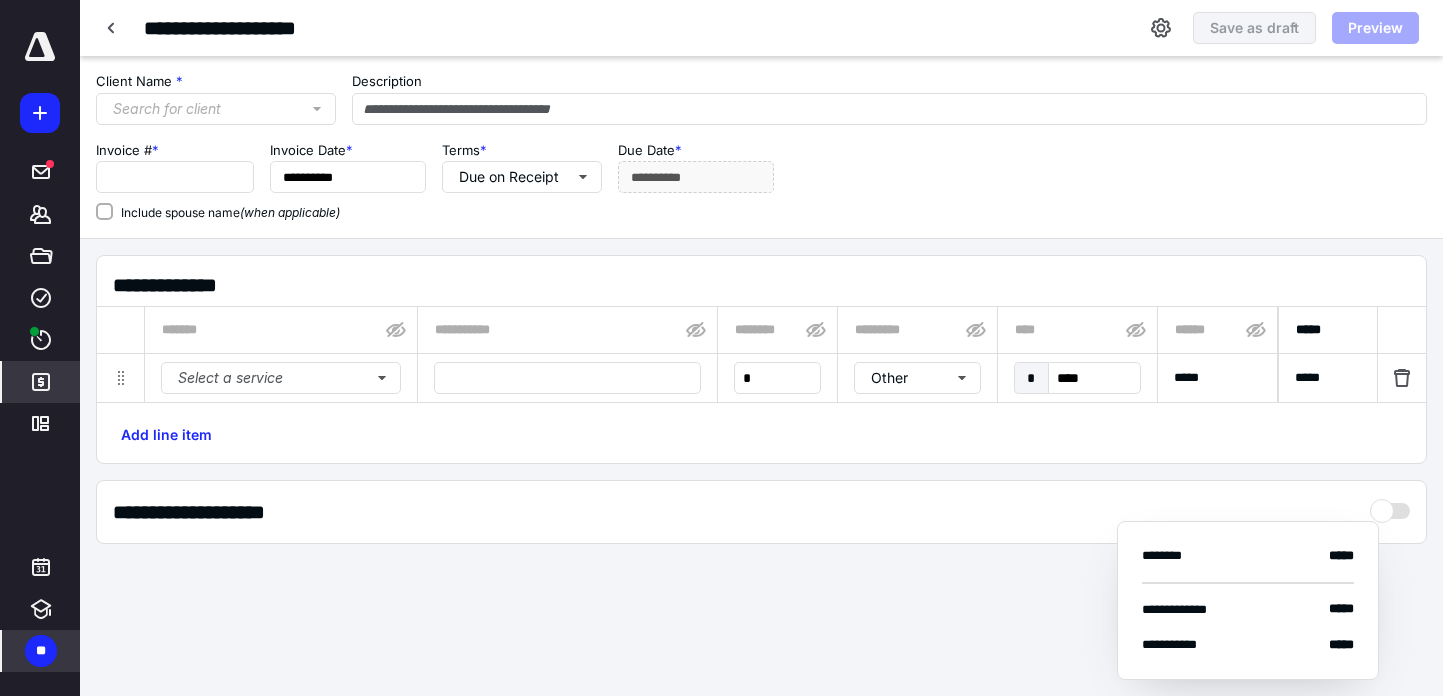 type on "**********" 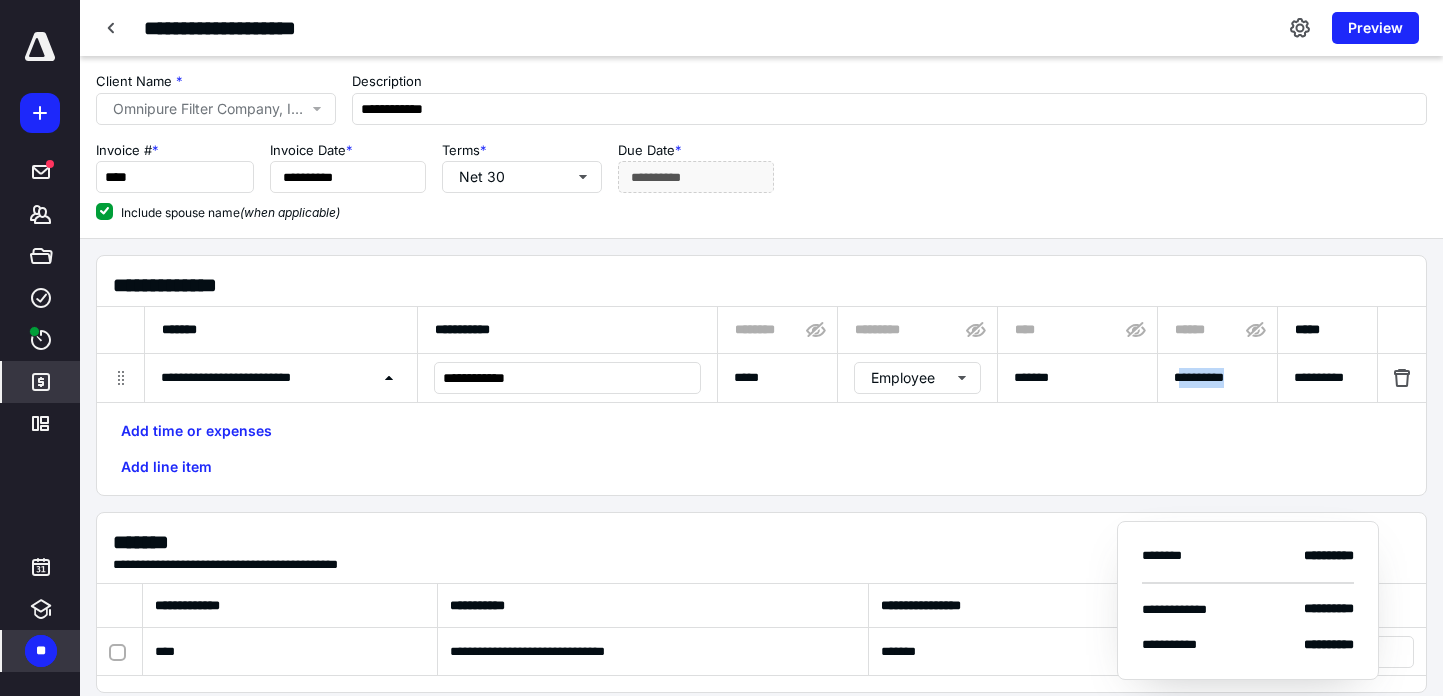drag, startPoint x: 1182, startPoint y: 372, endPoint x: 1241, endPoint y: 375, distance: 59.07622 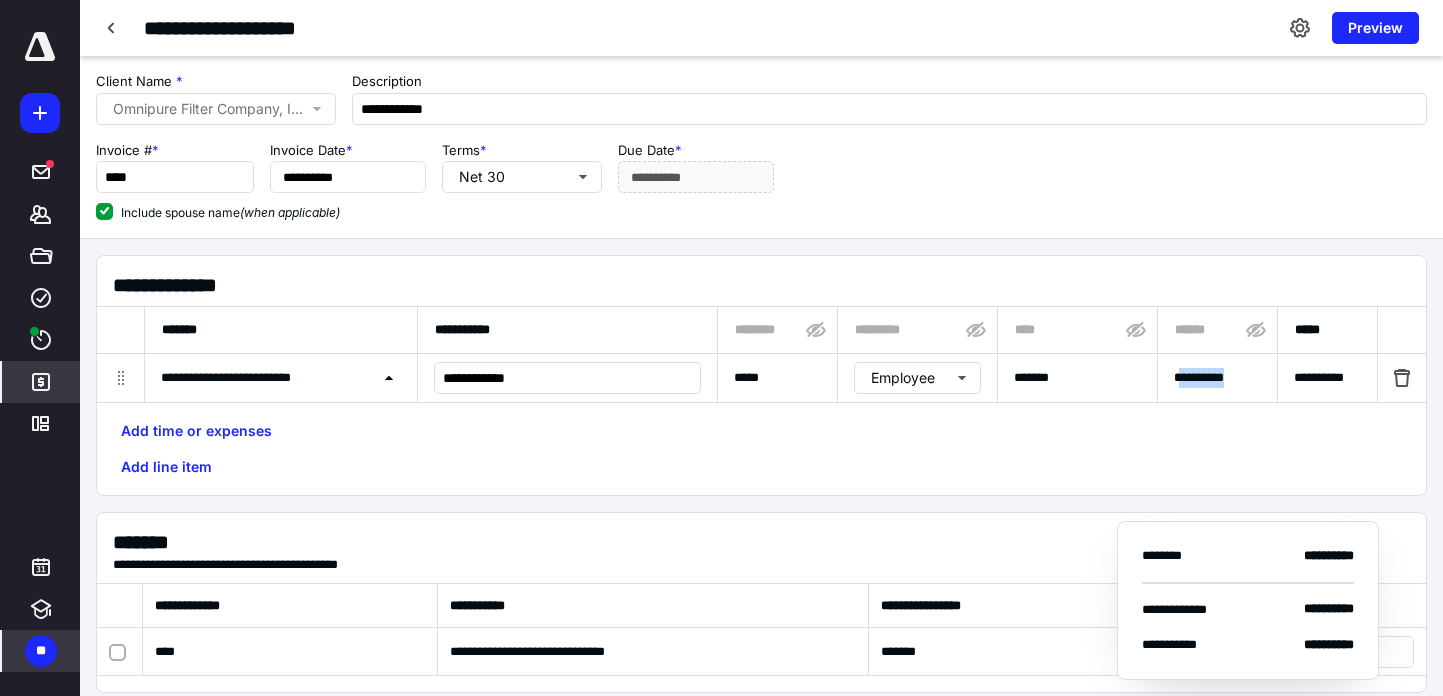 click on "**********" at bounding box center [1217, 378] 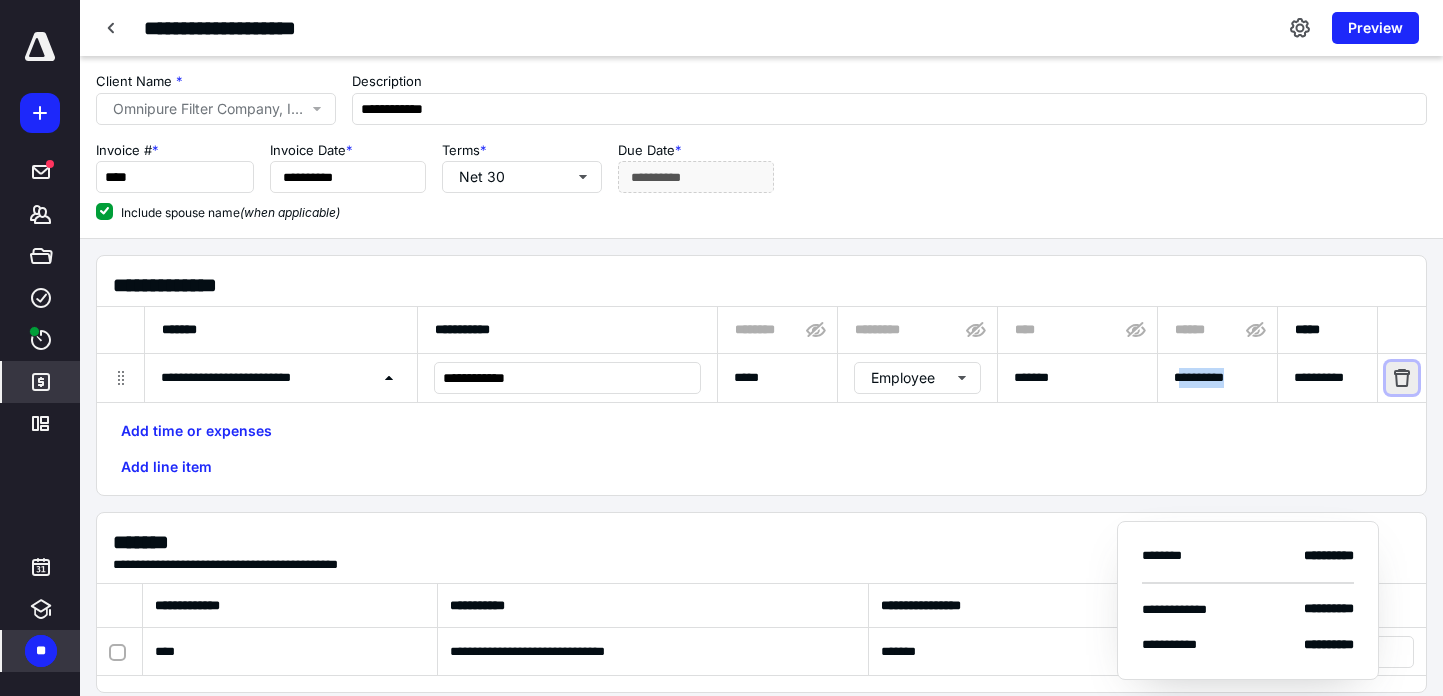 click at bounding box center [1402, 378] 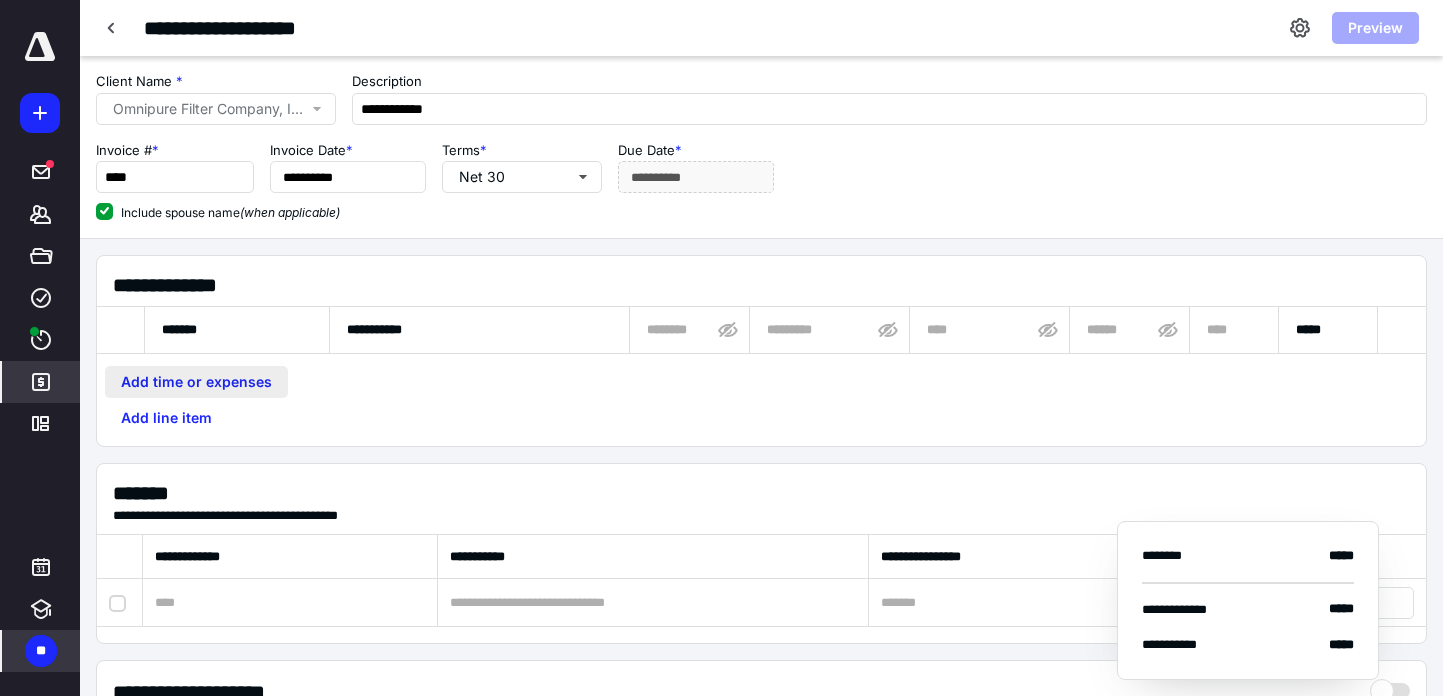click on "Add line item" at bounding box center [166, 418] 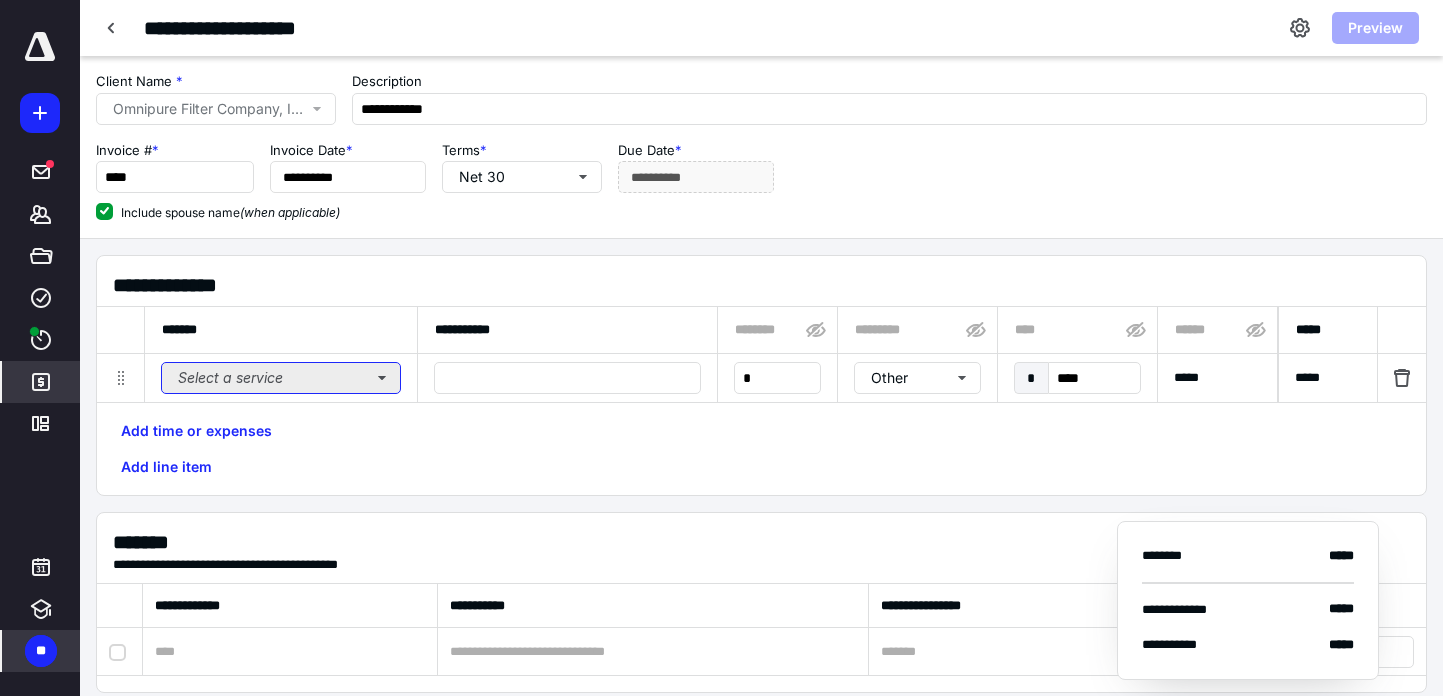 click on "Select a service" at bounding box center (281, 378) 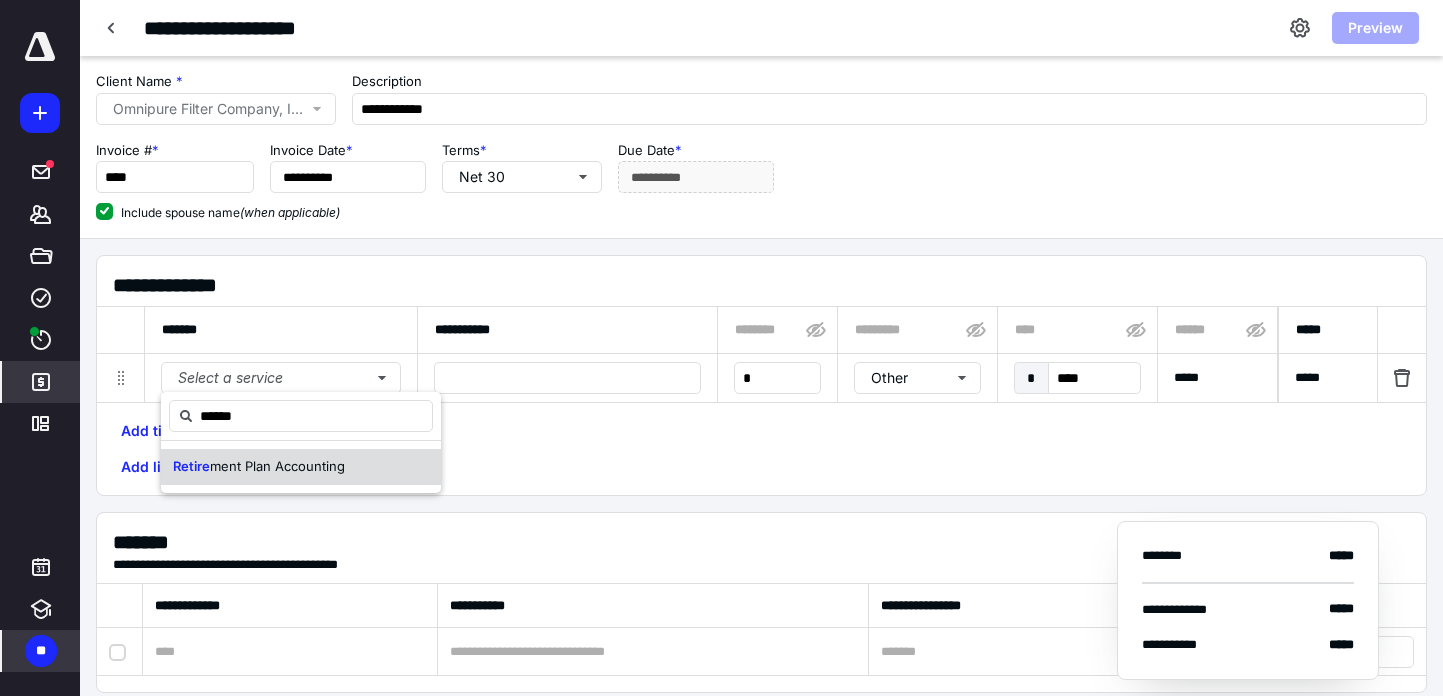 click on "ment Plan Accounting" at bounding box center (277, 466) 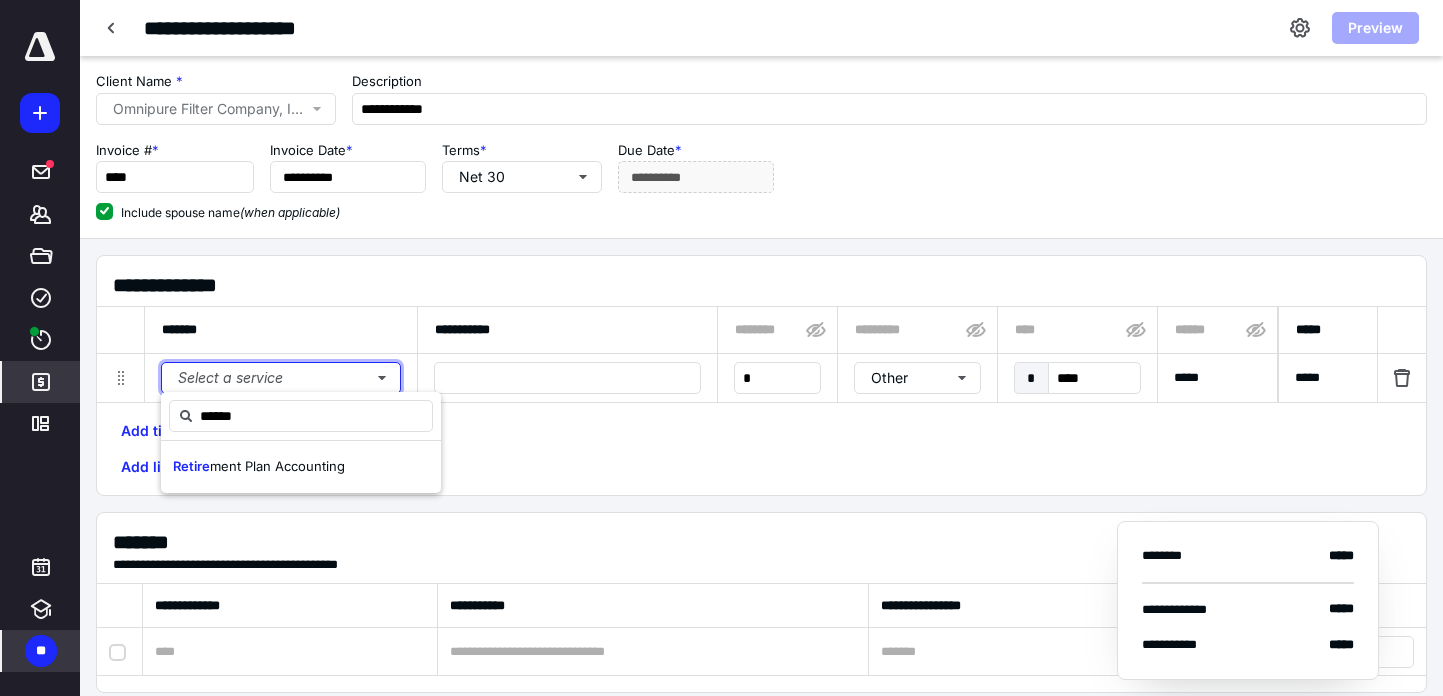 type 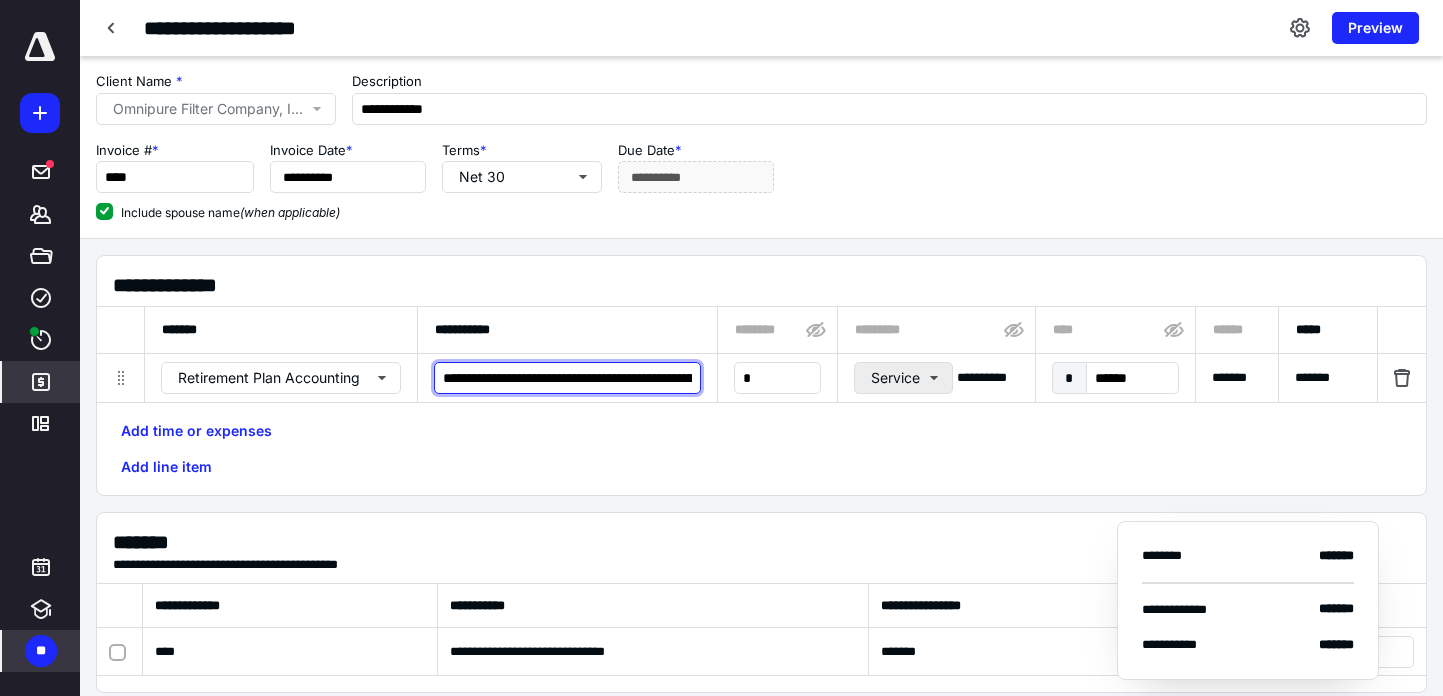 scroll, scrollTop: 0, scrollLeft: 182, axis: horizontal 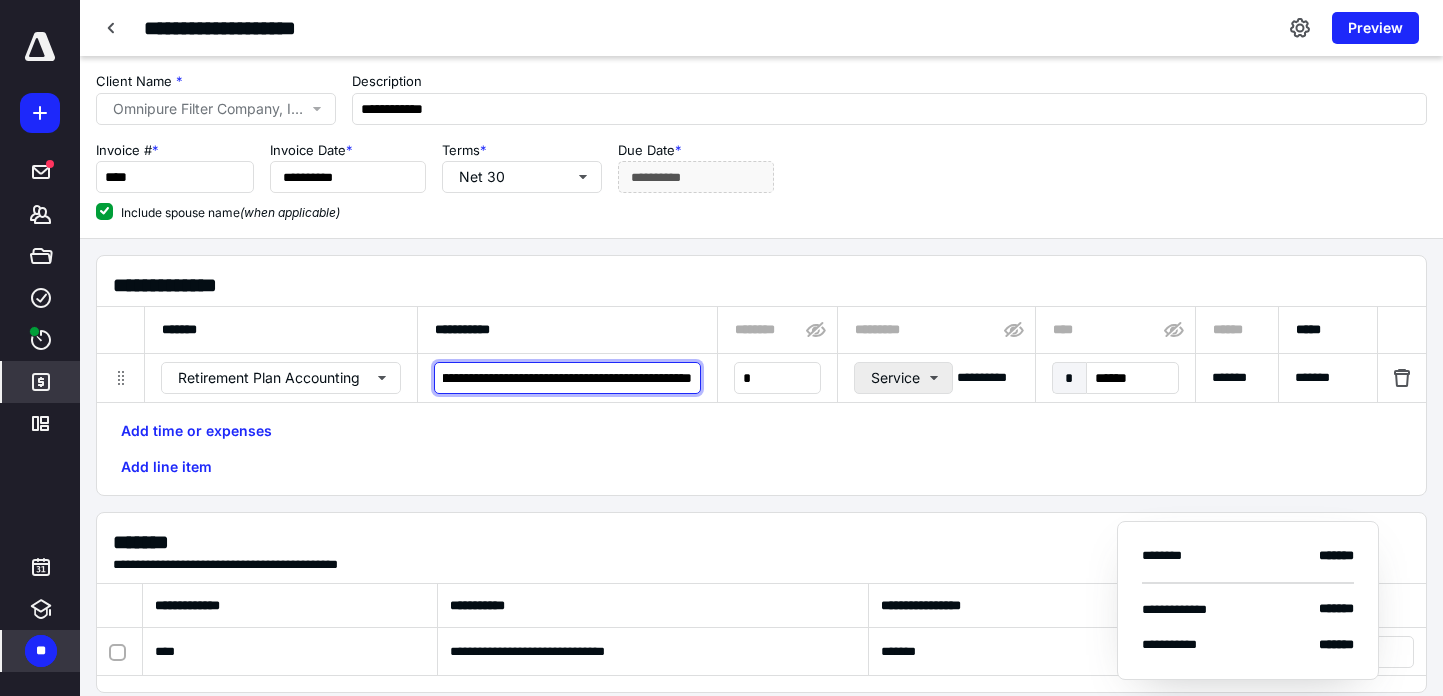 drag, startPoint x: 445, startPoint y: 376, endPoint x: 917, endPoint y: 376, distance: 472 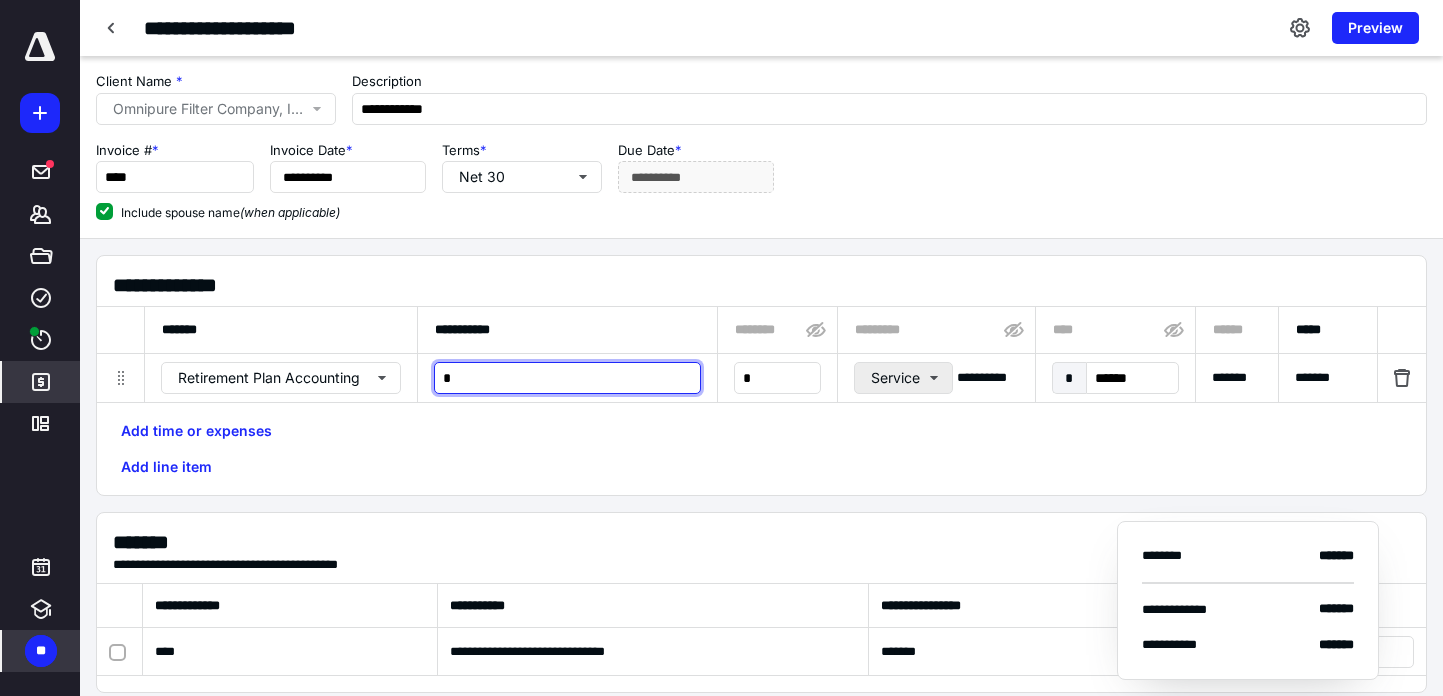 scroll, scrollTop: 0, scrollLeft: 0, axis: both 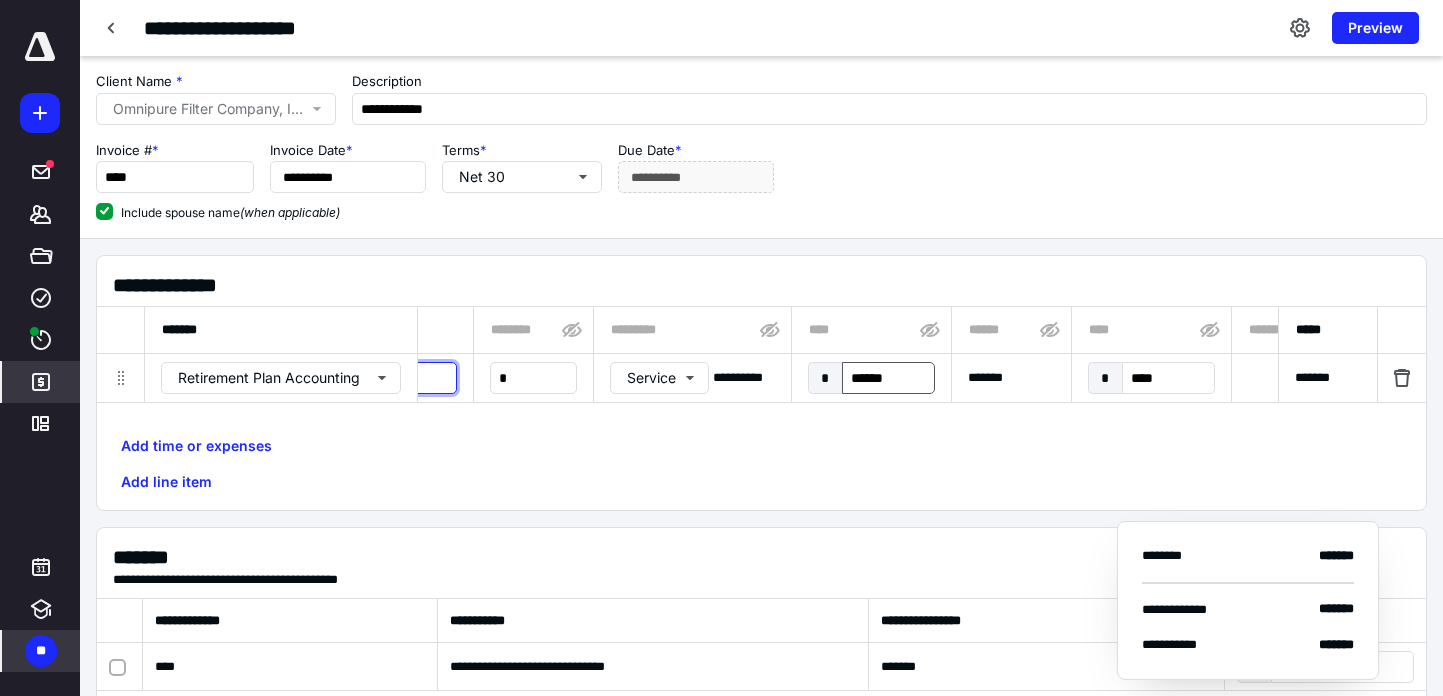 type on "**********" 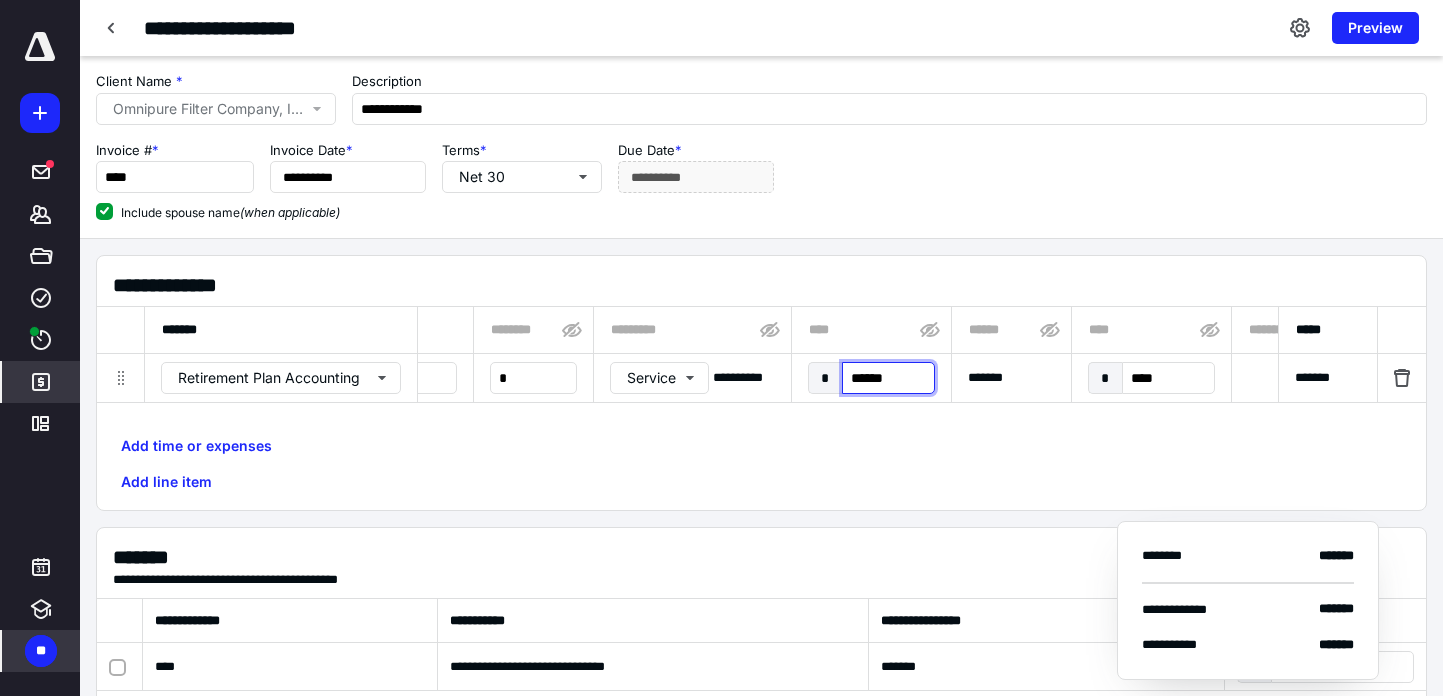 paste on "**" 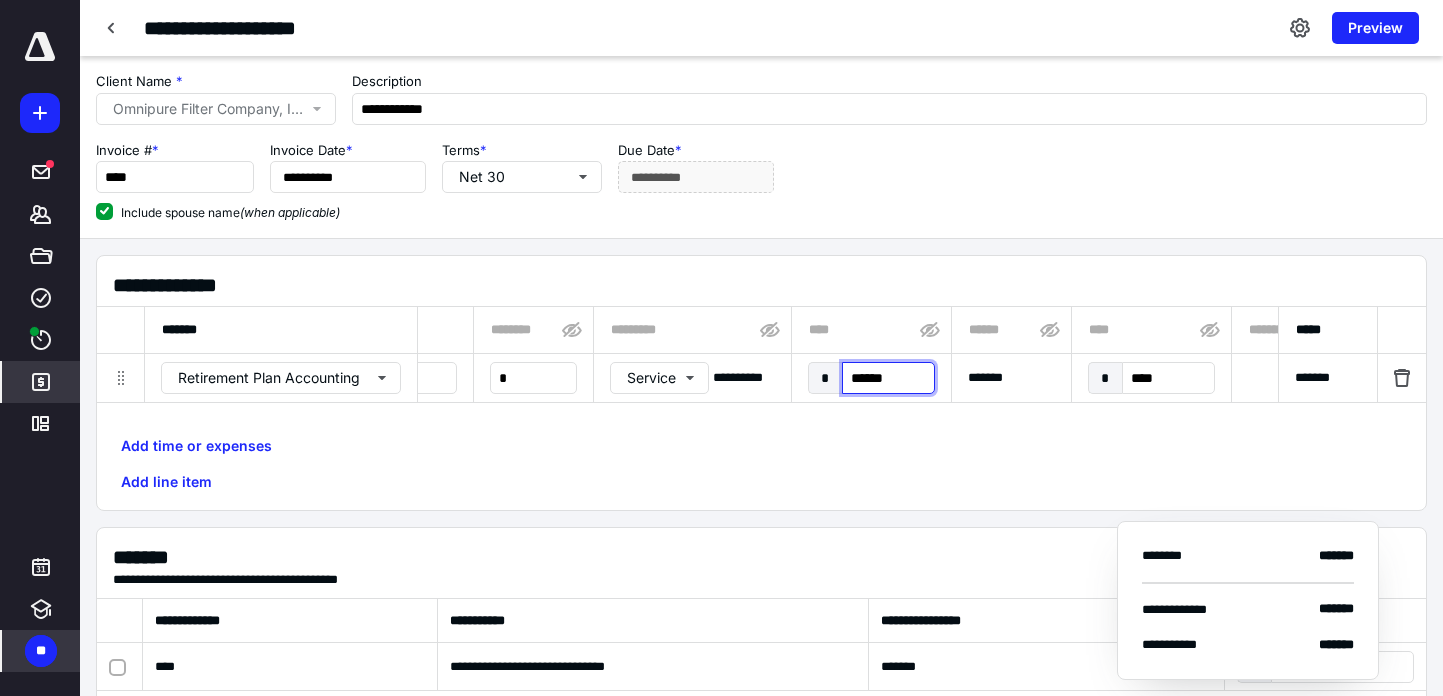 type on "********" 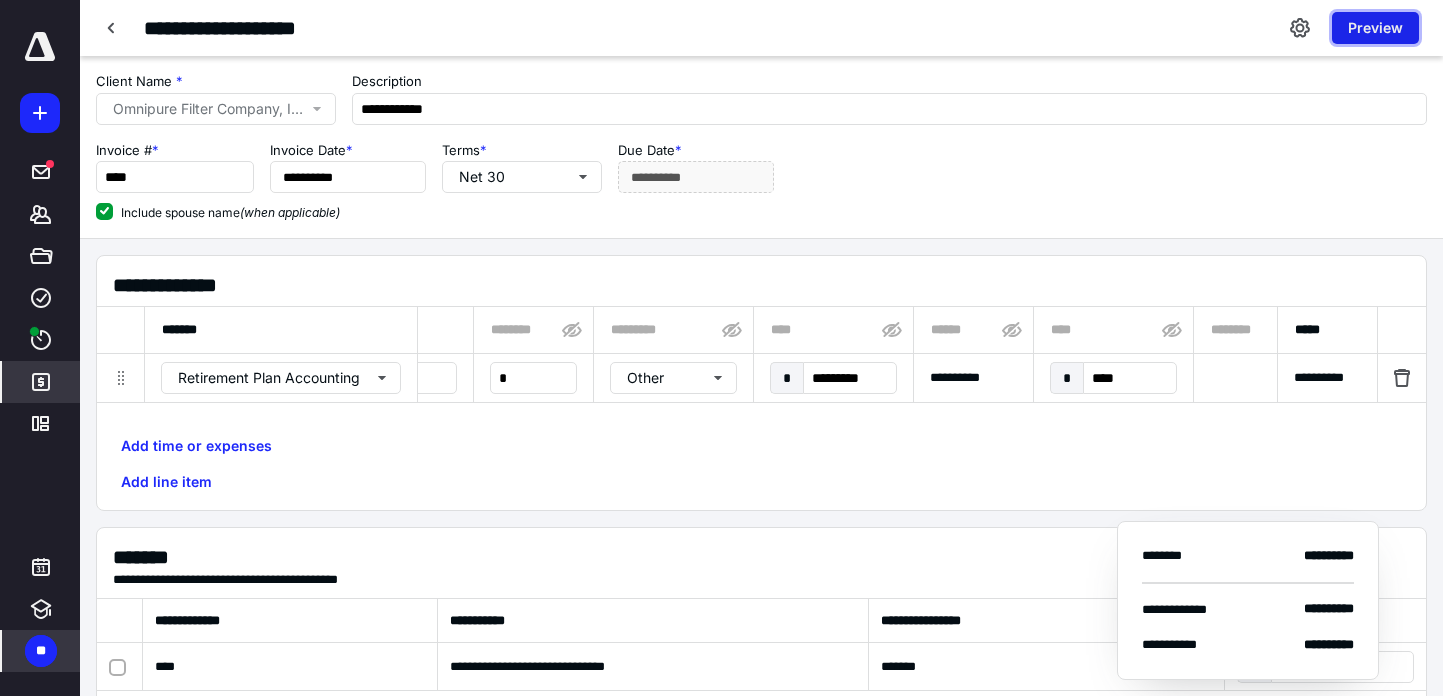 click on "Preview" at bounding box center (1375, 28) 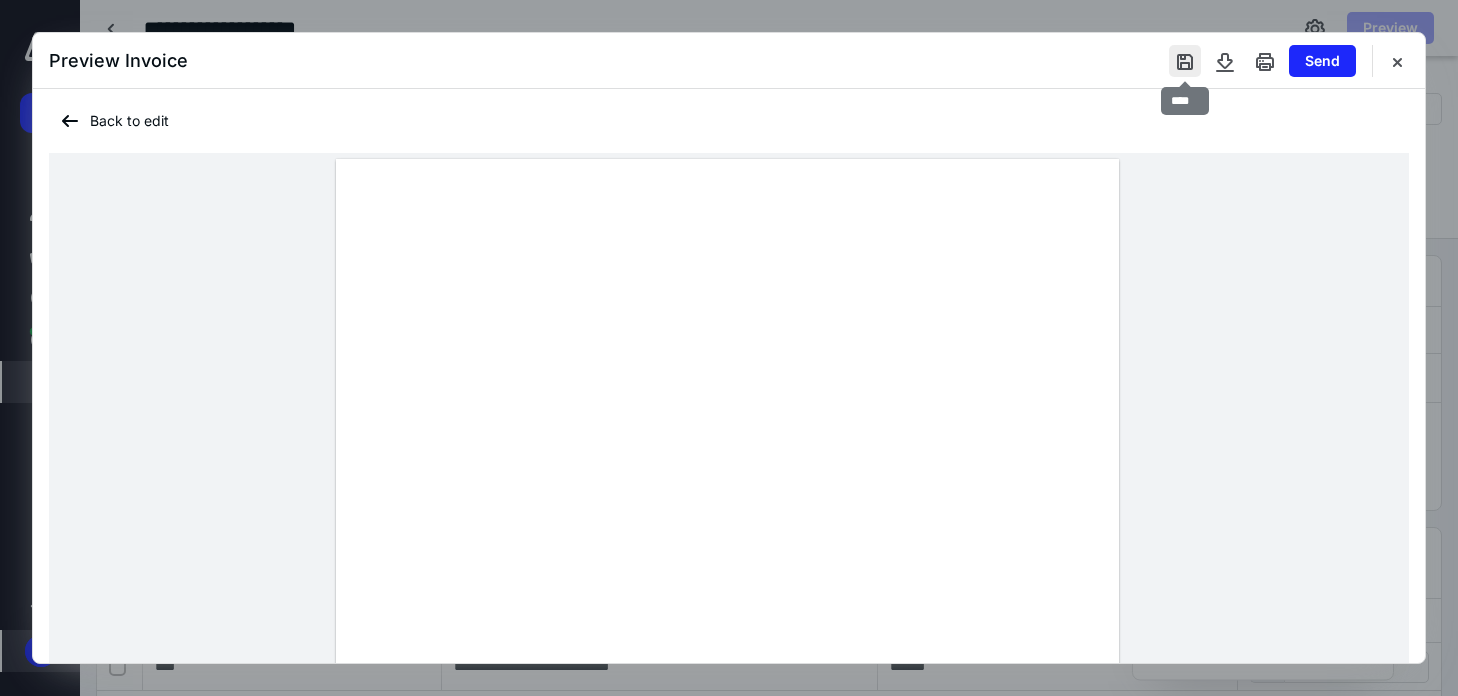 click at bounding box center [1185, 61] 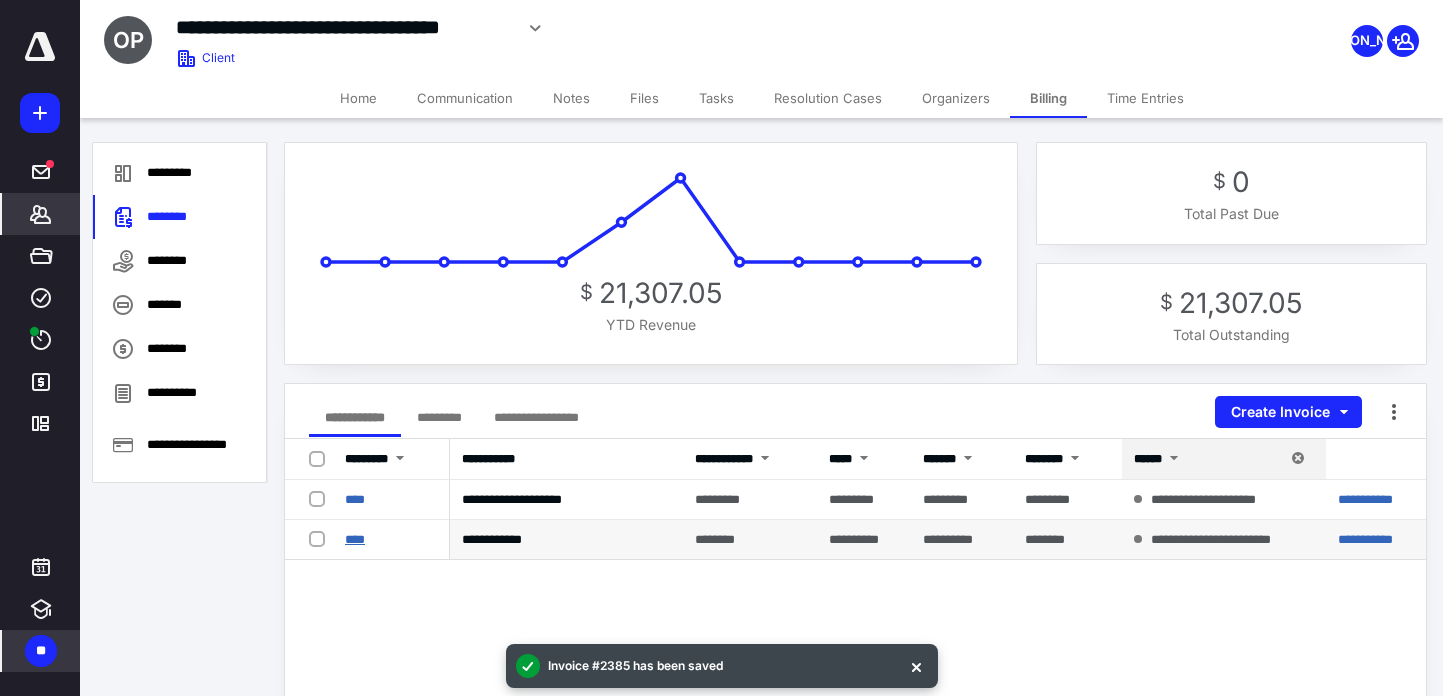 click on "****" at bounding box center [355, 539] 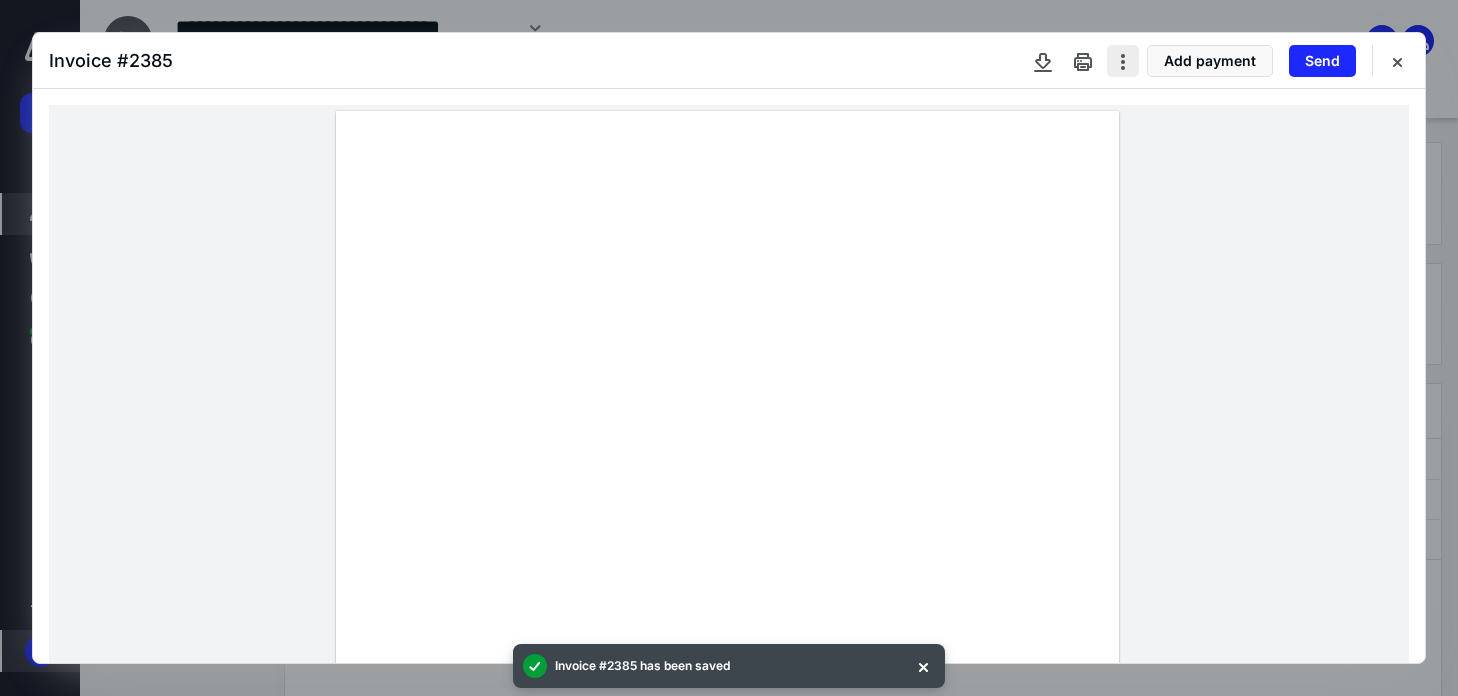 click at bounding box center (1123, 61) 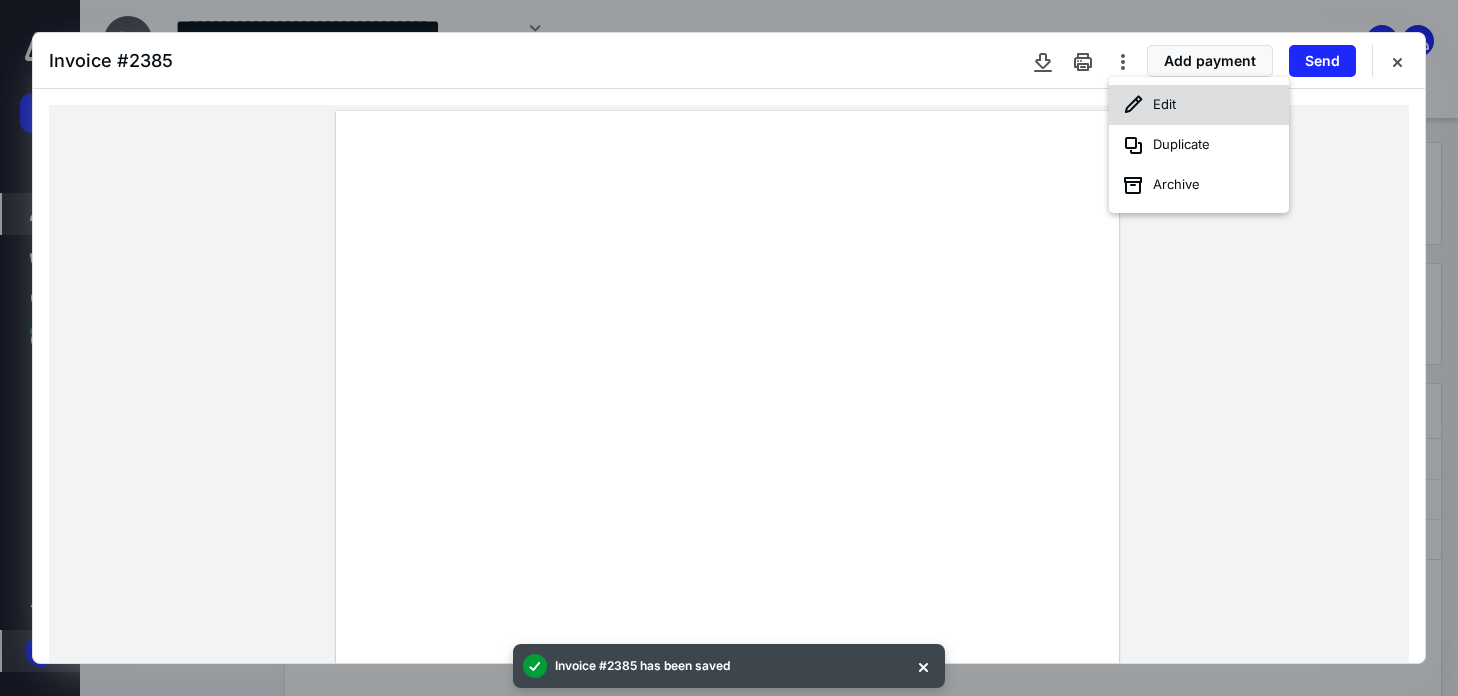 click on "Edit" at bounding box center (1199, 105) 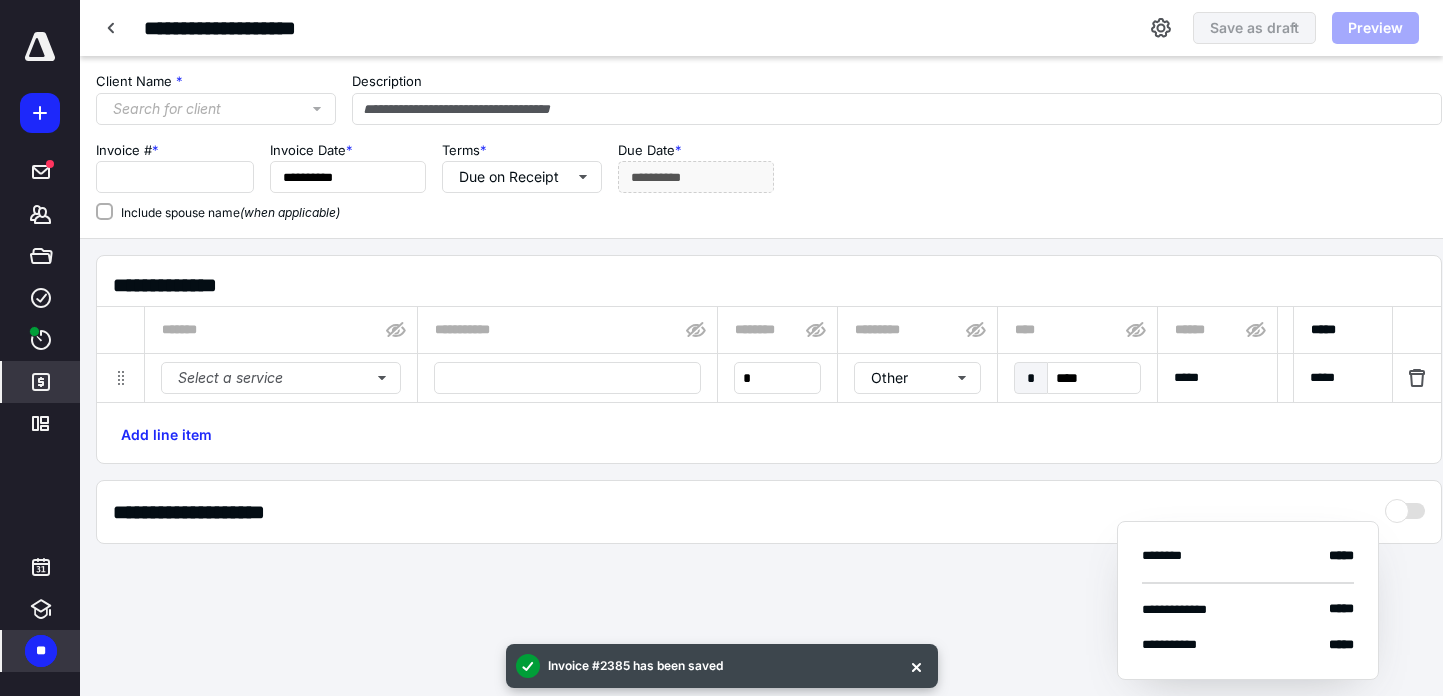 type on "**********" 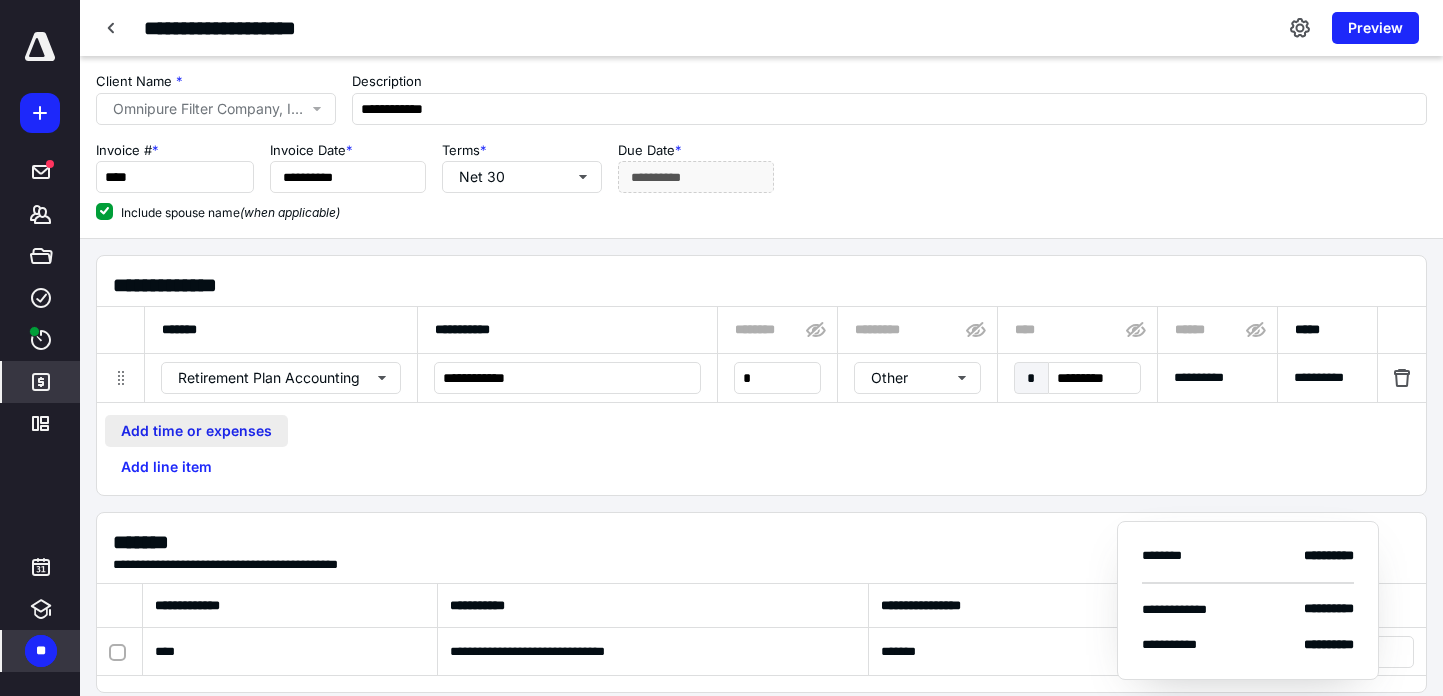 click on "Add time or expenses" at bounding box center (196, 431) 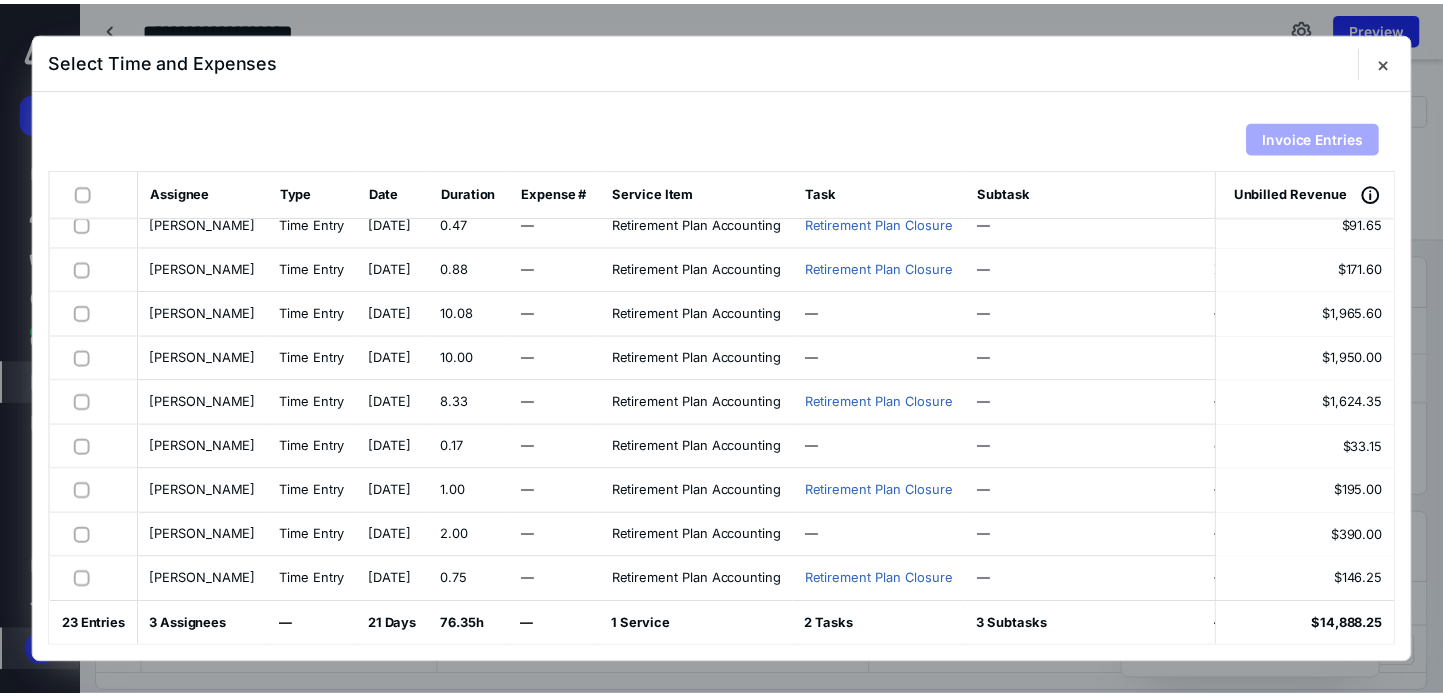 scroll, scrollTop: 0, scrollLeft: 0, axis: both 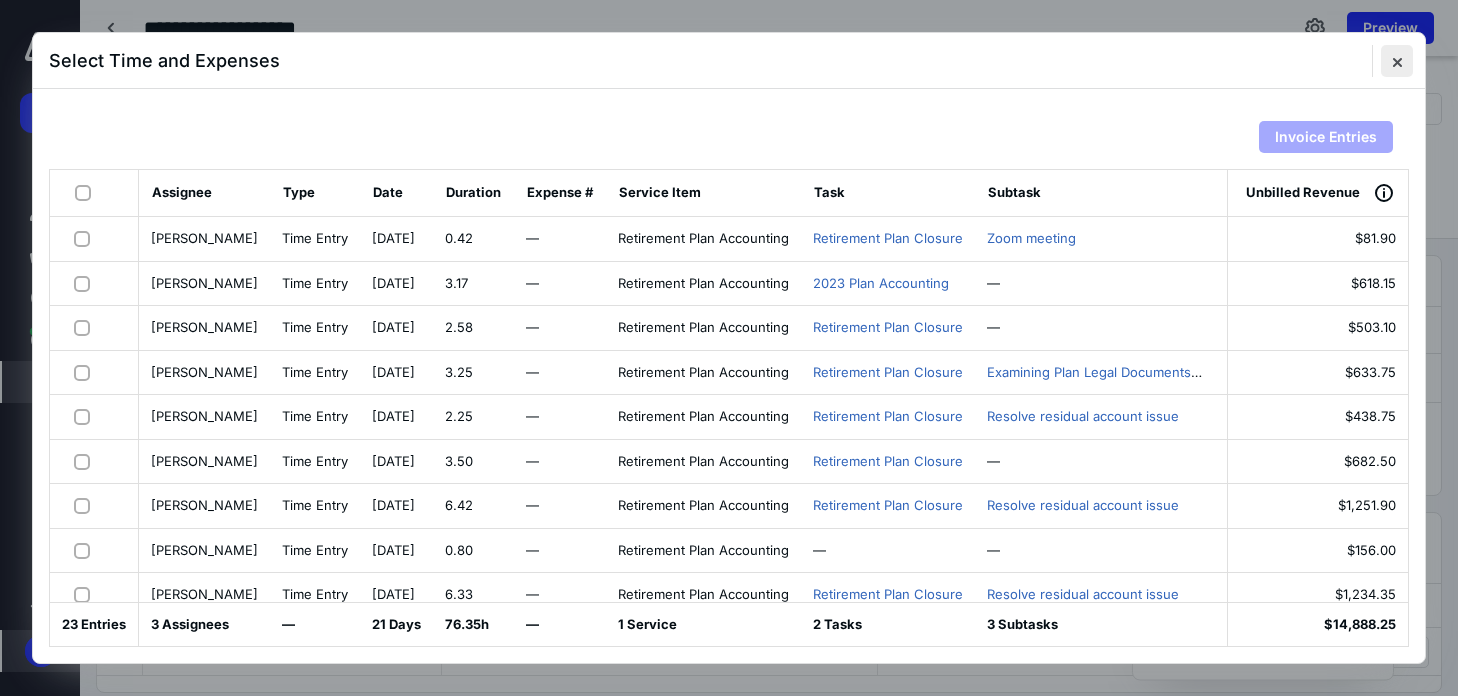 click at bounding box center [1397, 61] 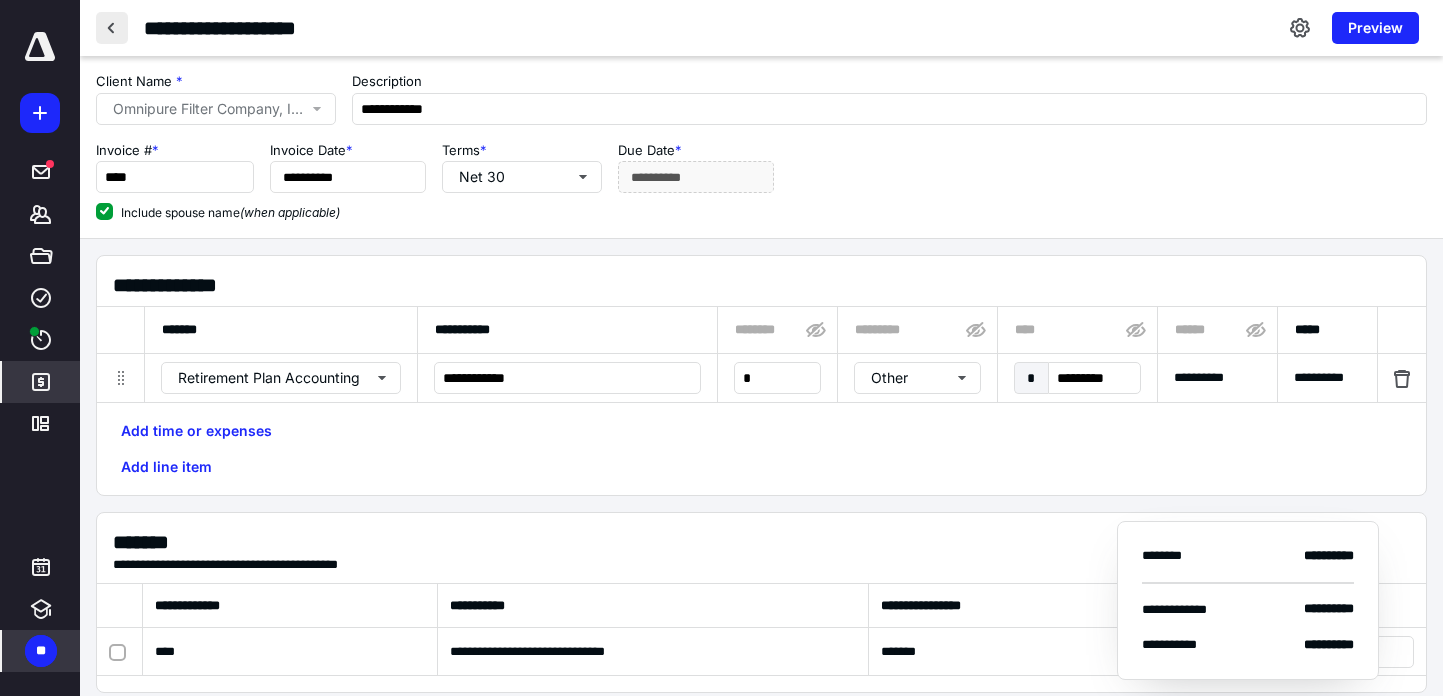 click at bounding box center [112, 28] 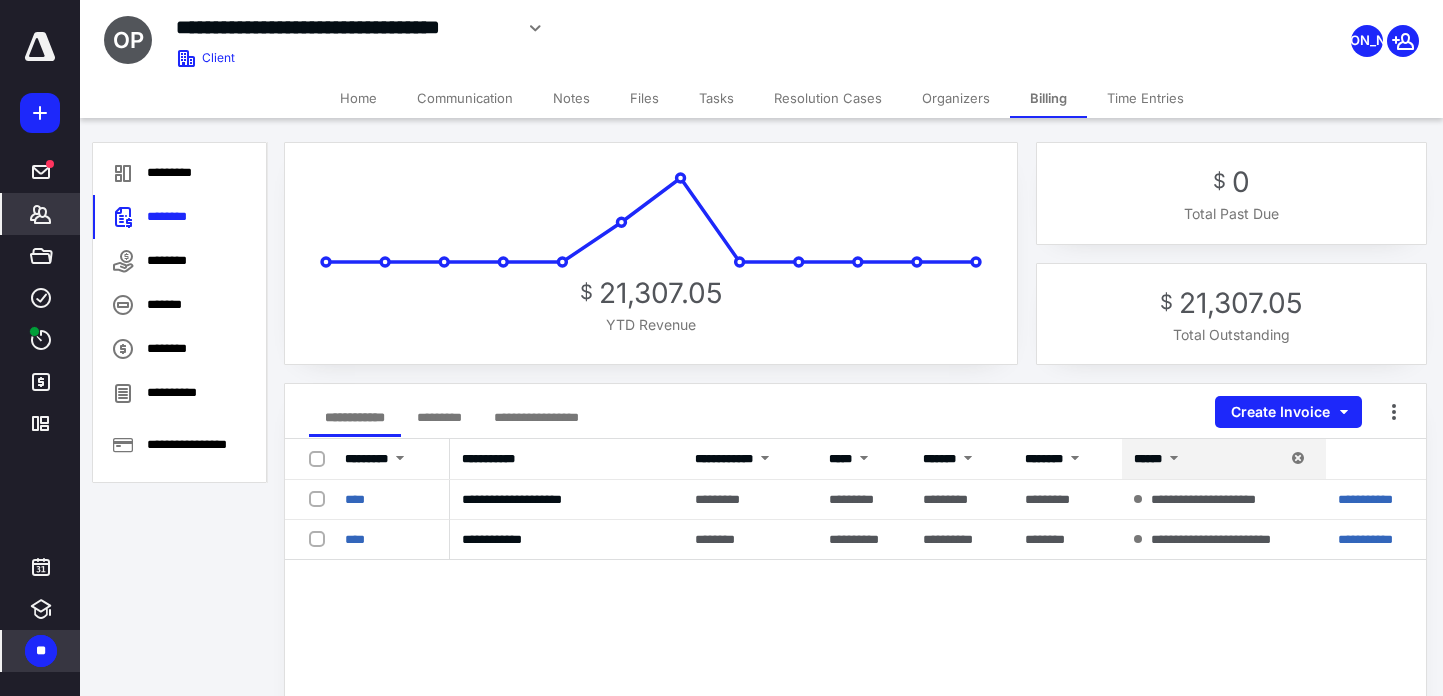 click on "Time Entries" at bounding box center [1145, 98] 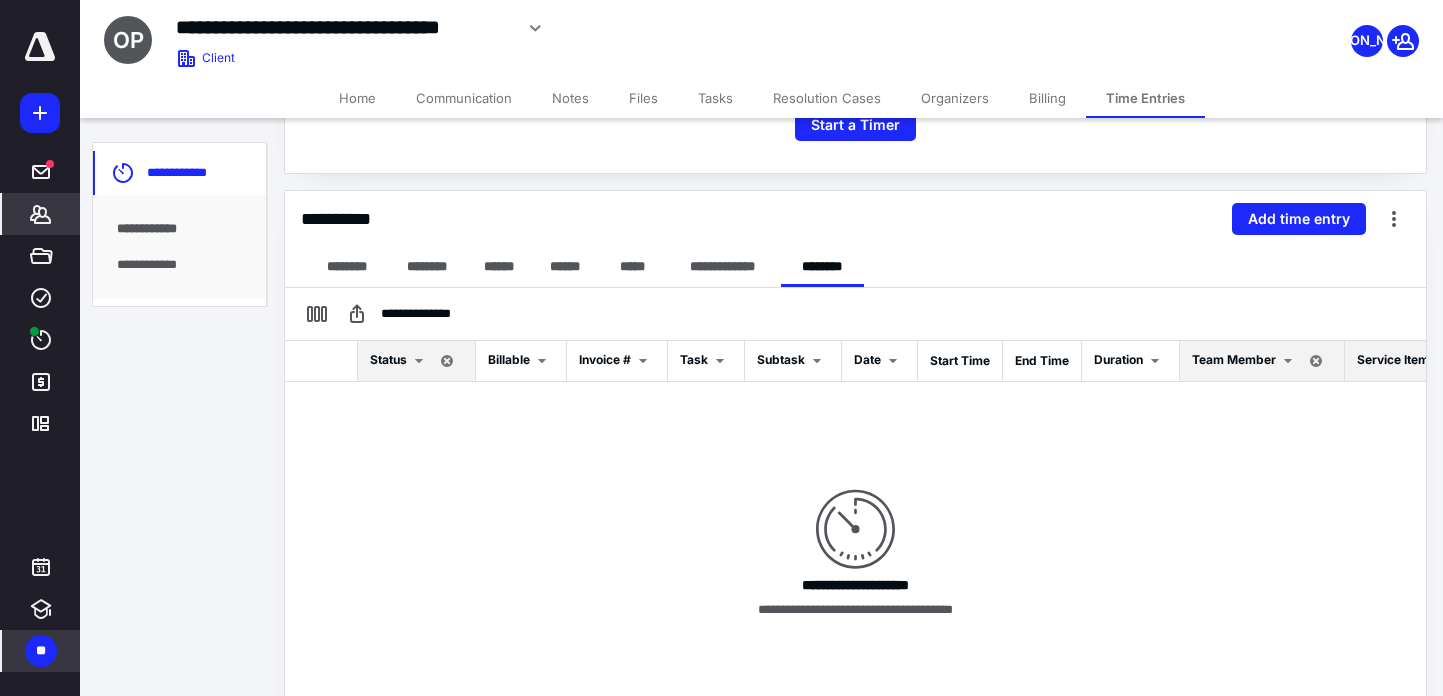 scroll, scrollTop: 266, scrollLeft: 0, axis: vertical 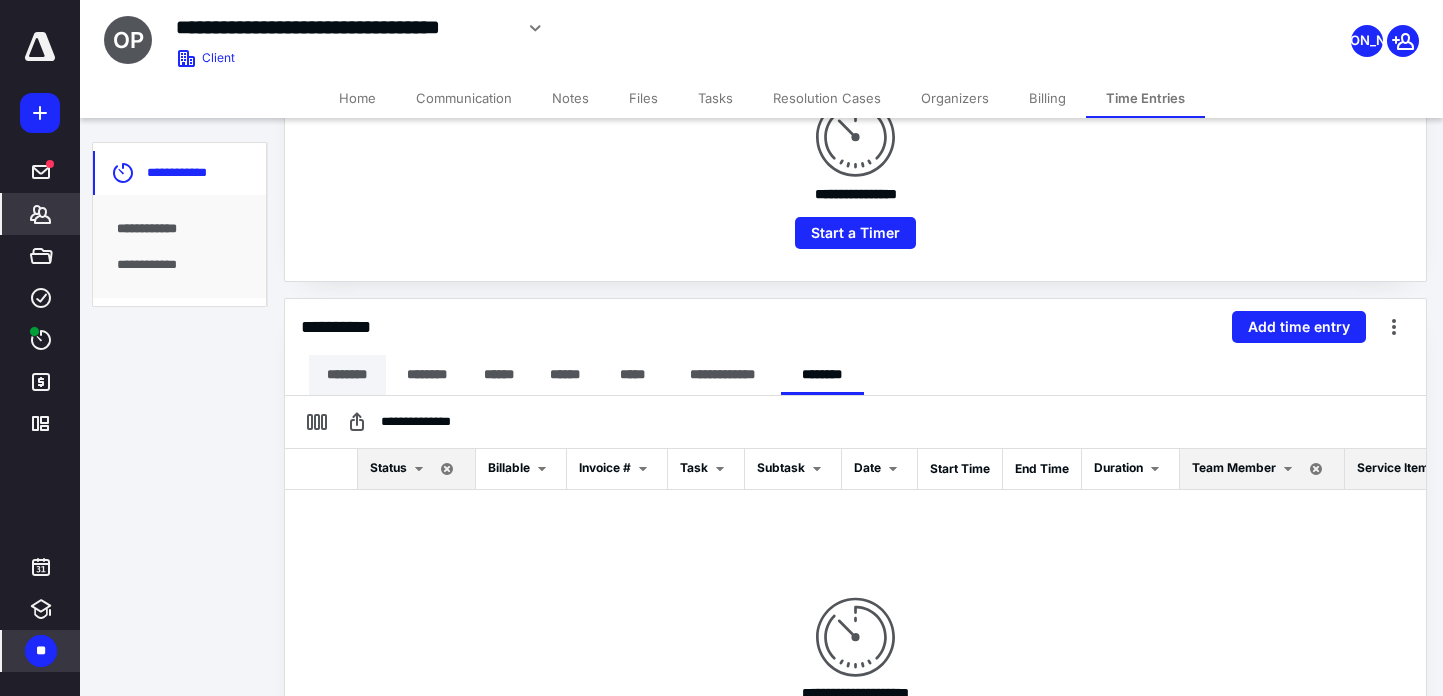 click on "********" at bounding box center (347, 375) 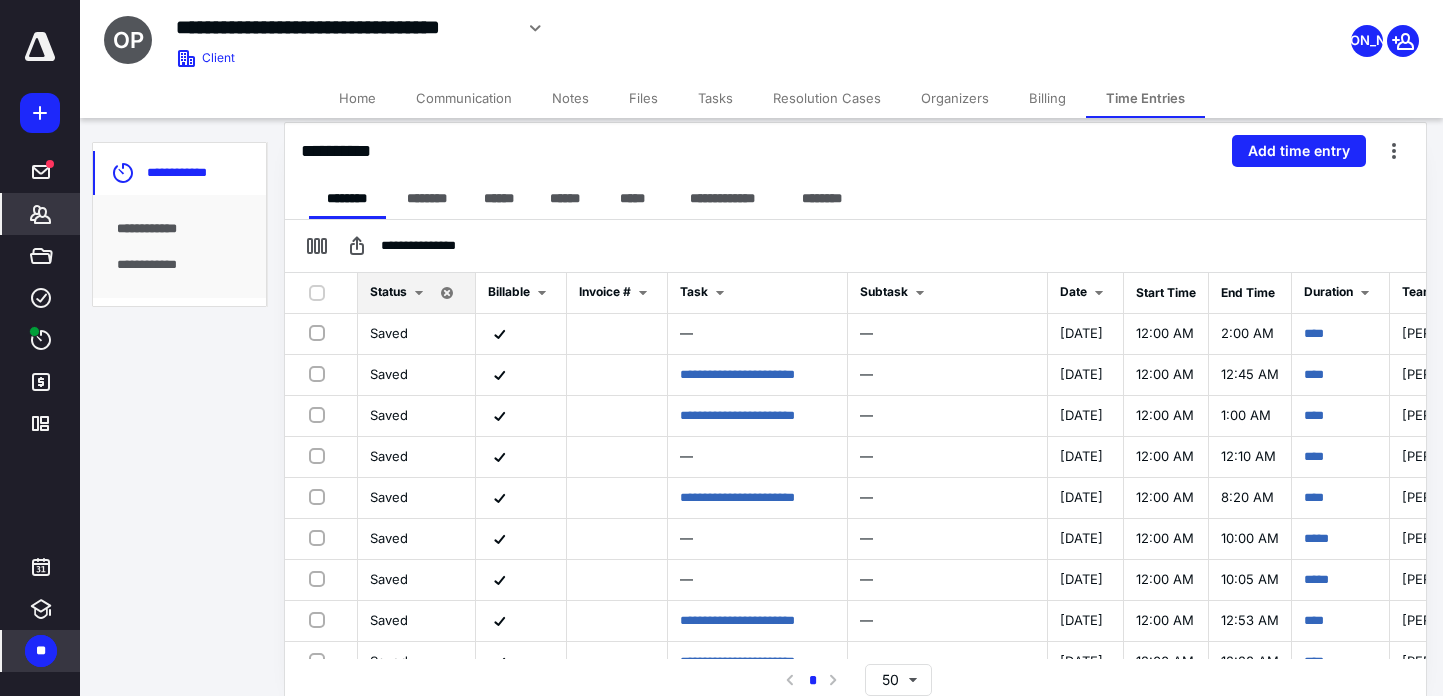 scroll, scrollTop: 466, scrollLeft: 0, axis: vertical 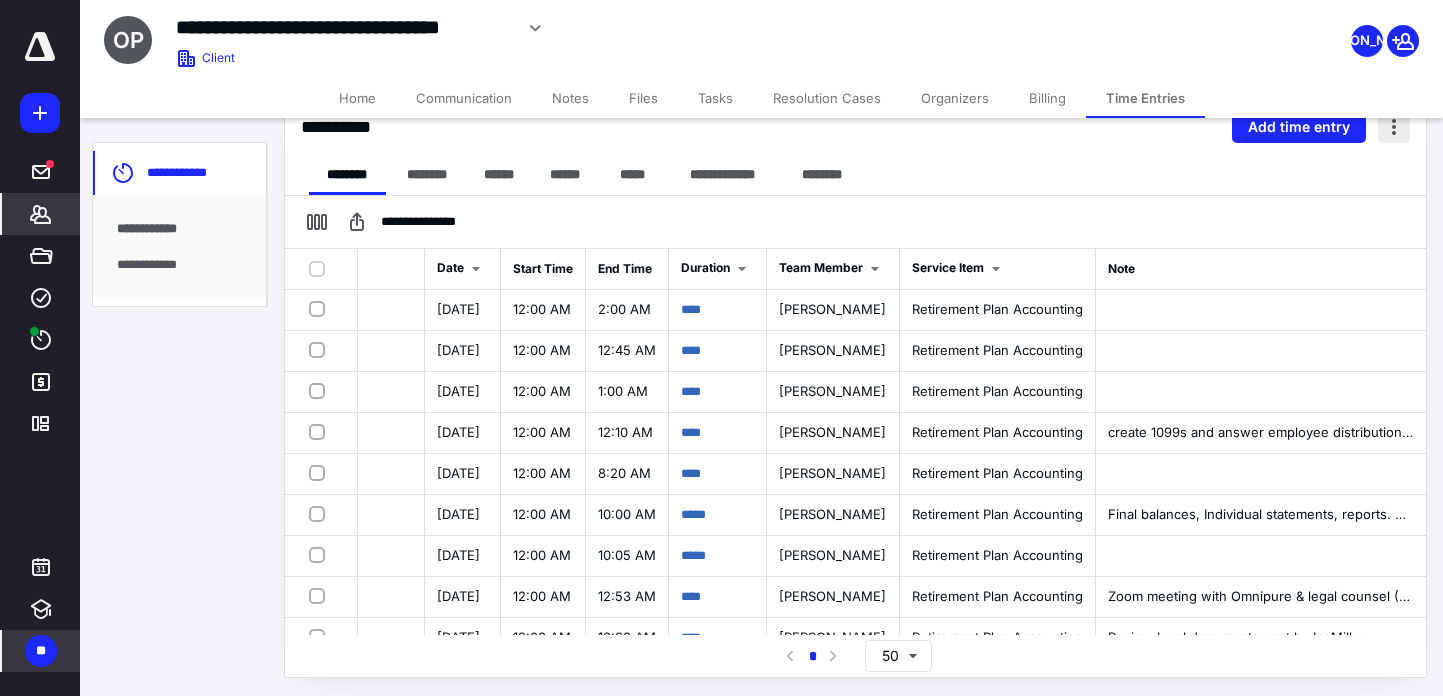 click at bounding box center (1394, 127) 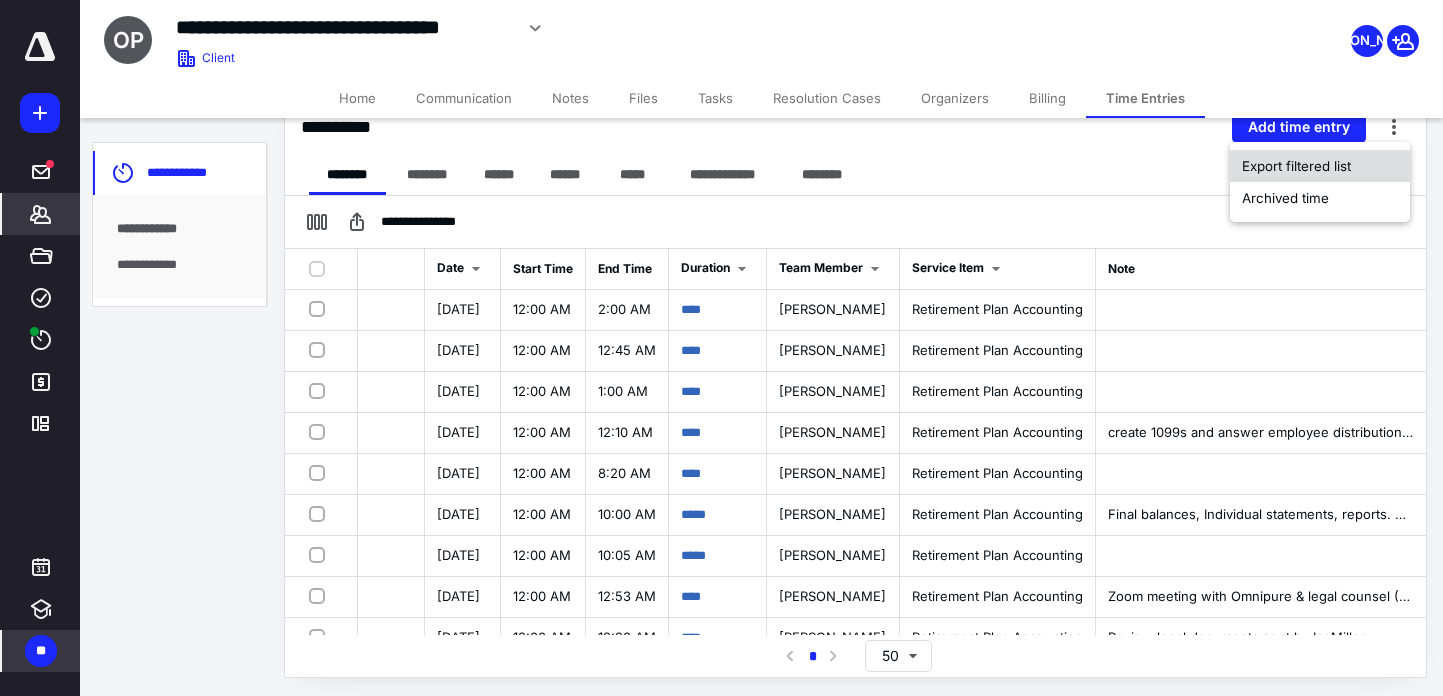 click on "Export filtered list" at bounding box center [1296, 166] 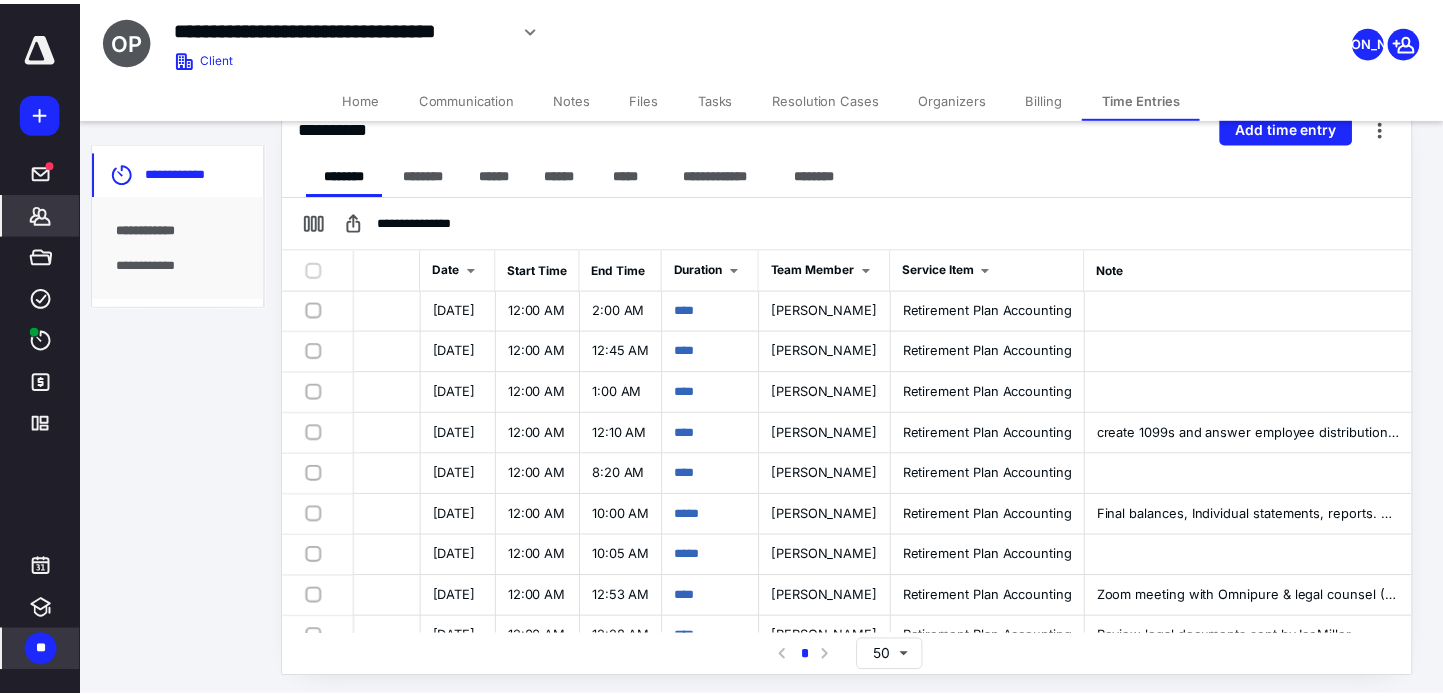 scroll, scrollTop: 0, scrollLeft: 689, axis: horizontal 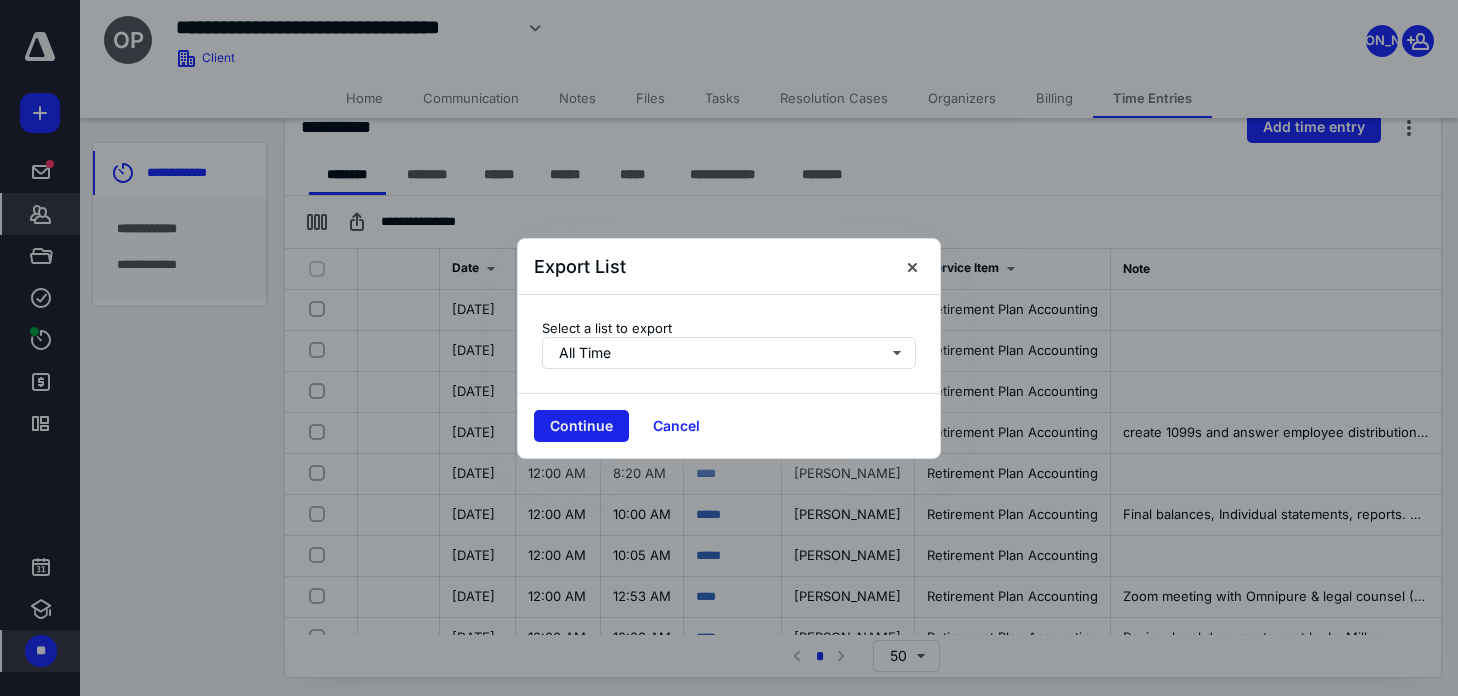 click on "Continue" at bounding box center [581, 426] 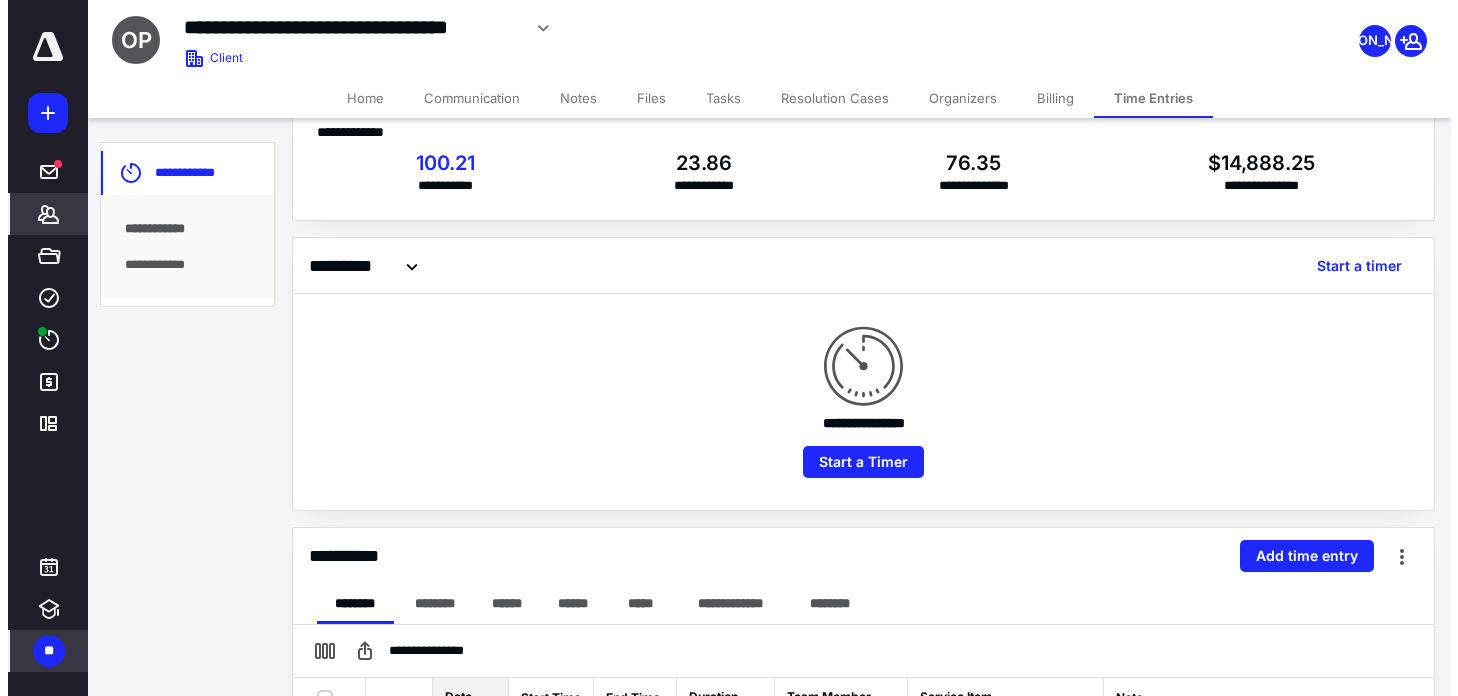 scroll, scrollTop: 0, scrollLeft: 0, axis: both 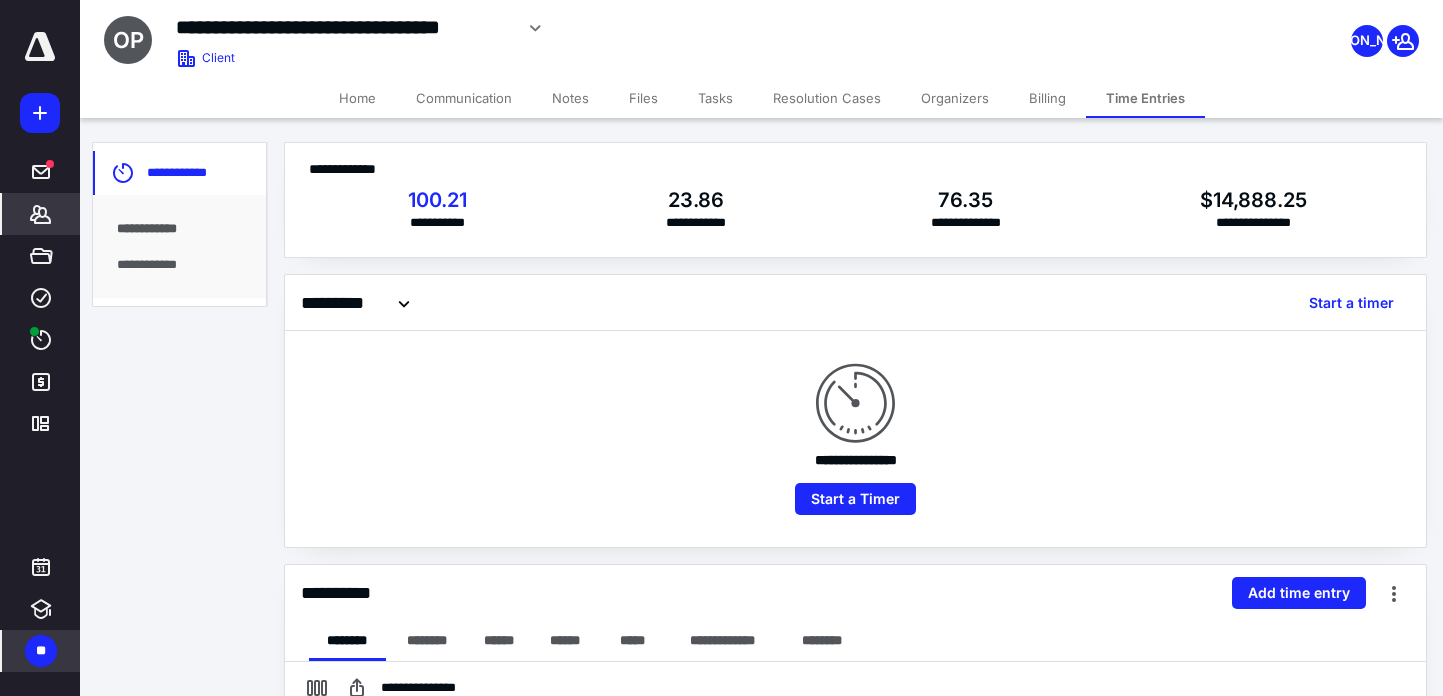 click on "Billing" at bounding box center [1047, 98] 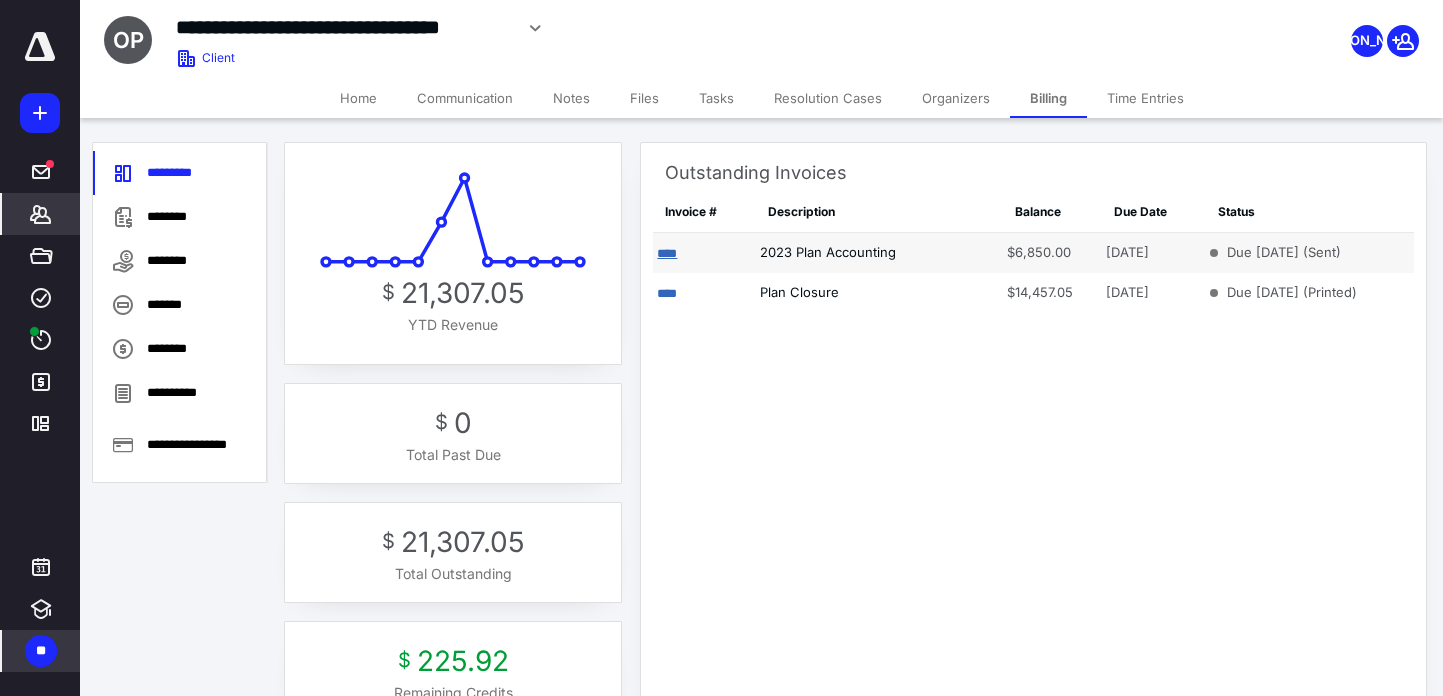 click on "****" at bounding box center [667, 253] 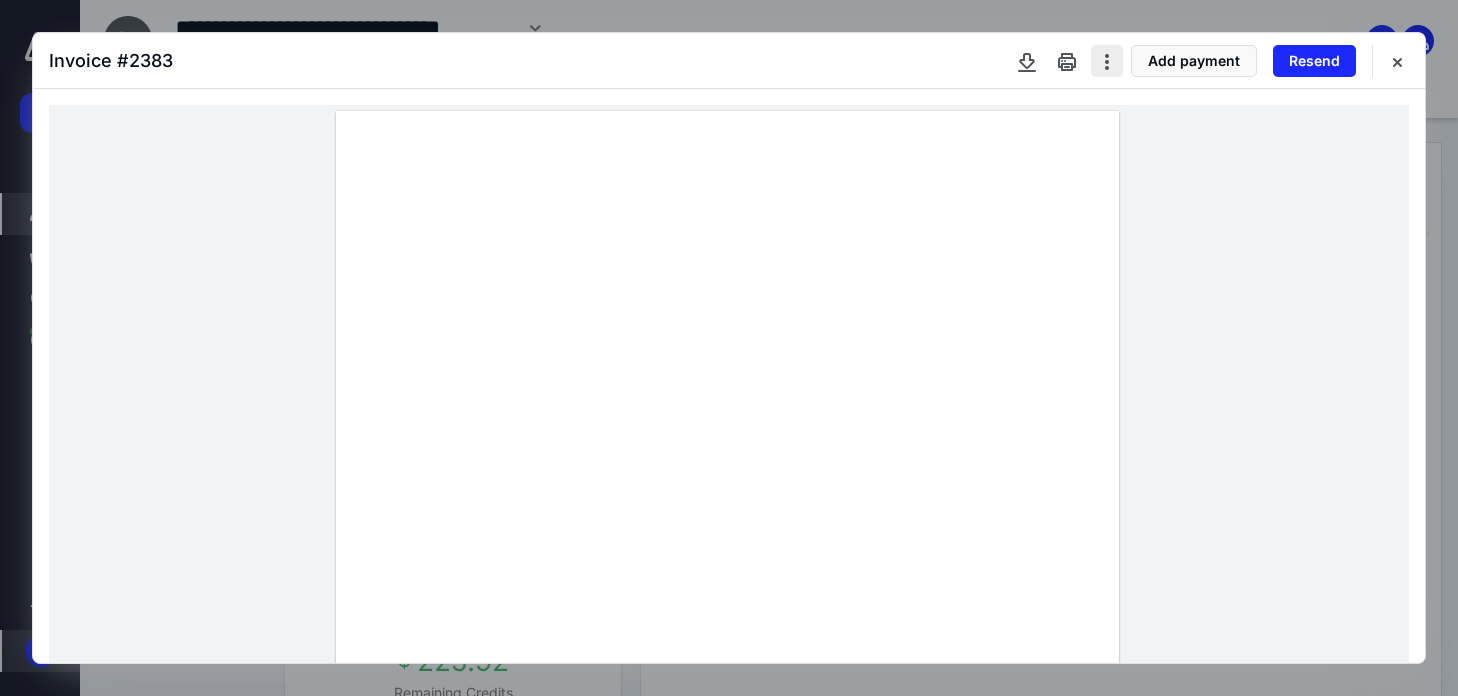 click at bounding box center [1107, 61] 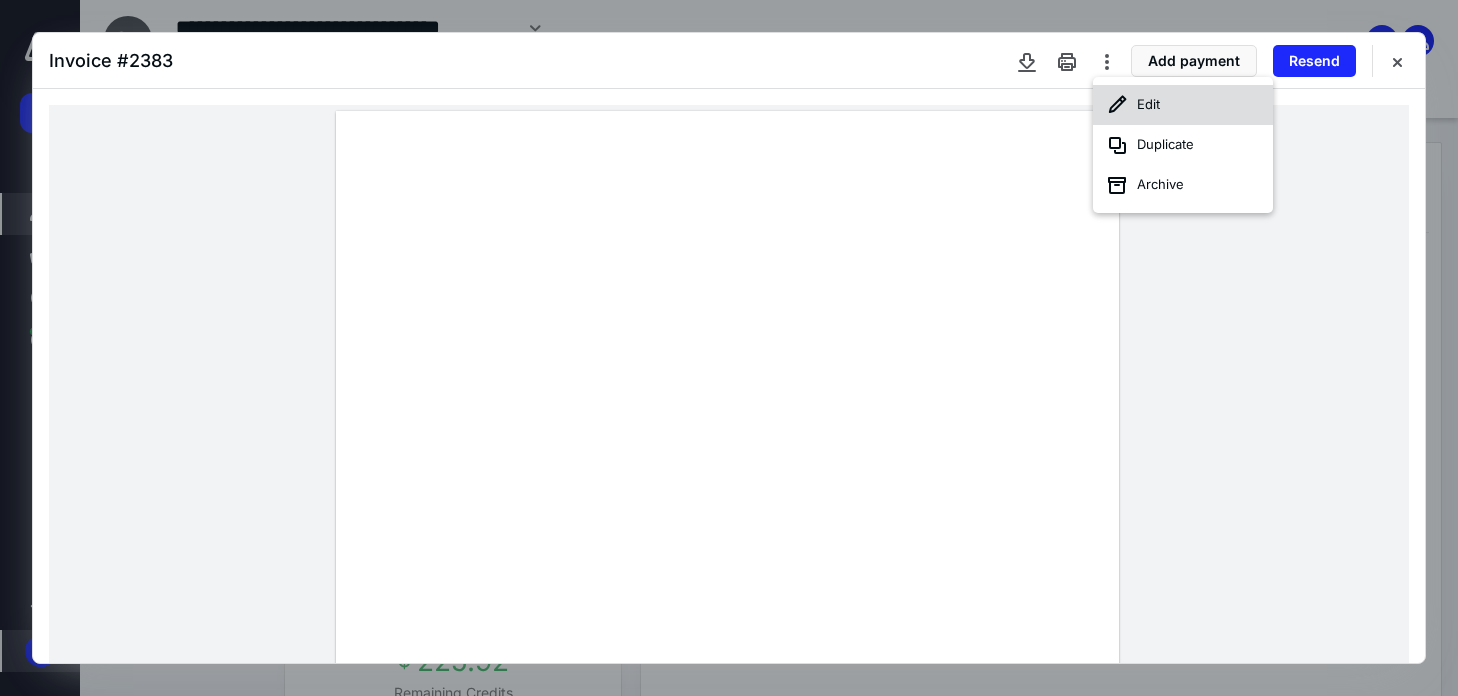 click on "Edit" at bounding box center (1183, 105) 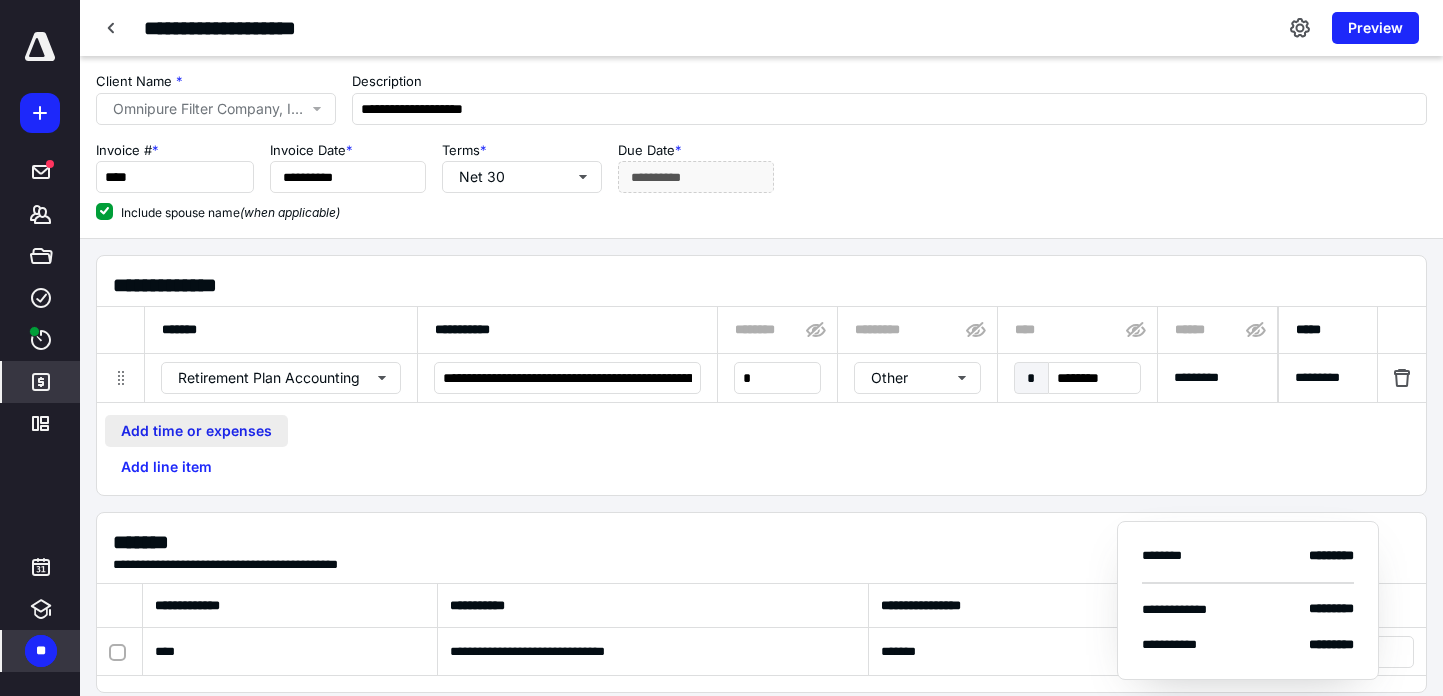 click on "Add time or expenses" at bounding box center [196, 431] 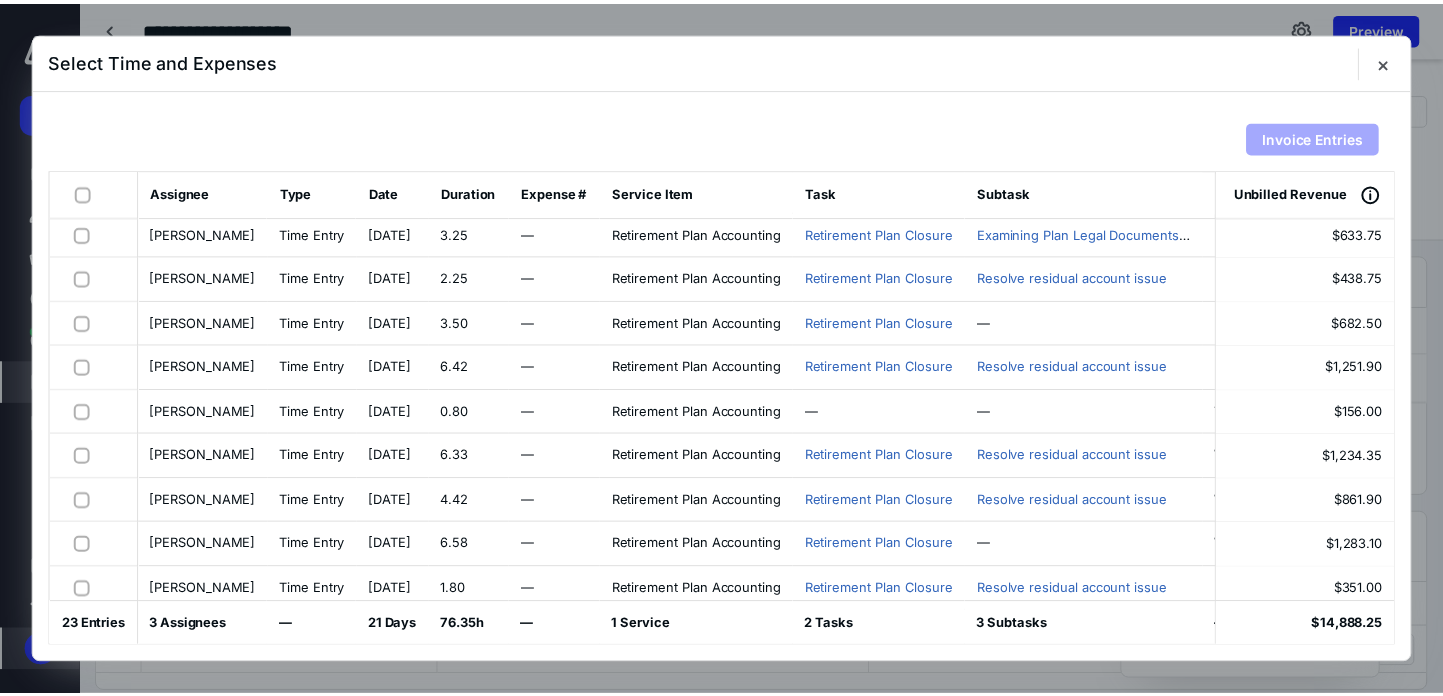 scroll, scrollTop: 0, scrollLeft: 0, axis: both 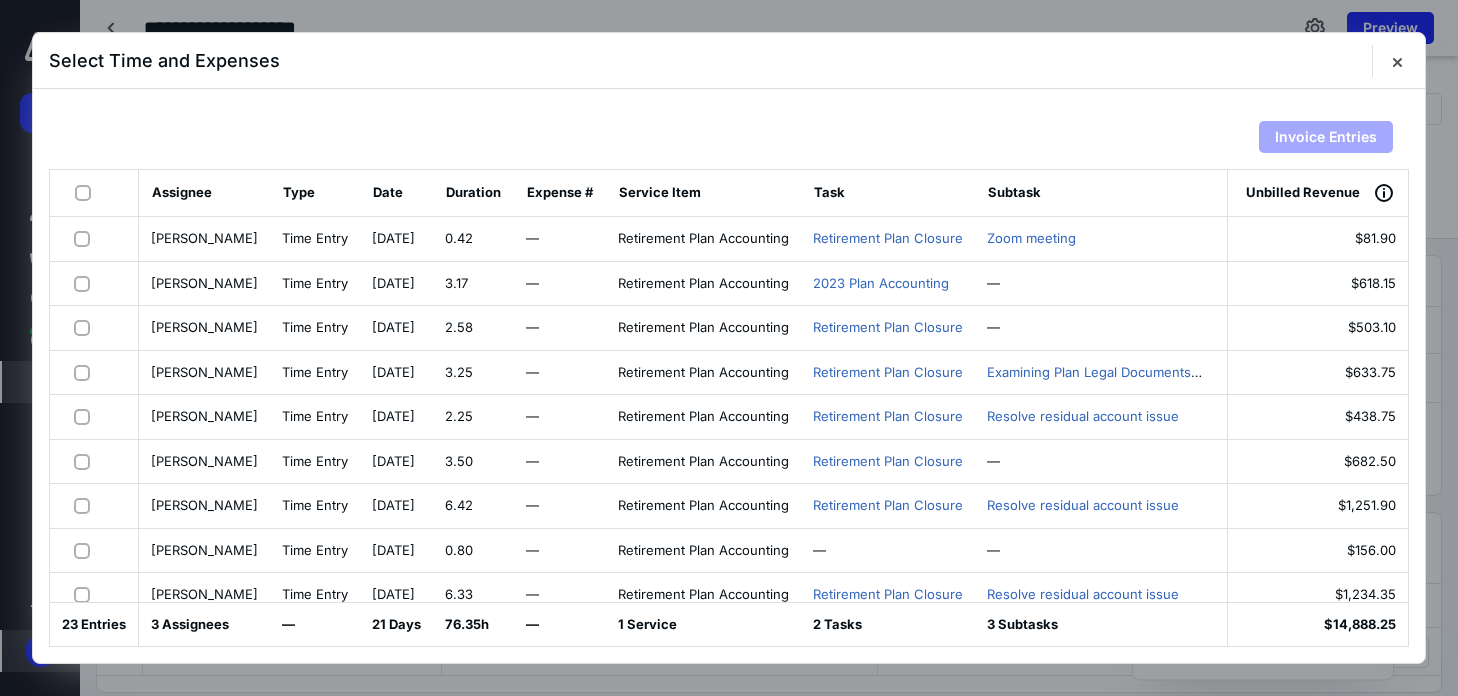 click at bounding box center [86, 283] 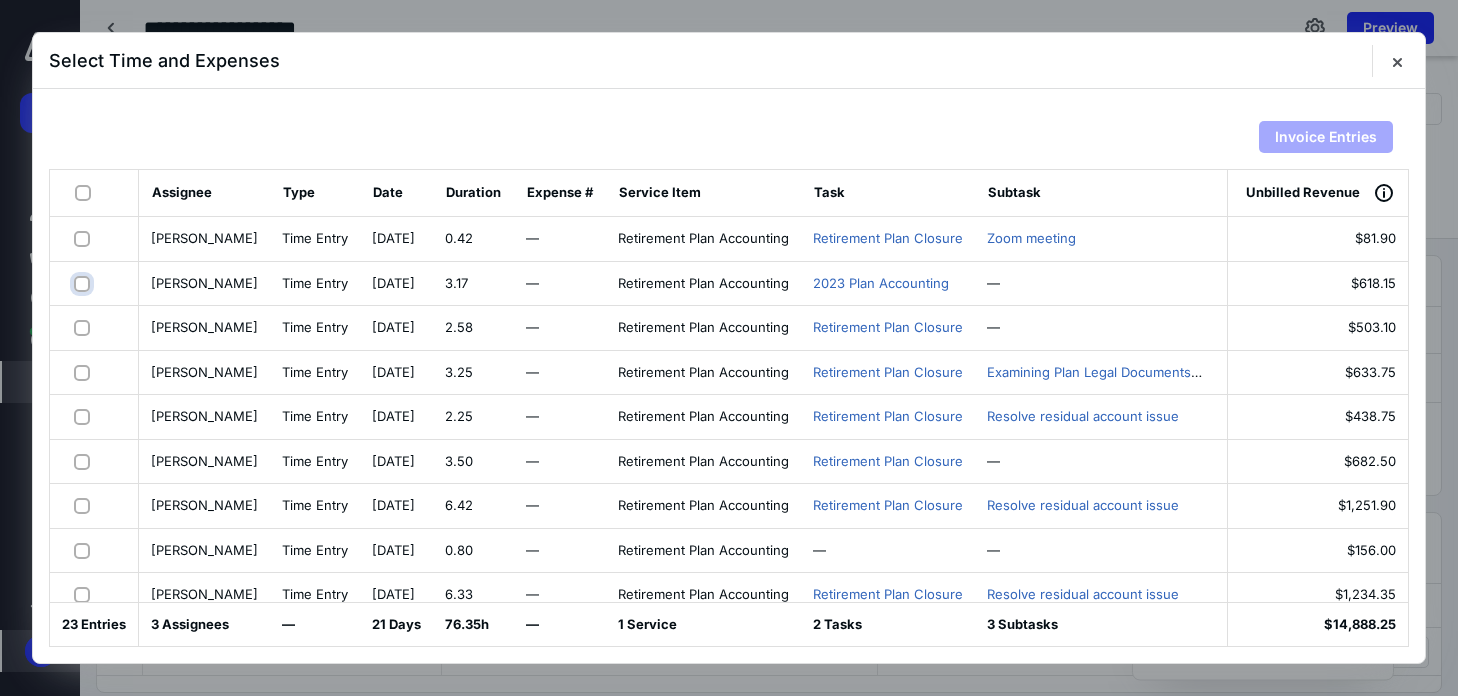 click at bounding box center [84, 283] 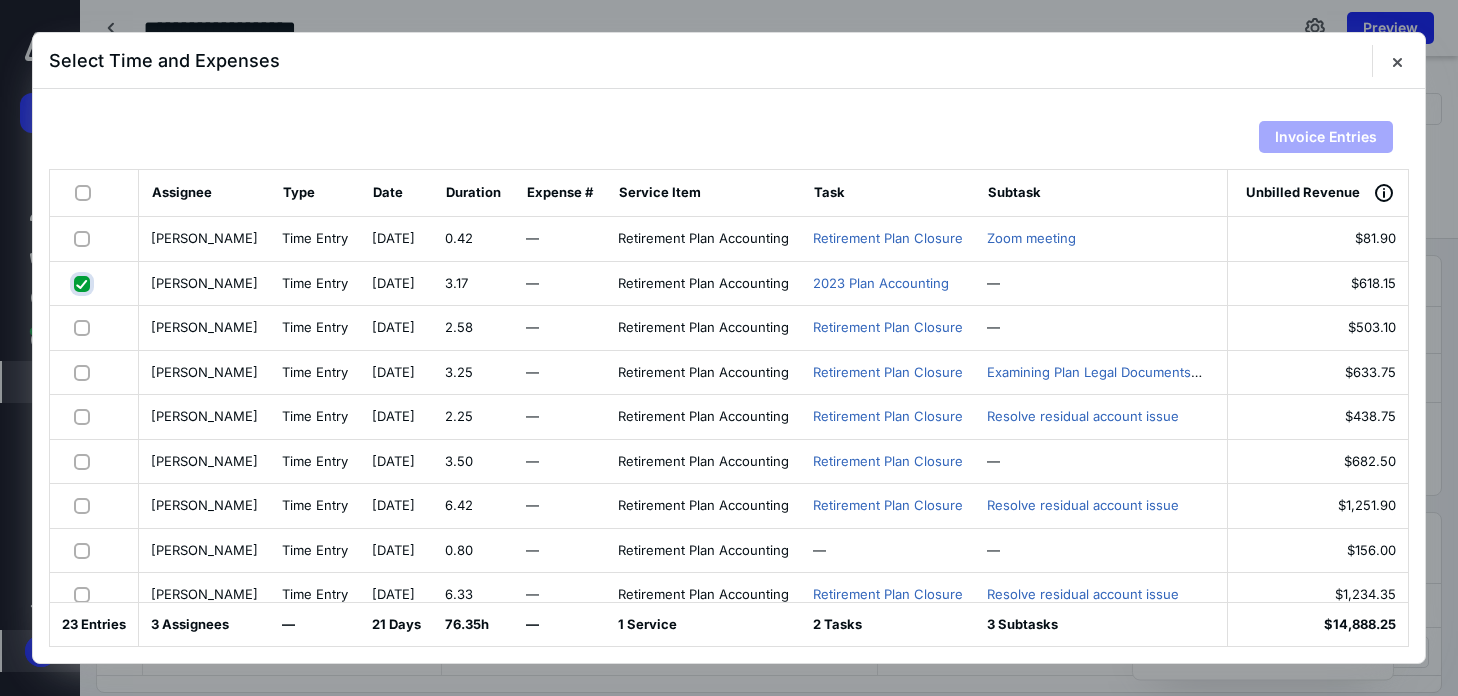 checkbox on "true" 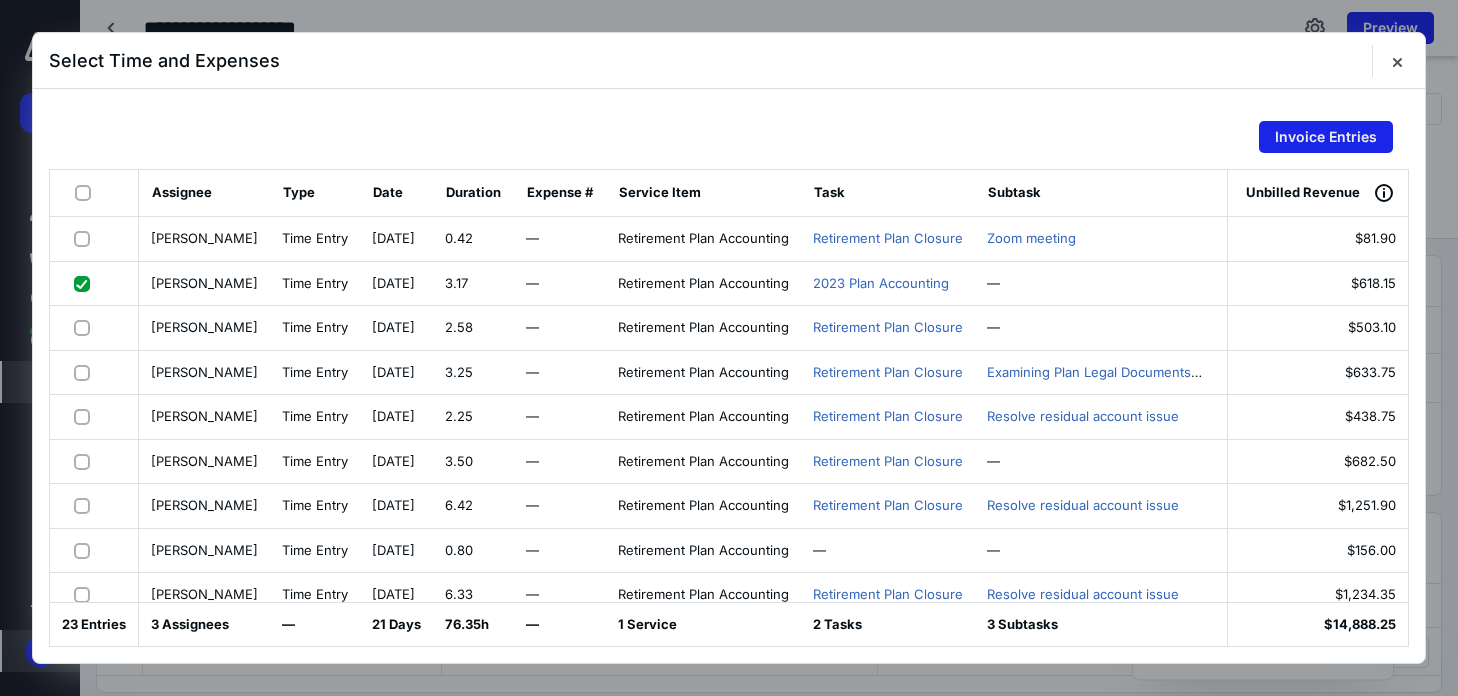 click on "Invoice Entries" at bounding box center [1326, 137] 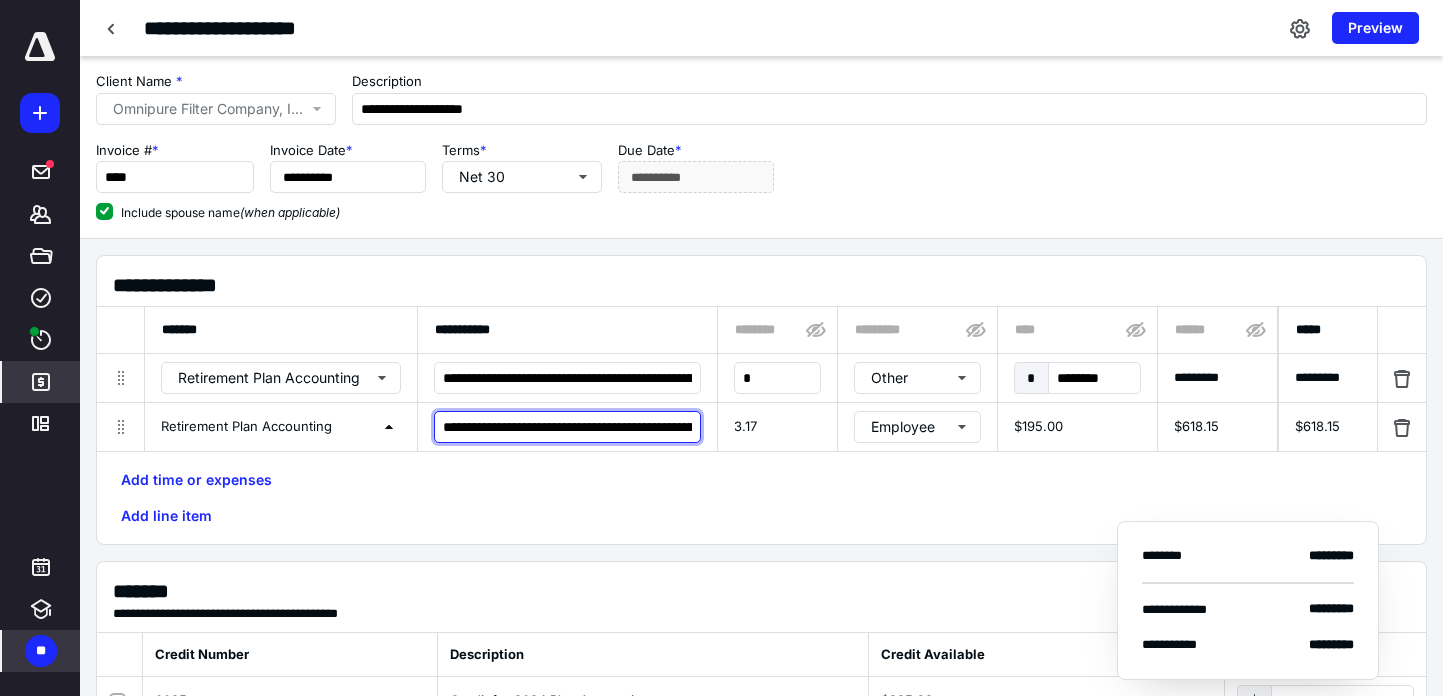 scroll, scrollTop: 0, scrollLeft: 182, axis: horizontal 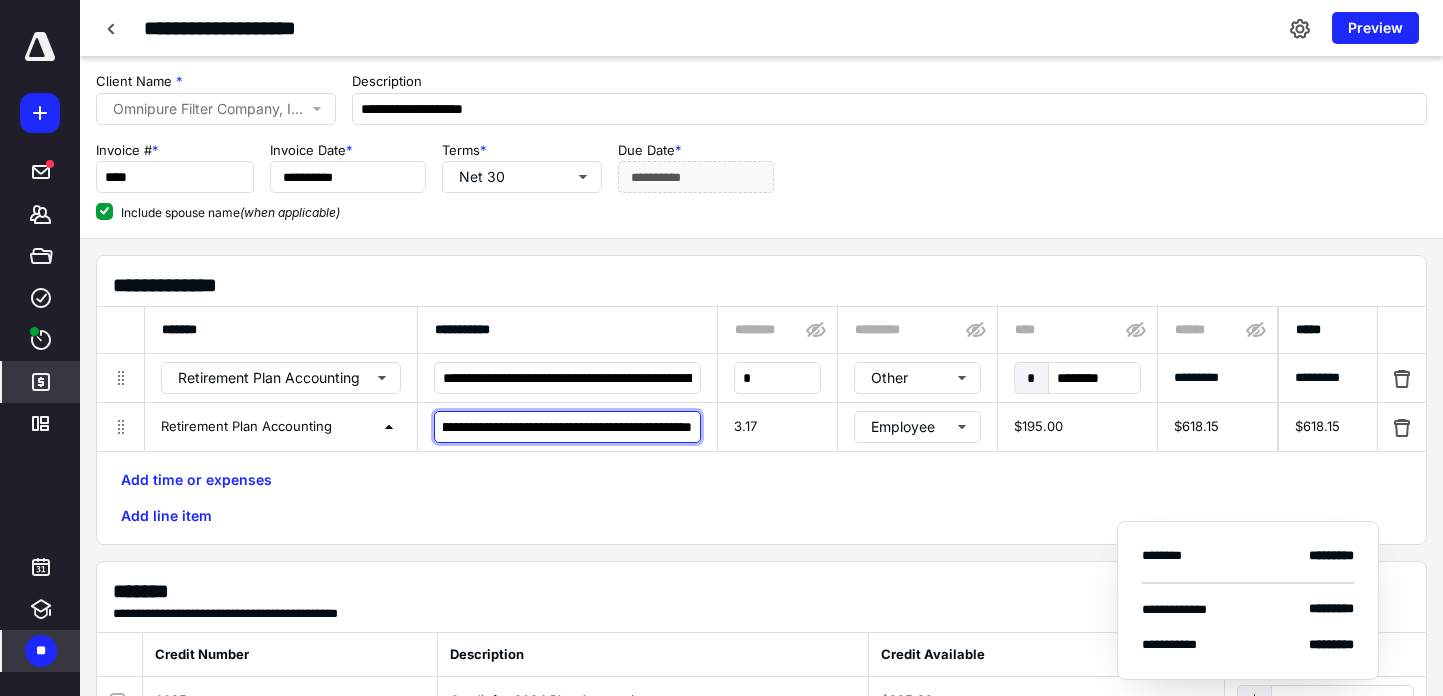 drag, startPoint x: 438, startPoint y: 421, endPoint x: 743, endPoint y: 416, distance: 305.041 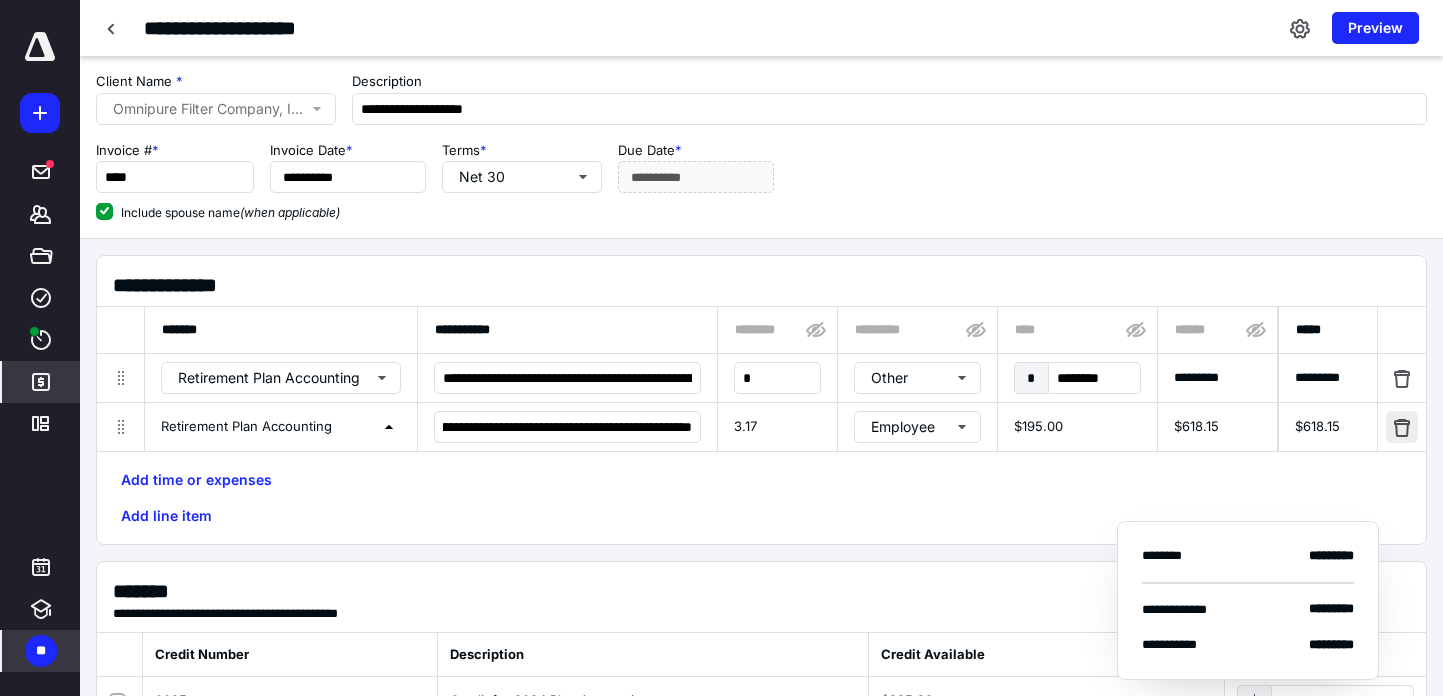 click at bounding box center [1402, 427] 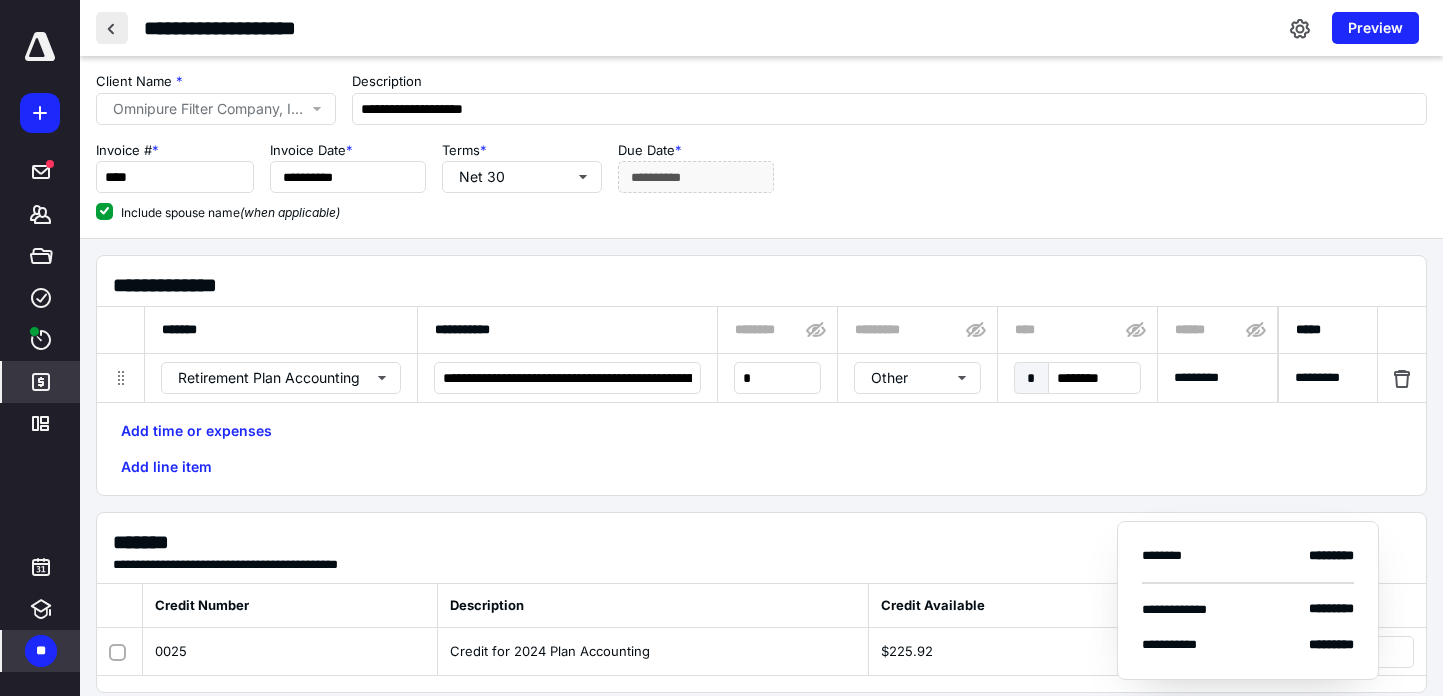 click at bounding box center (112, 28) 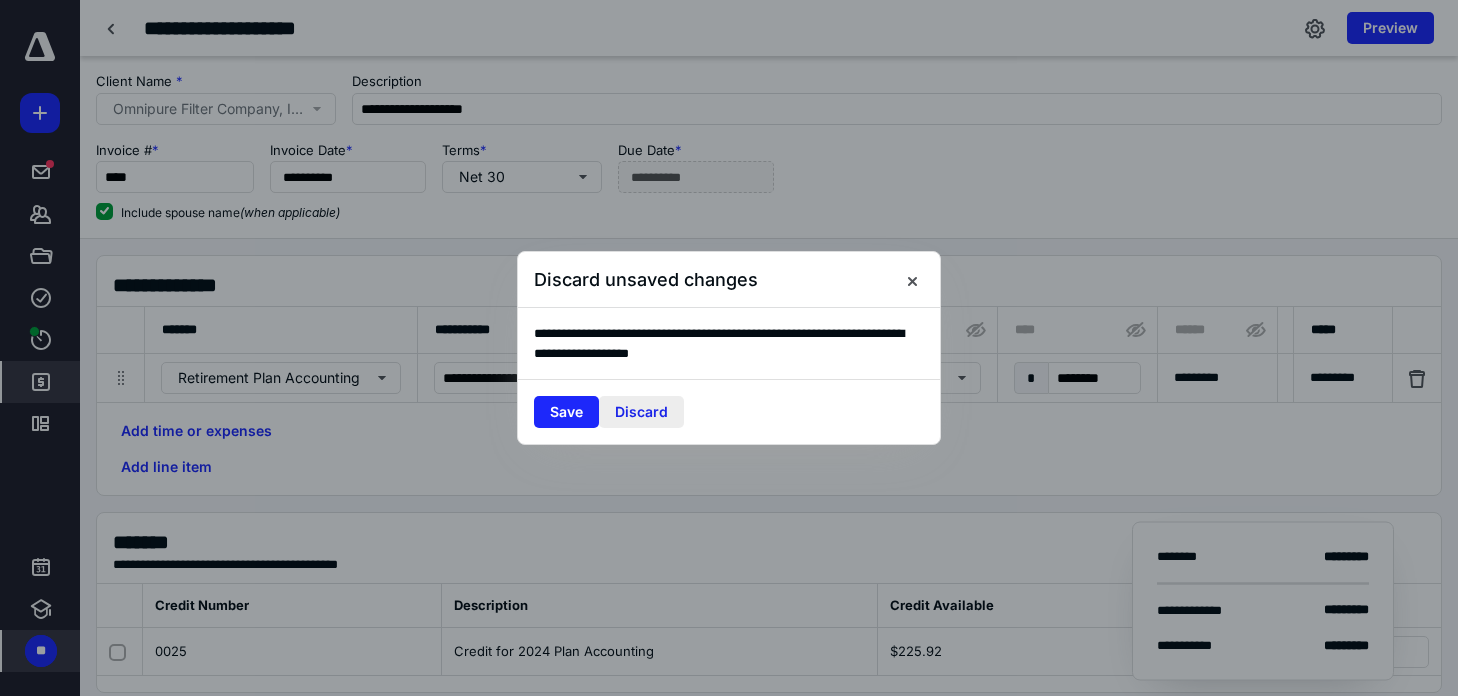 click on "Discard" at bounding box center [641, 412] 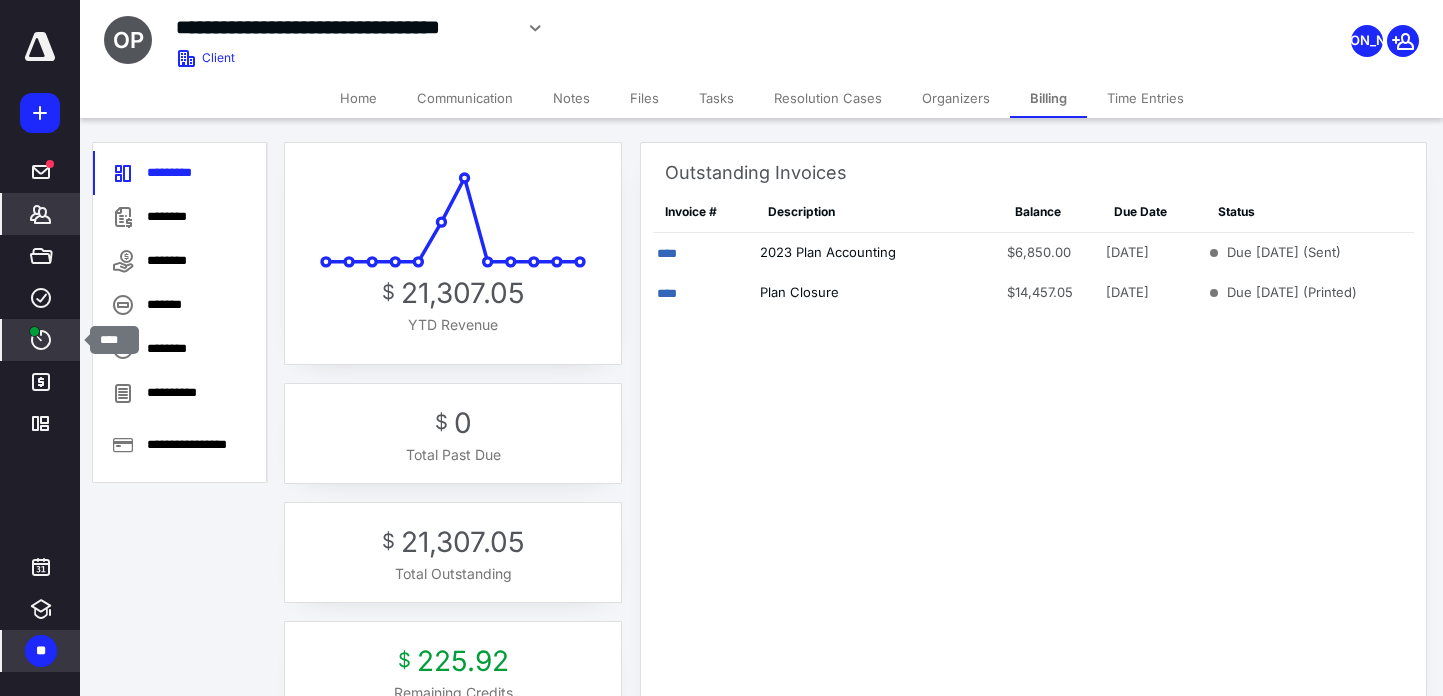 click 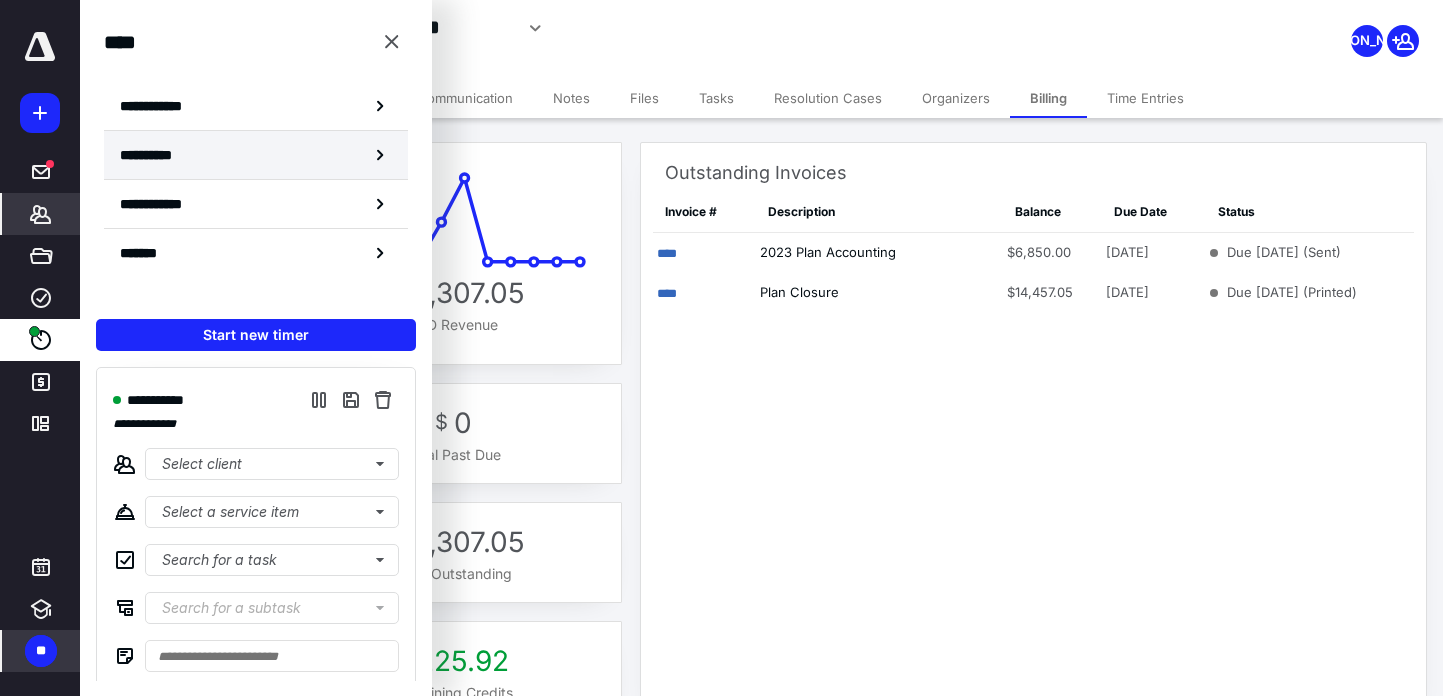 click on "**********" at bounding box center (158, 155) 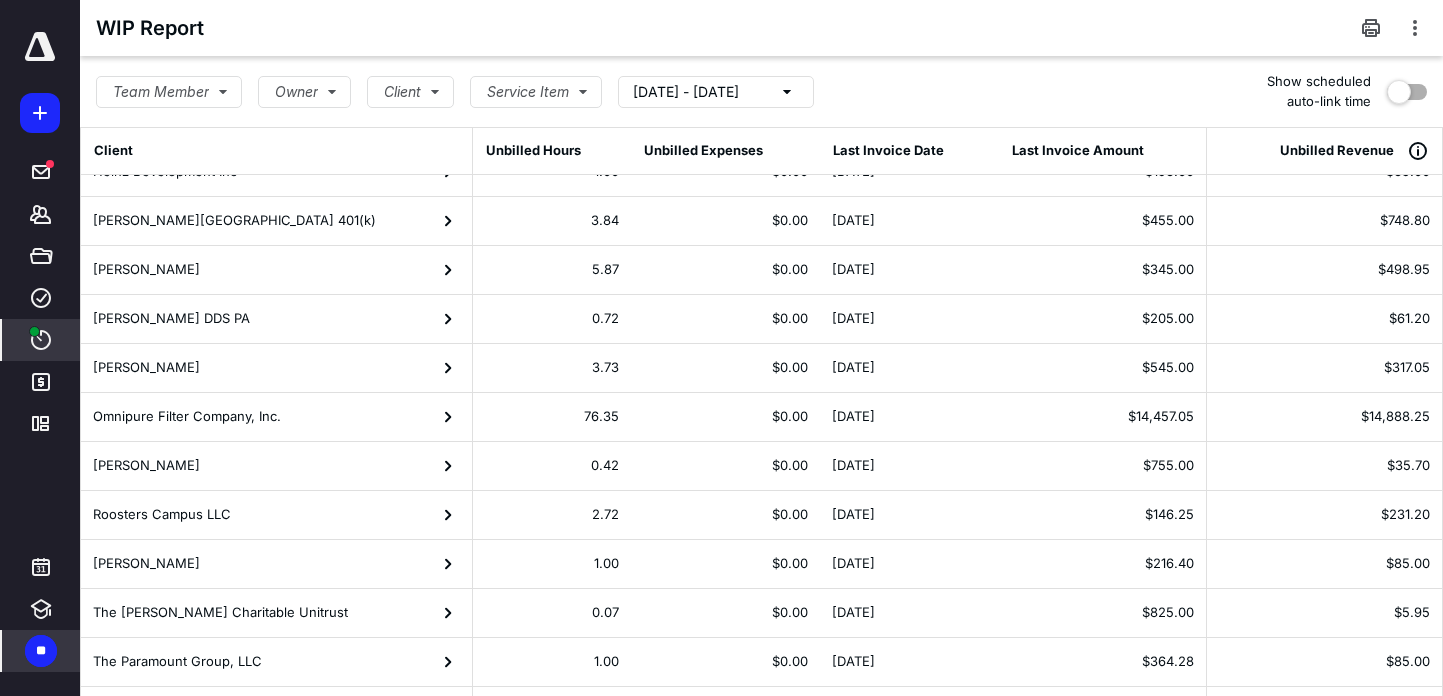 scroll, scrollTop: 300, scrollLeft: 0, axis: vertical 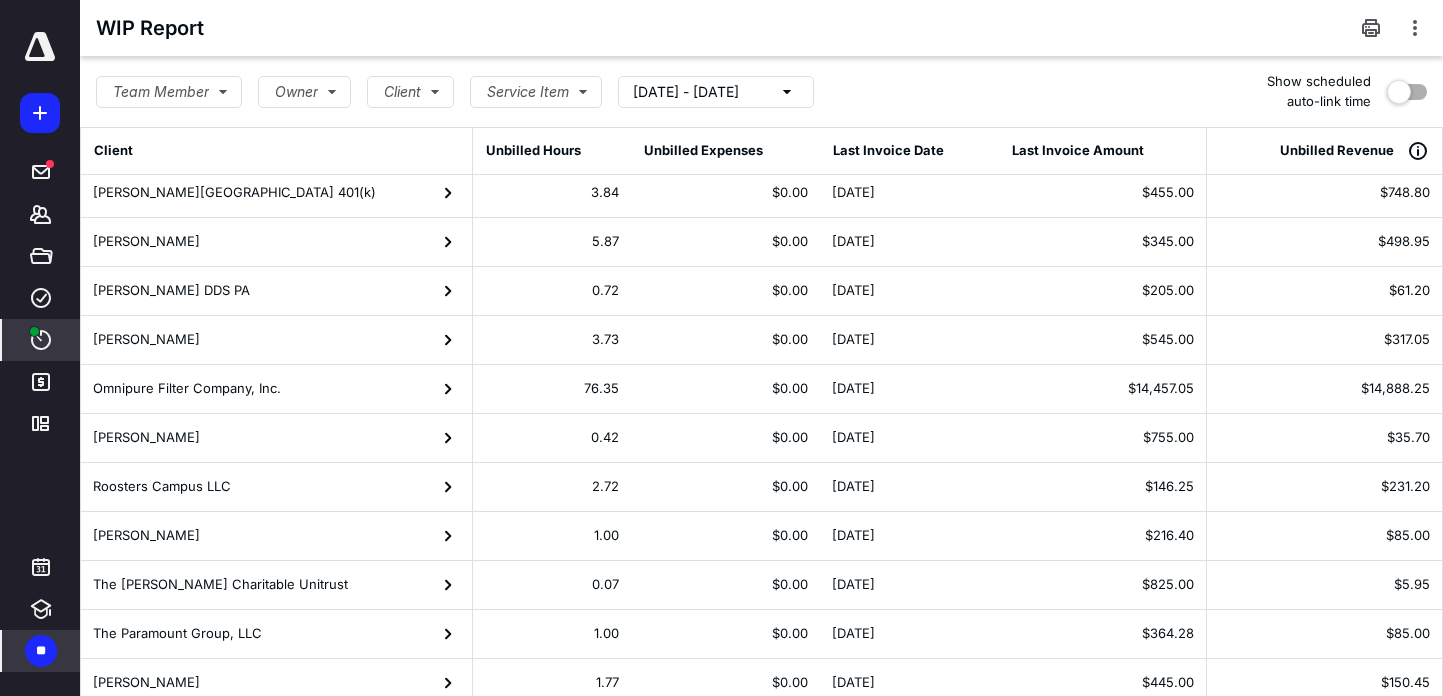click on "Omnipure Filter Company, Inc." at bounding box center (187, 389) 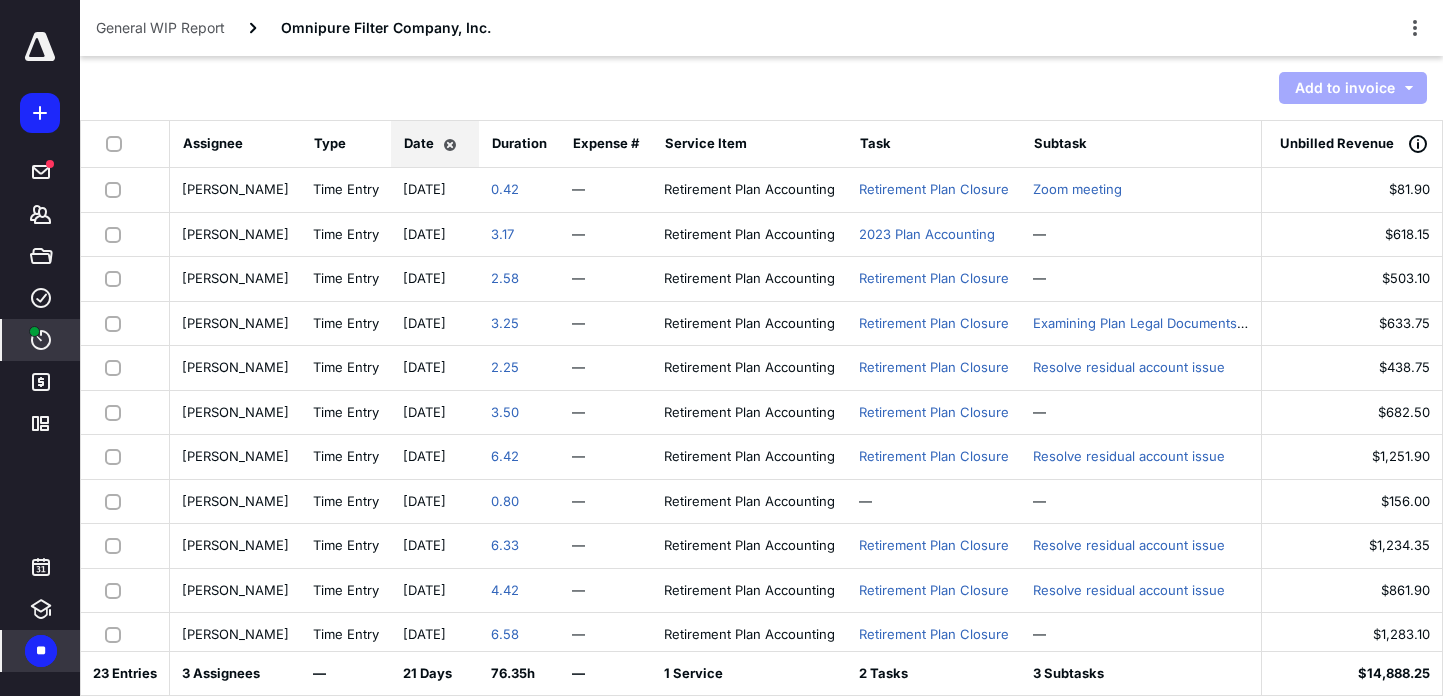 click at bounding box center (117, 234) 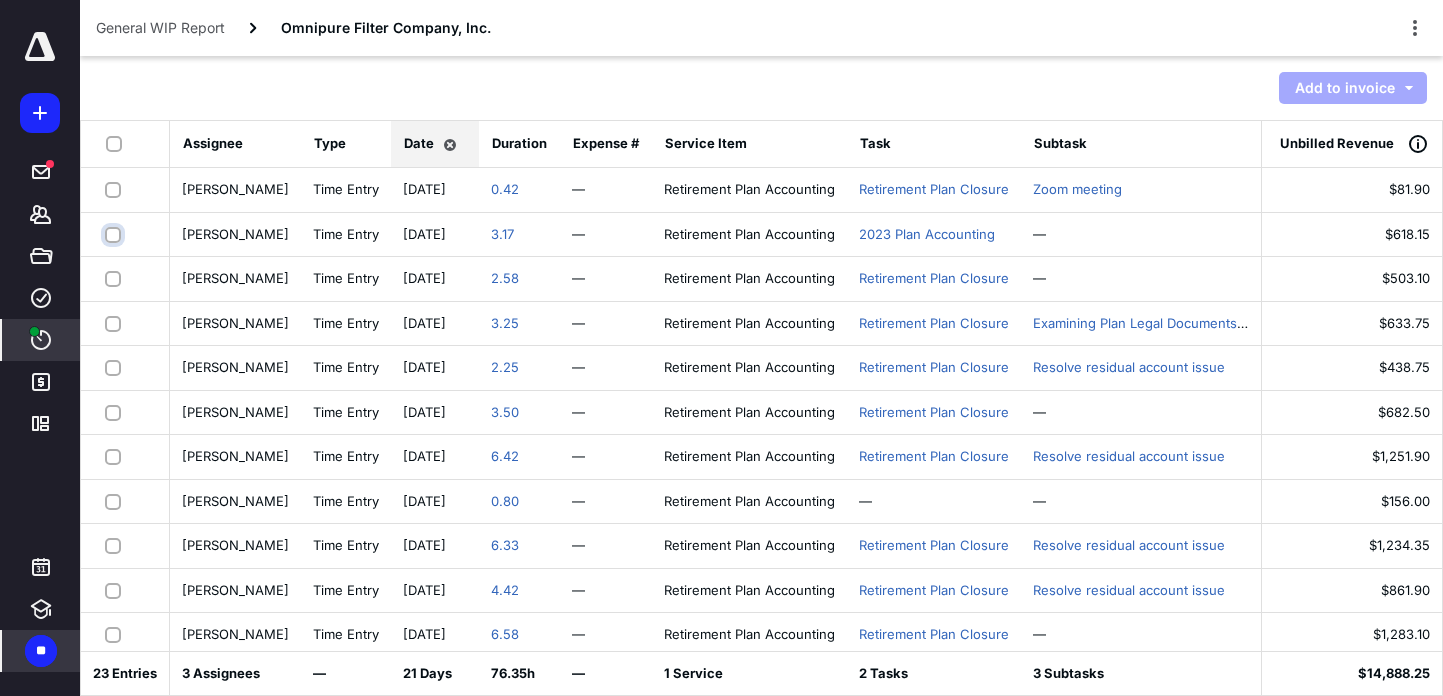 click at bounding box center [115, 234] 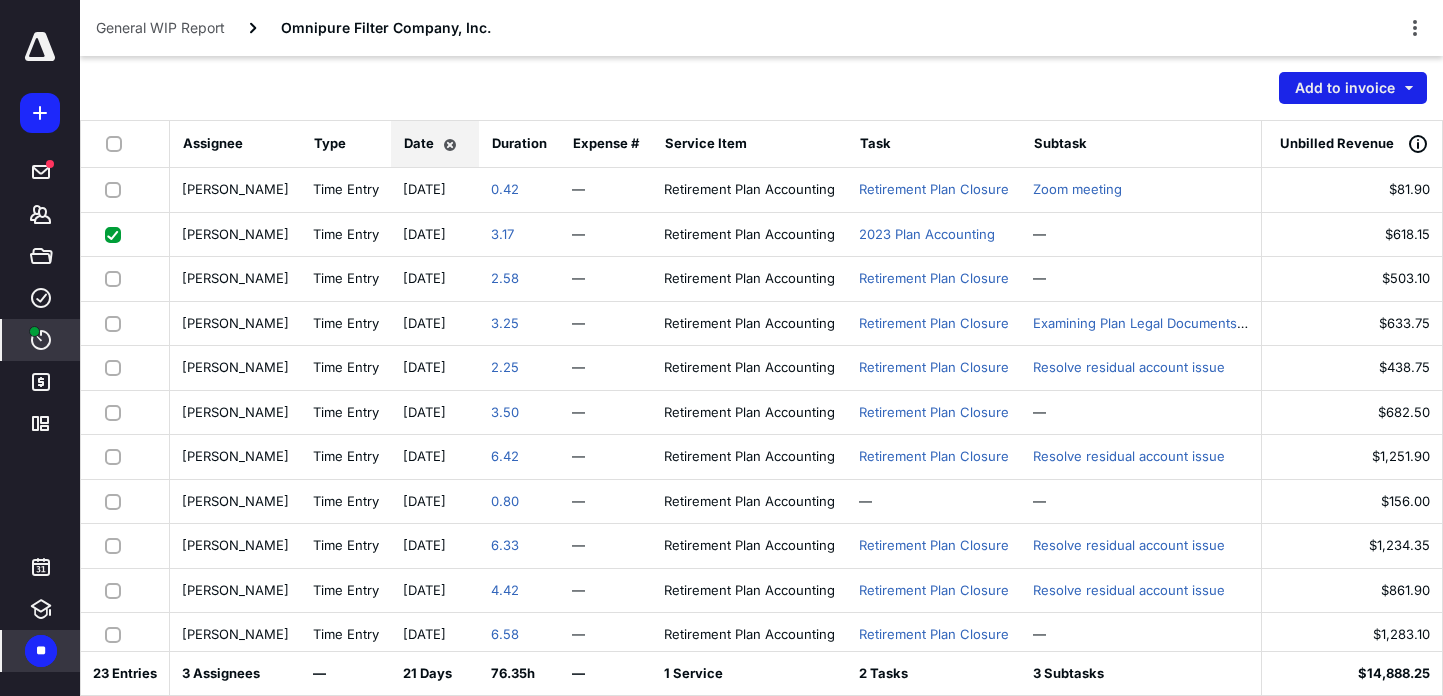 click on "Add to invoice" at bounding box center [1353, 88] 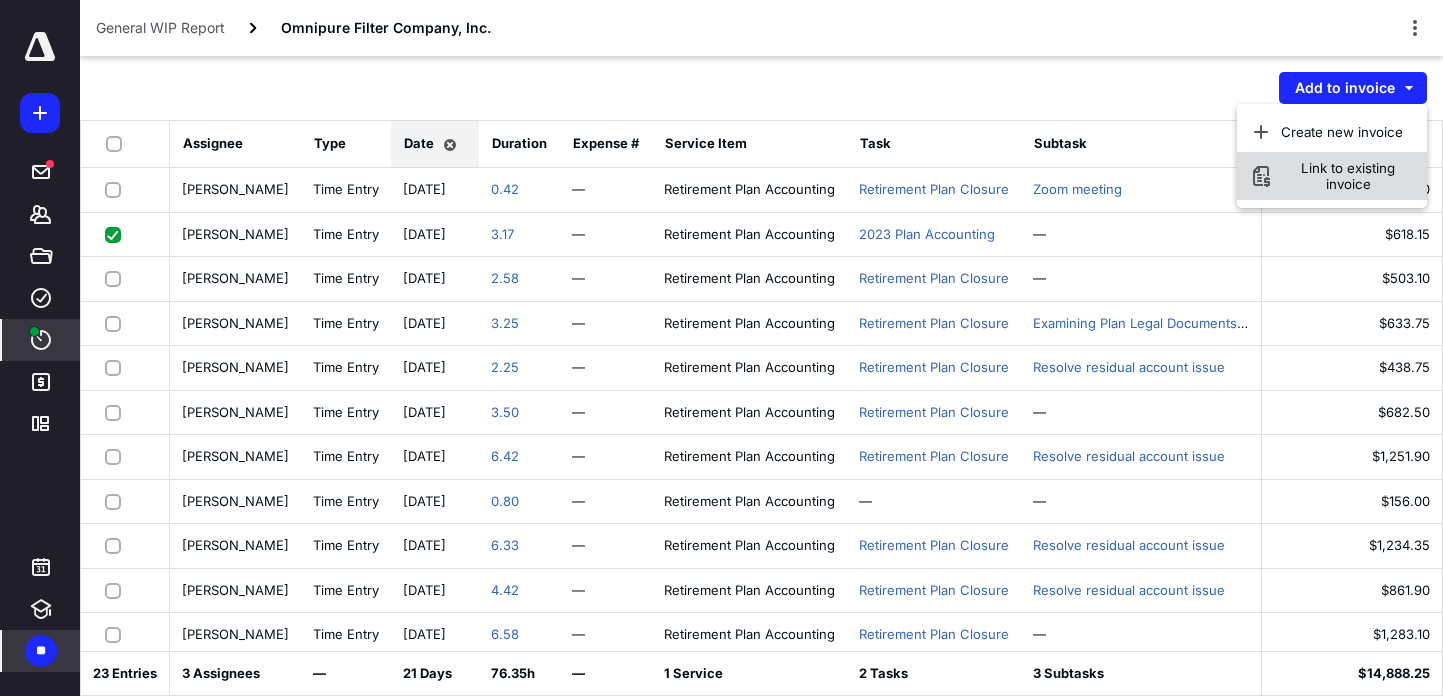 click on "Link to existing invoice" at bounding box center (1348, 176) 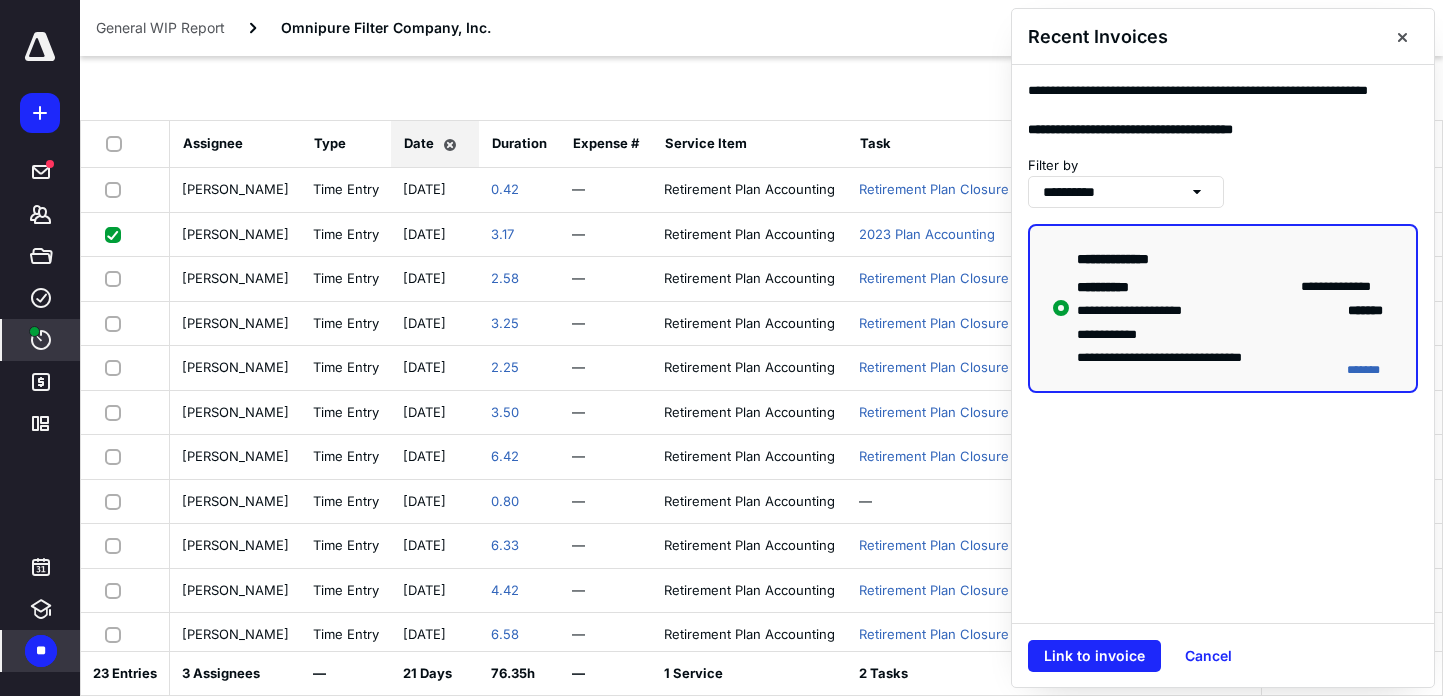 click 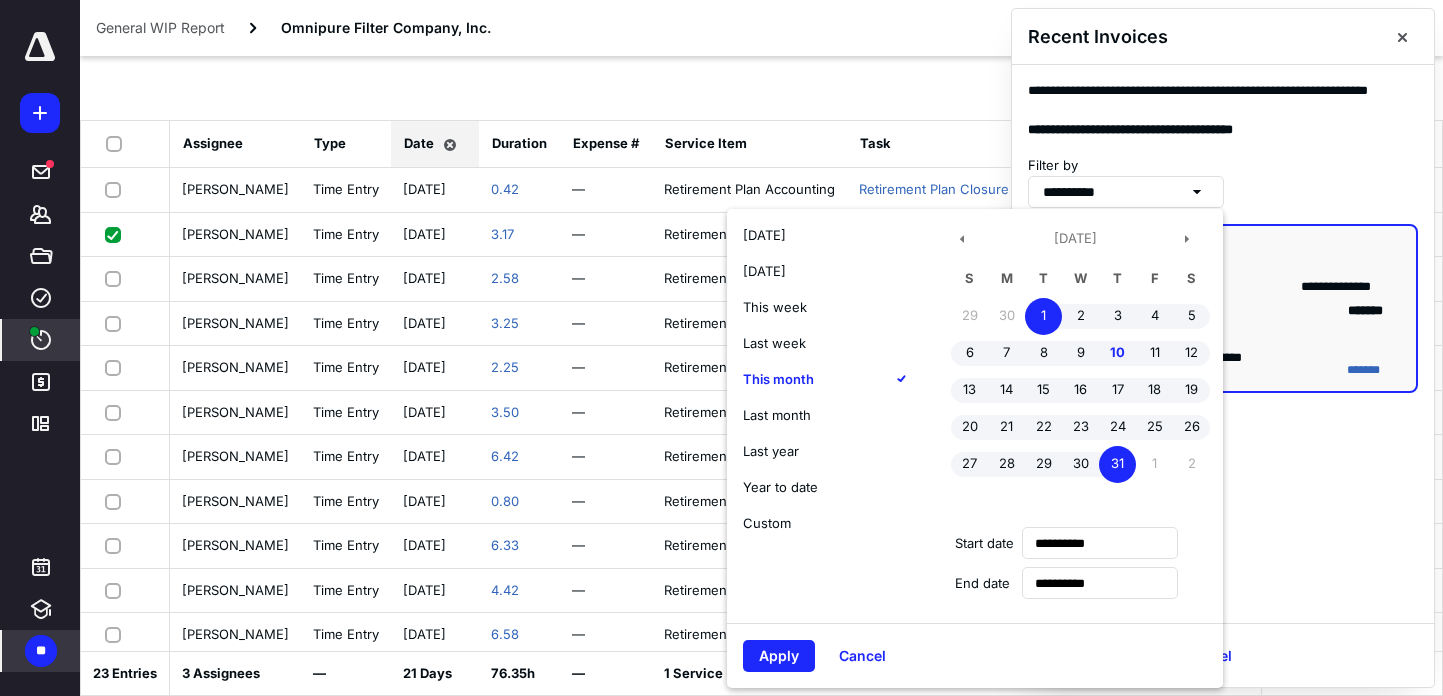 drag, startPoint x: 754, startPoint y: 483, endPoint x: 809, endPoint y: 532, distance: 73.661385 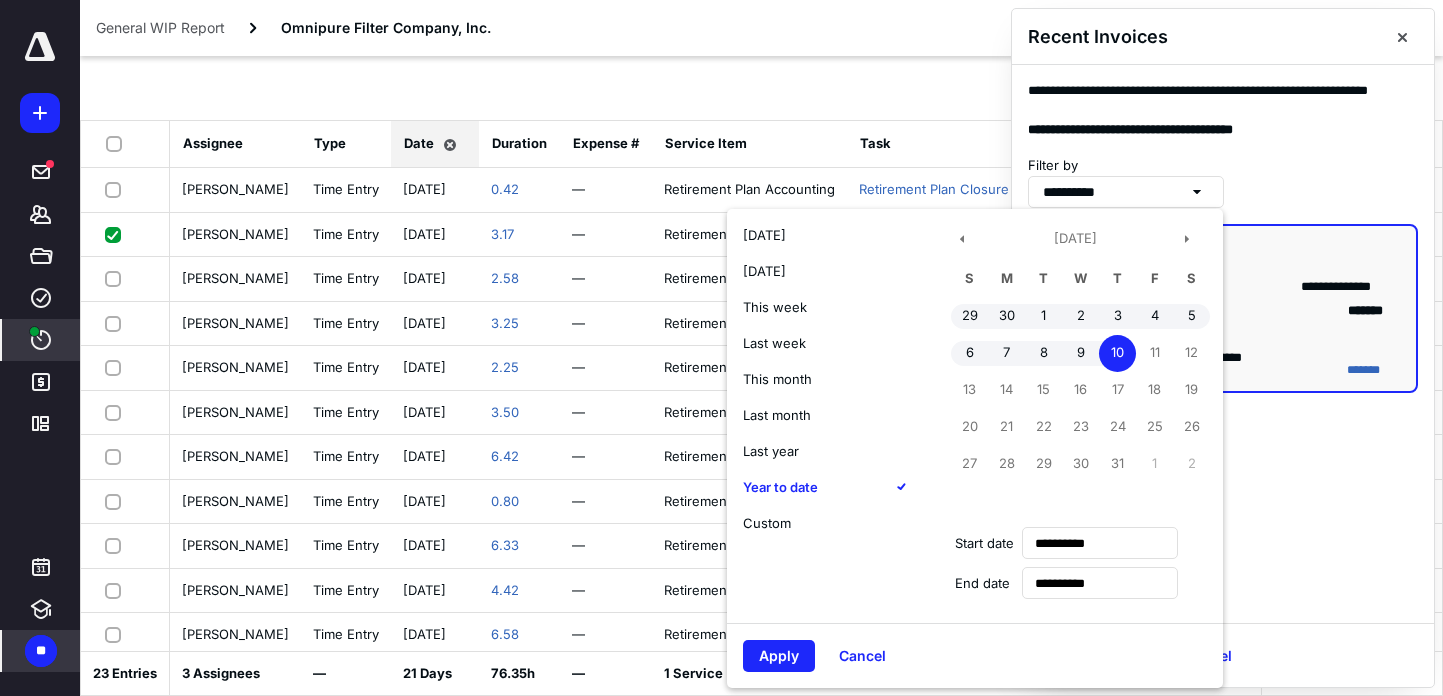 drag, startPoint x: 783, startPoint y: 656, endPoint x: 953, endPoint y: 580, distance: 186.21494 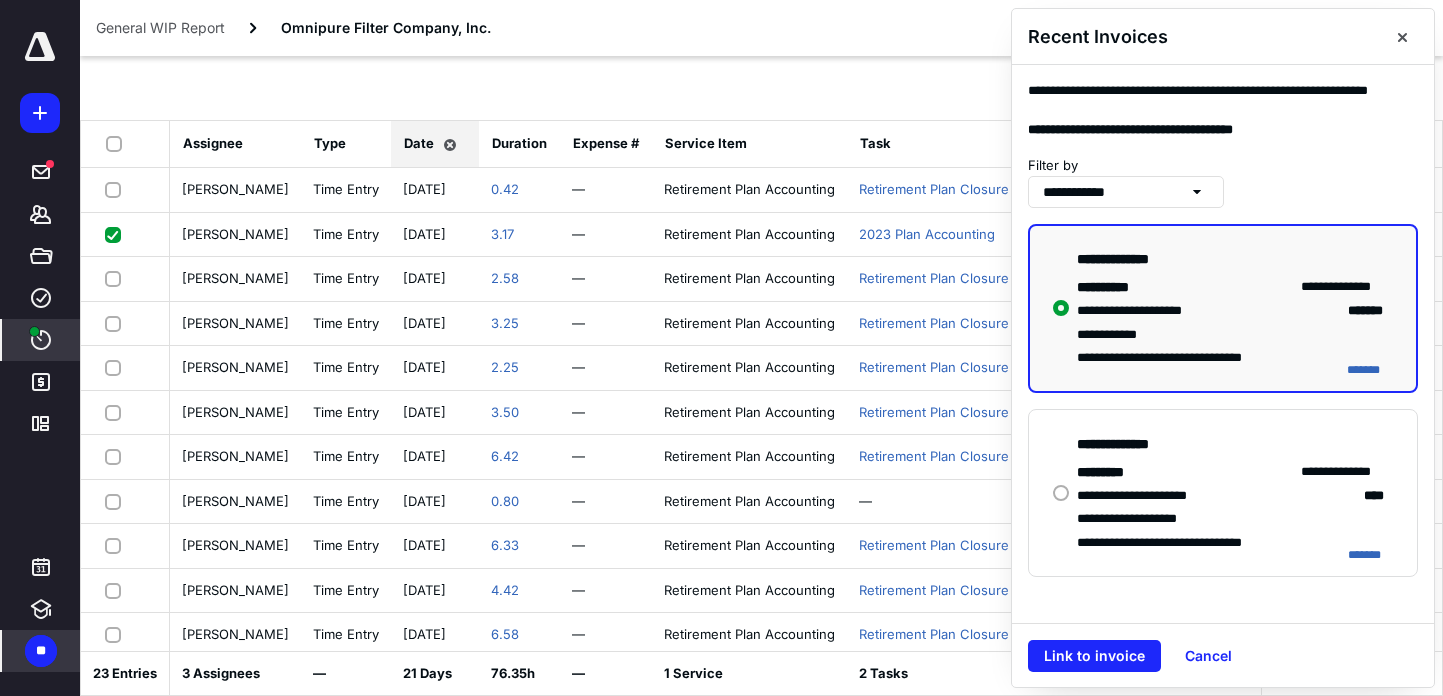 click at bounding box center [1061, 493] 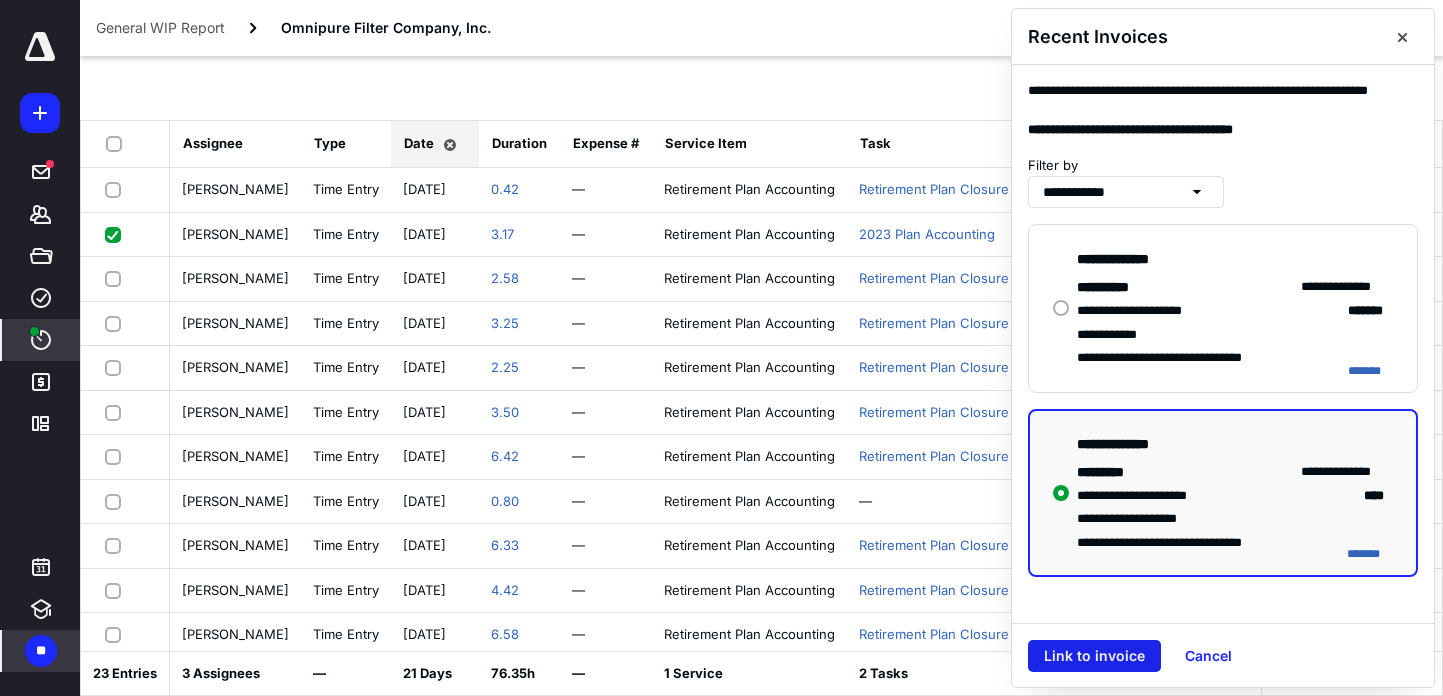 click on "Link to invoice" at bounding box center (1094, 656) 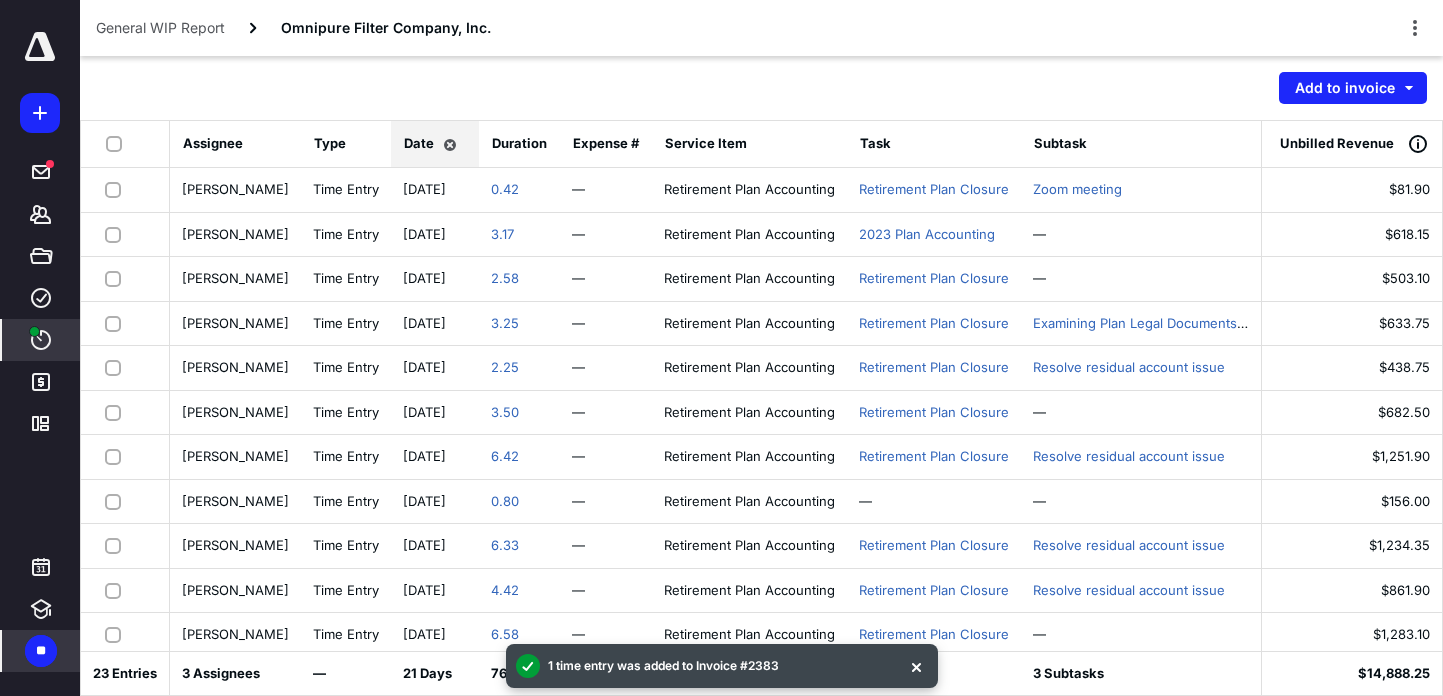 checkbox on "false" 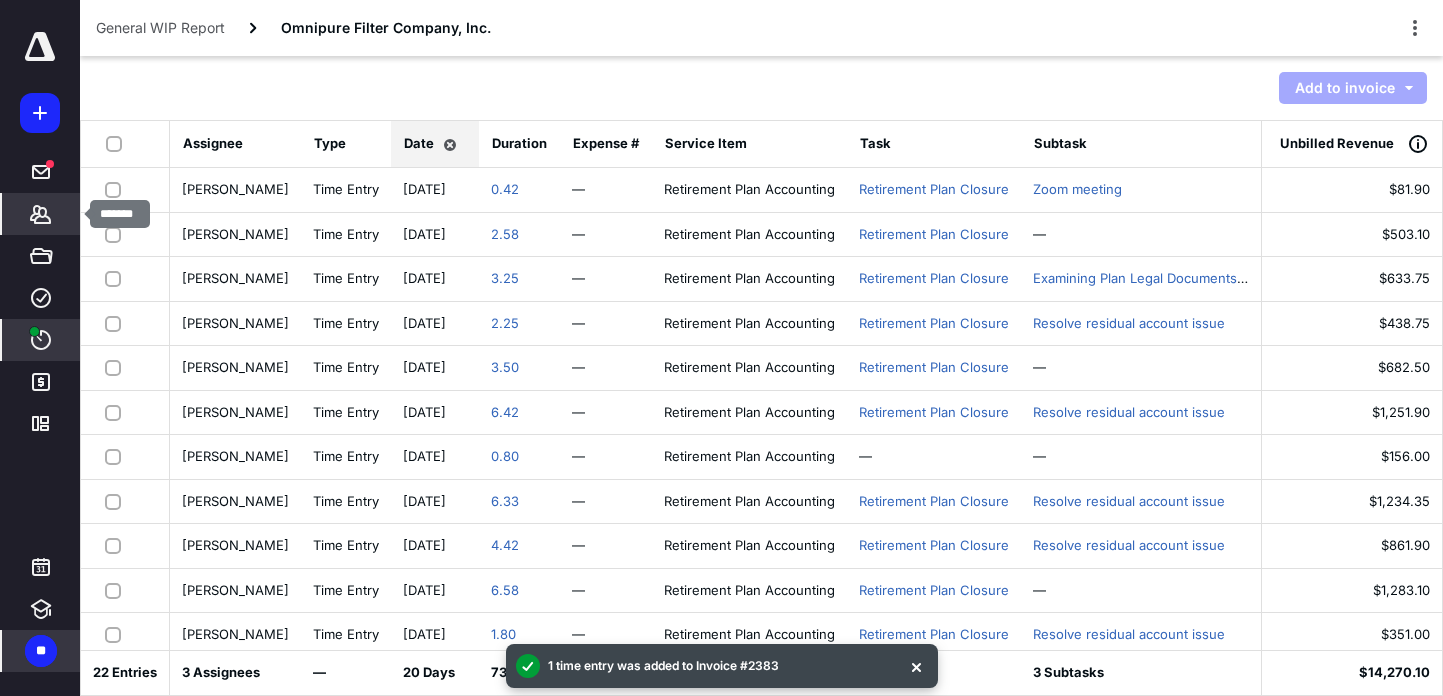 click 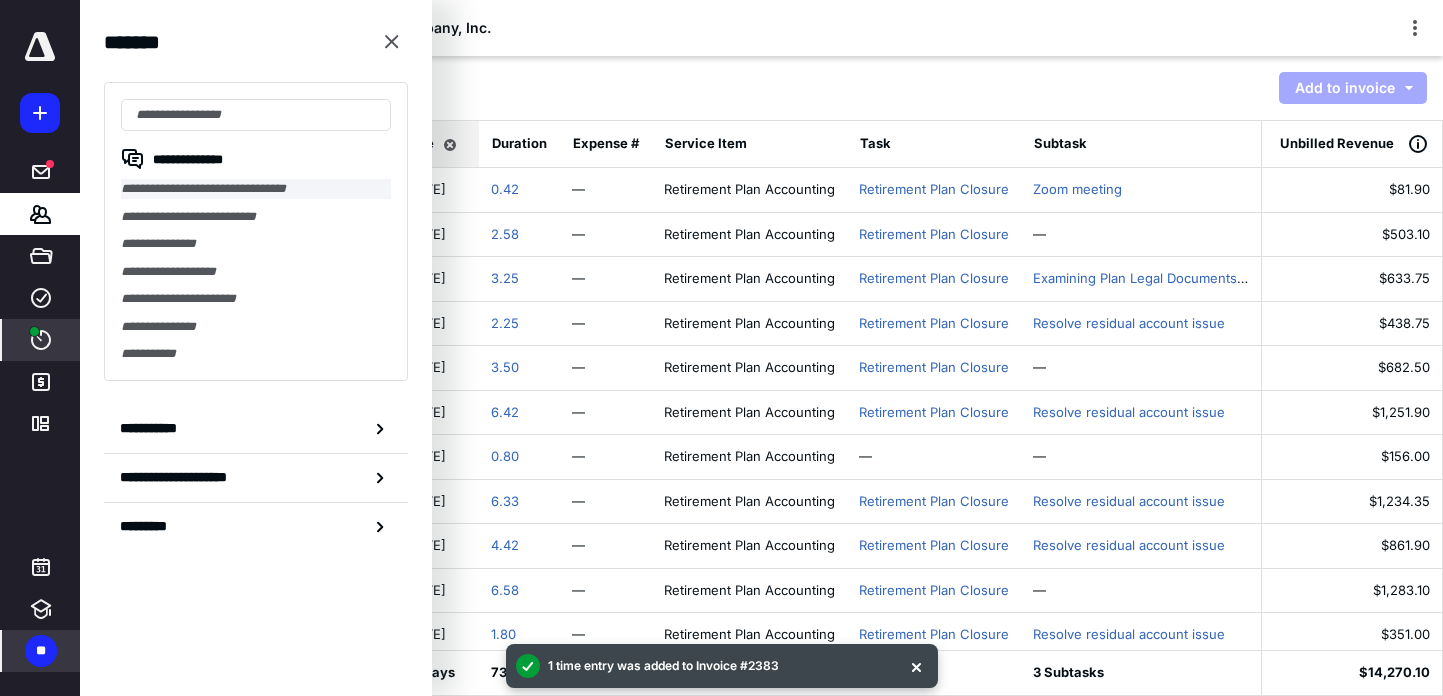 click on "**********" at bounding box center [256, 189] 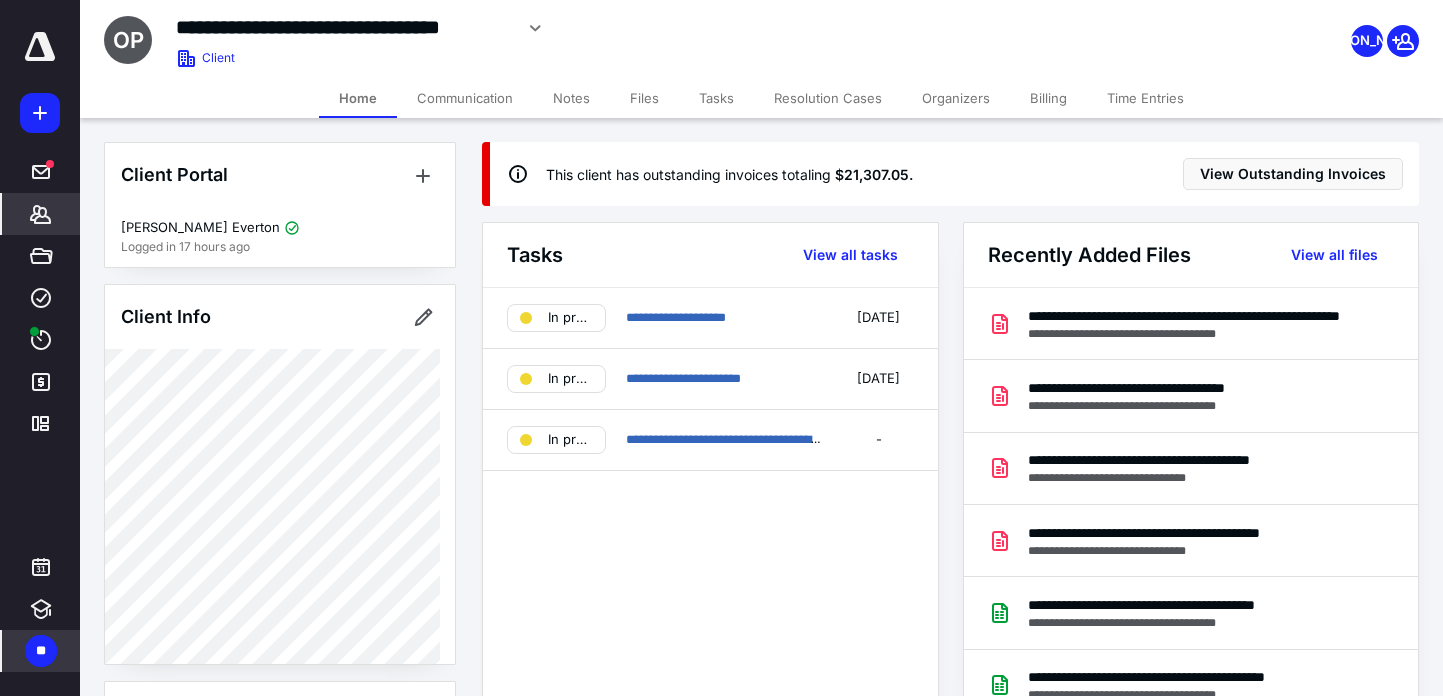 click on "Time Entries" at bounding box center [1145, 98] 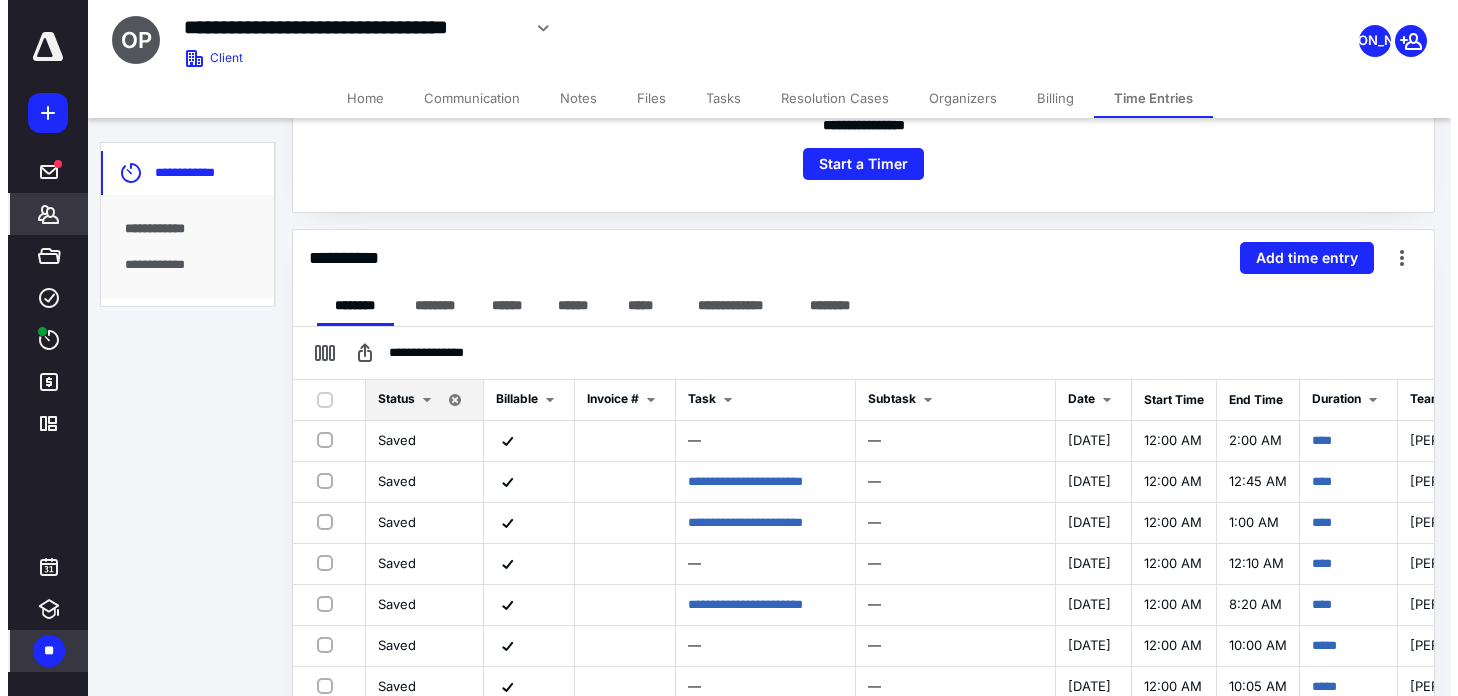 scroll, scrollTop: 300, scrollLeft: 0, axis: vertical 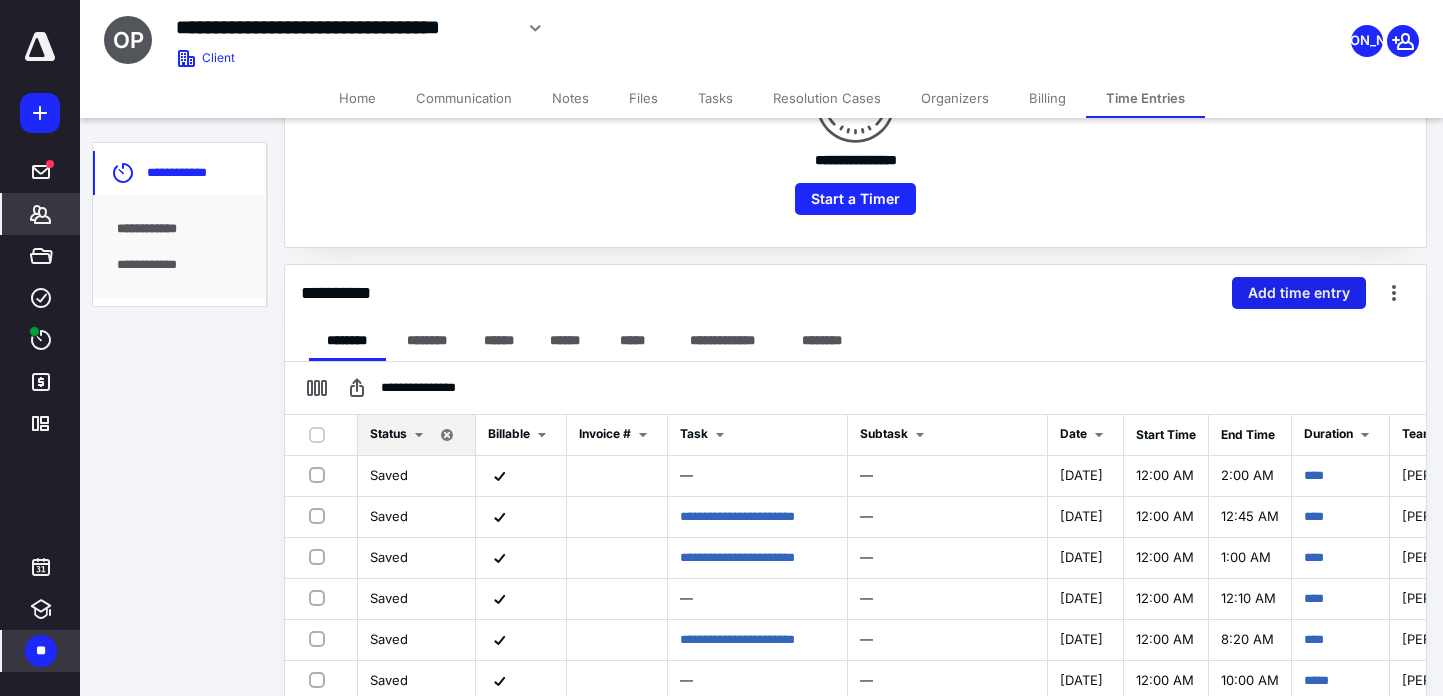 click on "Add time entry" at bounding box center [1299, 293] 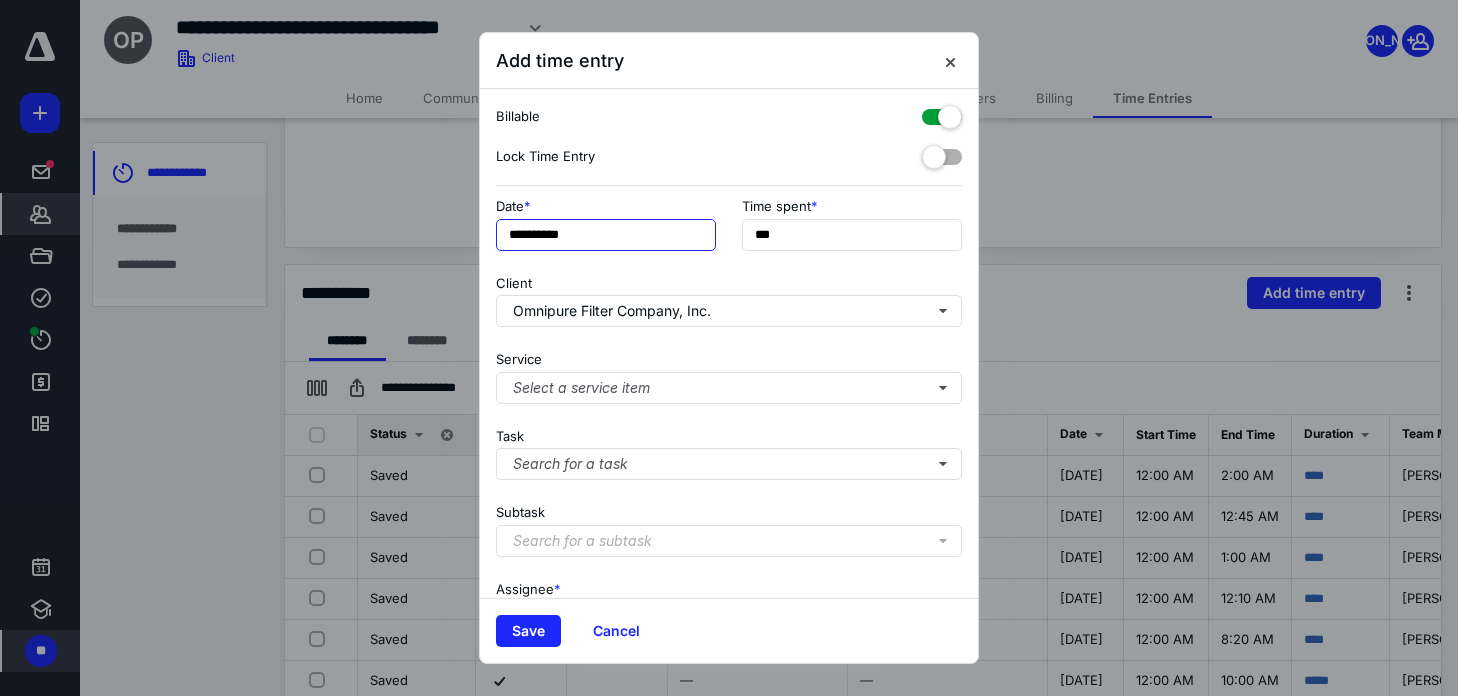 click on "**********" at bounding box center [606, 235] 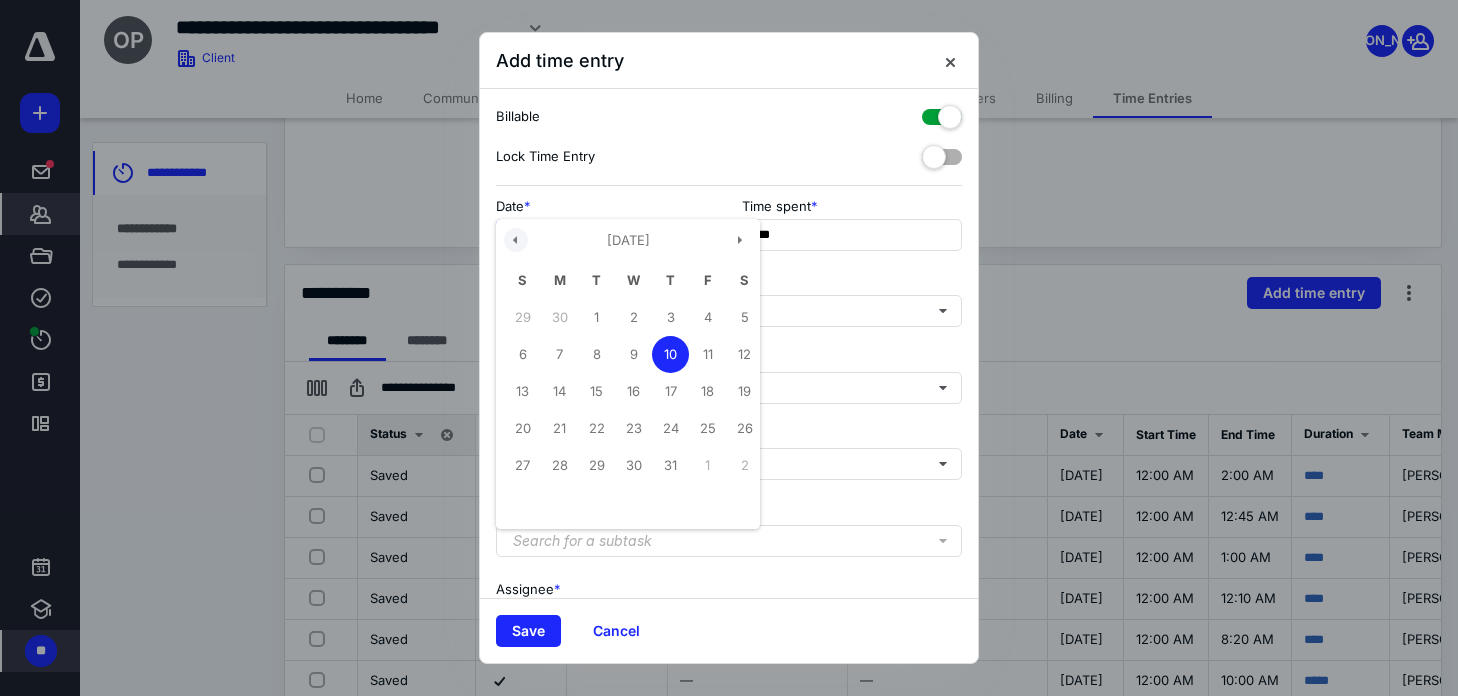 click at bounding box center (516, 240) 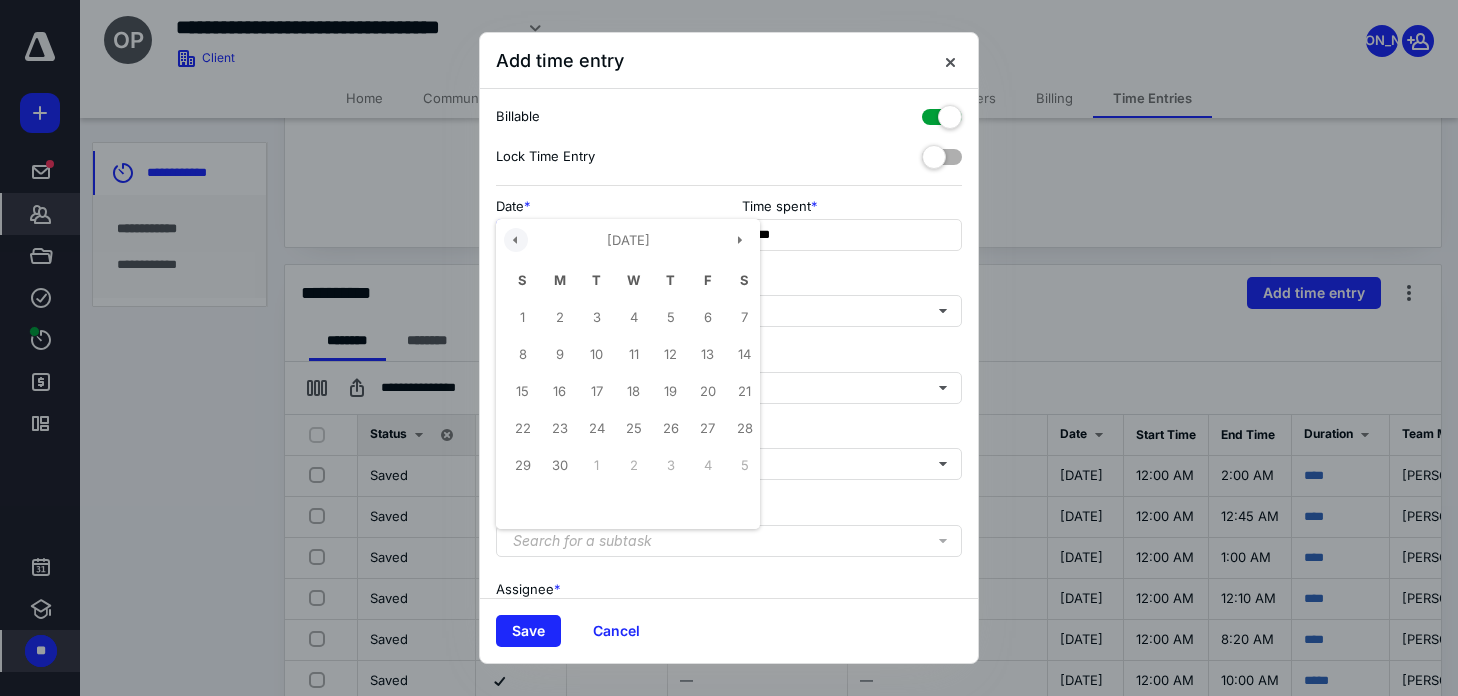 click at bounding box center [516, 240] 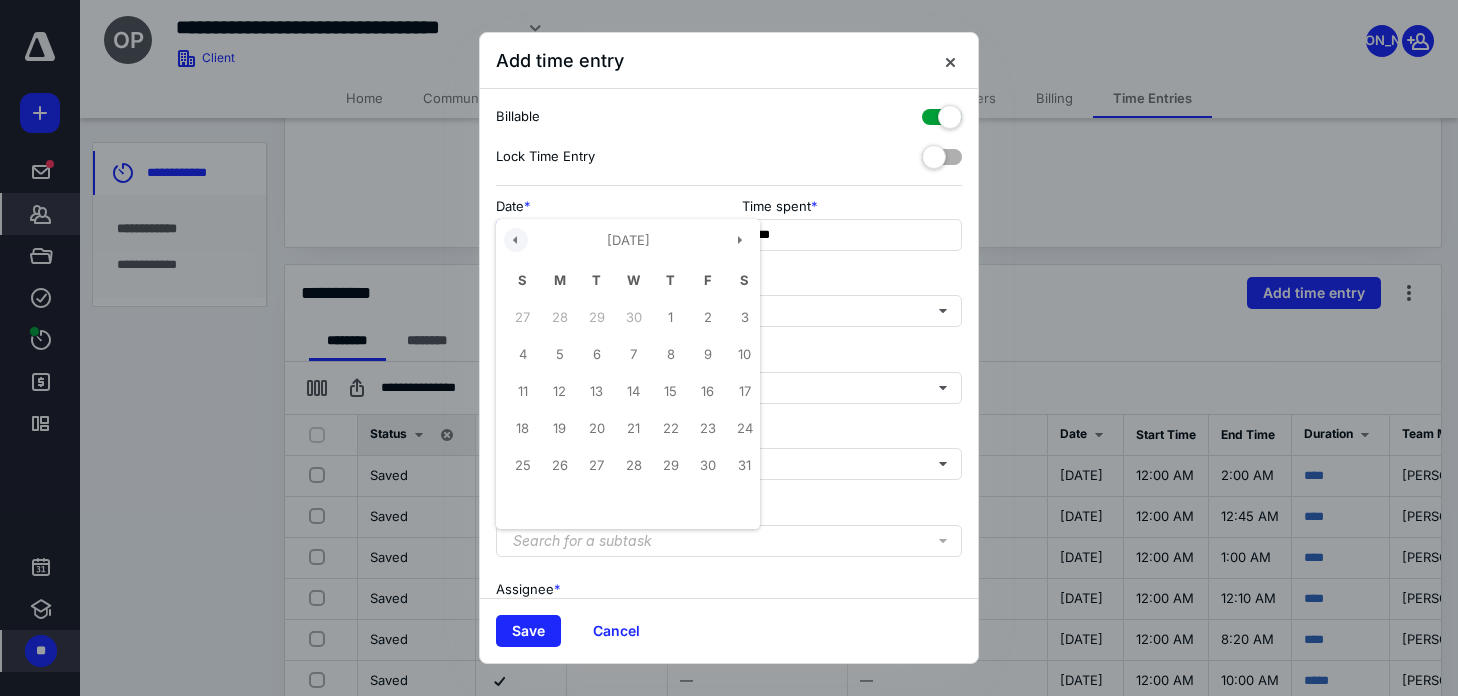 click at bounding box center [516, 240] 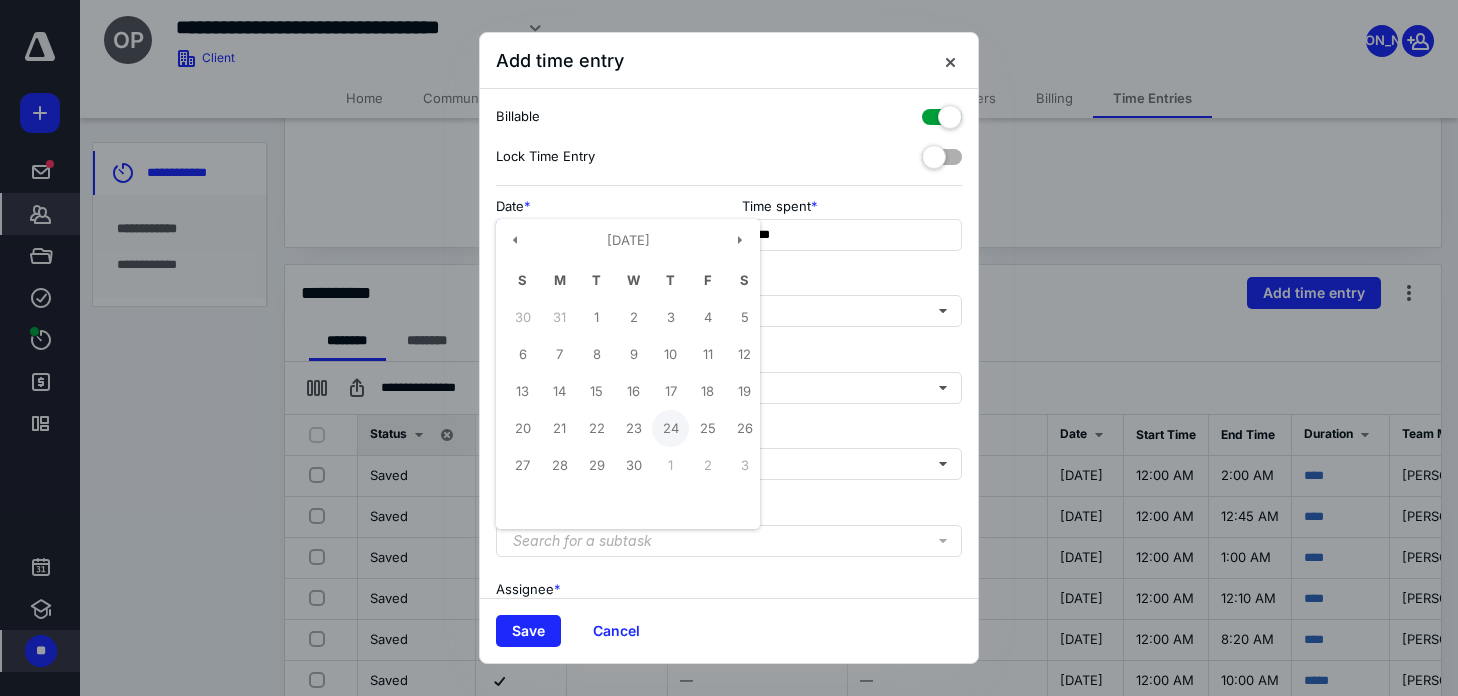 click on "24" at bounding box center [670, 428] 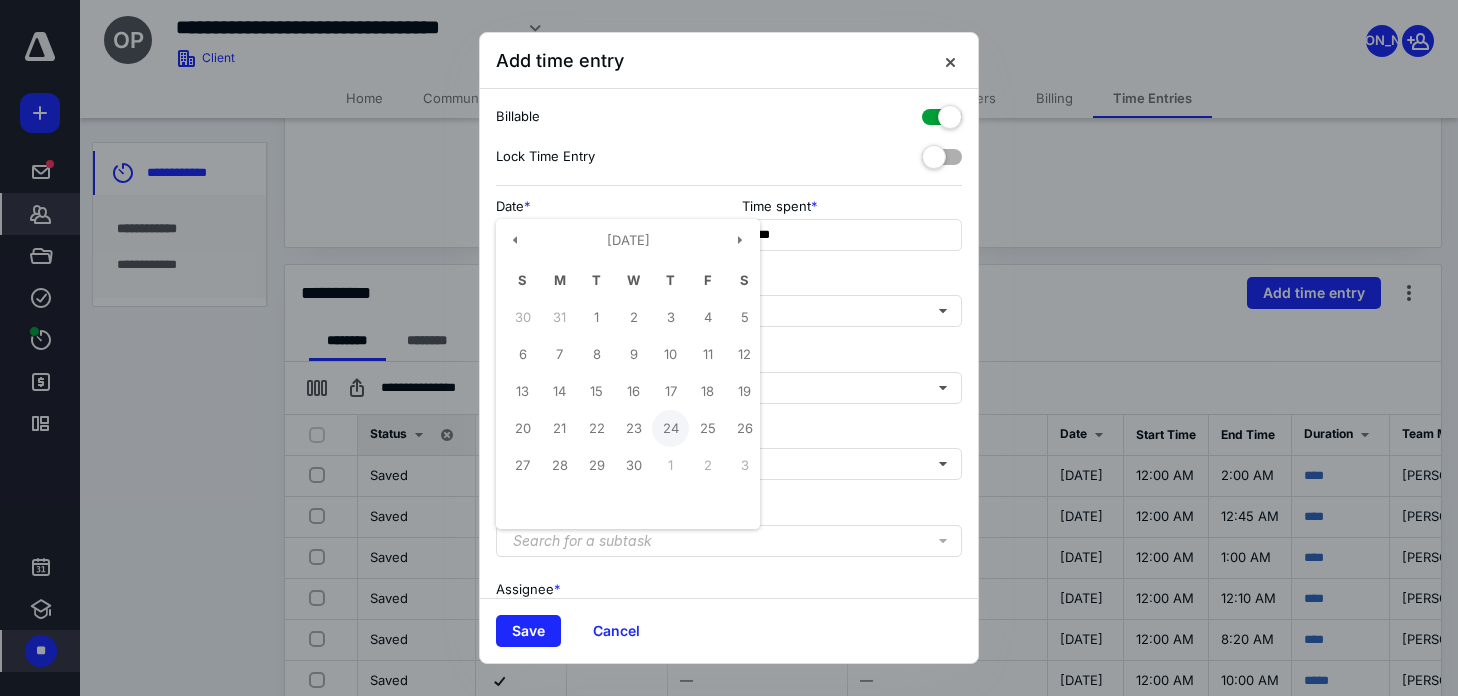 type on "**********" 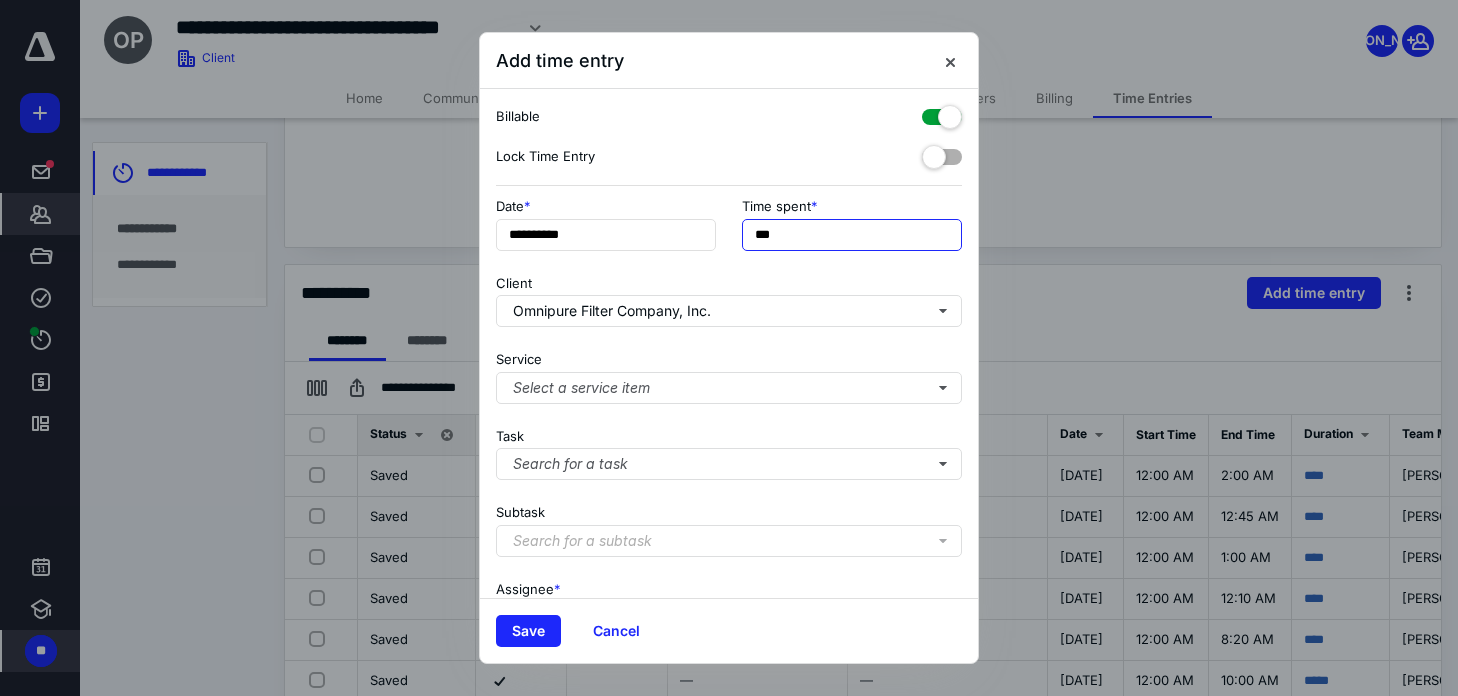 click on "***" at bounding box center [852, 235] 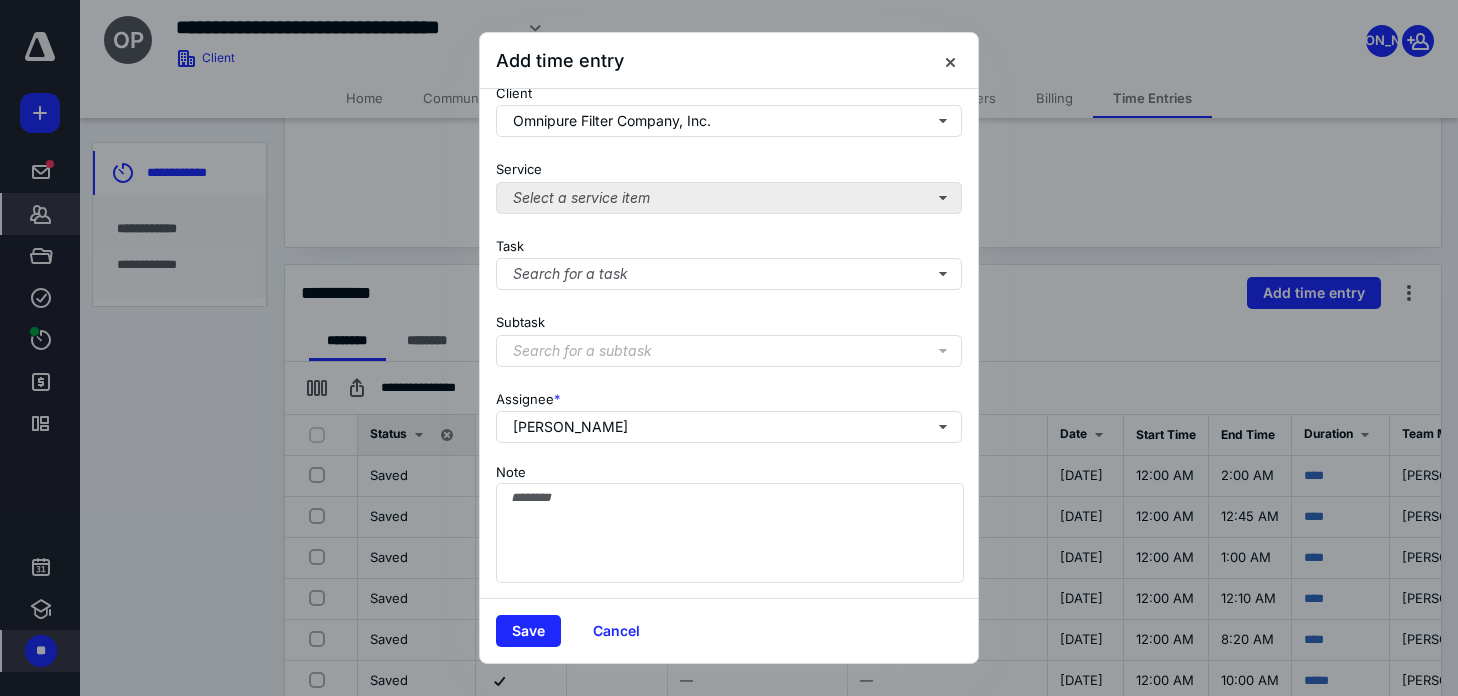 scroll, scrollTop: 206, scrollLeft: 0, axis: vertical 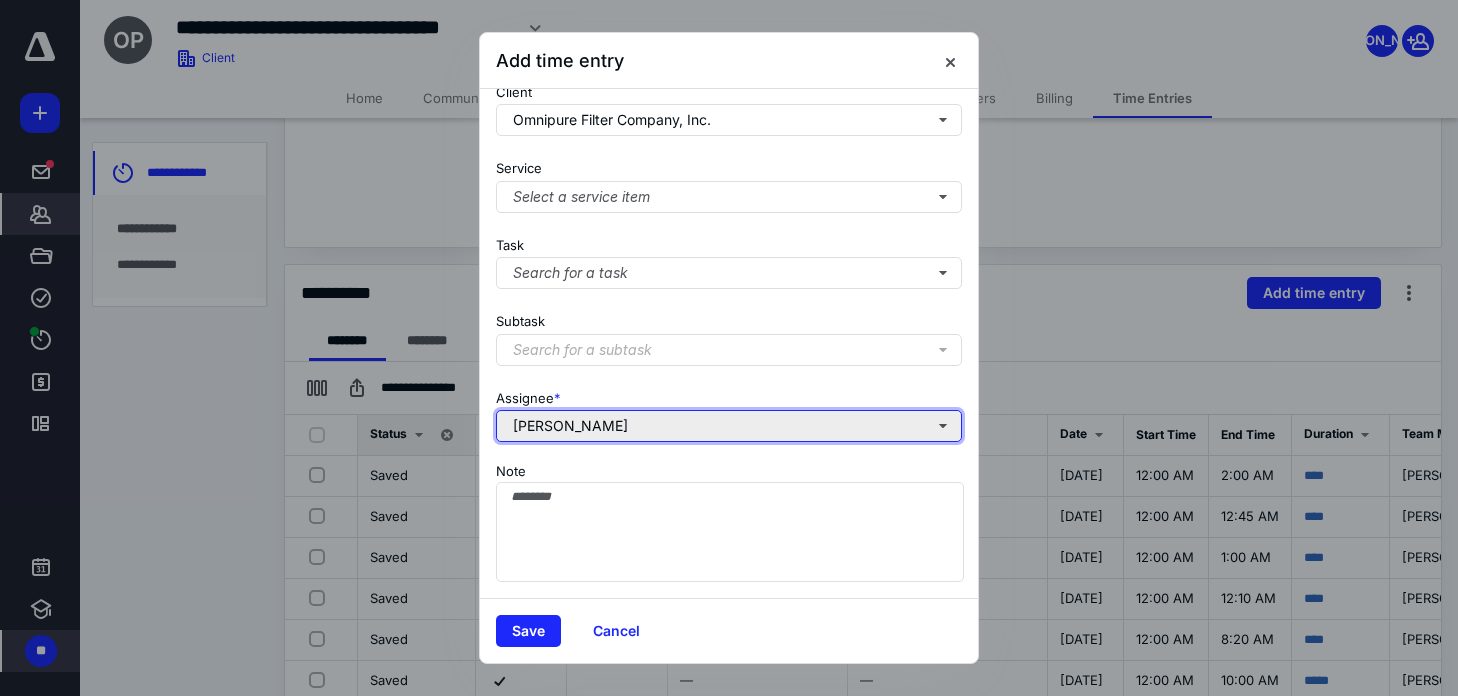type on "******" 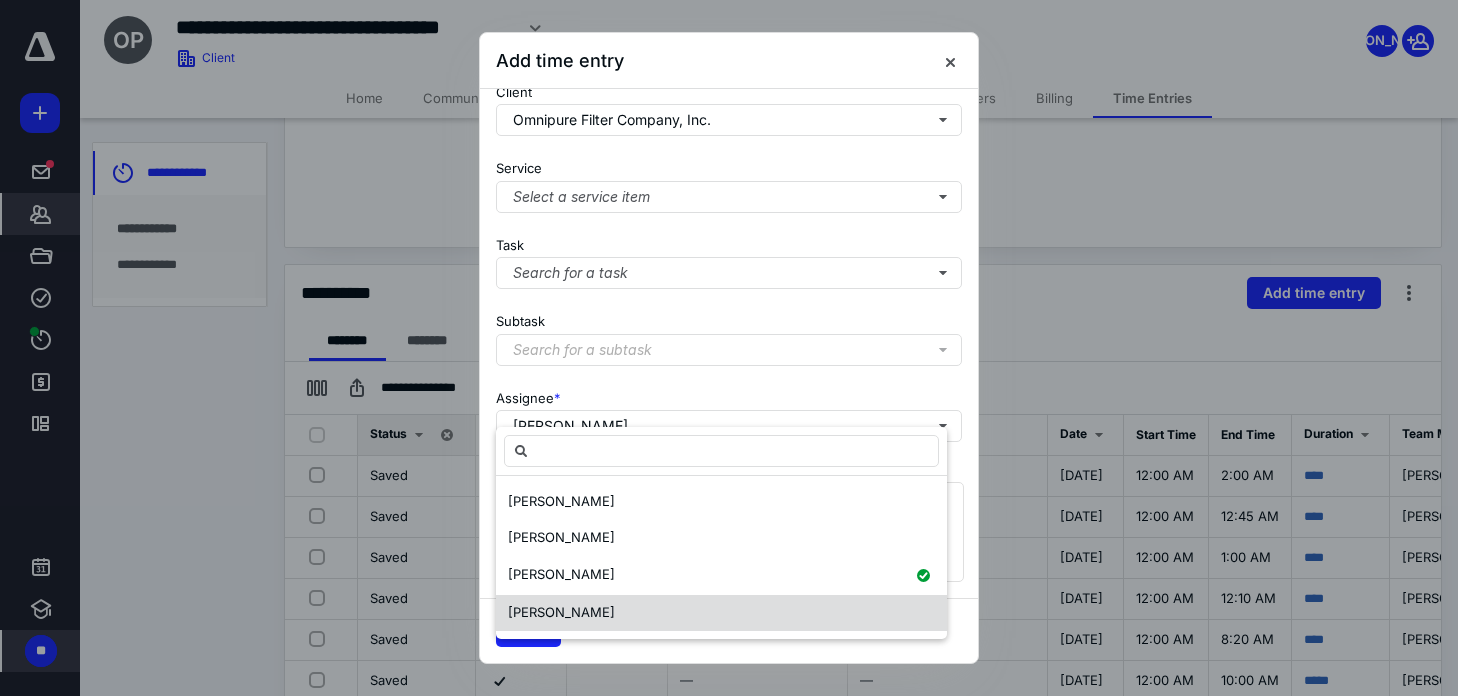click on "[PERSON_NAME]" at bounding box center [561, 612] 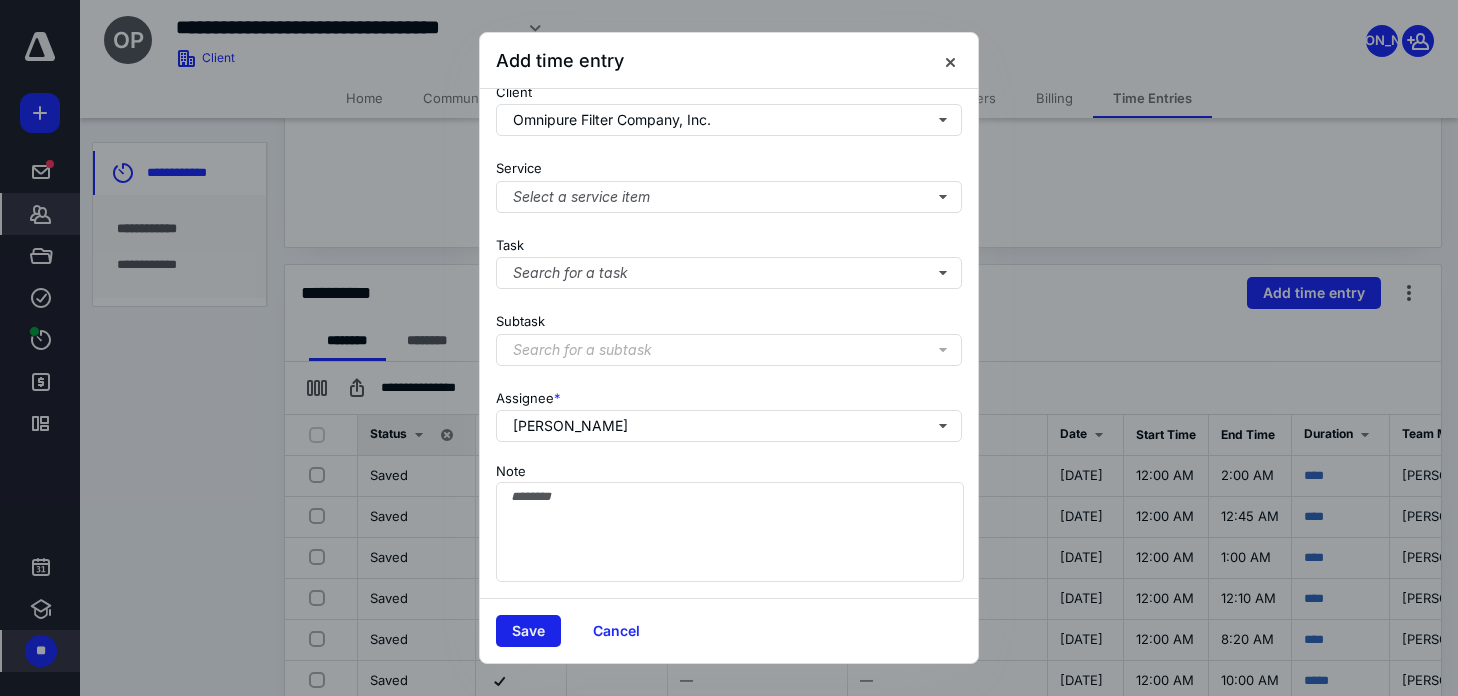 click on "Save" at bounding box center (528, 631) 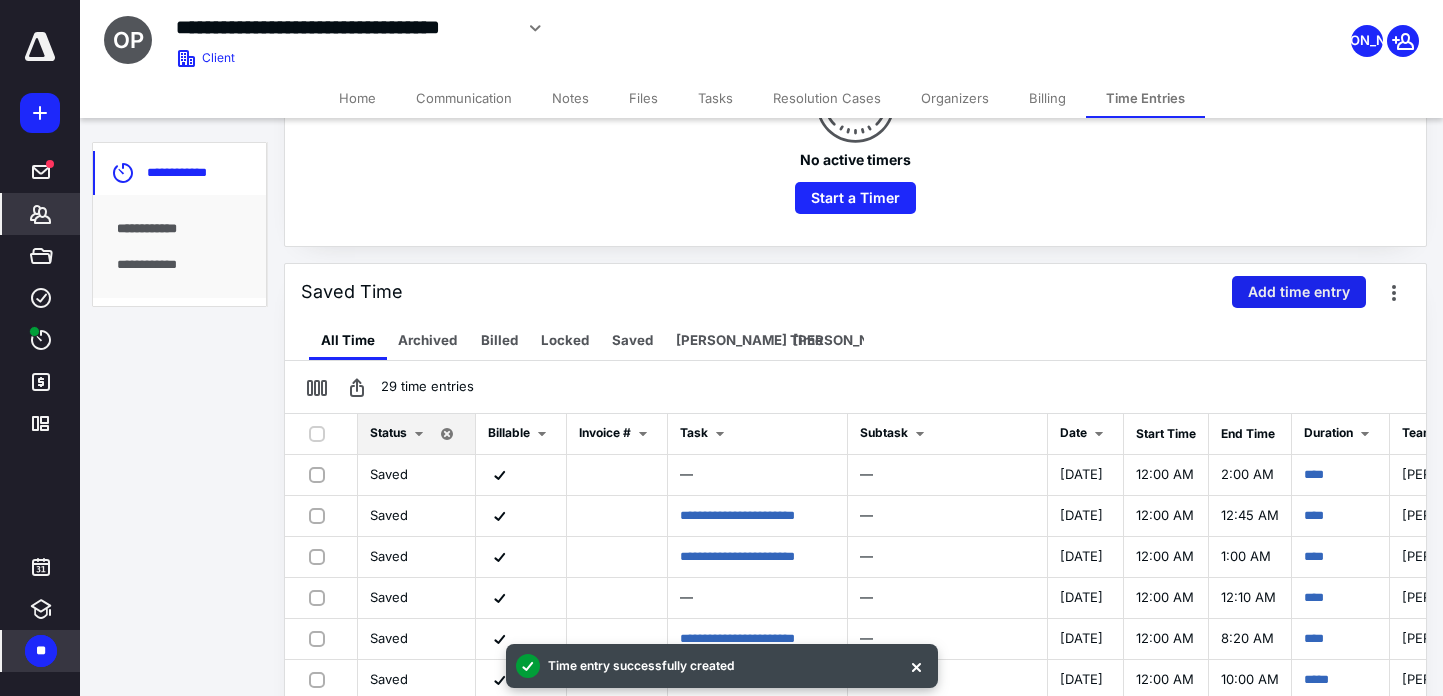 click on "Add time entry" at bounding box center [1299, 292] 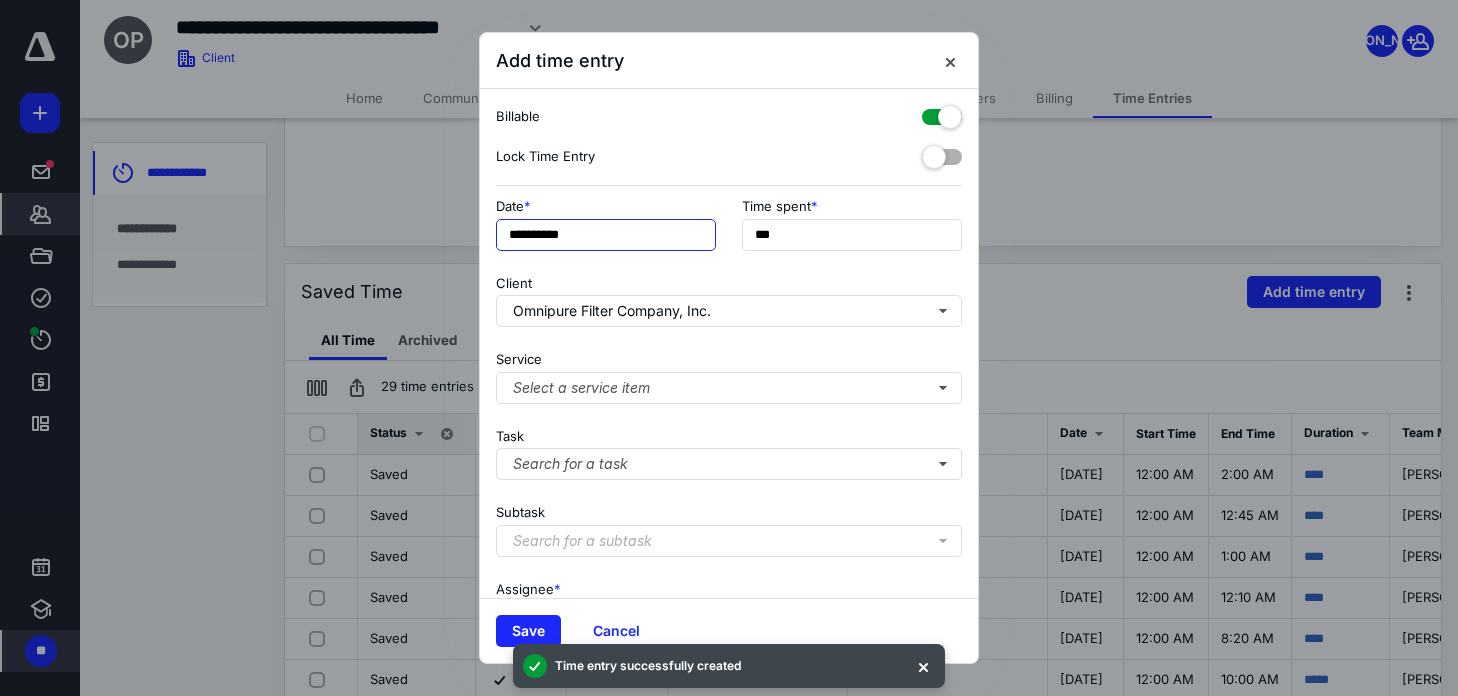 click on "**********" at bounding box center (606, 235) 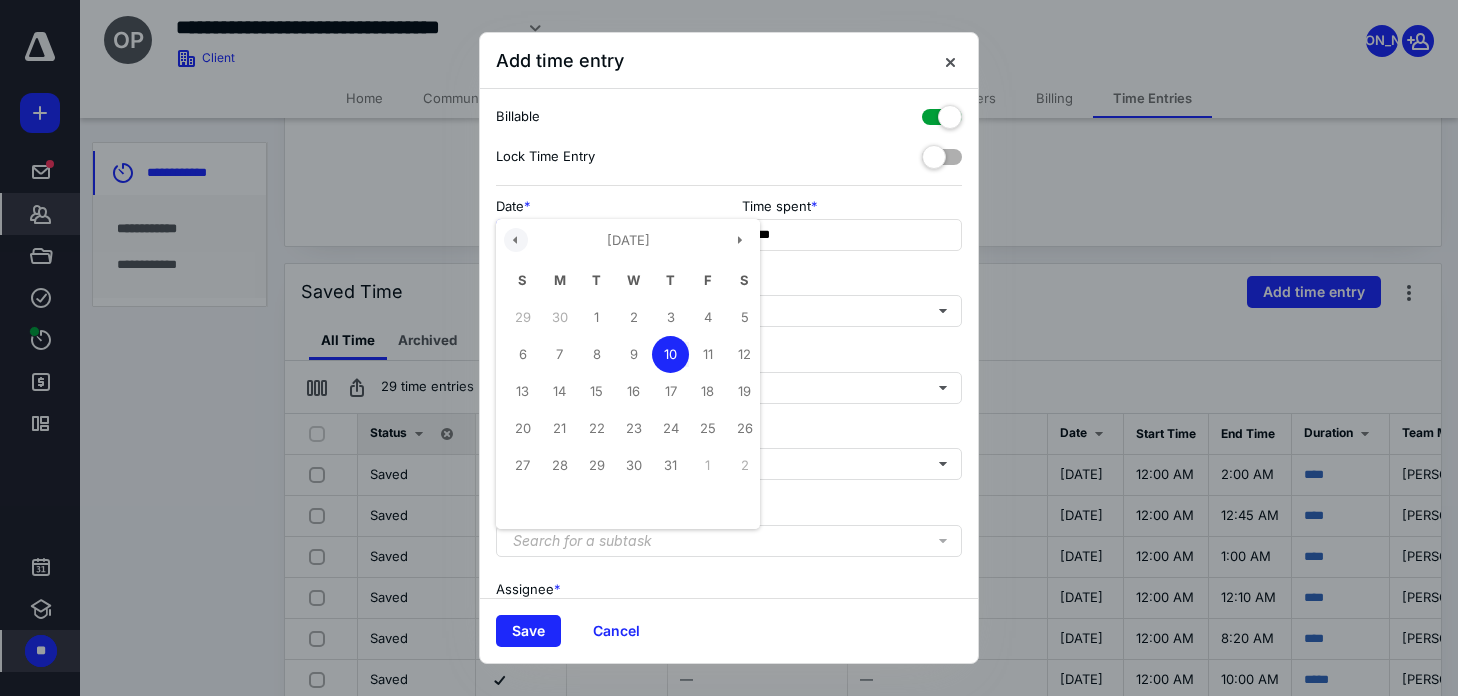 click at bounding box center [516, 240] 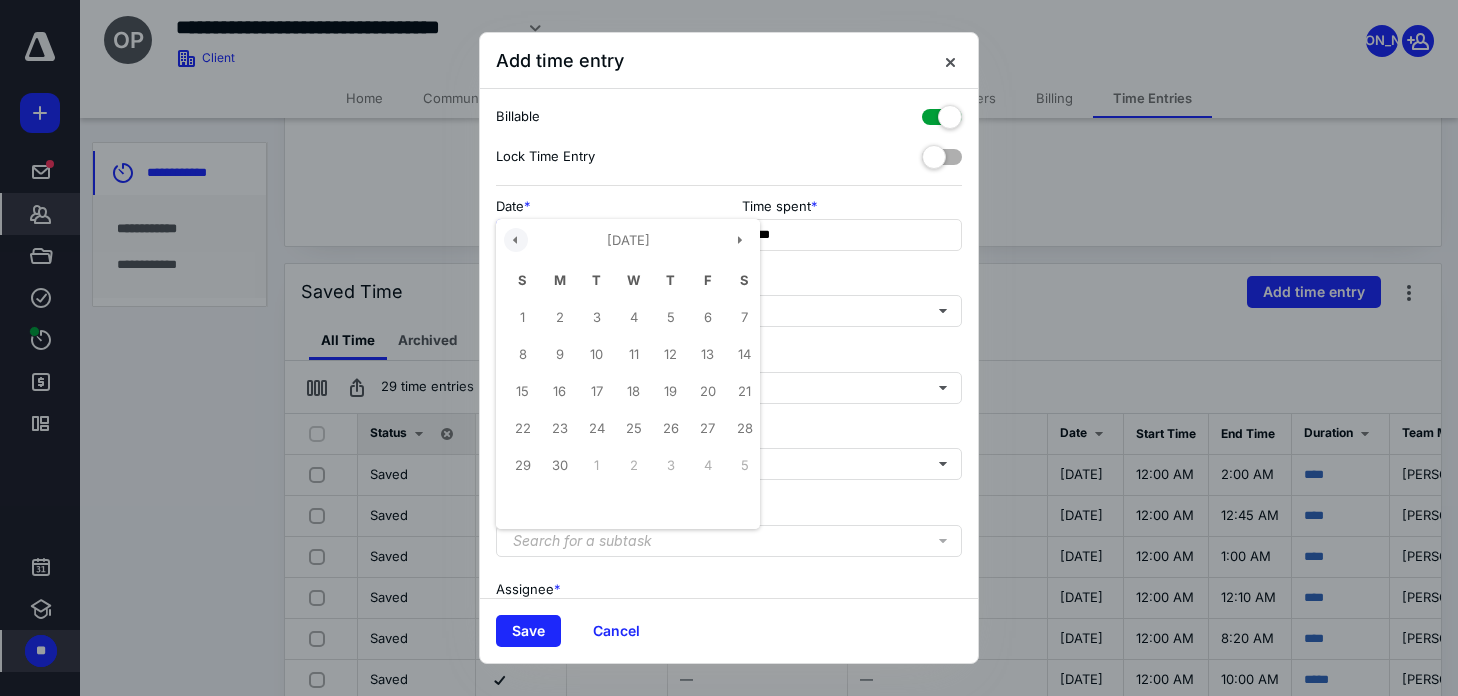 click at bounding box center (516, 240) 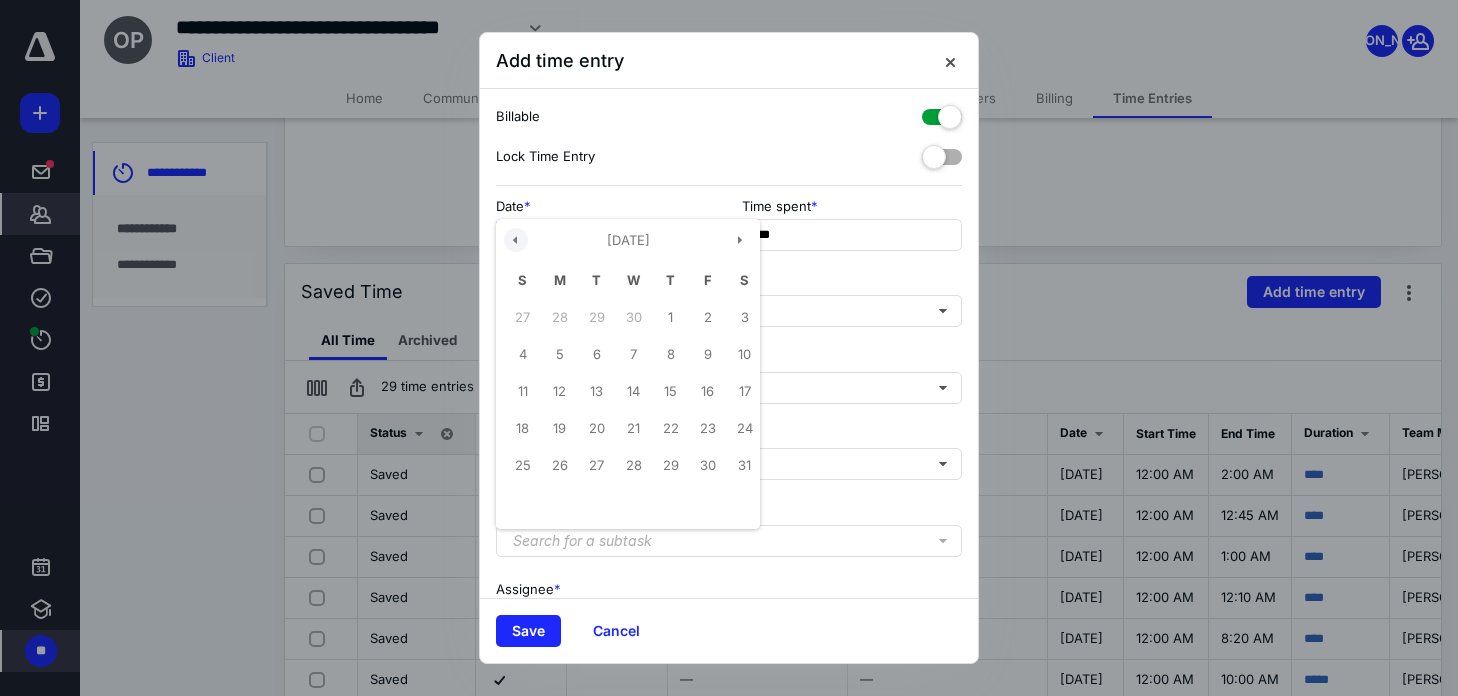 click at bounding box center (516, 240) 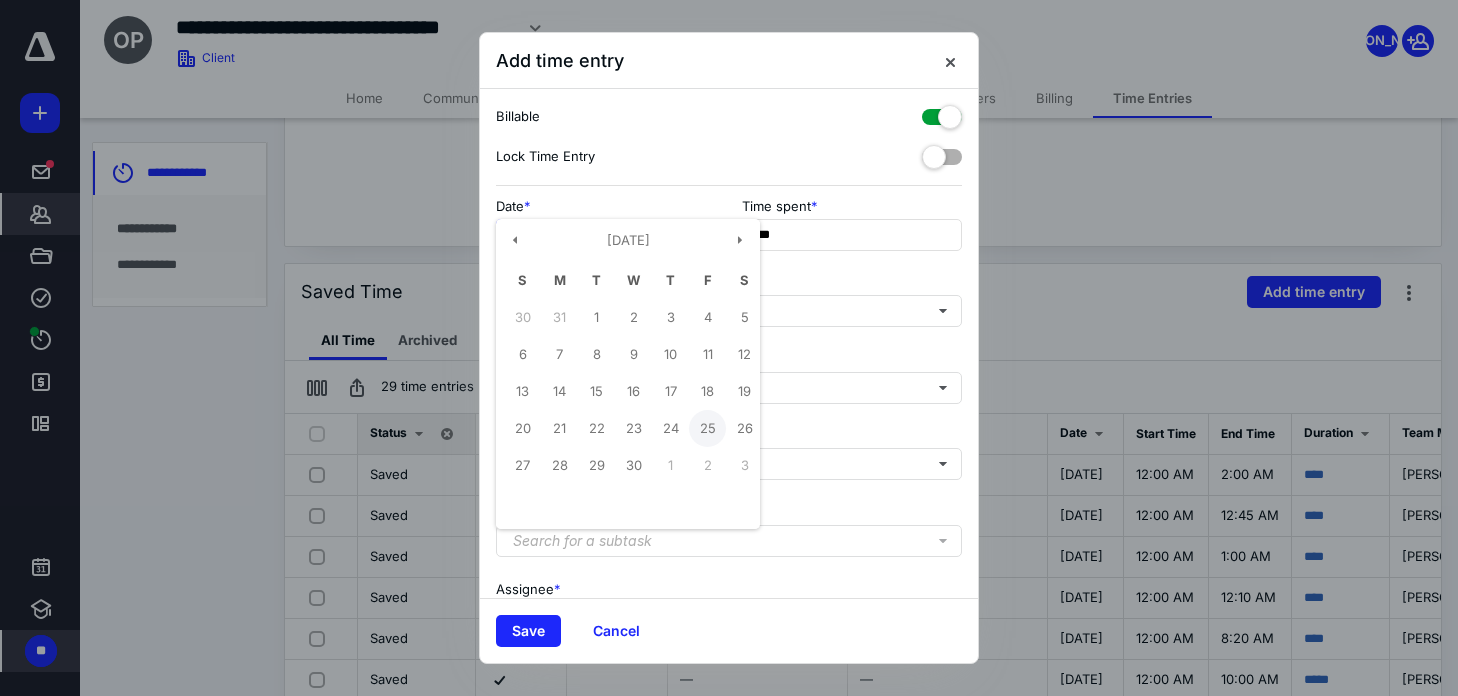click on "25" at bounding box center [707, 428] 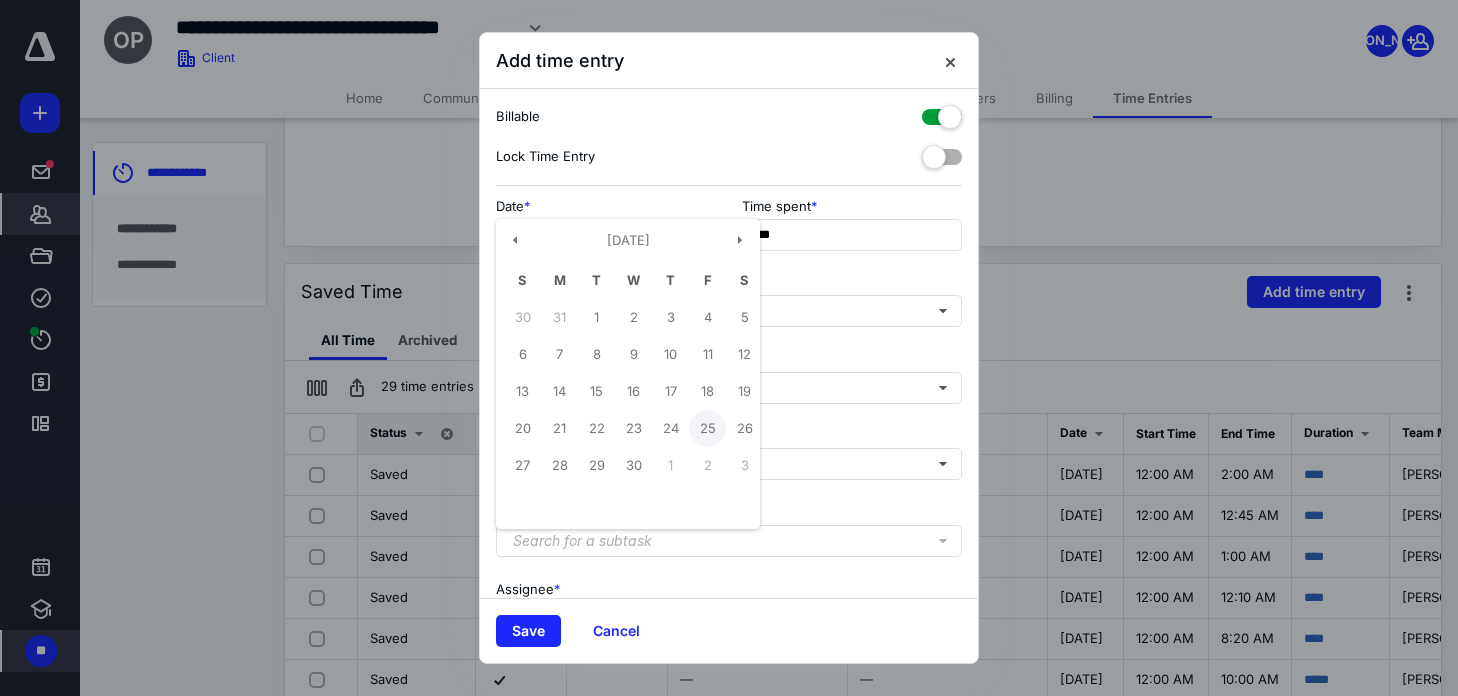 type on "**********" 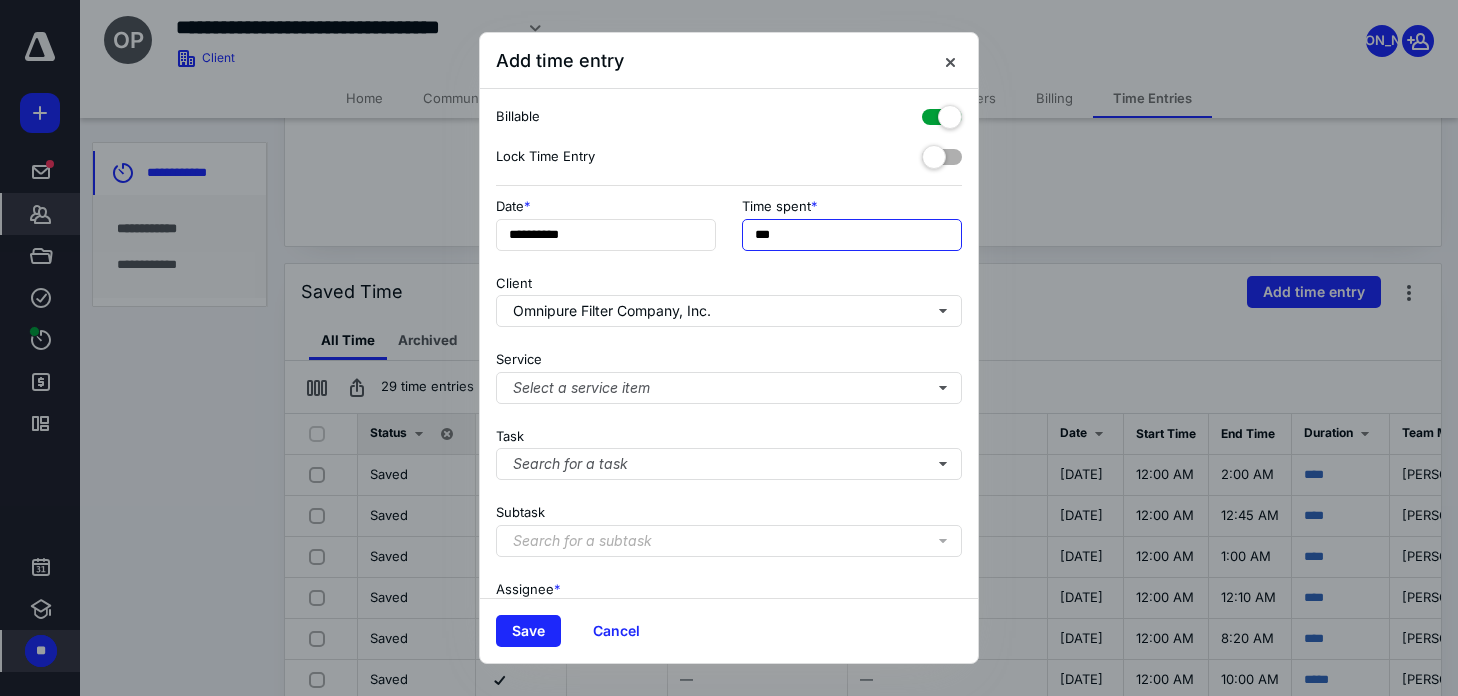 click on "***" at bounding box center (852, 235) 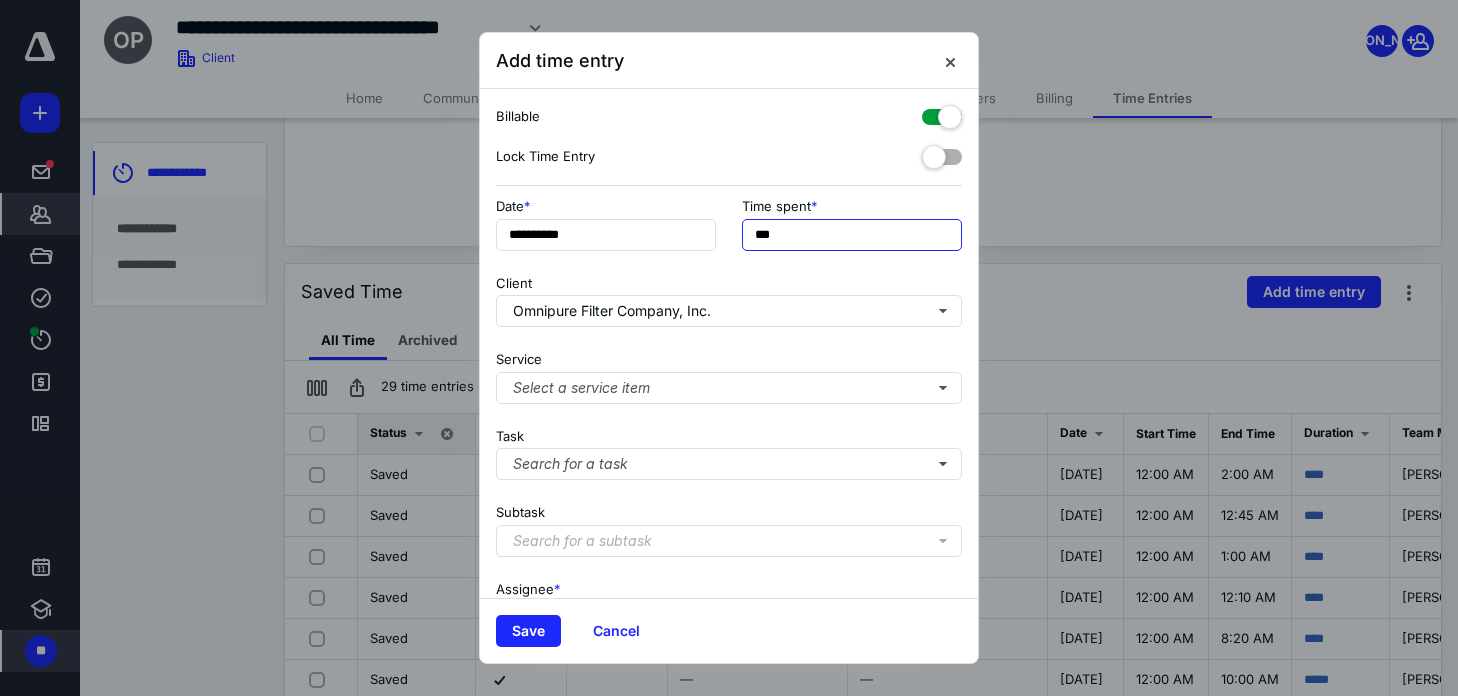click on "***" at bounding box center (852, 235) 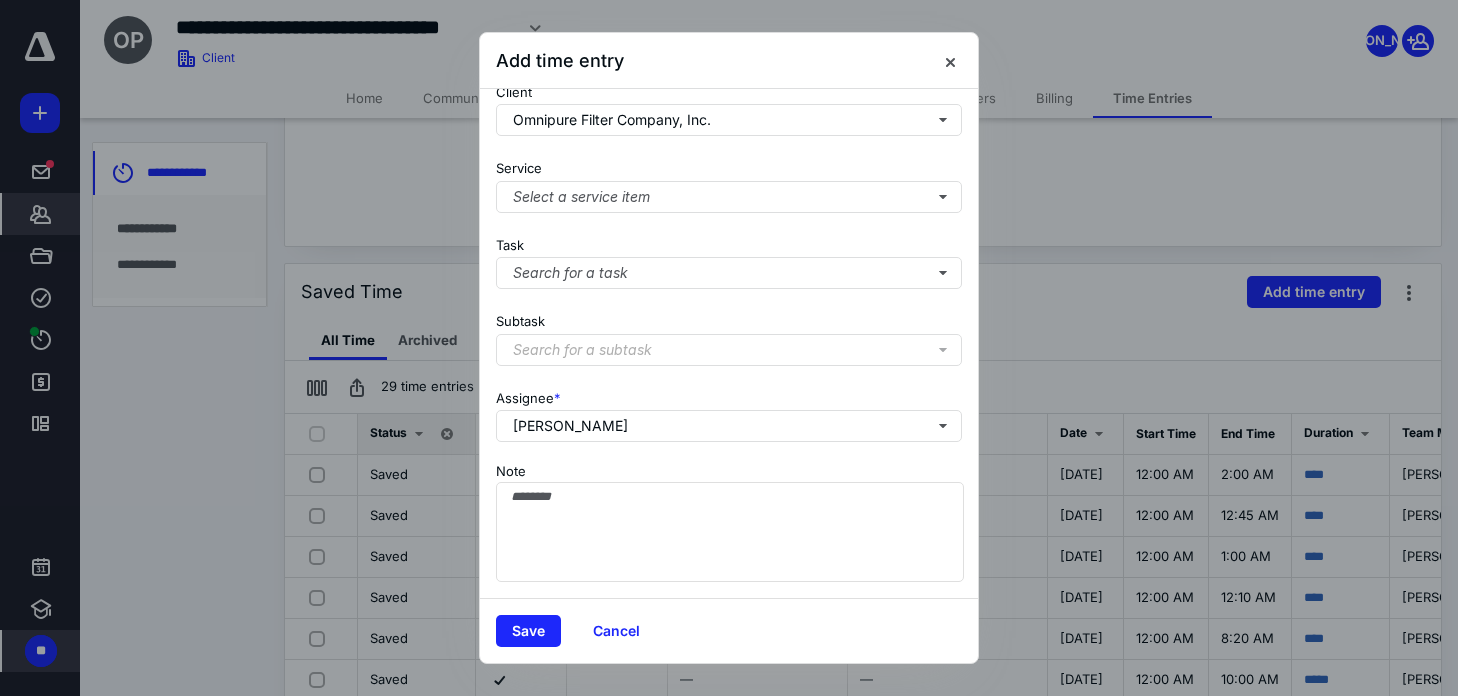 scroll, scrollTop: 206, scrollLeft: 0, axis: vertical 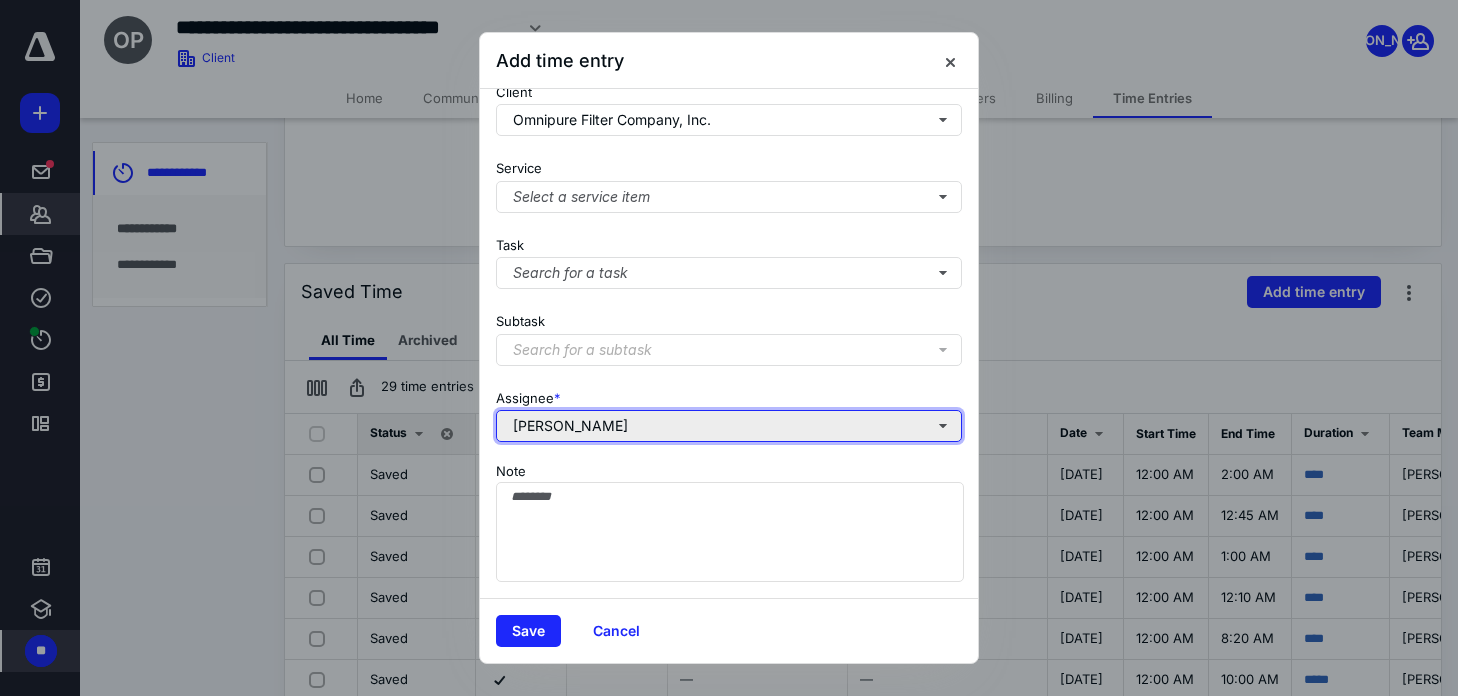 type on "******" 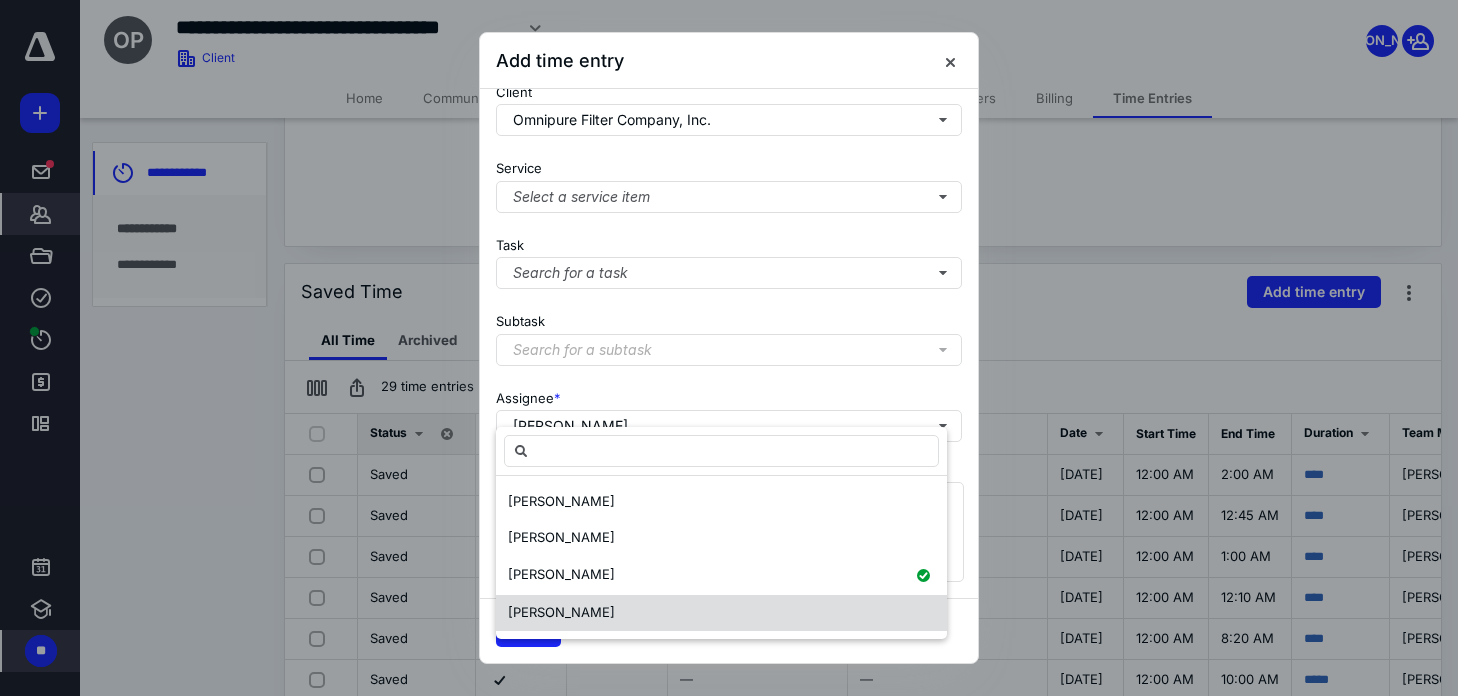 click on "[PERSON_NAME]" at bounding box center [561, 612] 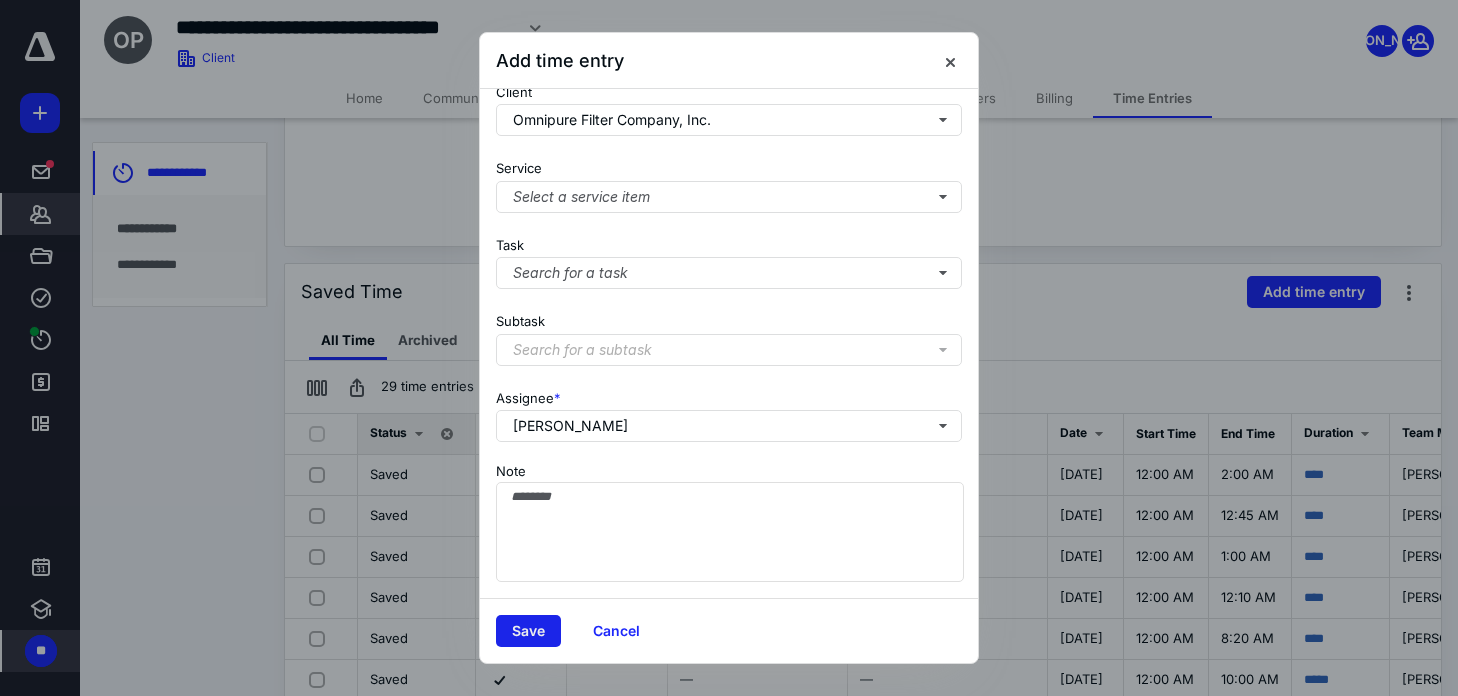 click on "Save" at bounding box center [528, 631] 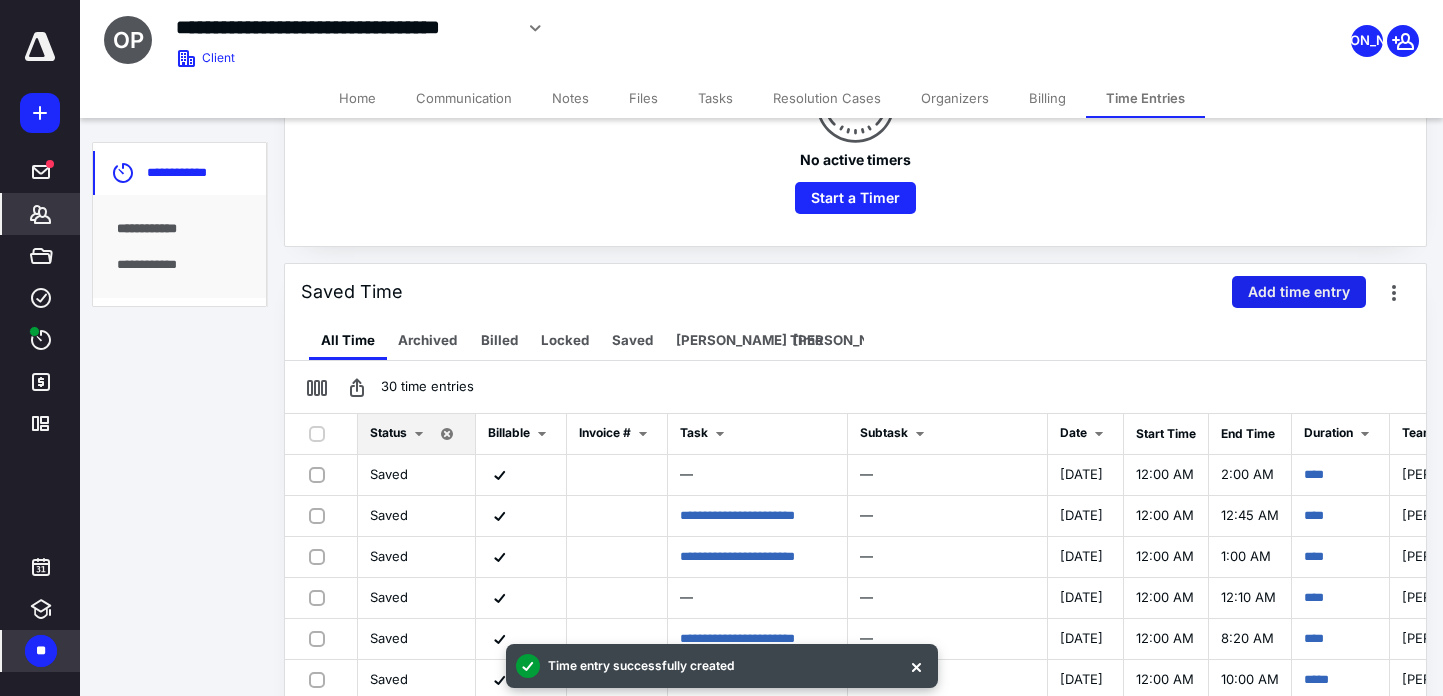 click on "Add time entry" at bounding box center [1299, 292] 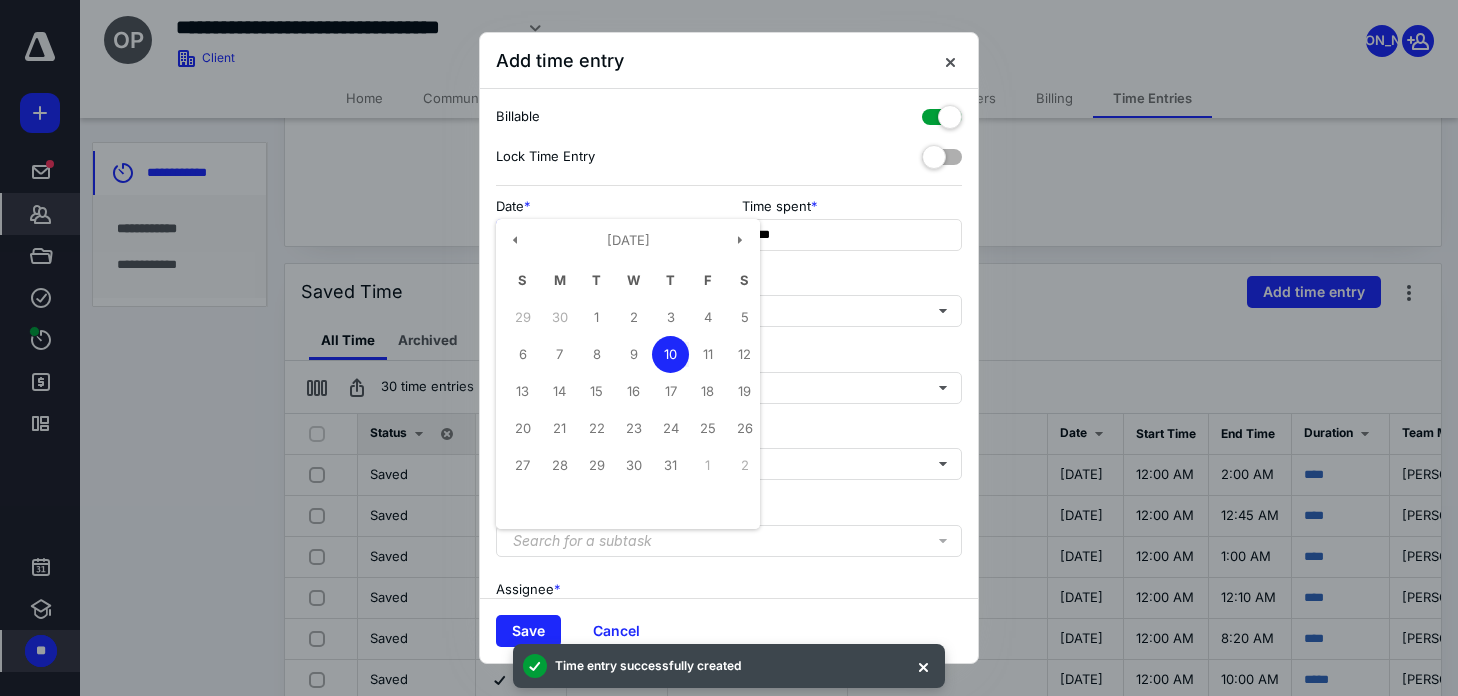 click on "**********" at bounding box center [606, 235] 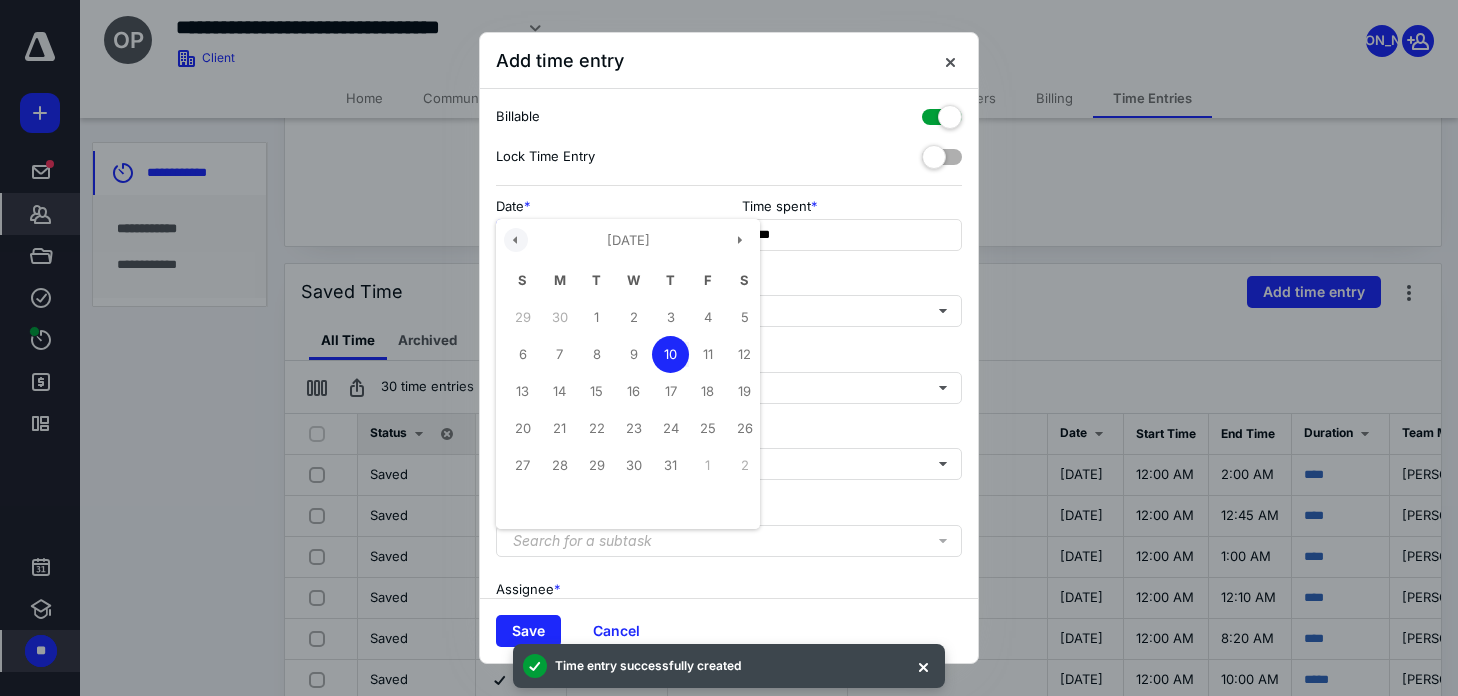 click at bounding box center (516, 240) 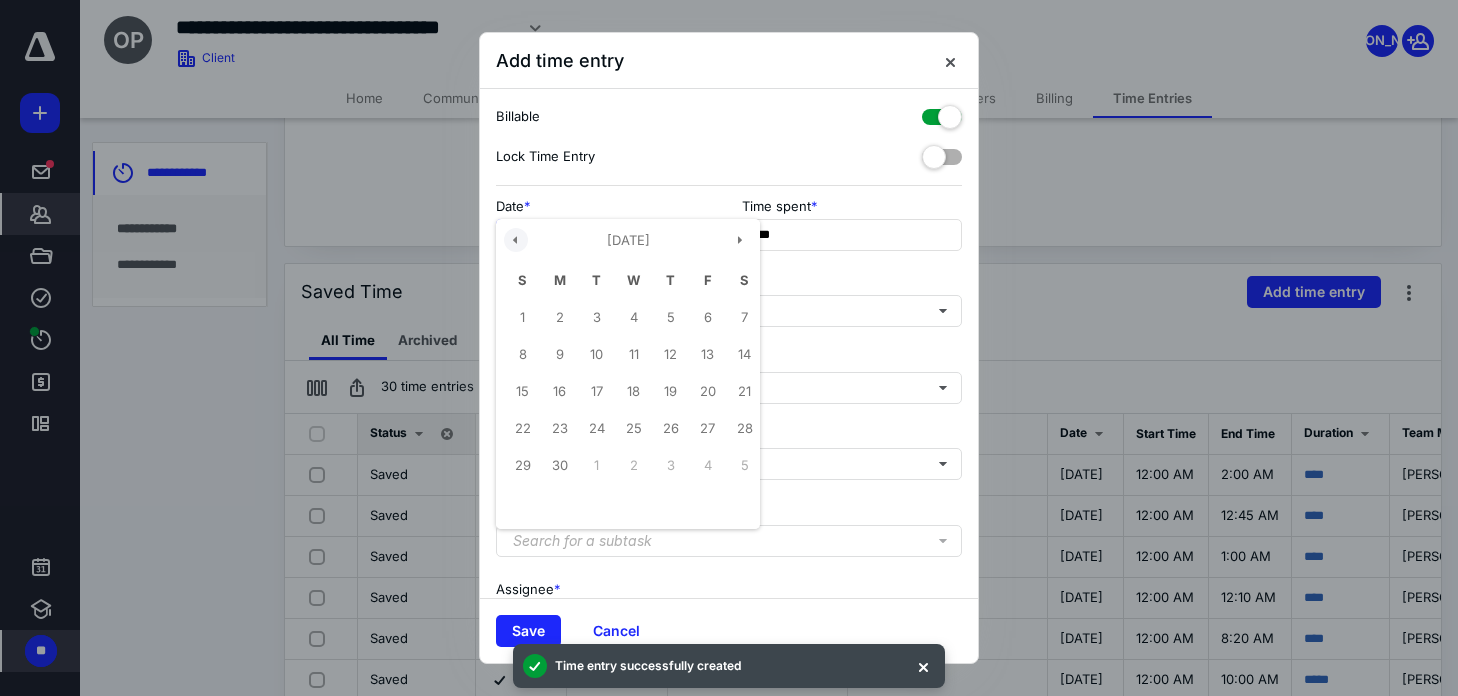 click at bounding box center [516, 240] 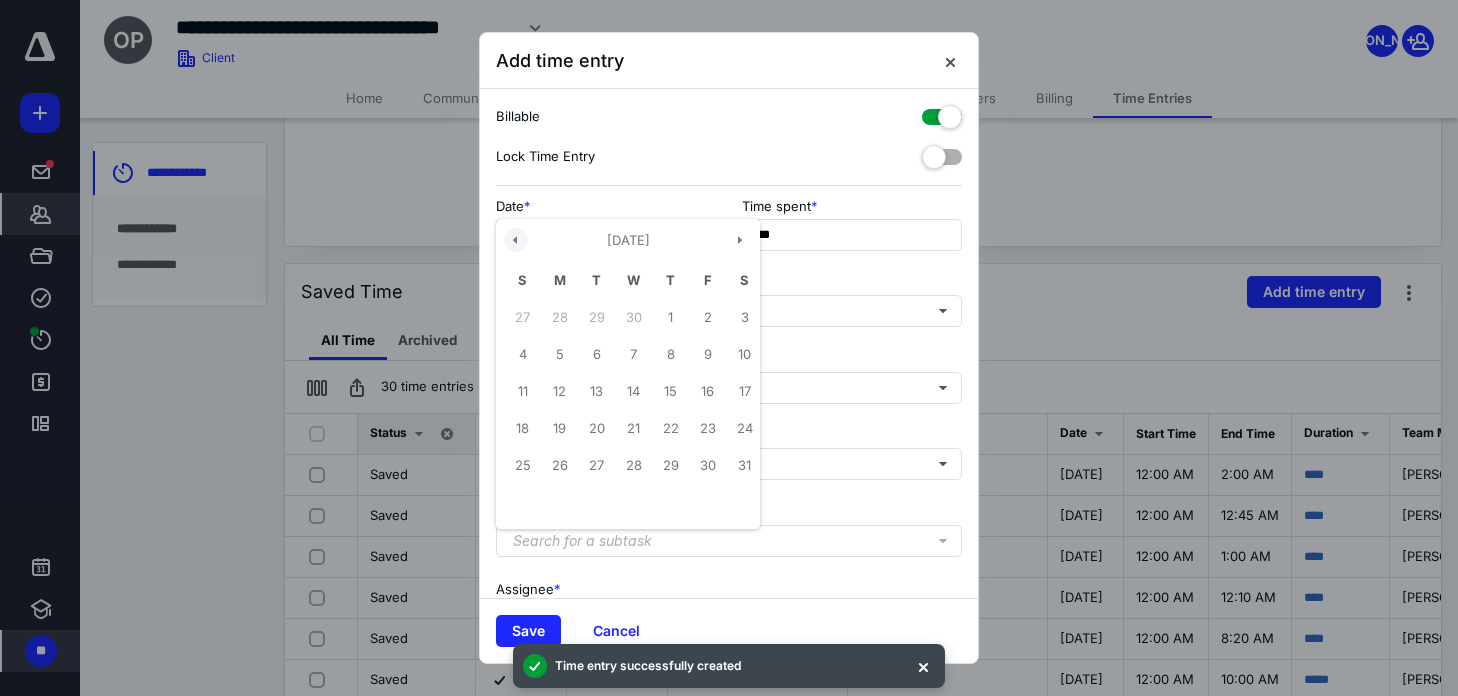 click at bounding box center [516, 240] 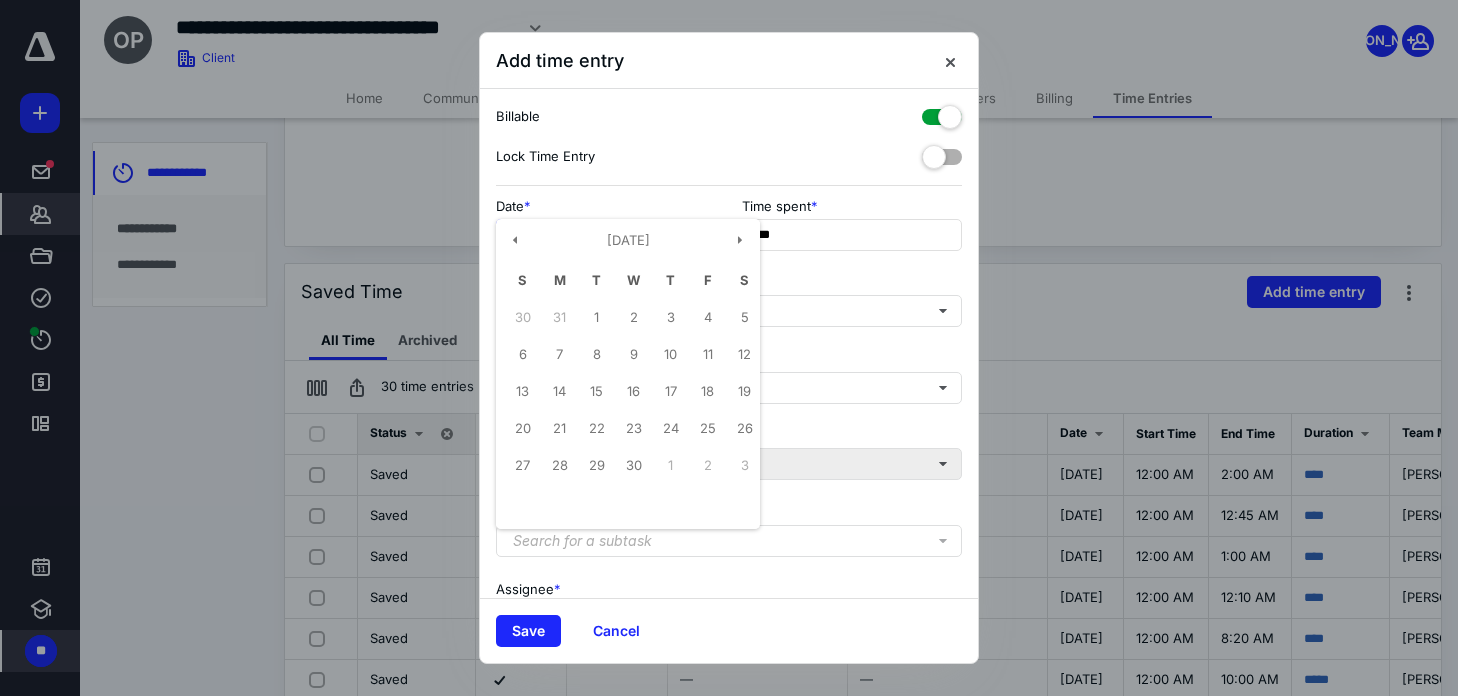 click on "28" at bounding box center [559, 465] 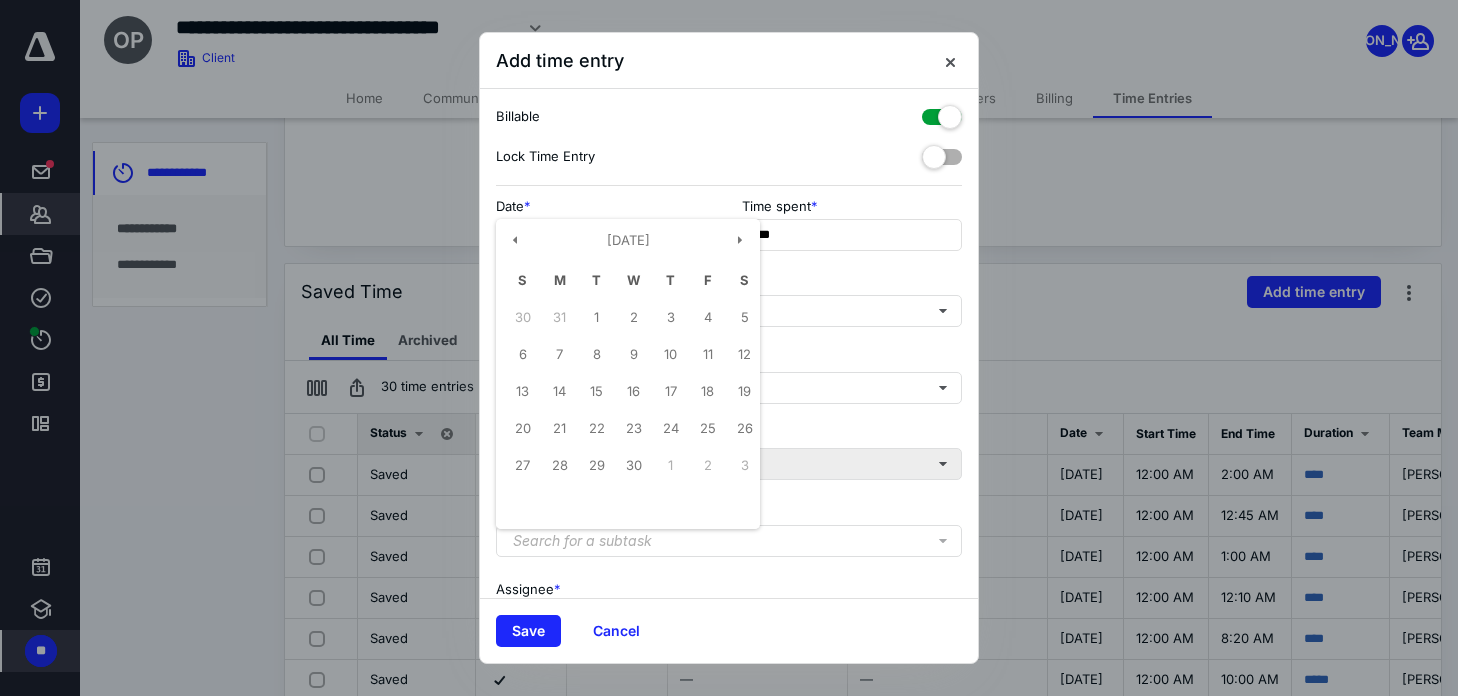 type on "**********" 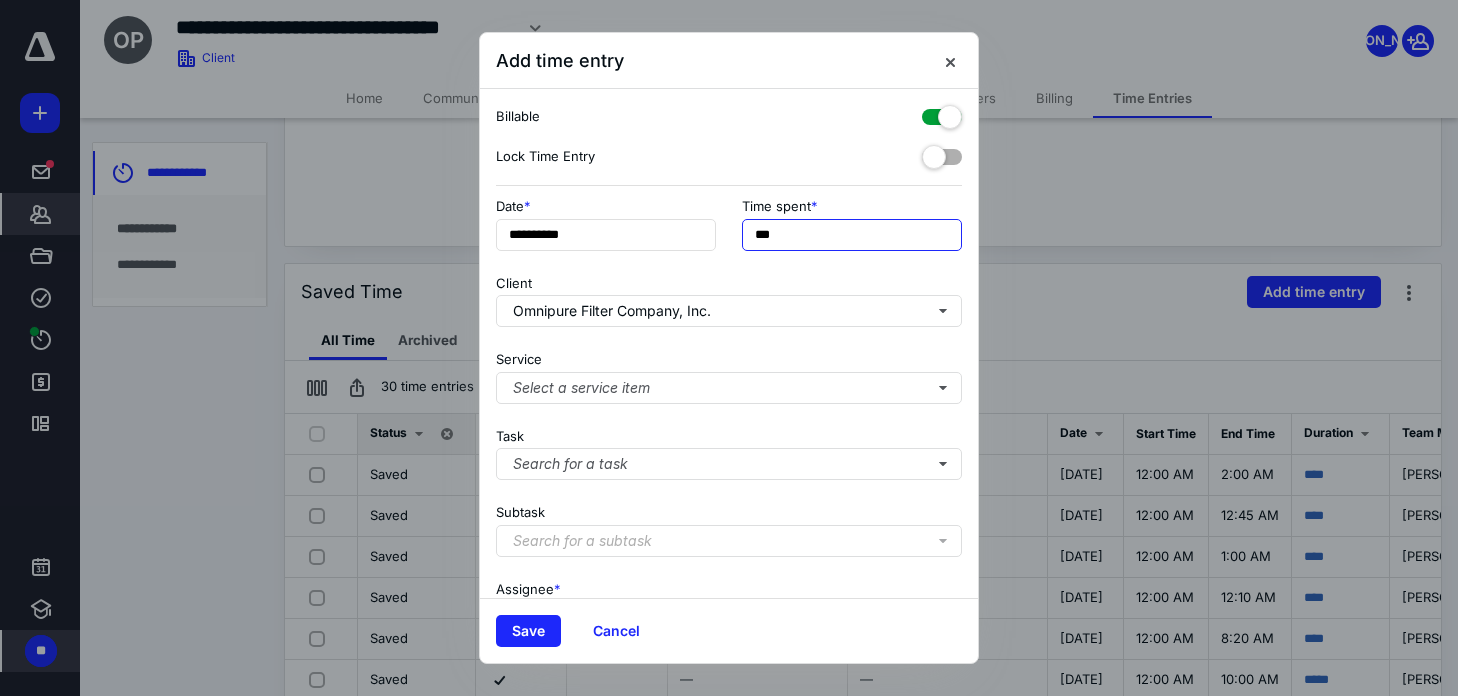 click on "***" at bounding box center [852, 235] 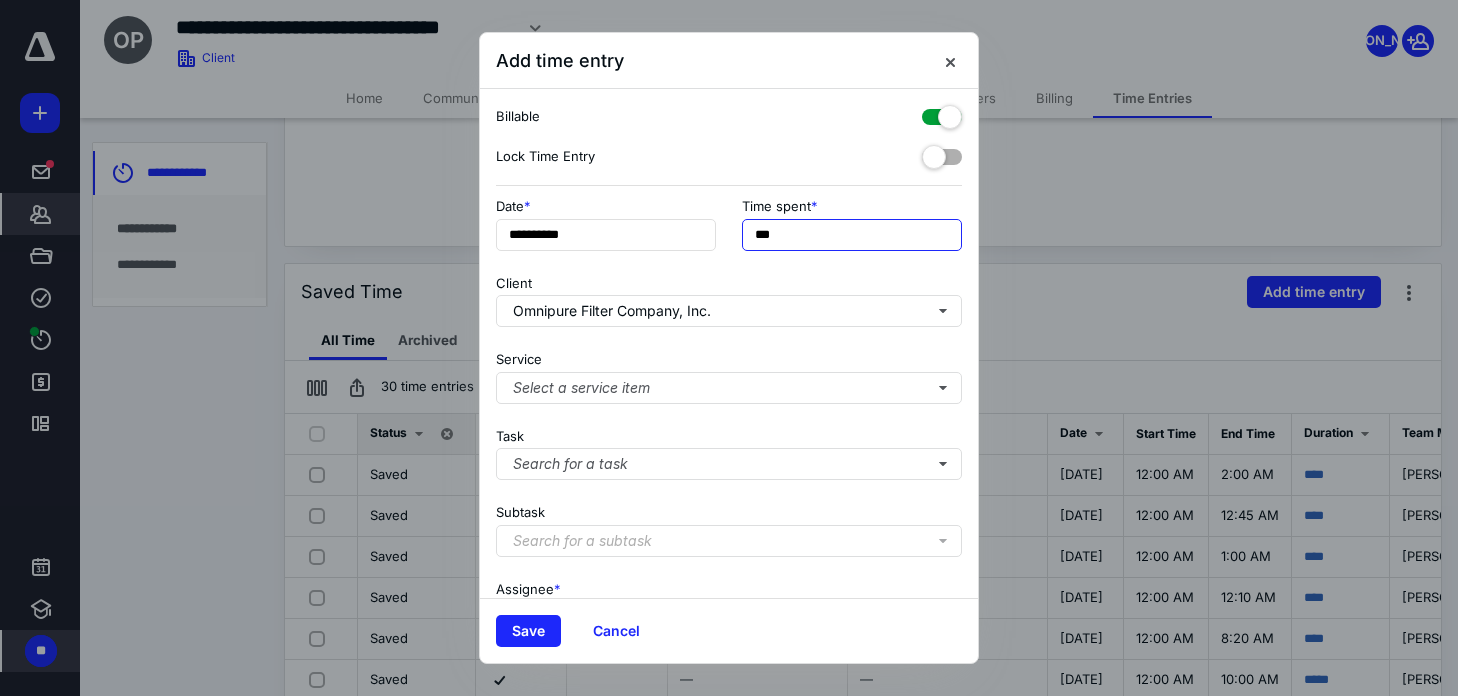 drag, startPoint x: 753, startPoint y: 235, endPoint x: 770, endPoint y: 228, distance: 18.384777 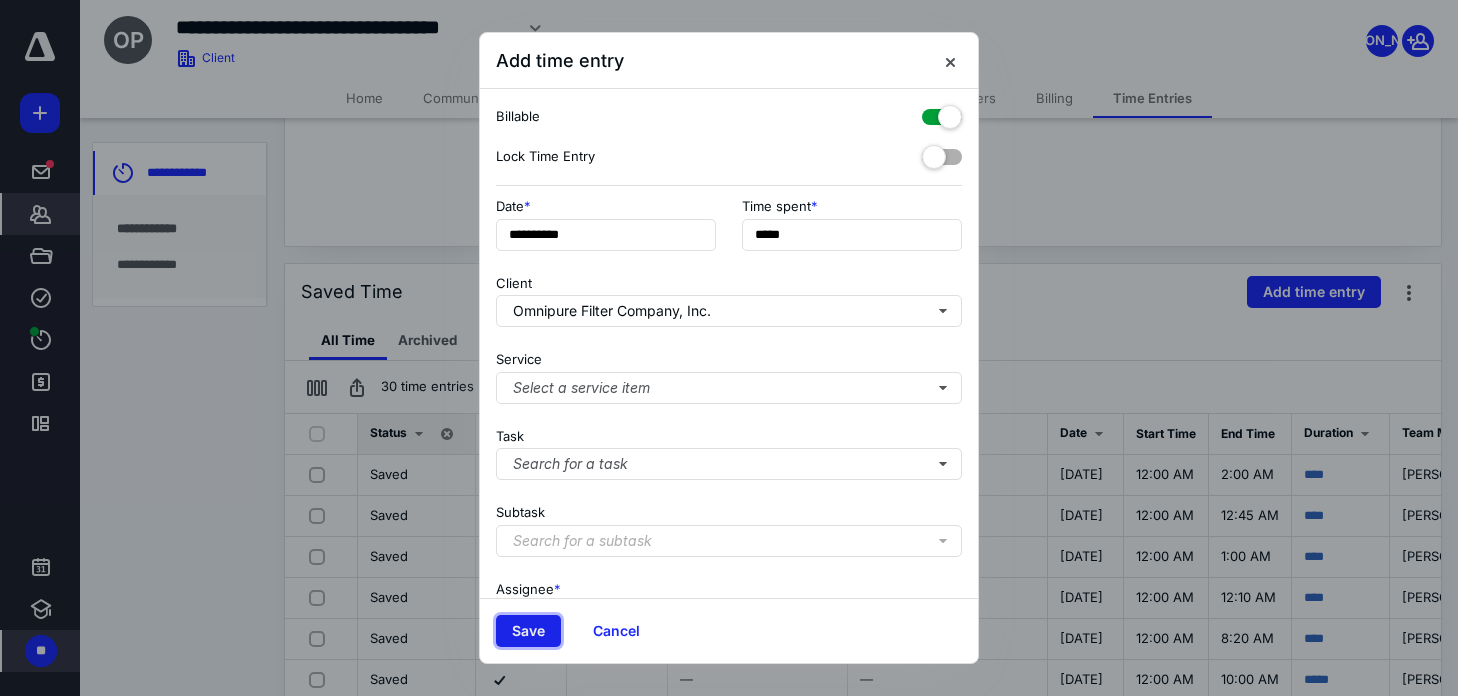 type on "******" 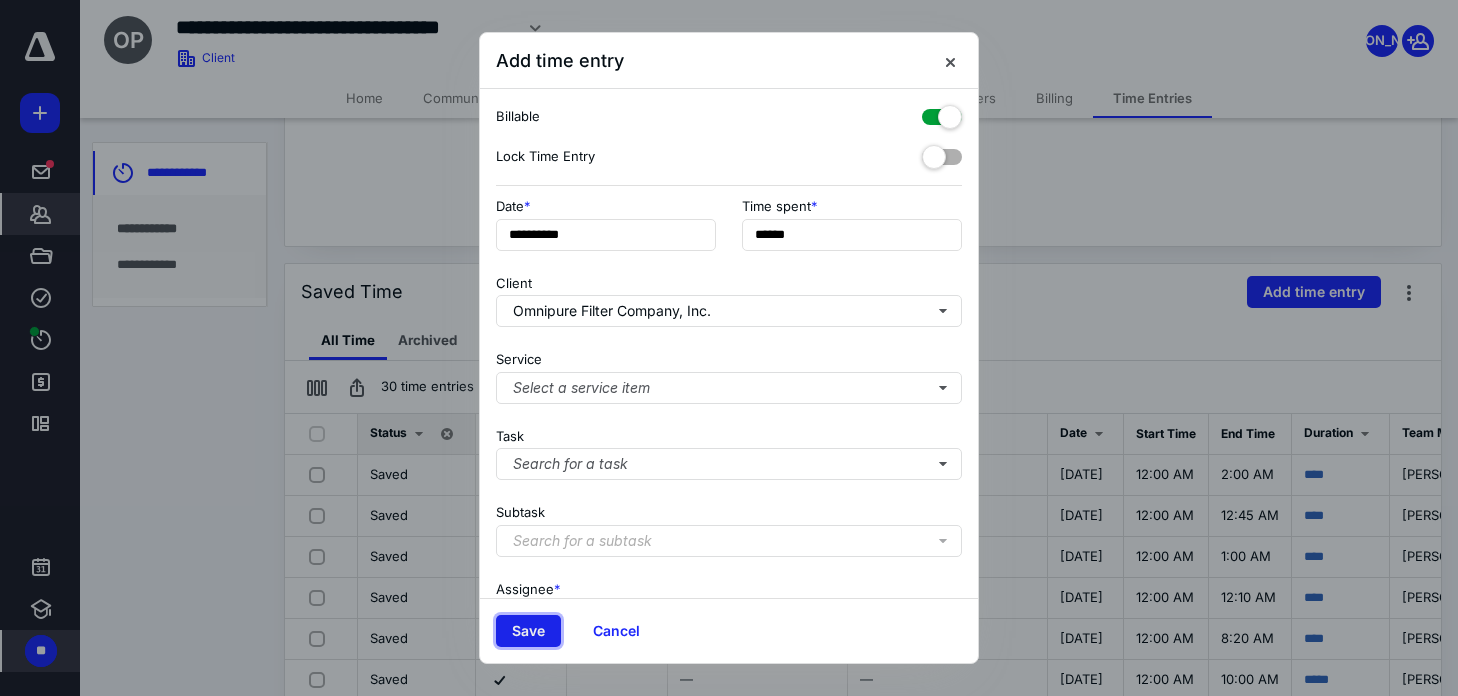 click on "Save" at bounding box center [528, 631] 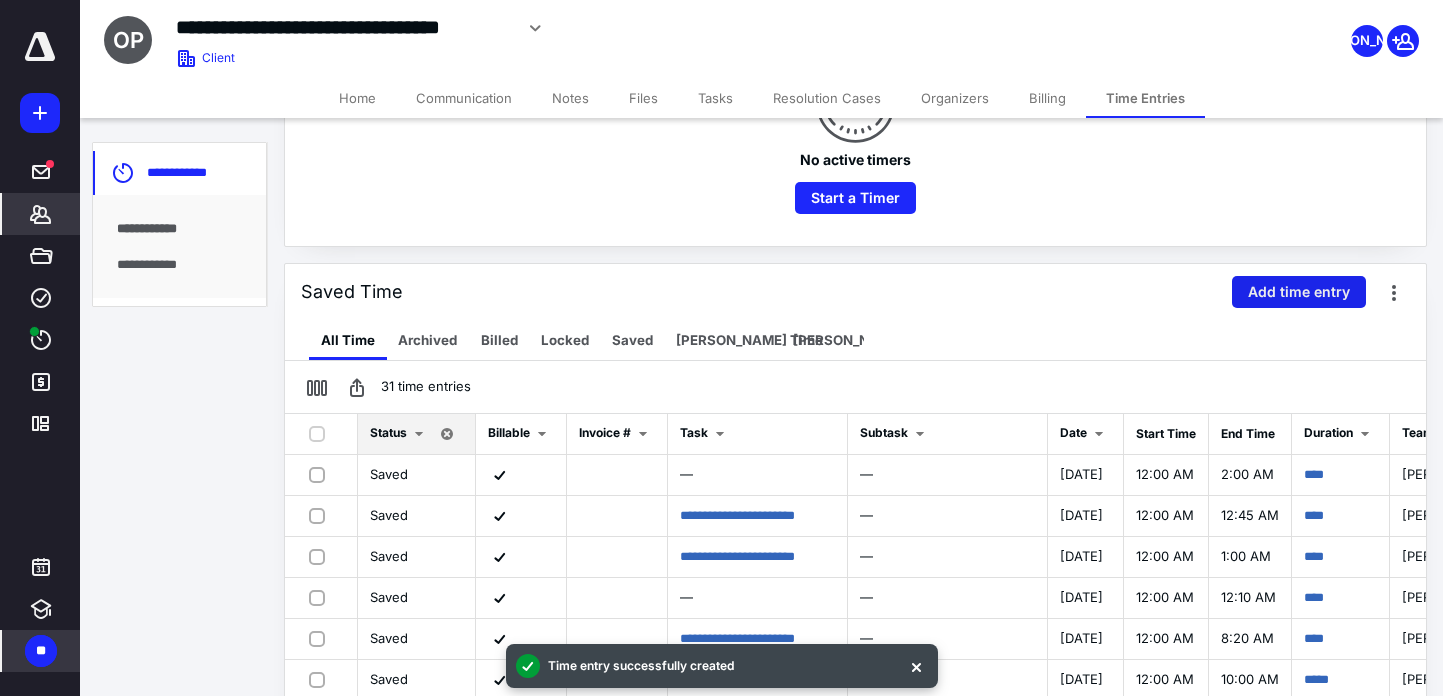 click on "Add time entry" at bounding box center (1299, 292) 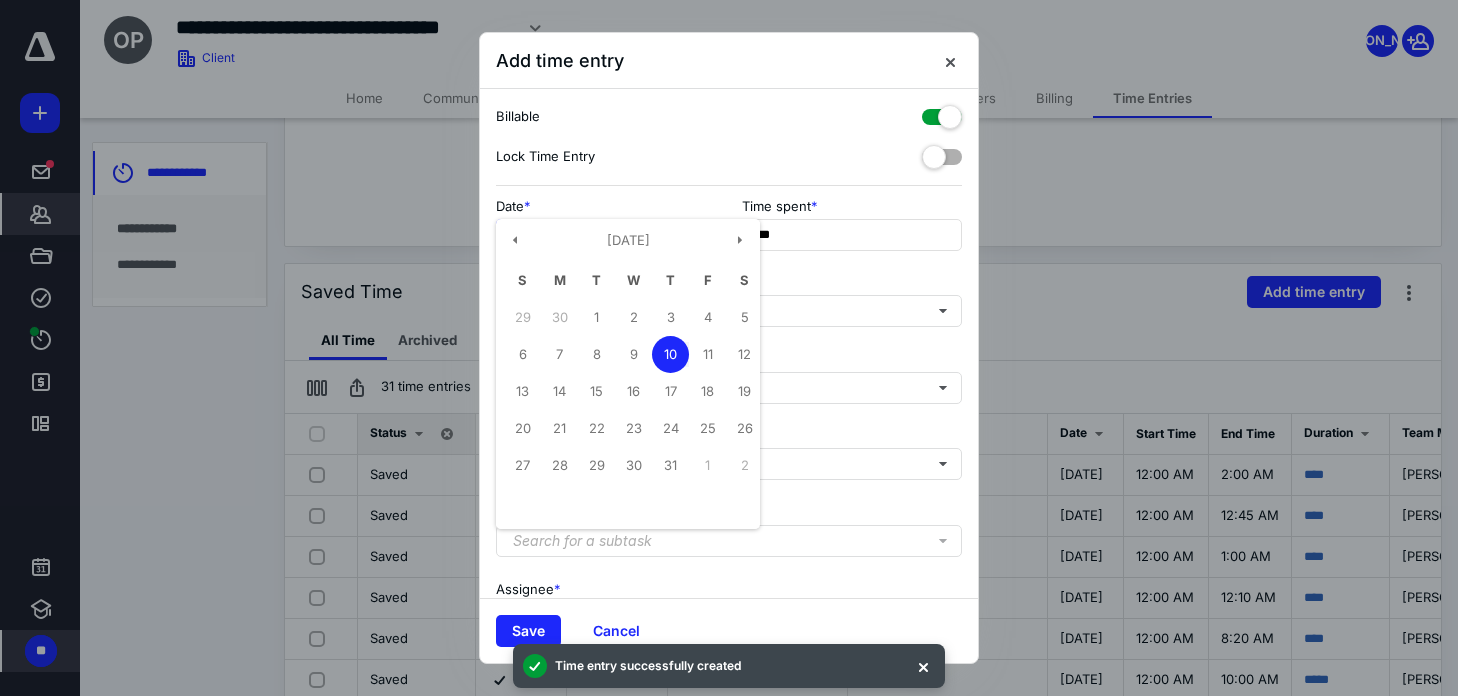 click on "**********" at bounding box center (606, 235) 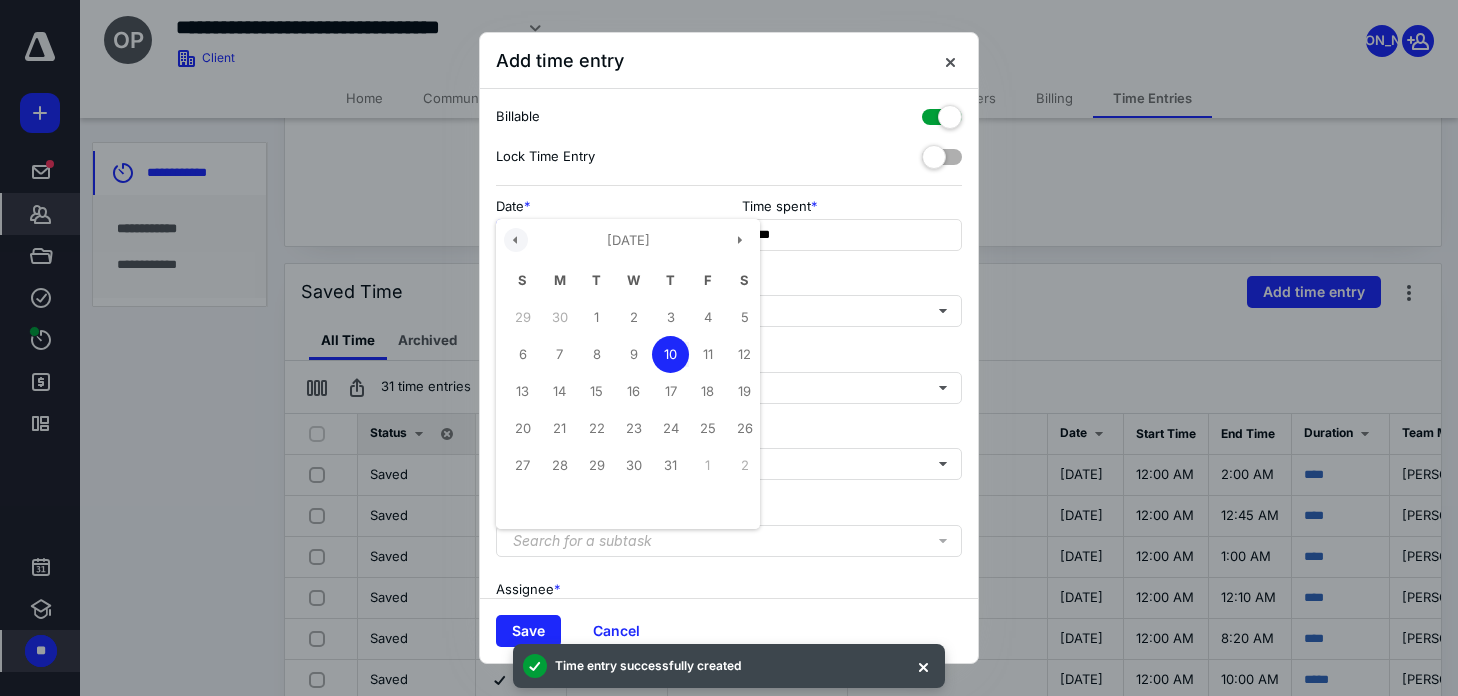 click at bounding box center [516, 240] 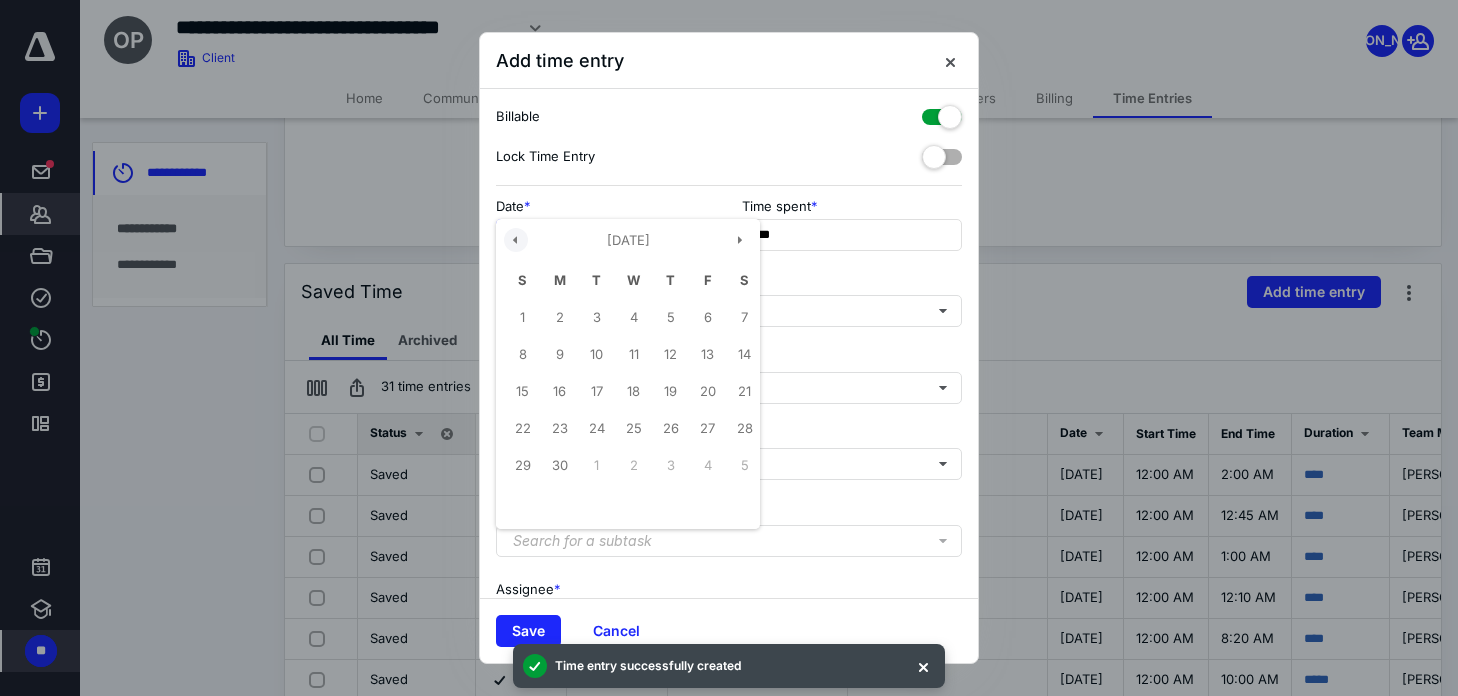 click at bounding box center (516, 240) 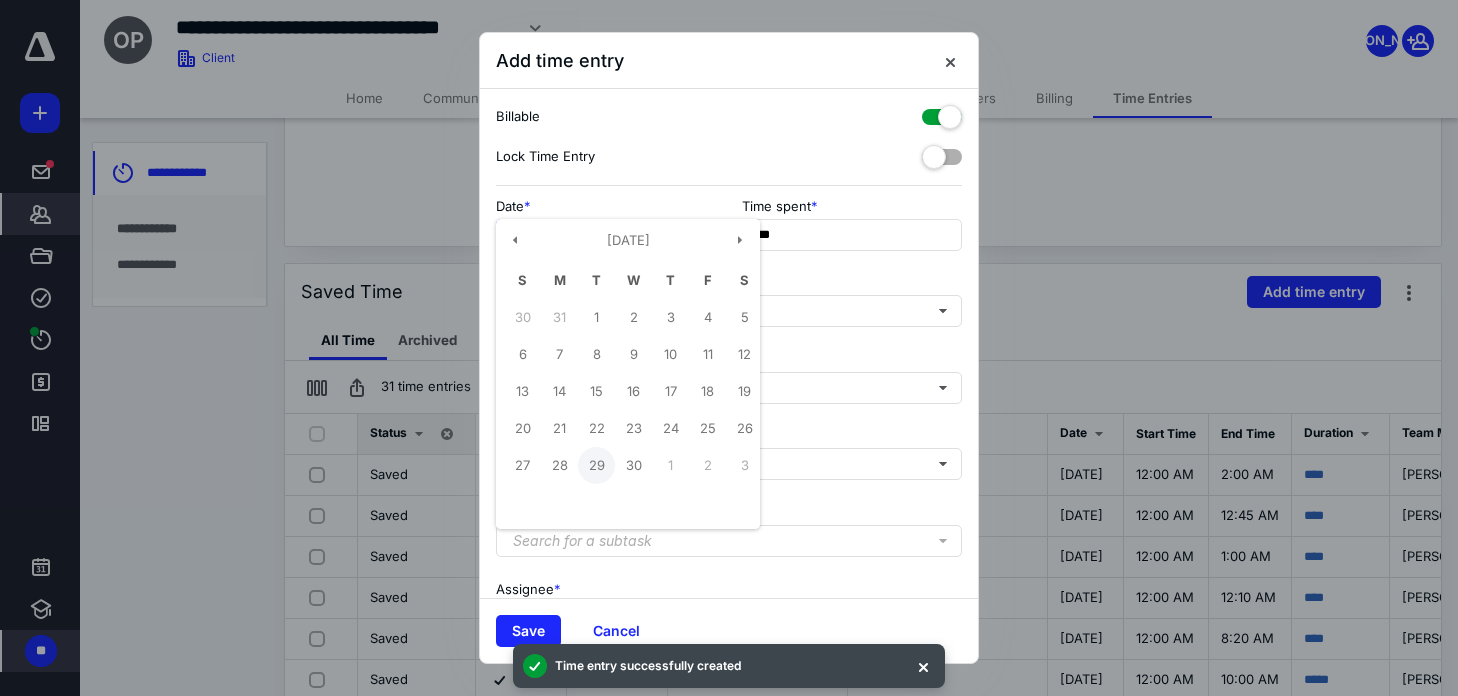 click on "29" at bounding box center (596, 465) 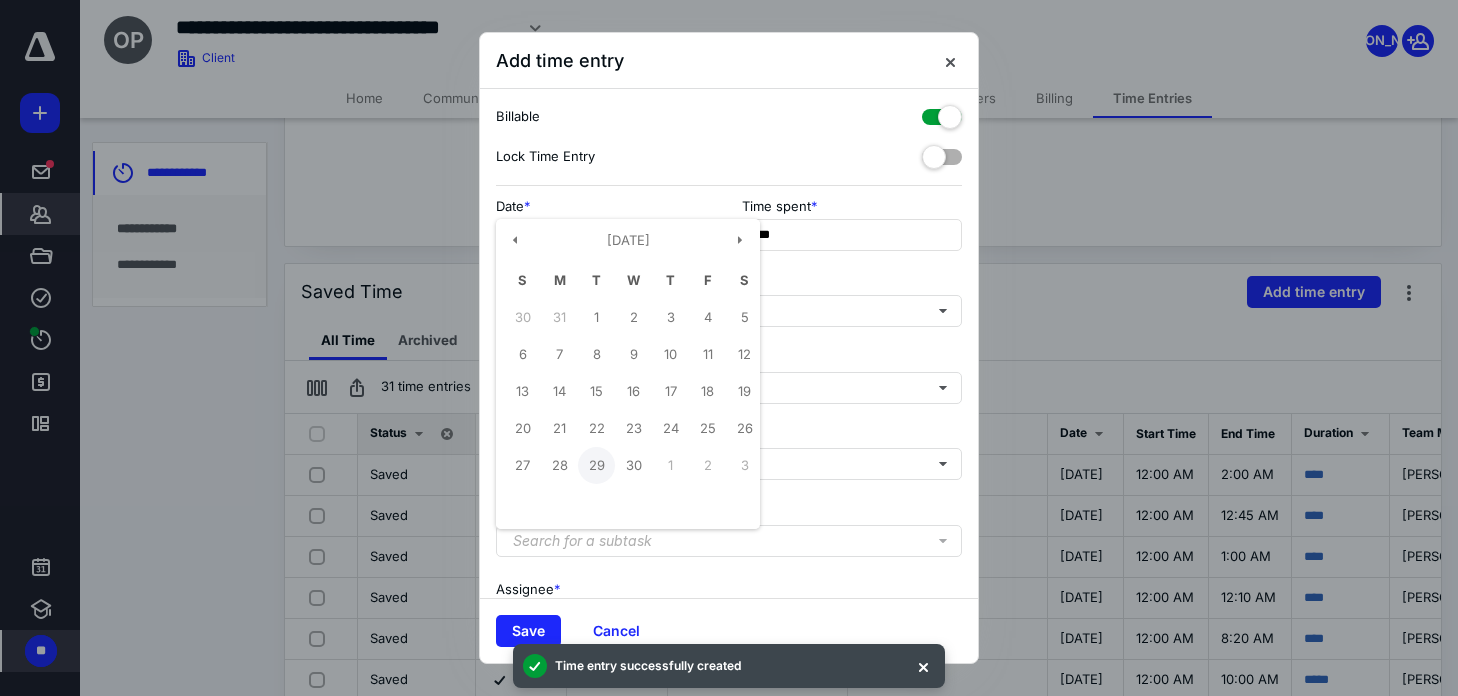 type on "**********" 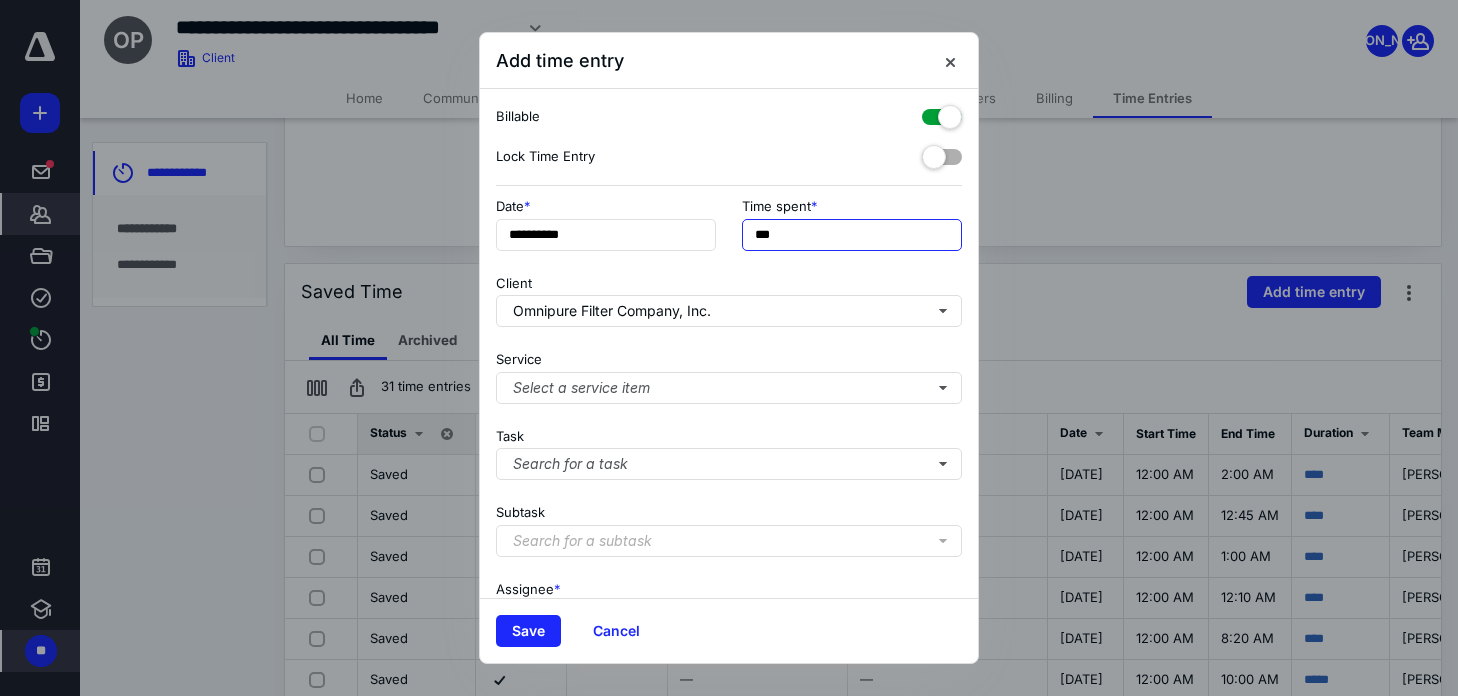 drag, startPoint x: 747, startPoint y: 232, endPoint x: 769, endPoint y: 233, distance: 22.022715 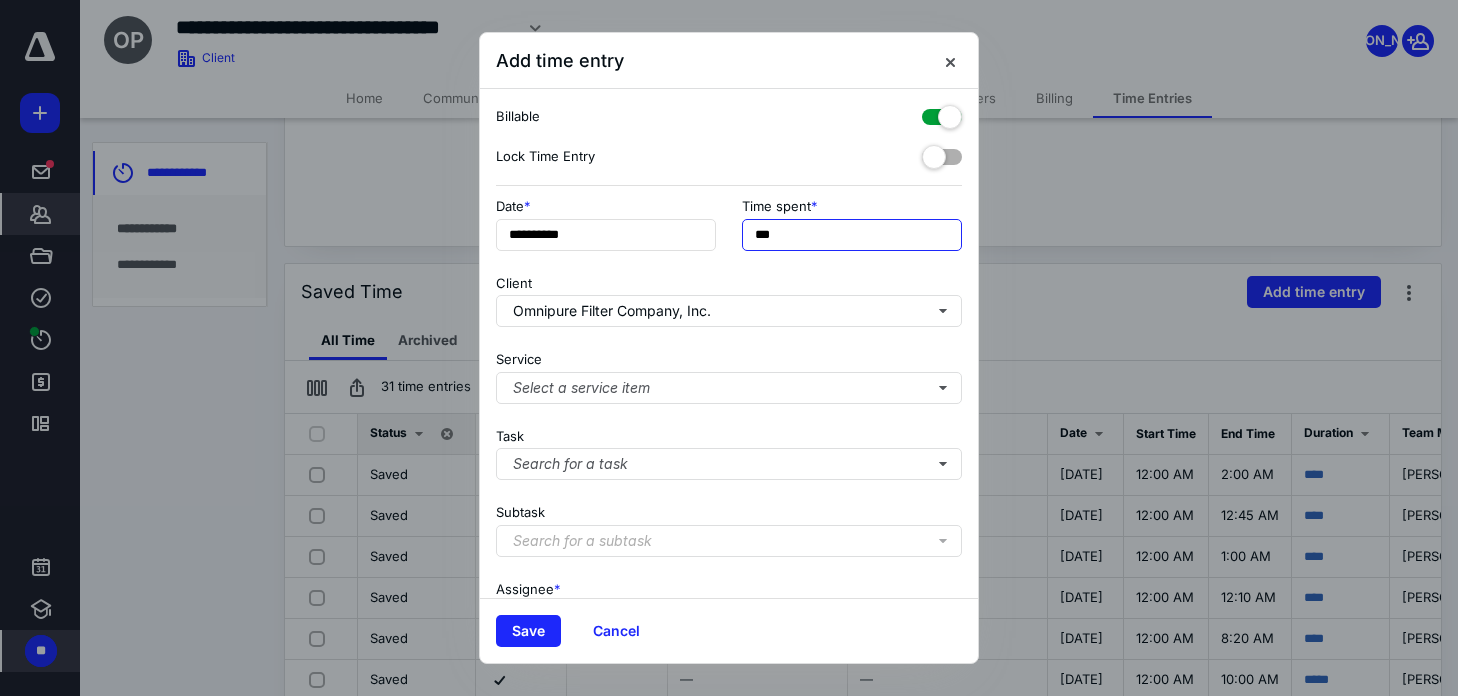 click on "***" at bounding box center (852, 235) 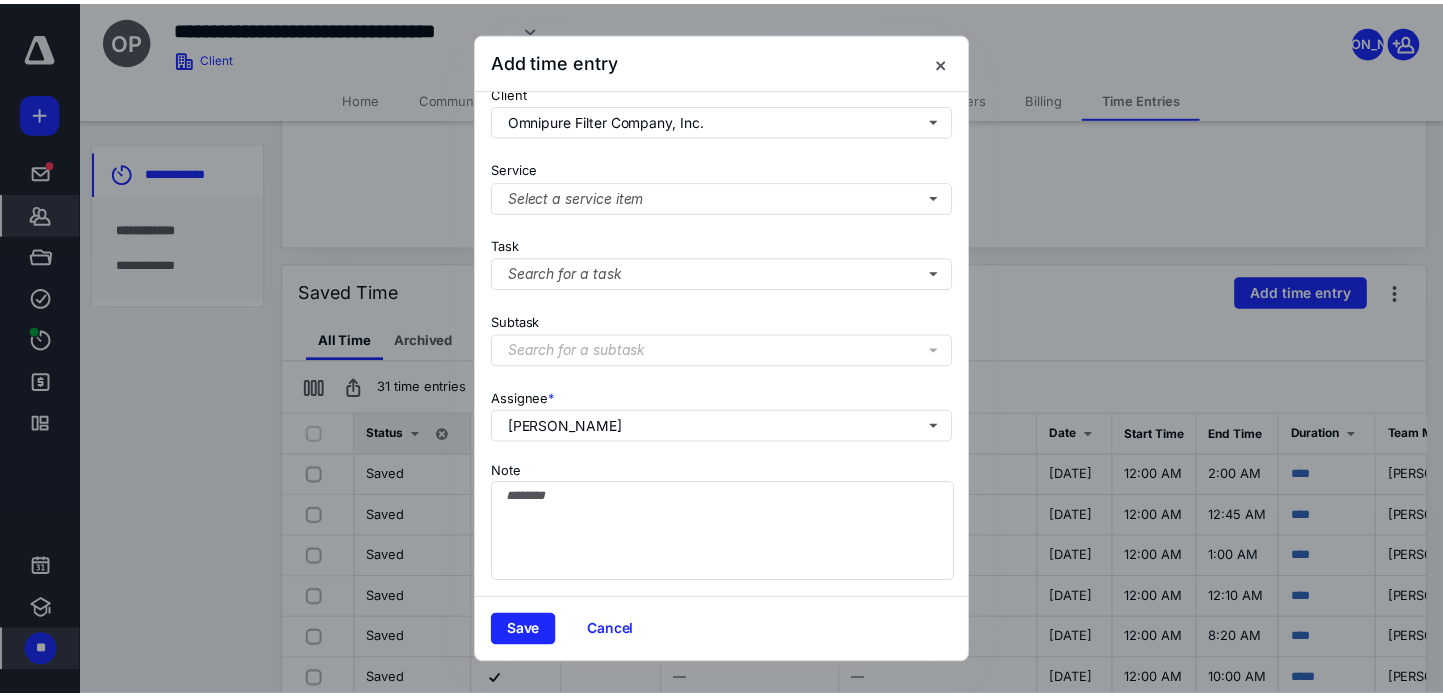 scroll, scrollTop: 206, scrollLeft: 0, axis: vertical 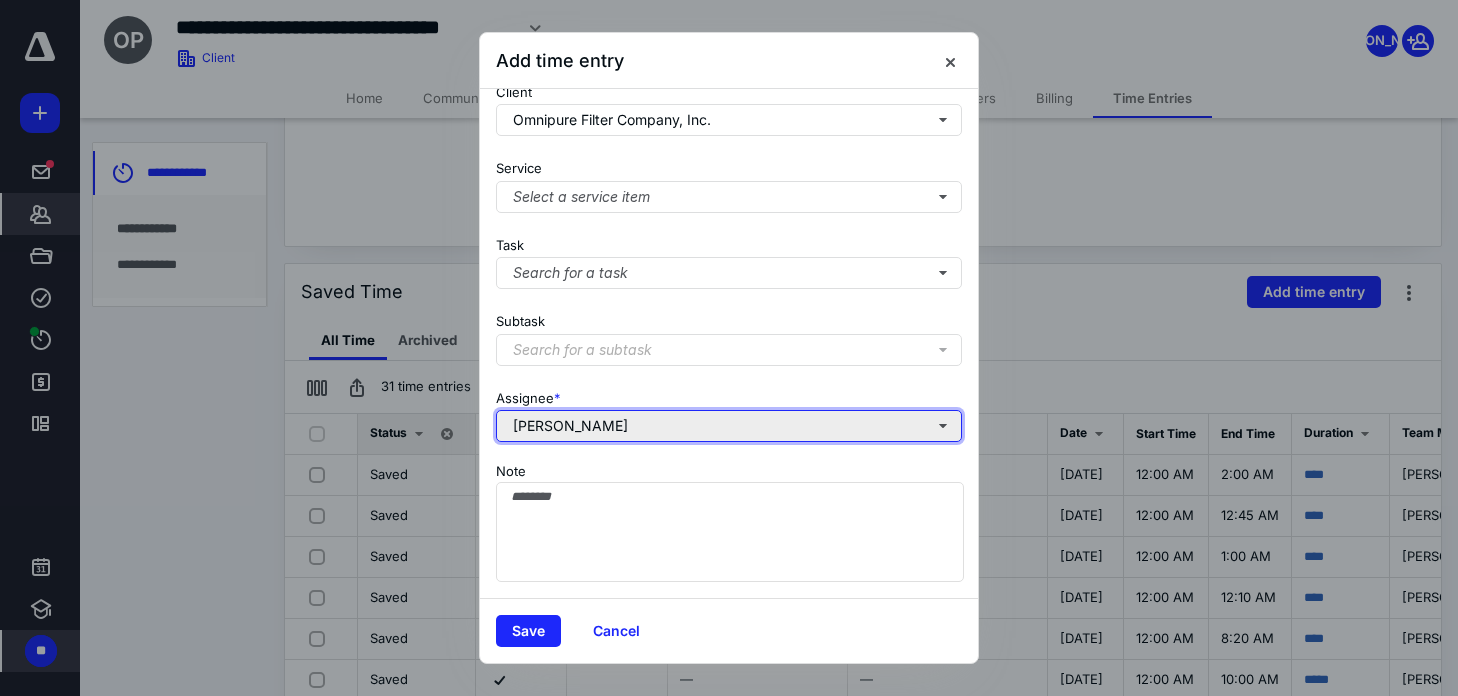 type on "******" 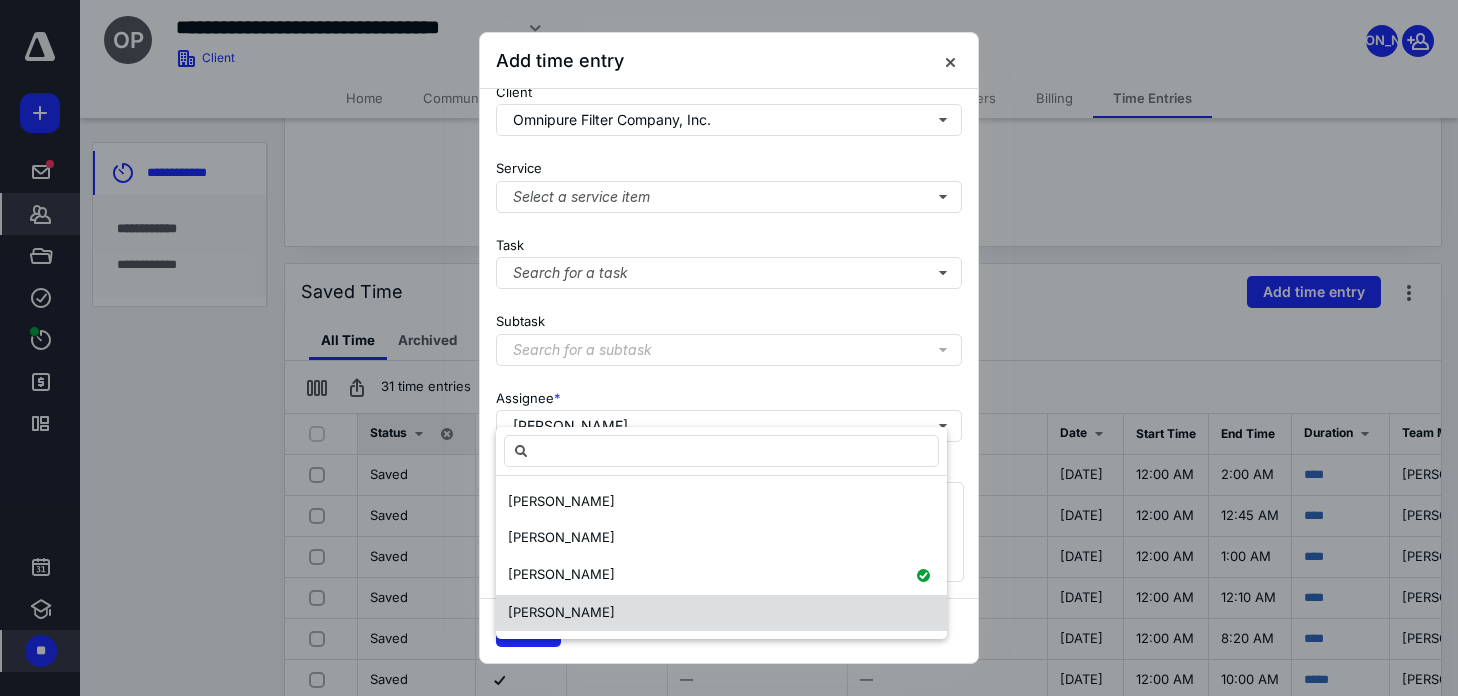 click on "[PERSON_NAME]" at bounding box center (721, 613) 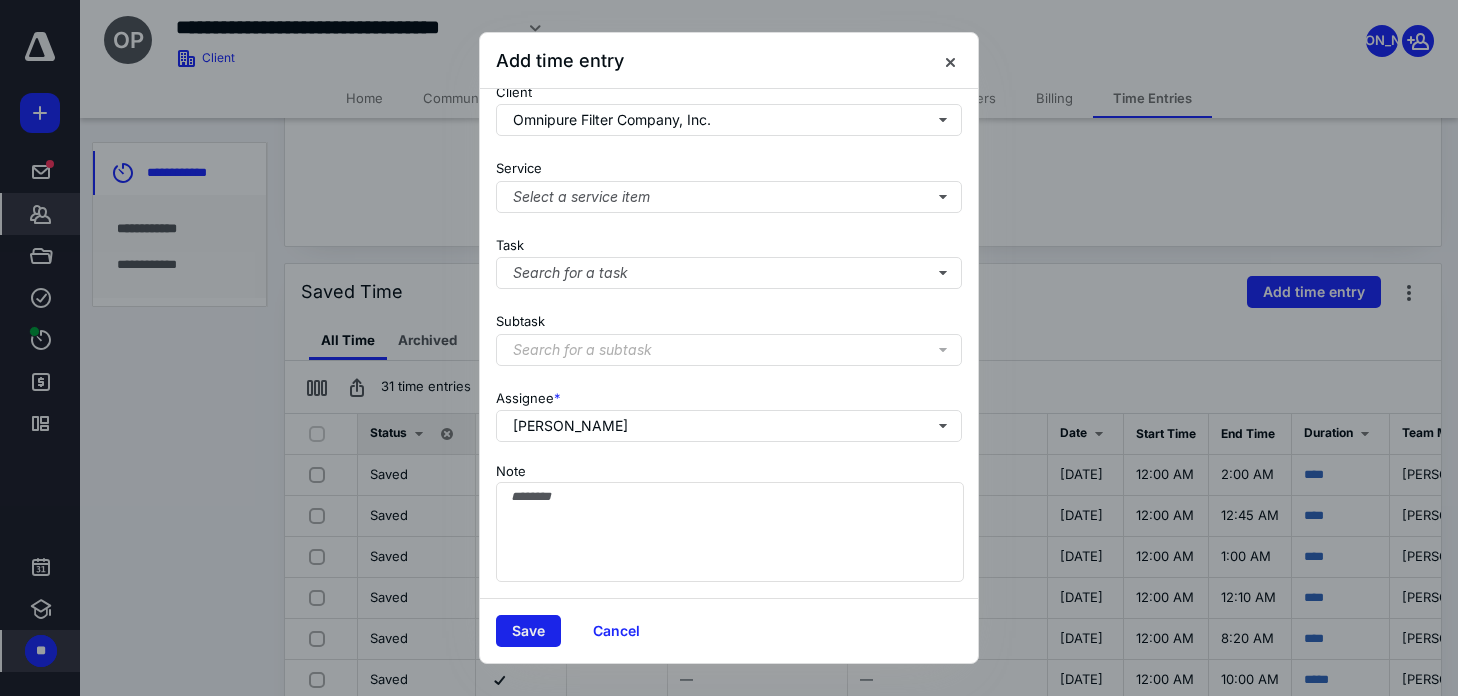 click on "Save" at bounding box center (528, 631) 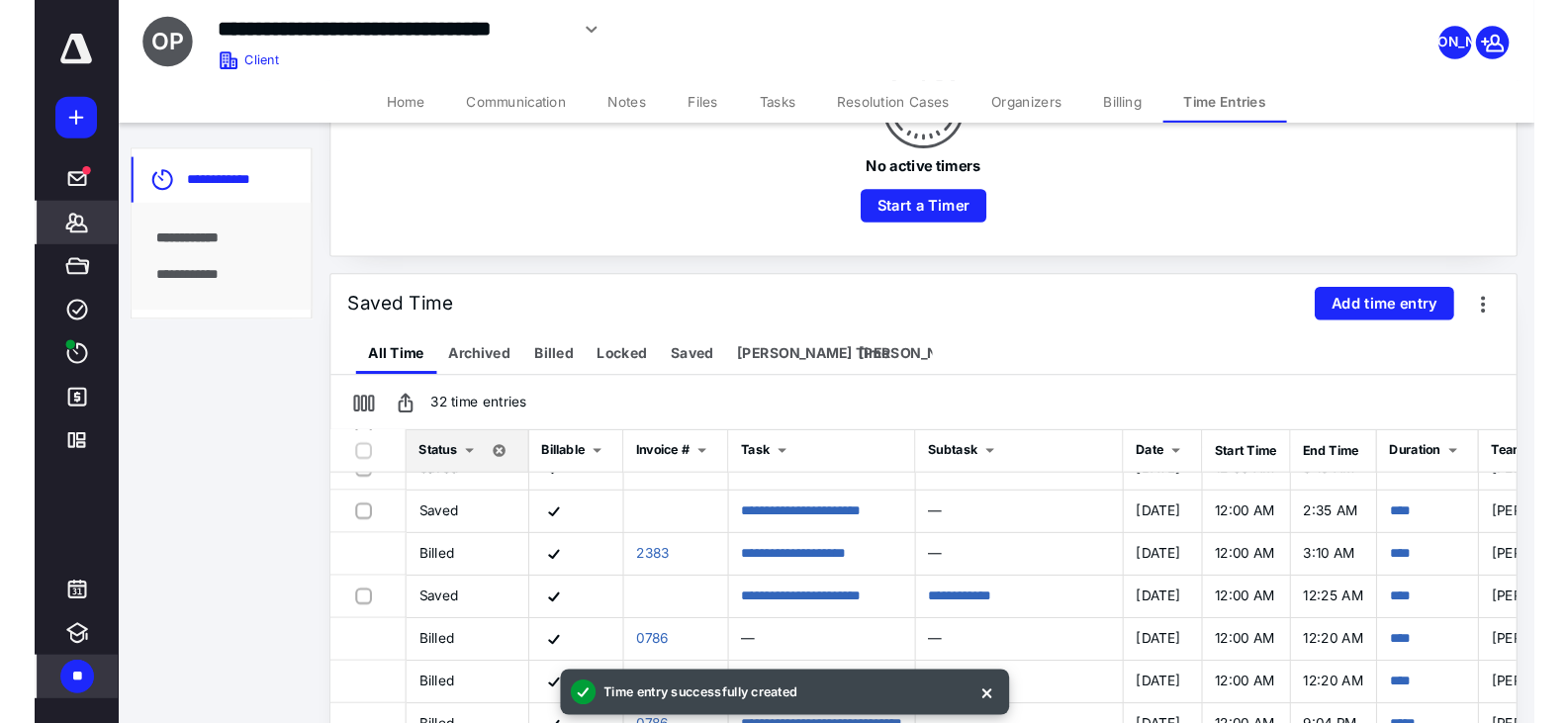 scroll, scrollTop: 937, scrollLeft: 0, axis: vertical 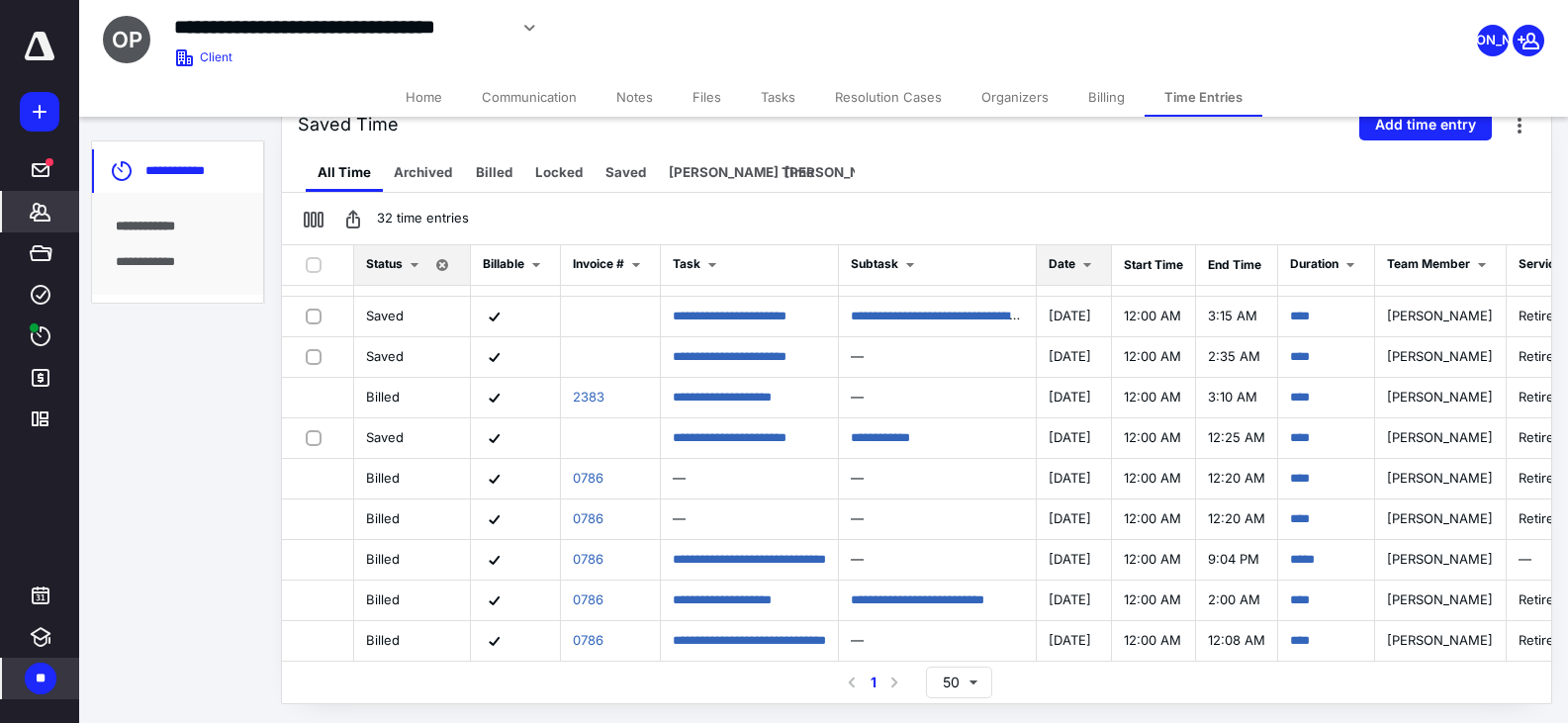 click at bounding box center [1087, 265] 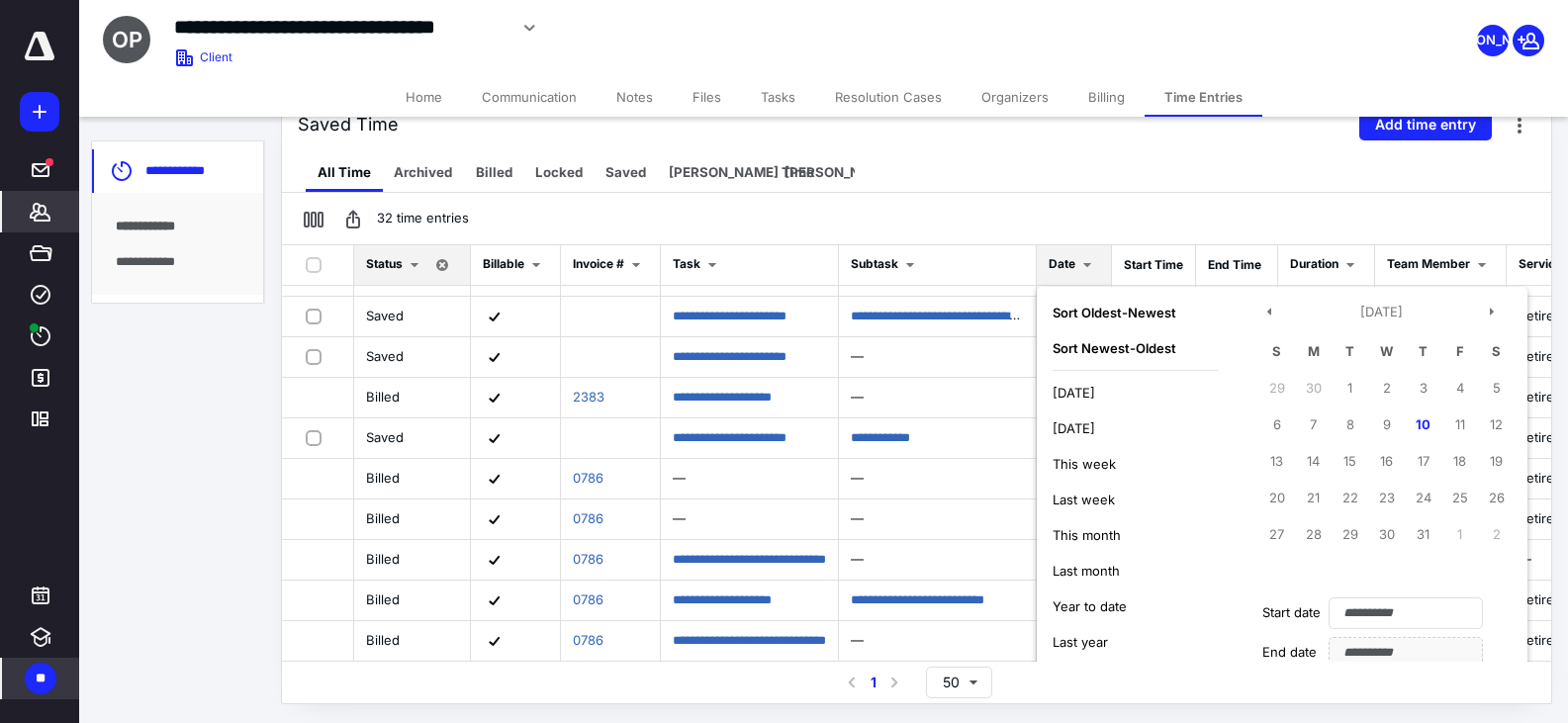 click on "Newest  -  Oldest" at bounding box center [1127, 348] 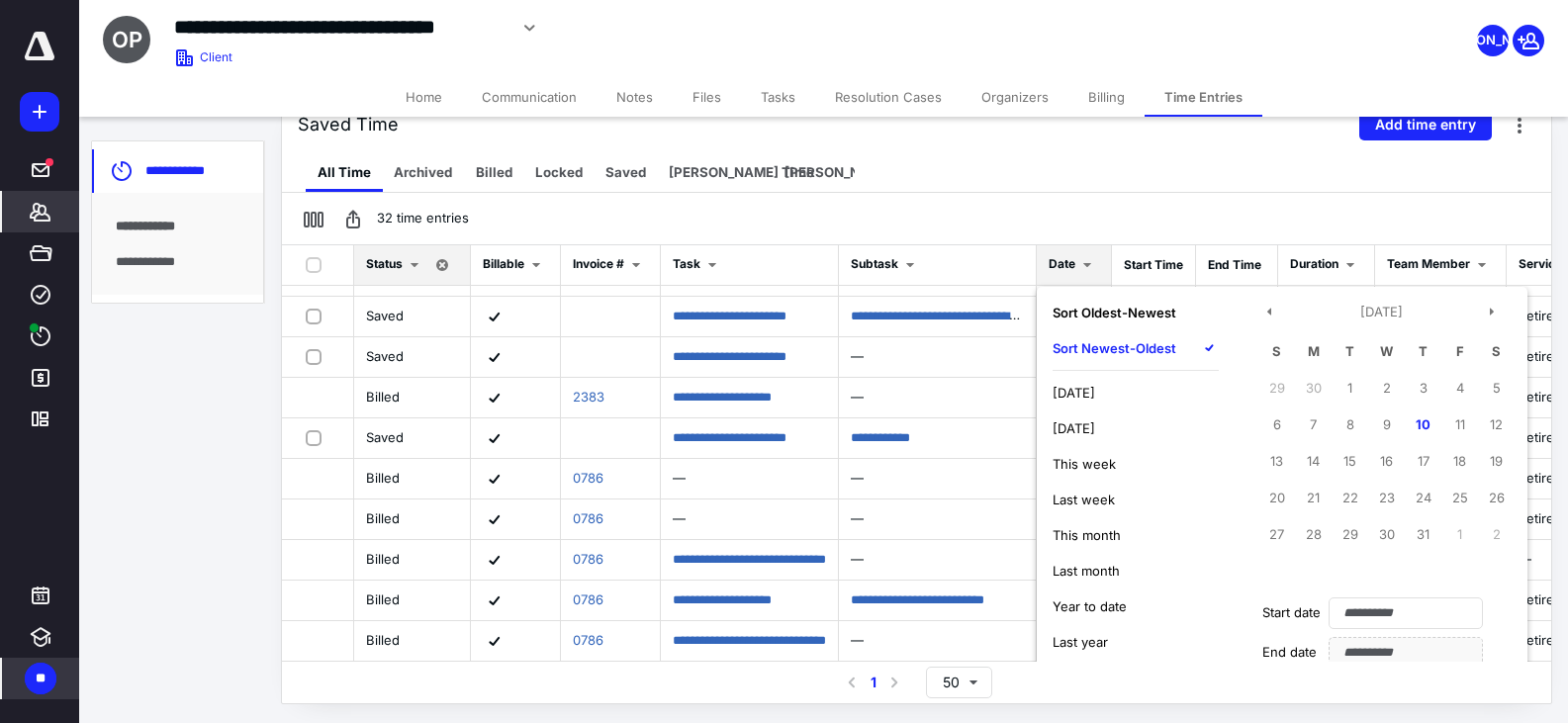 type 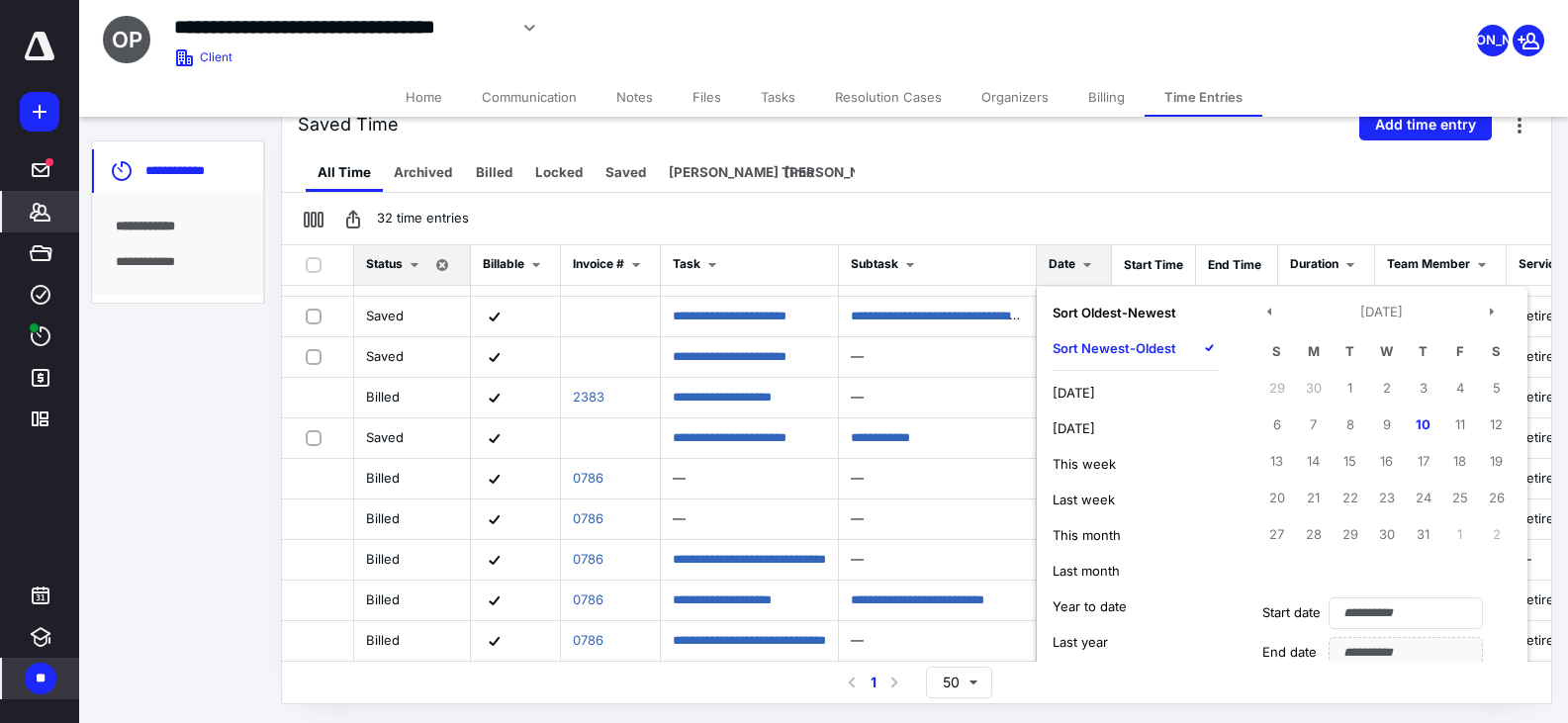 type 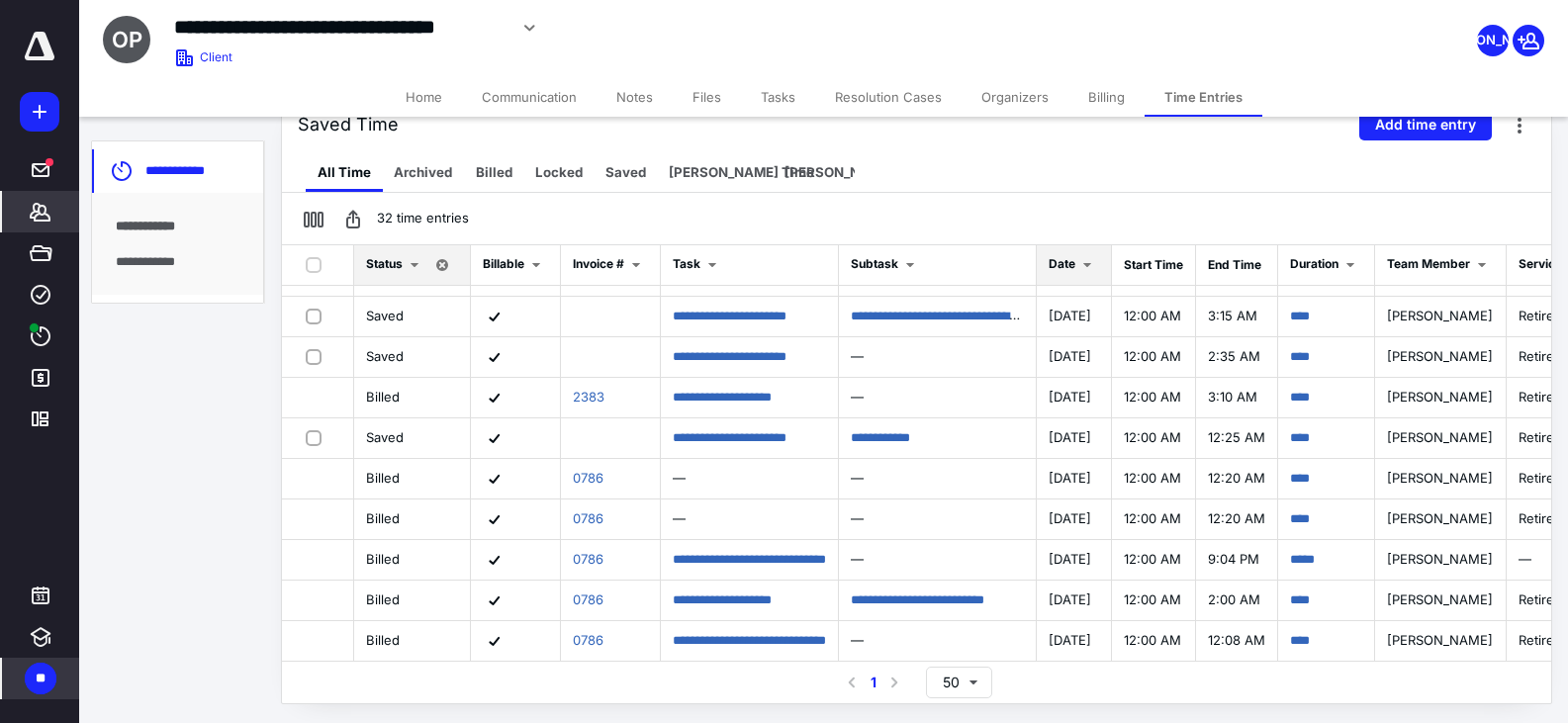 click at bounding box center (1087, 265) 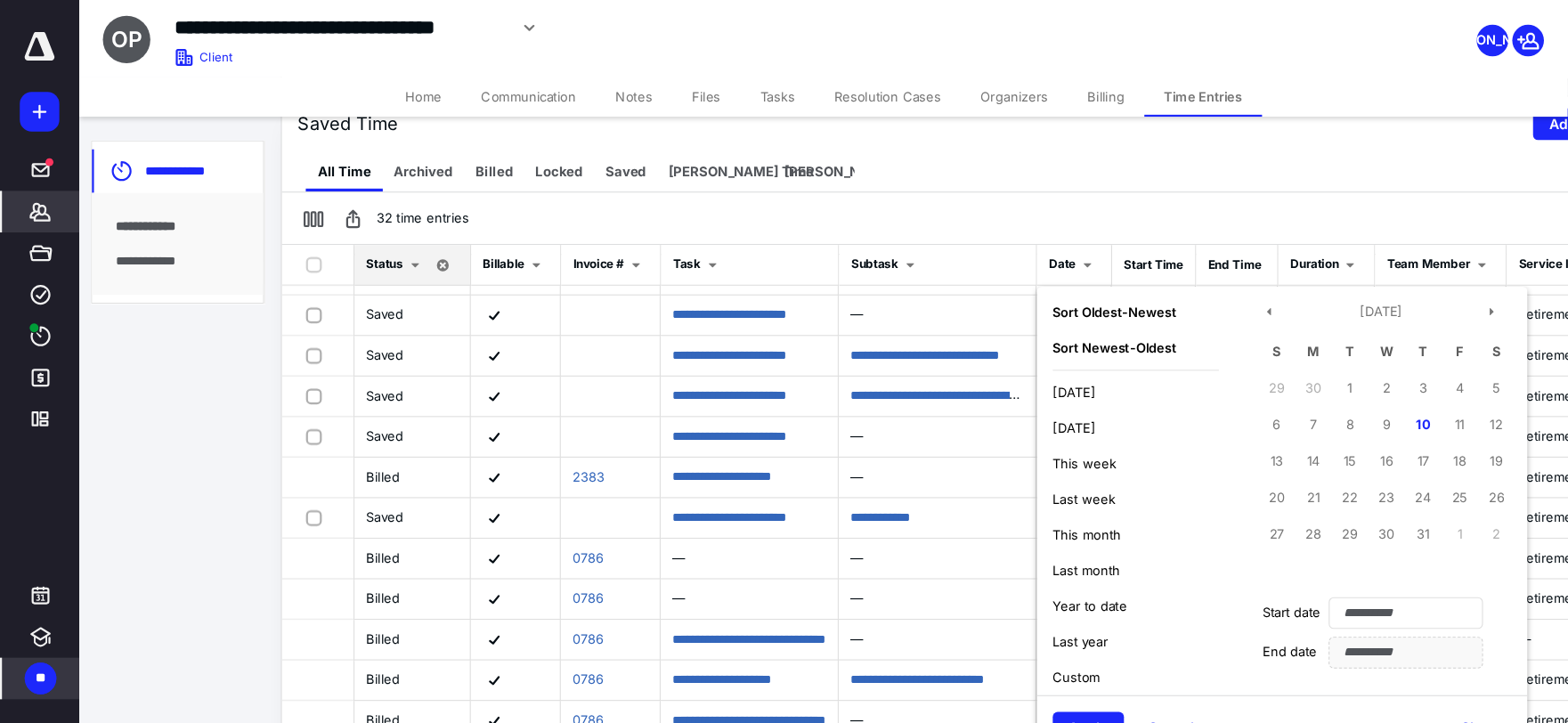 scroll, scrollTop: 343, scrollLeft: 0, axis: vertical 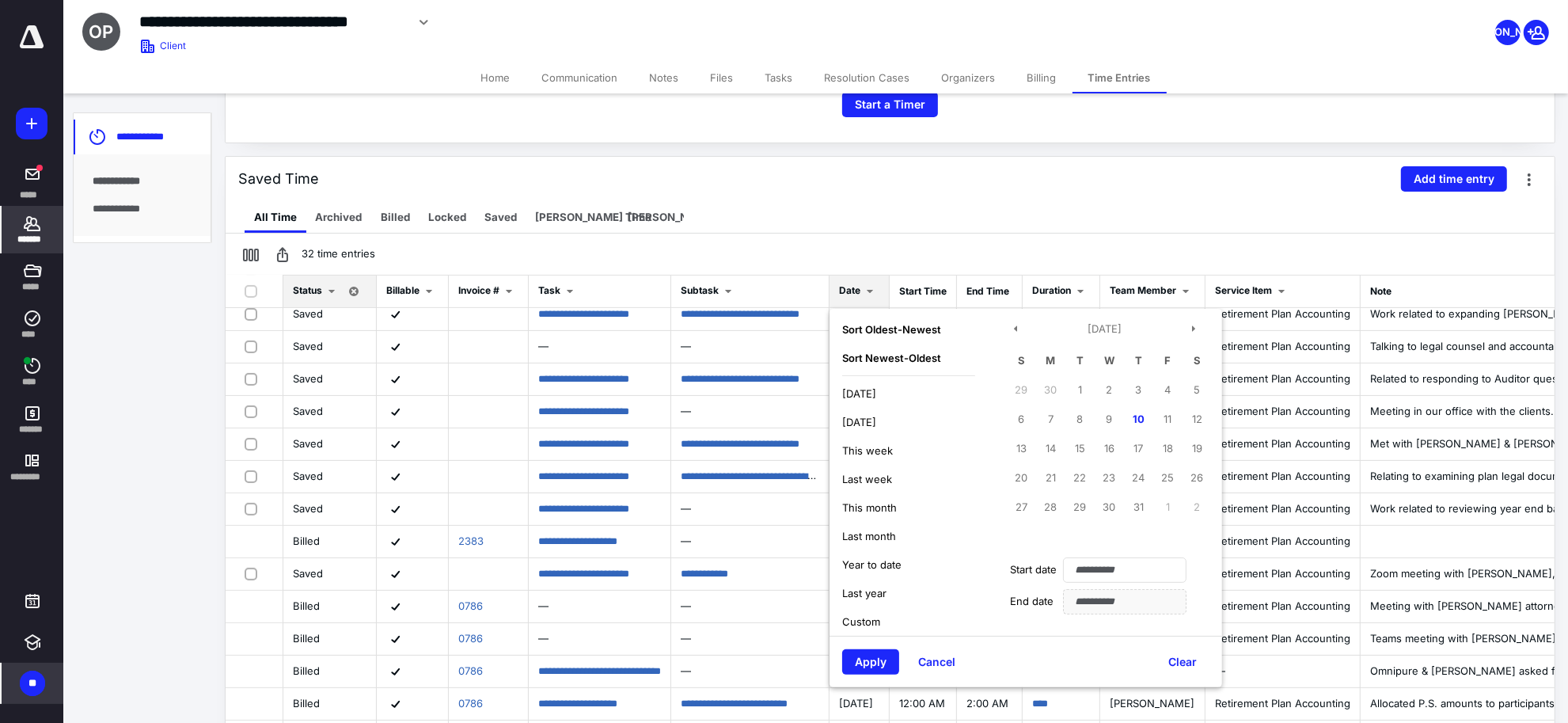 drag, startPoint x: 1251, startPoint y: 0, endPoint x: 911, endPoint y: 331, distance: 474.51 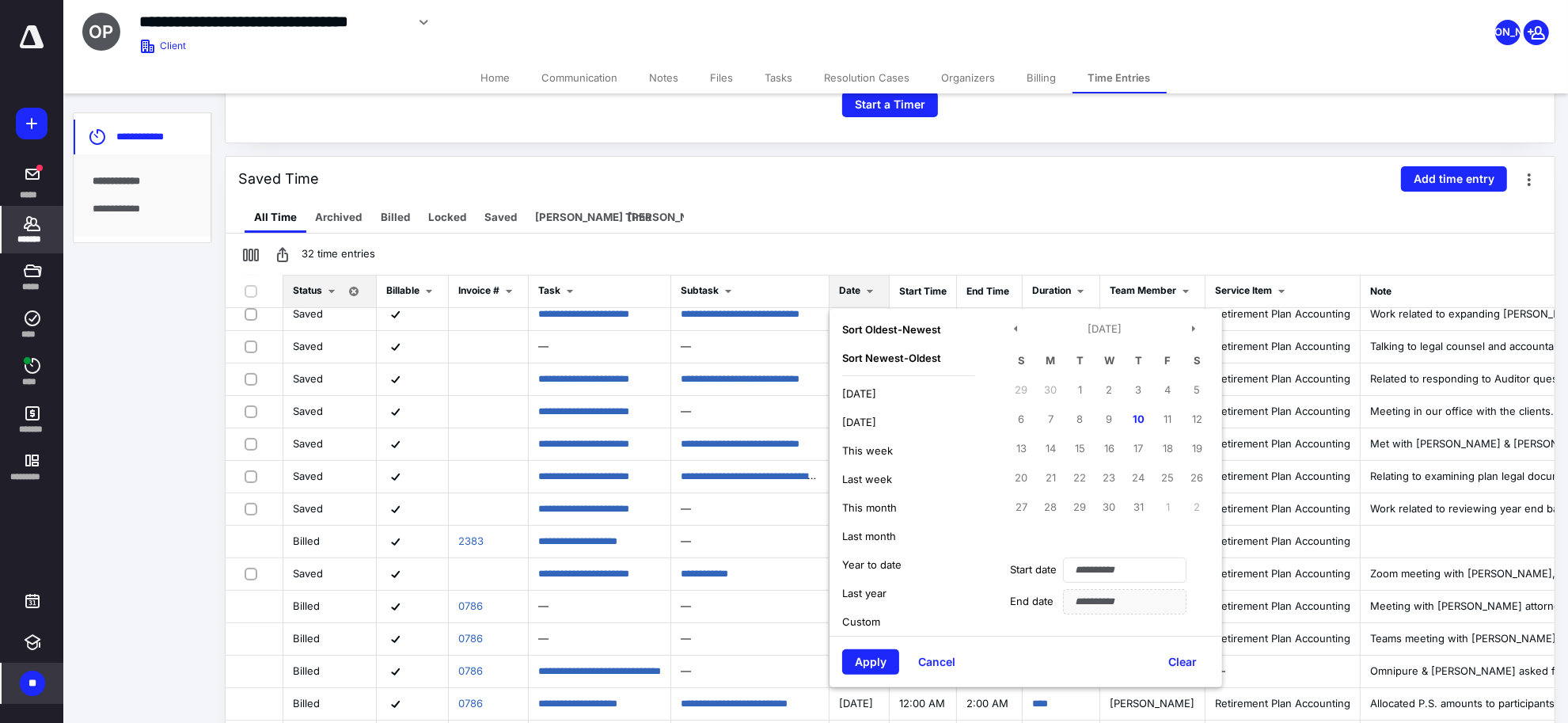 click on "Oldest  -  Newest" at bounding box center [902, 329] 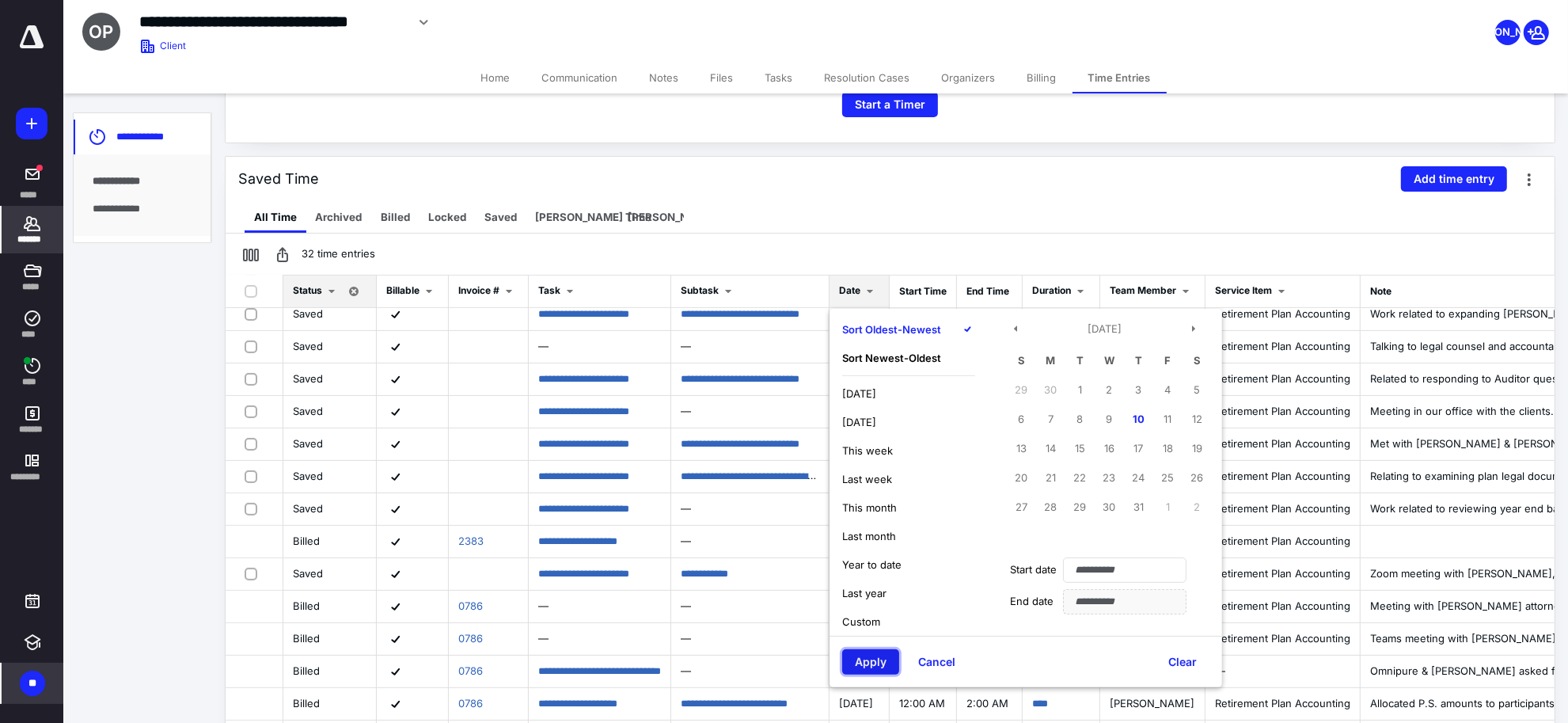 click on "Apply" at bounding box center [871, 662] 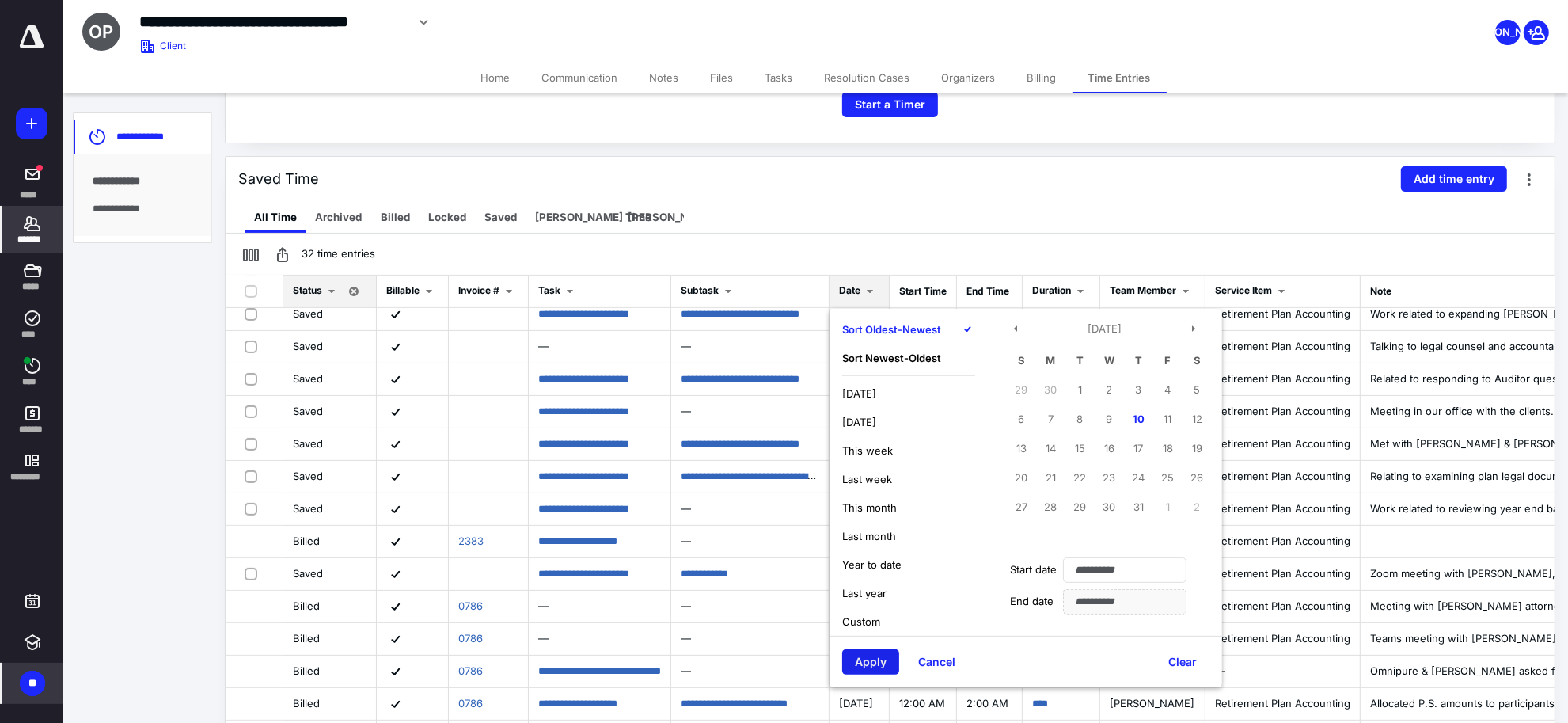 scroll, scrollTop: 0, scrollLeft: 0, axis: both 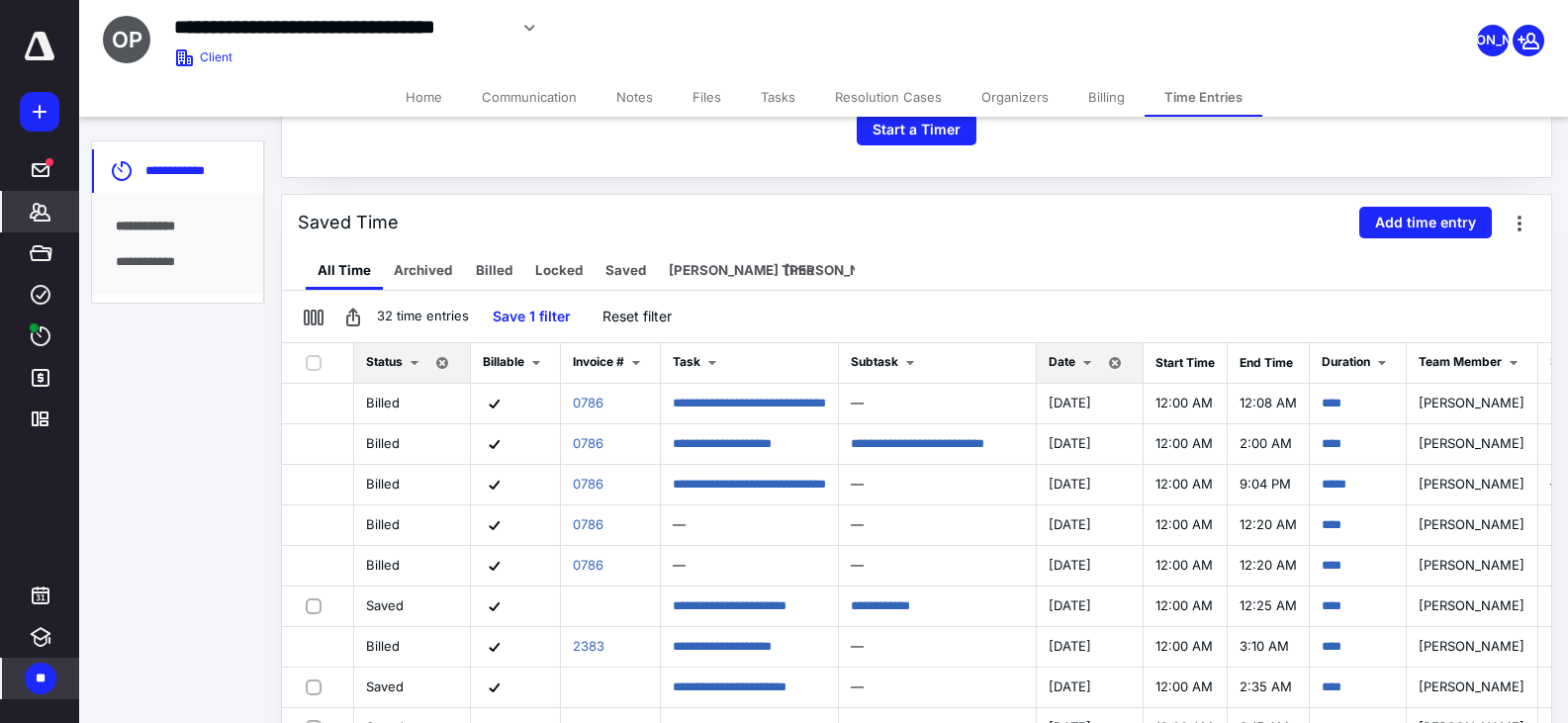 drag, startPoint x: 1929, startPoint y: 0, endPoint x: 1177, endPoint y: 239, distance: 789.0659 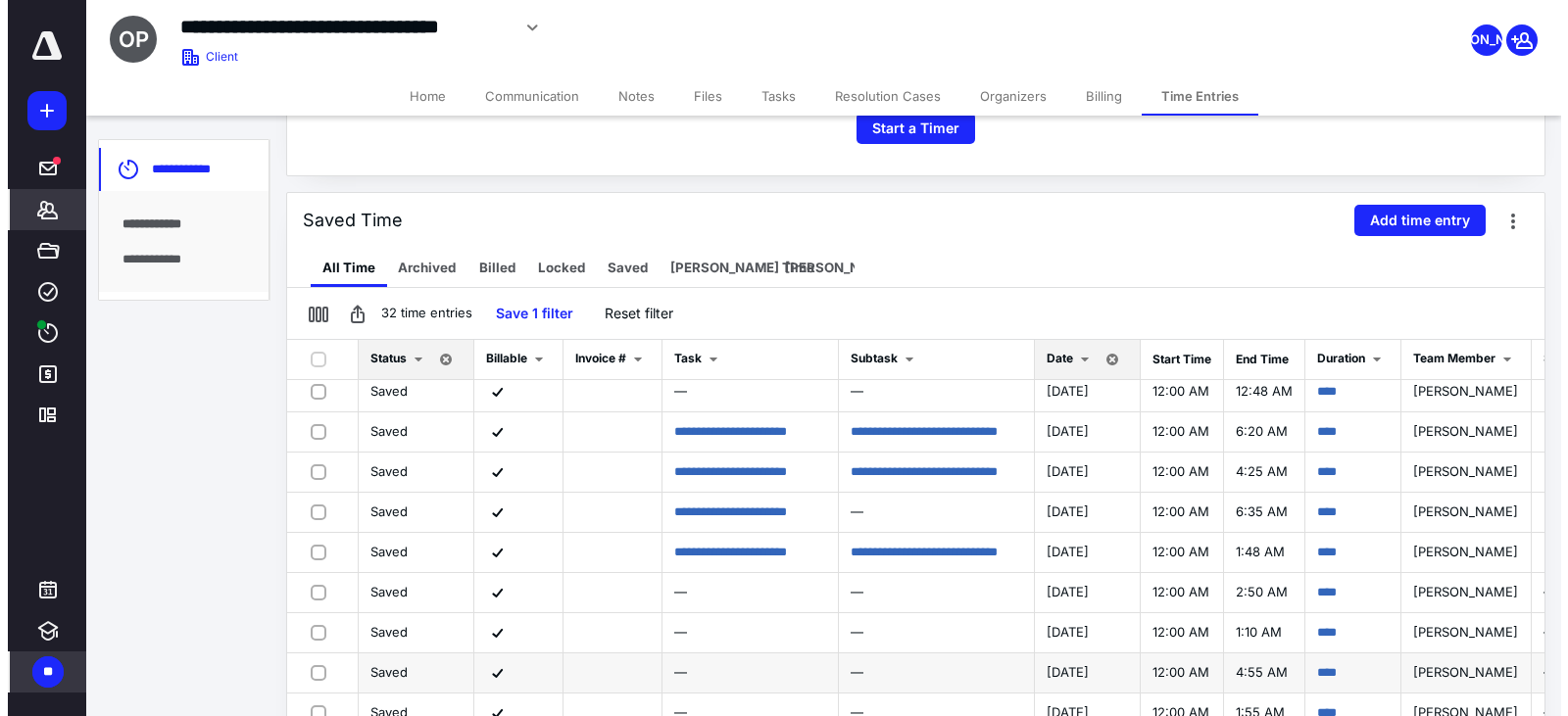 scroll, scrollTop: 588, scrollLeft: 0, axis: vertical 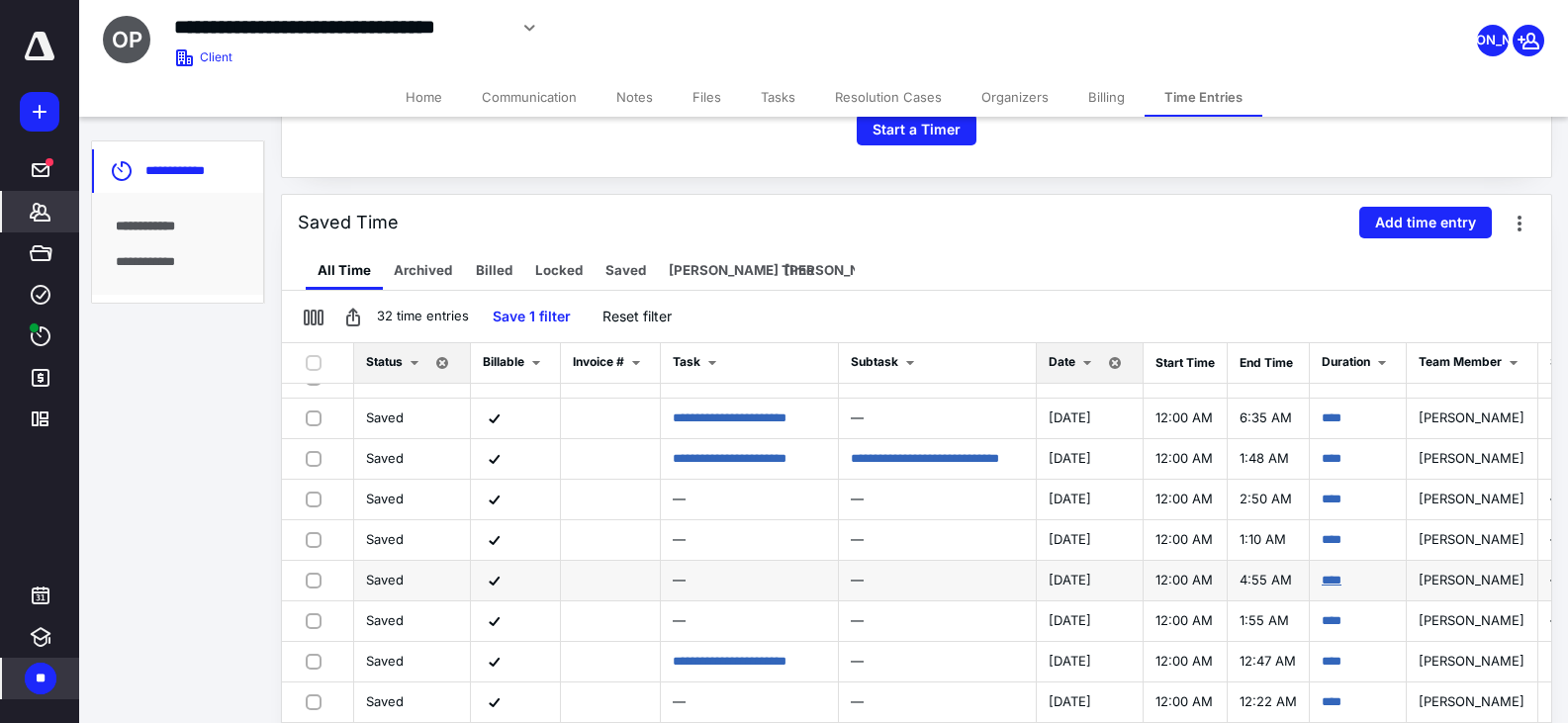 click on "****" at bounding box center (1332, 580) 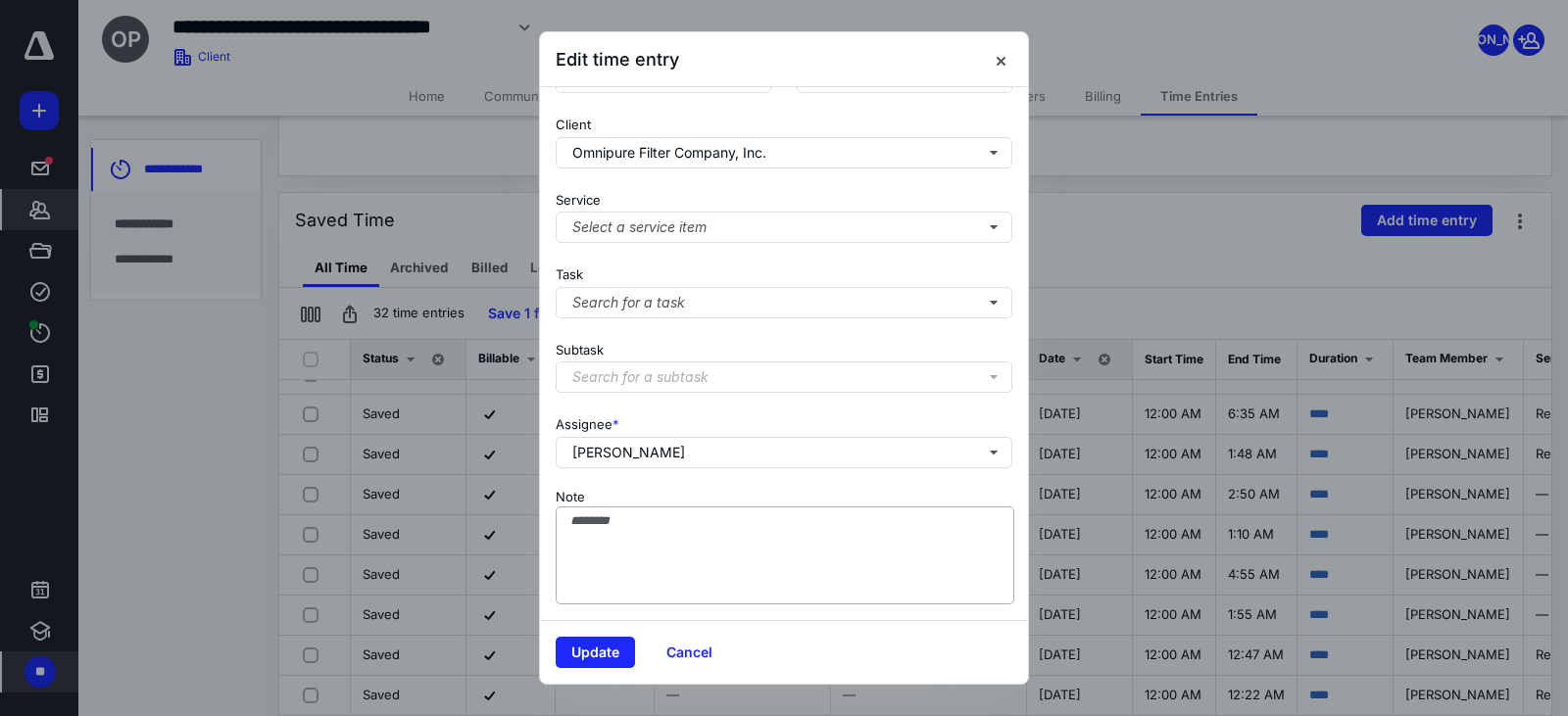 scroll, scrollTop: 198, scrollLeft: 0, axis: vertical 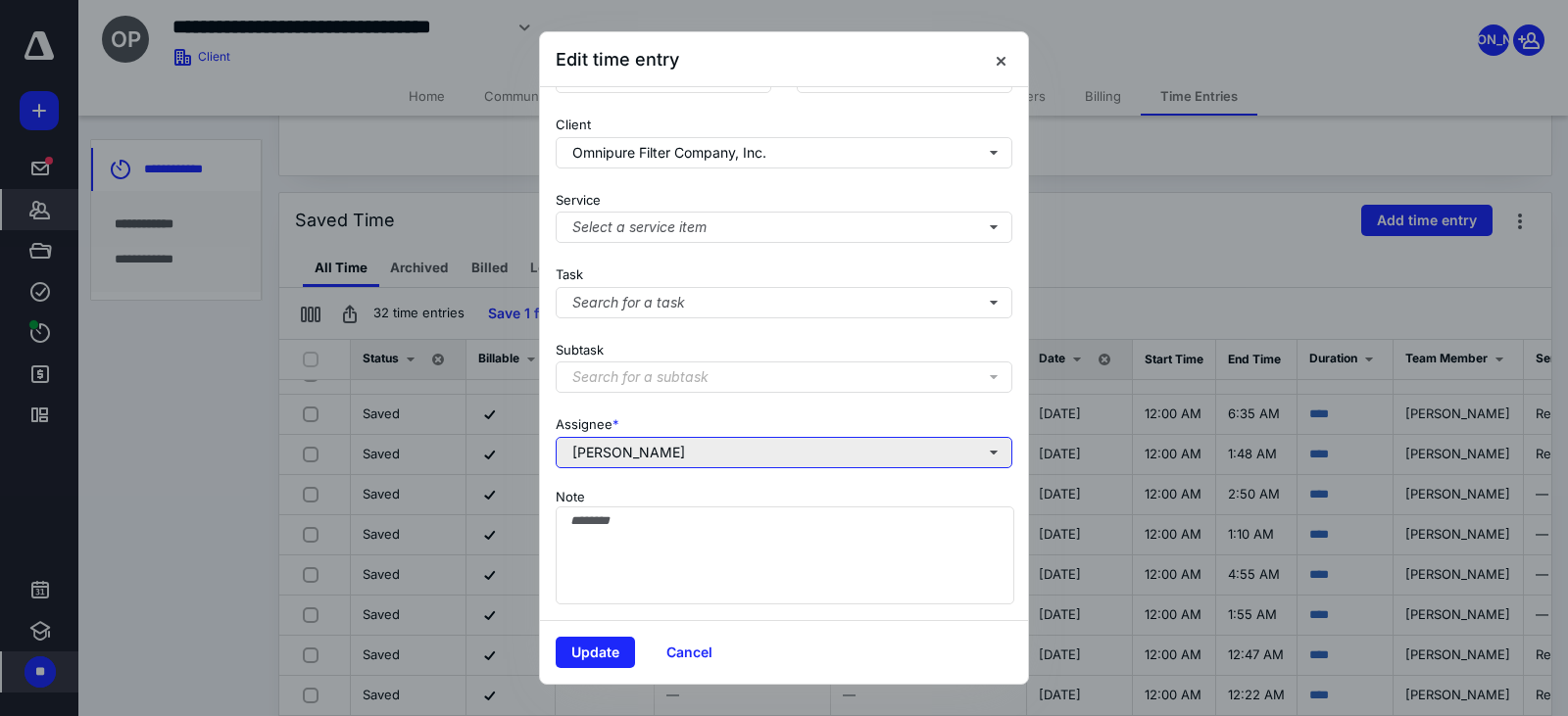 click on "[PERSON_NAME]" at bounding box center [784, 453] 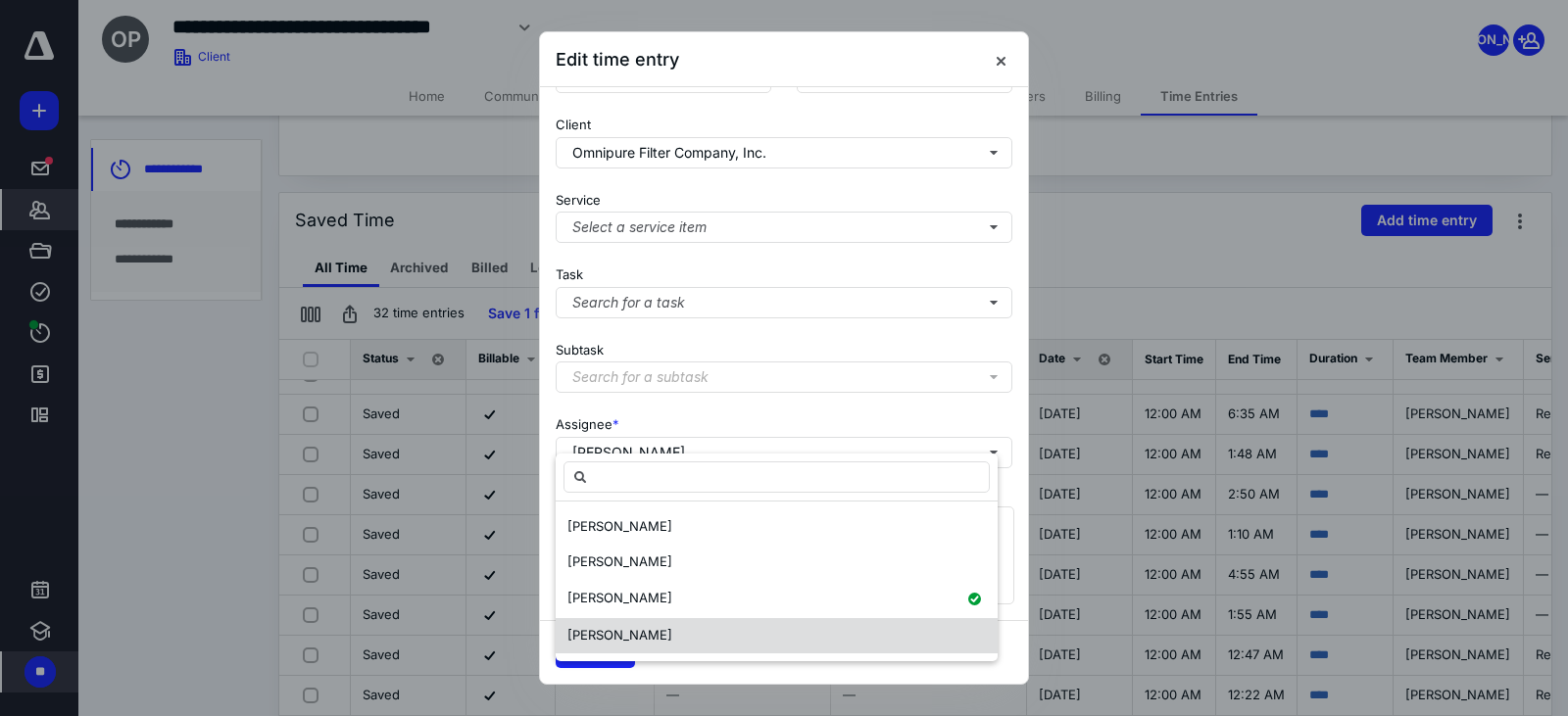click on "[PERSON_NAME]" at bounding box center [619, 635] 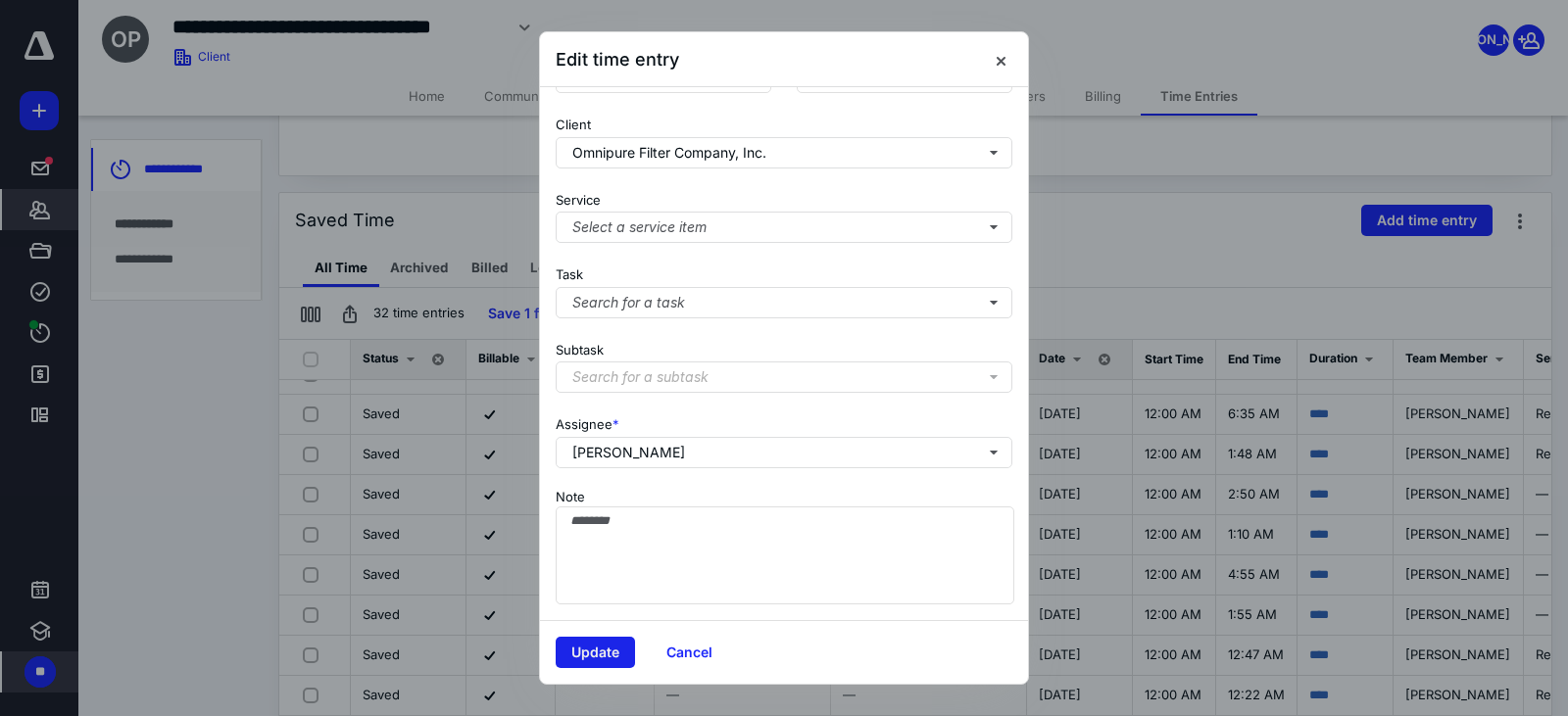 click on "Update" at bounding box center [595, 652] 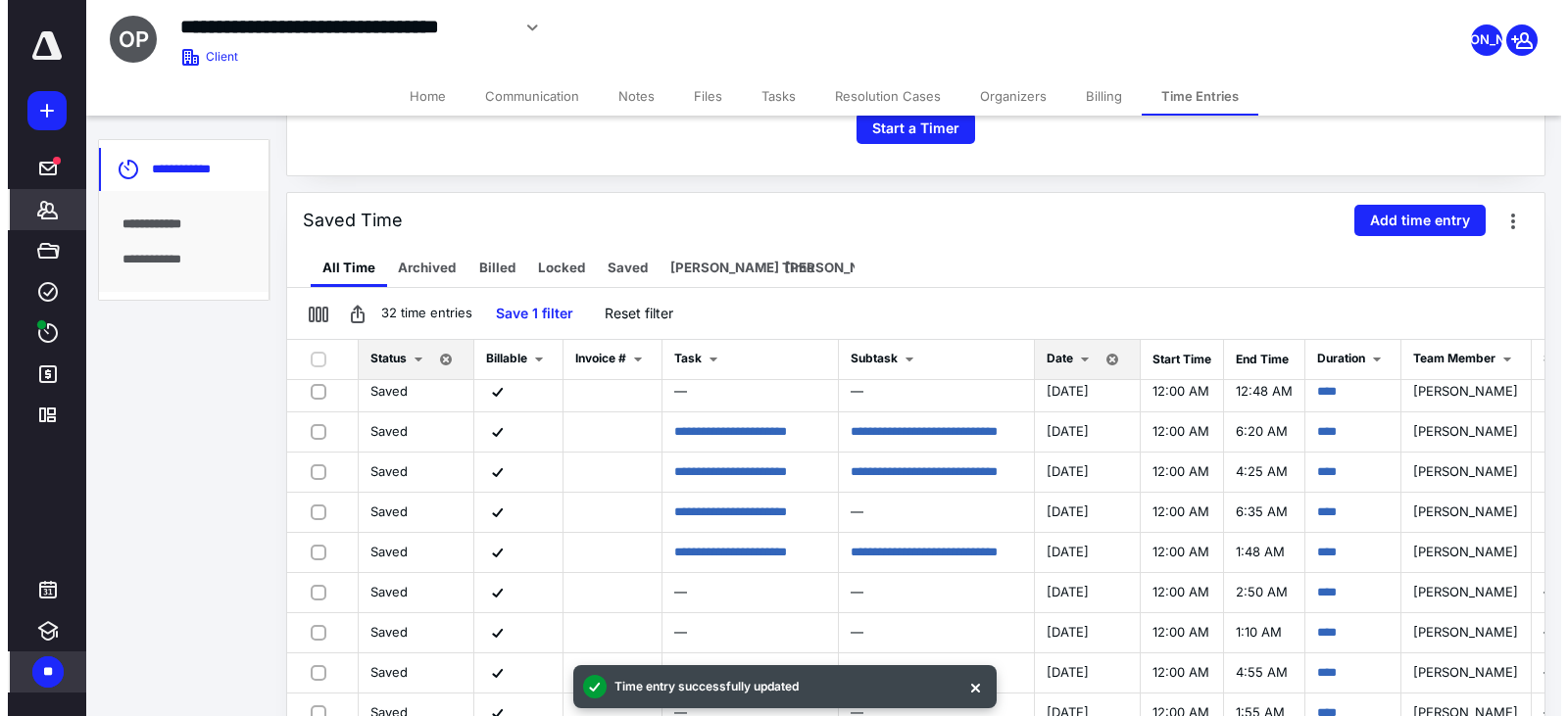 scroll, scrollTop: 588, scrollLeft: 0, axis: vertical 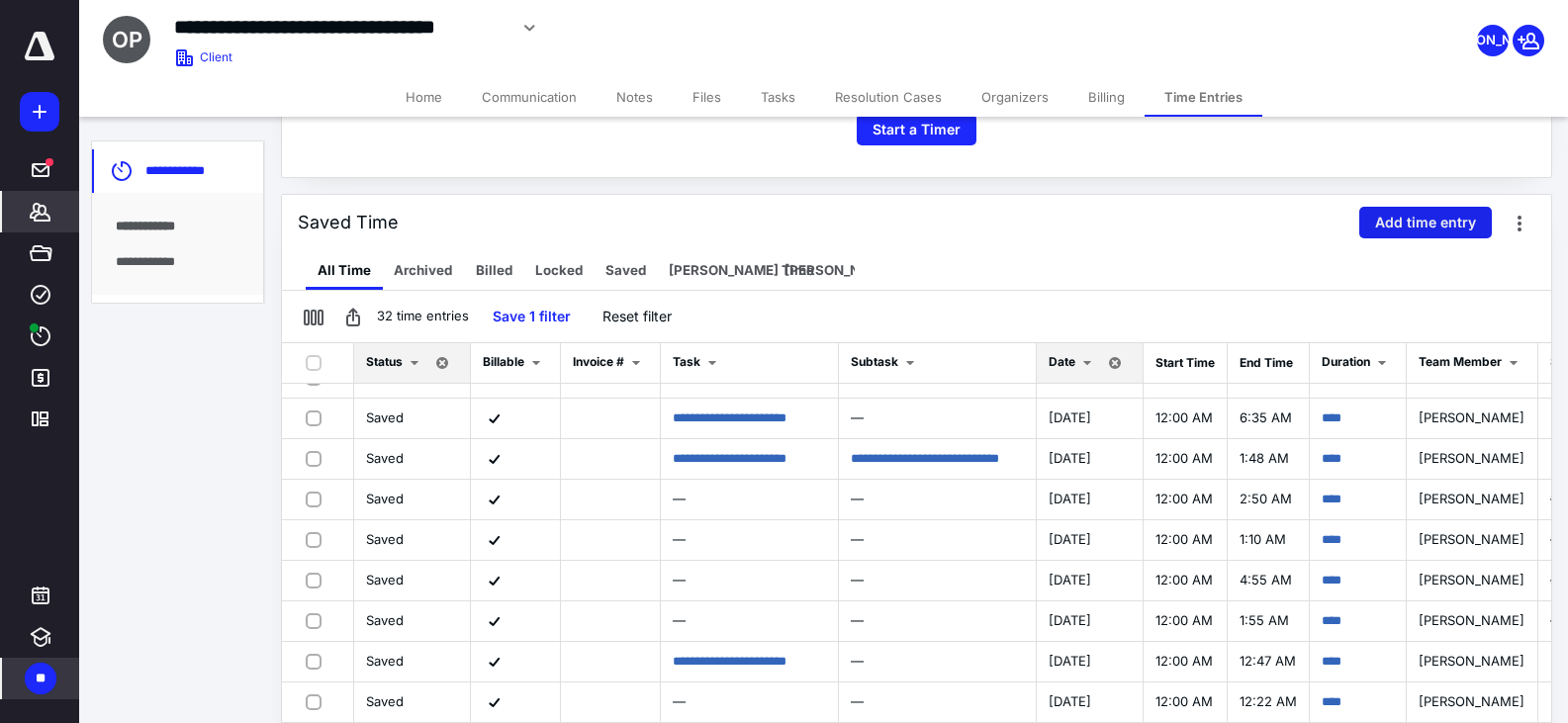 click on "Add time entry" at bounding box center [1426, 223] 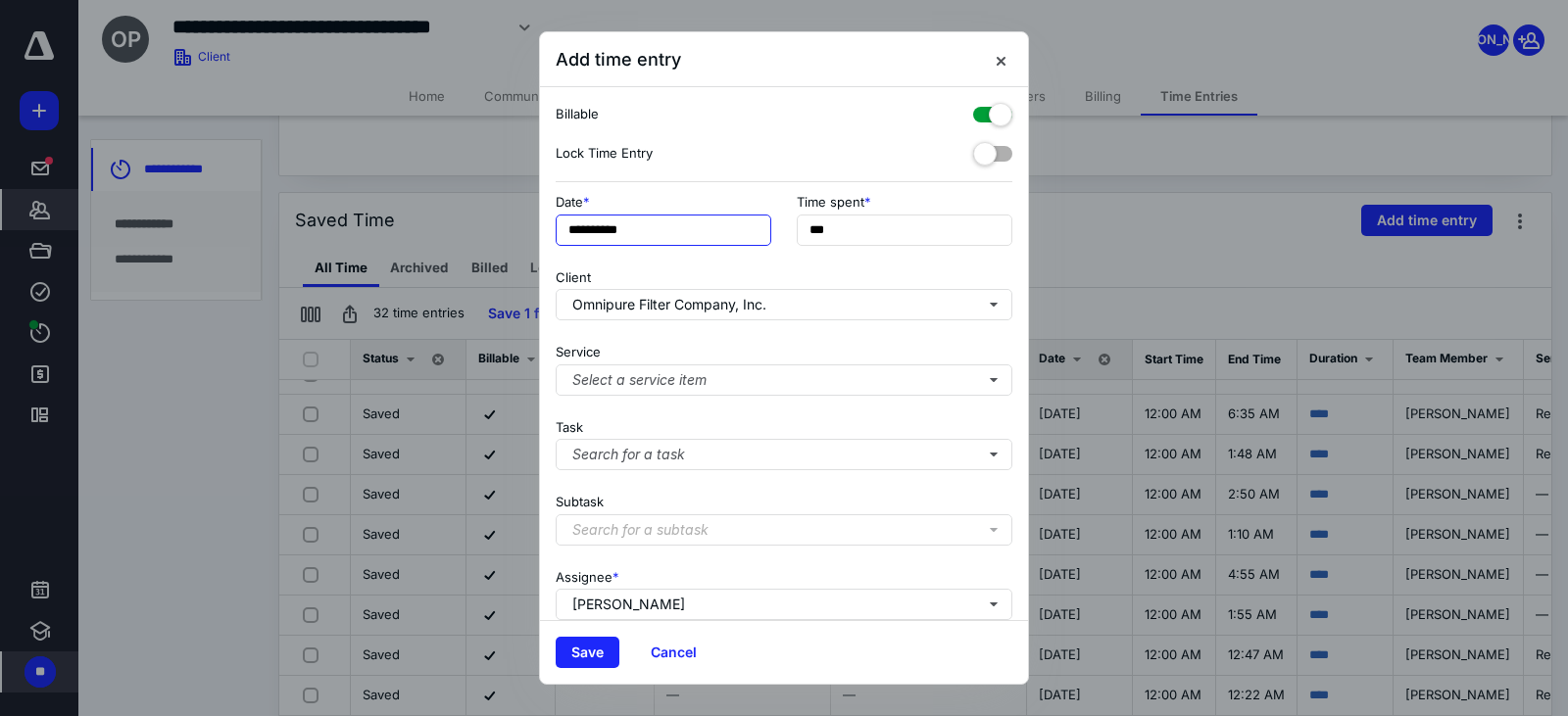 click on "**********" at bounding box center (663, 230) 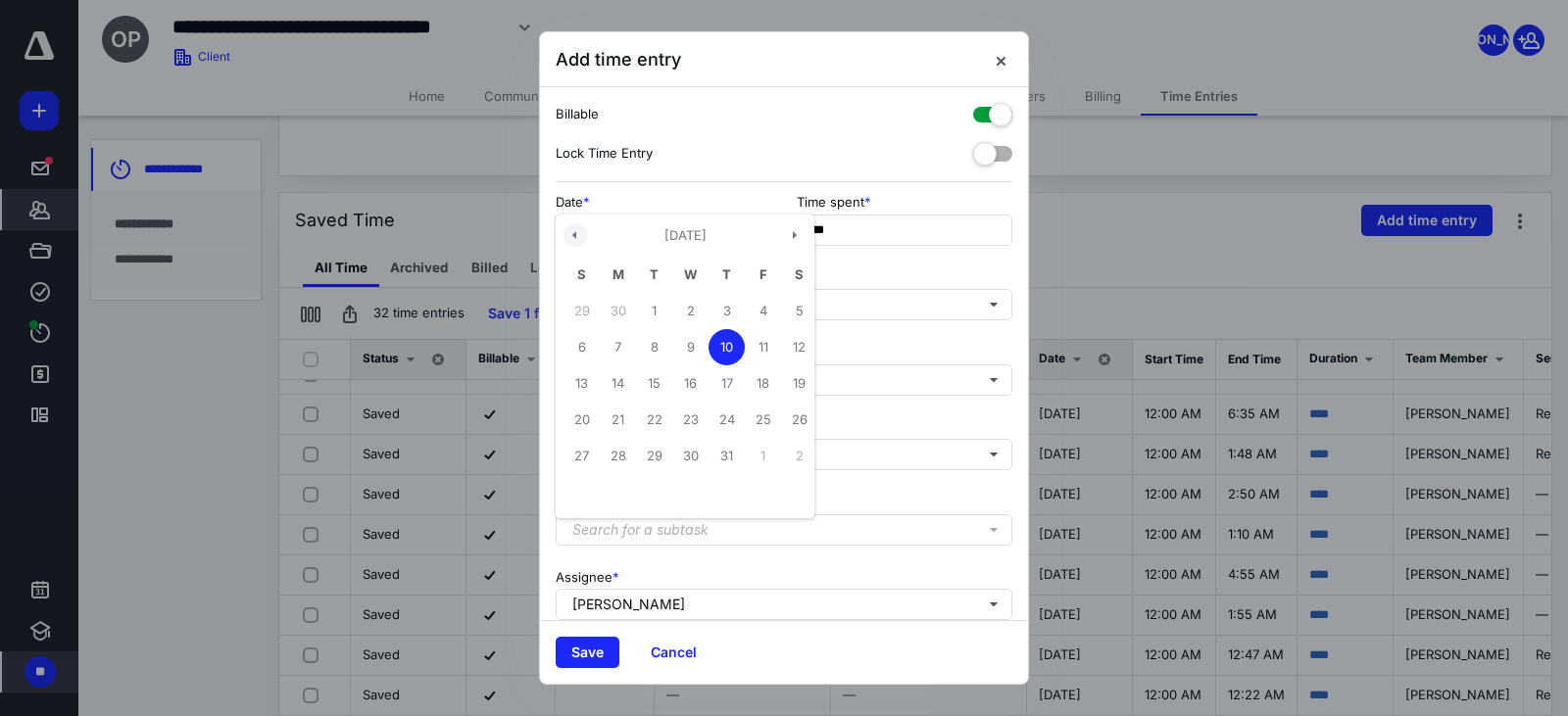 click at bounding box center (575, 235) 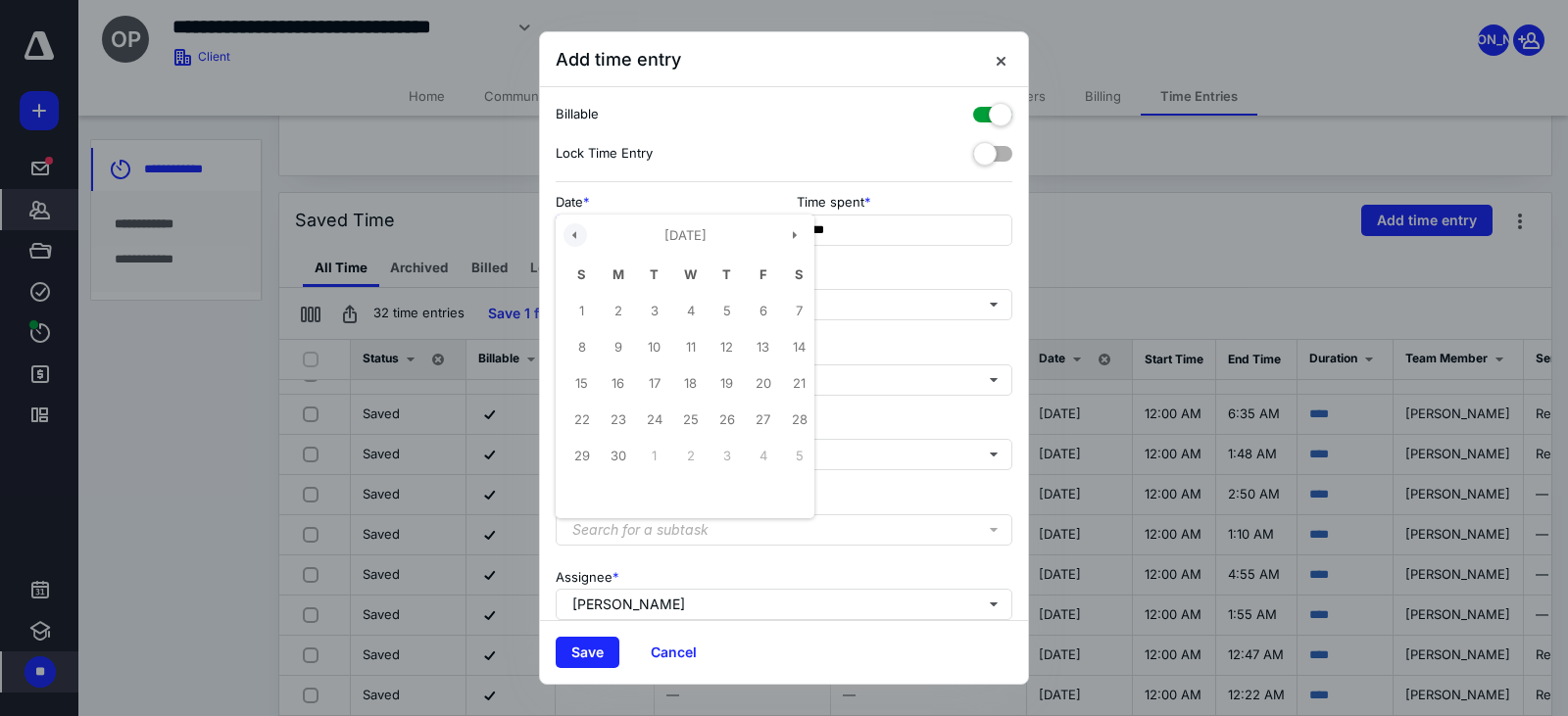 click at bounding box center [575, 235] 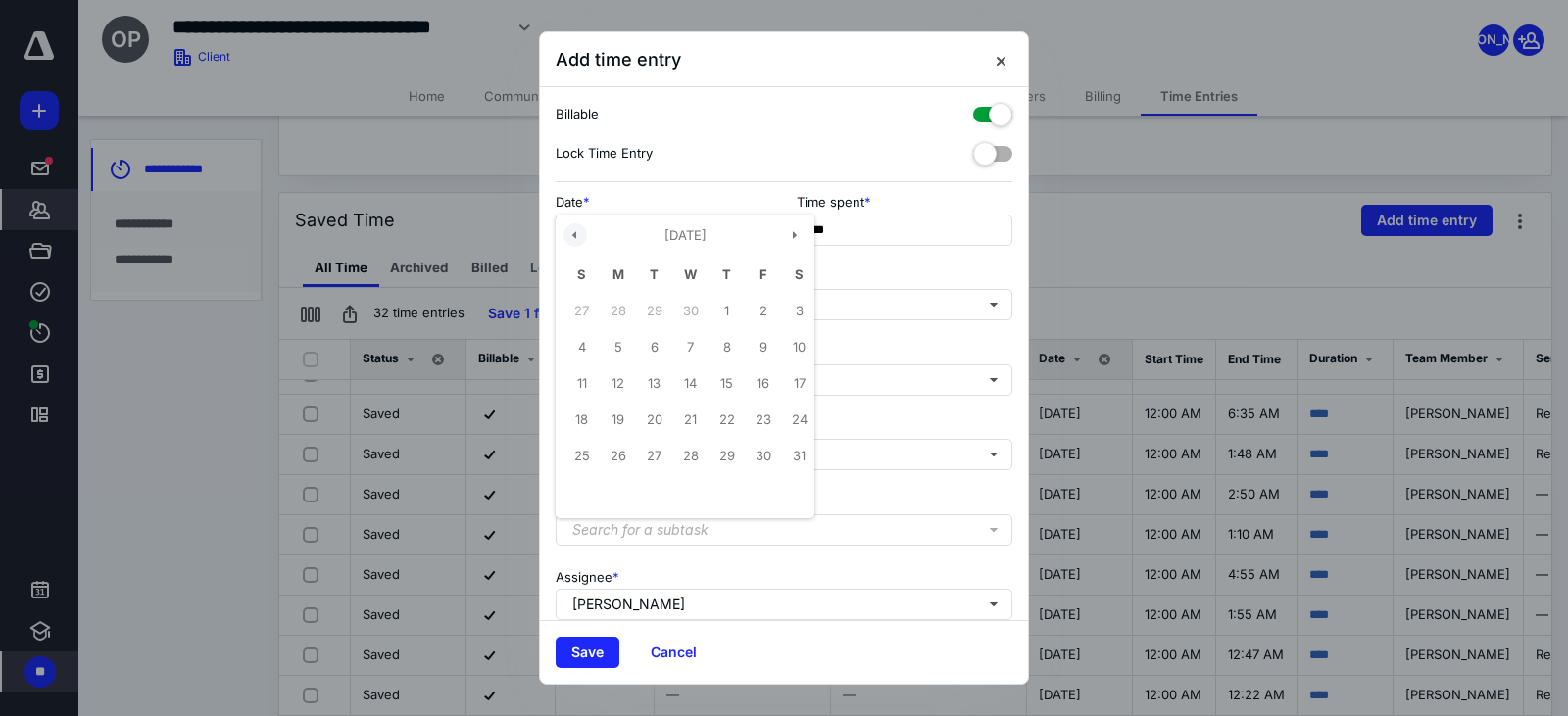 click at bounding box center [575, 235] 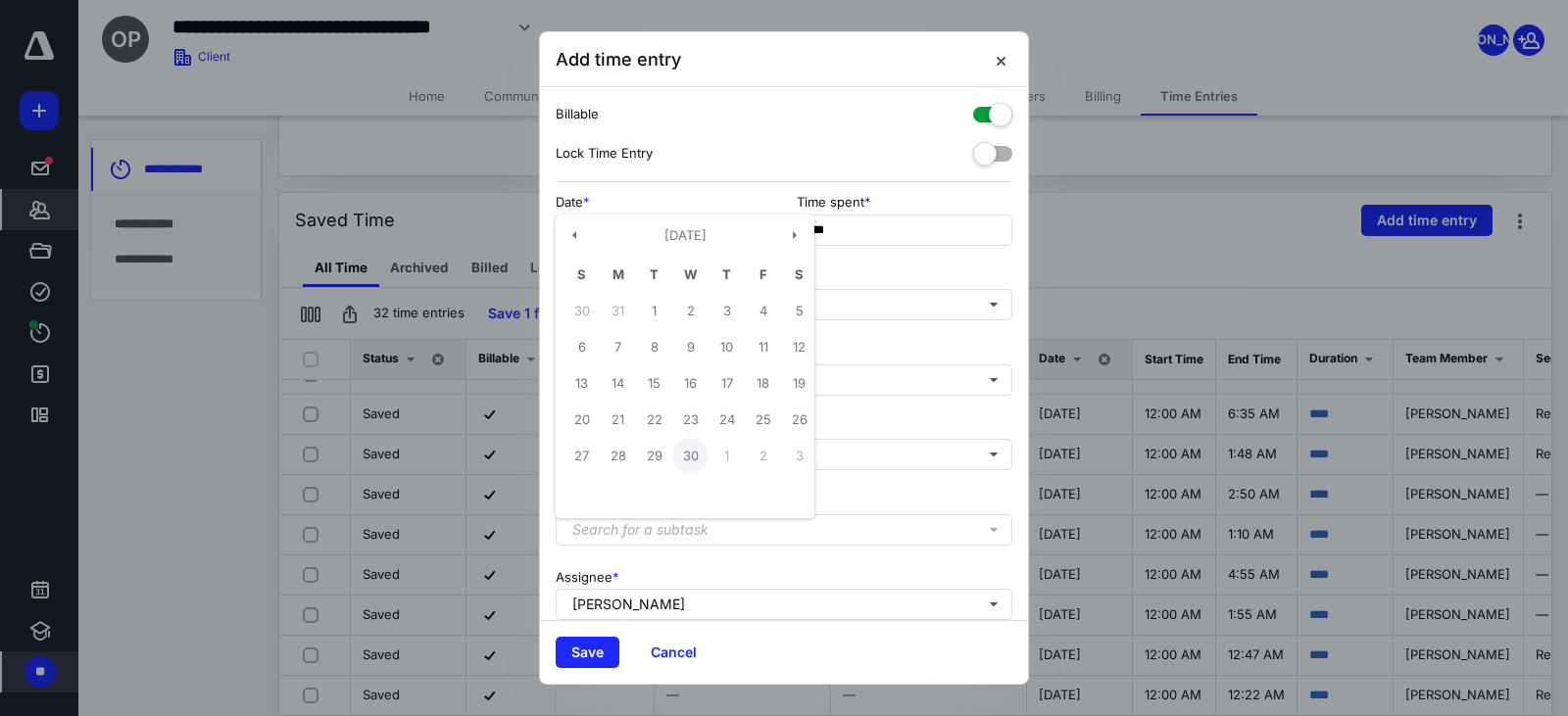 click on "30" at bounding box center (690, 455) 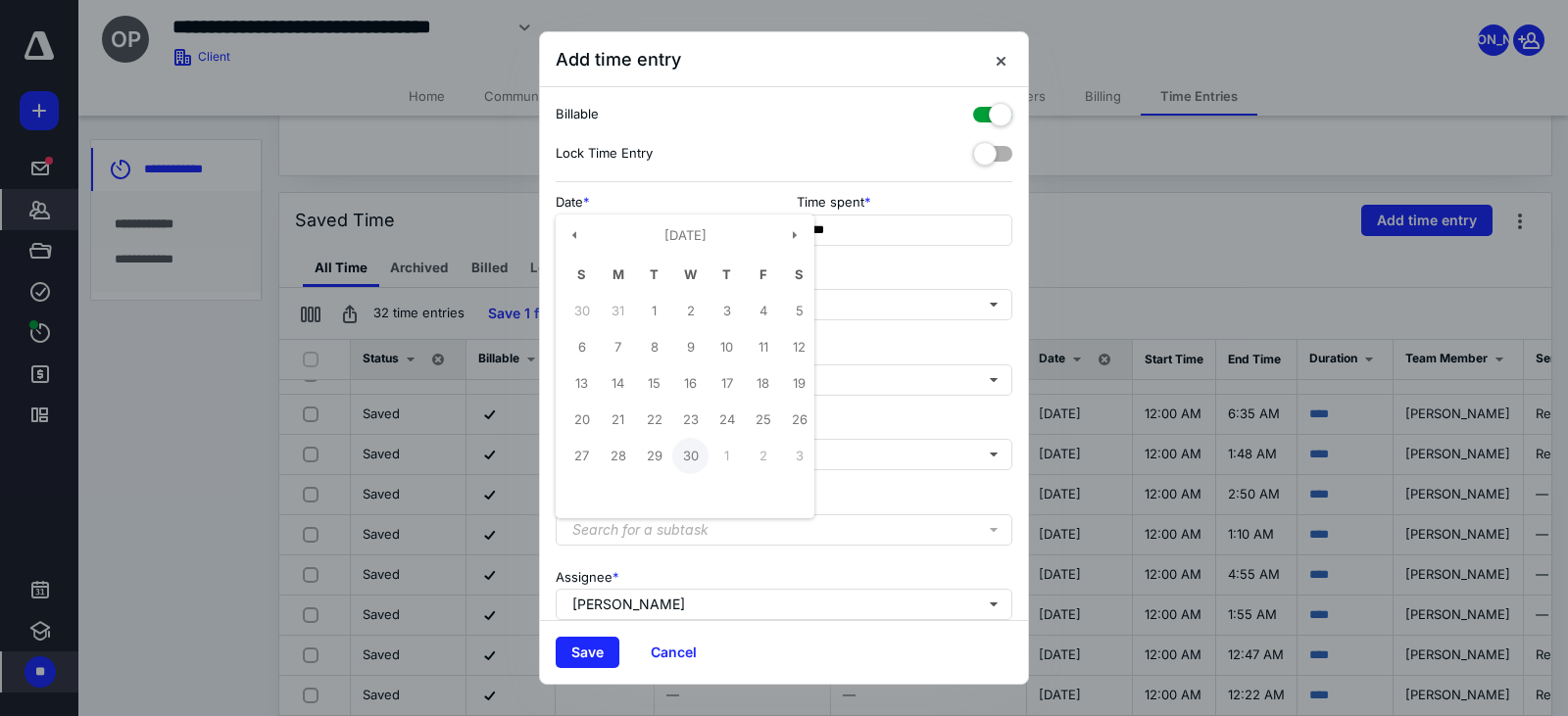 type on "**********" 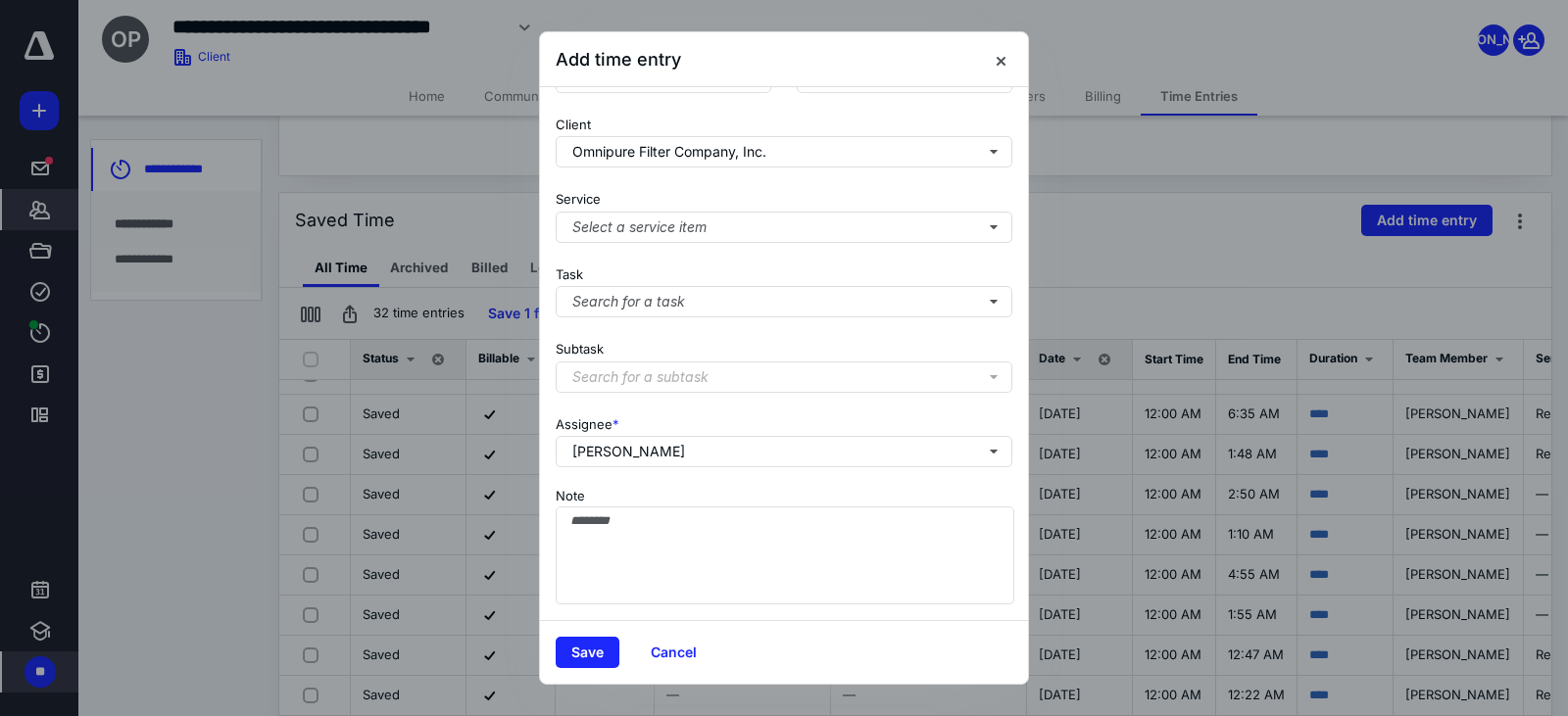 scroll, scrollTop: 167, scrollLeft: 0, axis: vertical 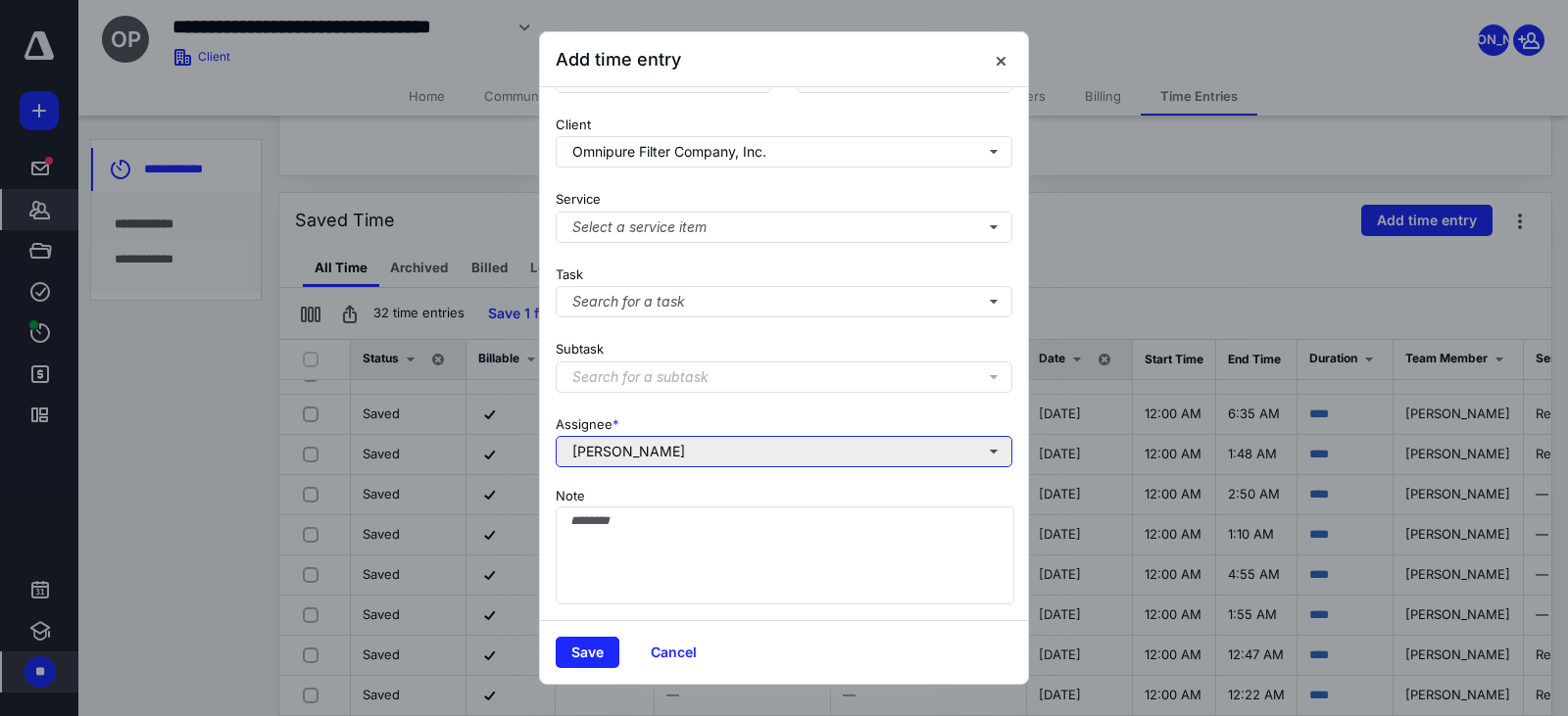 click on "[PERSON_NAME]" at bounding box center [784, 452] 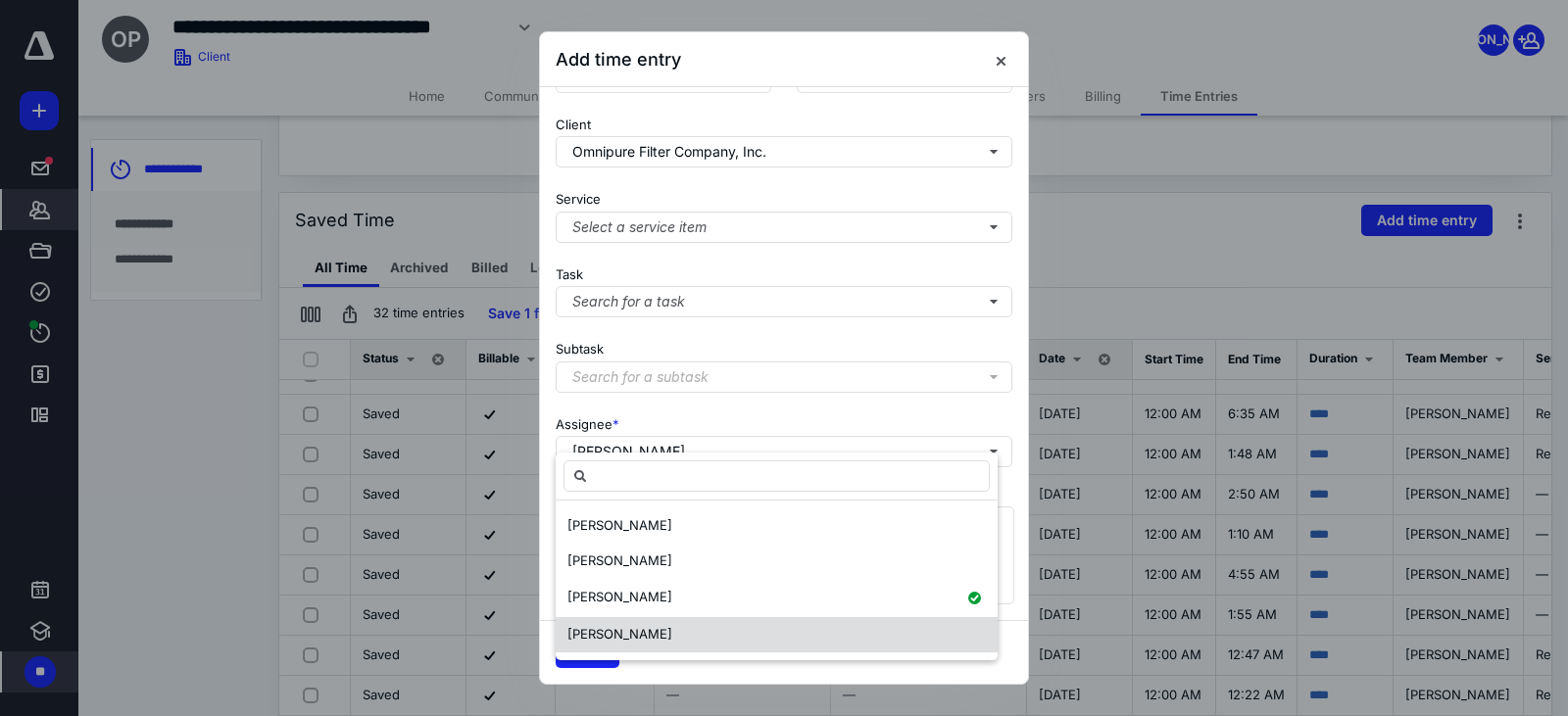 drag, startPoint x: 615, startPoint y: 632, endPoint x: 686, endPoint y: 504, distance: 146.37281 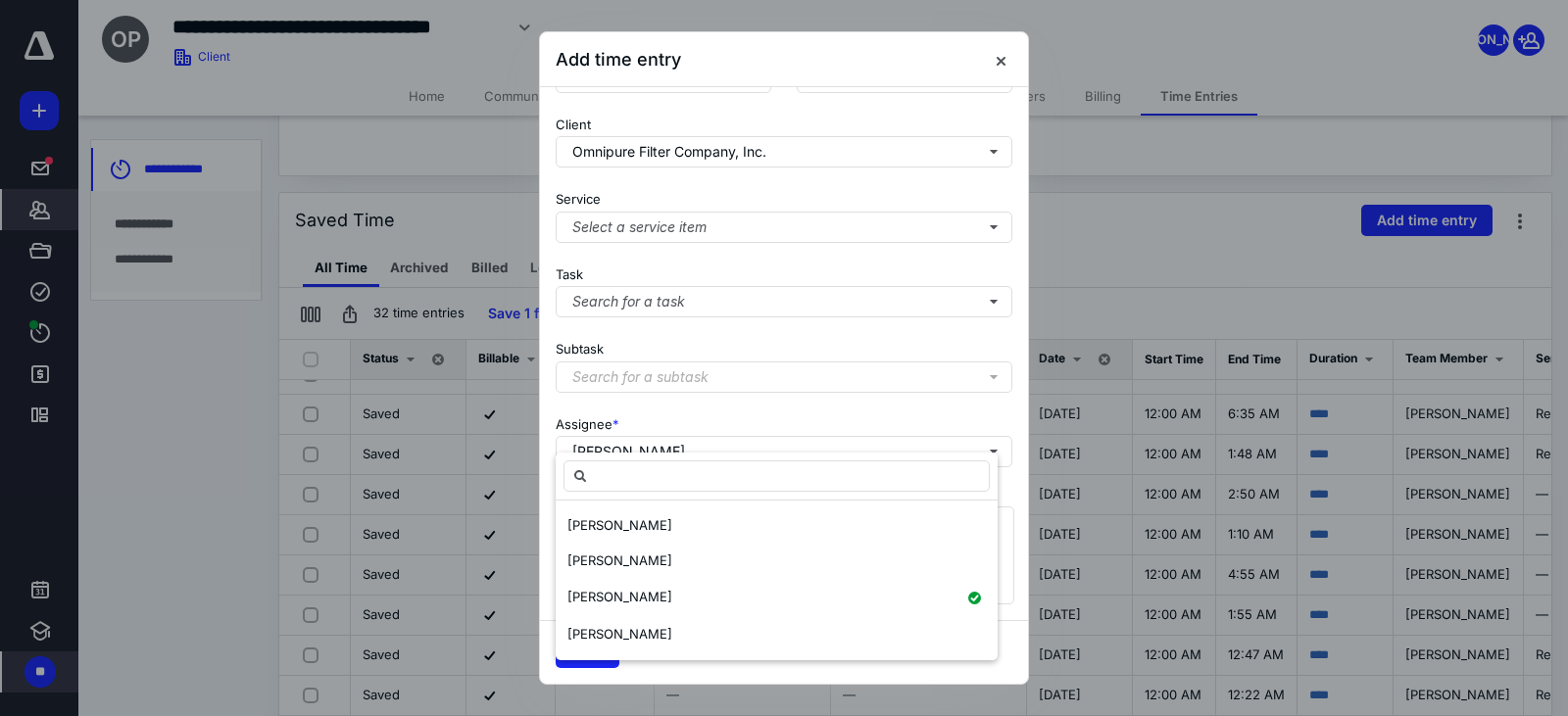 click on "[PERSON_NAME]" at bounding box center [619, 634] 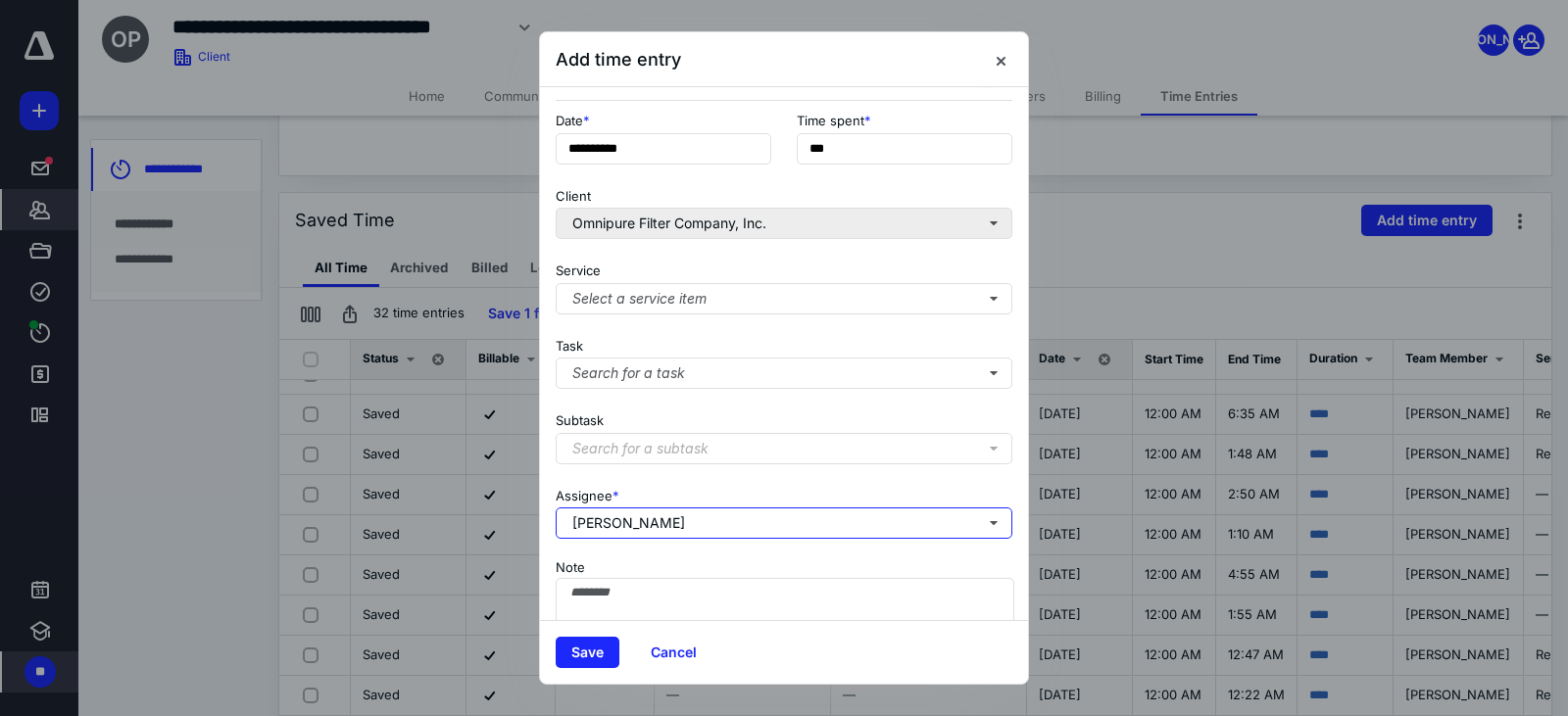 scroll, scrollTop: 0, scrollLeft: 0, axis: both 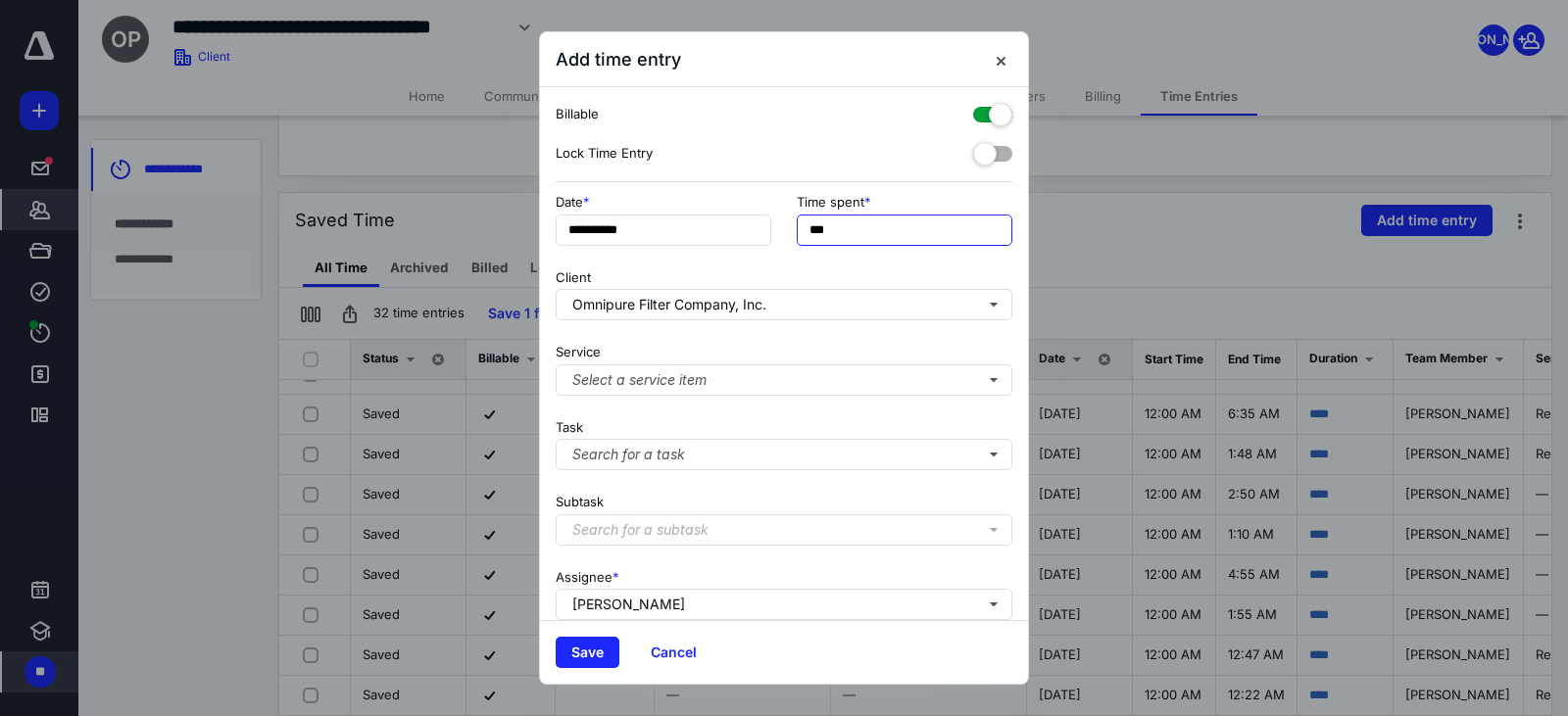 drag, startPoint x: 832, startPoint y: 228, endPoint x: 809, endPoint y: 234, distance: 23.769729 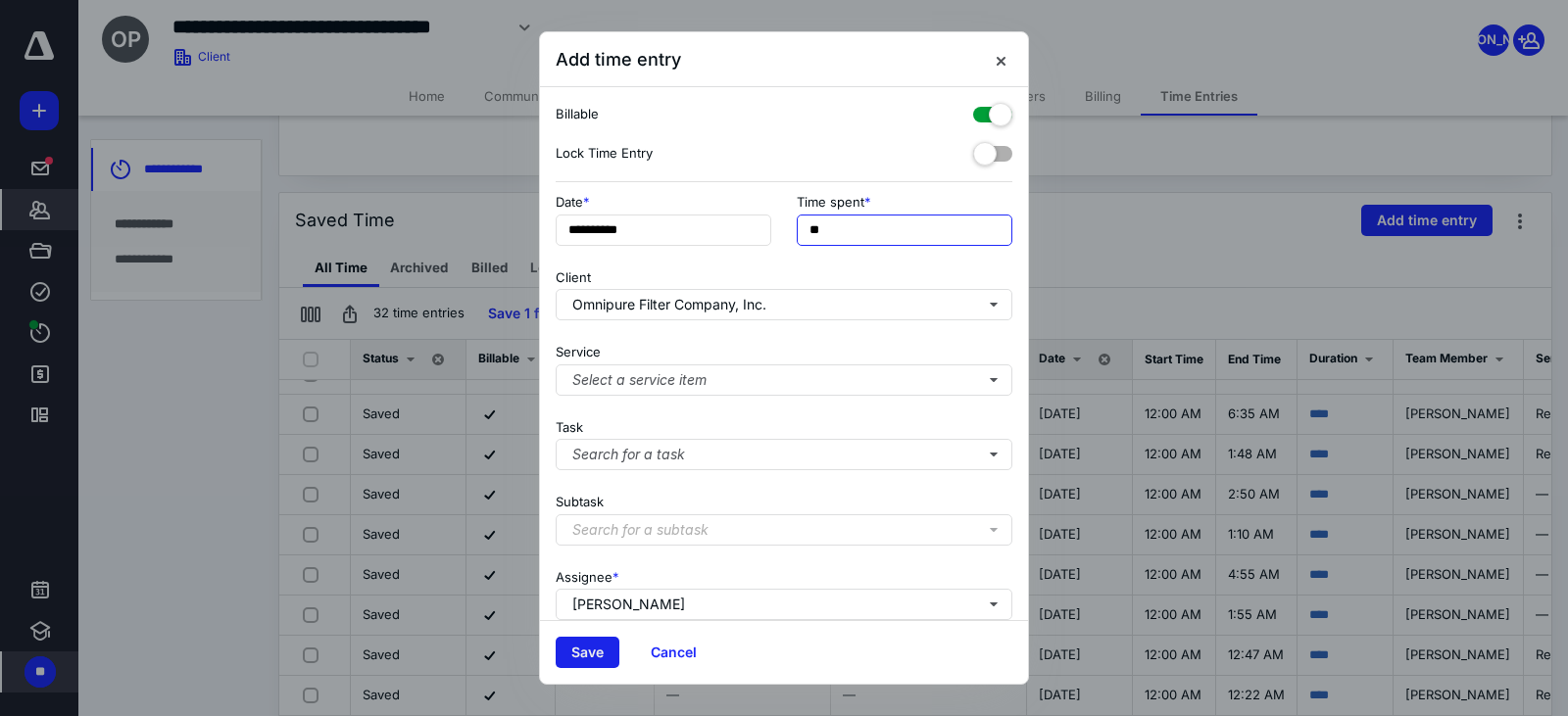 type on "**" 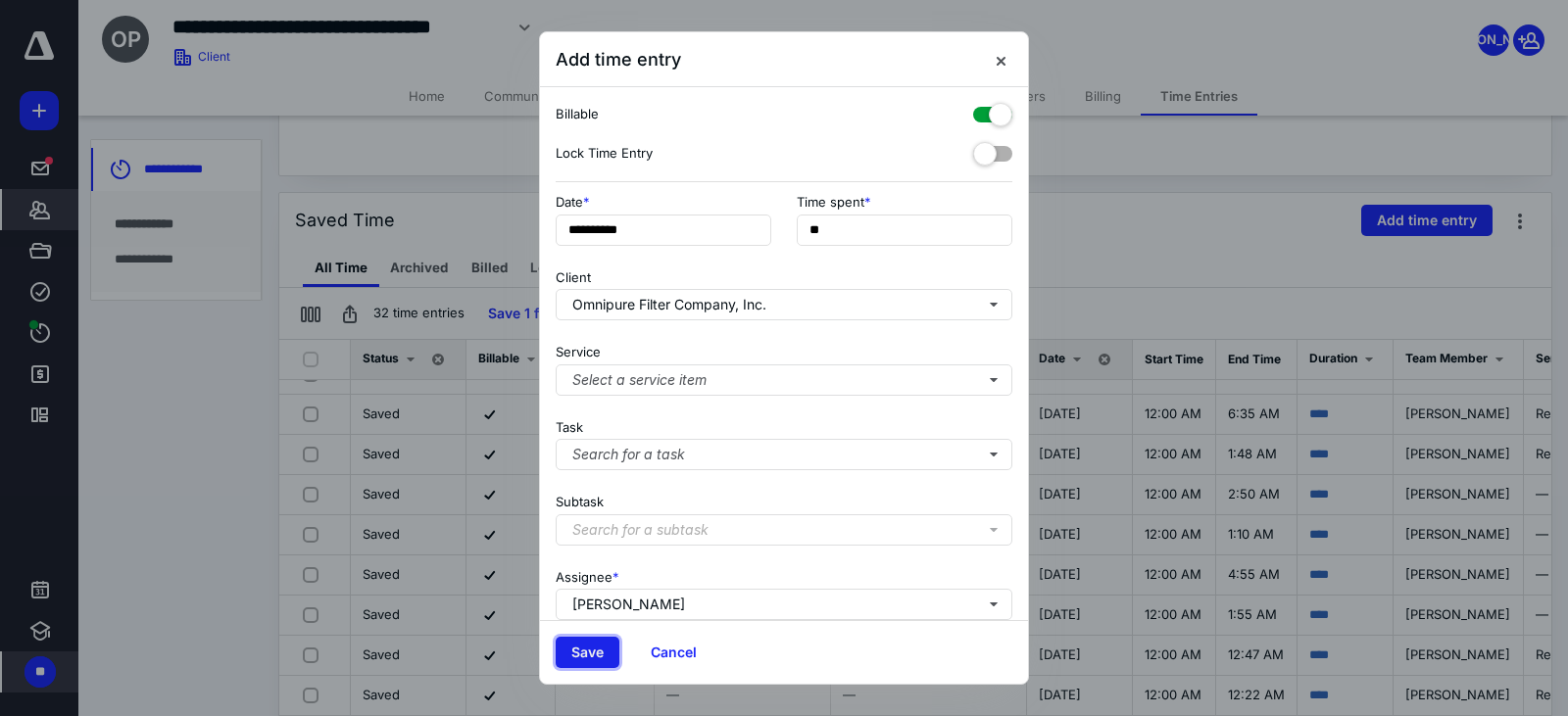 click on "Save" at bounding box center (587, 652) 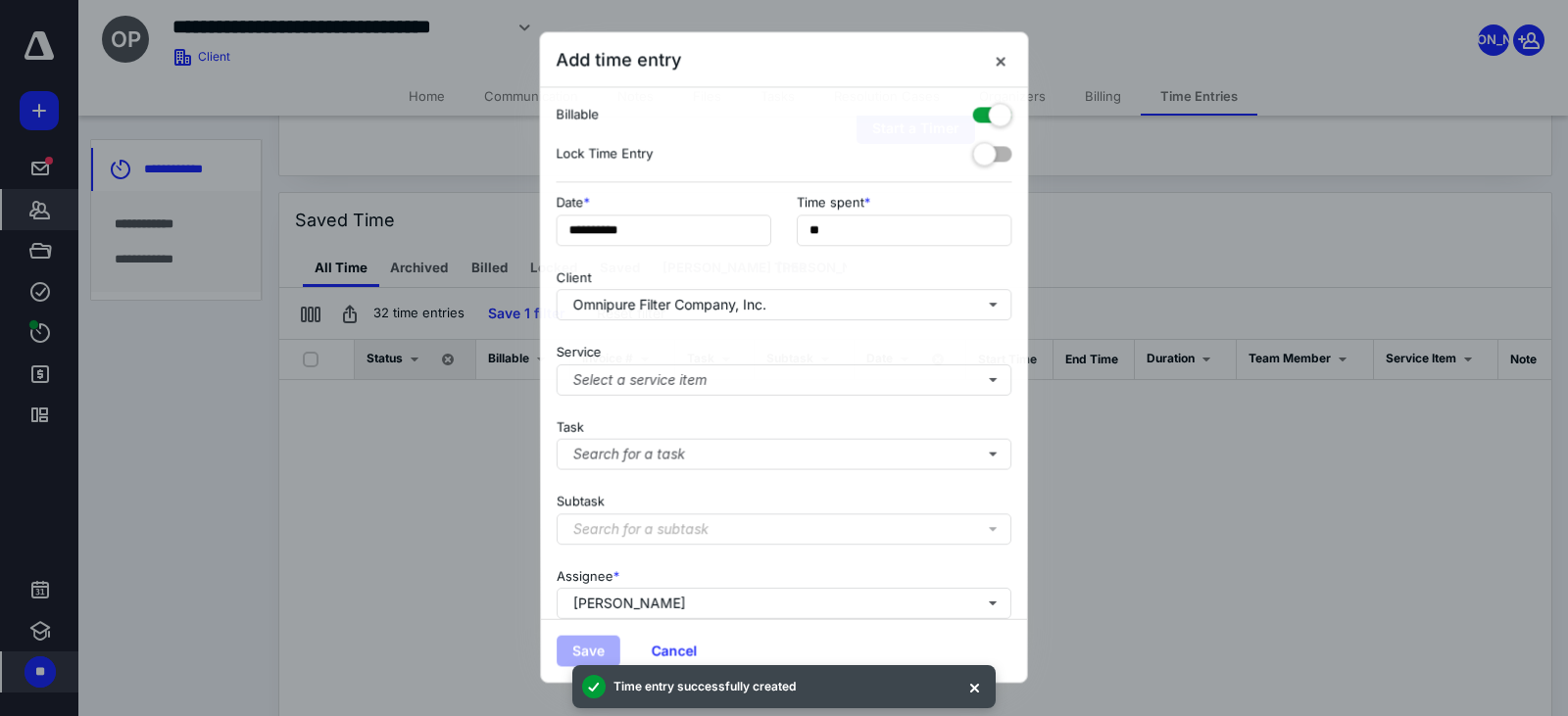 scroll, scrollTop: 0, scrollLeft: 0, axis: both 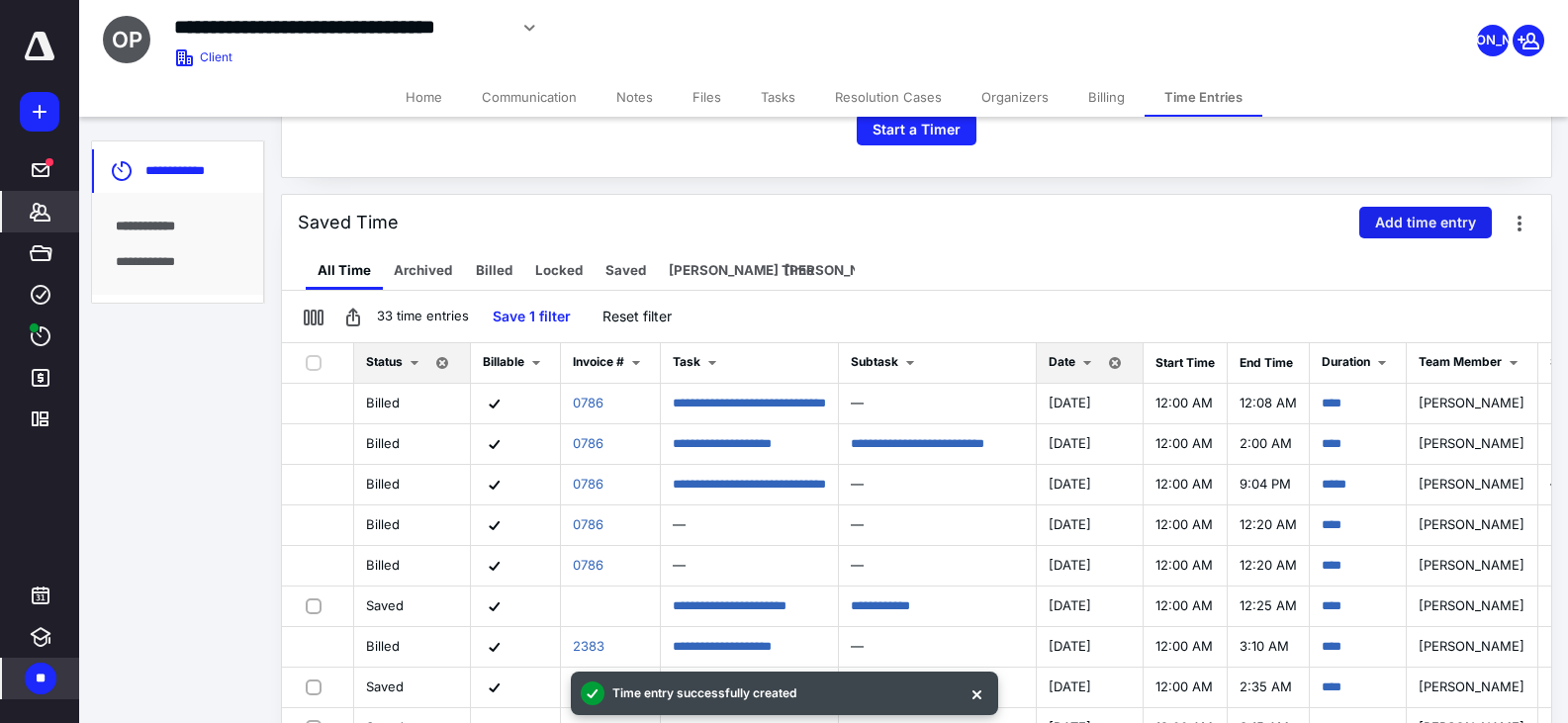 click on "Add time entry" at bounding box center (1426, 223) 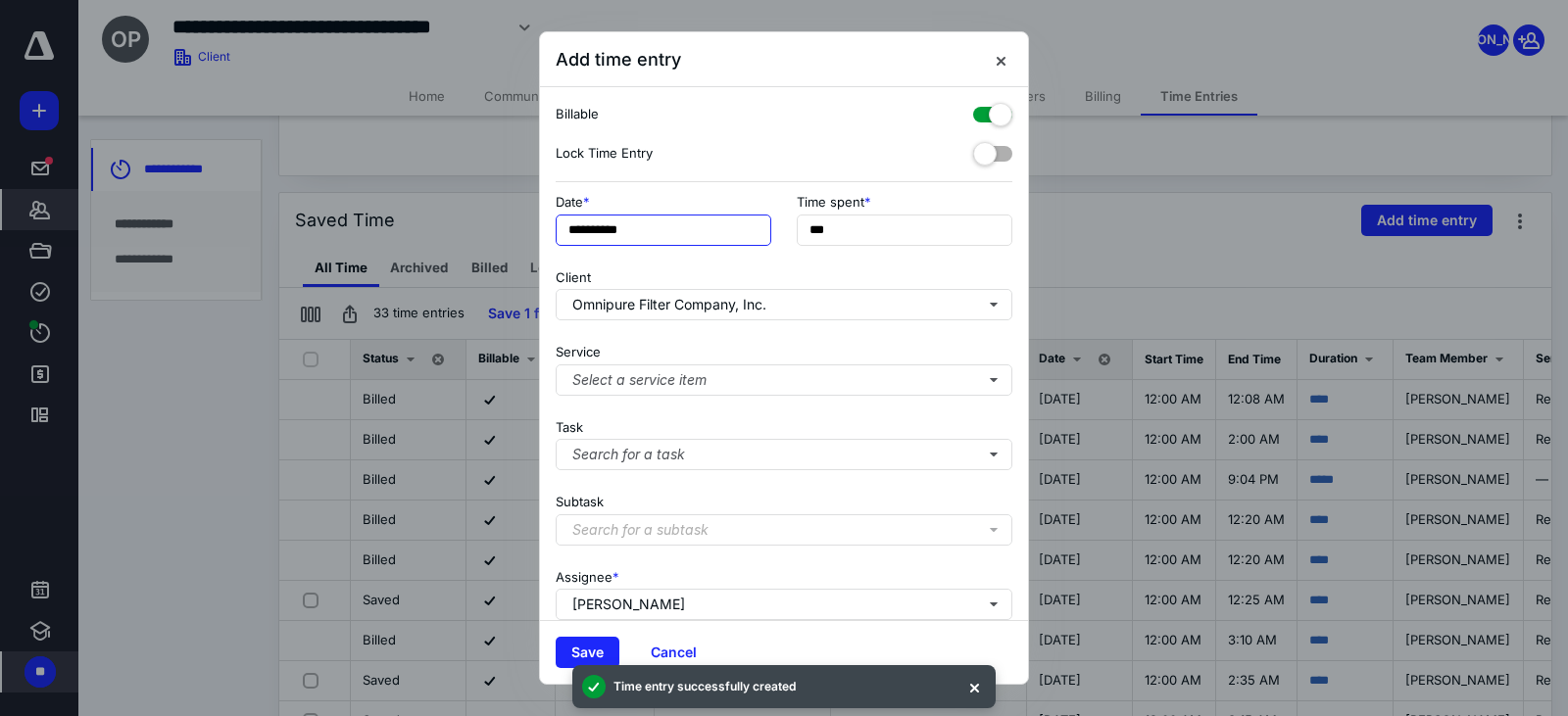click on "**********" at bounding box center [663, 230] 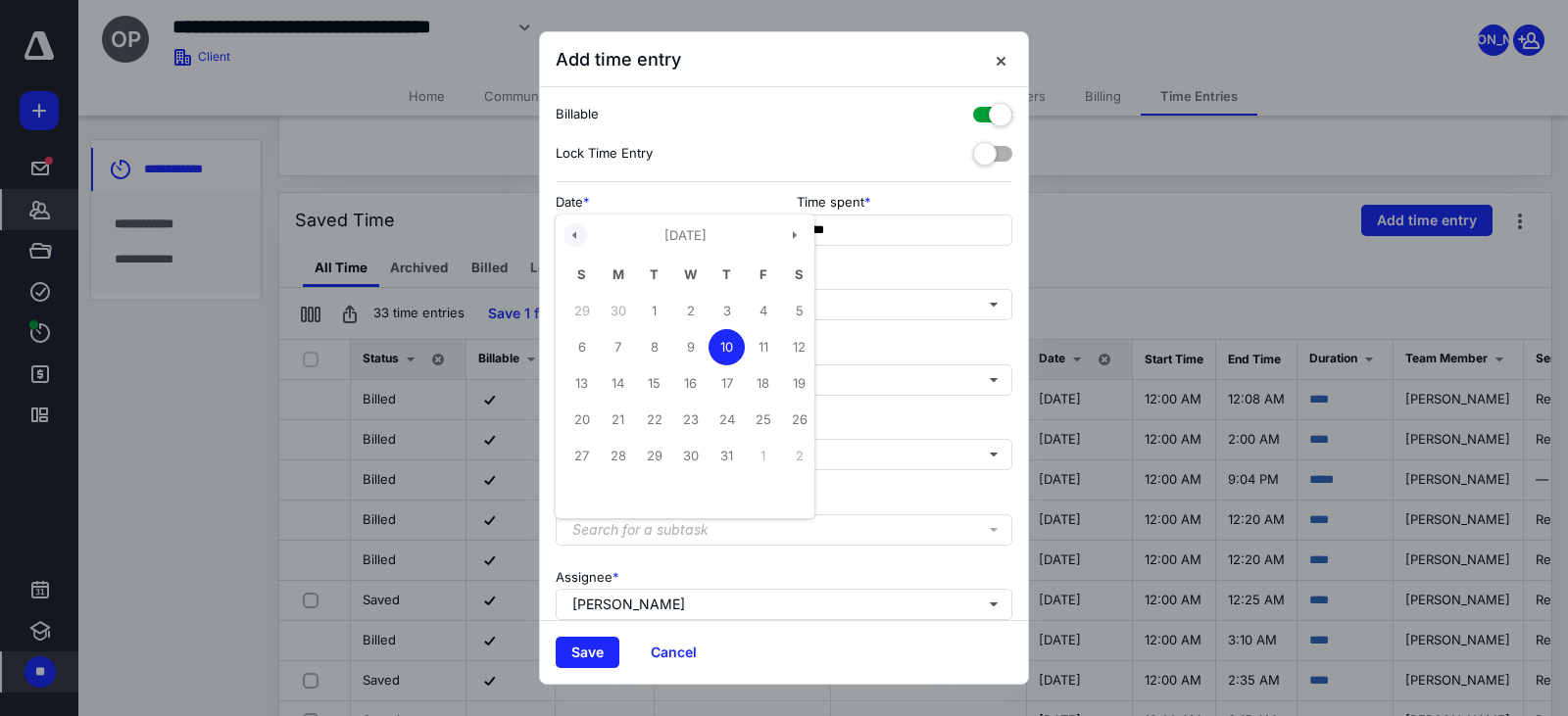 click at bounding box center (575, 235) 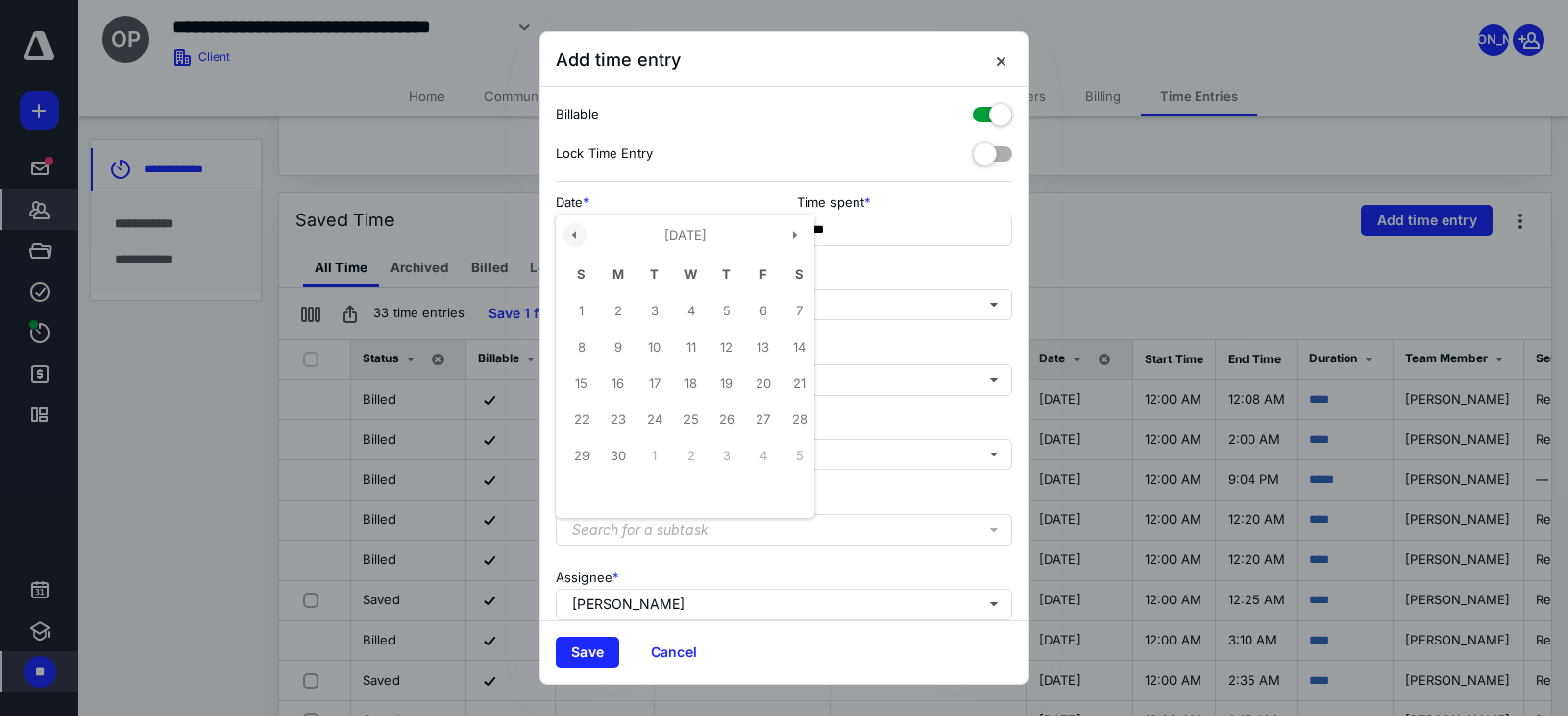 click at bounding box center [575, 235] 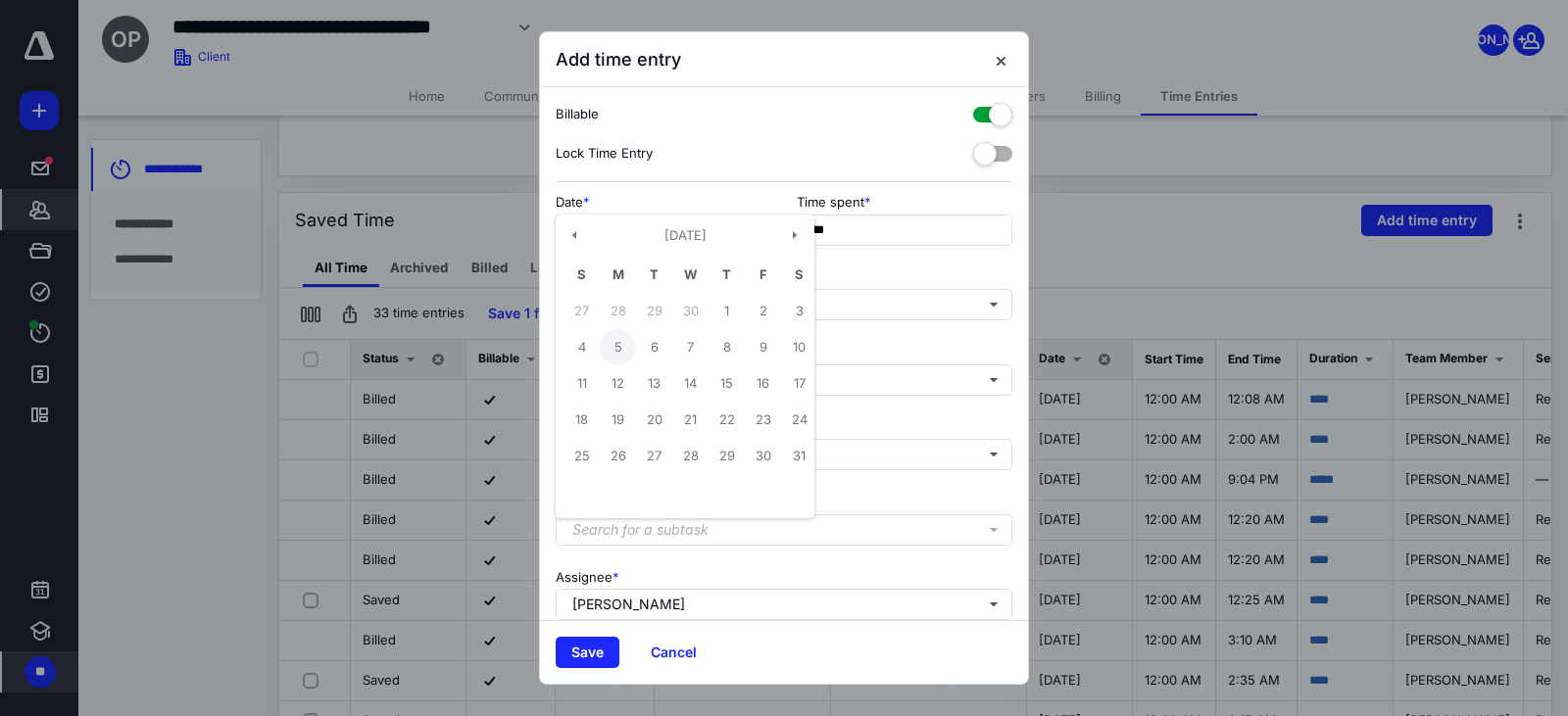 click on "5" at bounding box center (617, 347) 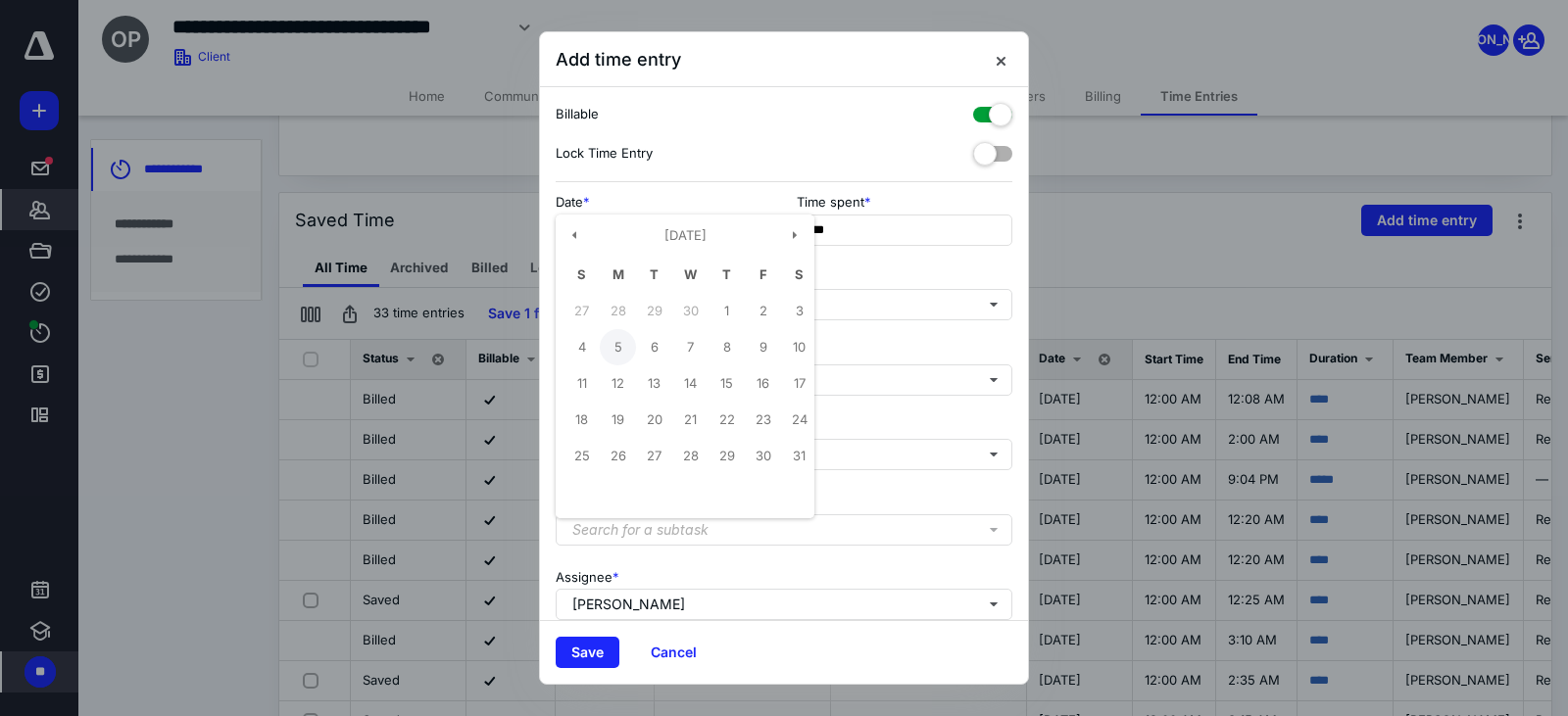 type on "**********" 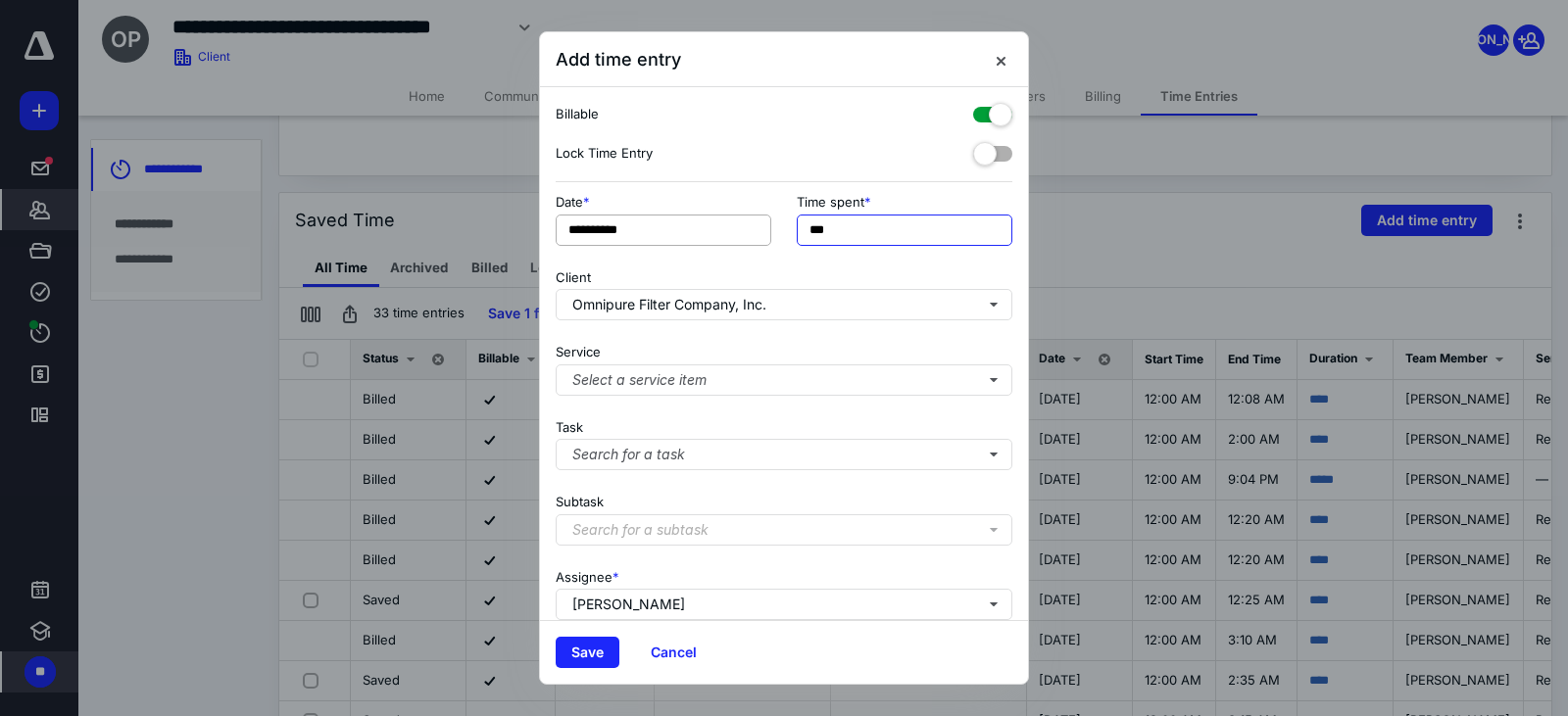 drag, startPoint x: 866, startPoint y: 238, endPoint x: 759, endPoint y: 239, distance: 107.00467 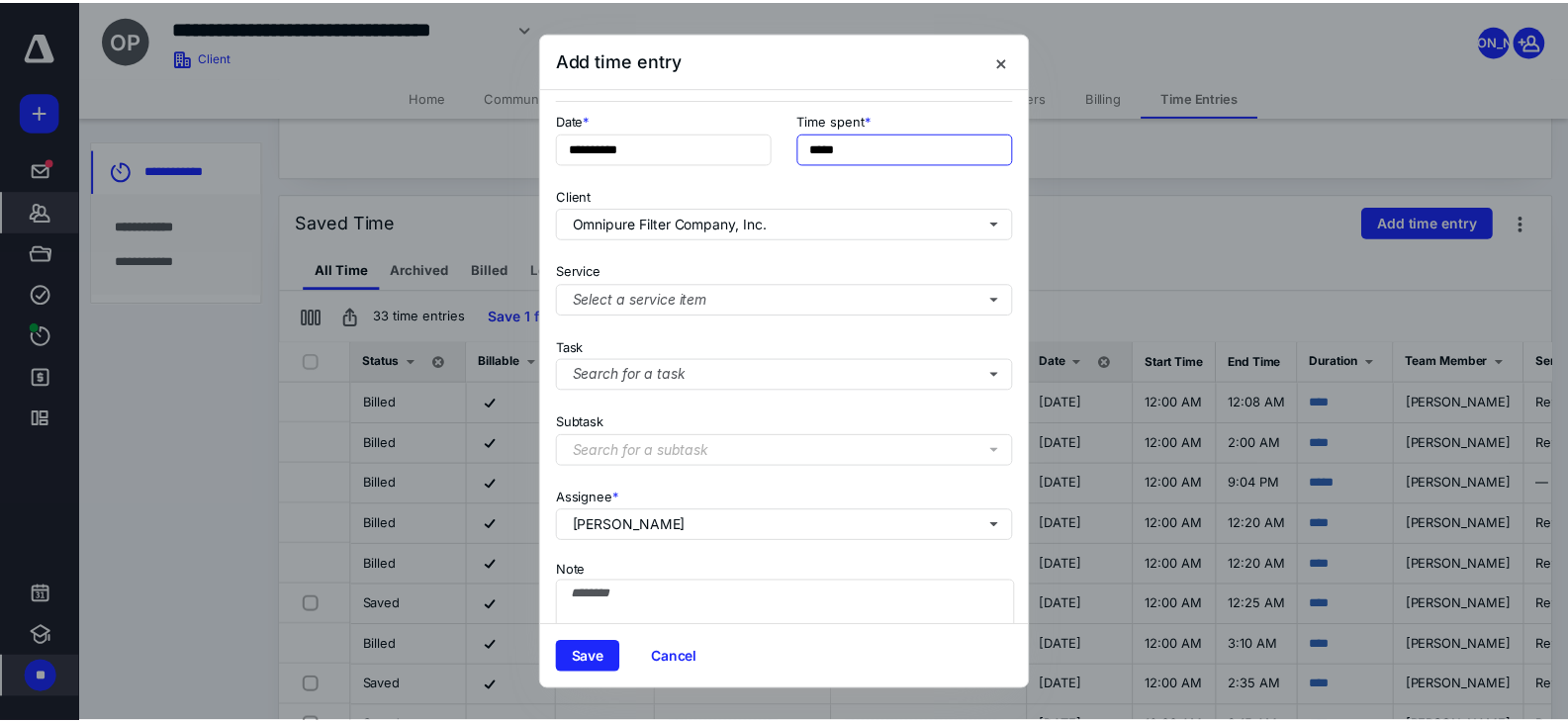 scroll, scrollTop: 169, scrollLeft: 0, axis: vertical 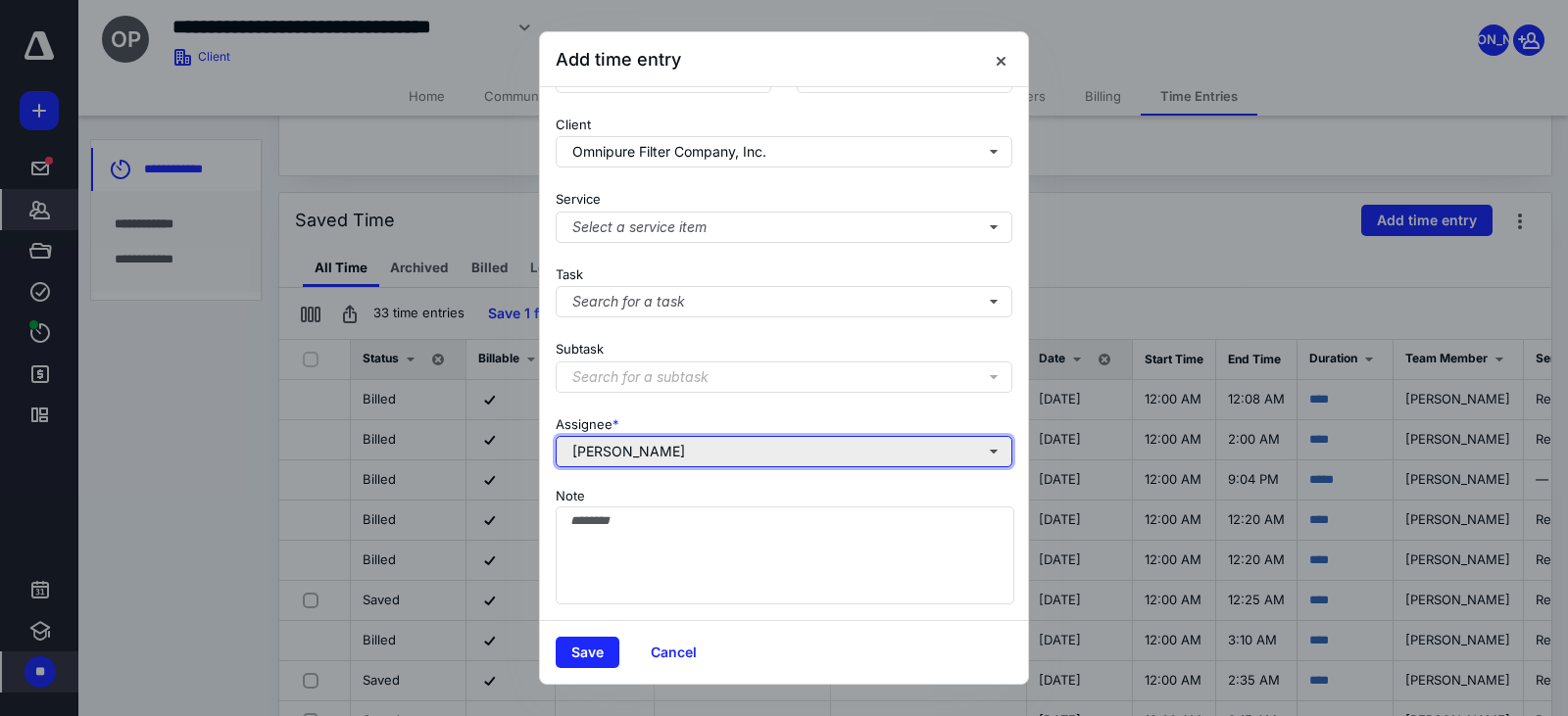 type on "******" 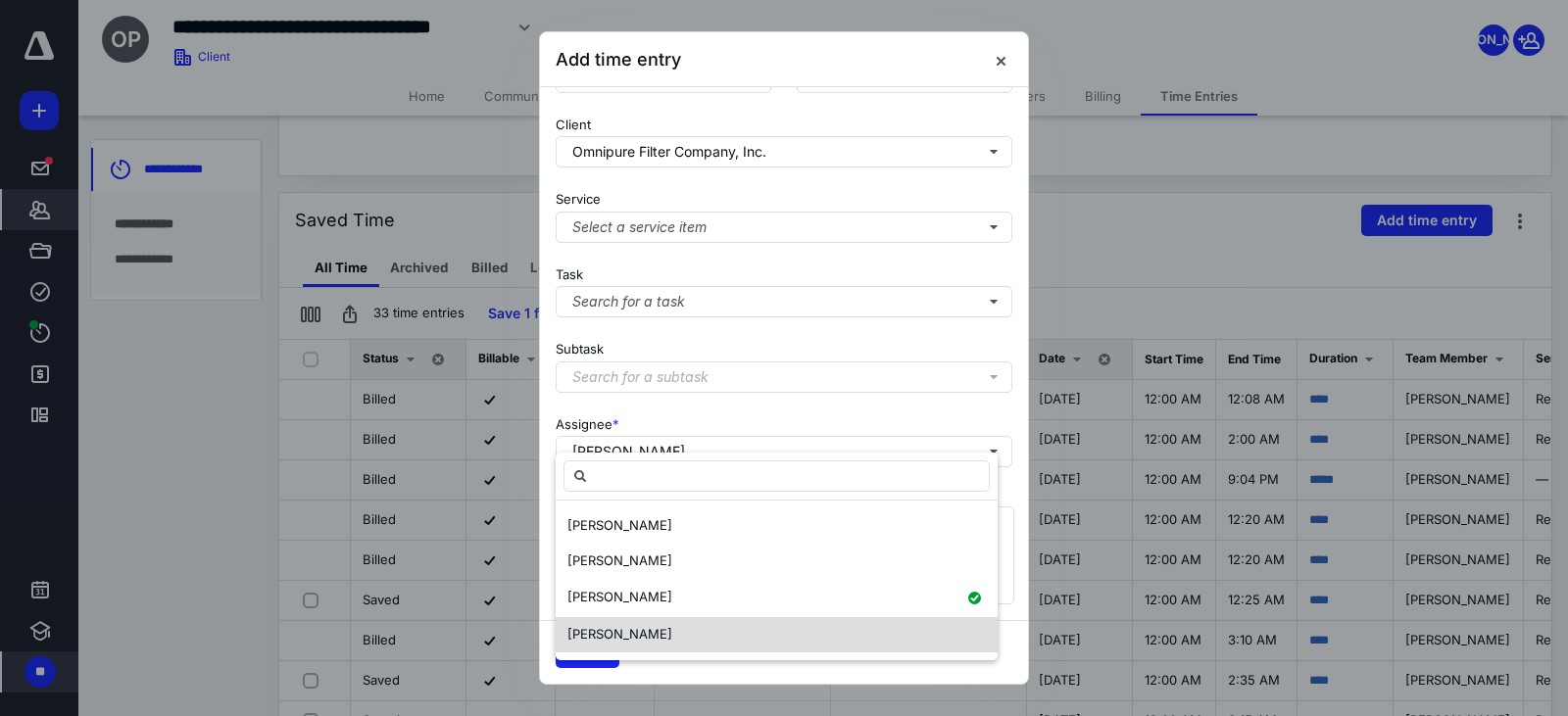 click on "[PERSON_NAME]" at bounding box center [619, 634] 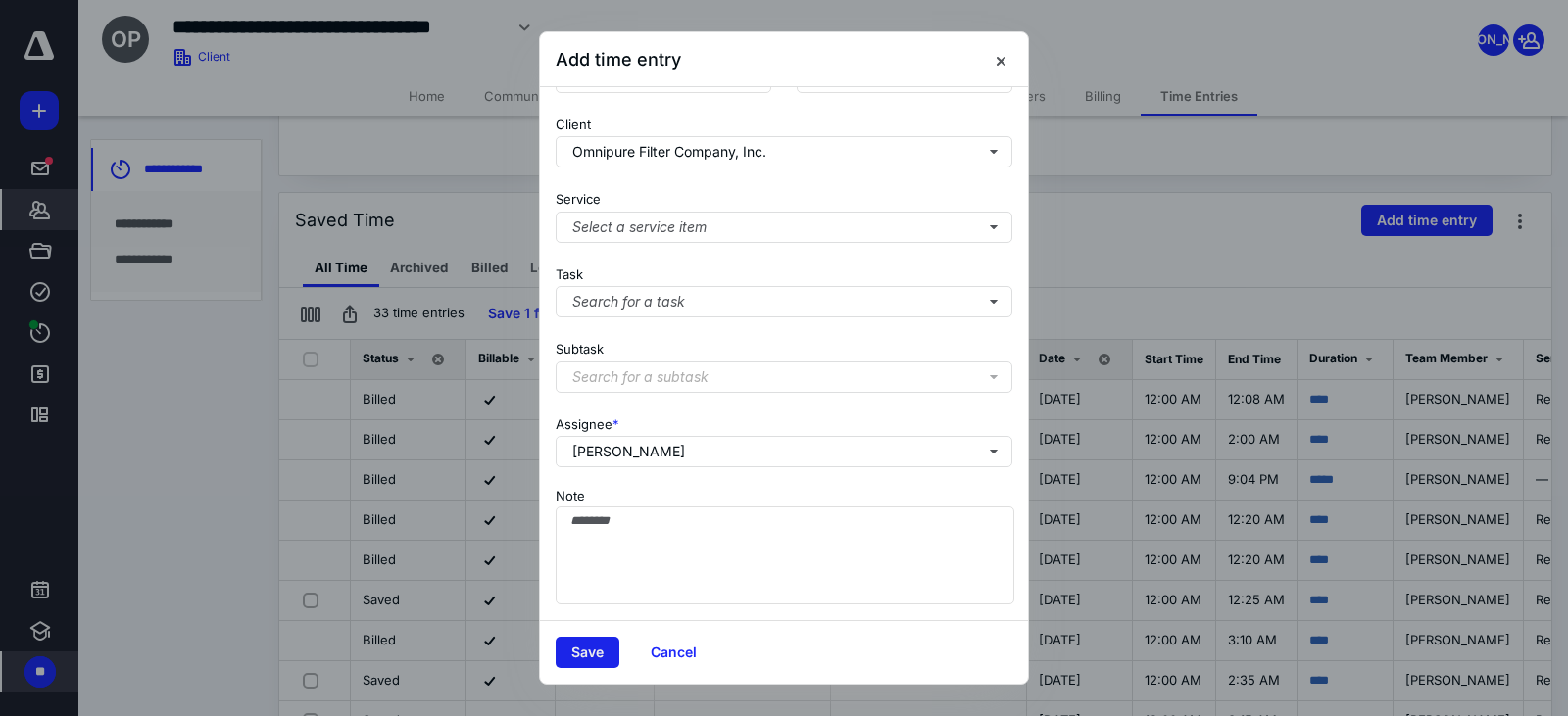 drag, startPoint x: 592, startPoint y: 650, endPoint x: 729, endPoint y: 597, distance: 146.89452 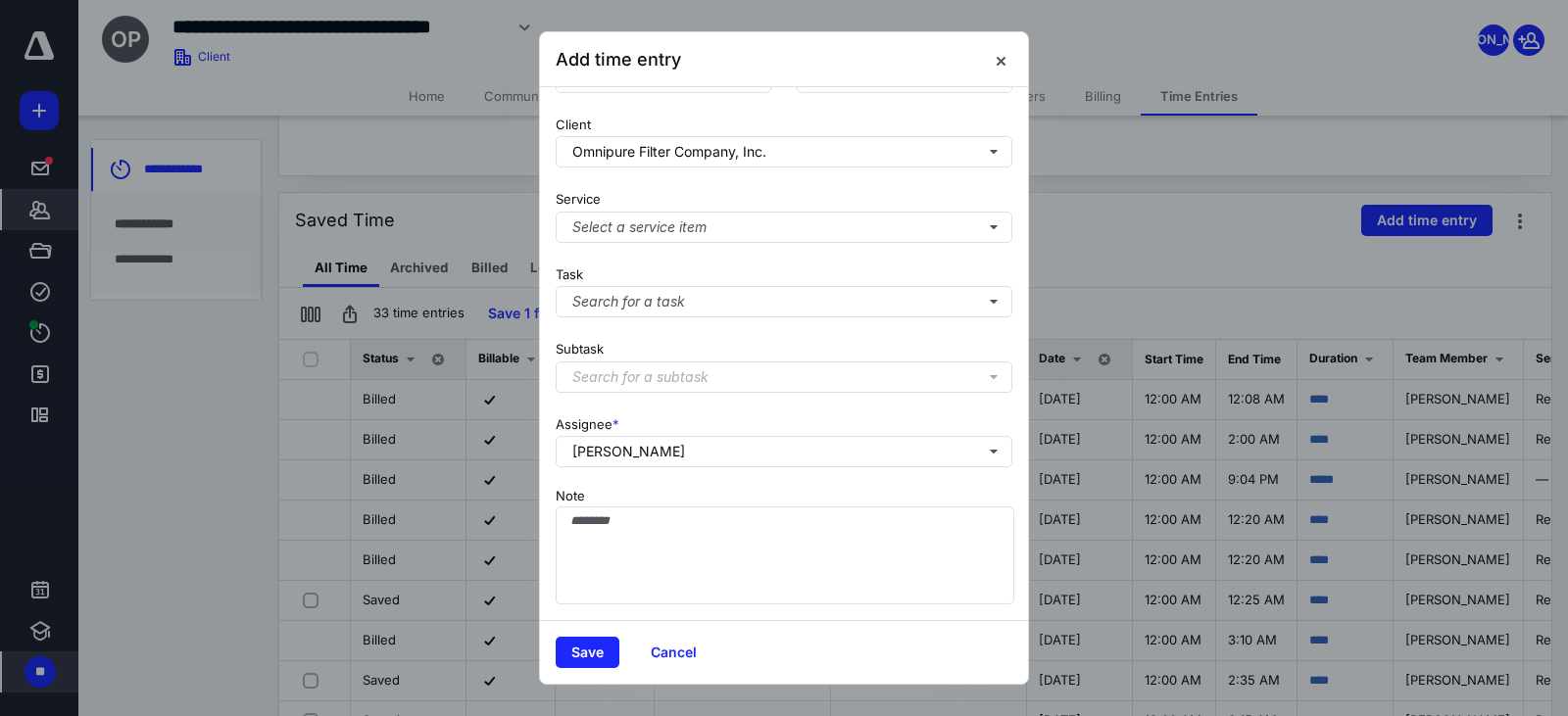 click on "Save" at bounding box center [587, 652] 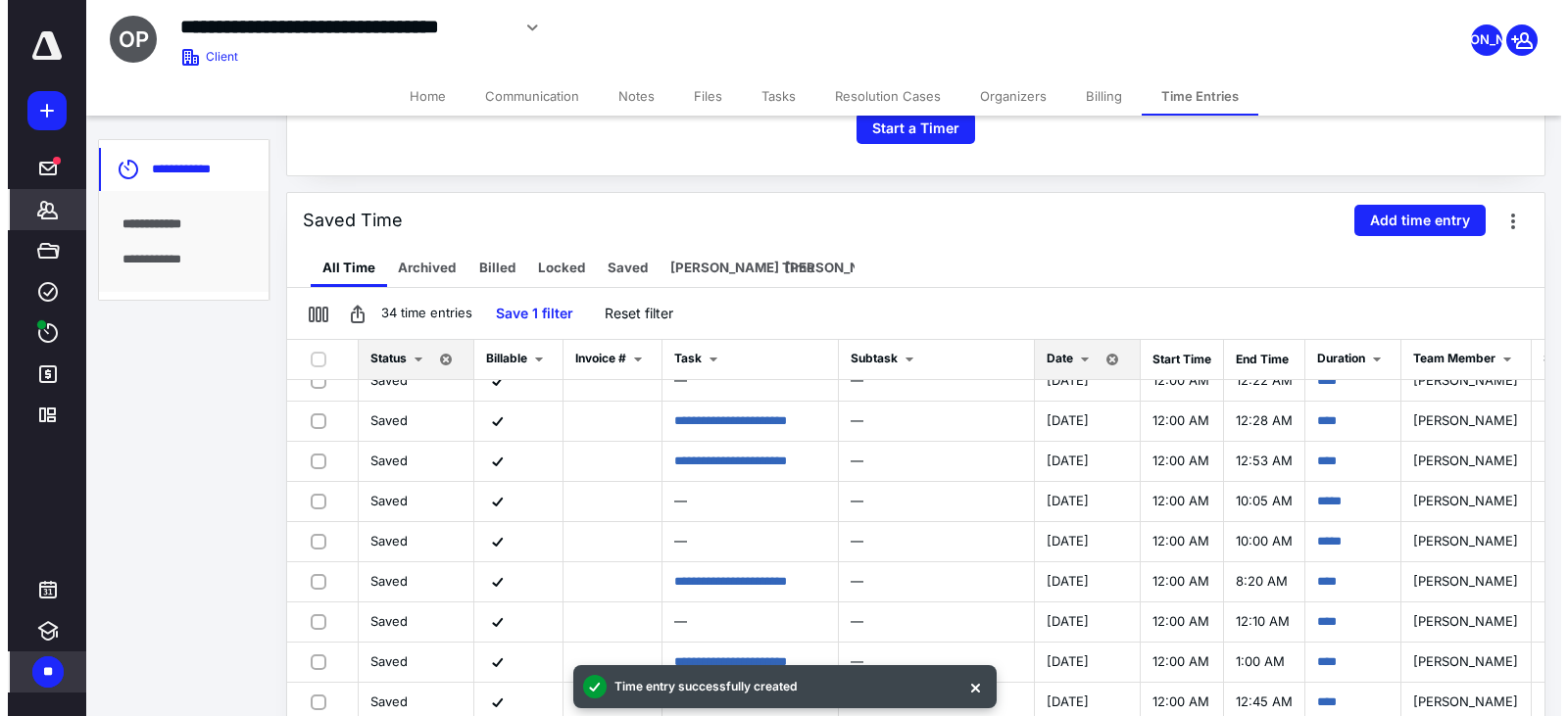 scroll, scrollTop: 1008, scrollLeft: 0, axis: vertical 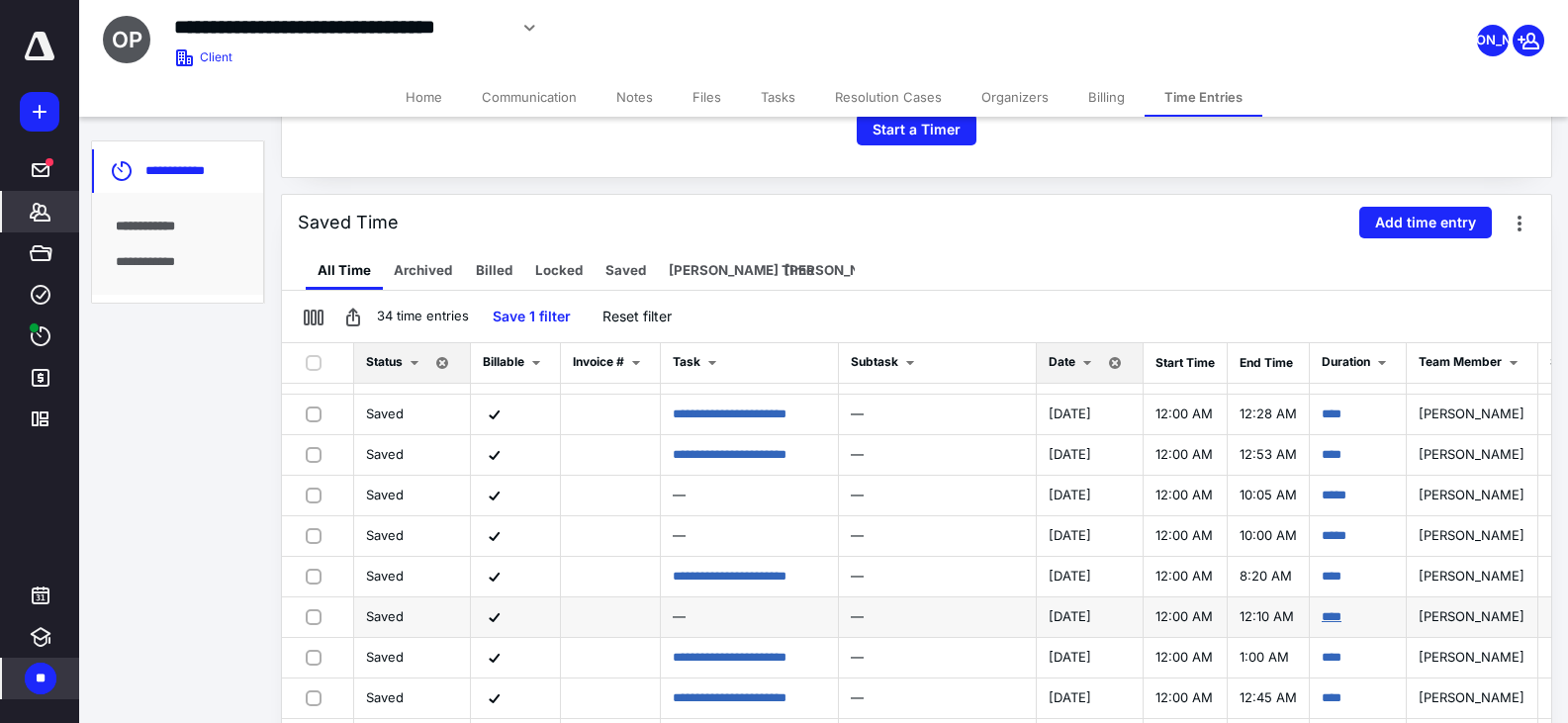 click on "****" at bounding box center (1332, 616) 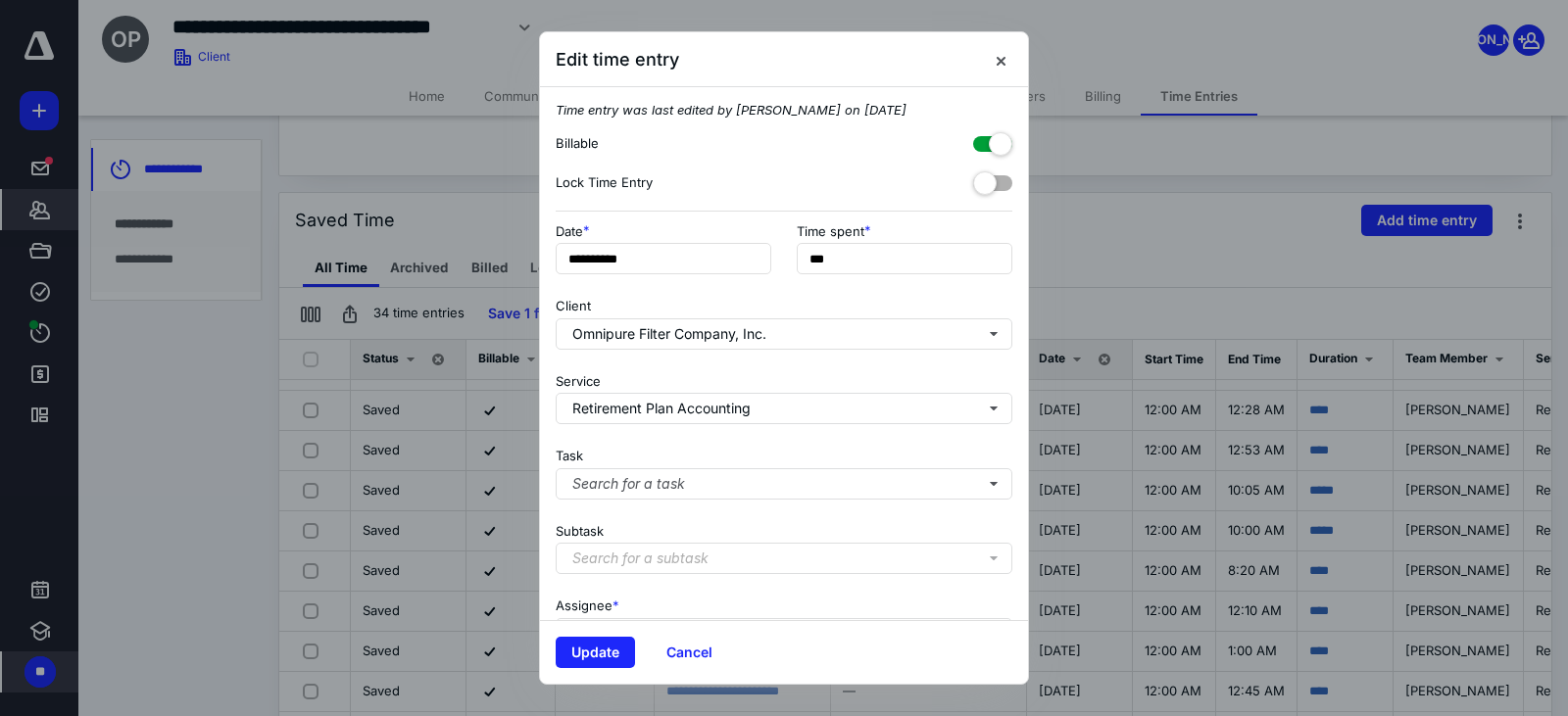 scroll, scrollTop: 0, scrollLeft: 0, axis: both 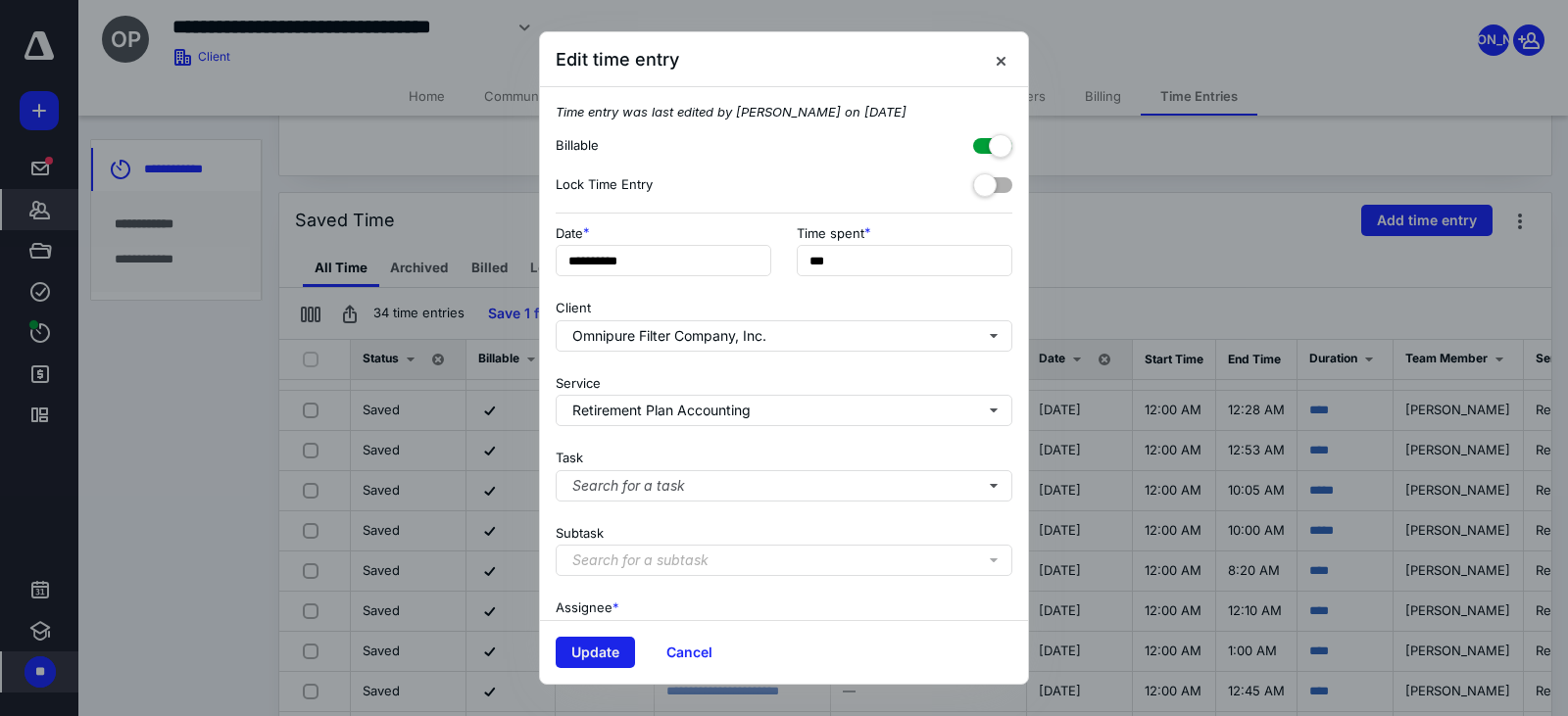 click on "Update" at bounding box center [595, 652] 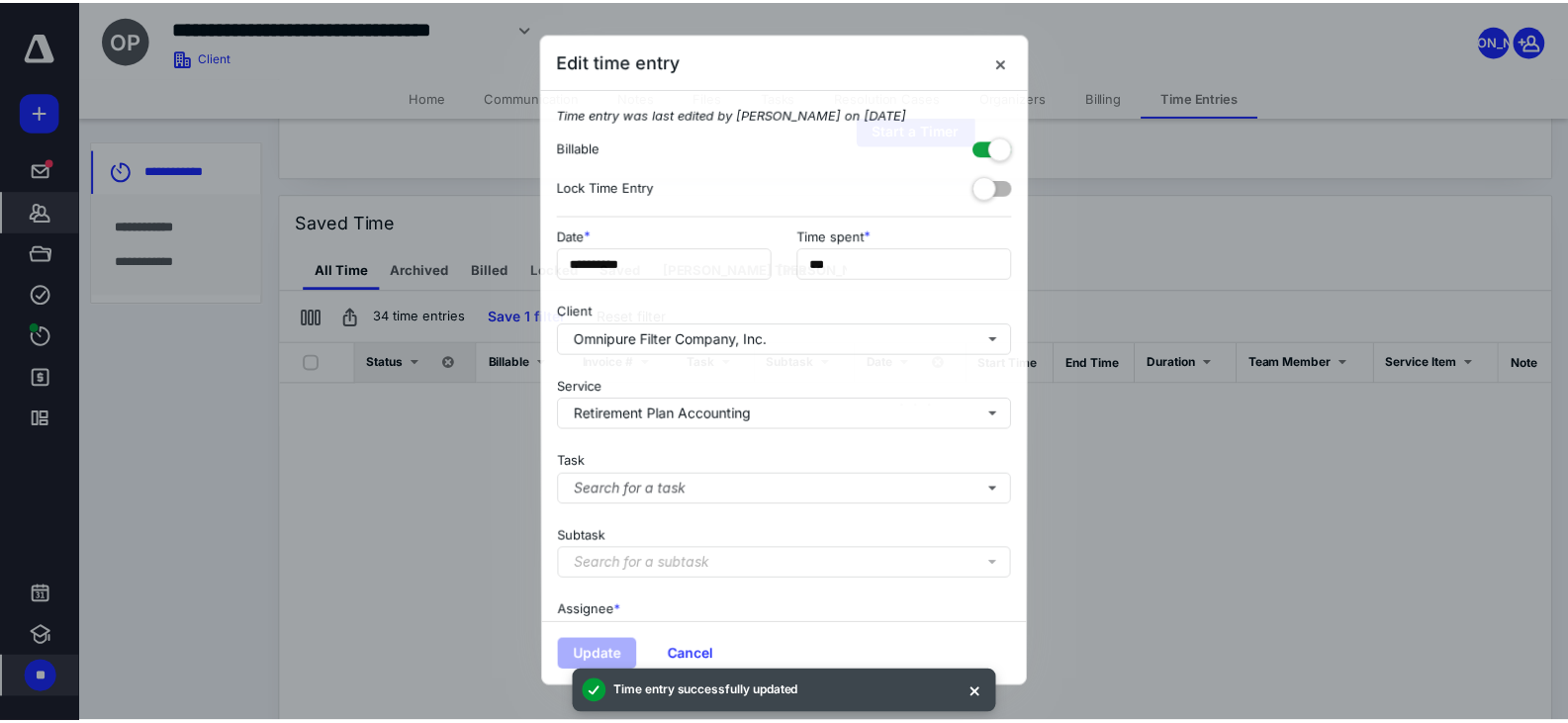 scroll, scrollTop: 0, scrollLeft: 0, axis: both 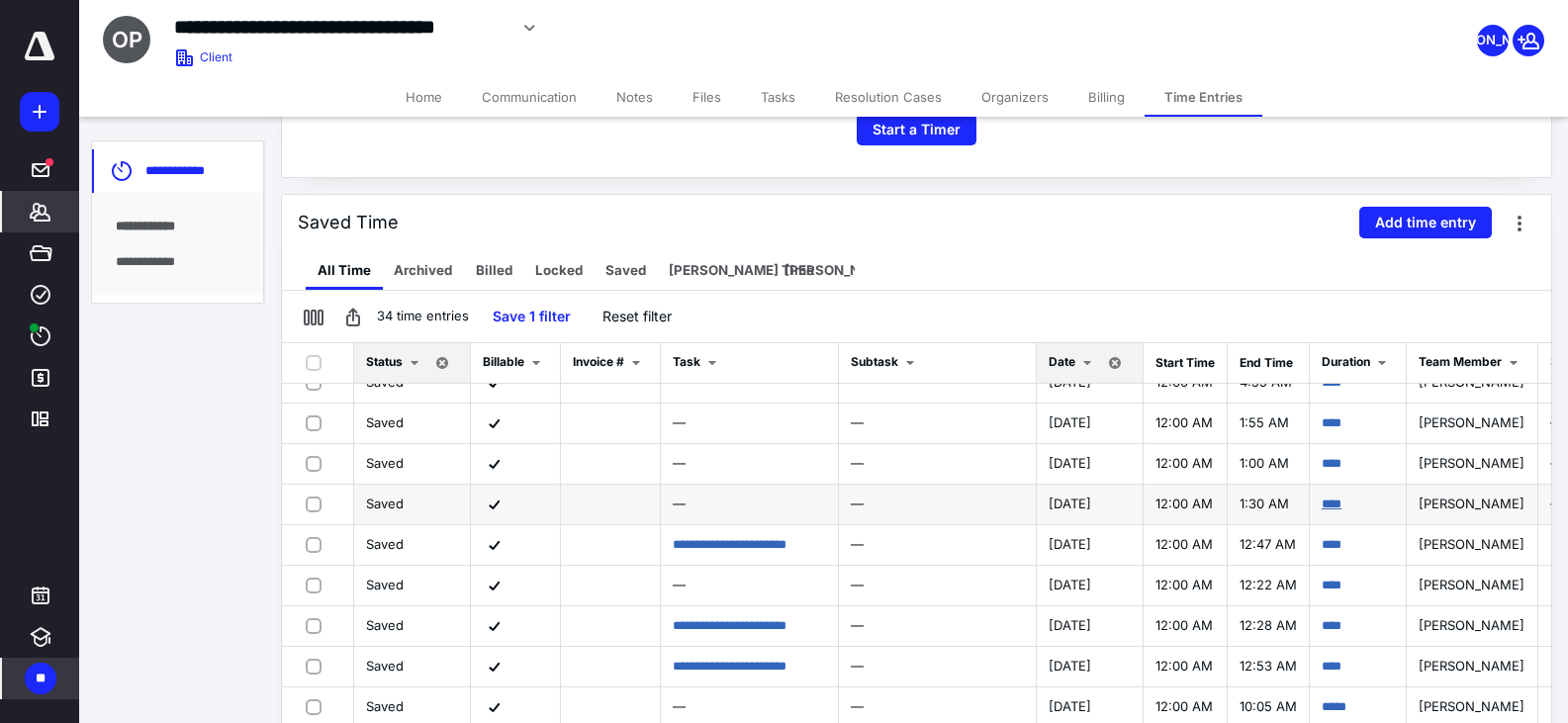 click on "****" at bounding box center (1332, 503) 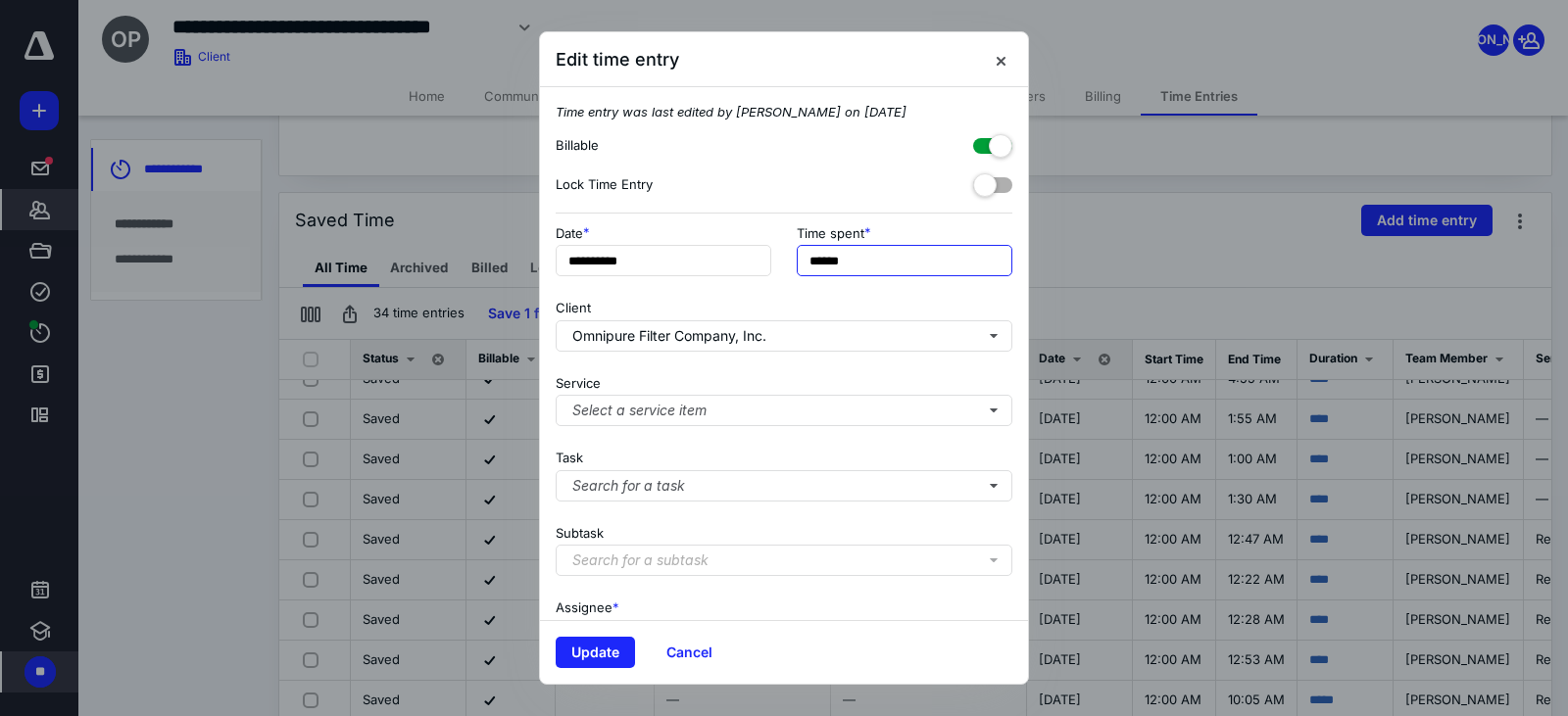 scroll, scrollTop: 0, scrollLeft: 1, axis: horizontal 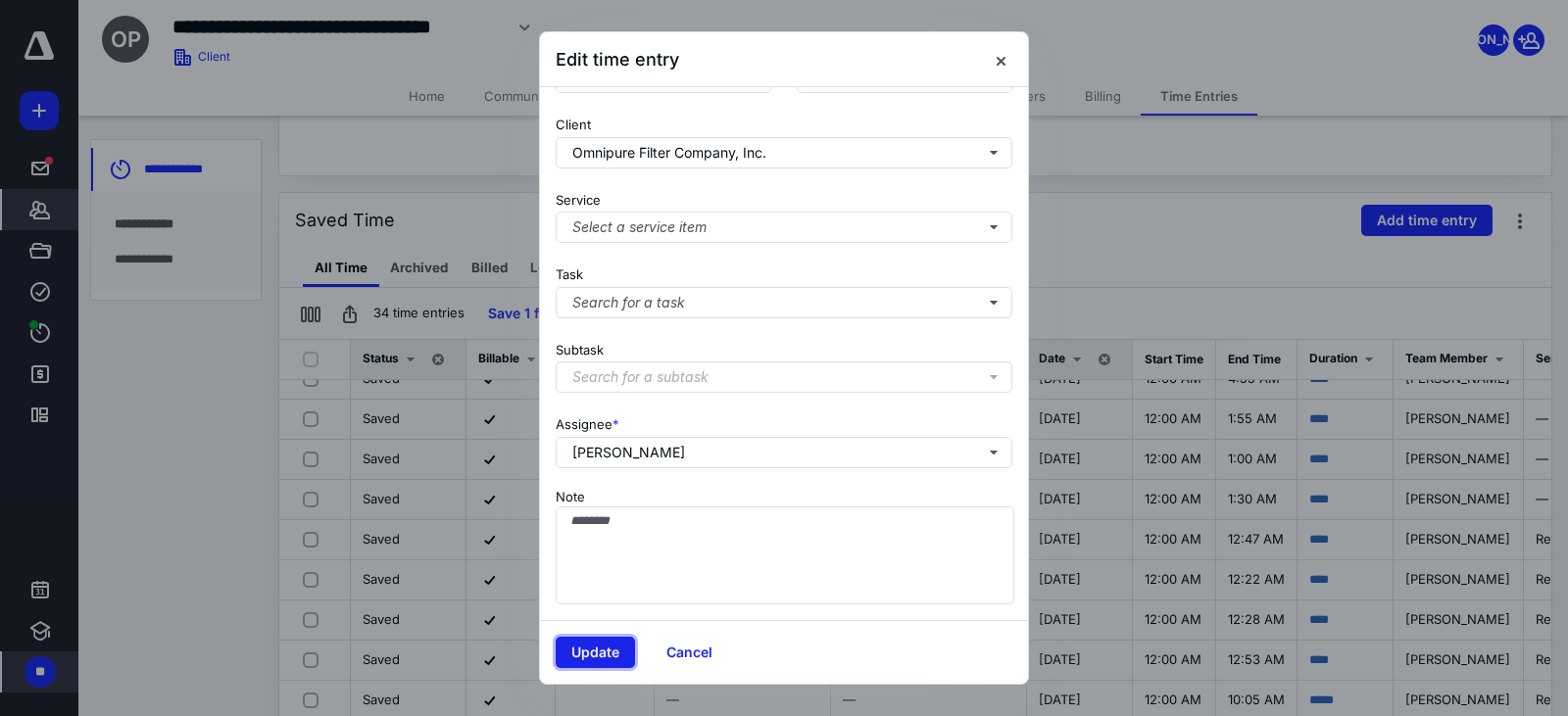 type on "*****" 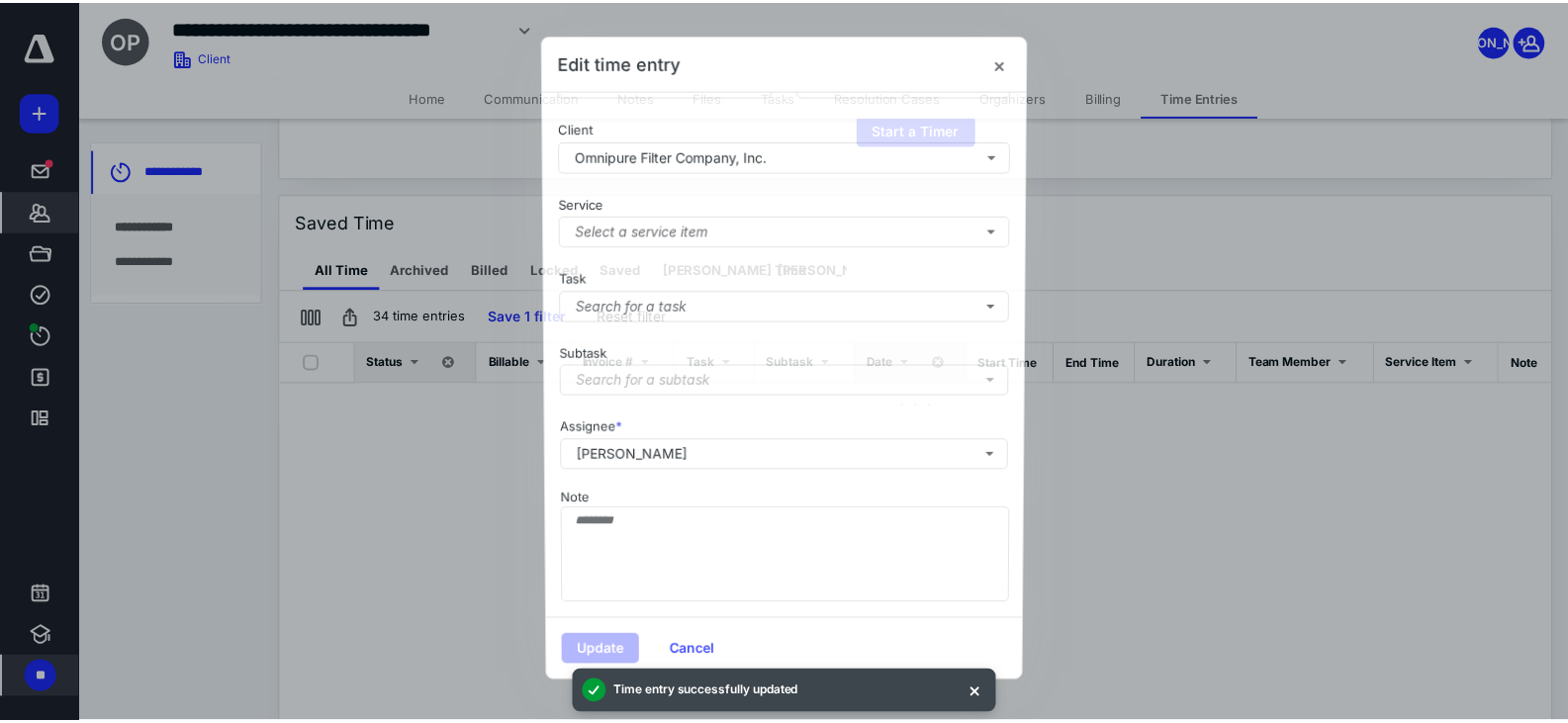 scroll, scrollTop: 0, scrollLeft: 0, axis: both 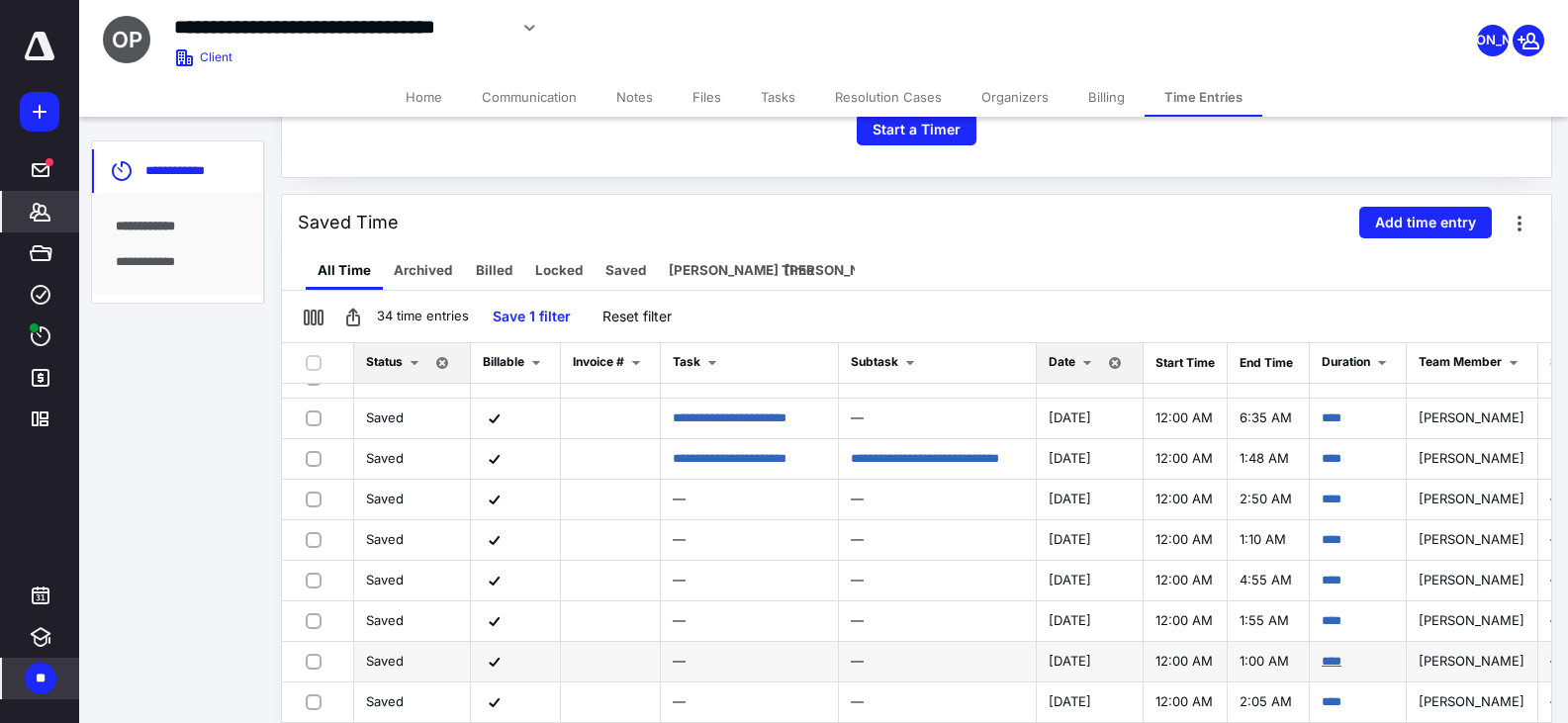 click on "****" at bounding box center [1332, 661] 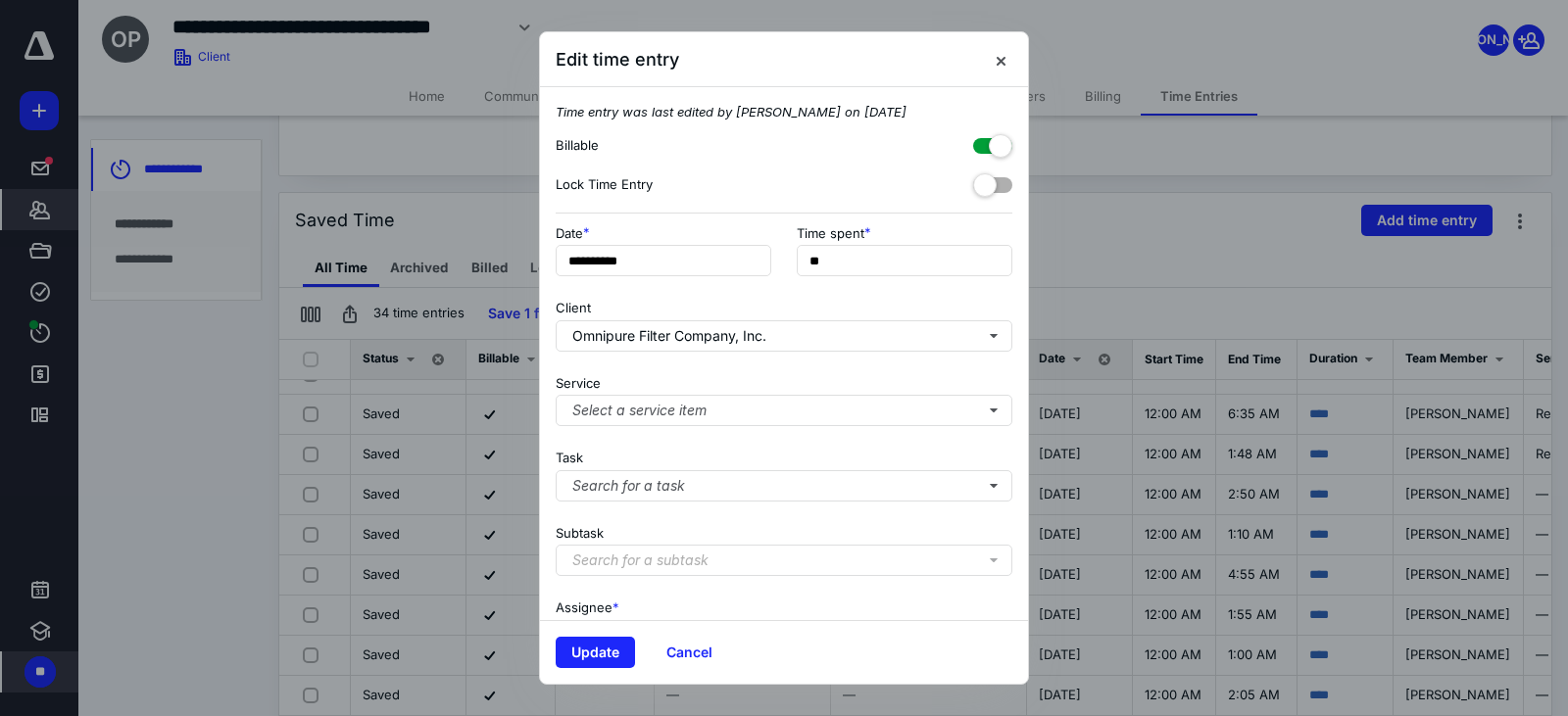 scroll, scrollTop: 198, scrollLeft: 0, axis: vertical 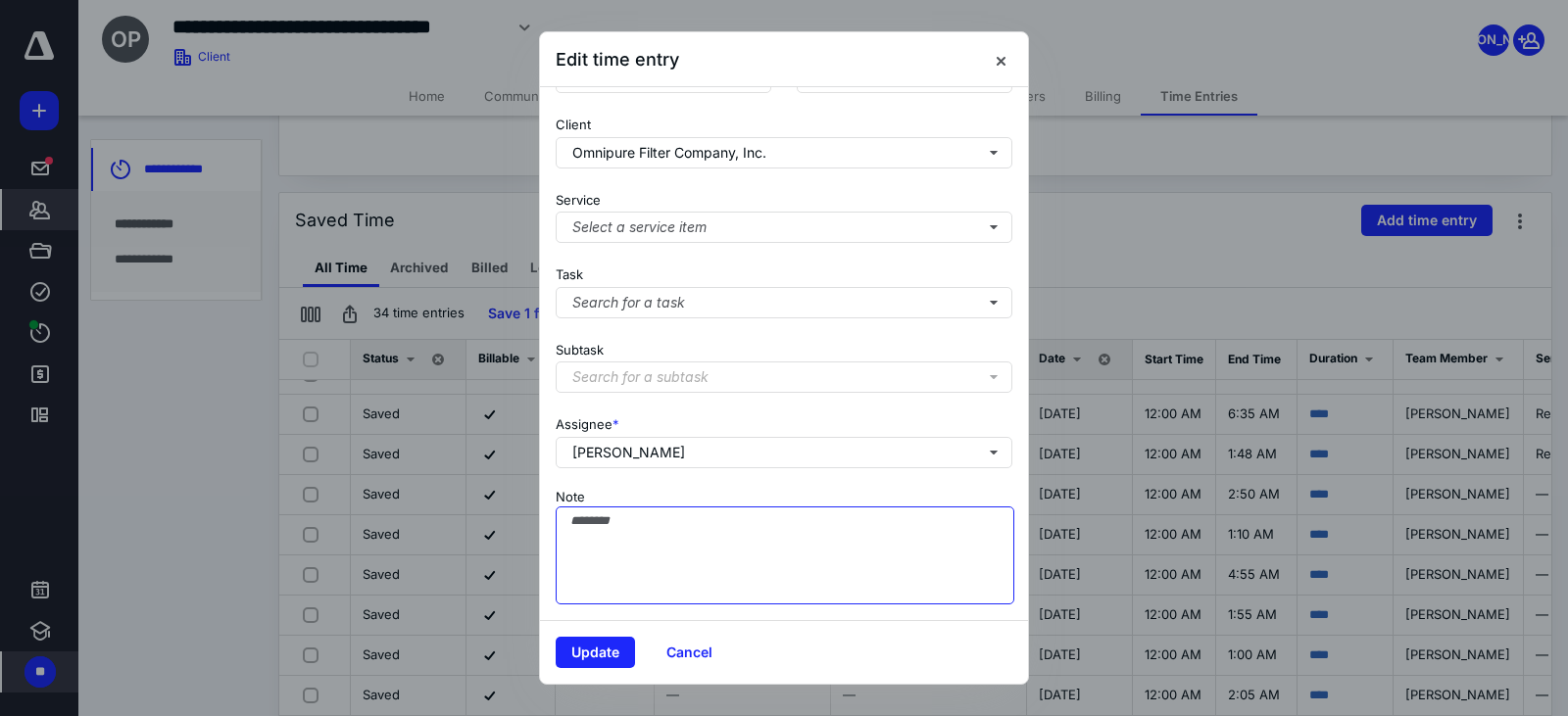 click on "Note" at bounding box center [785, 555] 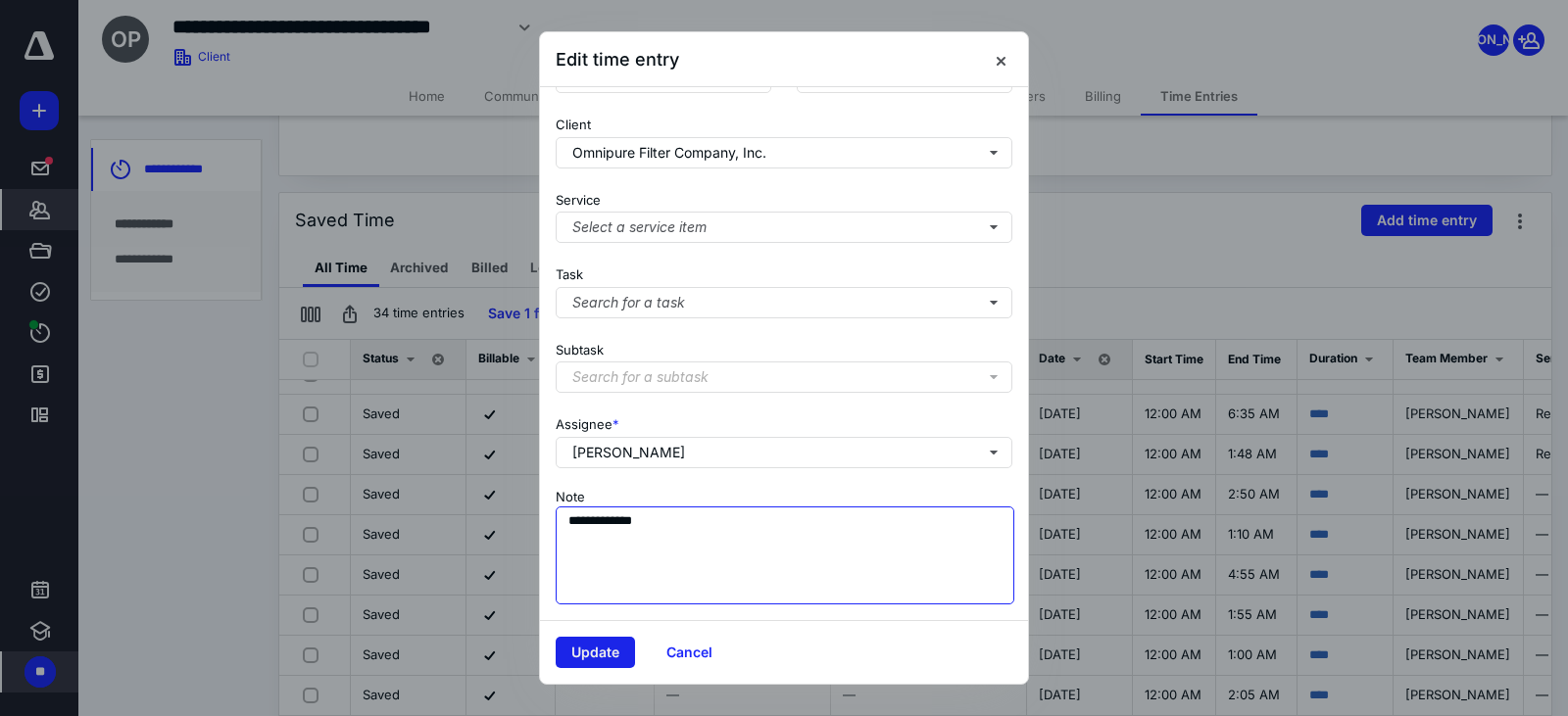 type on "**********" 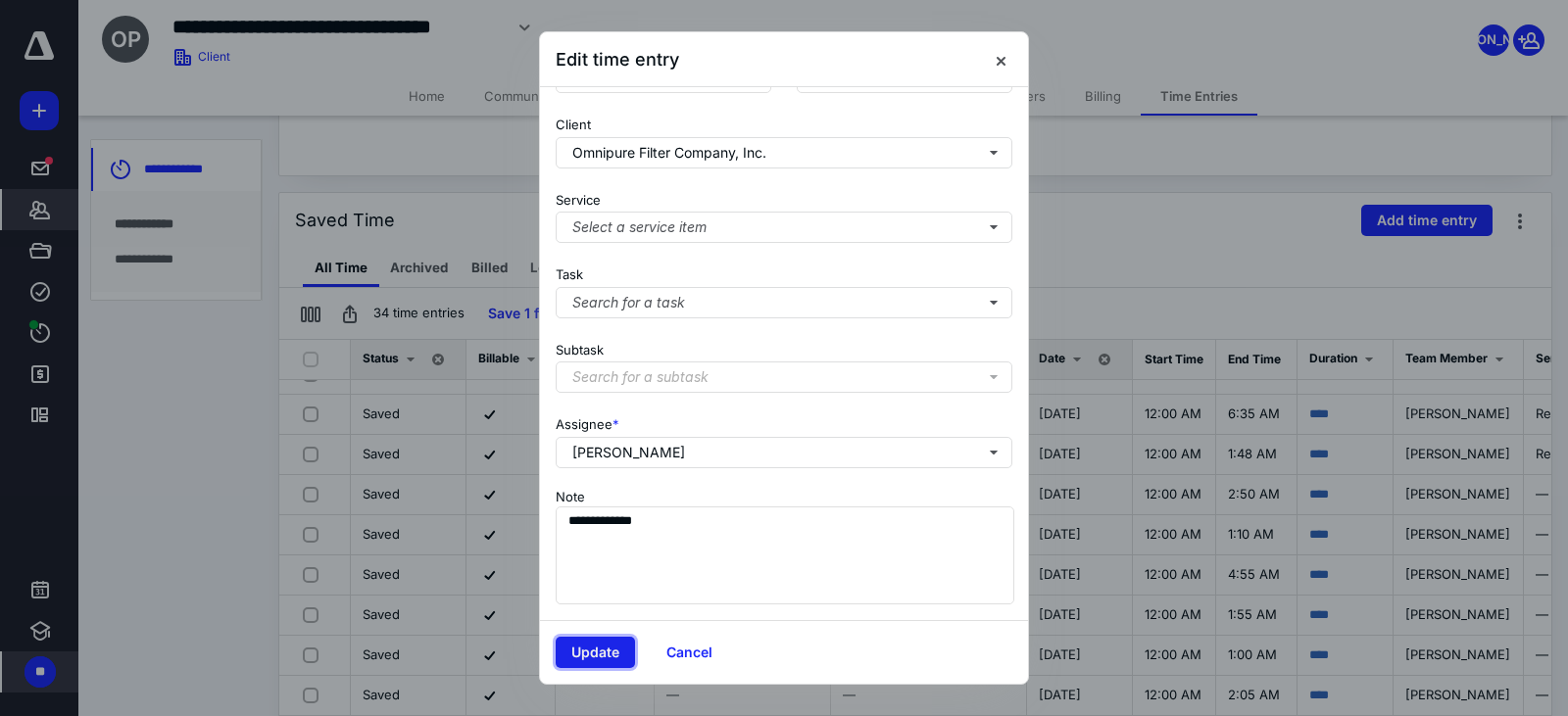 click on "Update" at bounding box center (595, 652) 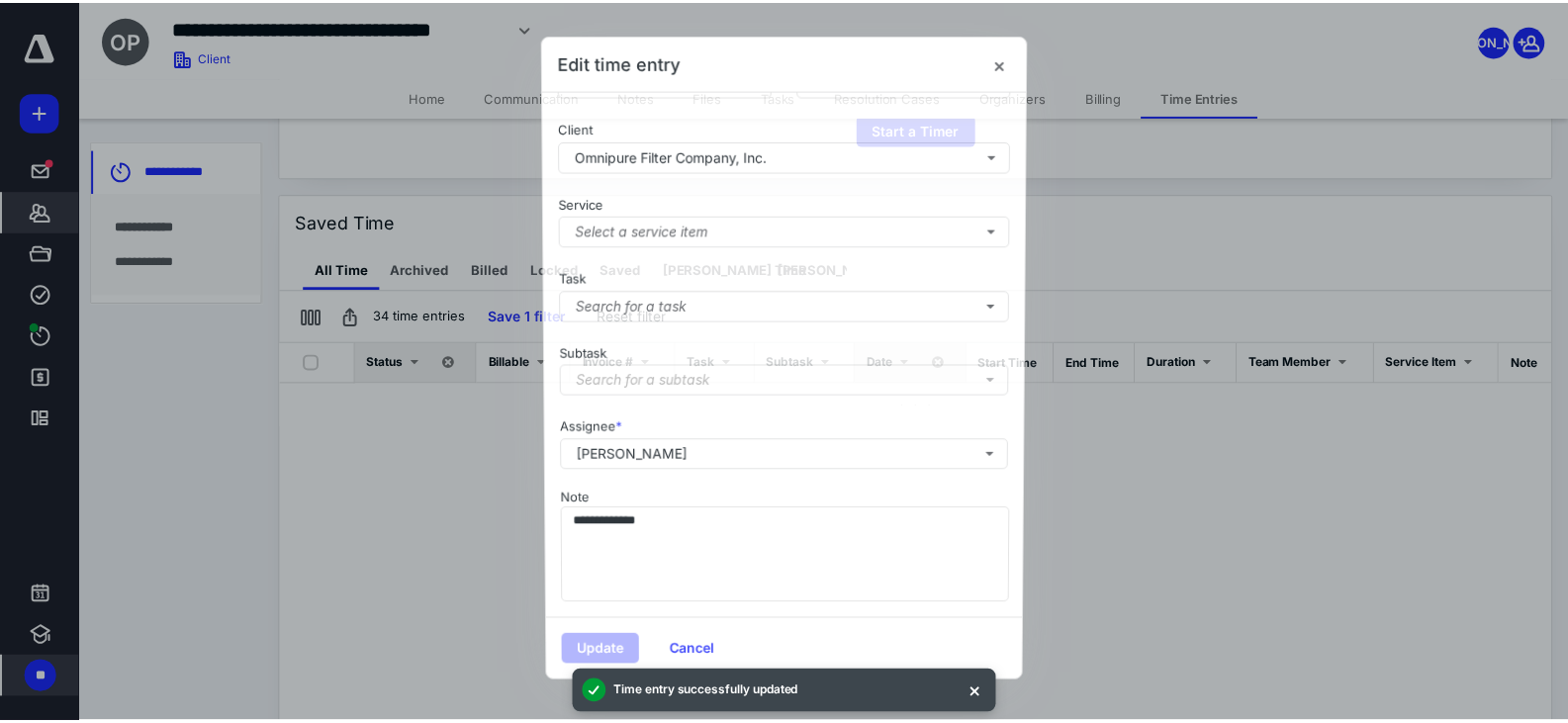 scroll, scrollTop: 0, scrollLeft: 0, axis: both 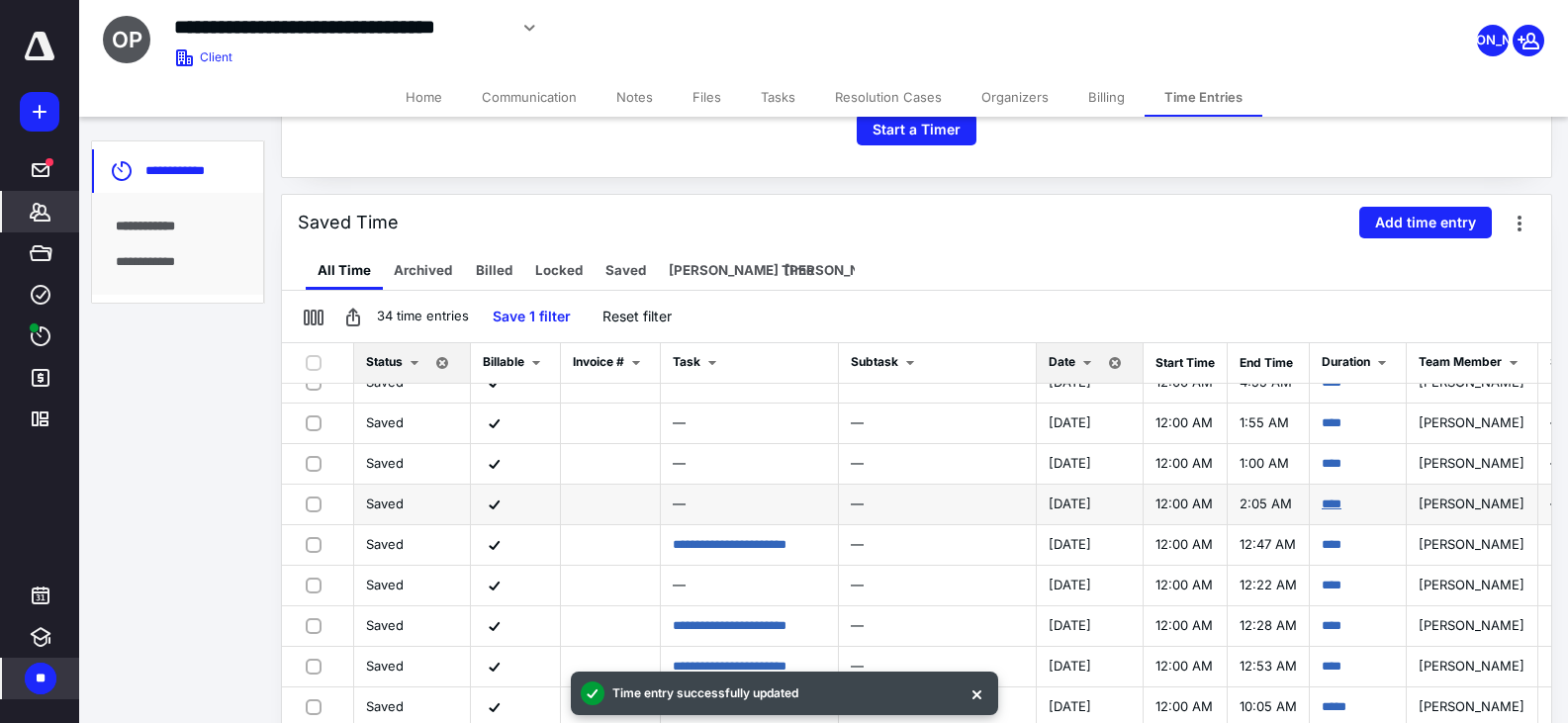 click on "****" at bounding box center (1332, 503) 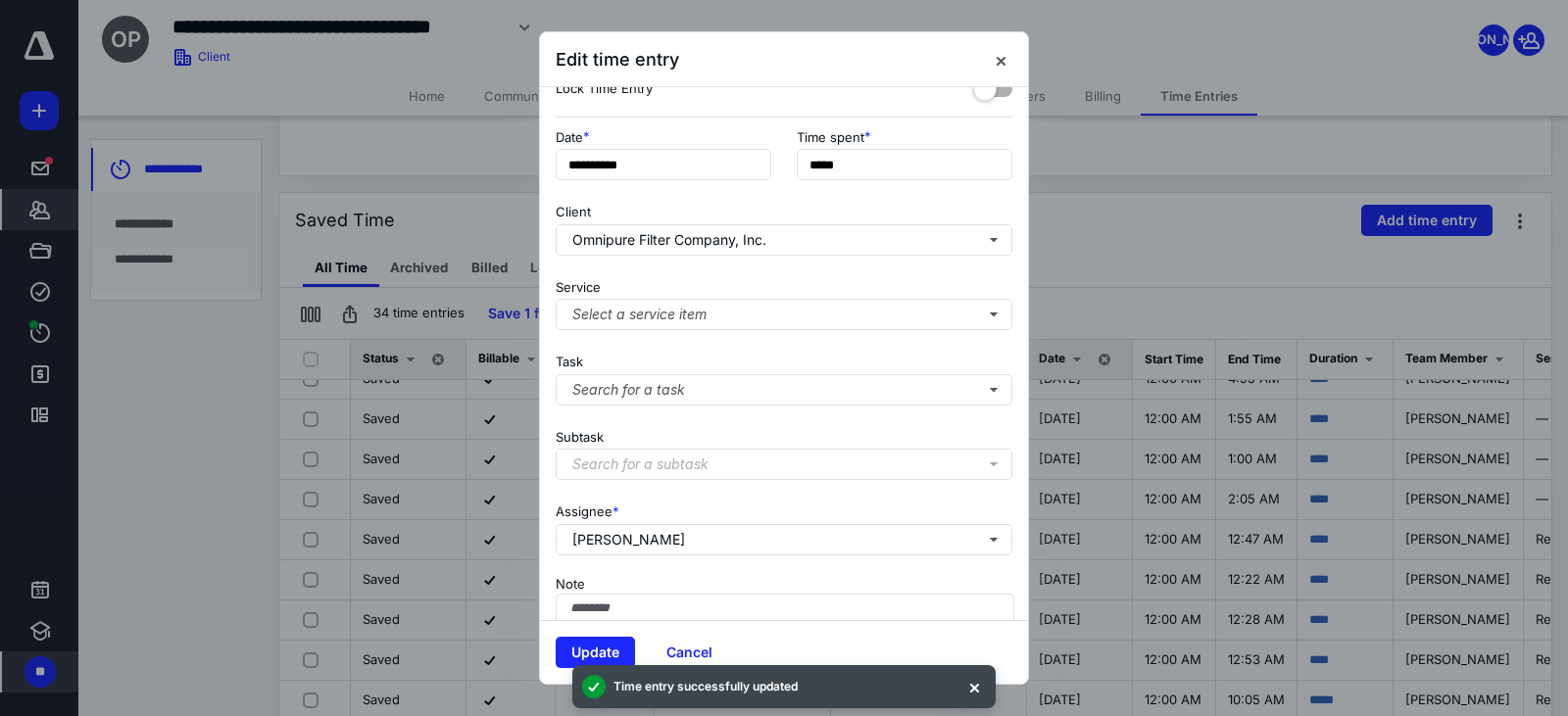 scroll, scrollTop: 198, scrollLeft: 0, axis: vertical 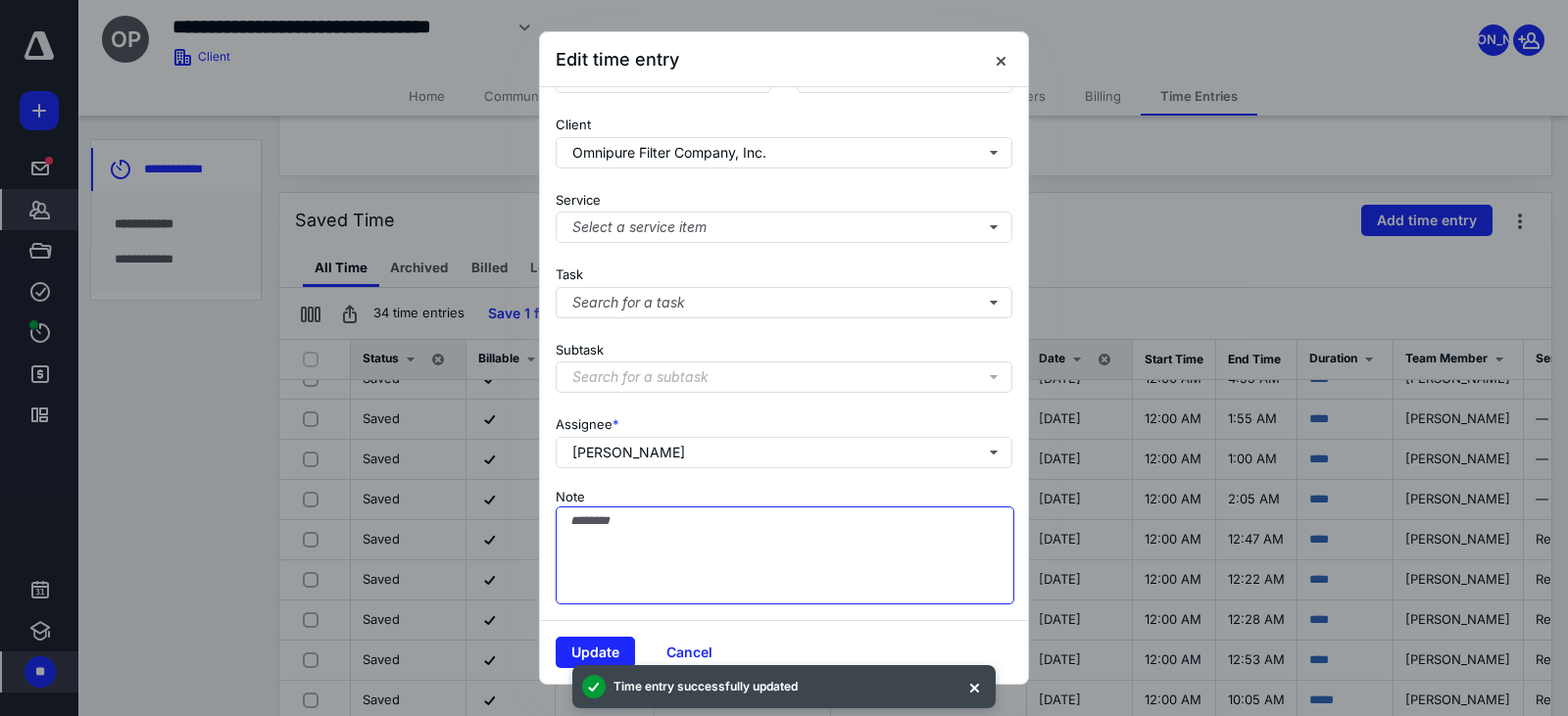 click on "Note" at bounding box center [785, 555] 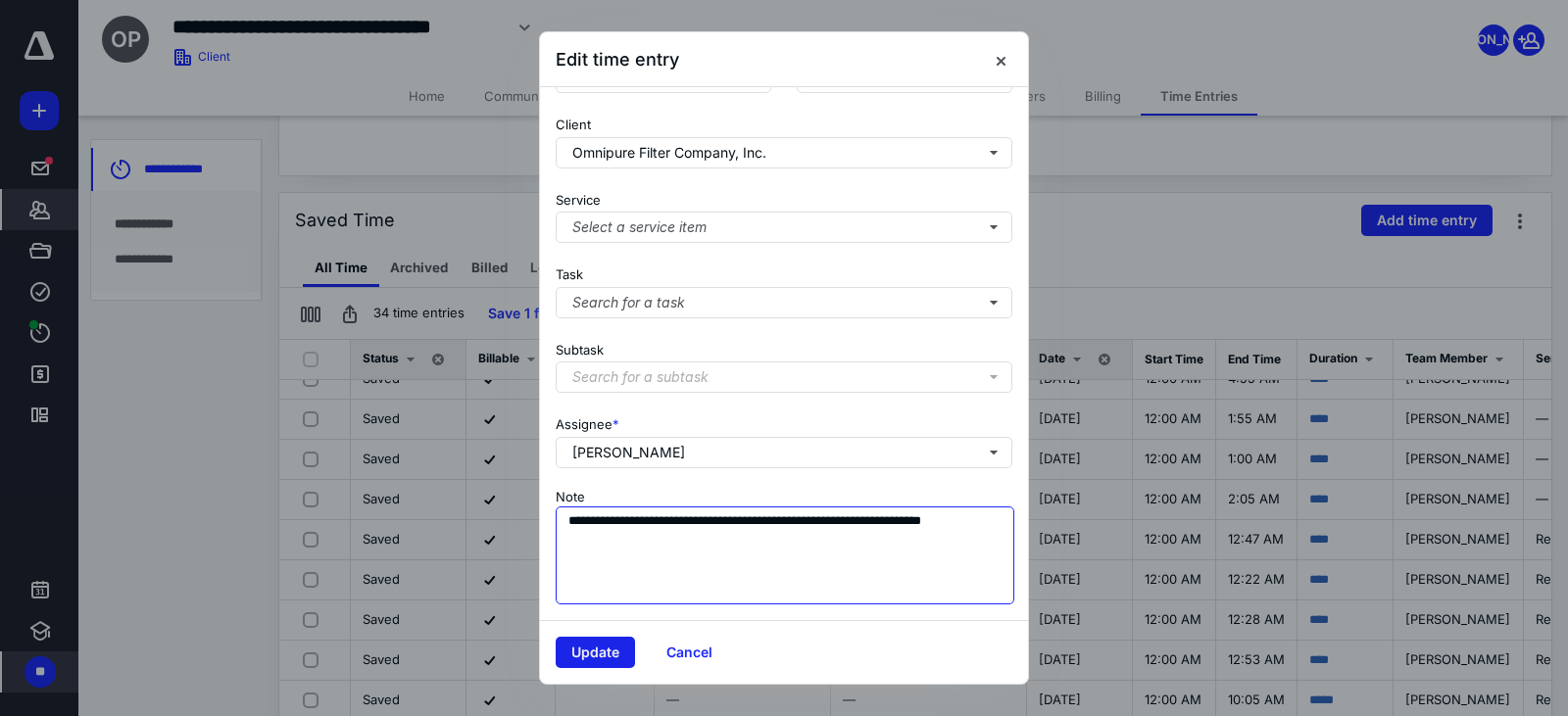type on "**********" 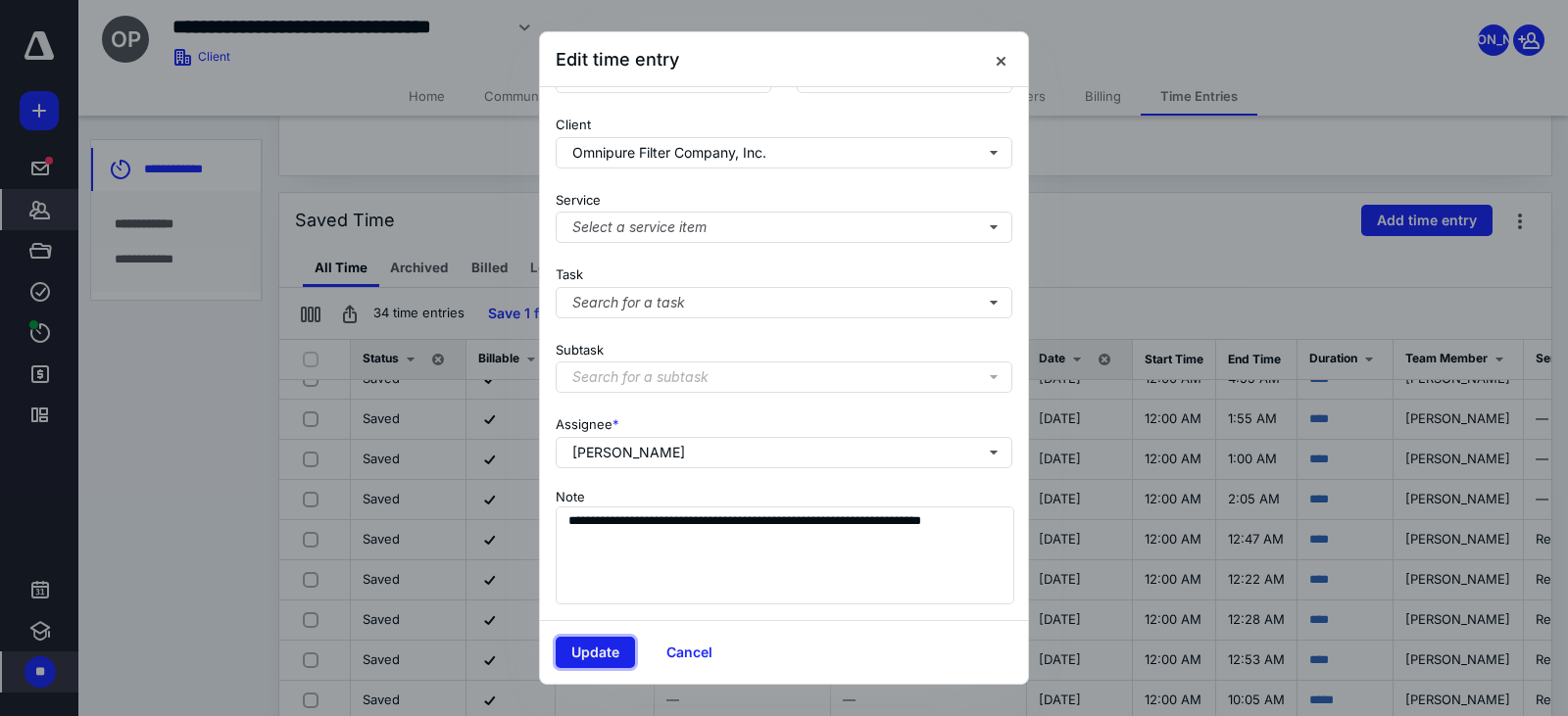 click on "Update" at bounding box center (595, 652) 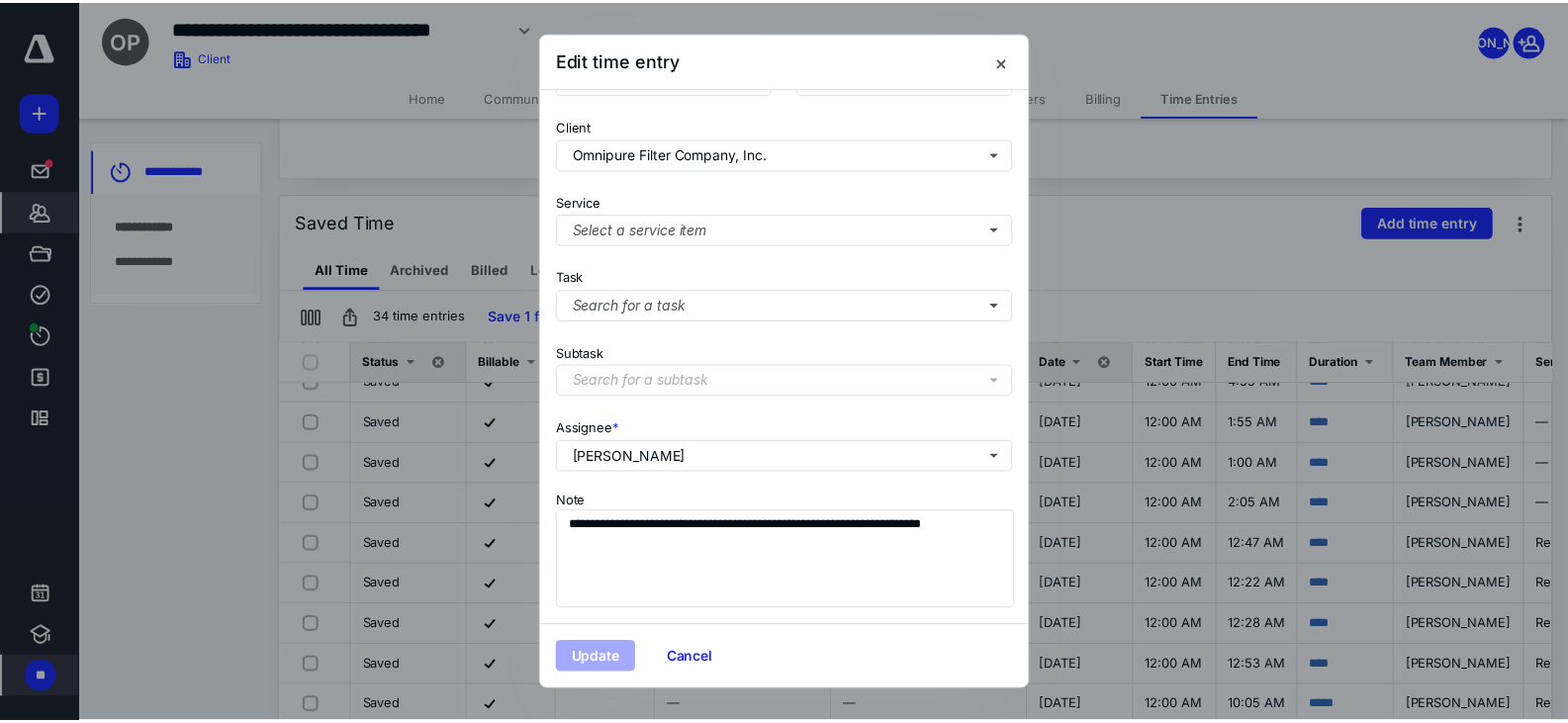 scroll, scrollTop: 0, scrollLeft: 0, axis: both 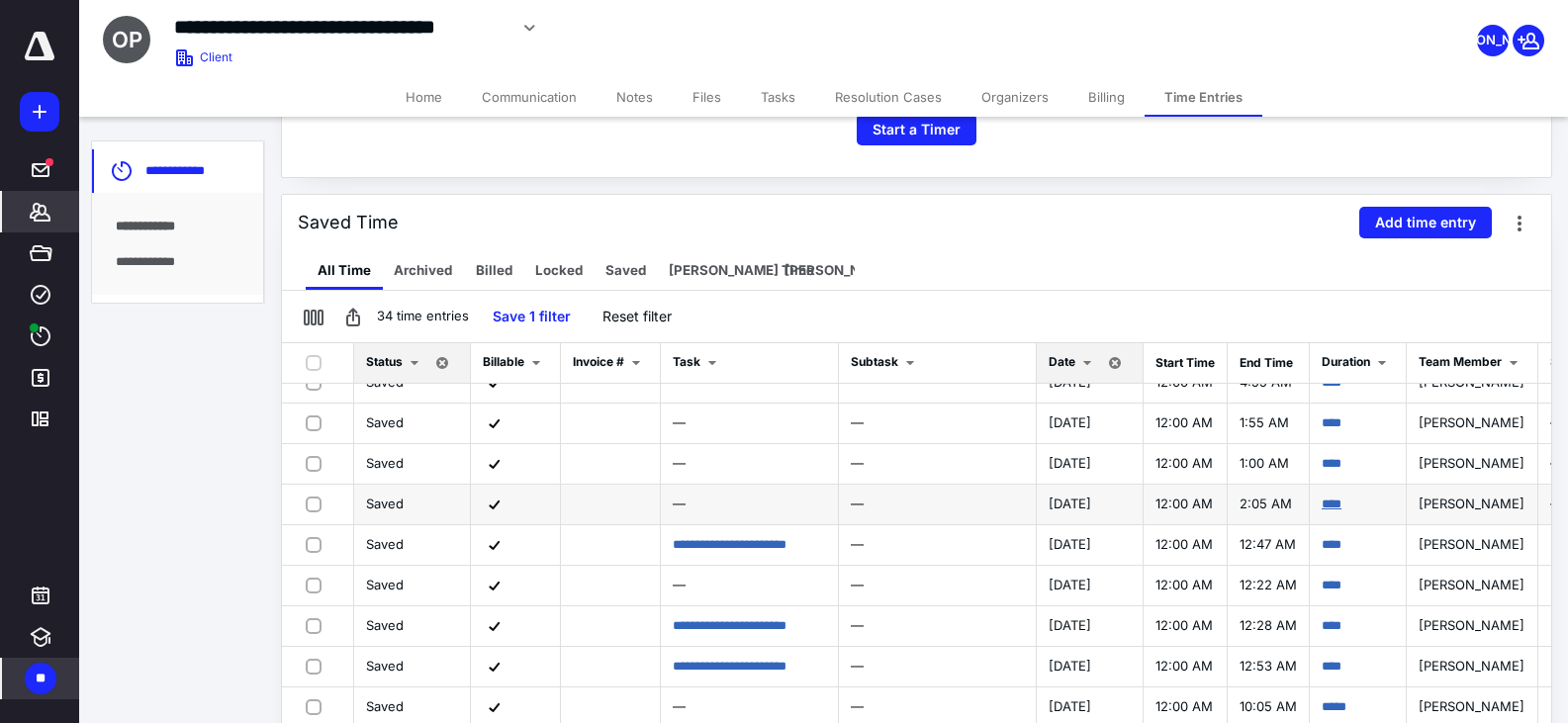 click on "****" at bounding box center (1332, 503) 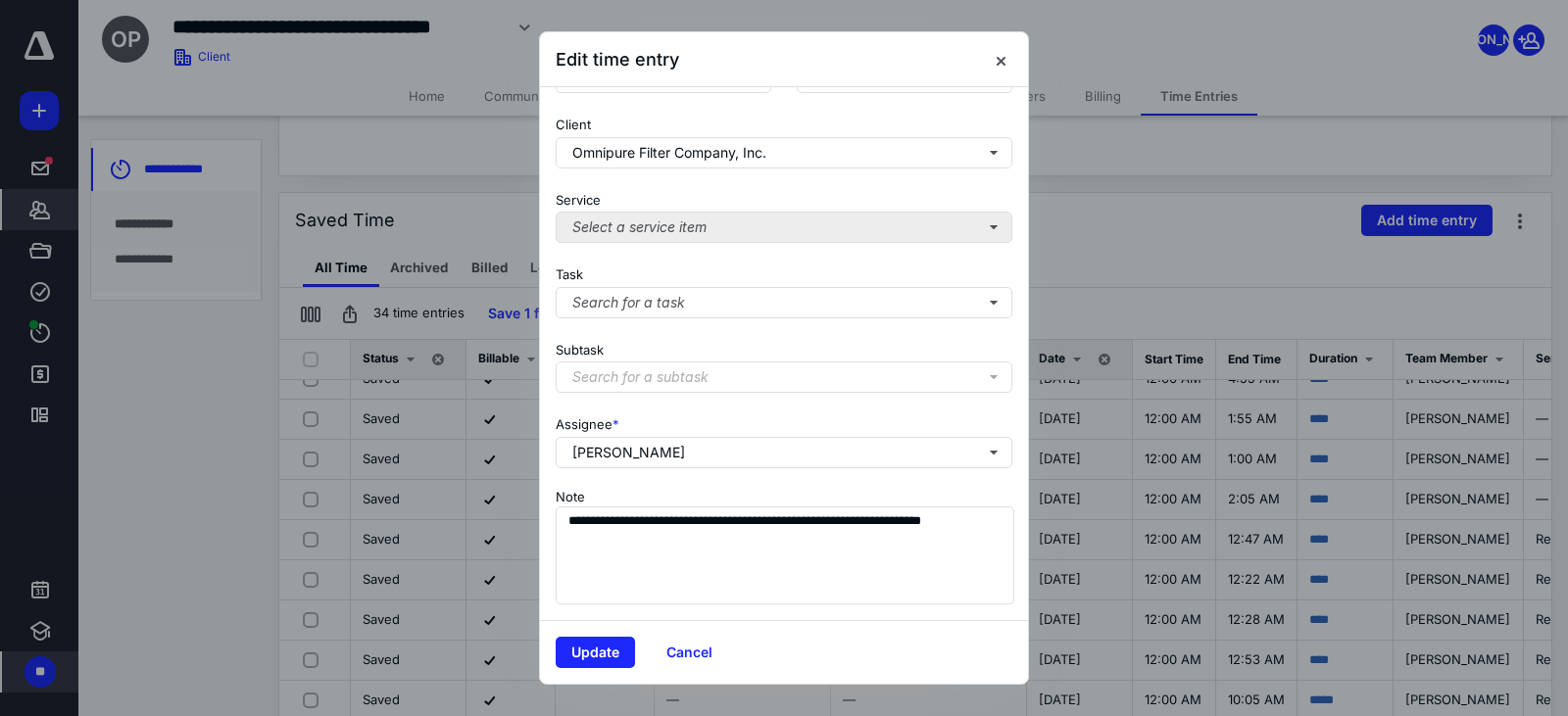 scroll, scrollTop: 198, scrollLeft: 0, axis: vertical 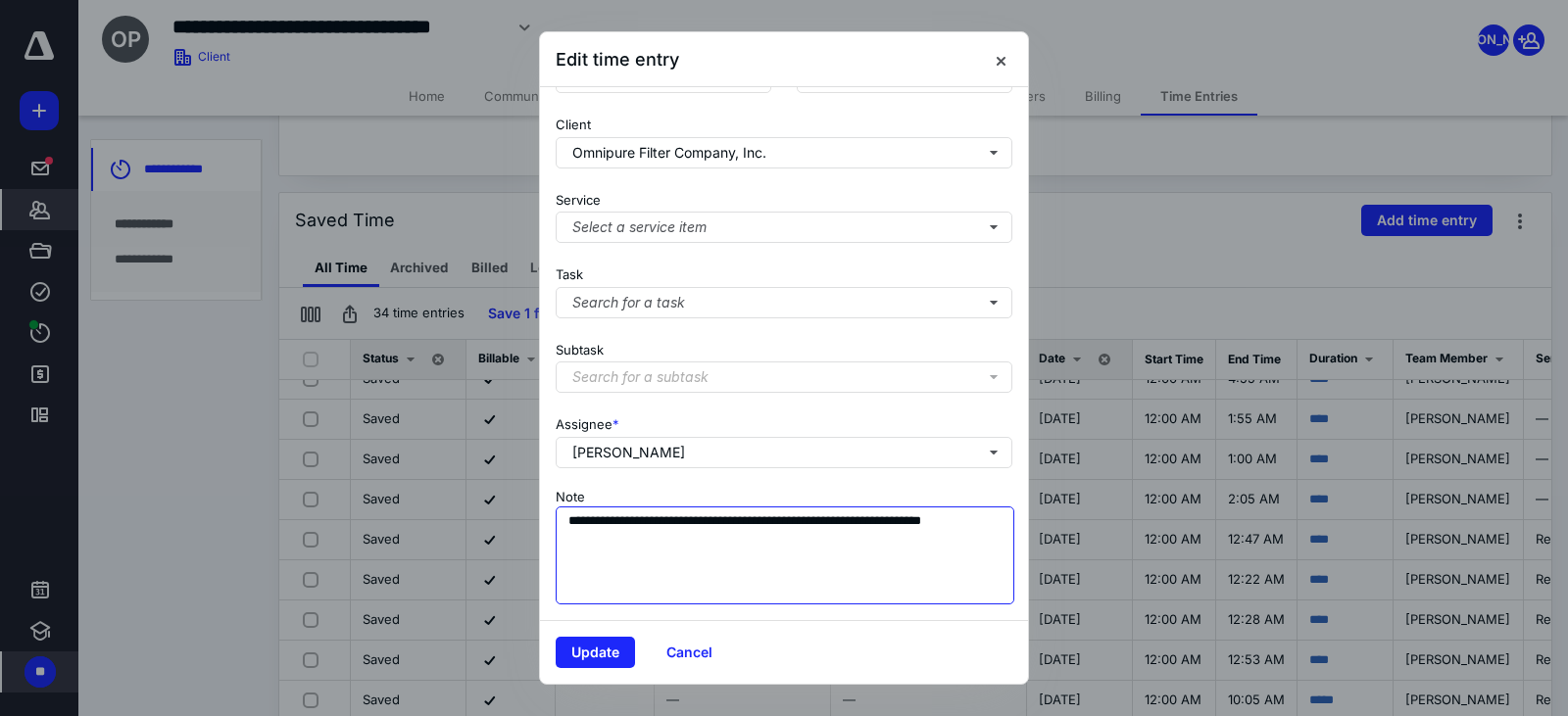 click on "**********" at bounding box center [785, 555] 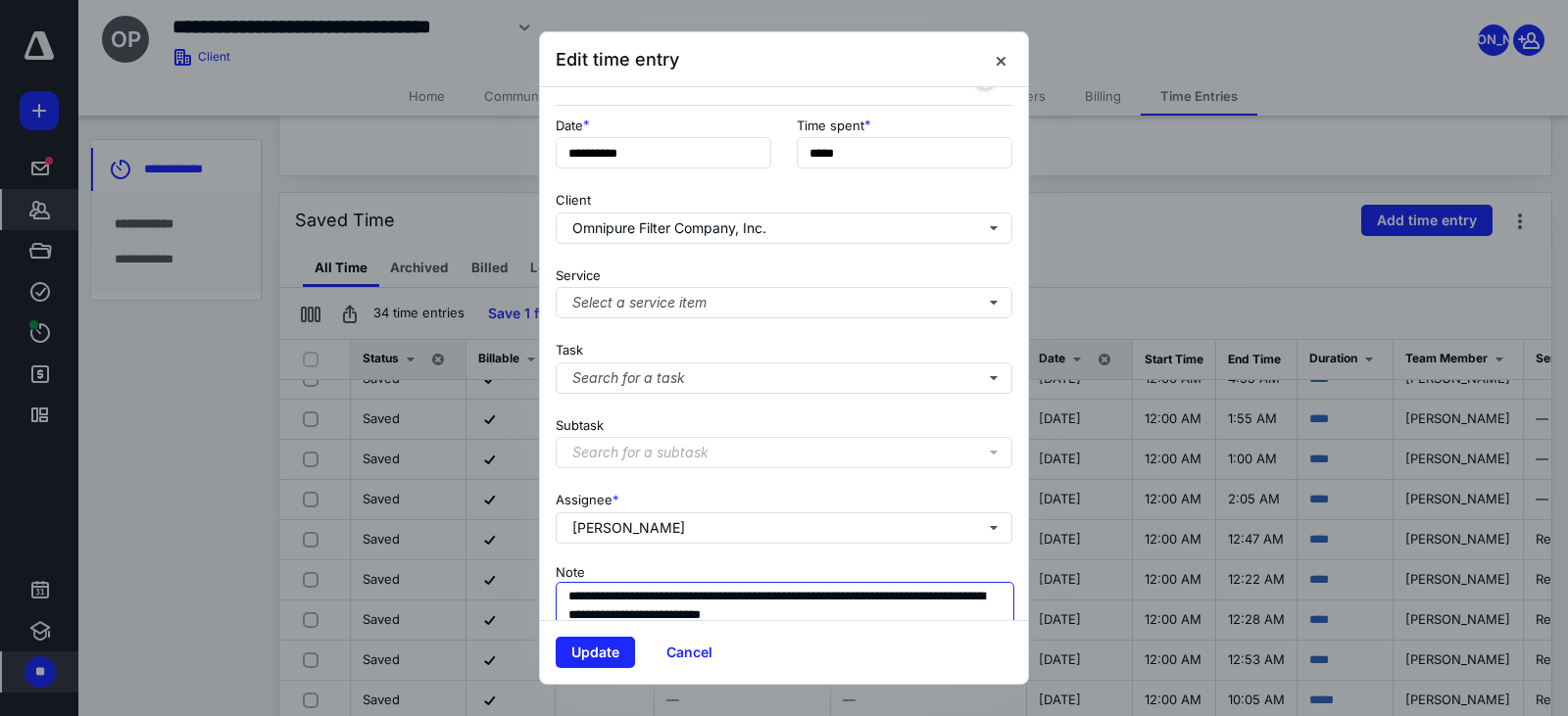 scroll, scrollTop: 198, scrollLeft: 0, axis: vertical 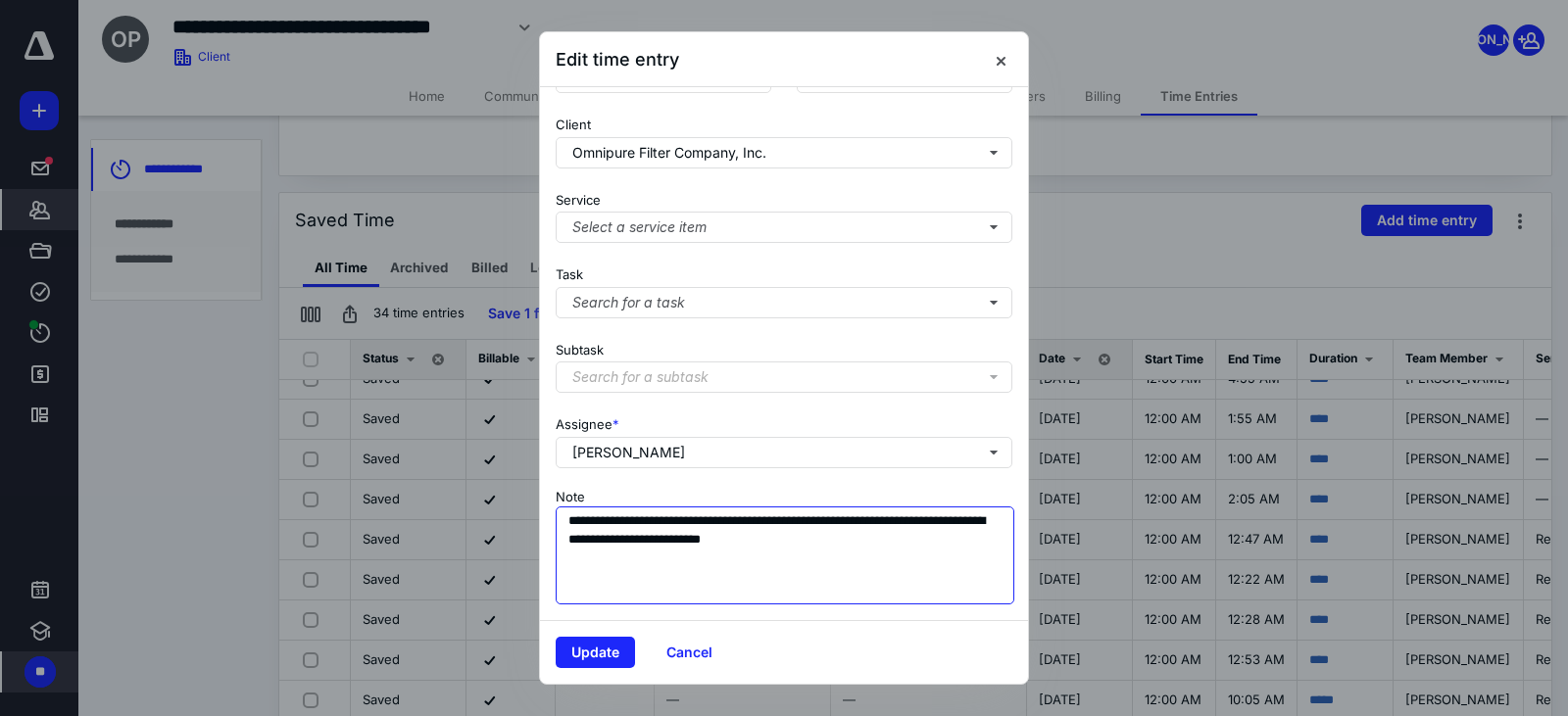 click on "**********" at bounding box center [785, 555] 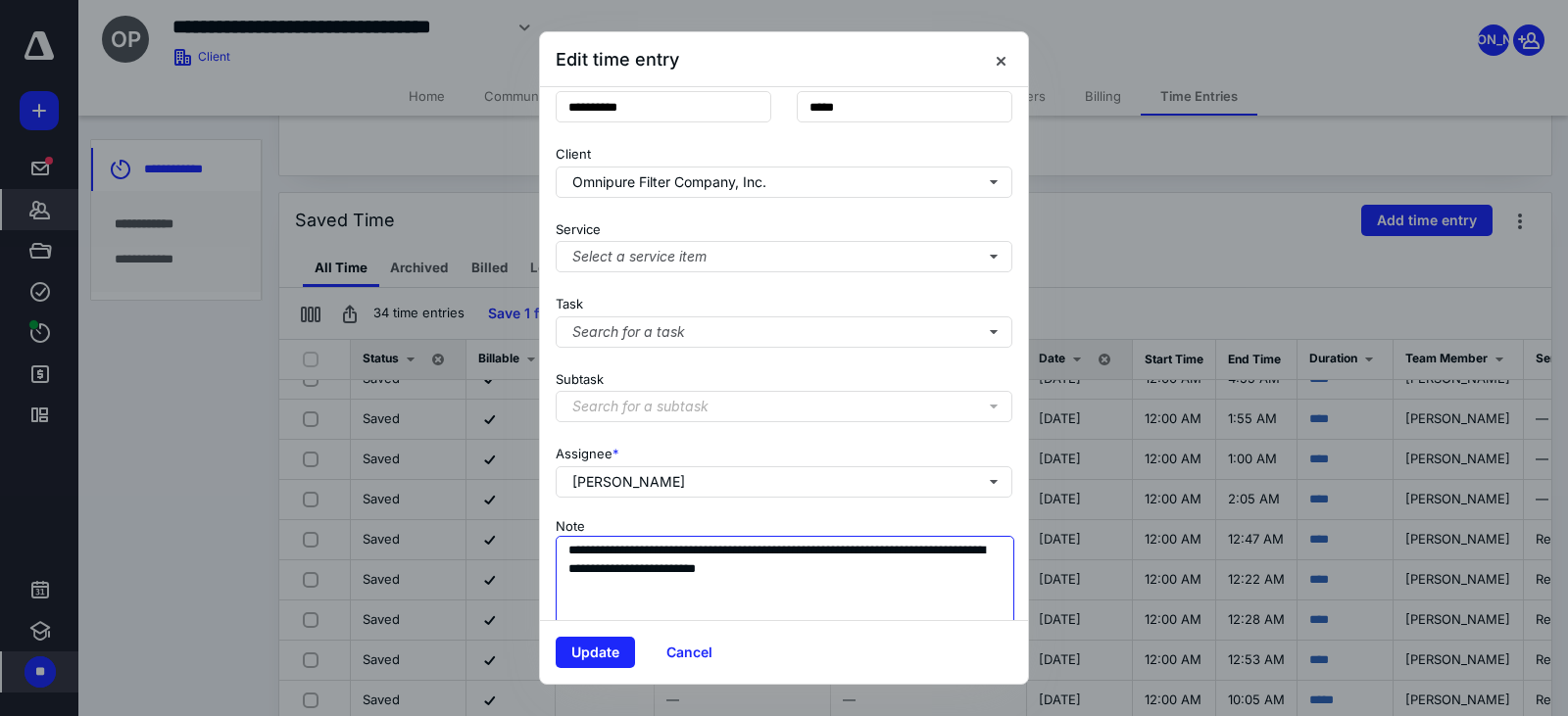 scroll, scrollTop: 198, scrollLeft: 0, axis: vertical 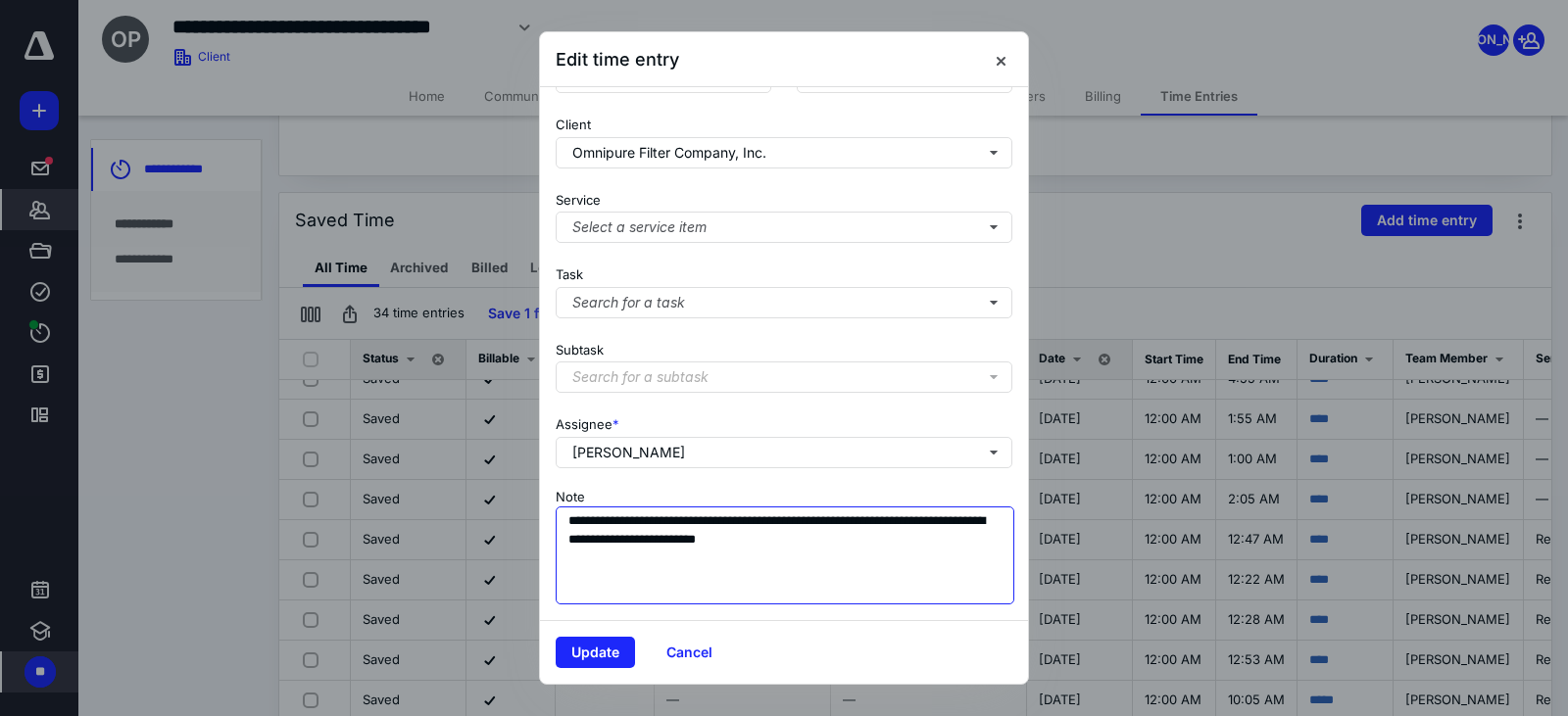 click on "**********" at bounding box center (785, 555) 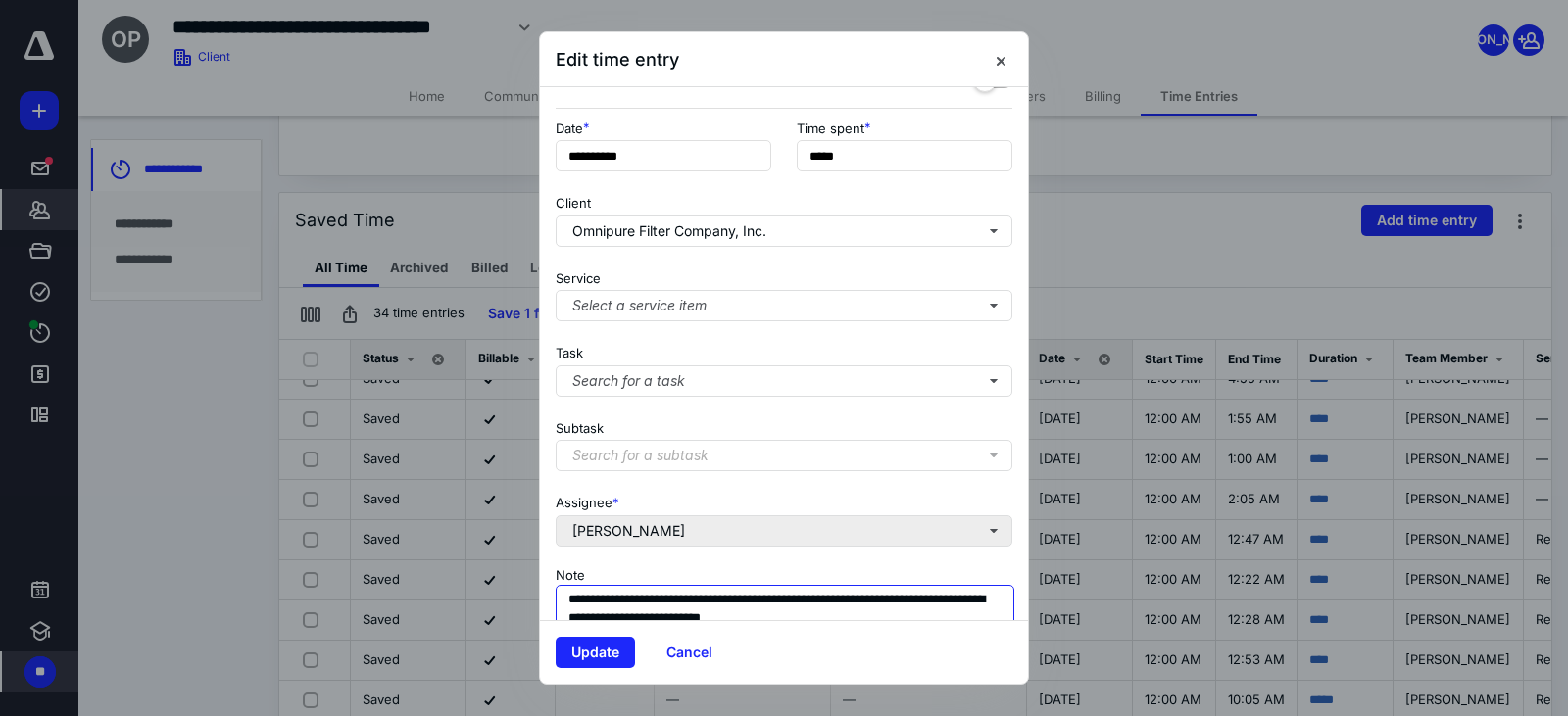 scroll, scrollTop: 0, scrollLeft: 0, axis: both 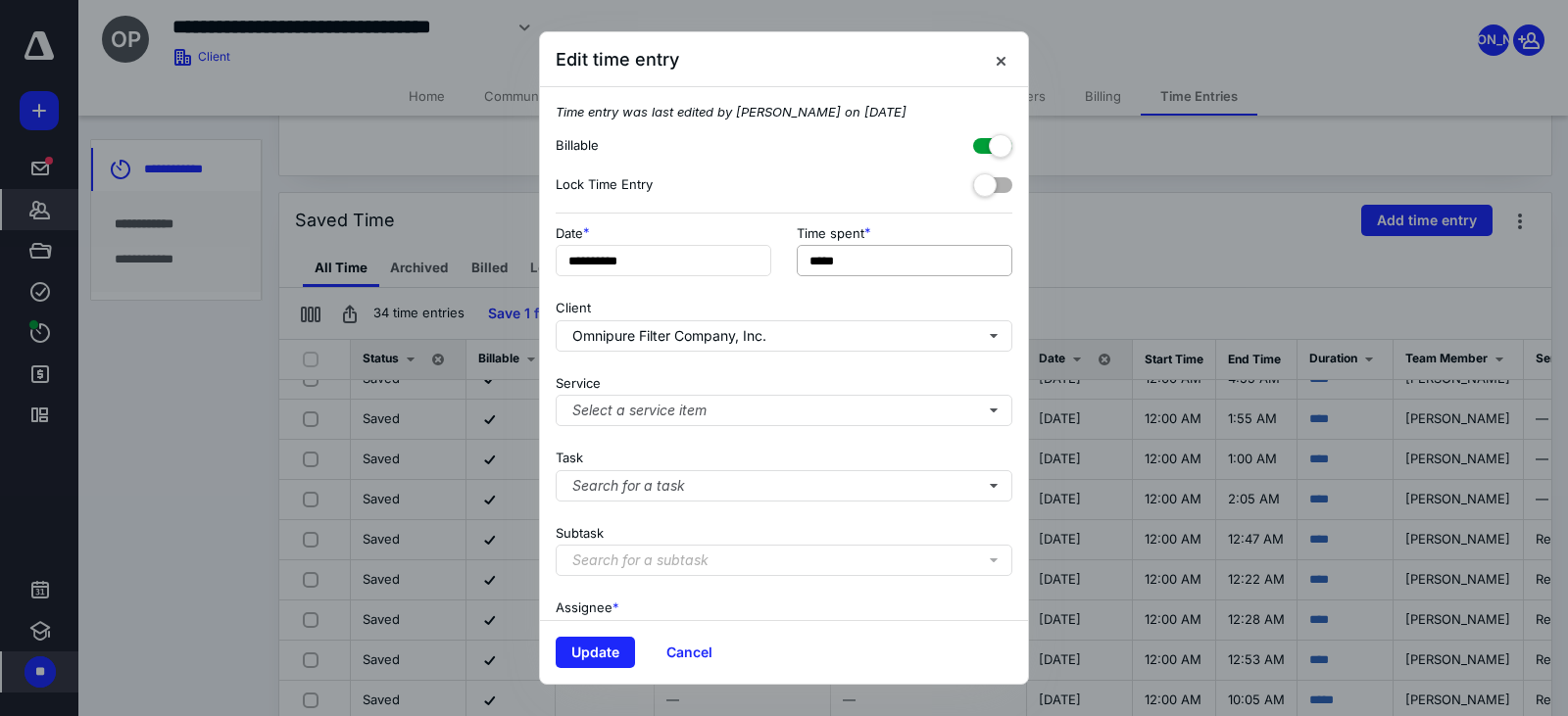 type on "**********" 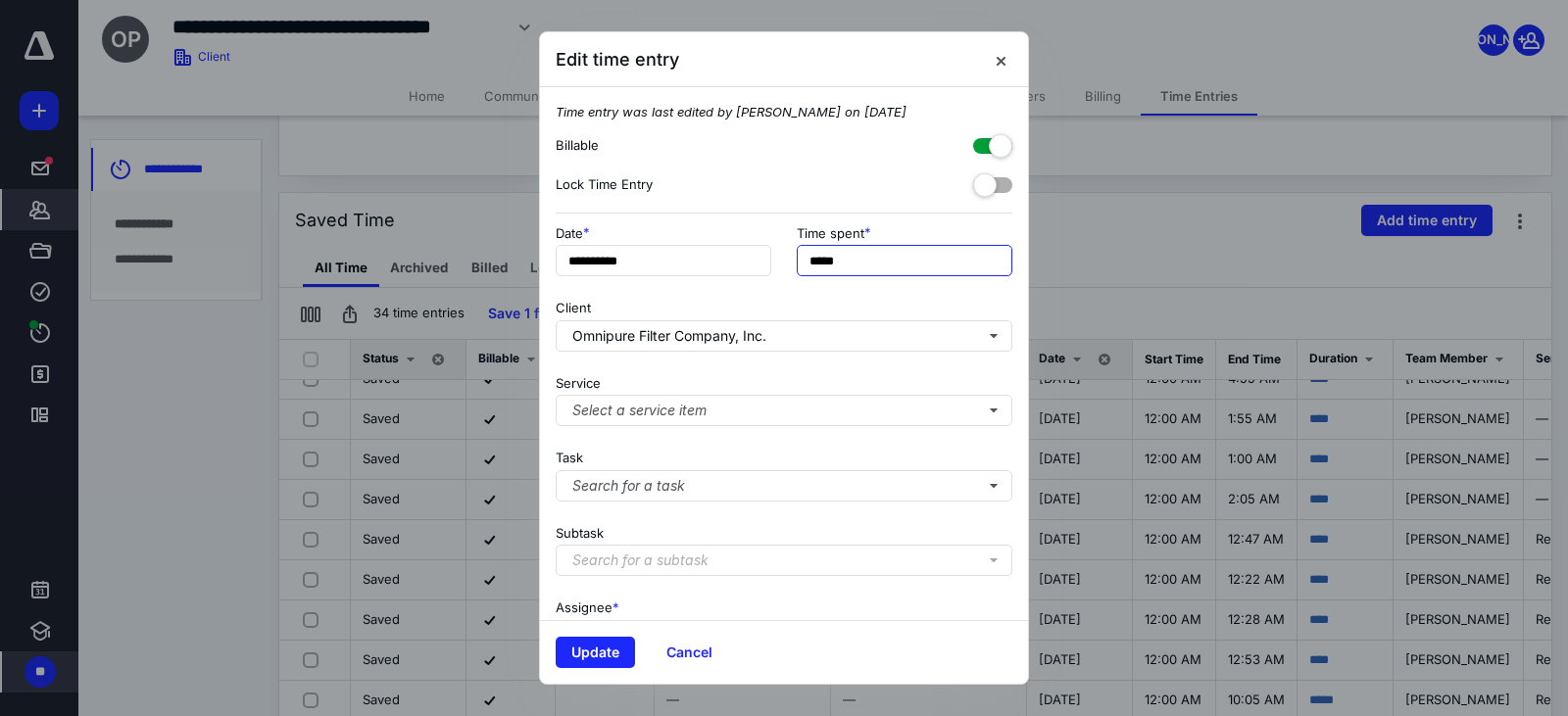 click on "*****" at bounding box center (905, 261) 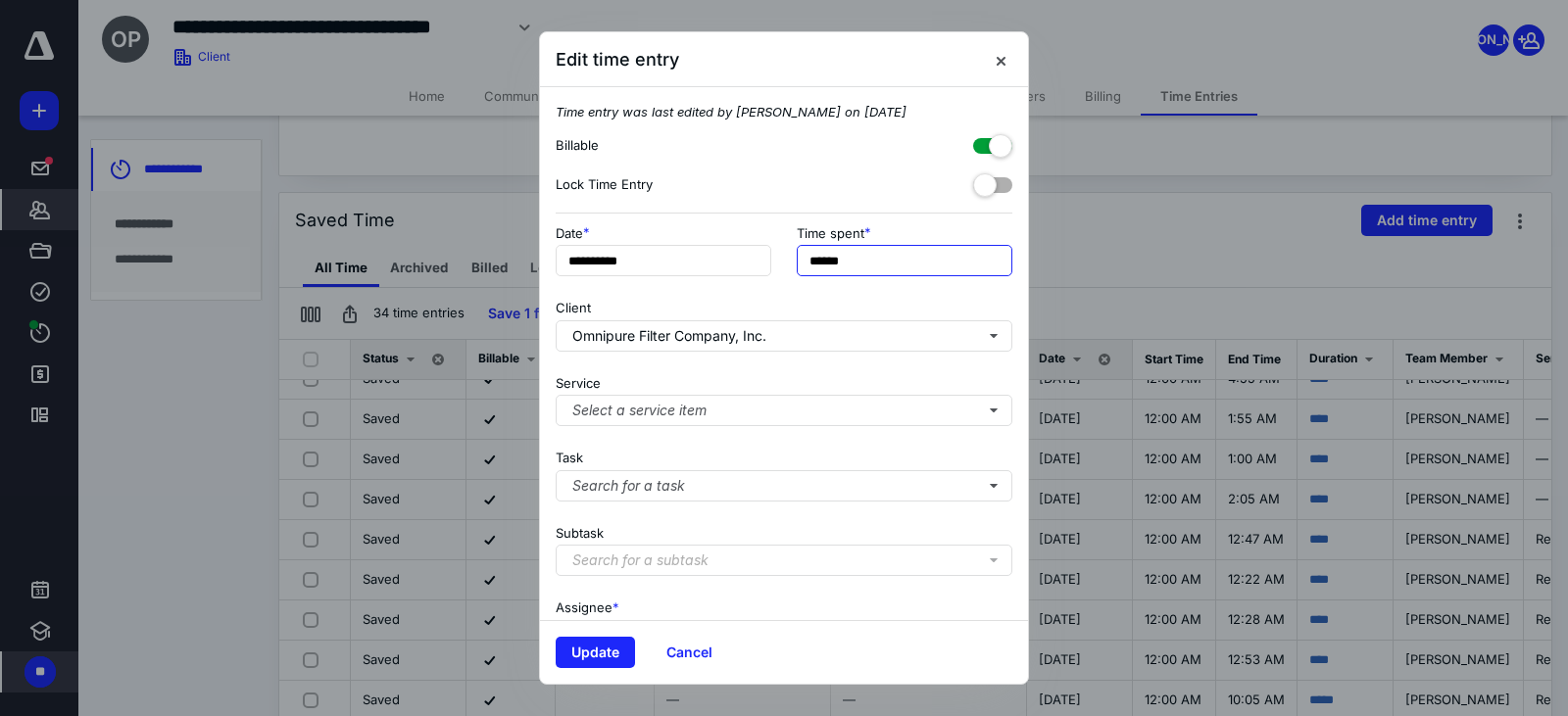 click on "******" at bounding box center (905, 261) 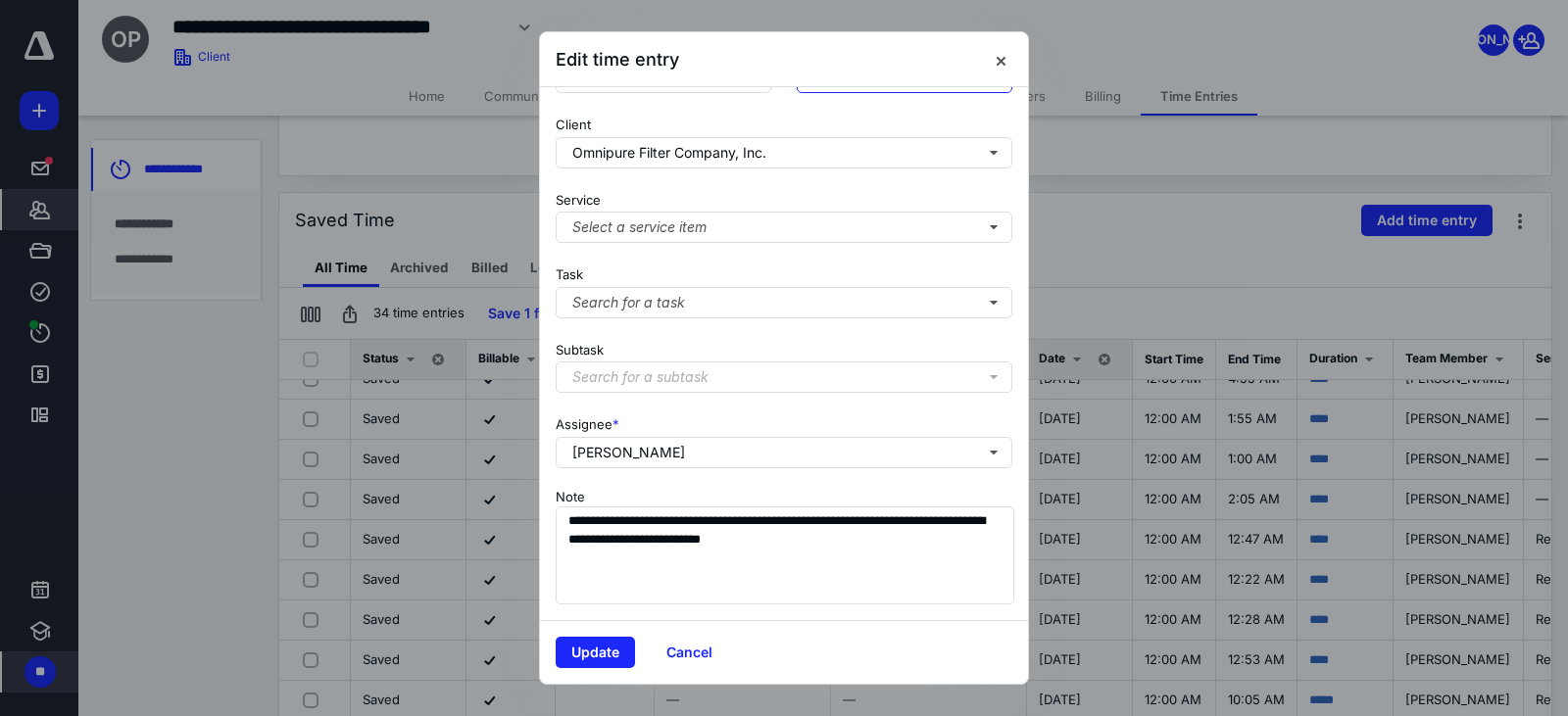 scroll, scrollTop: 198, scrollLeft: 0, axis: vertical 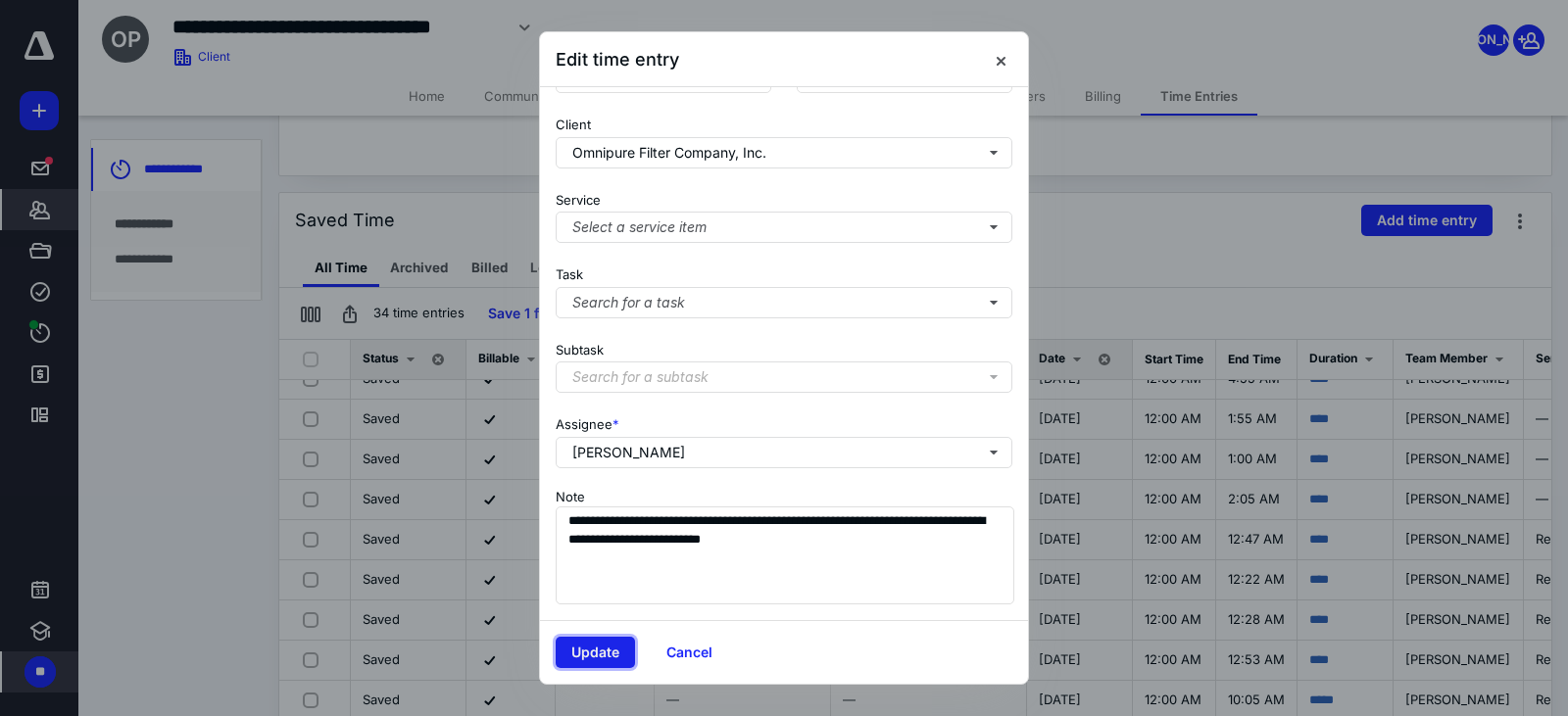 type on "******" 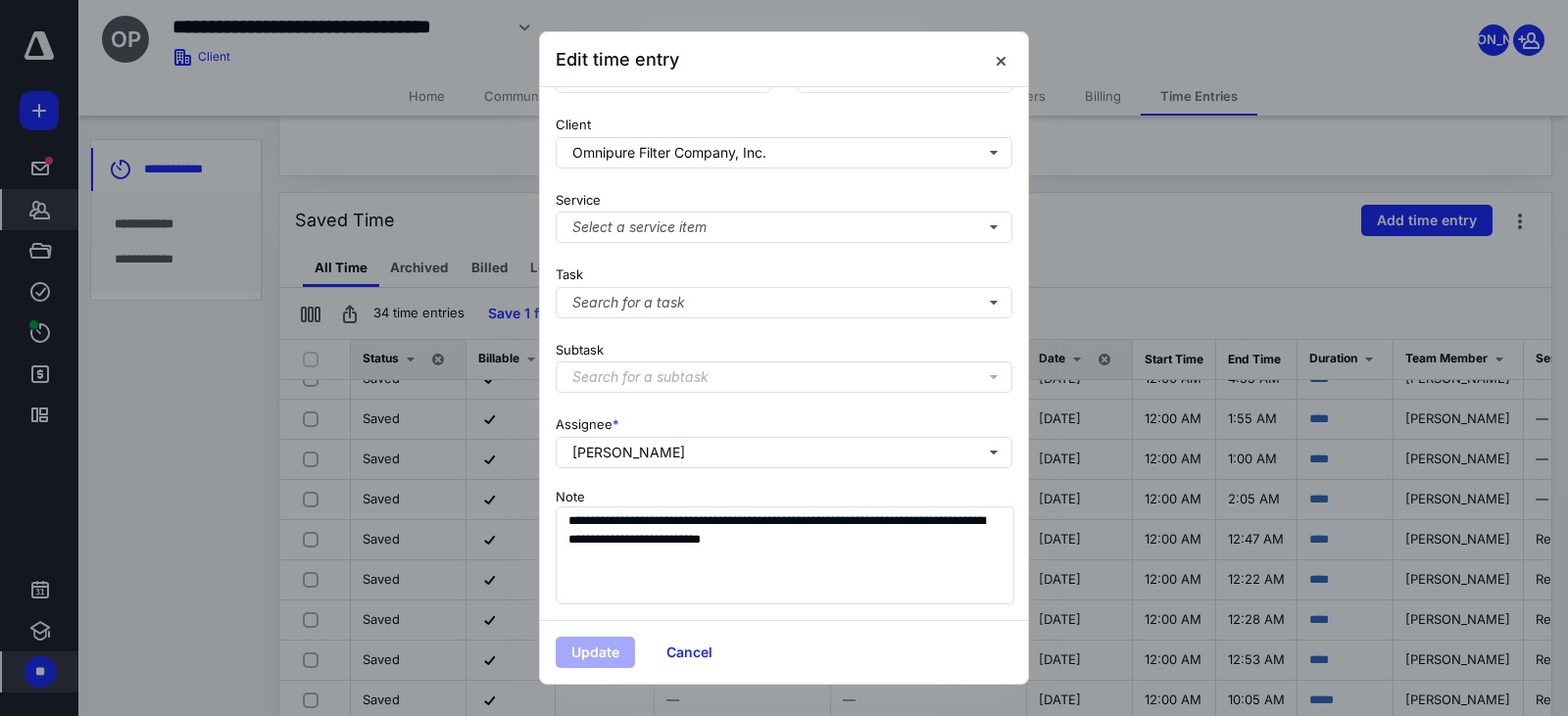 scroll, scrollTop: 0, scrollLeft: 0, axis: both 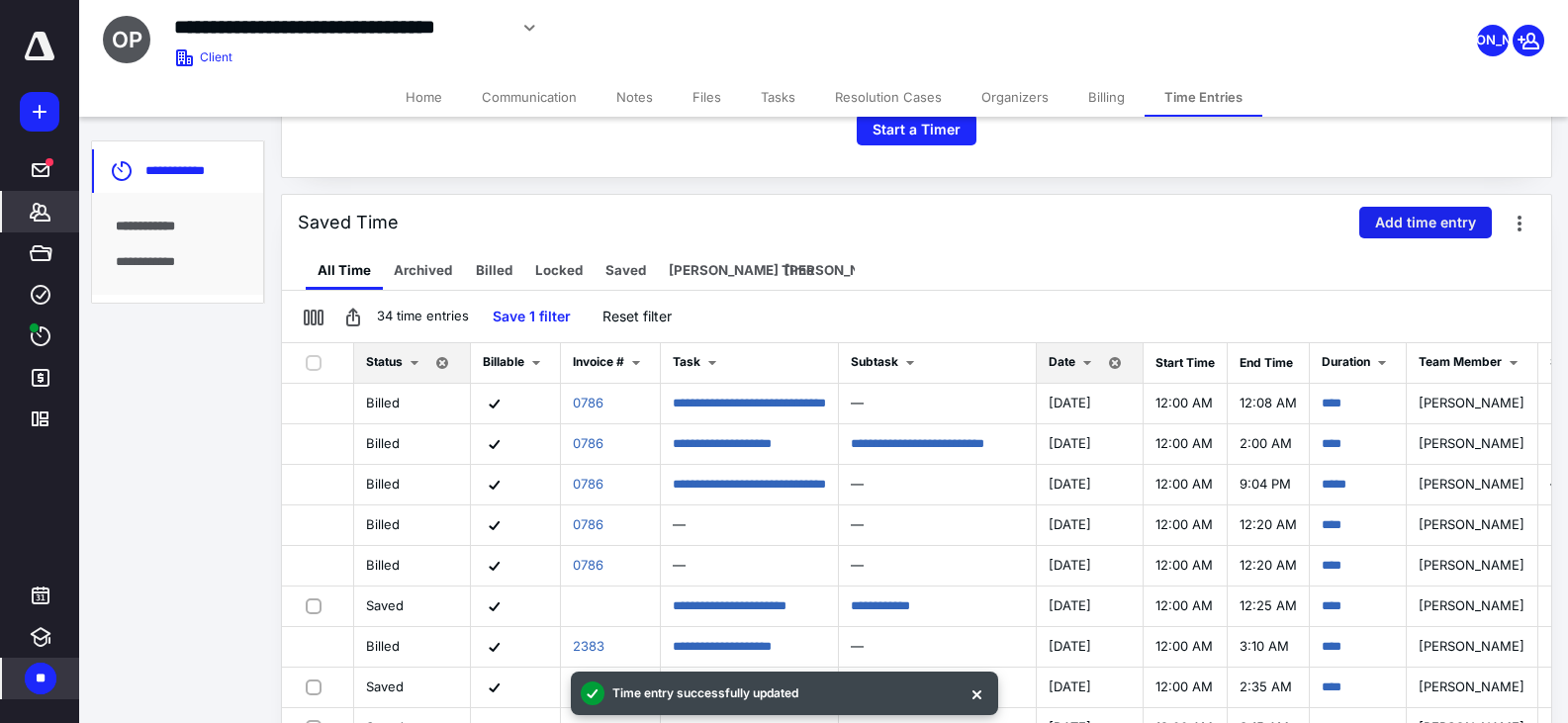 click on "Add time entry" at bounding box center [1426, 223] 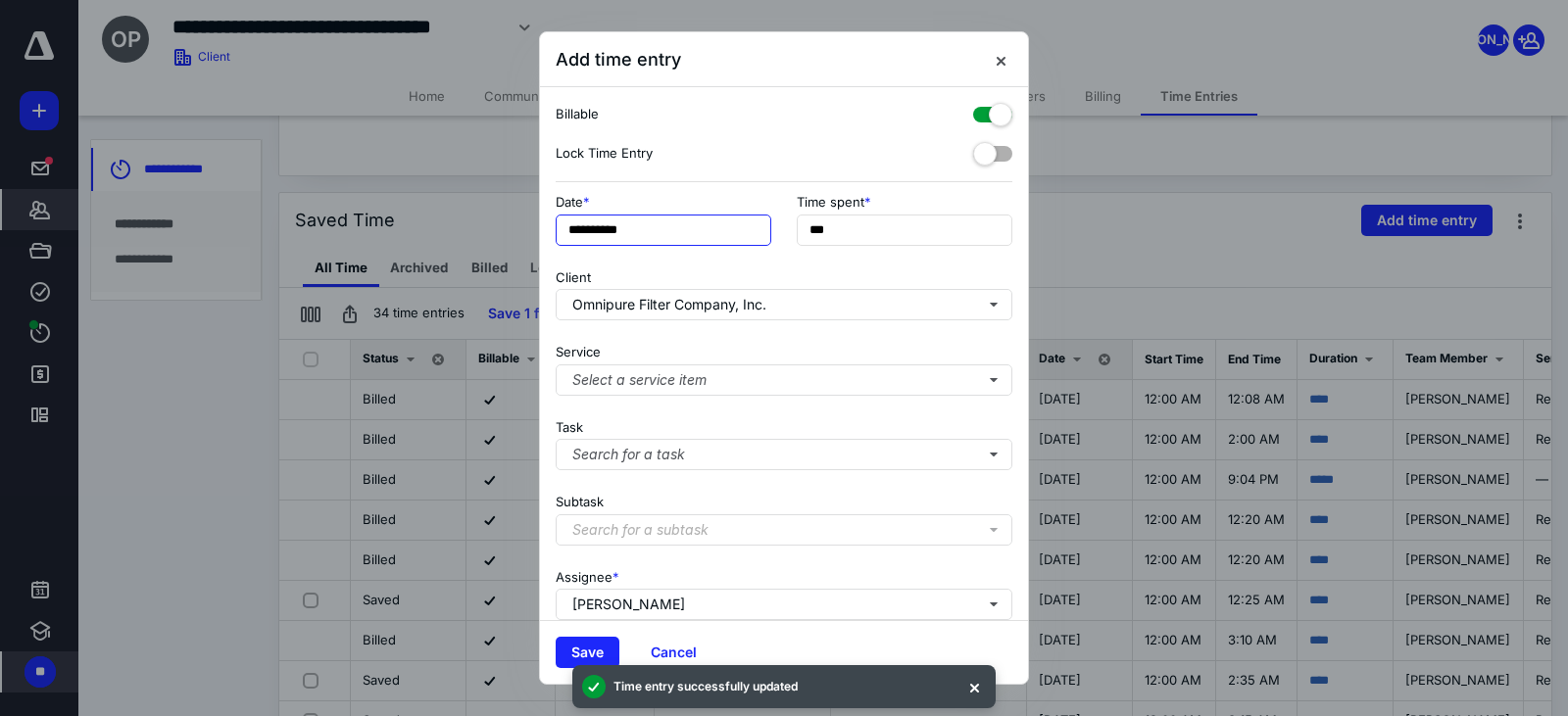 click on "**********" at bounding box center (663, 230) 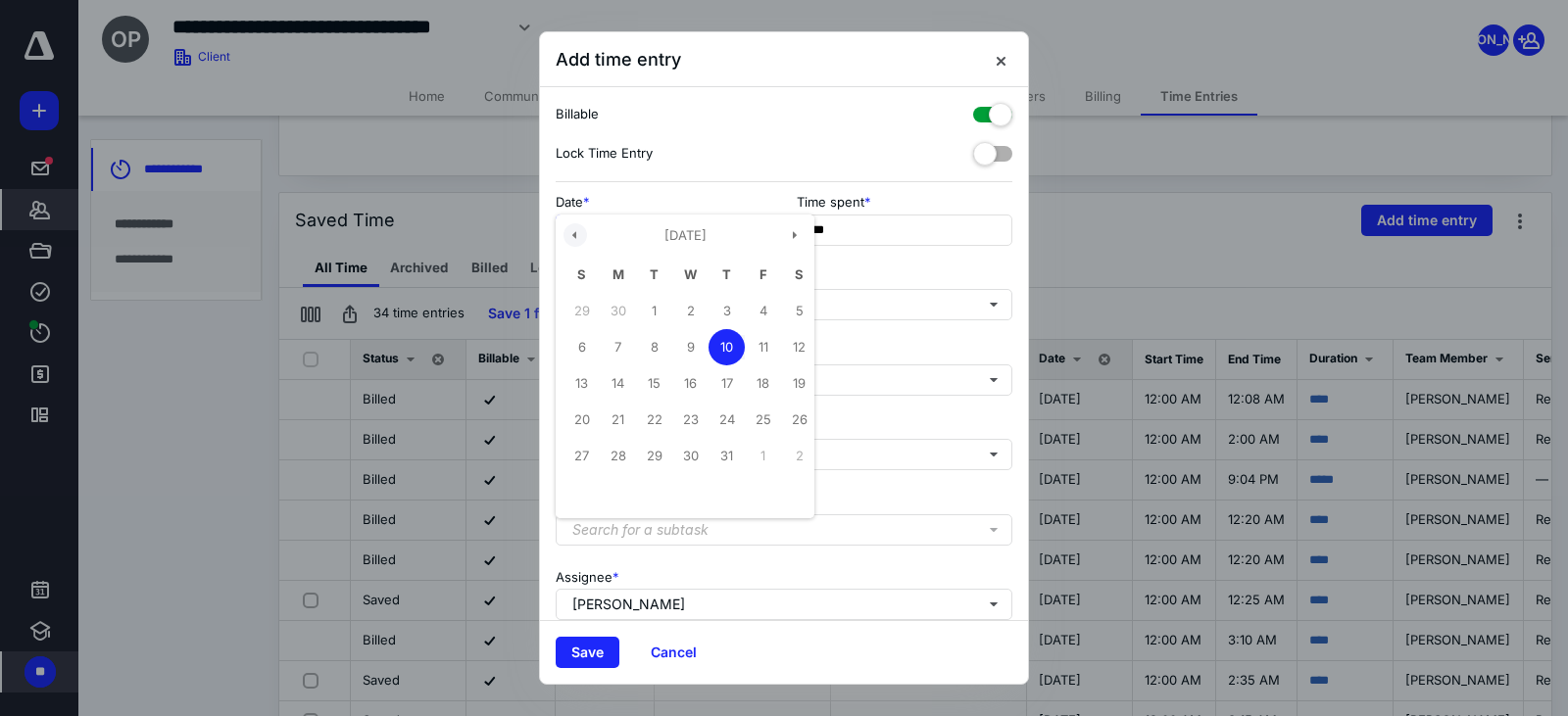 click at bounding box center [575, 235] 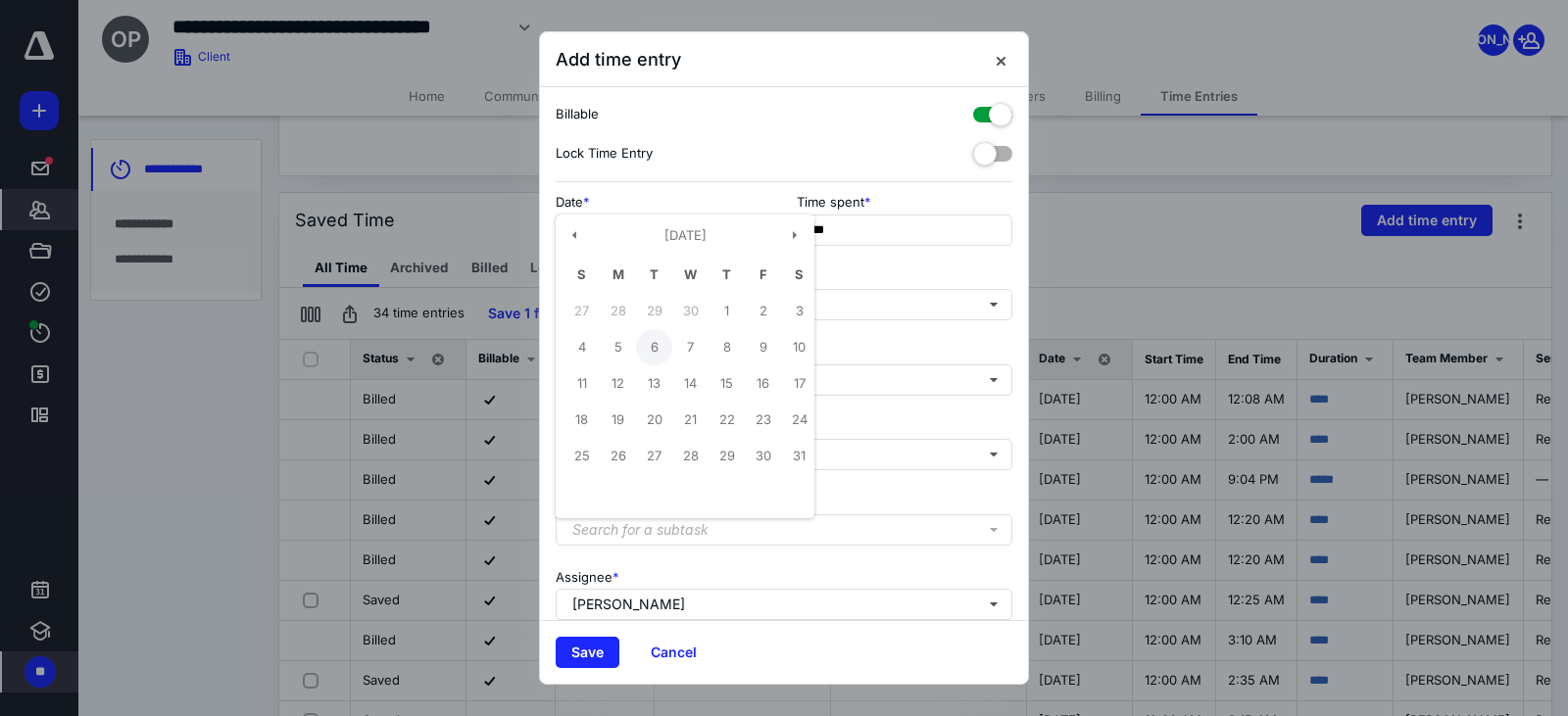 click on "6" at bounding box center (654, 347) 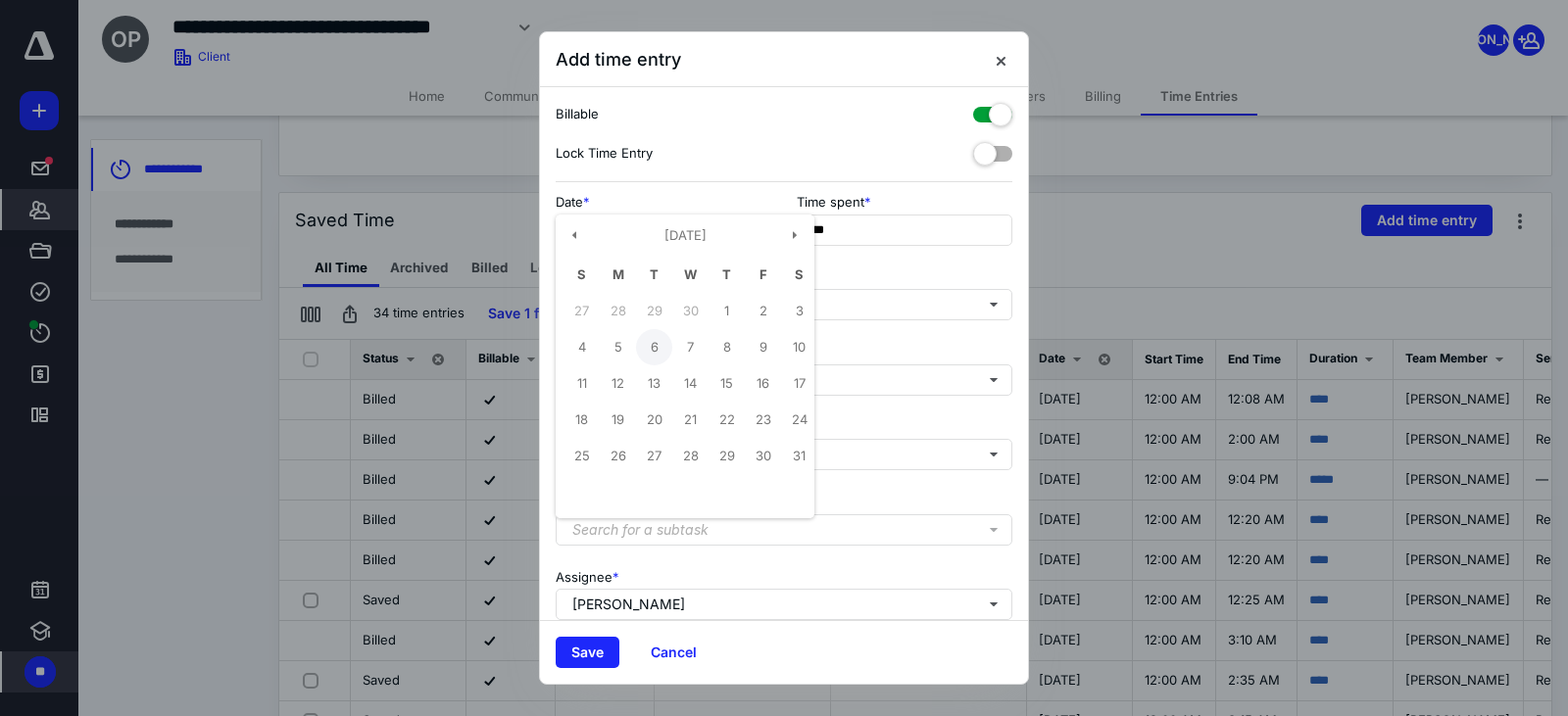 type on "**********" 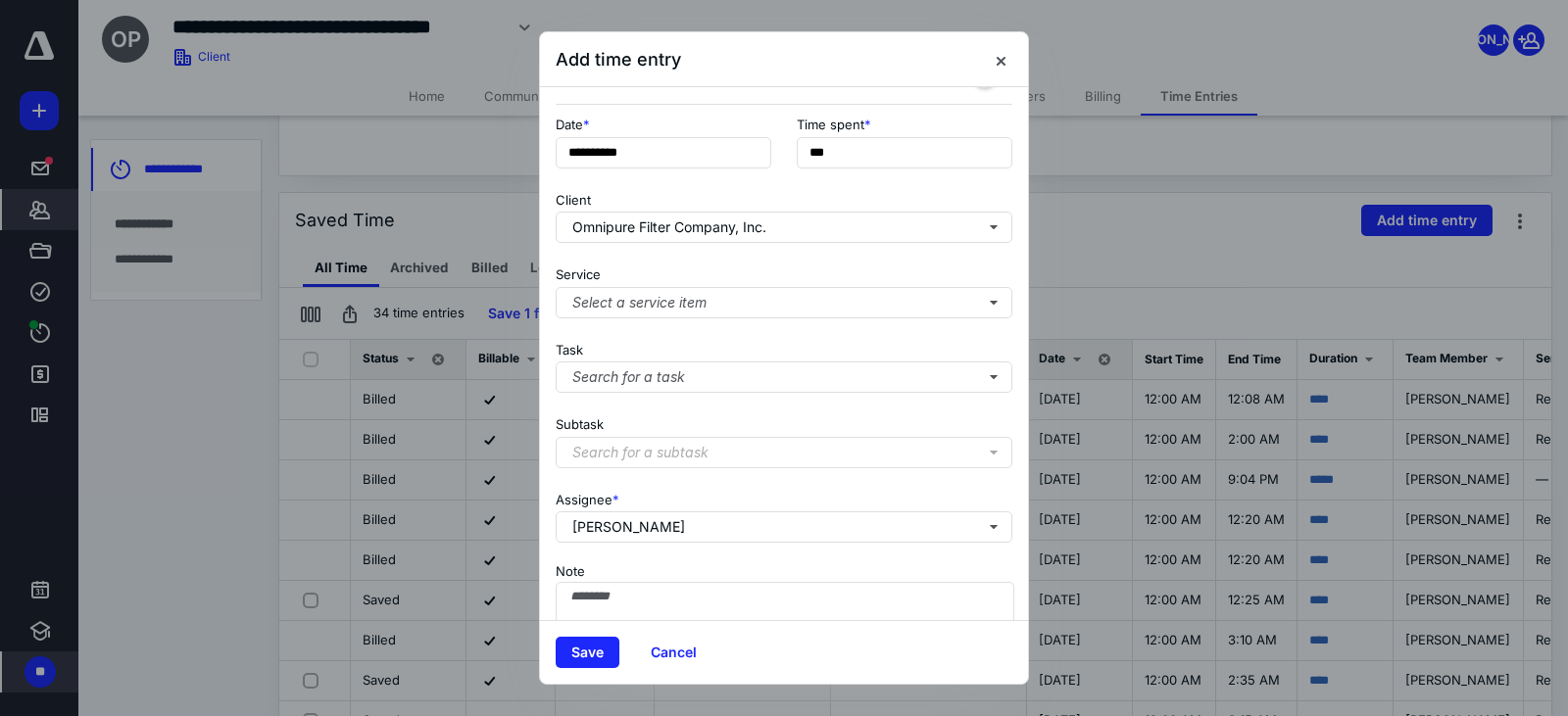 scroll, scrollTop: 167, scrollLeft: 0, axis: vertical 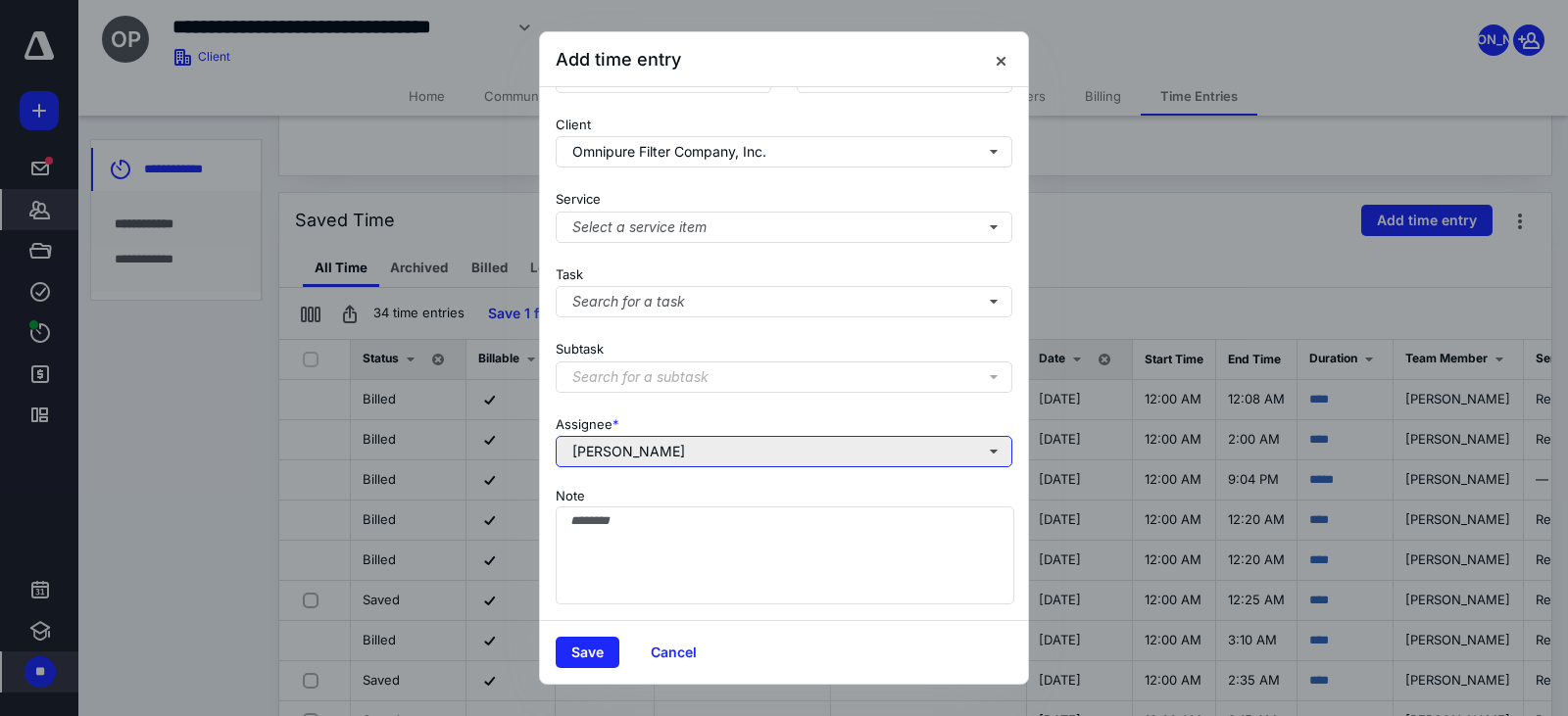 click on "[PERSON_NAME]" at bounding box center (784, 452) 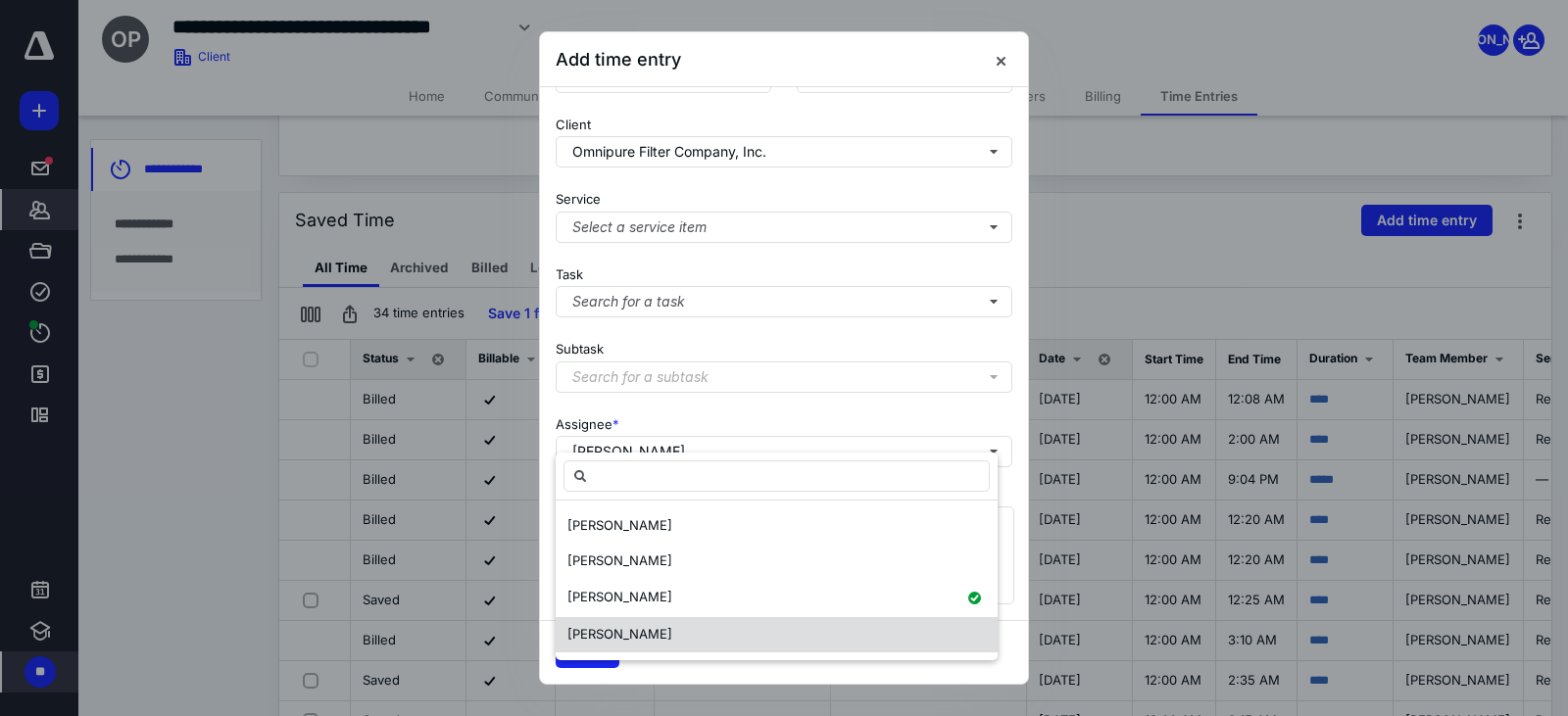 click on "[PERSON_NAME]" at bounding box center (619, 634) 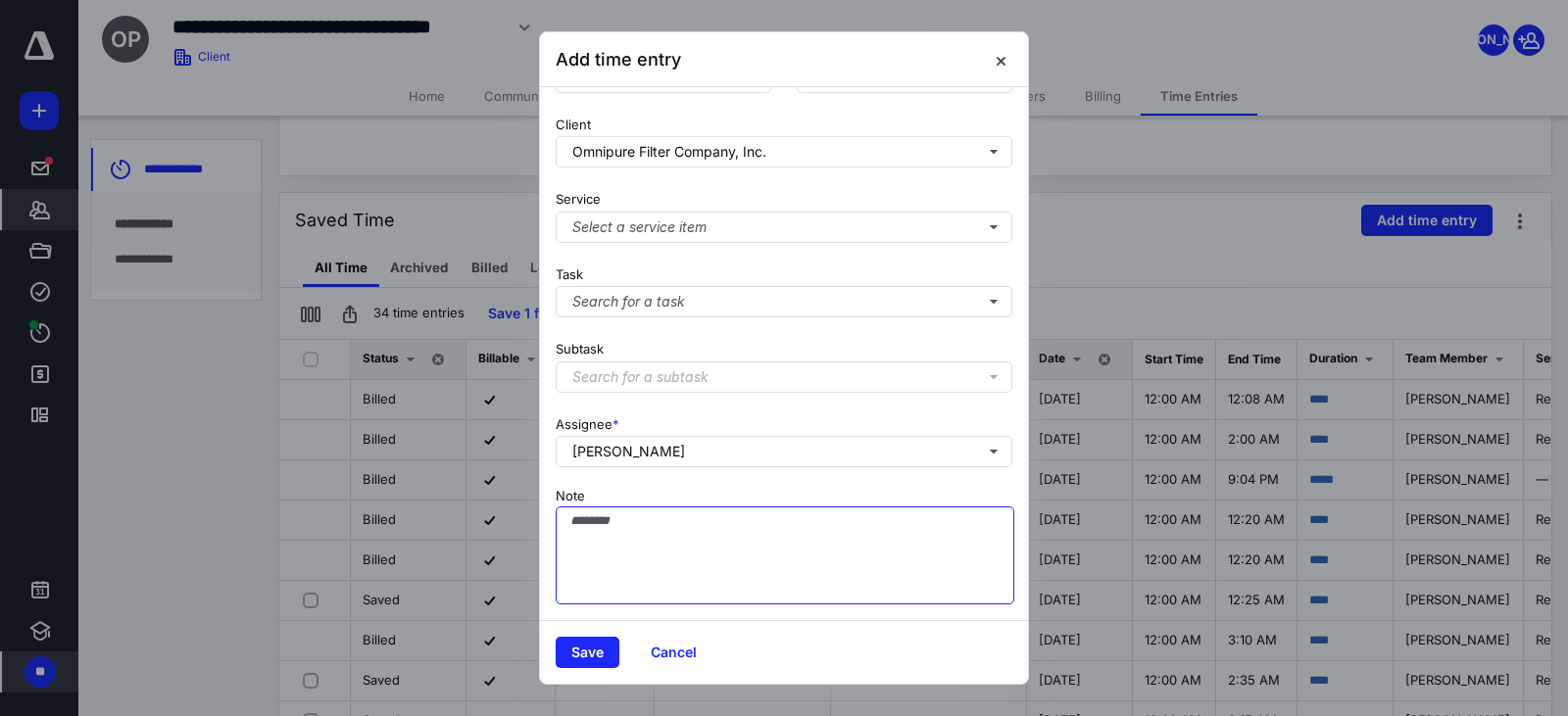 click on "Note" at bounding box center (785, 555) 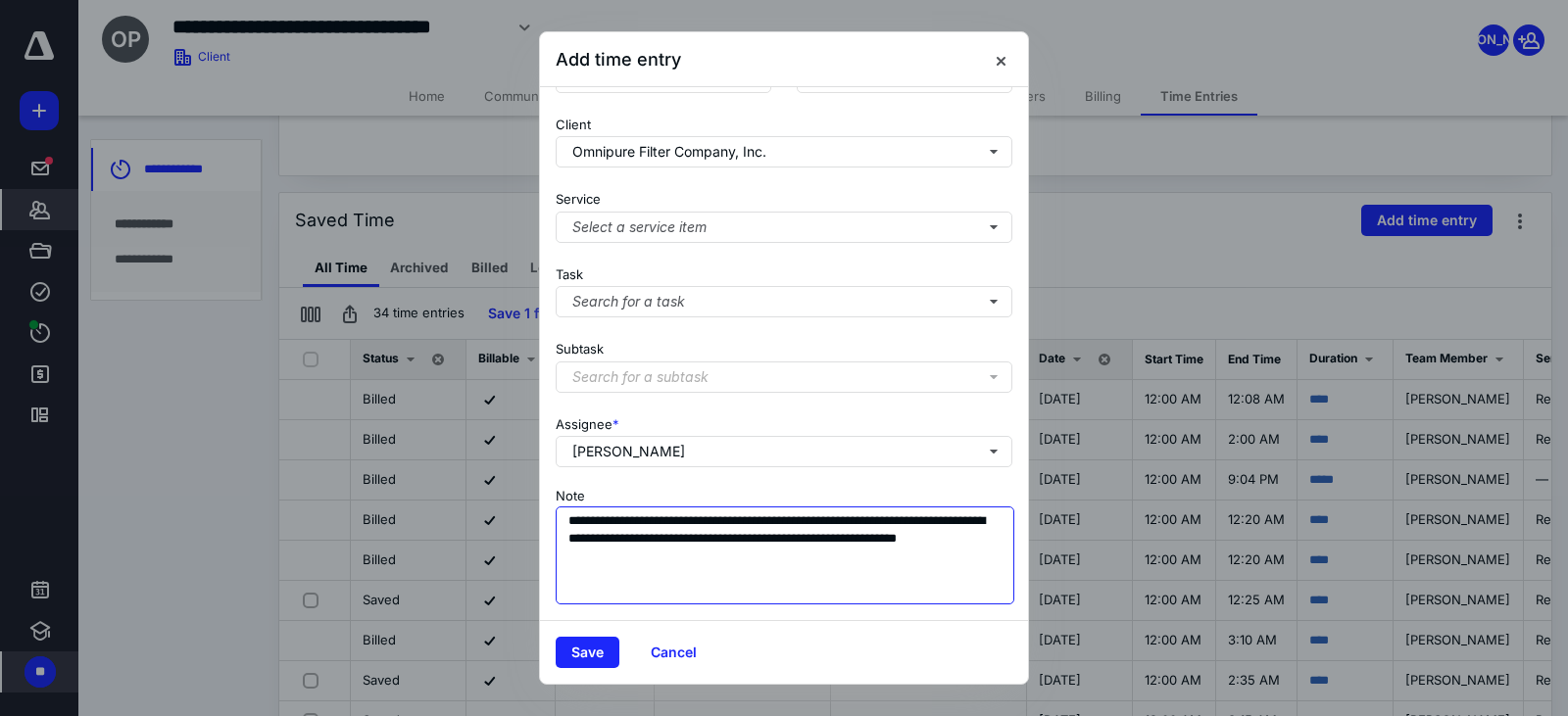 click on "**********" at bounding box center (785, 555) 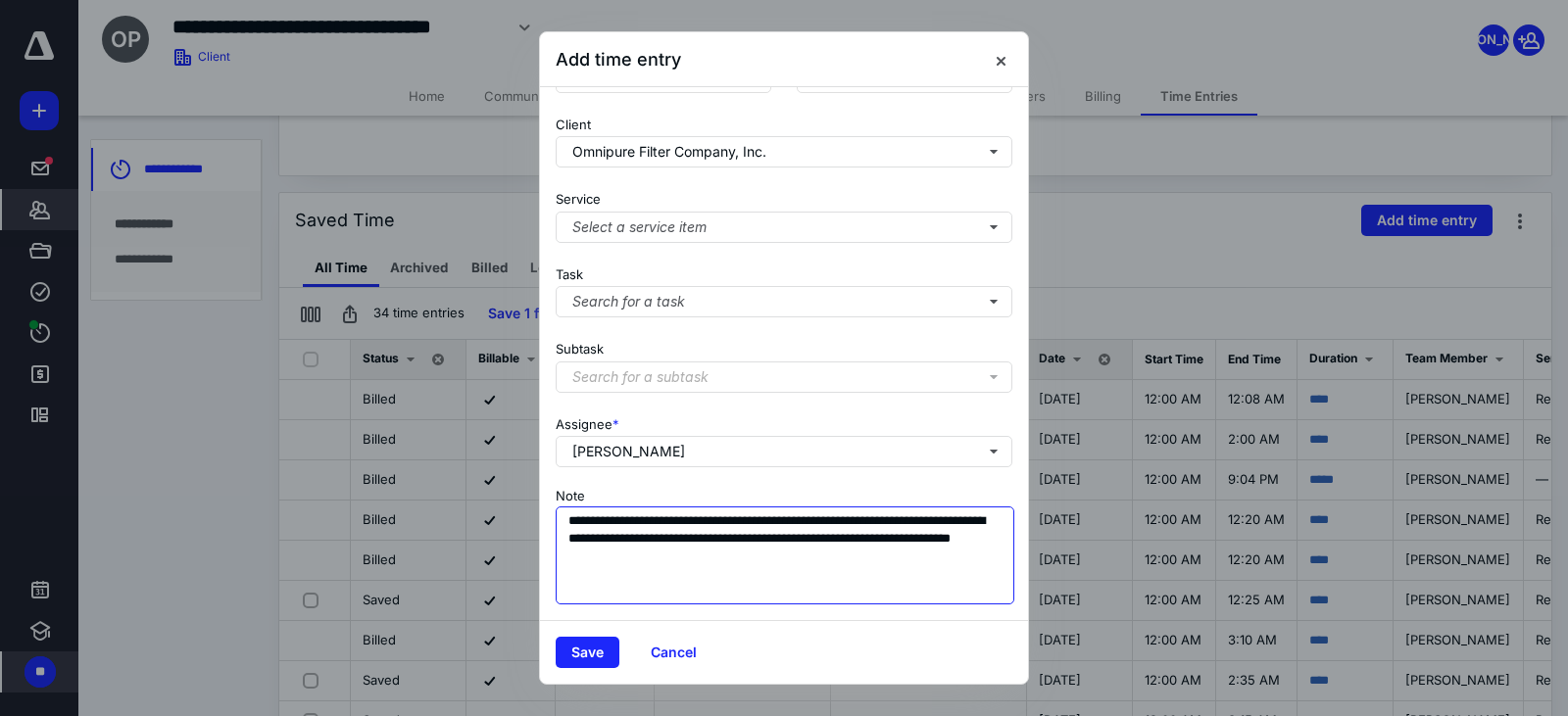 click on "**********" at bounding box center (785, 555) 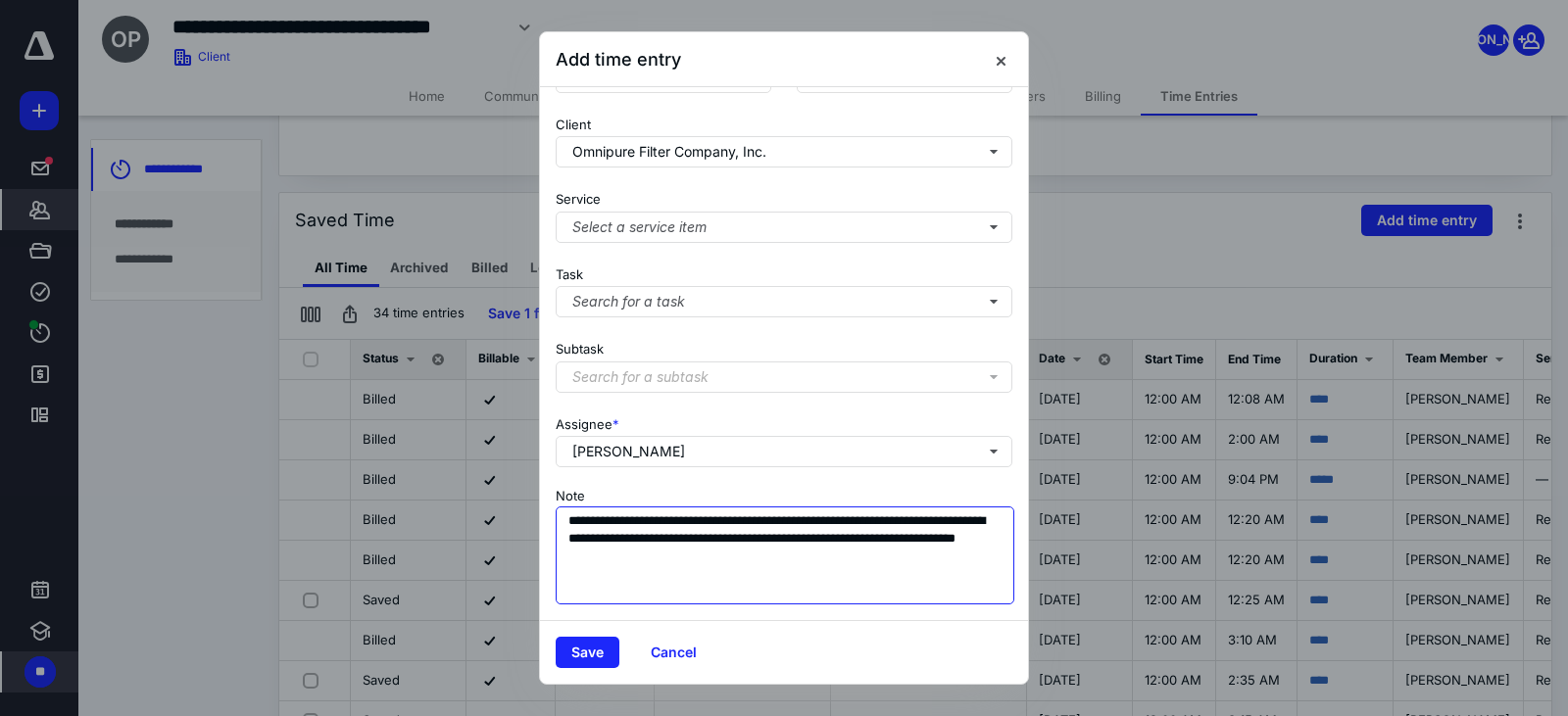 drag, startPoint x: 684, startPoint y: 545, endPoint x: 748, endPoint y: 560, distance: 65.73431 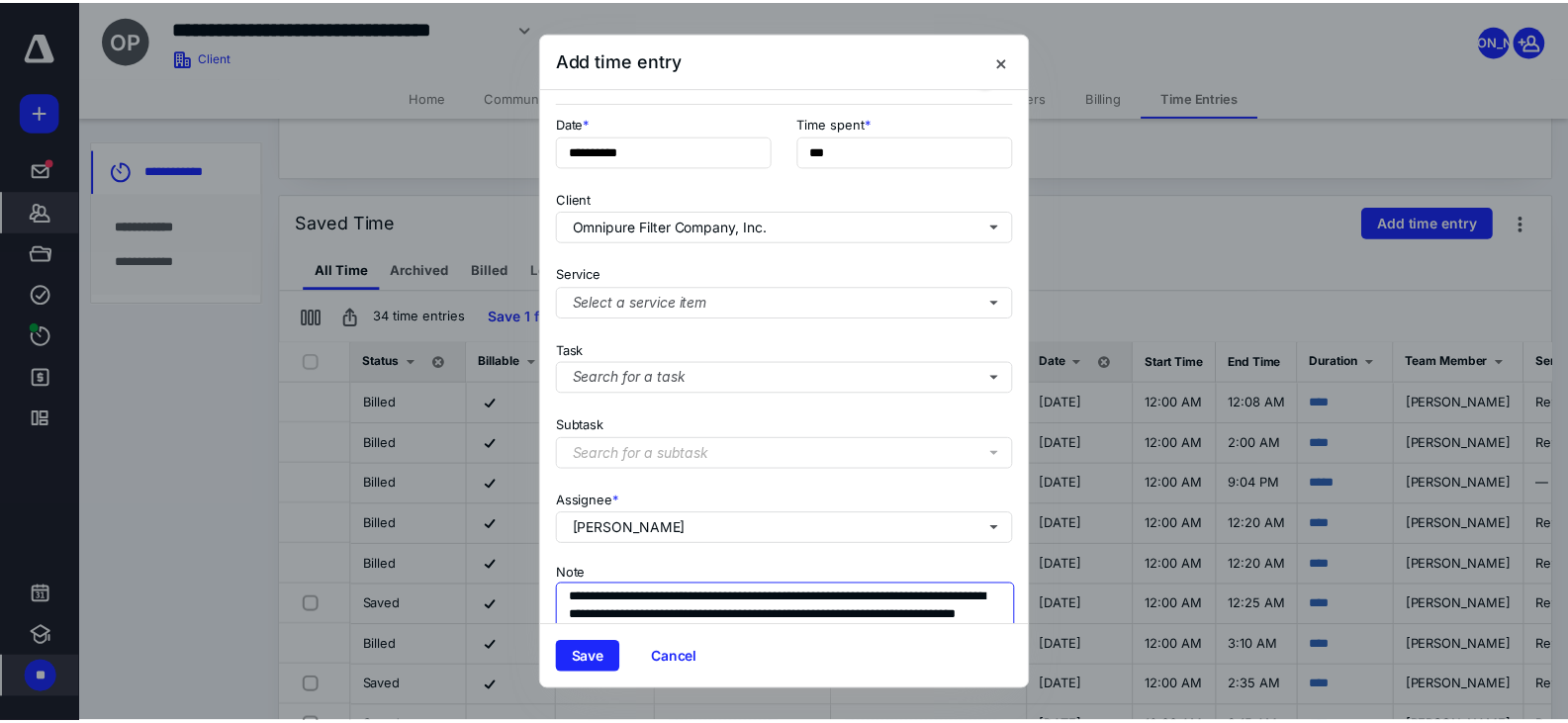 scroll, scrollTop: 0, scrollLeft: 0, axis: both 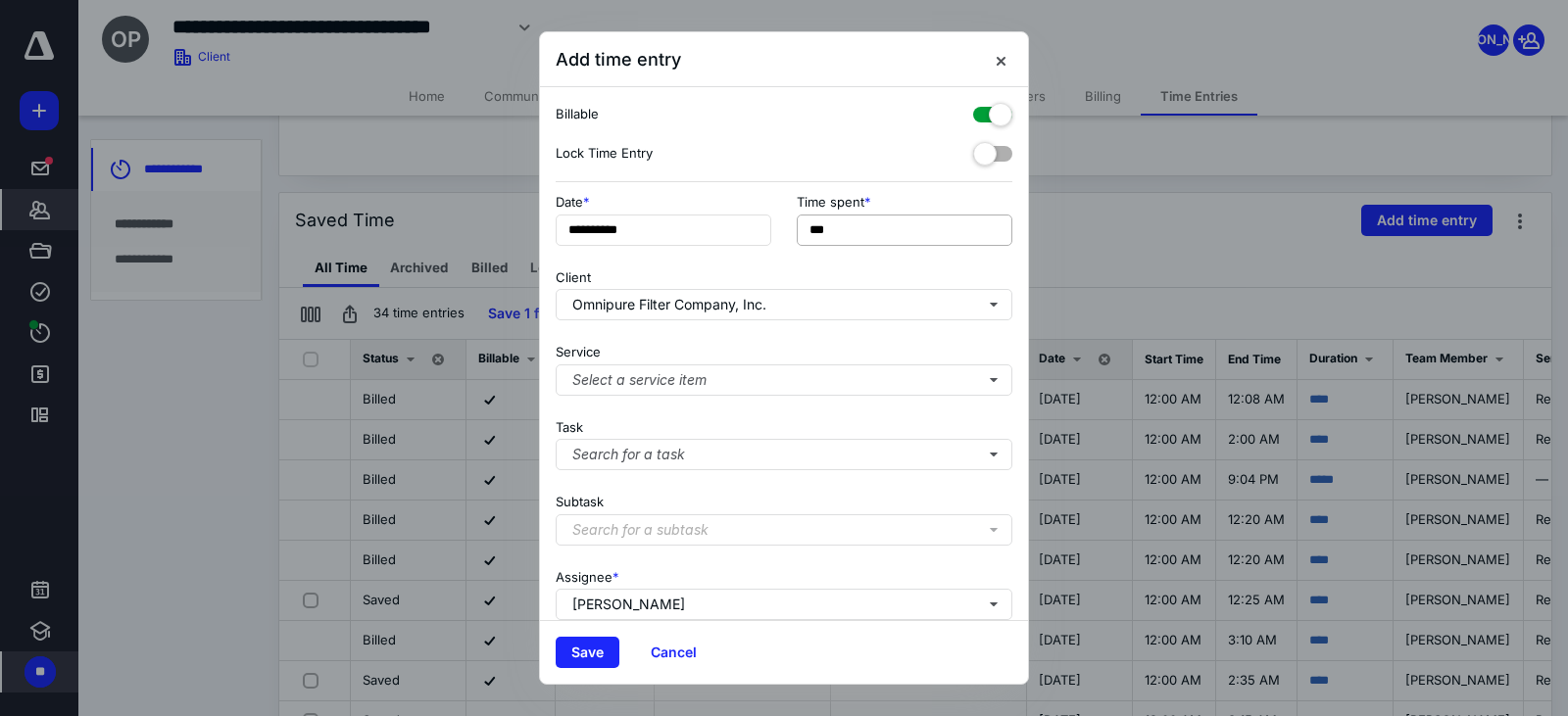 type on "**********" 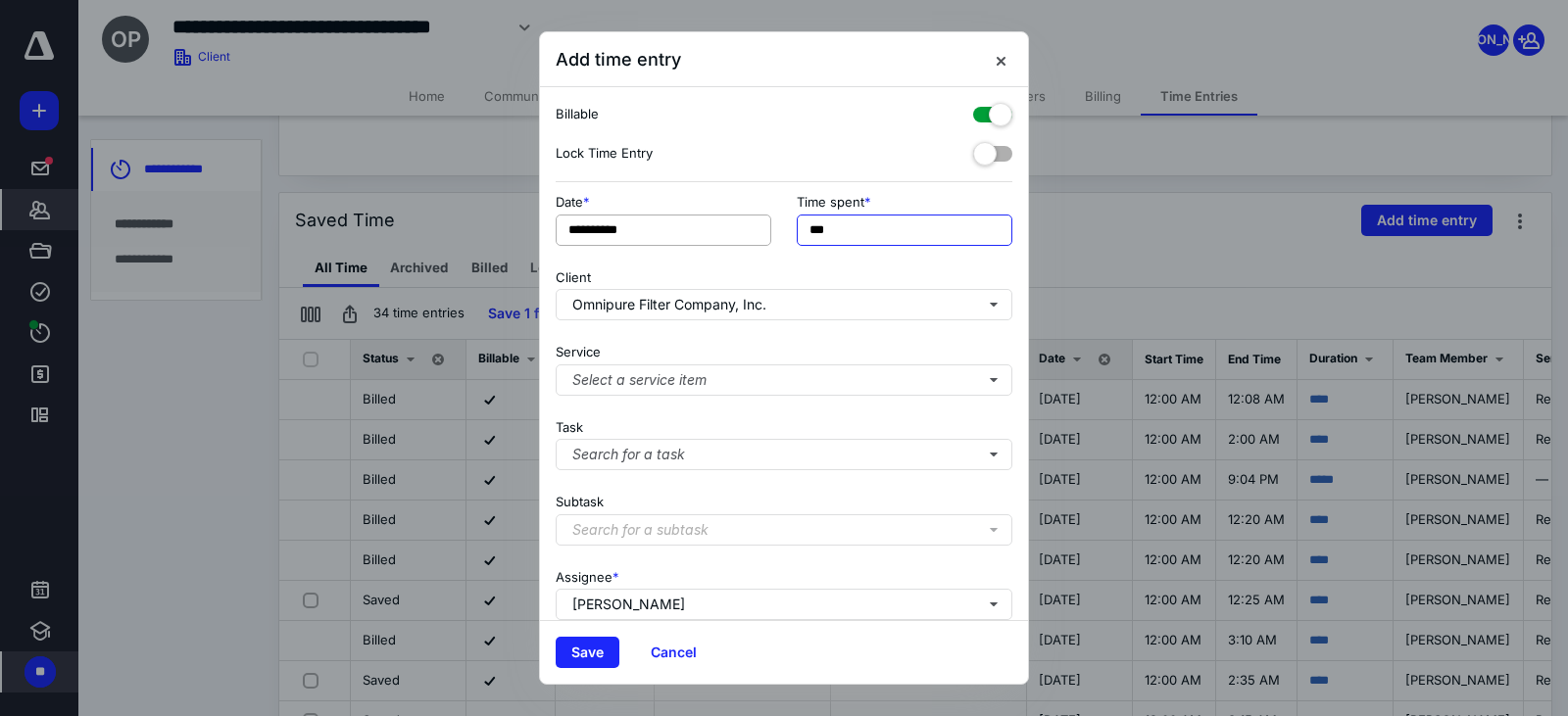 drag, startPoint x: 846, startPoint y: 231, endPoint x: 745, endPoint y: 230, distance: 101.00495 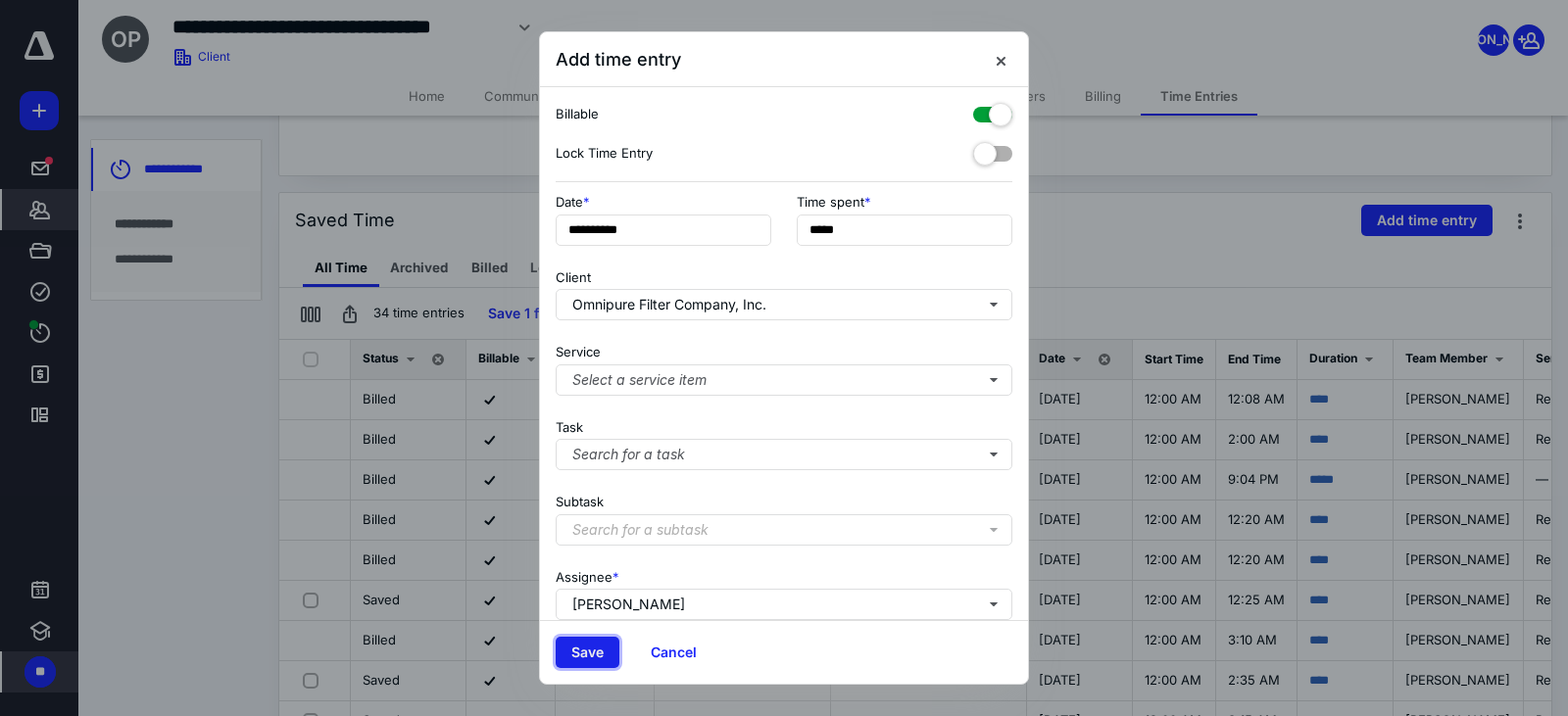 type on "******" 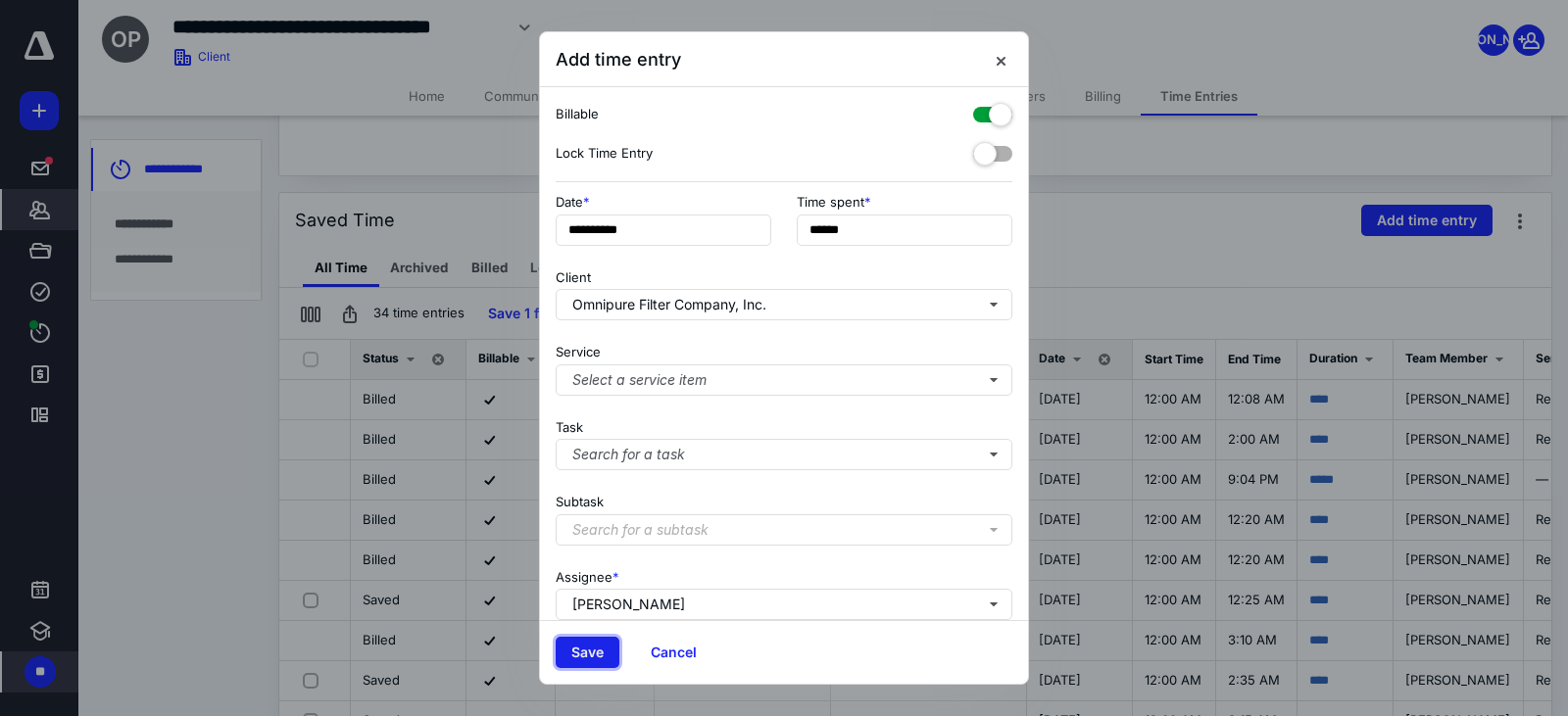 click on "Save" at bounding box center [587, 652] 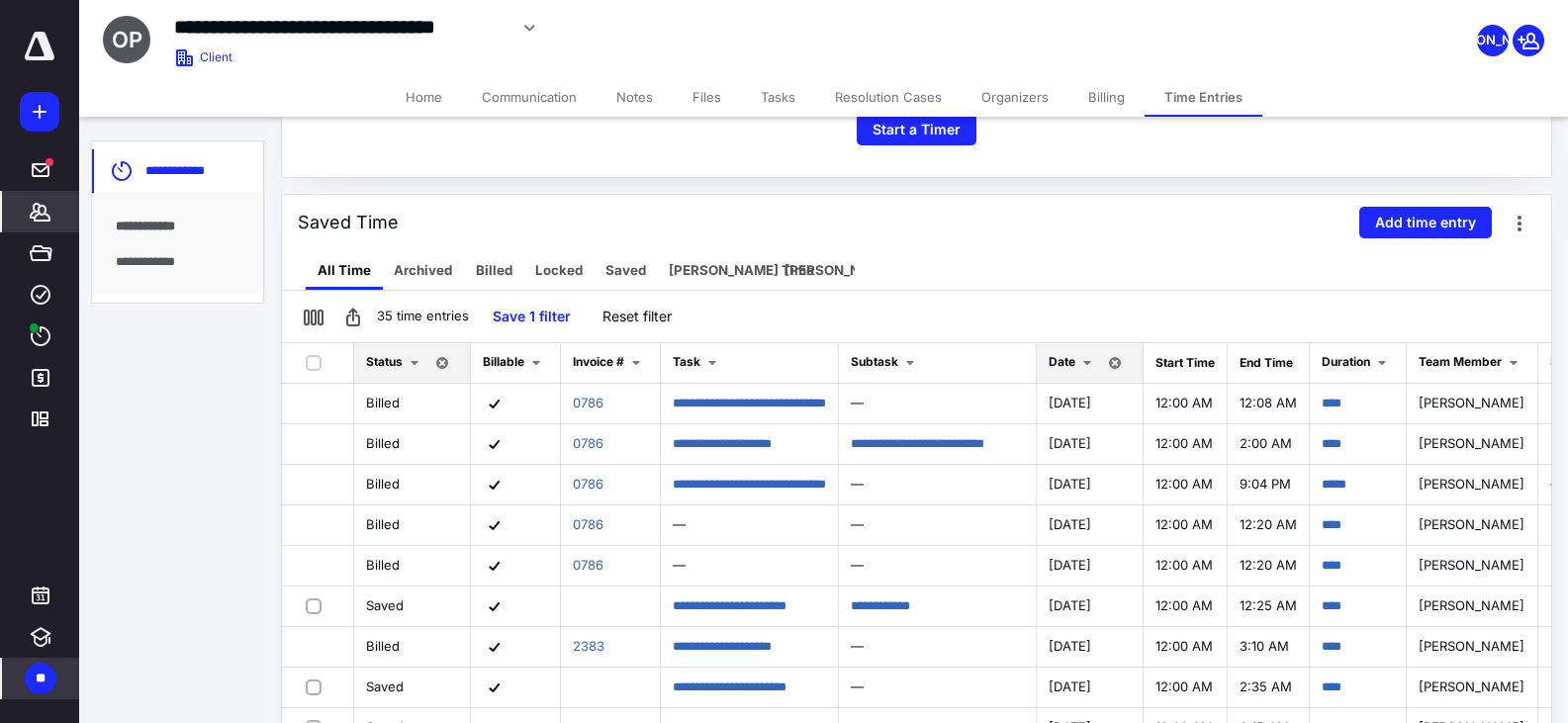 click on "All Time Archived Billed Locked Saved [PERSON_NAME] Time [PERSON_NAME]" at bounding box center [916, 270] 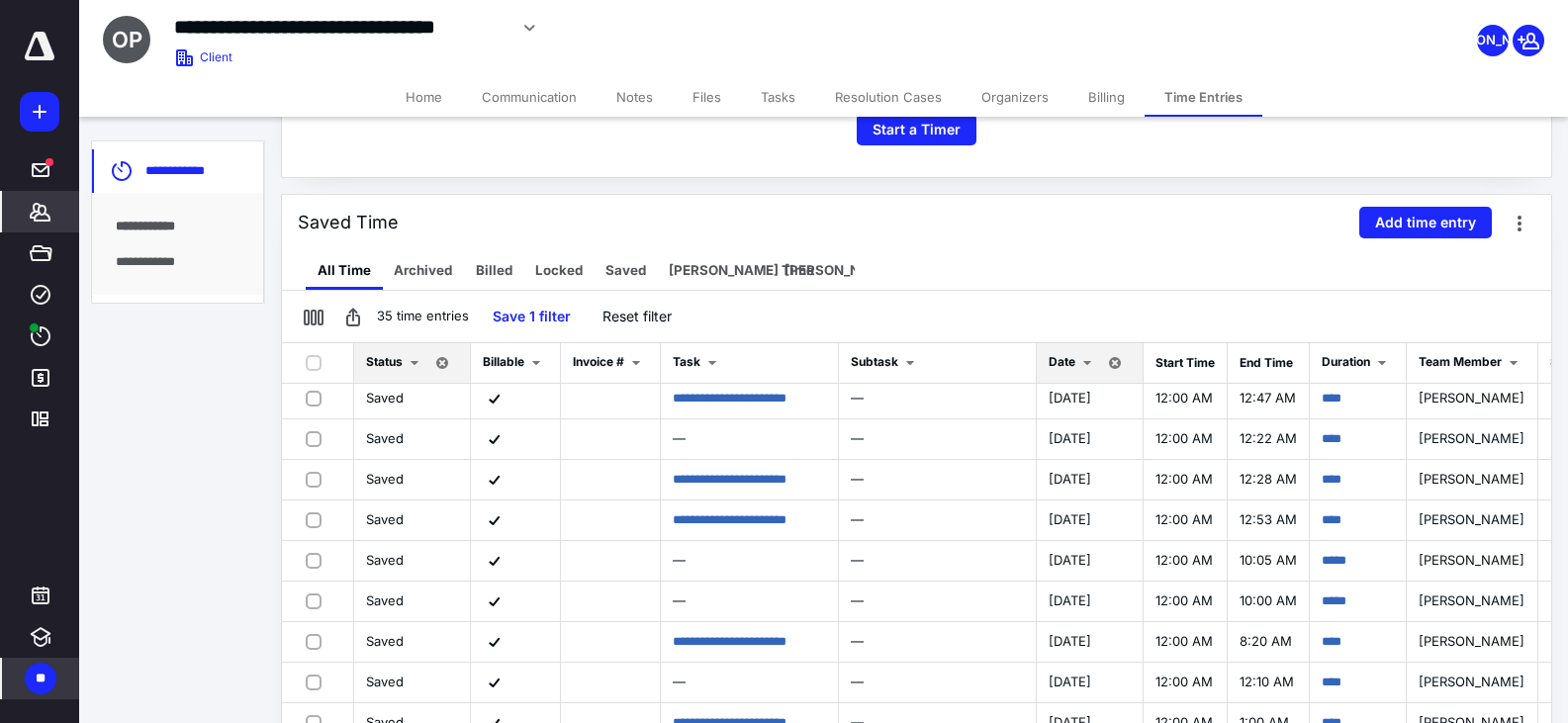 scroll, scrollTop: 1058, scrollLeft: 0, axis: vertical 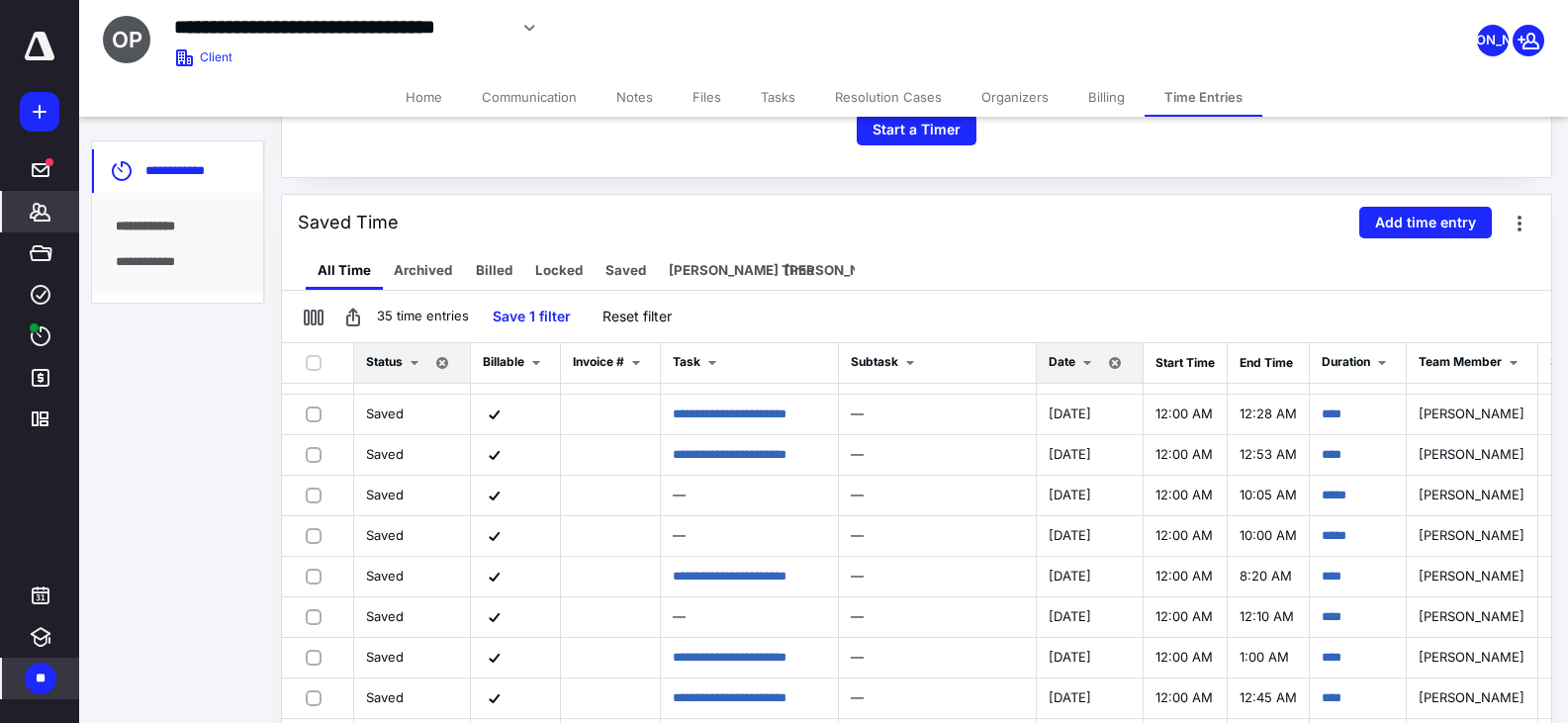 click at bounding box center [415, 363] 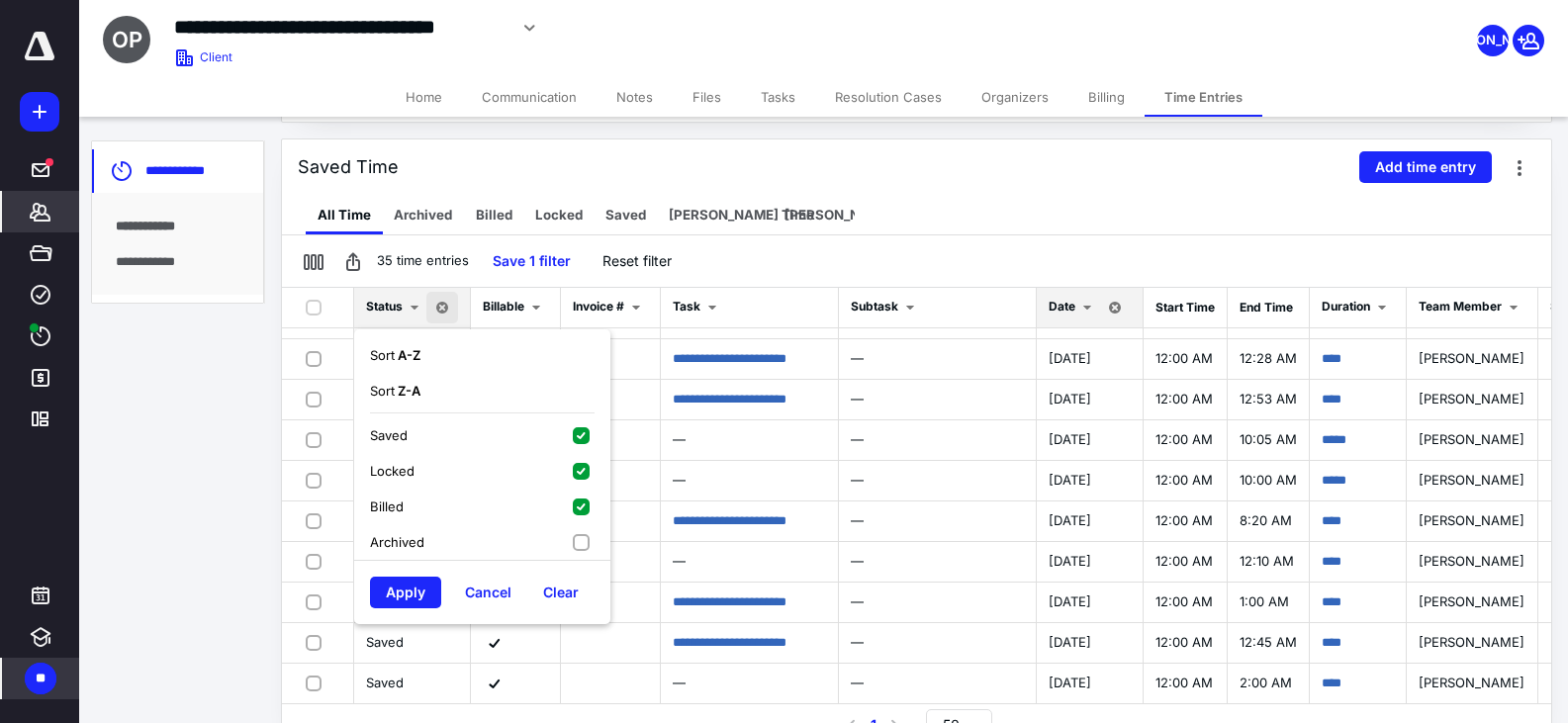 scroll, scrollTop: 461, scrollLeft: 0, axis: vertical 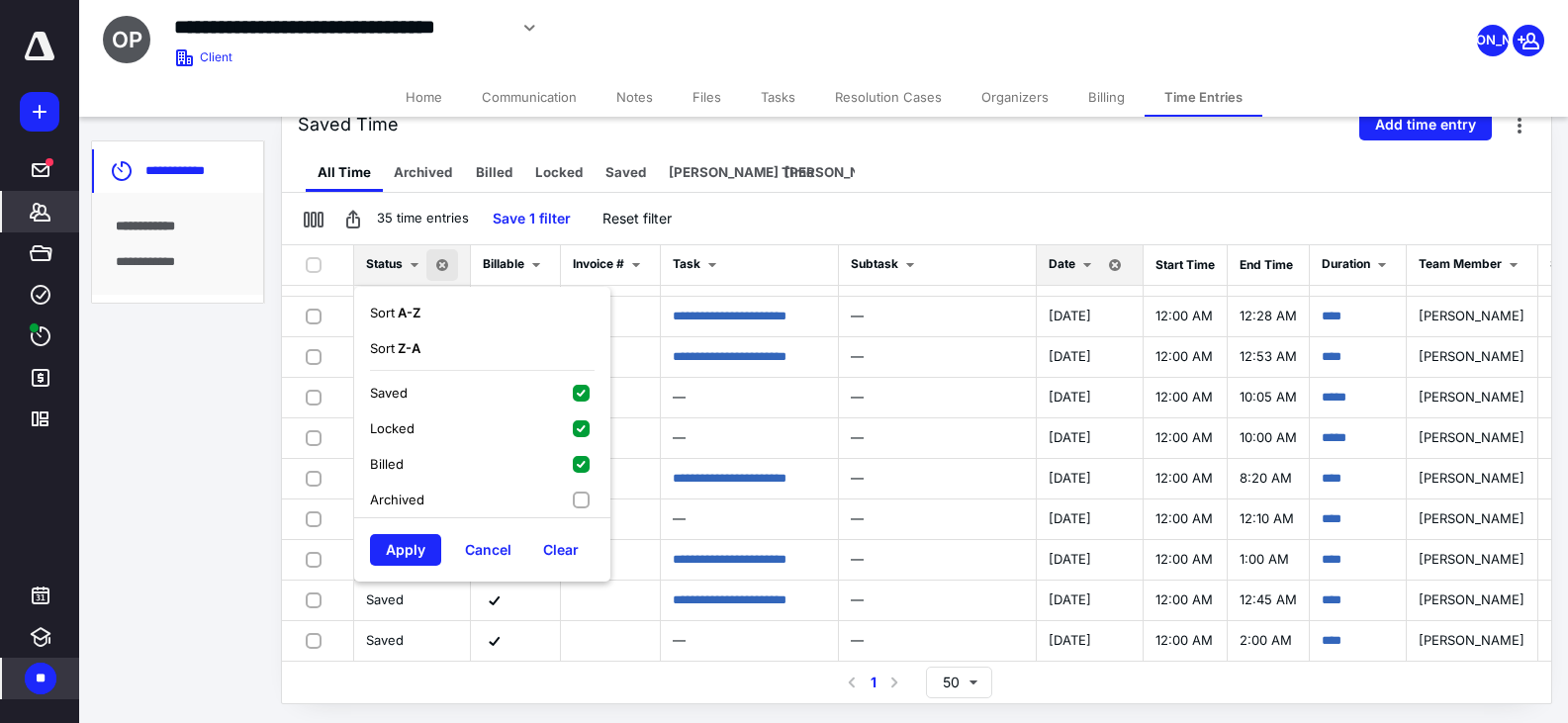 click on "Billed" at bounding box center (482, 464) 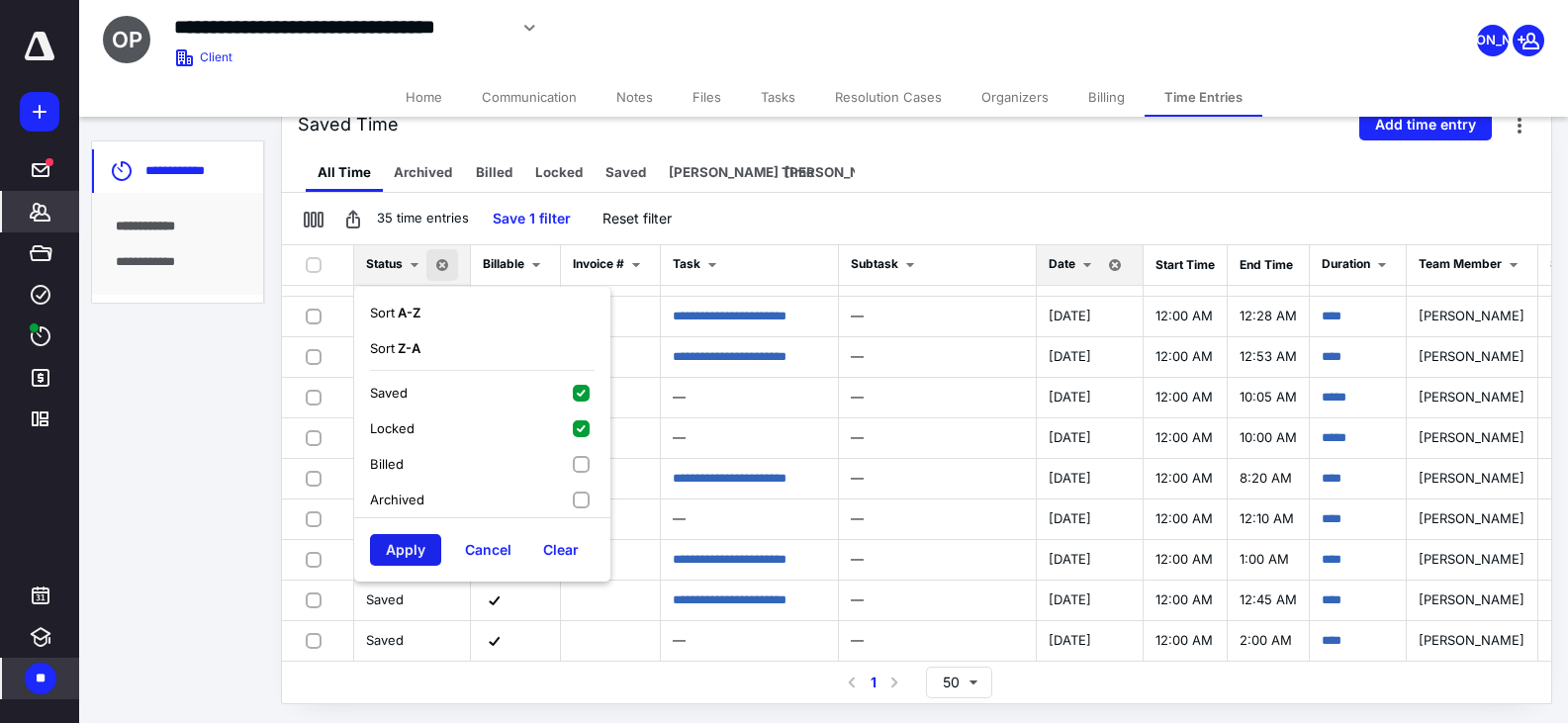 click on "Apply" at bounding box center [406, 550] 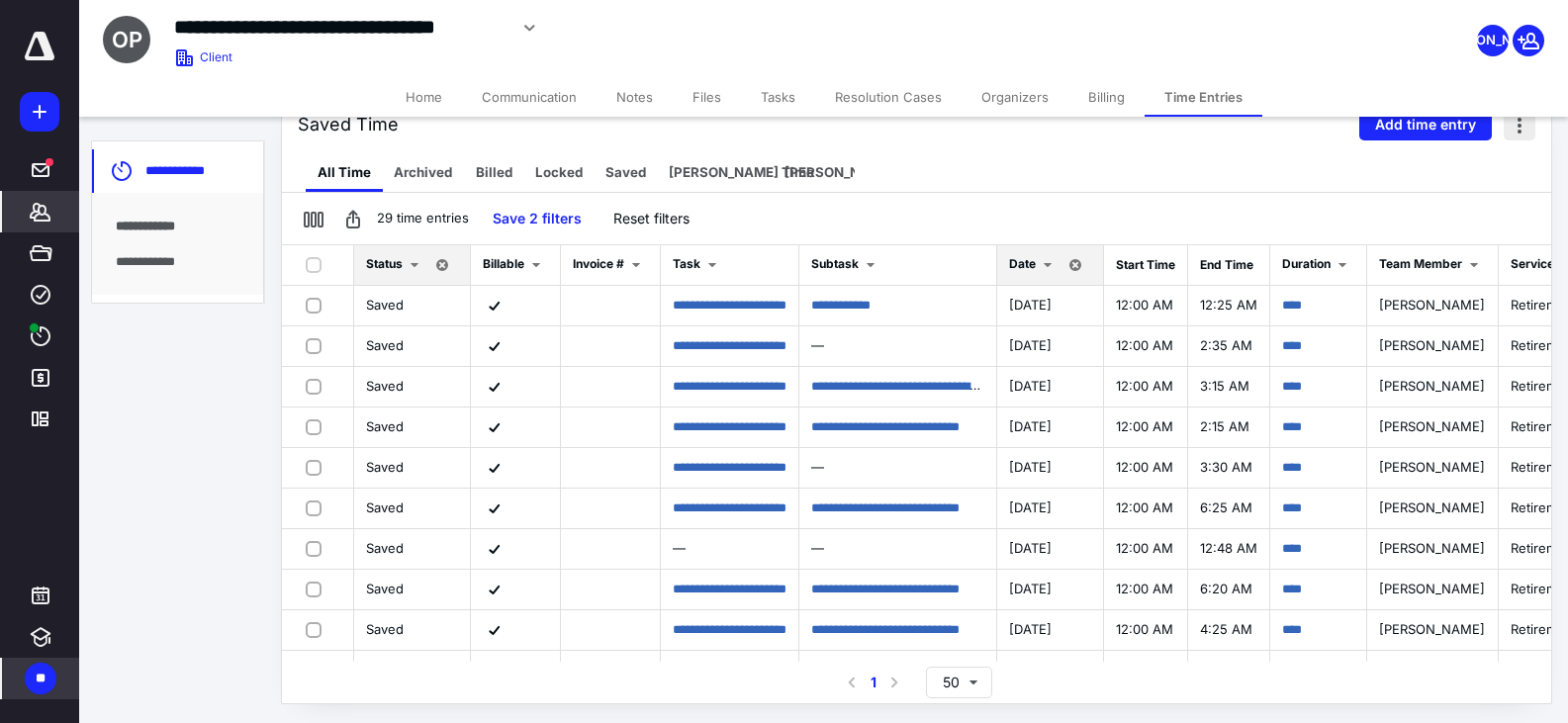 click at bounding box center [1520, 125] 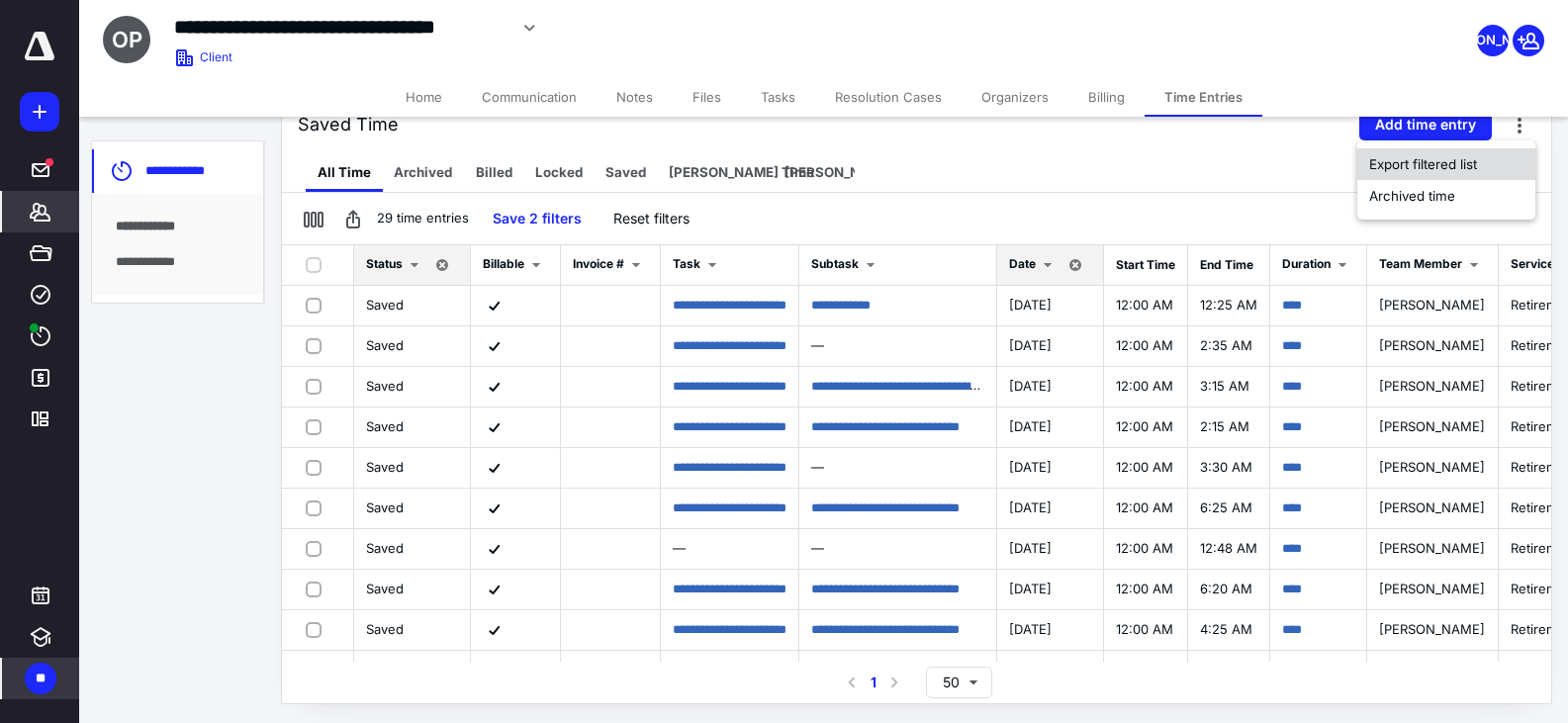click on "Export filtered list" at bounding box center (1446, 164) 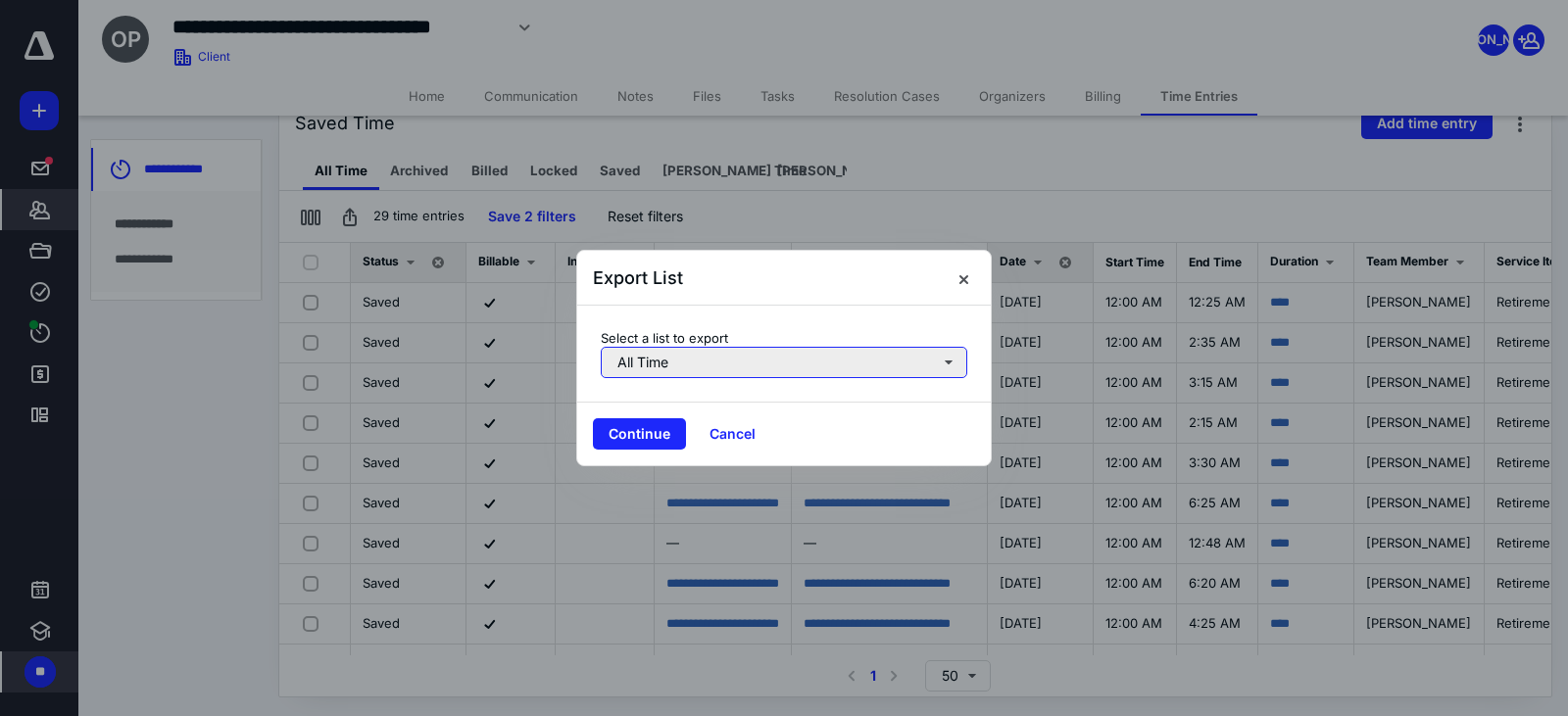 click on "All Time" at bounding box center (784, 362) 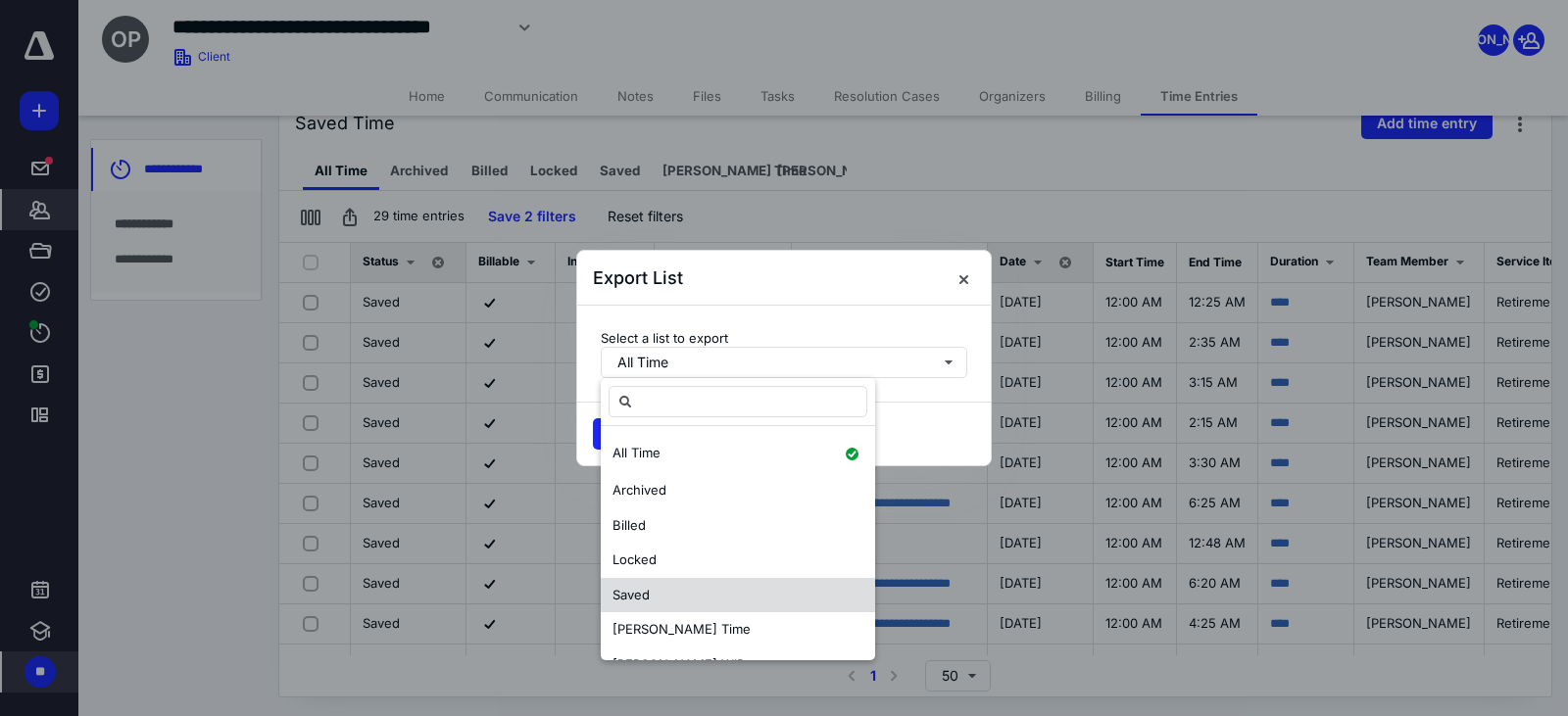 click on "Saved" at bounding box center [631, 595] 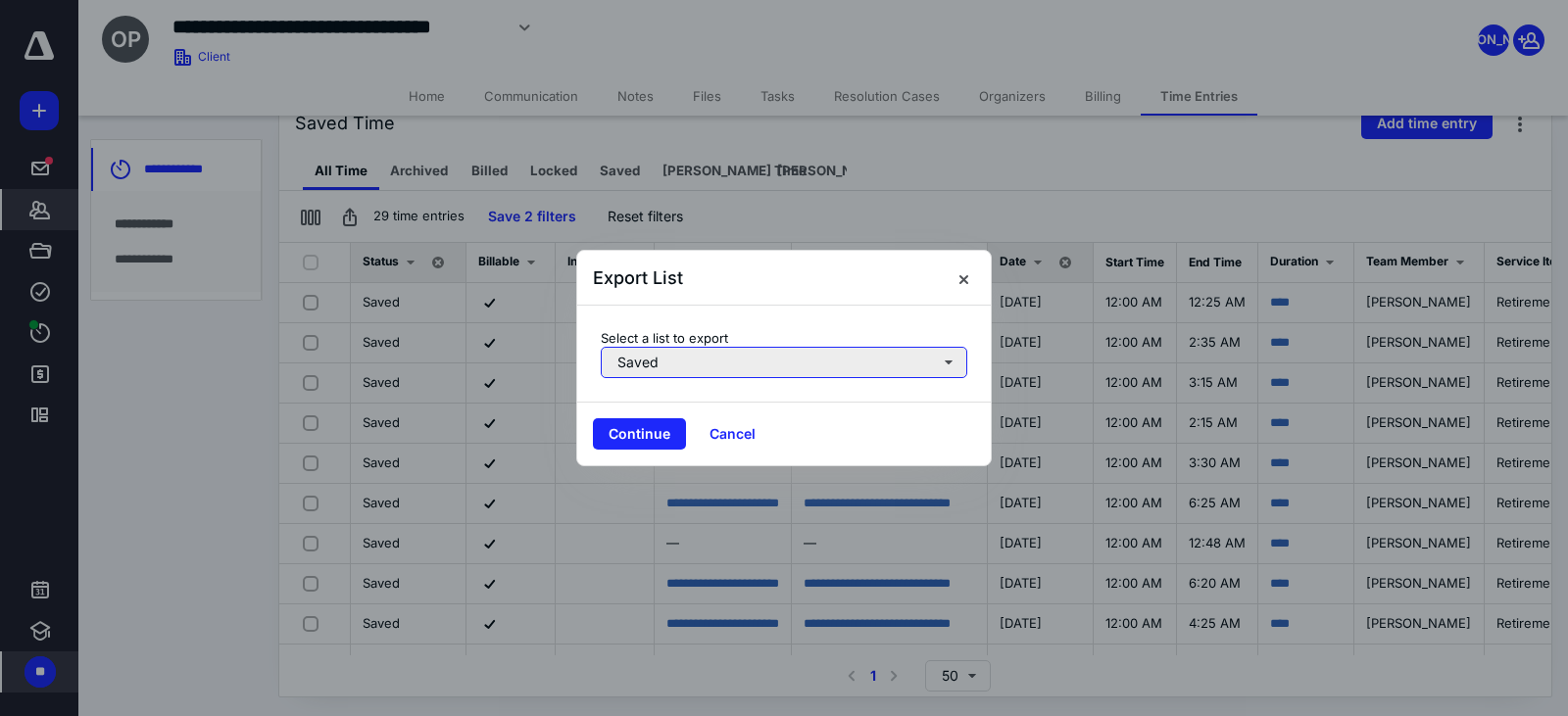 click on "Saved" at bounding box center (784, 362) 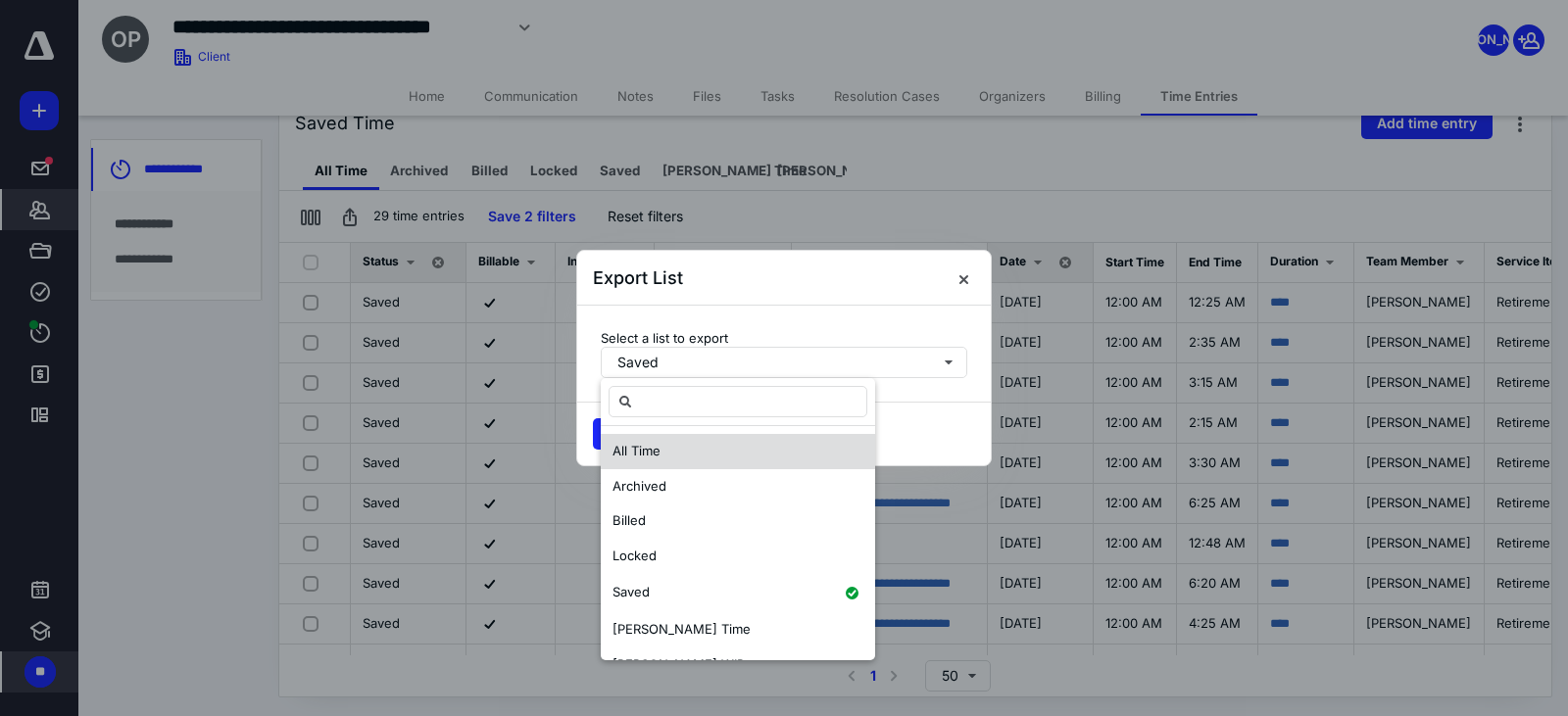 click on "All Time" at bounding box center (636, 451) 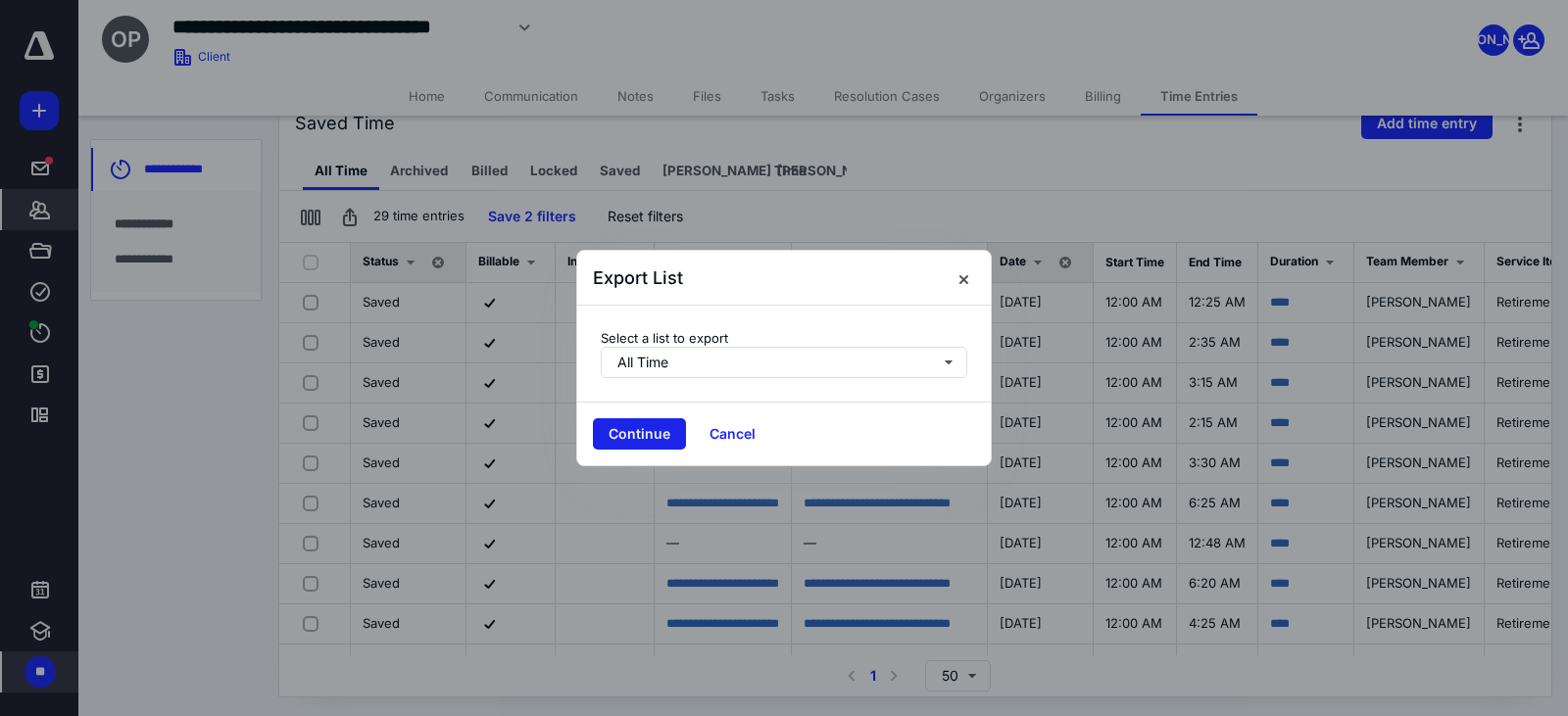 click on "Continue" at bounding box center (639, 434) 